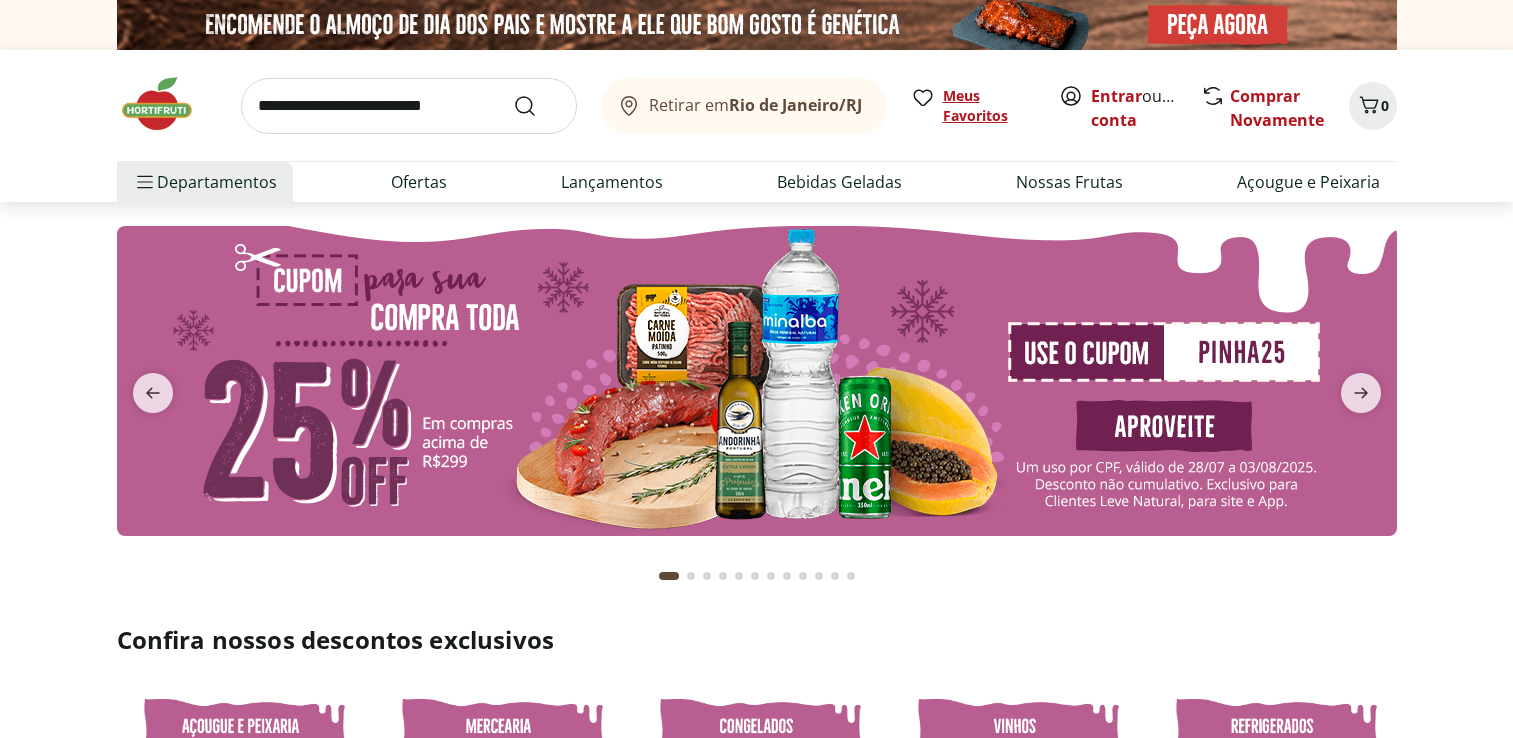 scroll, scrollTop: 0, scrollLeft: 0, axis: both 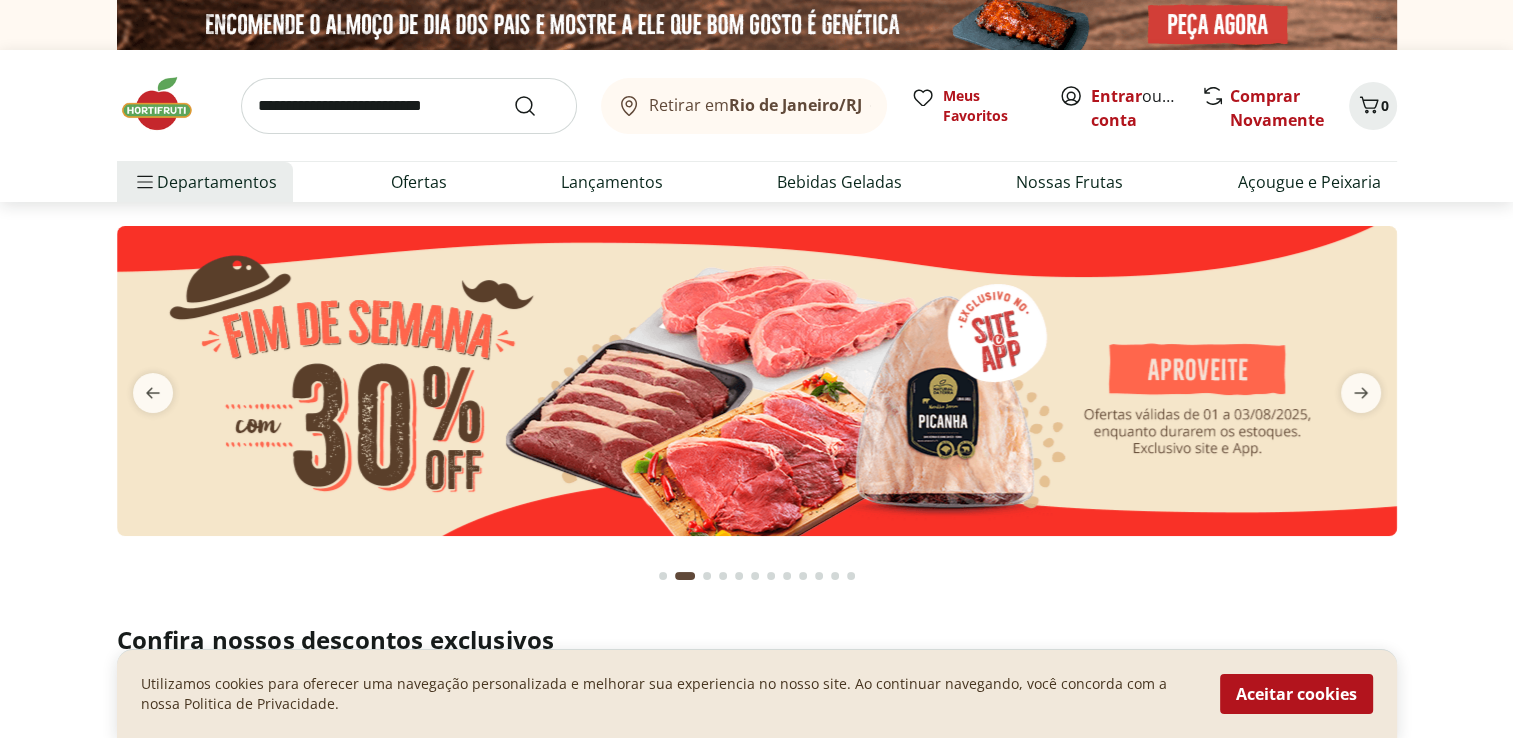 click at bounding box center (409, 106) 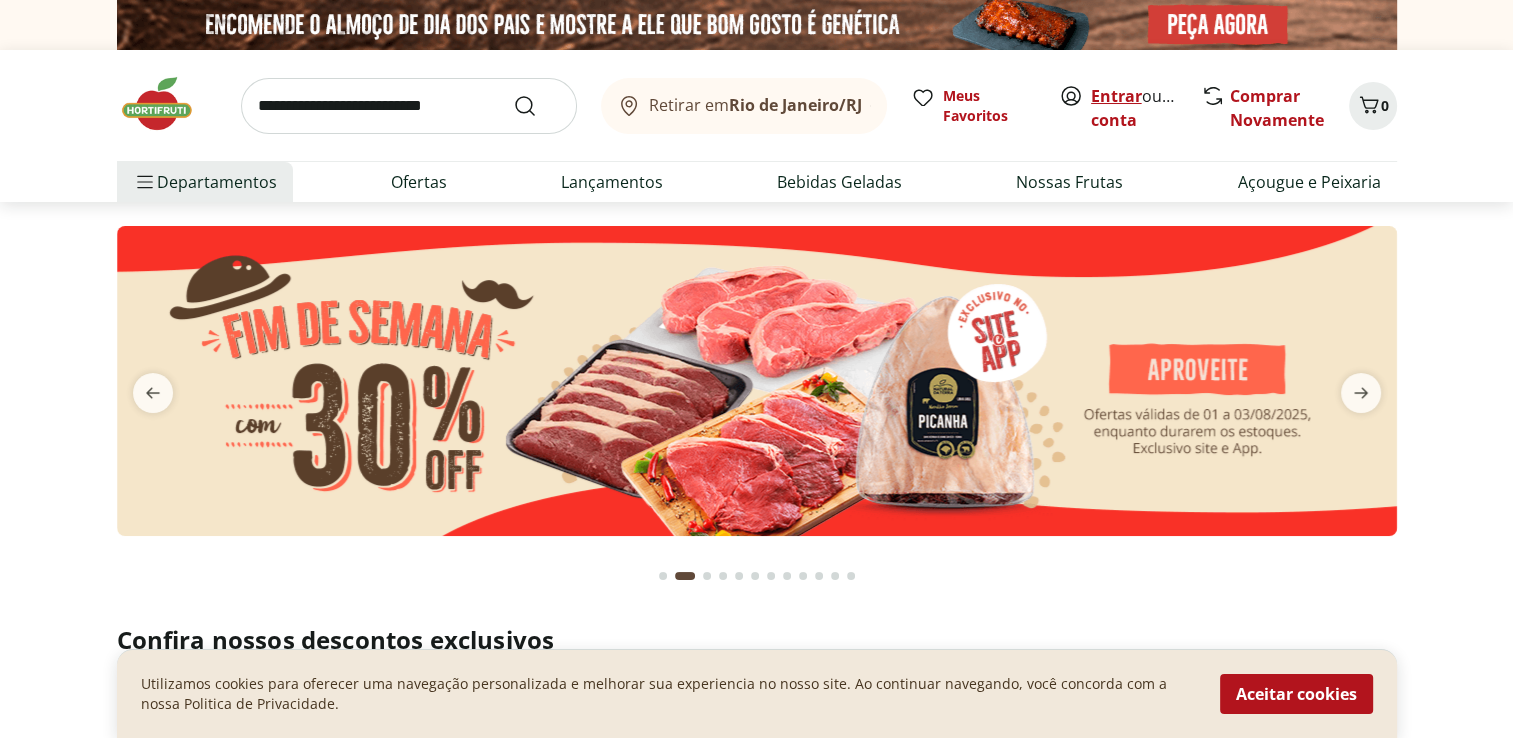 click on "Entrar" at bounding box center (1116, 96) 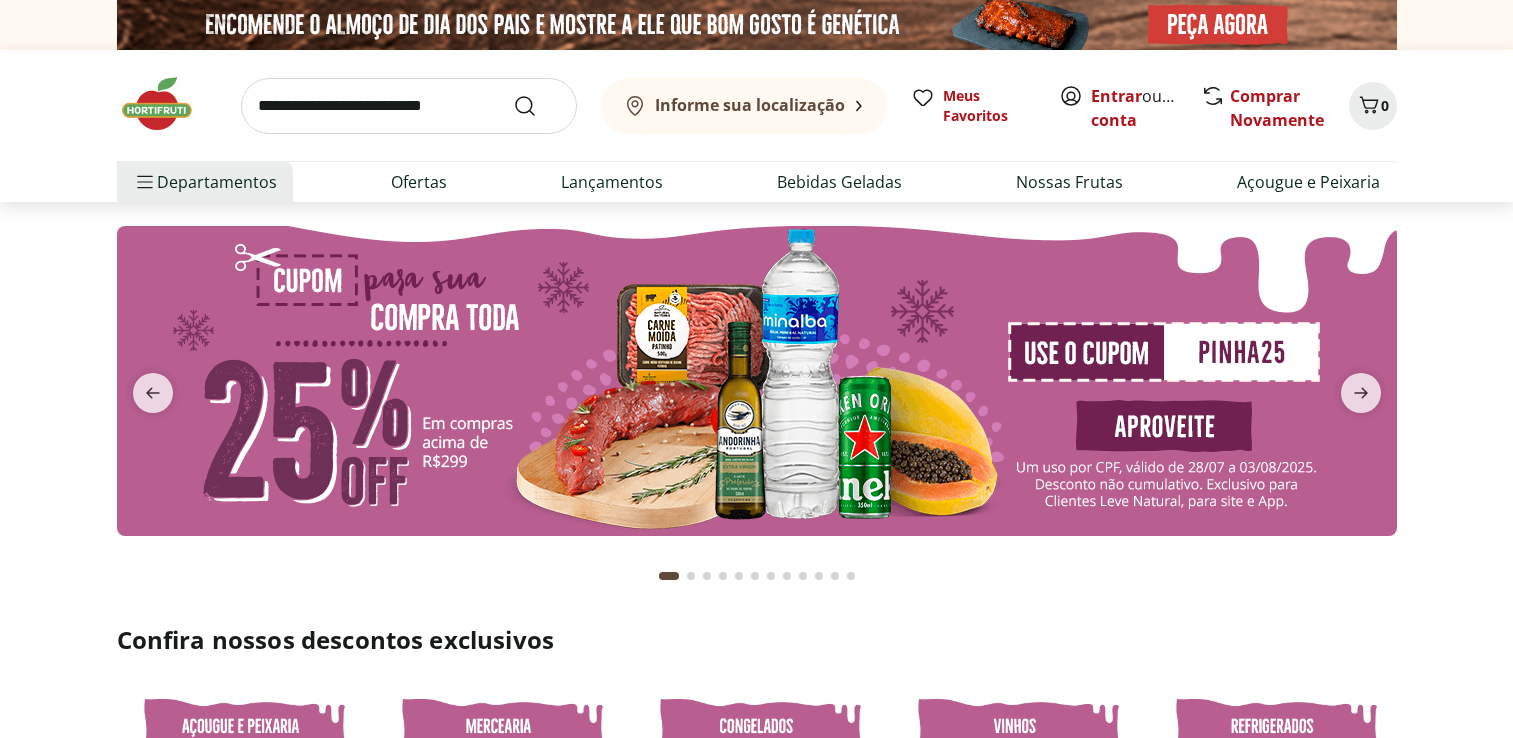 scroll, scrollTop: 0, scrollLeft: 0, axis: both 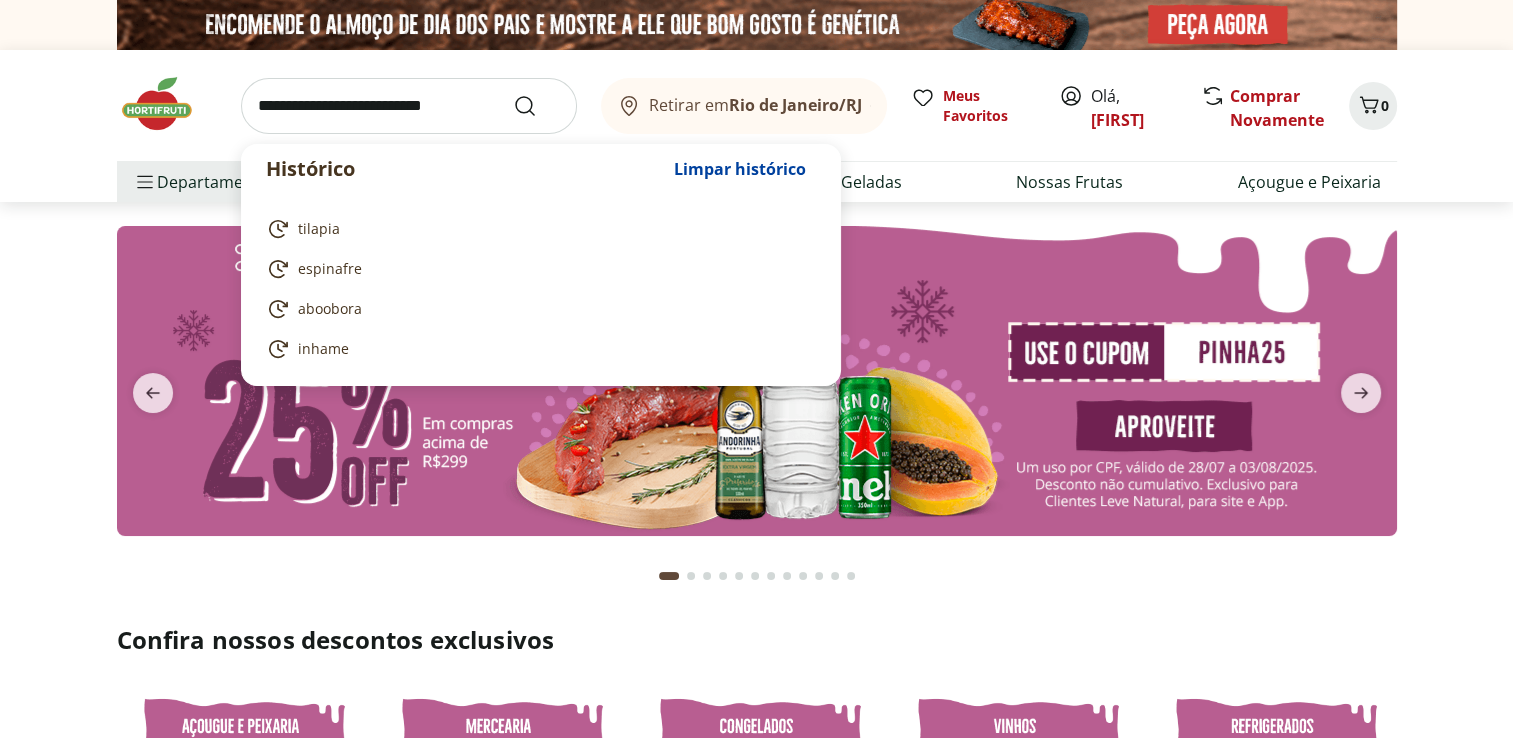 click at bounding box center [409, 106] 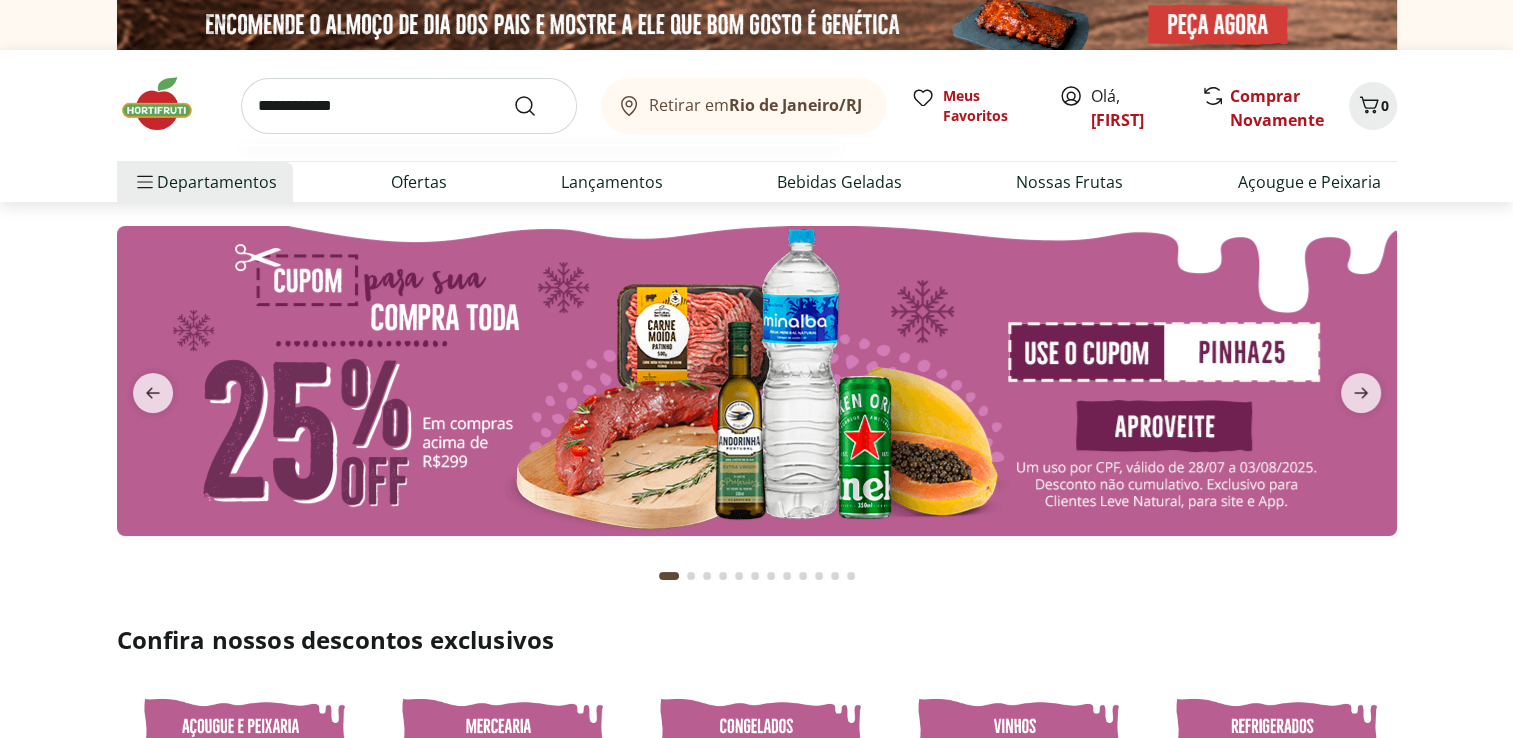 type on "**********" 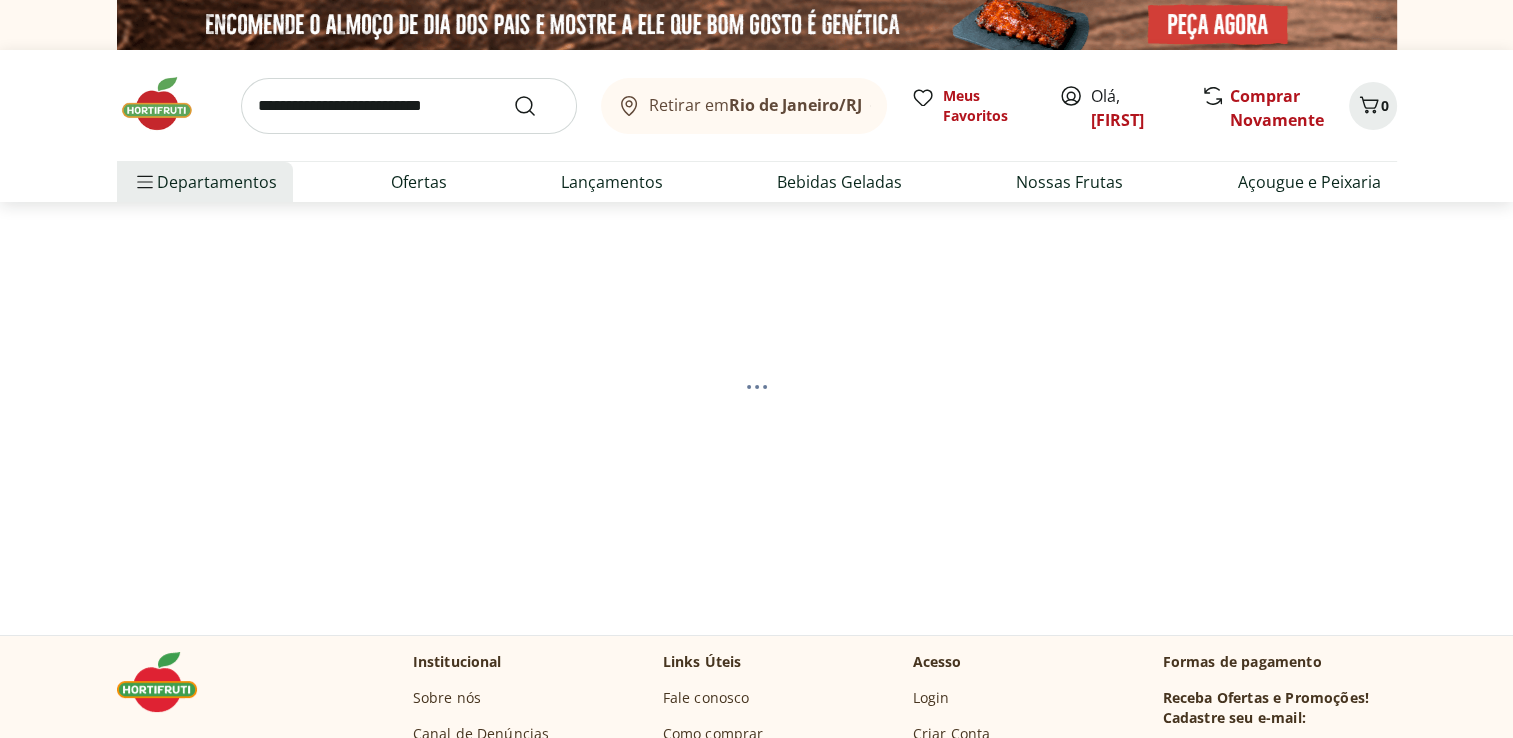 select on "**********" 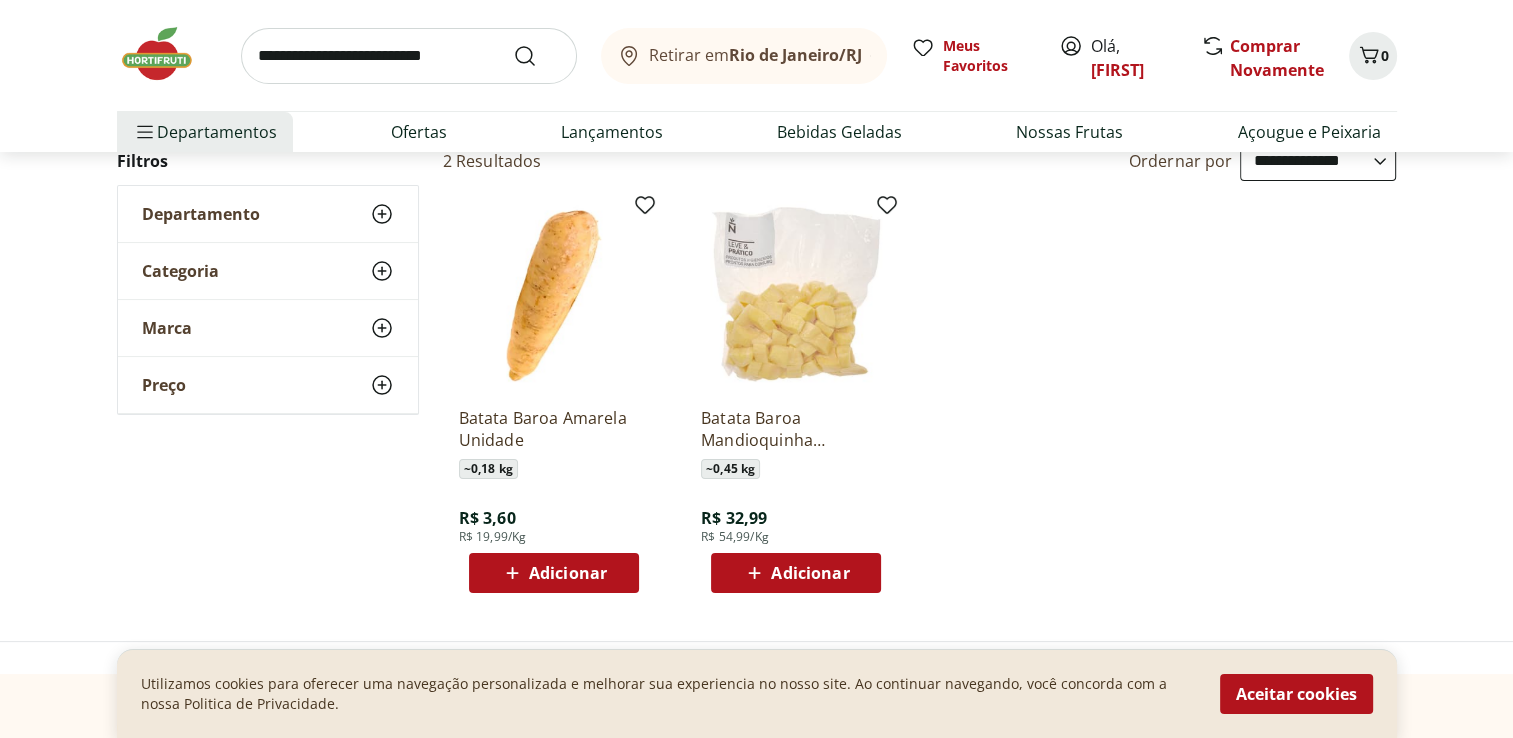 scroll, scrollTop: 300, scrollLeft: 0, axis: vertical 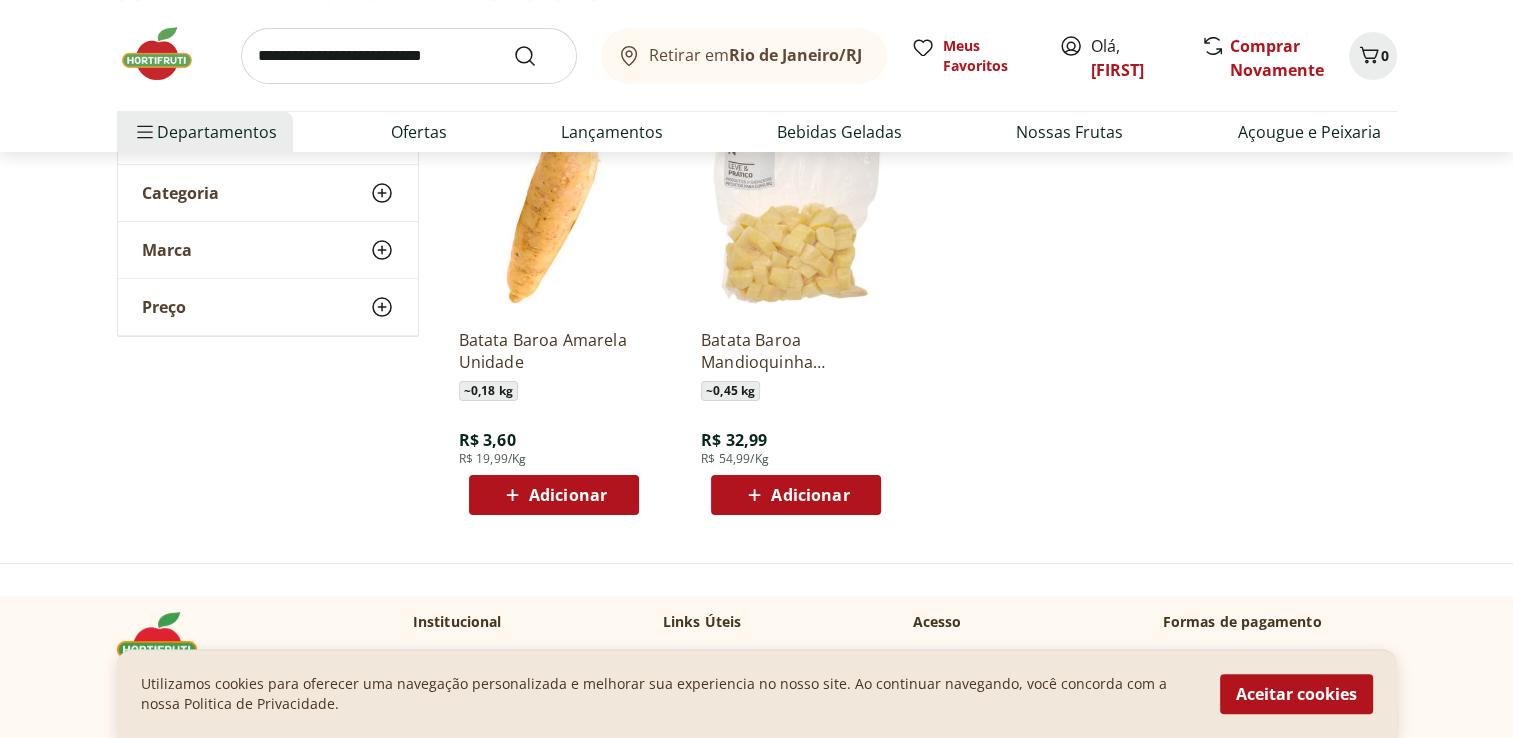 click on "Adicionar" at bounding box center (568, 495) 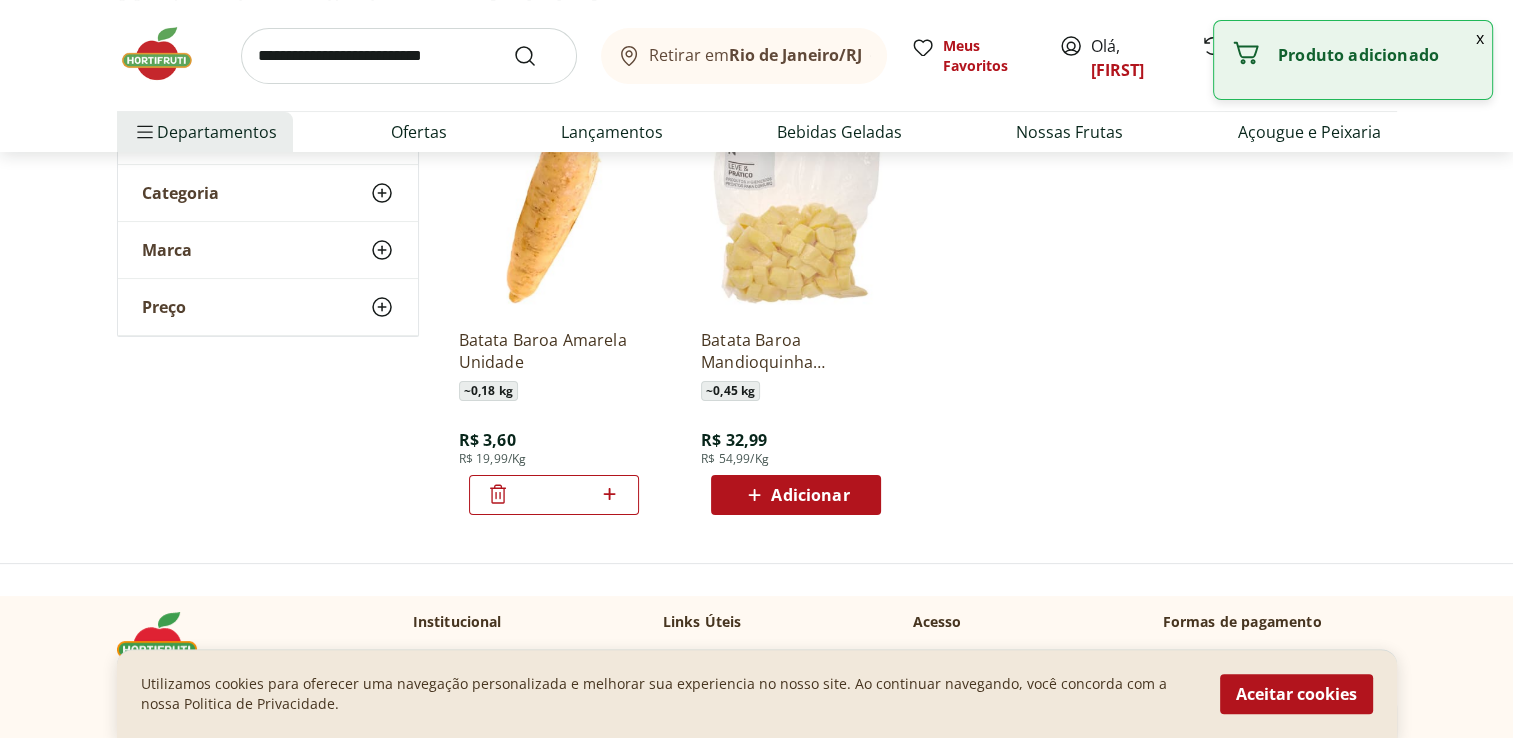 click 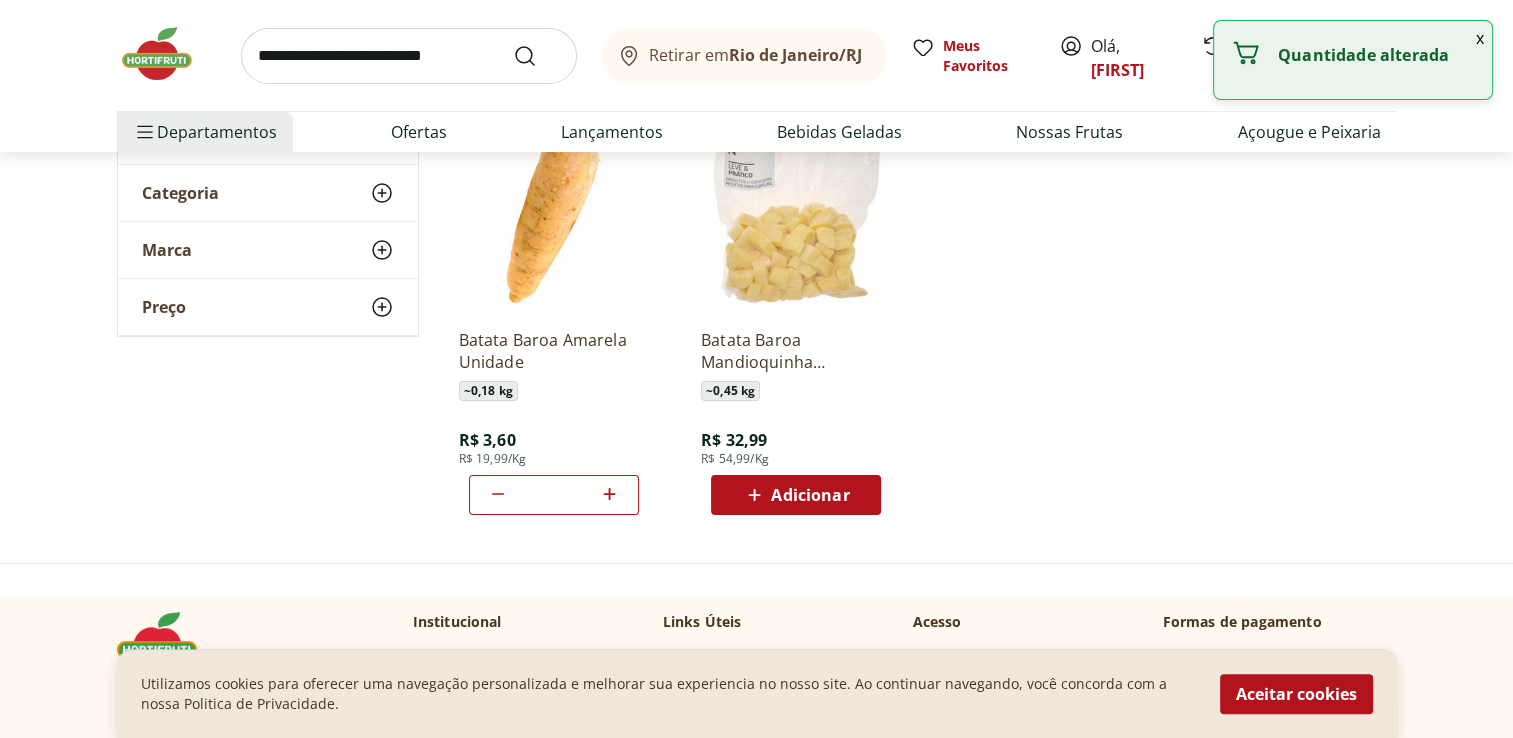 click 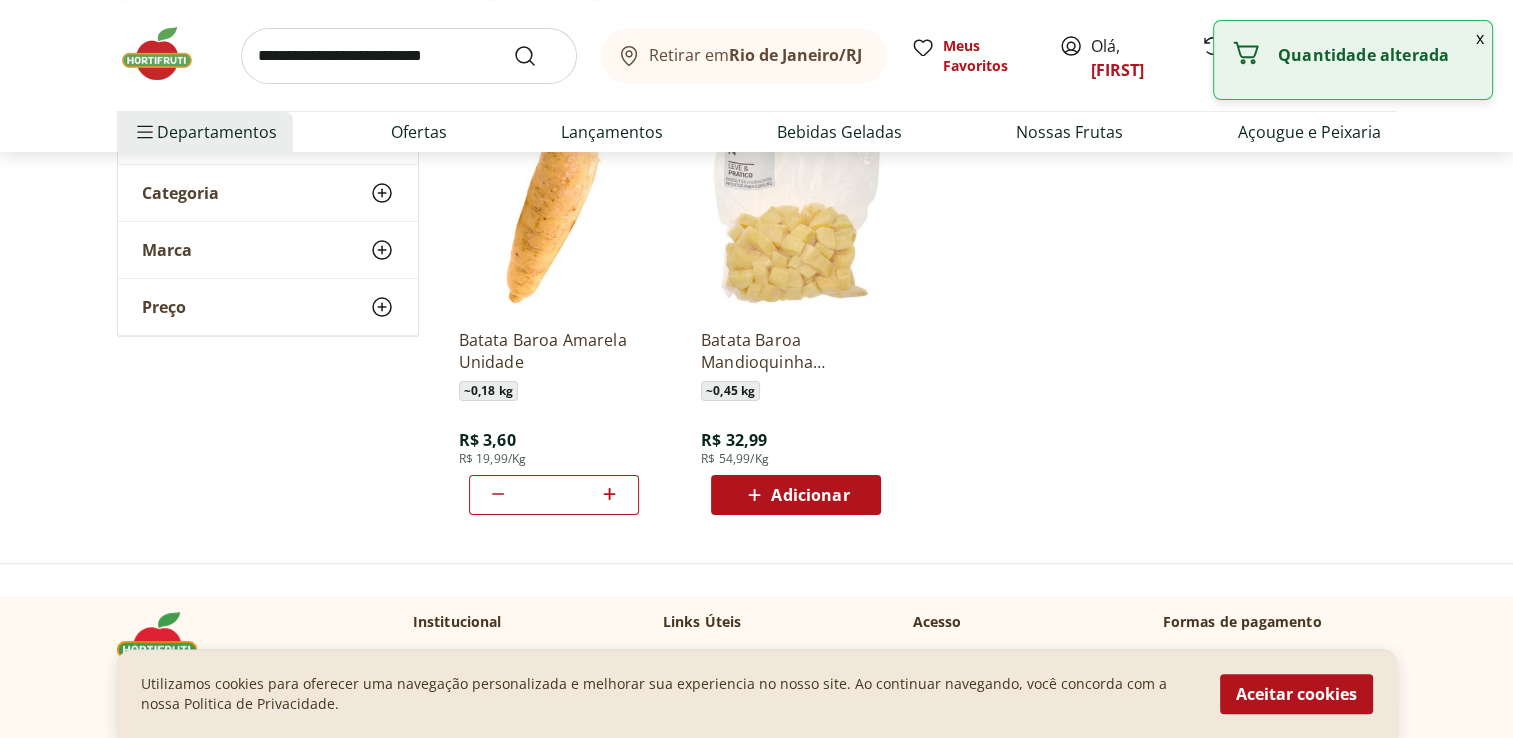 click 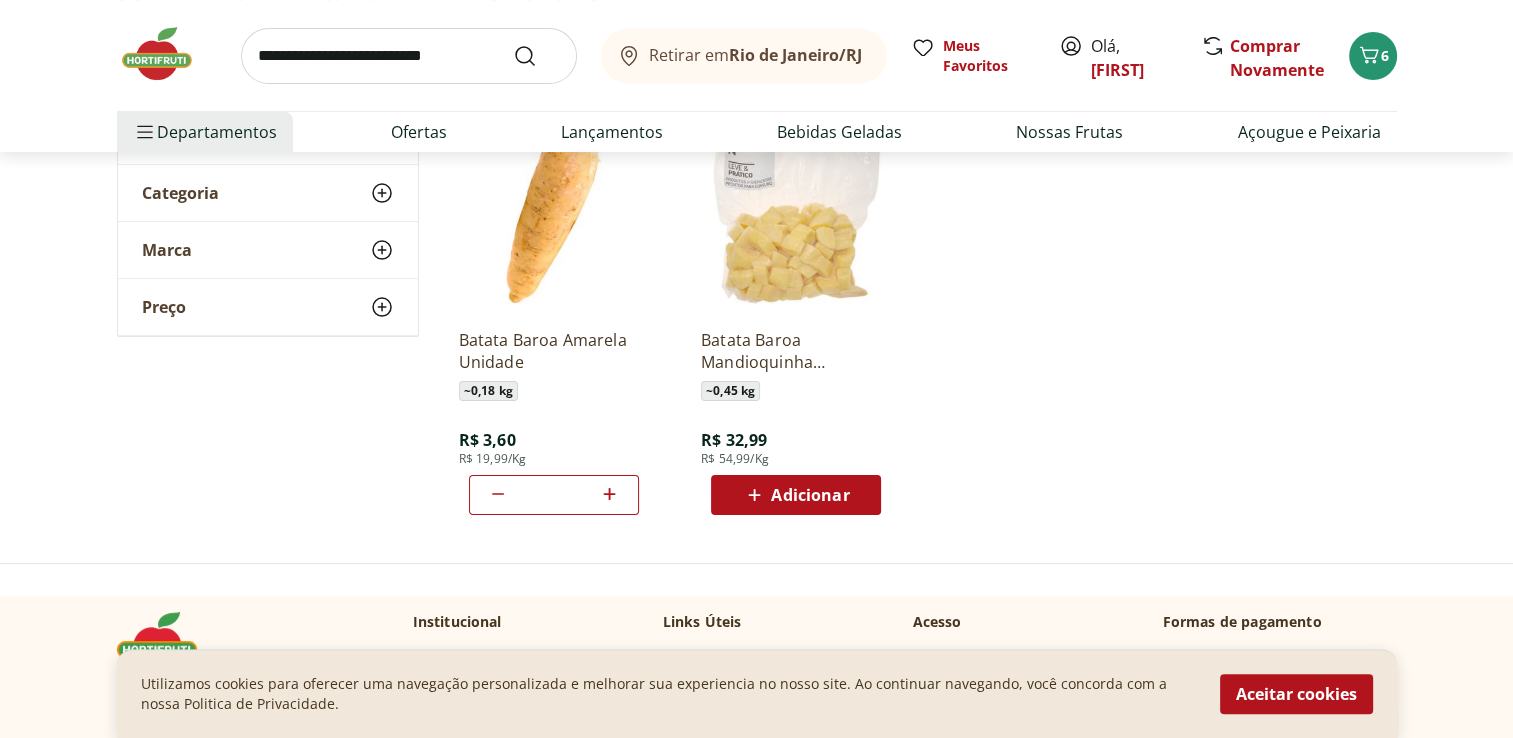 click at bounding box center [409, 56] 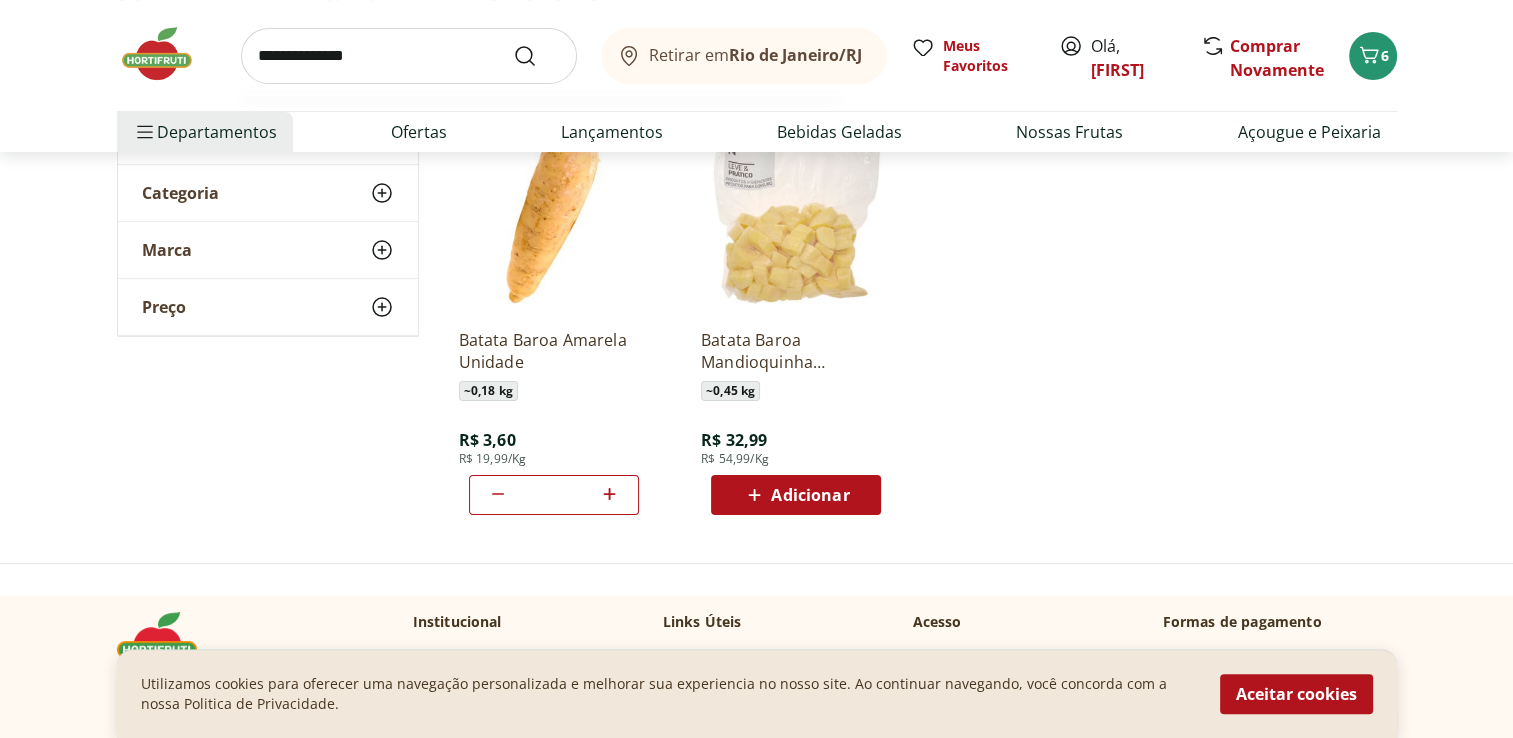 type on "**********" 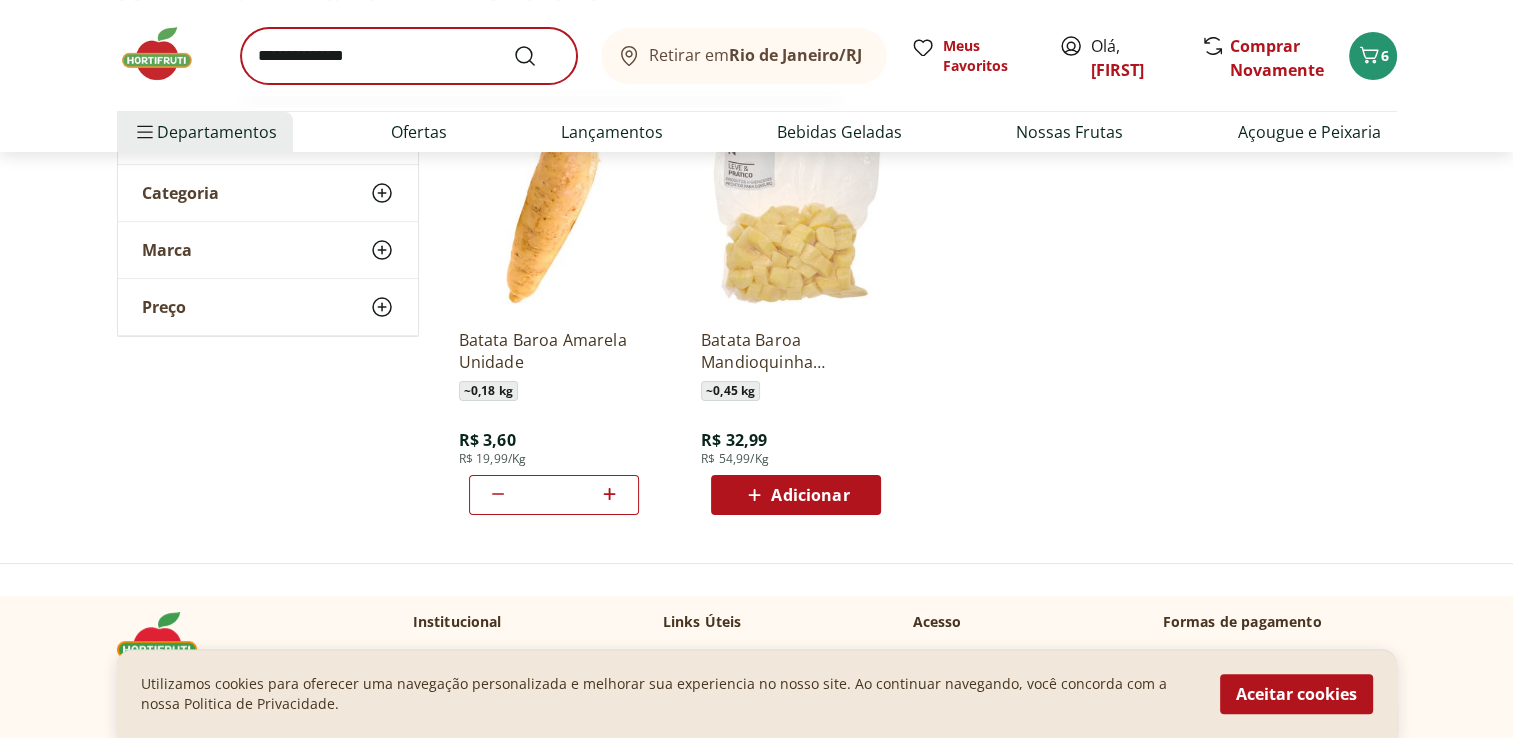 scroll, scrollTop: 0, scrollLeft: 0, axis: both 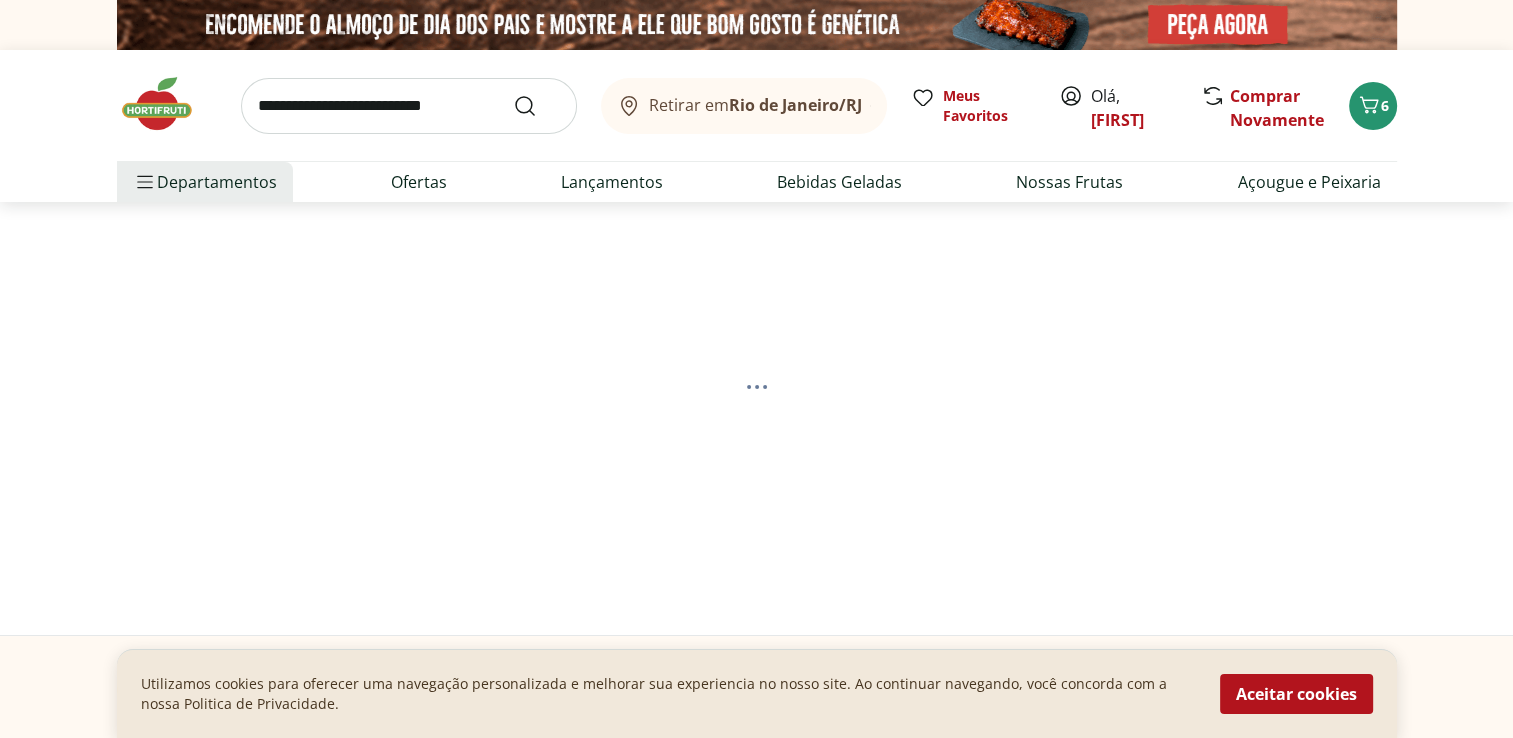 select on "**********" 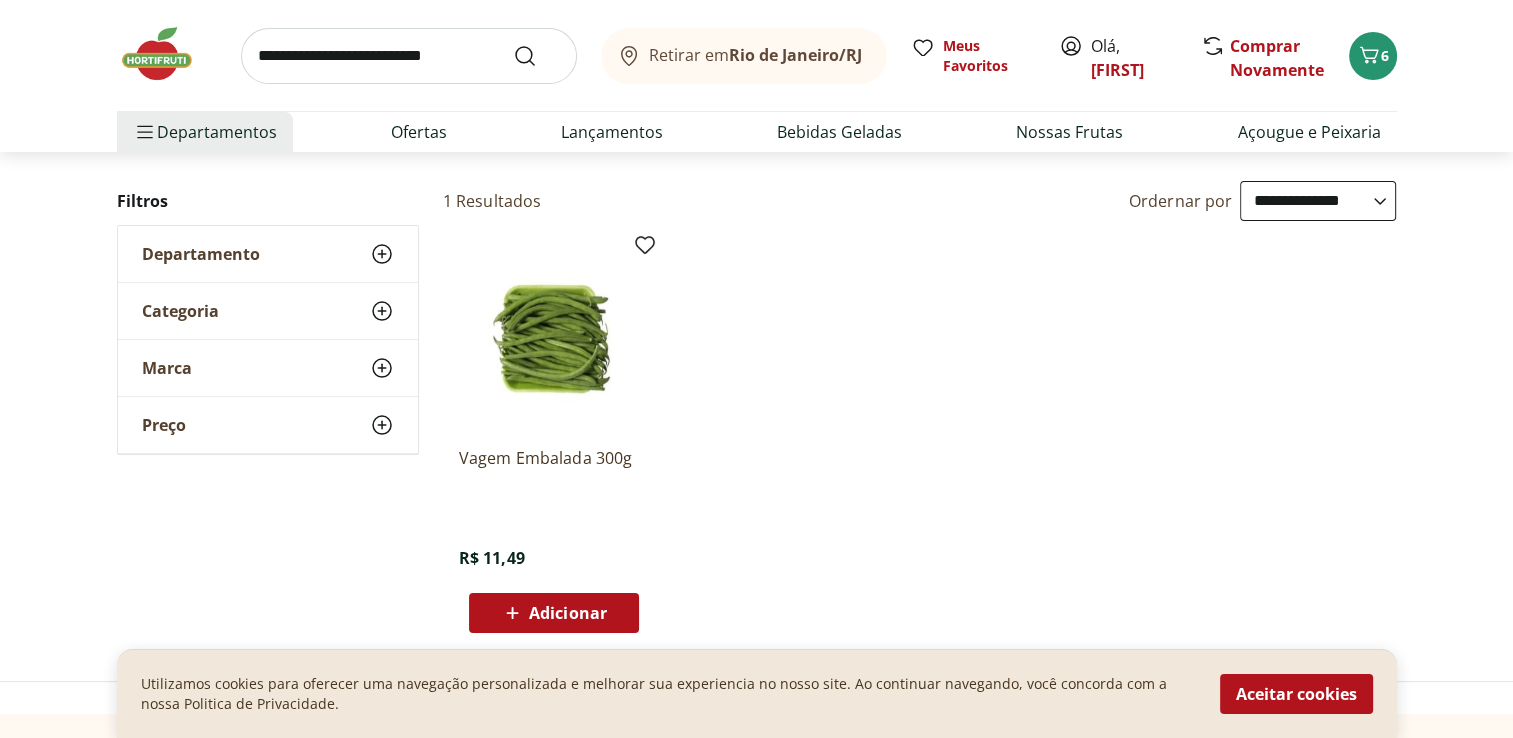 scroll, scrollTop: 200, scrollLeft: 0, axis: vertical 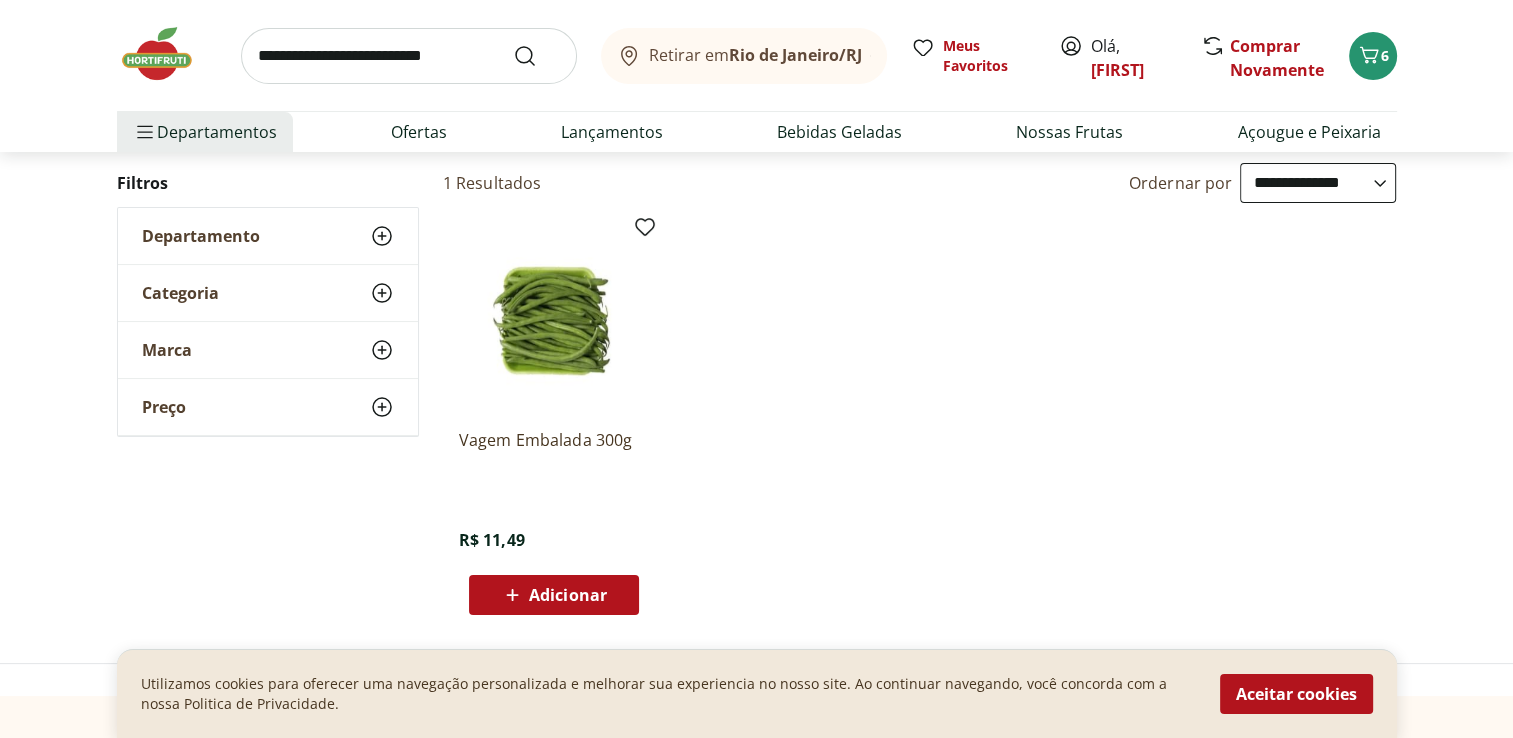 click 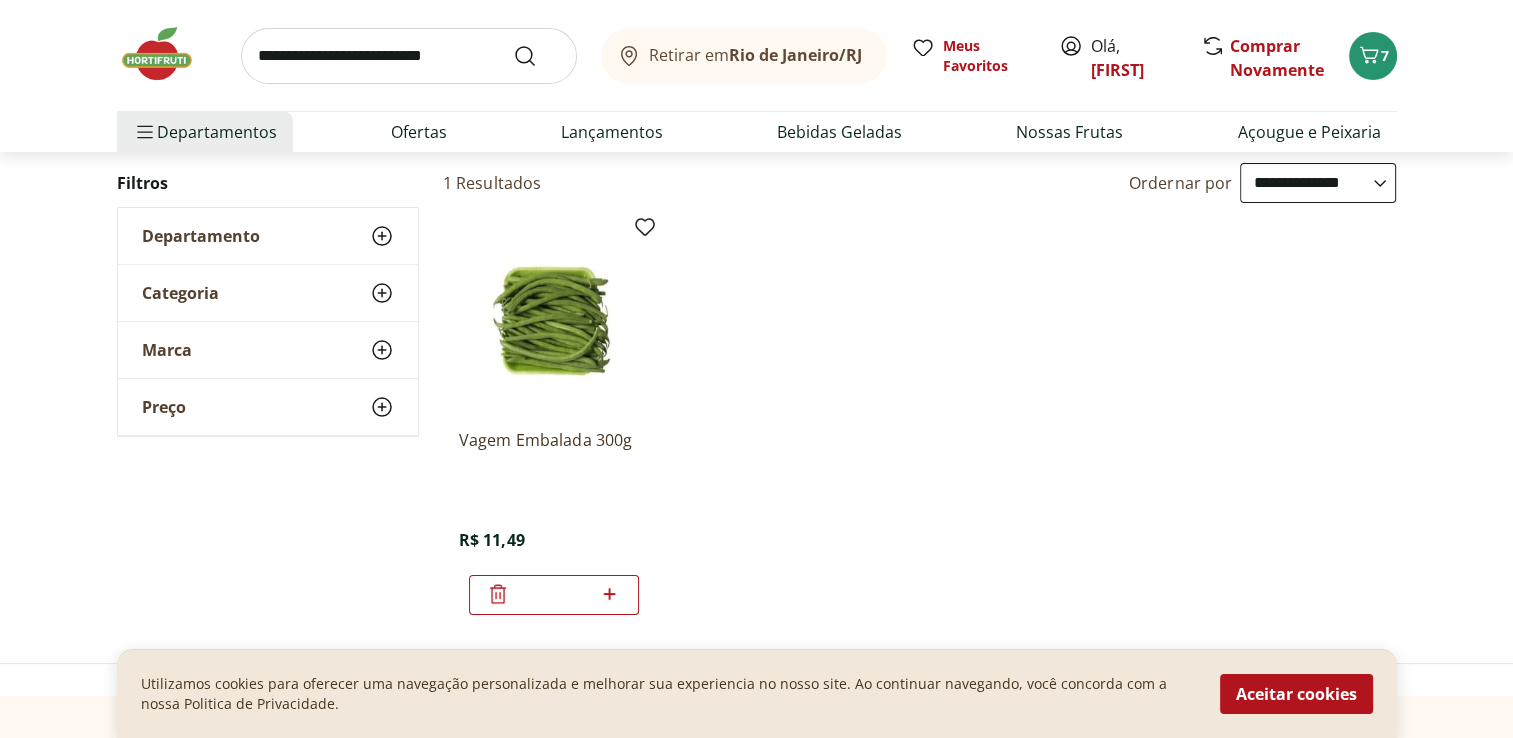 click at bounding box center (409, 56) 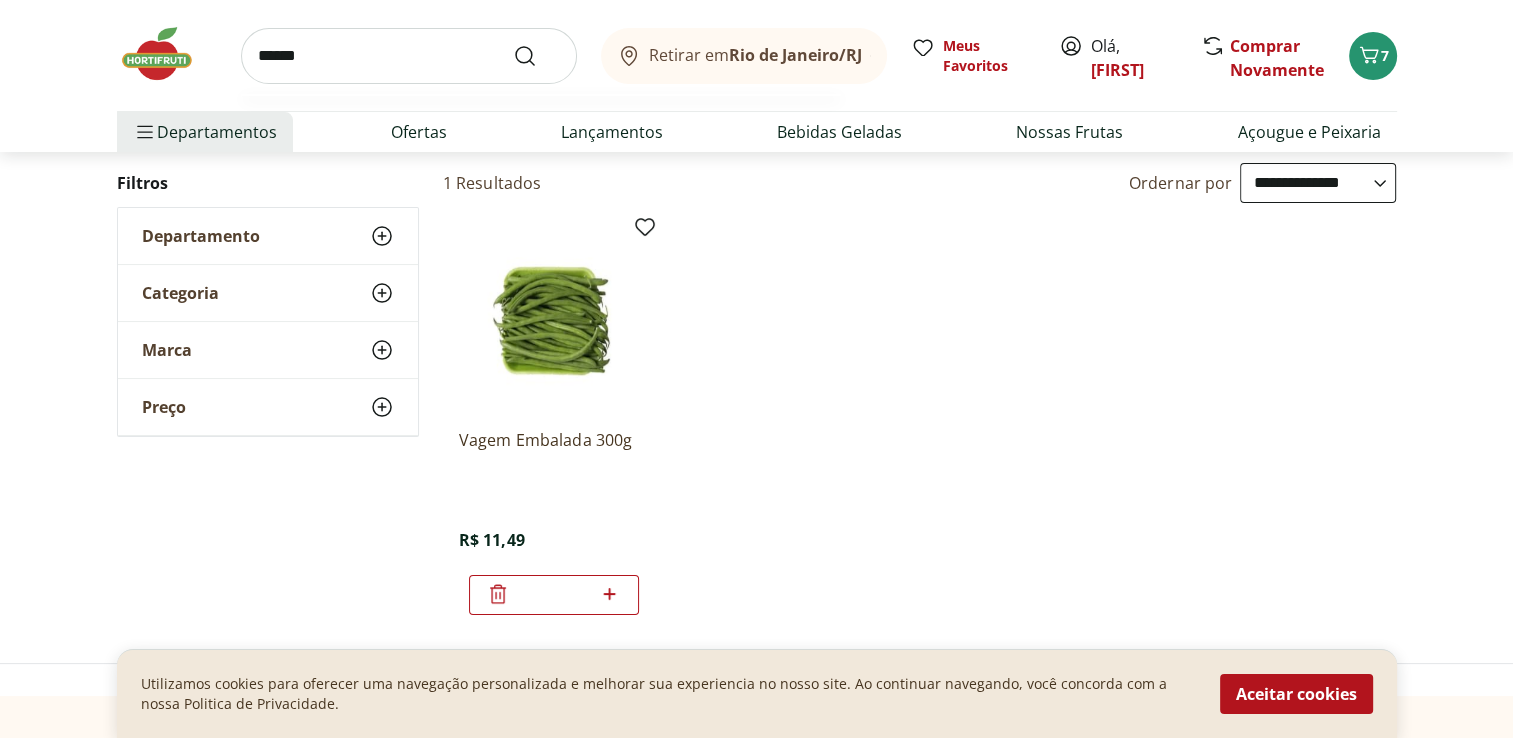 type on "******" 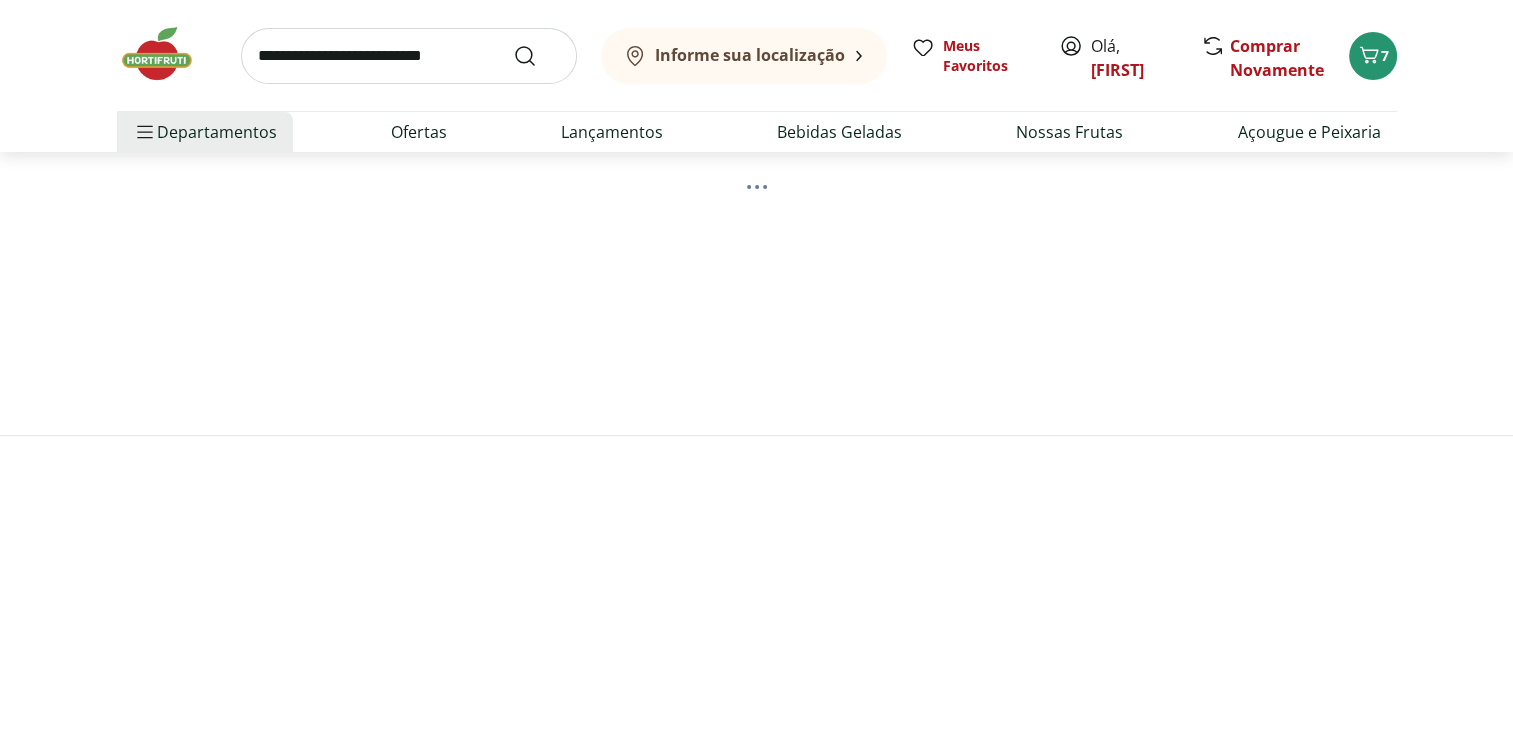 scroll, scrollTop: 0, scrollLeft: 0, axis: both 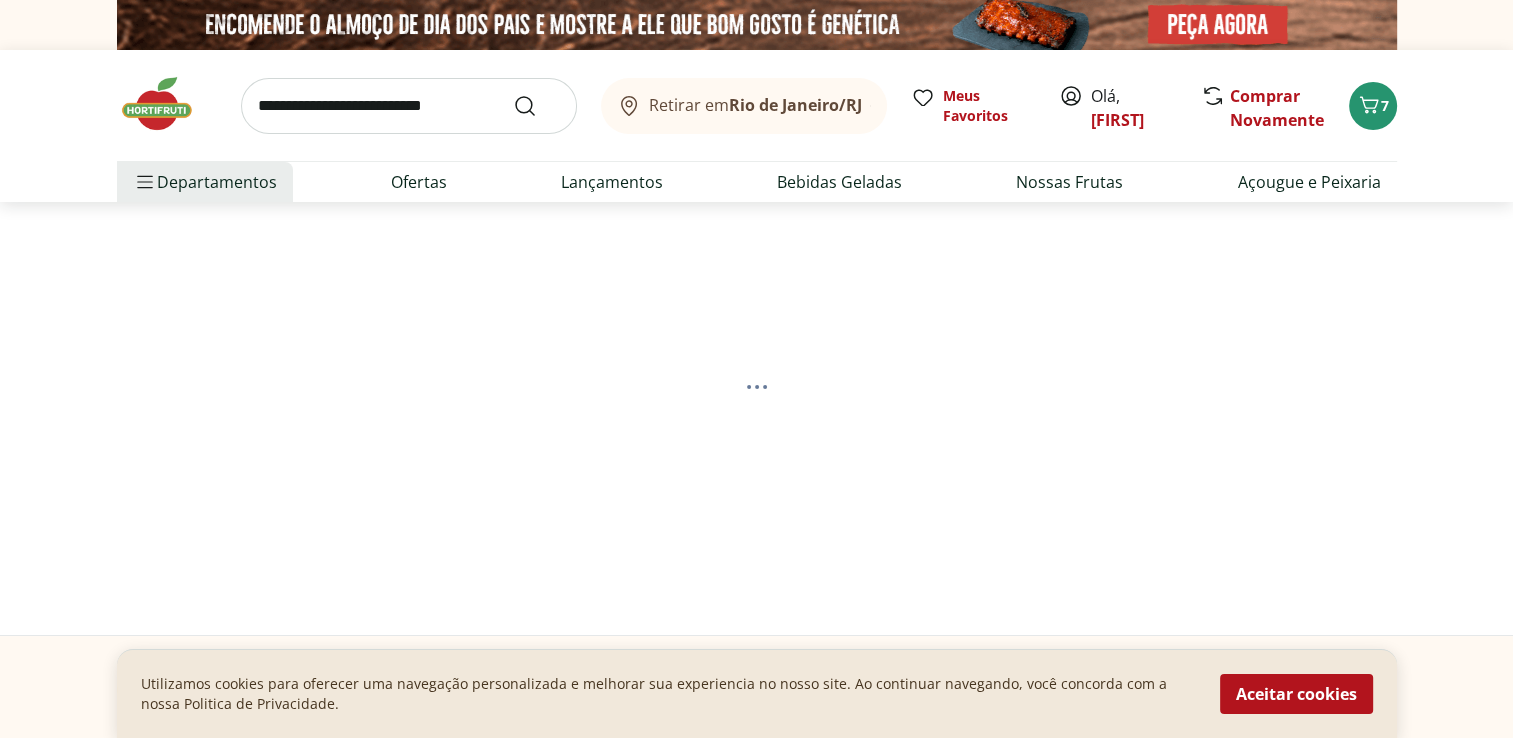 select on "**********" 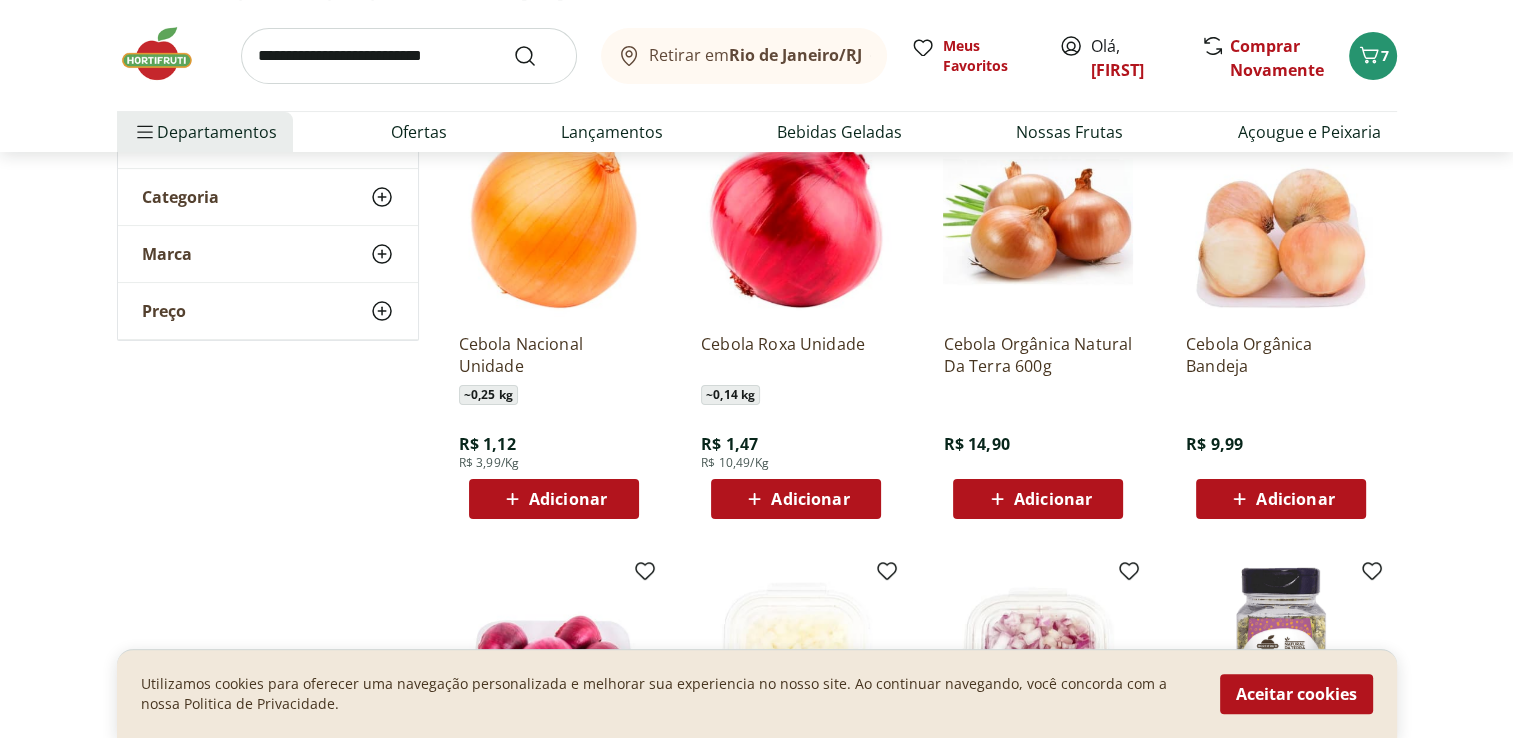 scroll, scrollTop: 300, scrollLeft: 0, axis: vertical 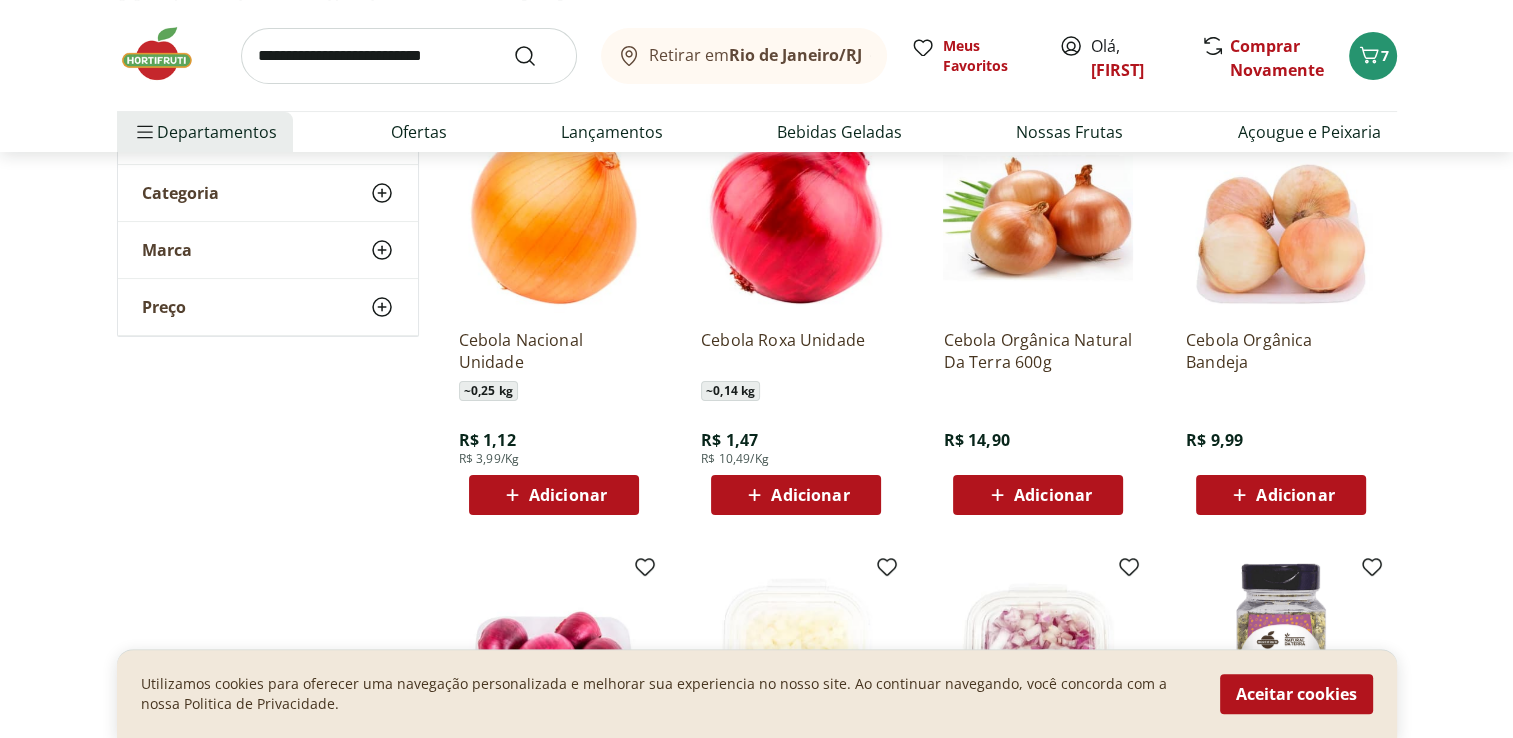 click on "Adicionar" at bounding box center [568, 495] 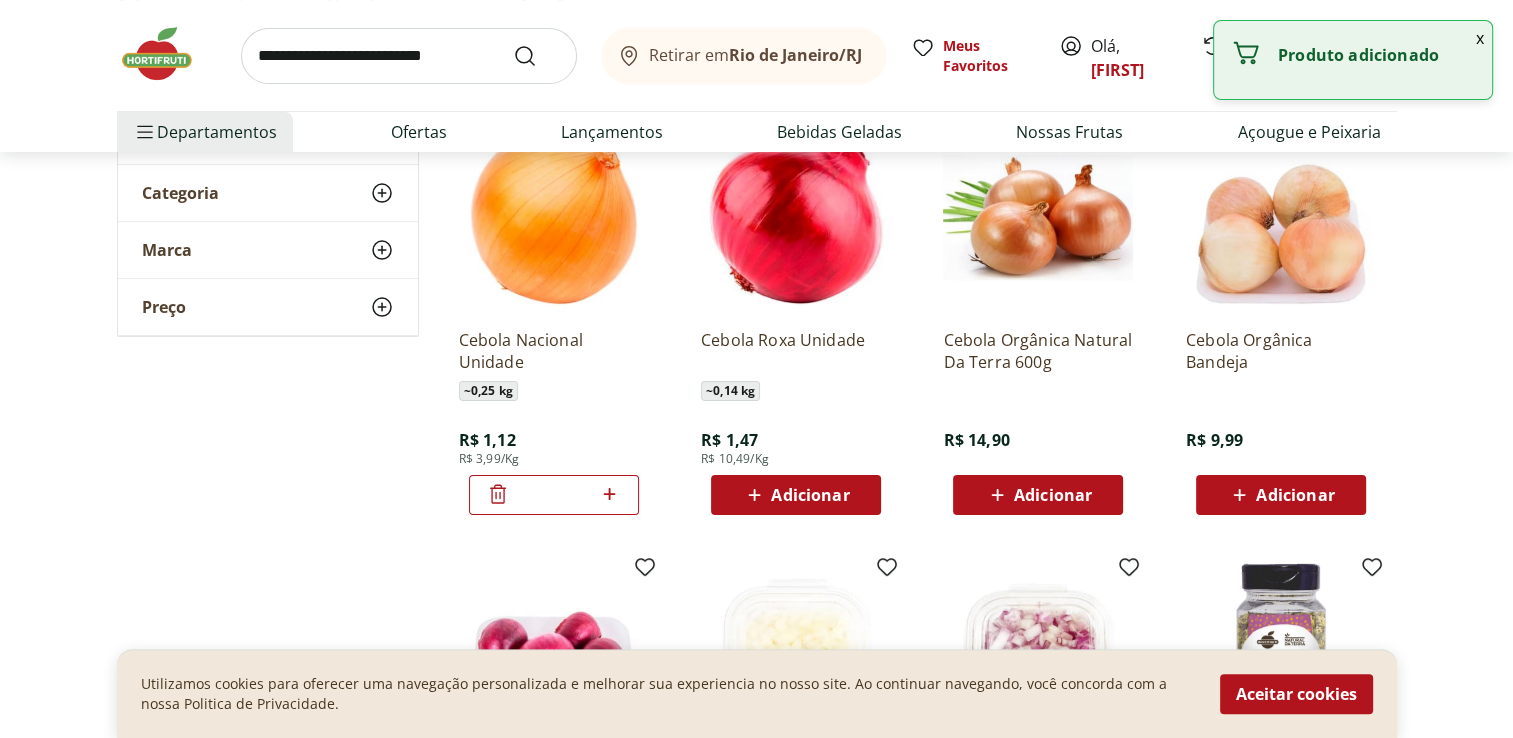 click 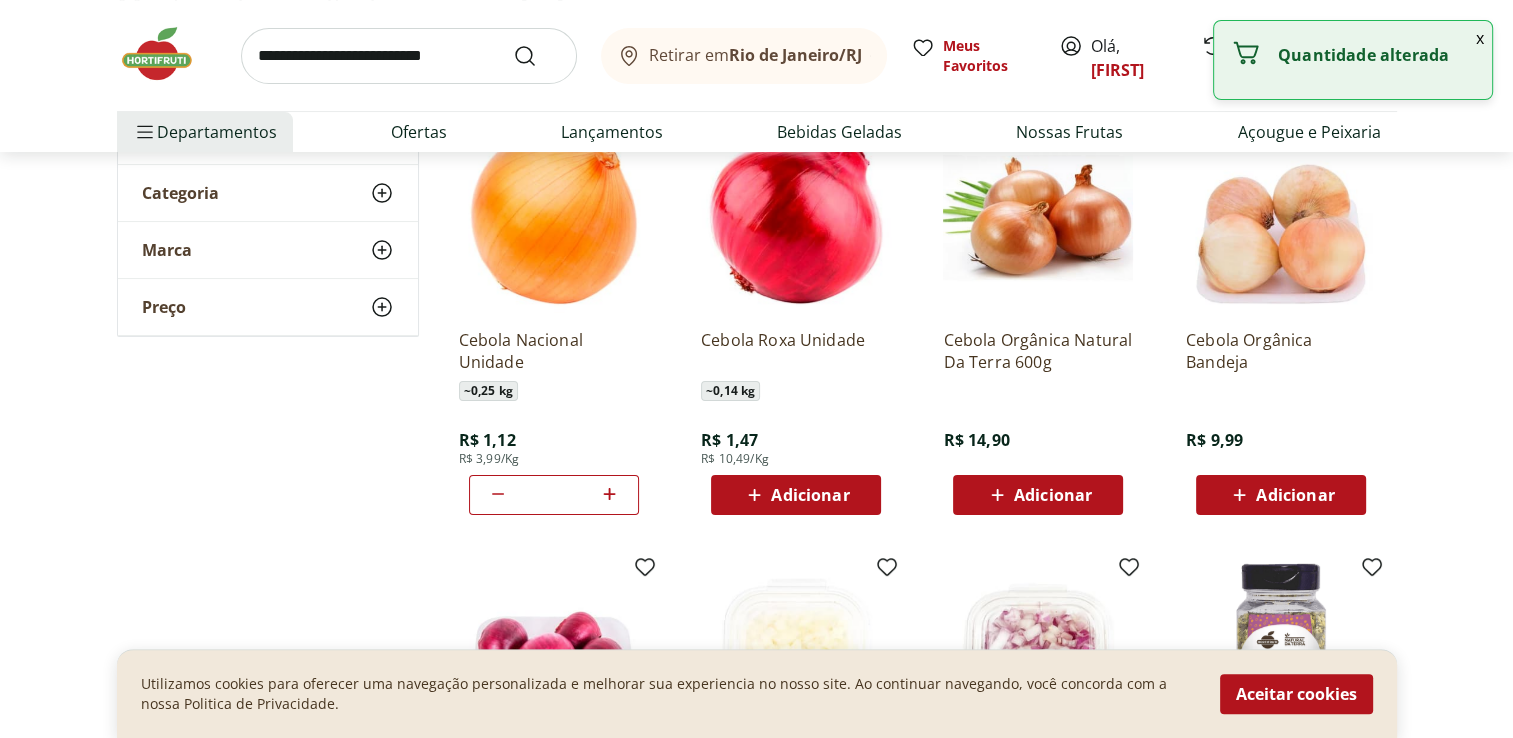 click 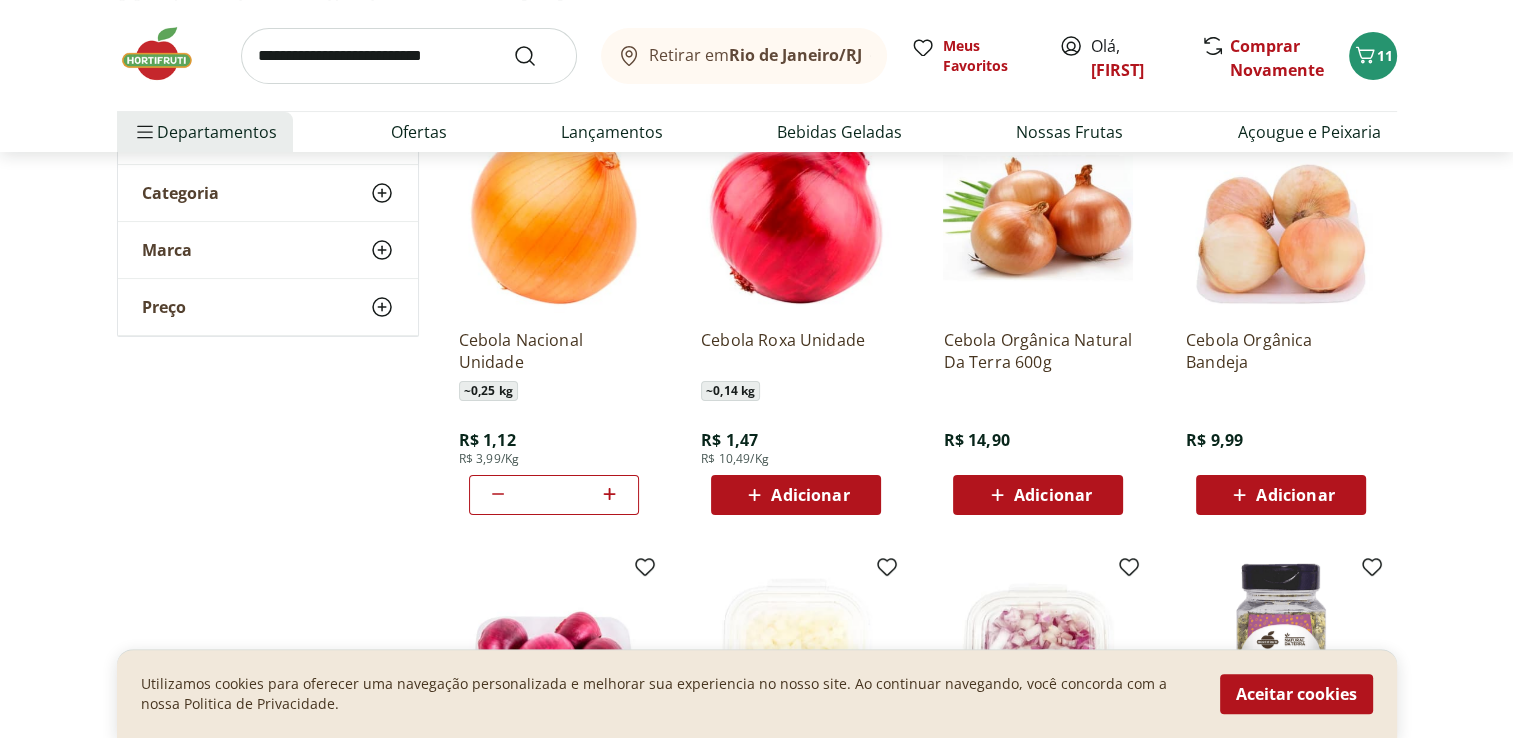 click at bounding box center (409, 56) 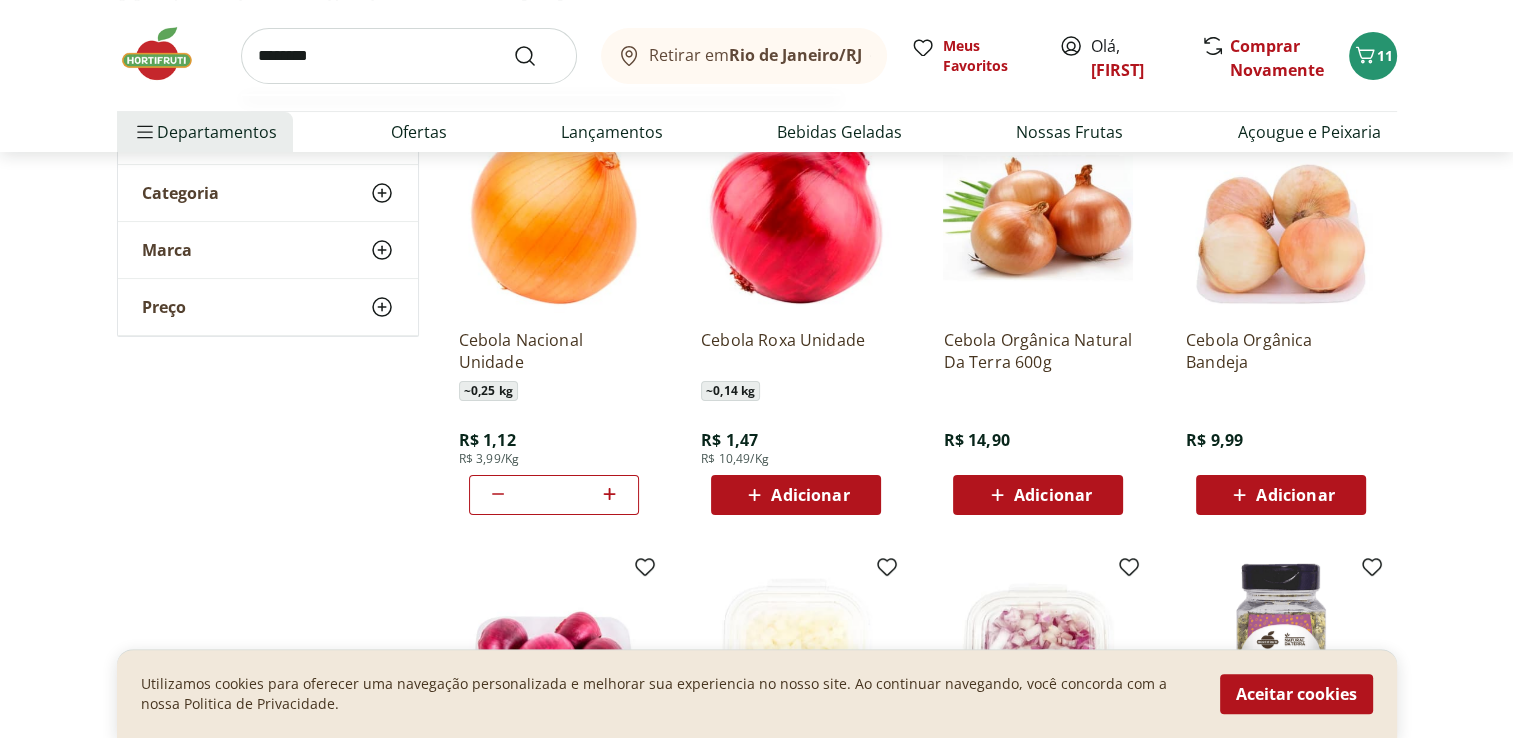 type on "********" 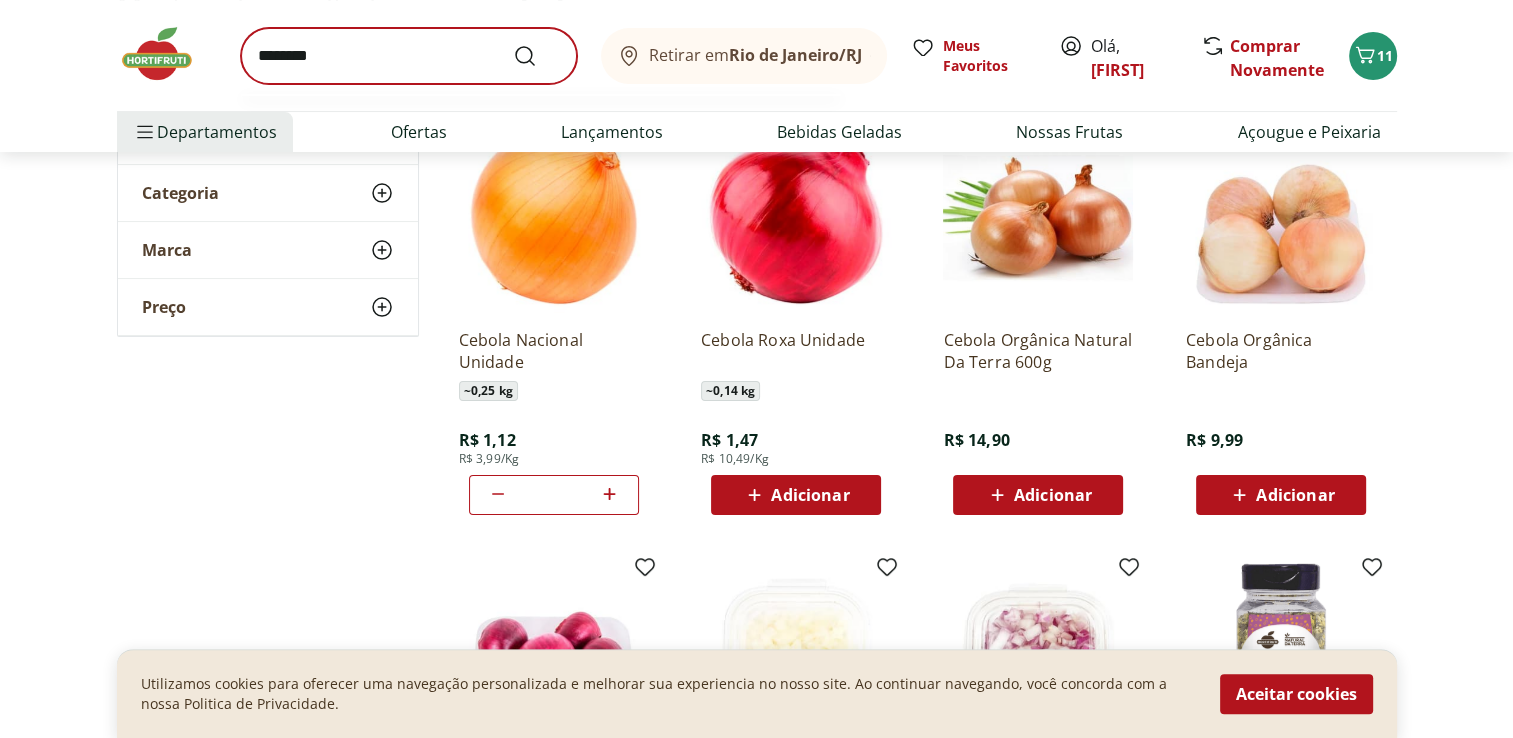 scroll, scrollTop: 0, scrollLeft: 0, axis: both 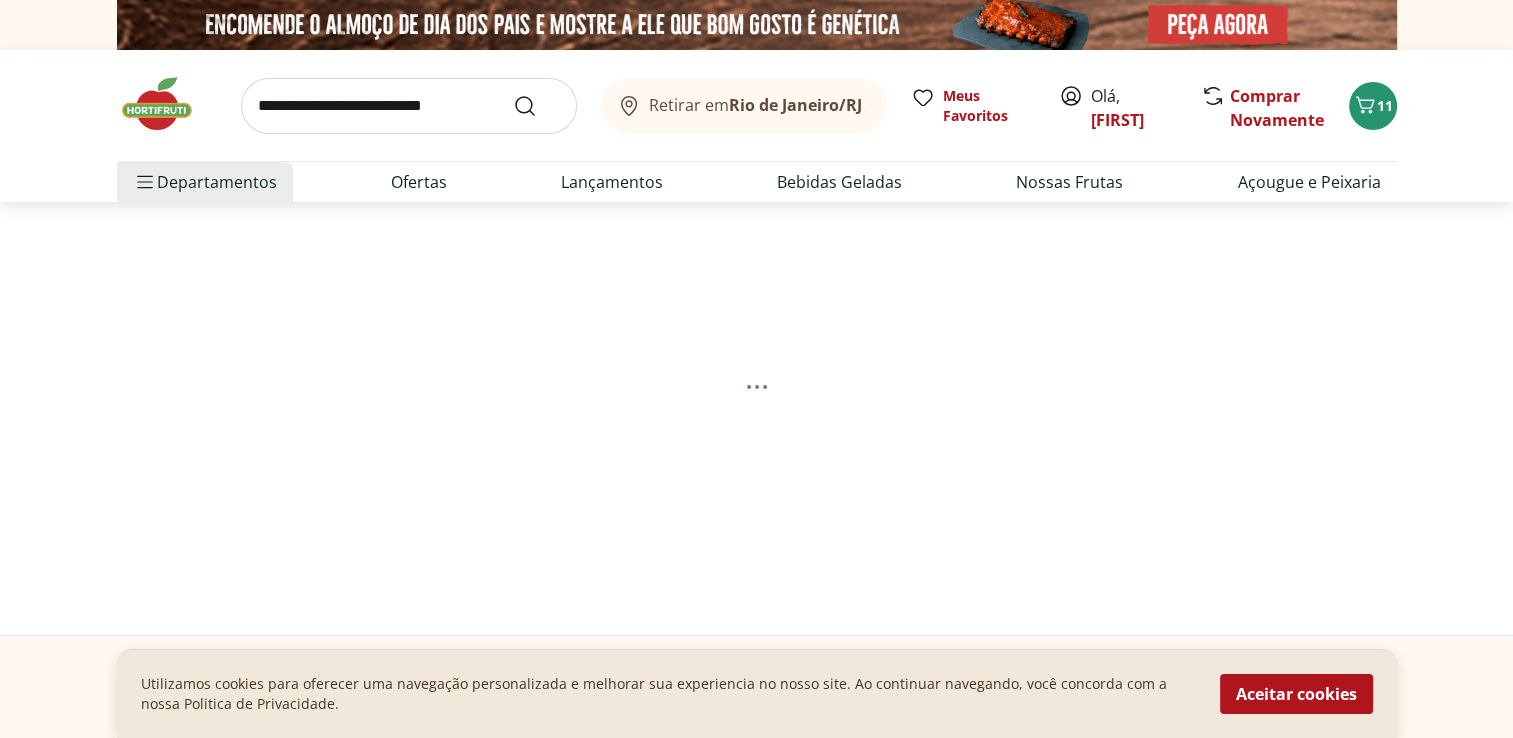 select on "**********" 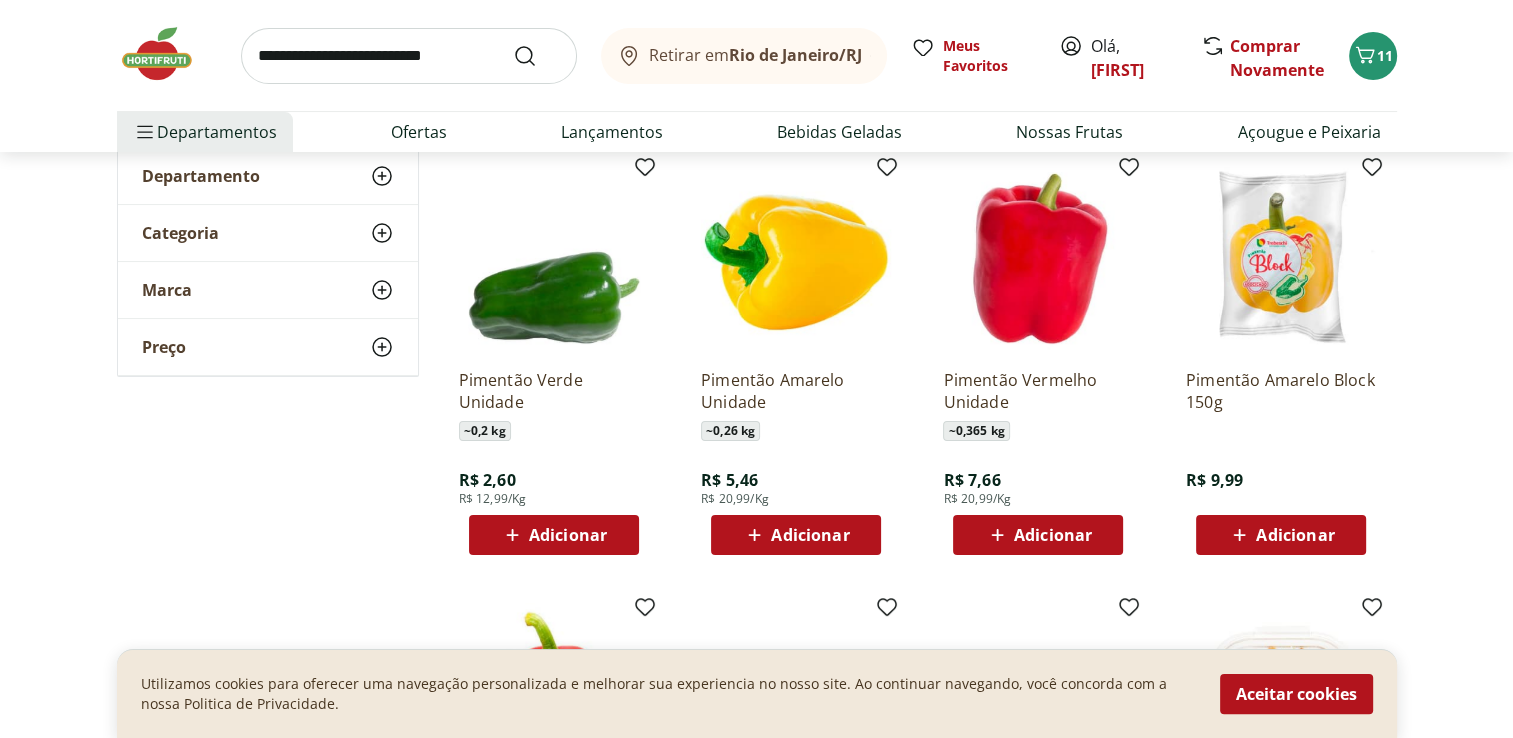 scroll, scrollTop: 300, scrollLeft: 0, axis: vertical 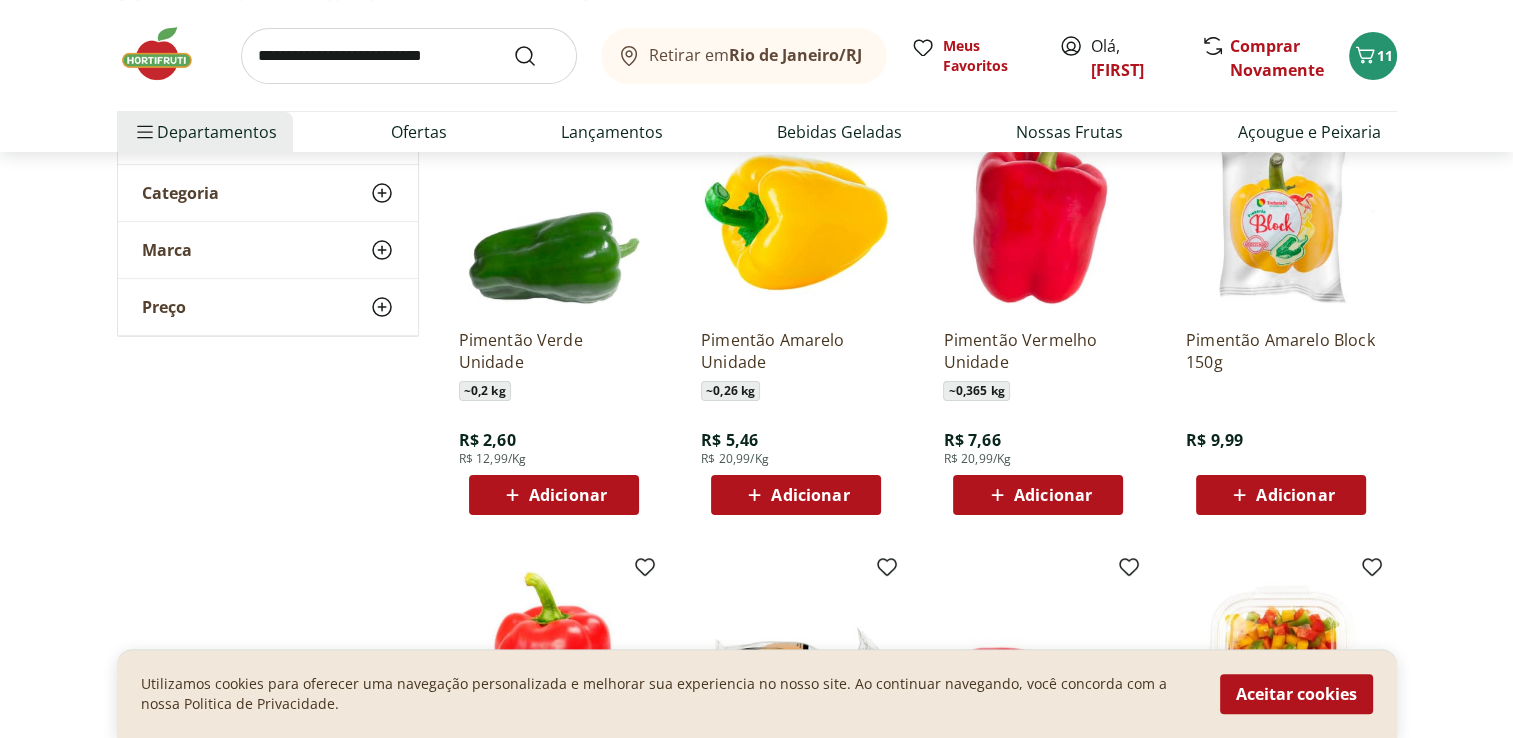 click on "Adicionar" at bounding box center (810, 495) 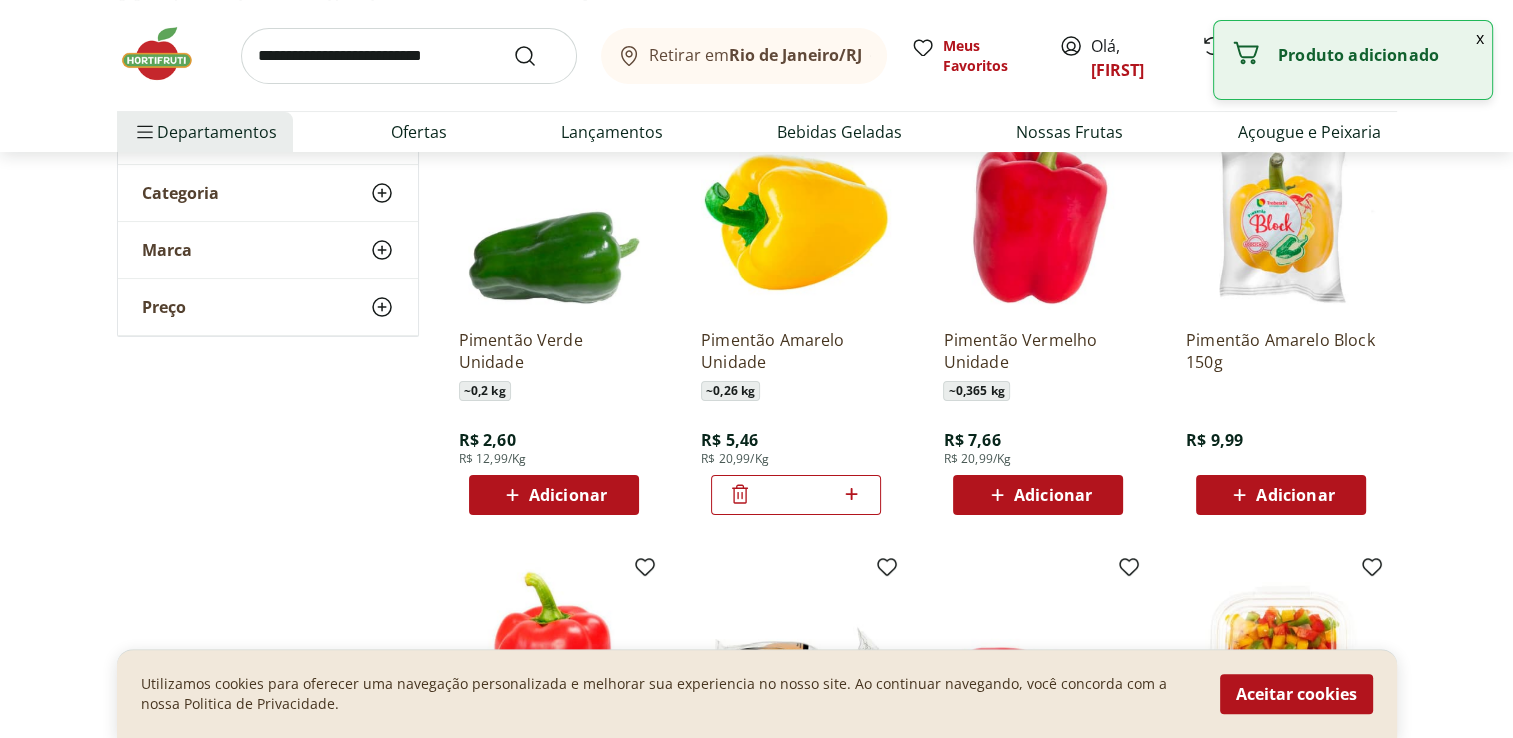 click 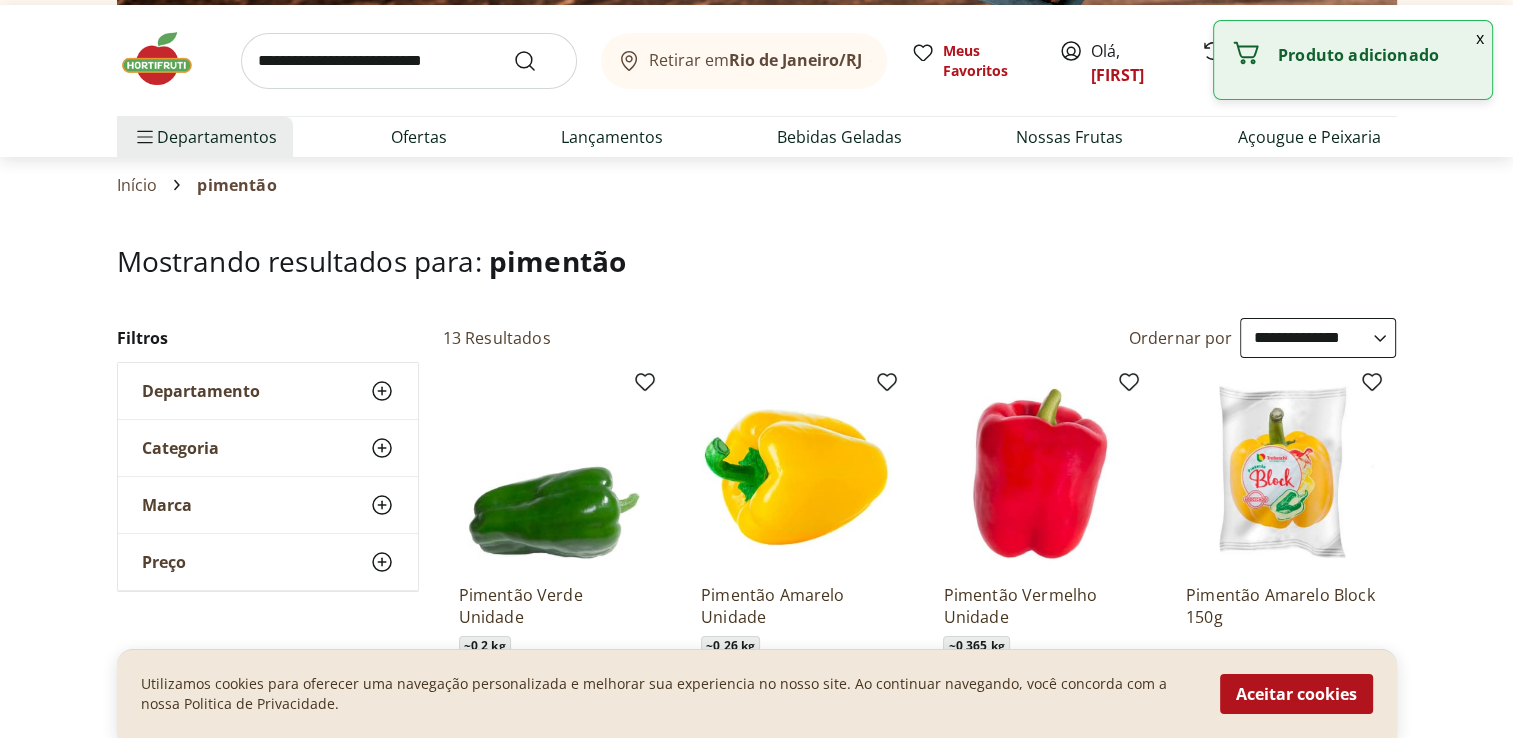 scroll, scrollTop: 0, scrollLeft: 0, axis: both 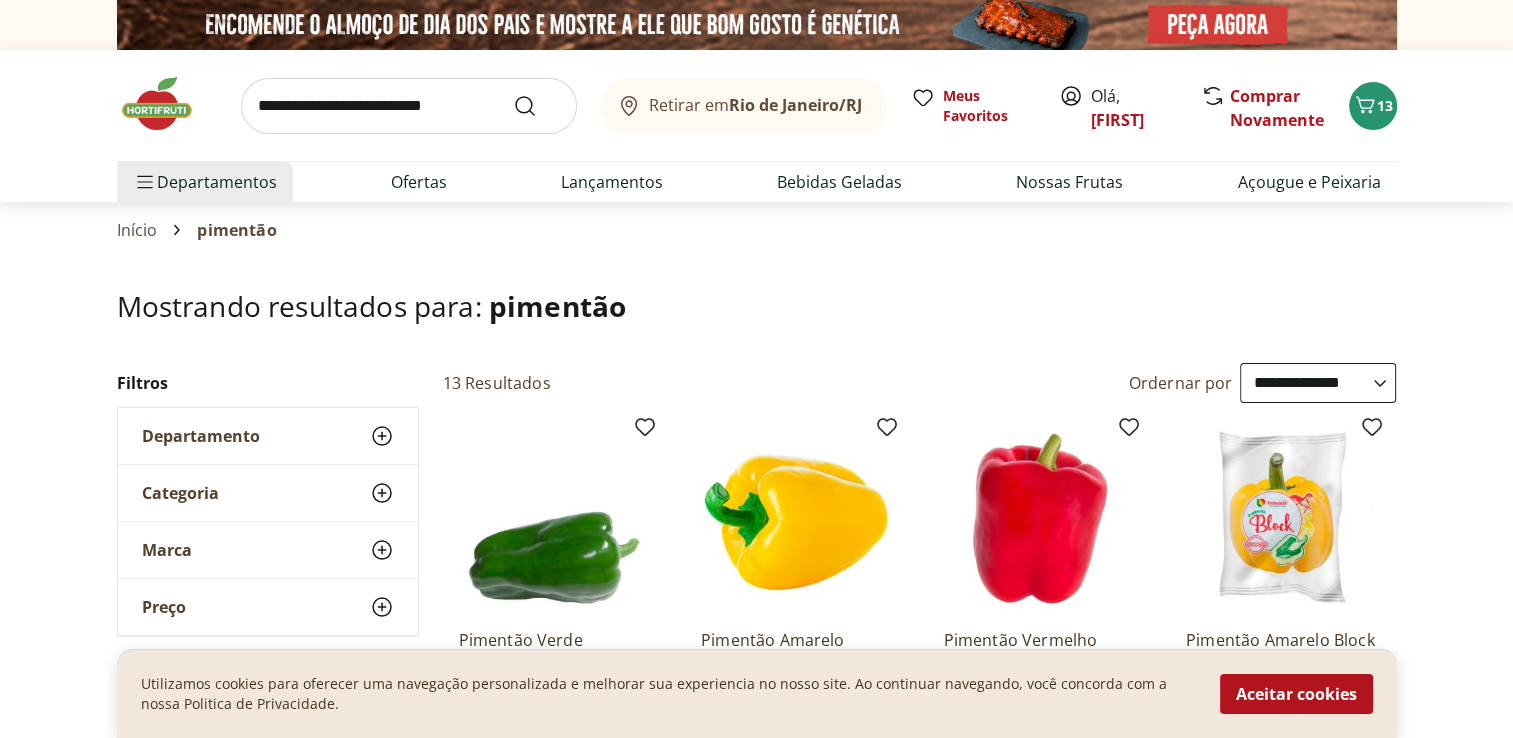 click at bounding box center (409, 106) 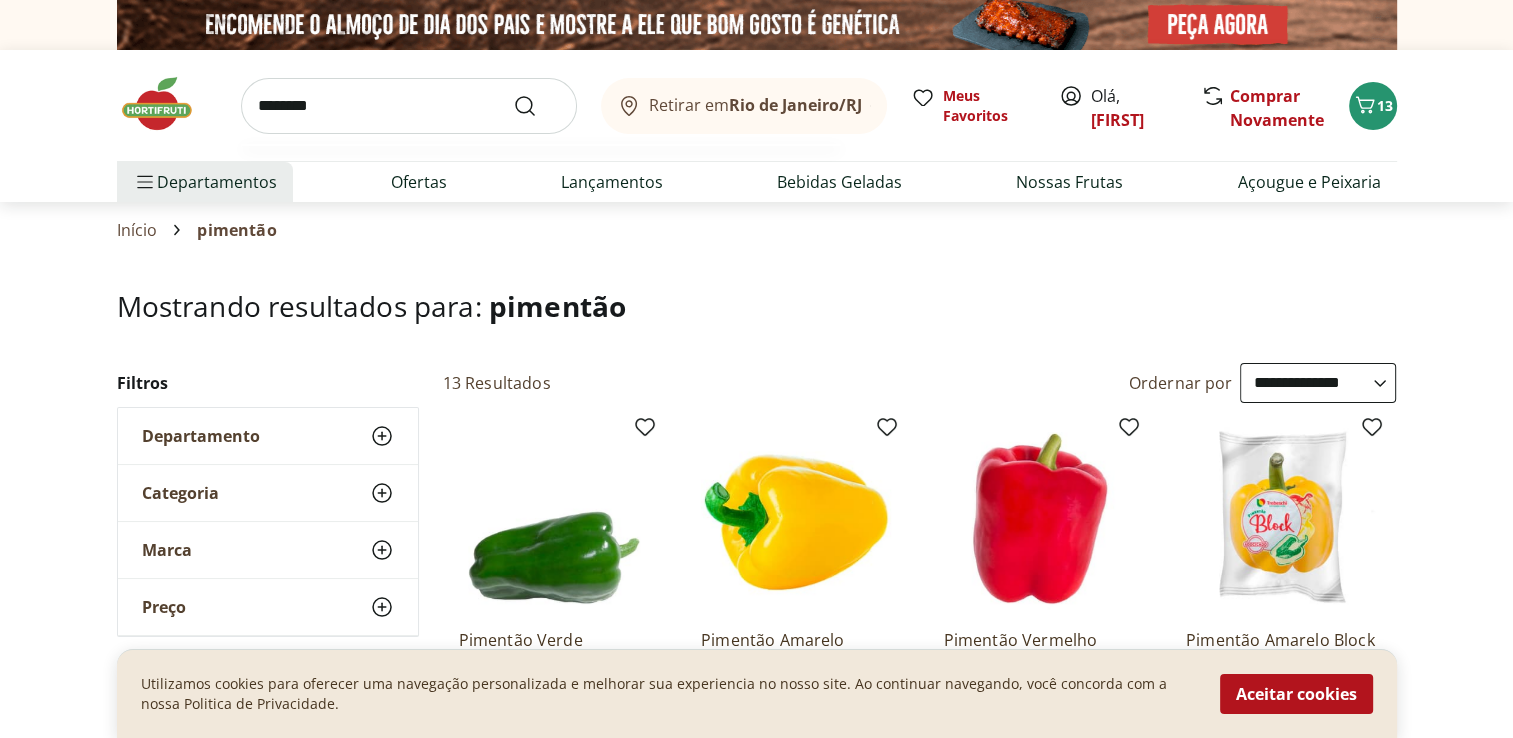 type on "*********" 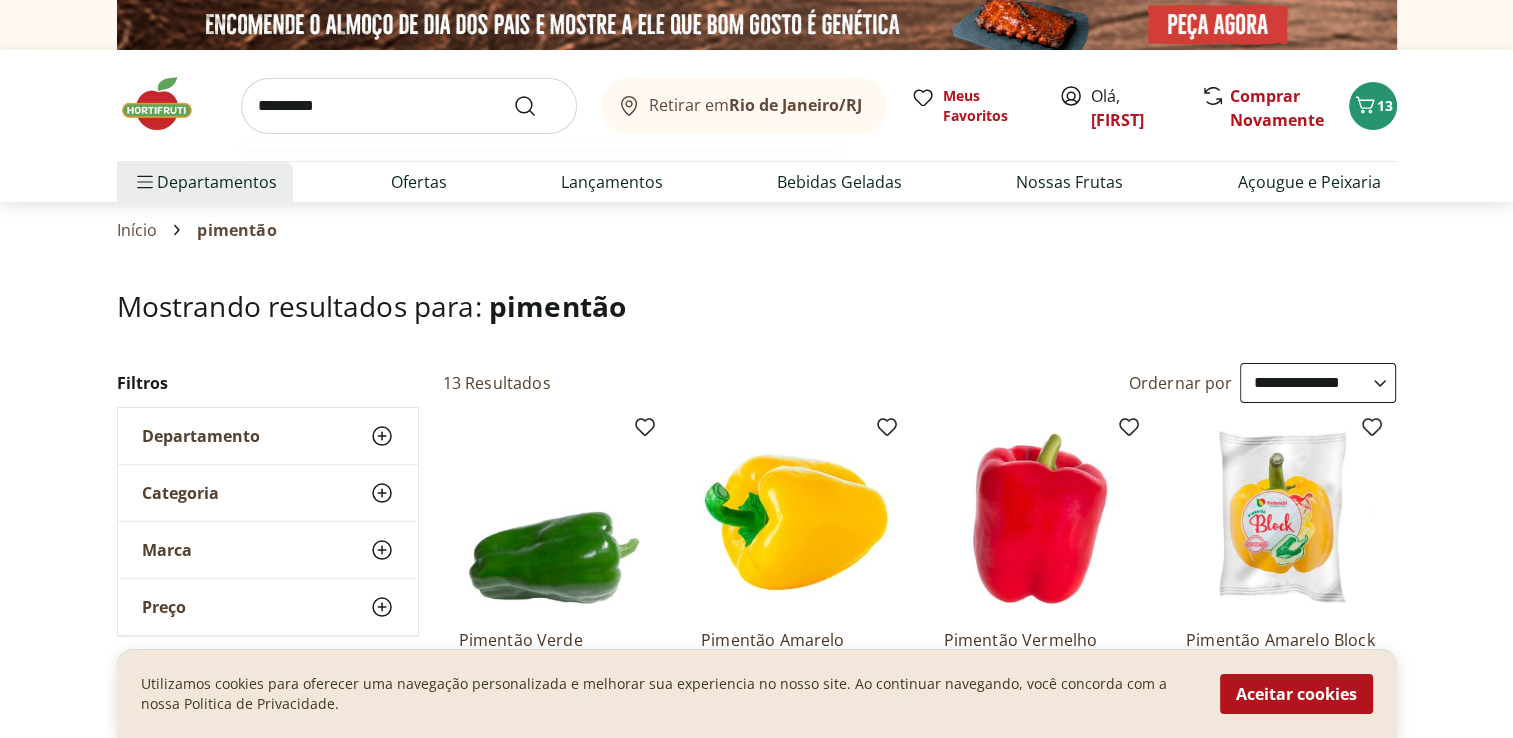 click at bounding box center (537, 106) 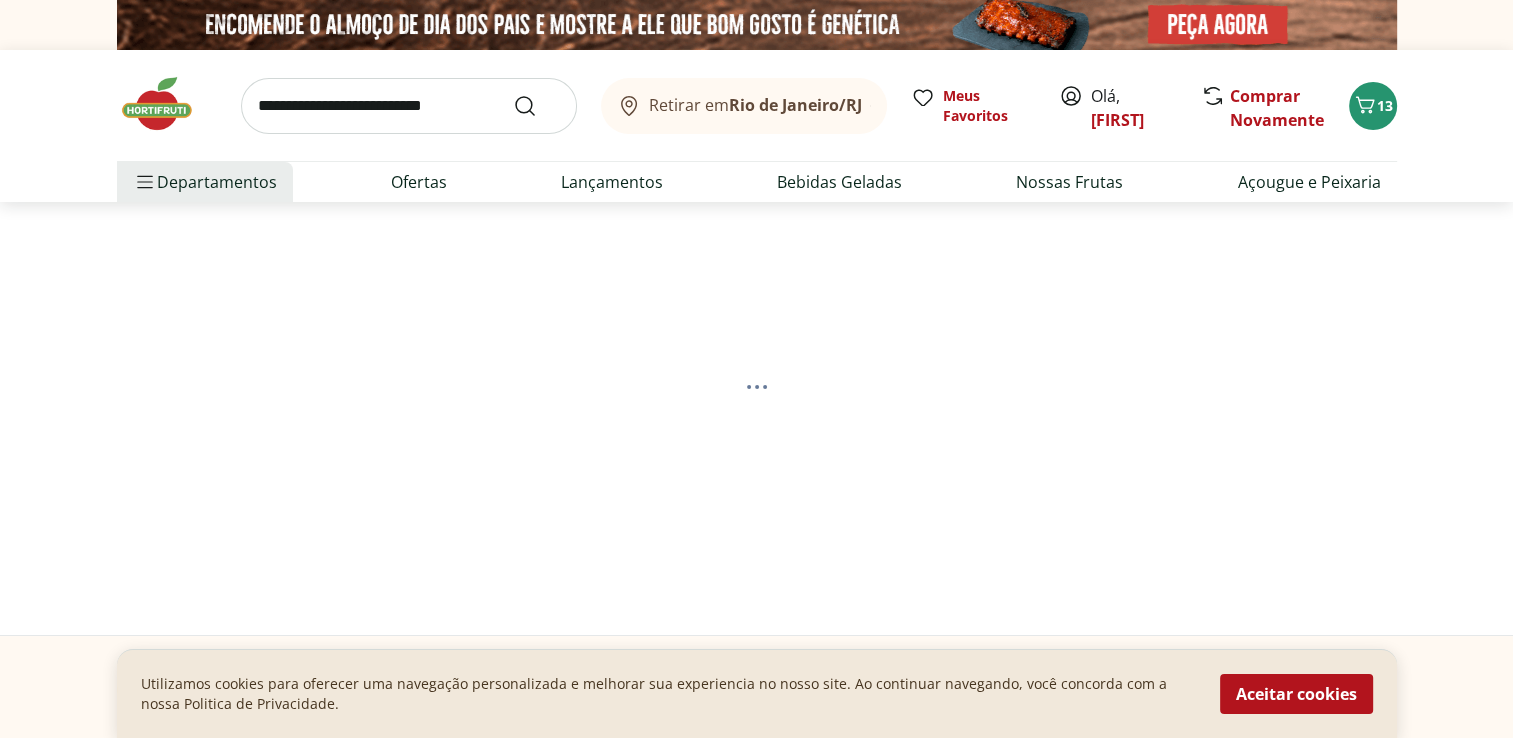 select on "**********" 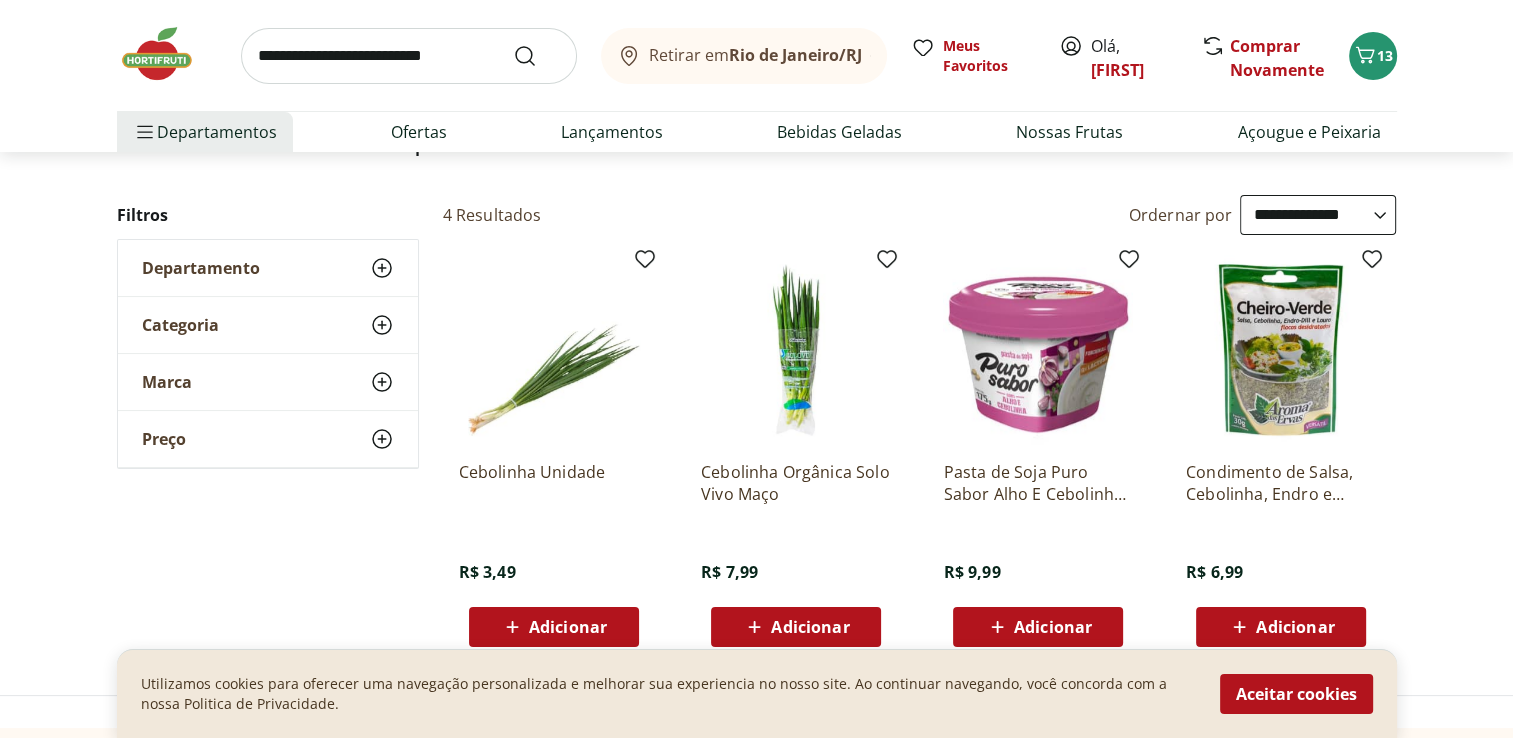 scroll, scrollTop: 200, scrollLeft: 0, axis: vertical 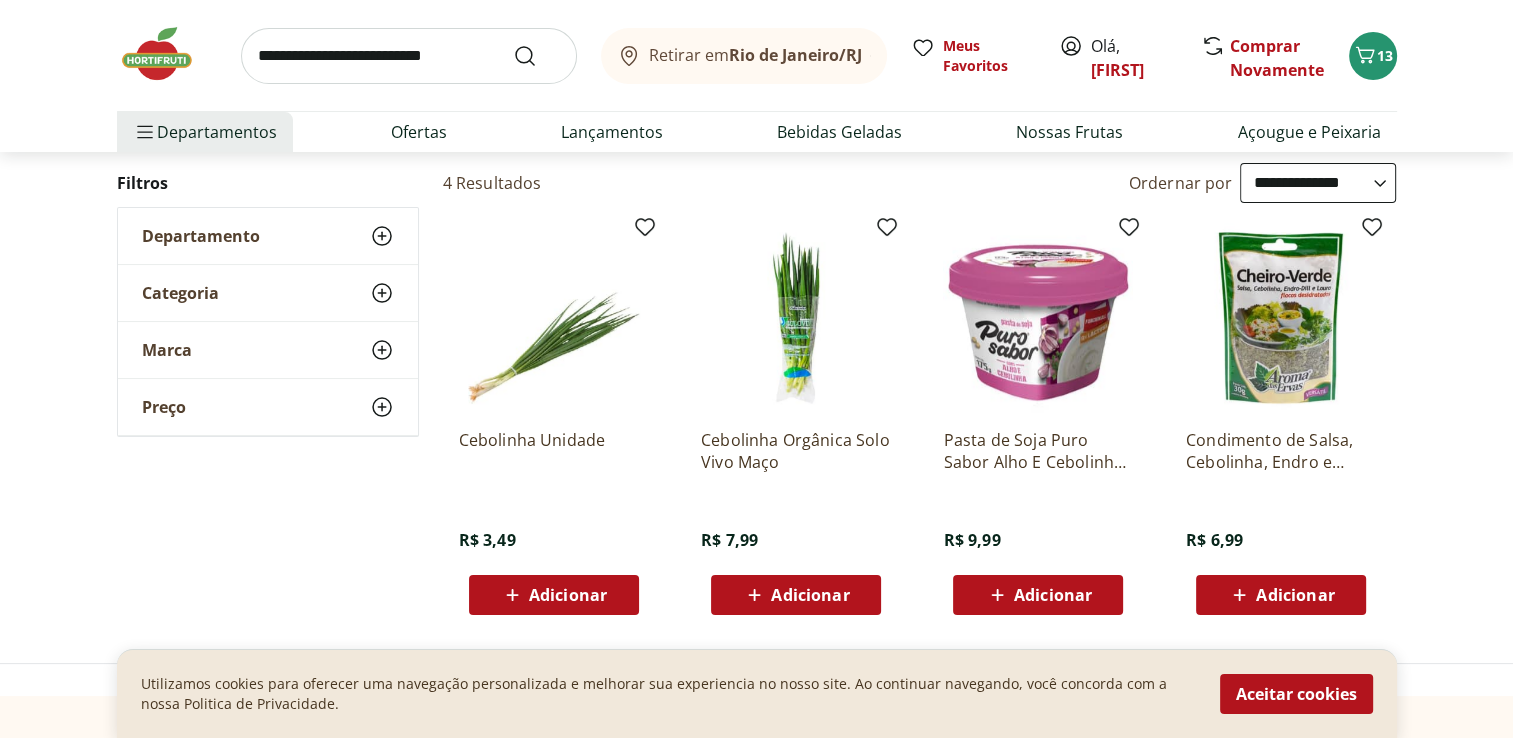 click on "Adicionar" at bounding box center (568, 595) 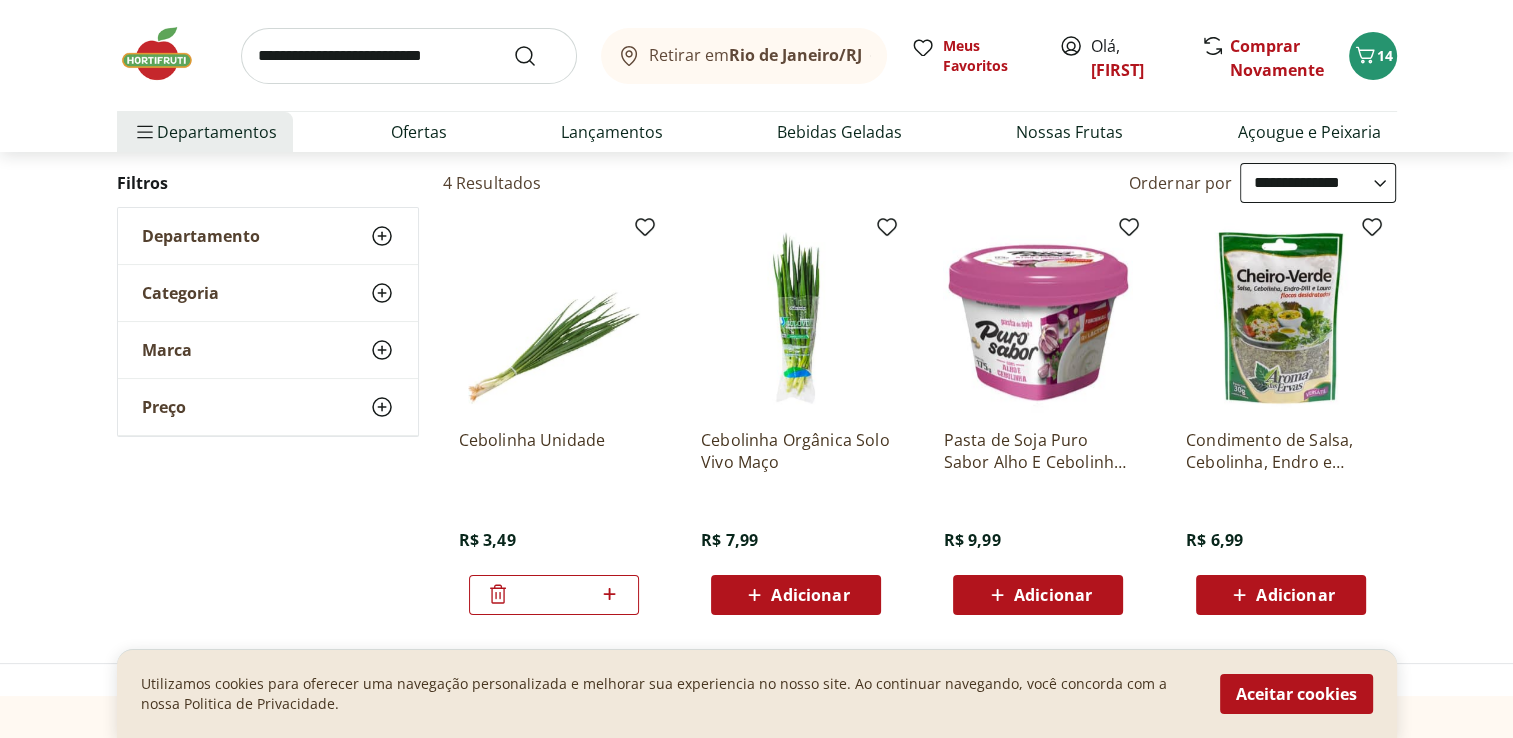 click at bounding box center (409, 56) 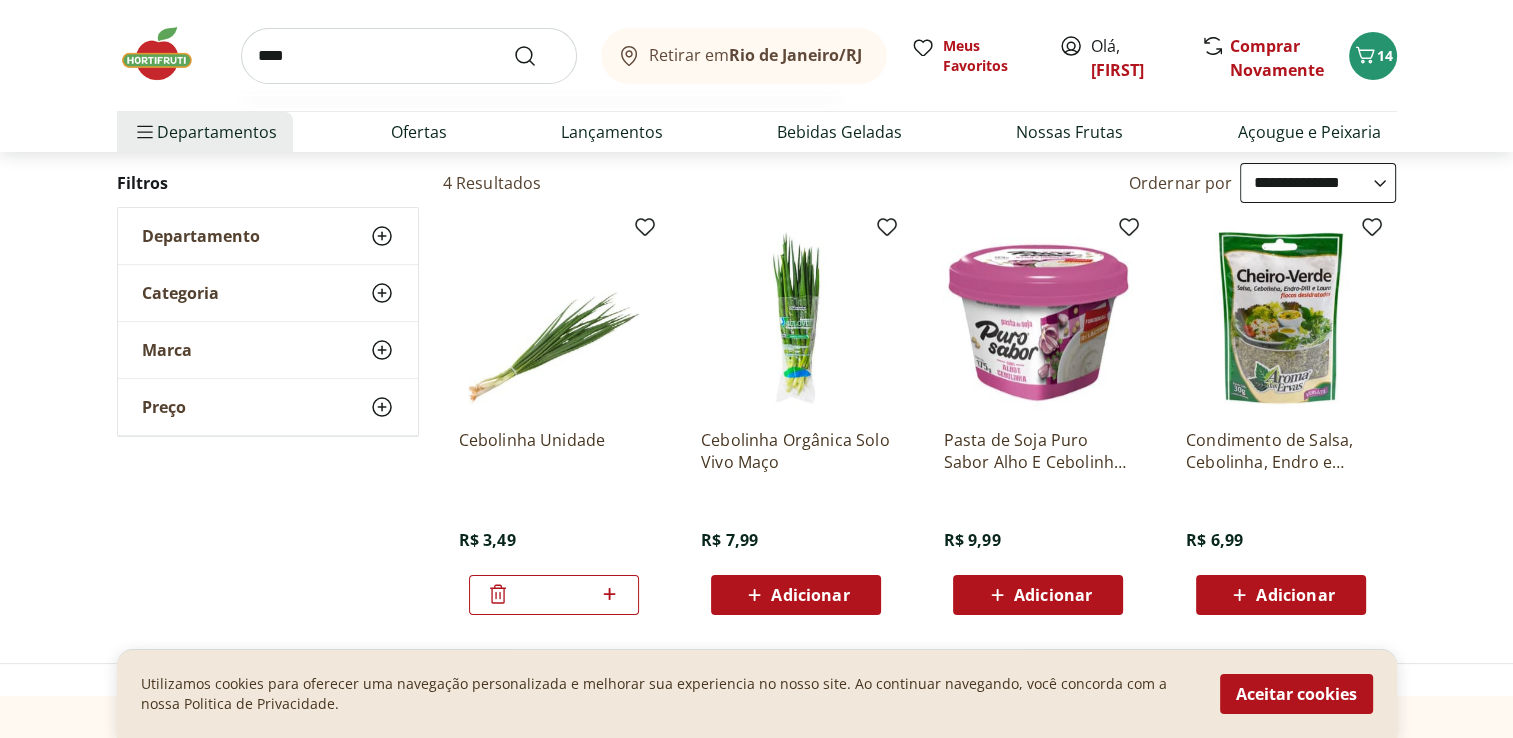 type on "****" 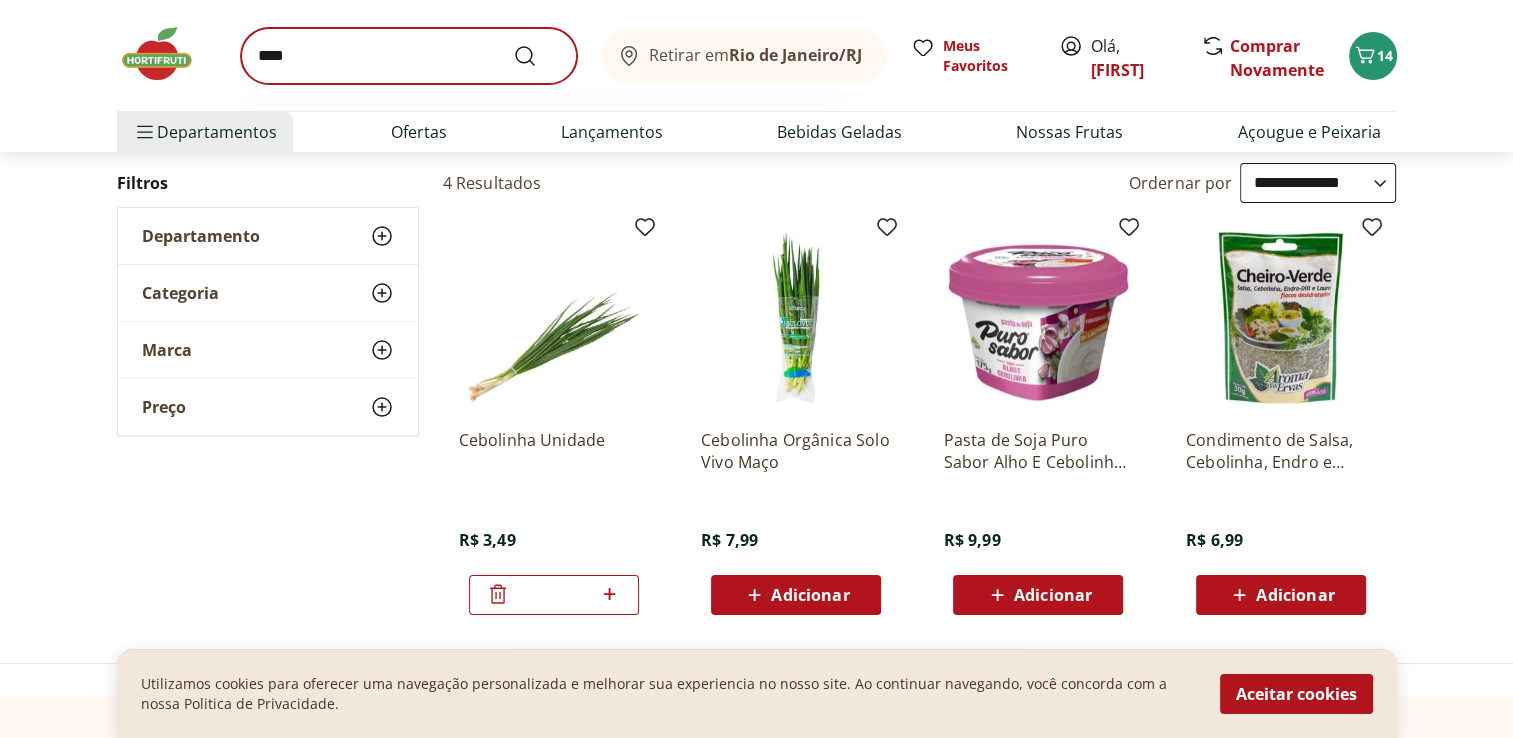 scroll, scrollTop: 0, scrollLeft: 0, axis: both 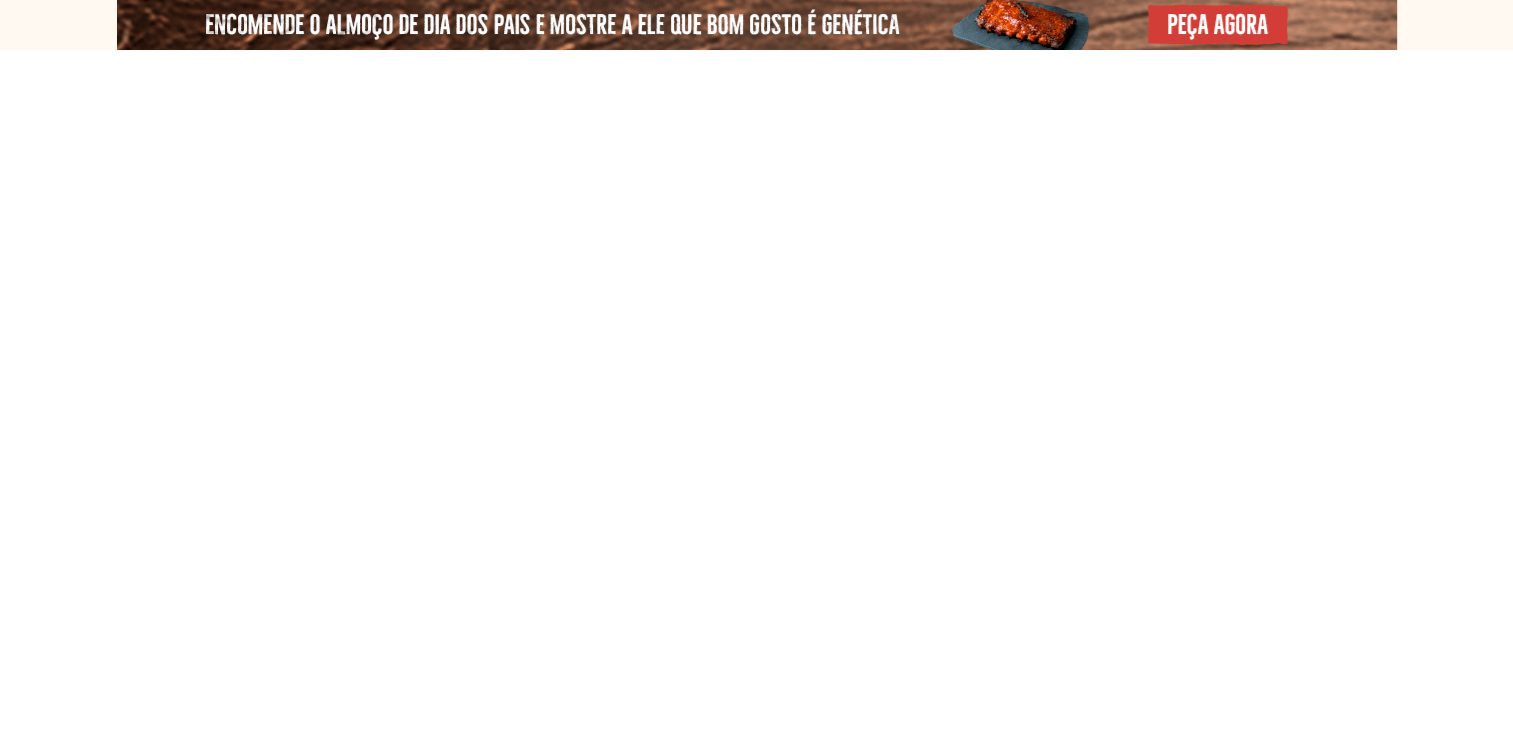 select on "**********" 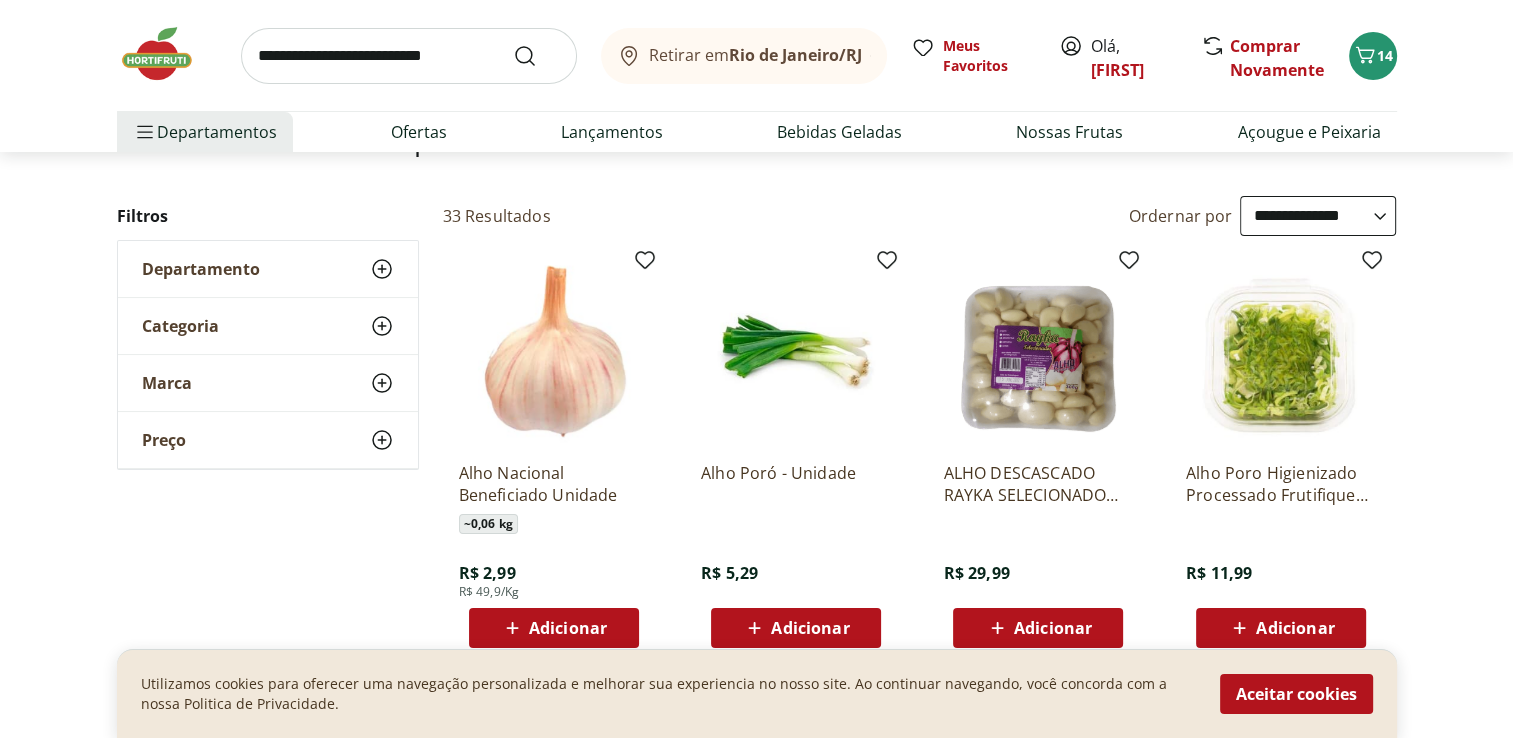 scroll, scrollTop: 200, scrollLeft: 0, axis: vertical 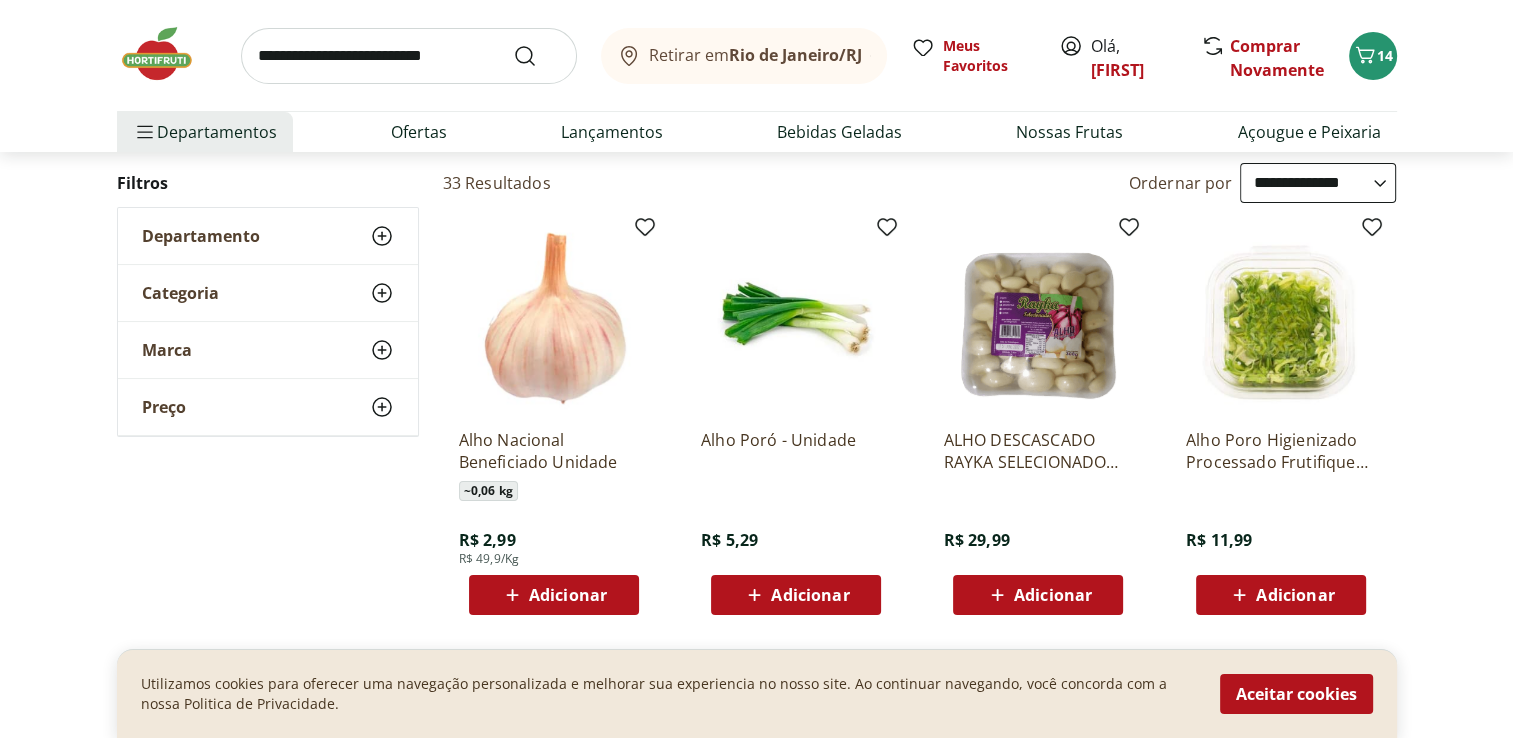 click on "Adicionar" at bounding box center (568, 595) 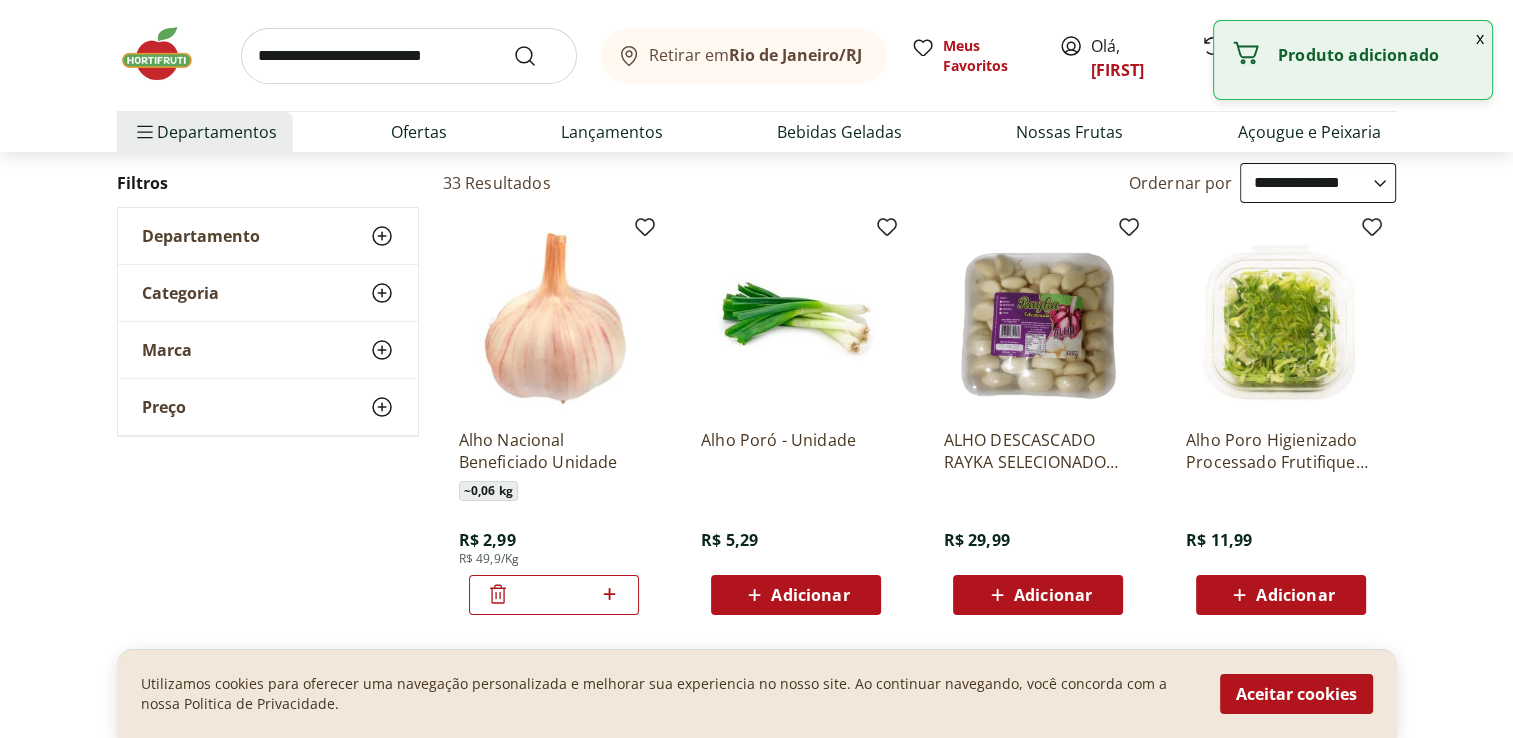 click 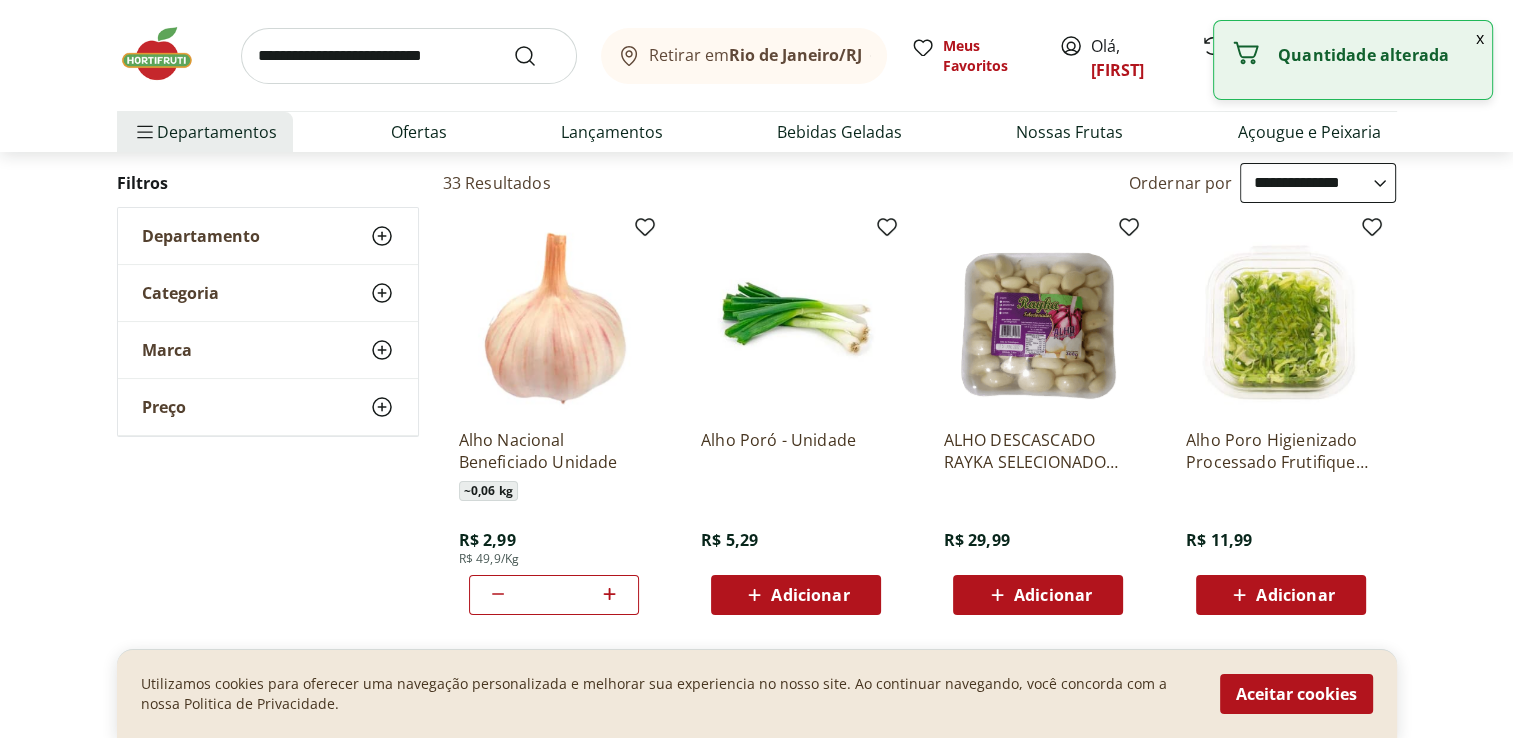 click 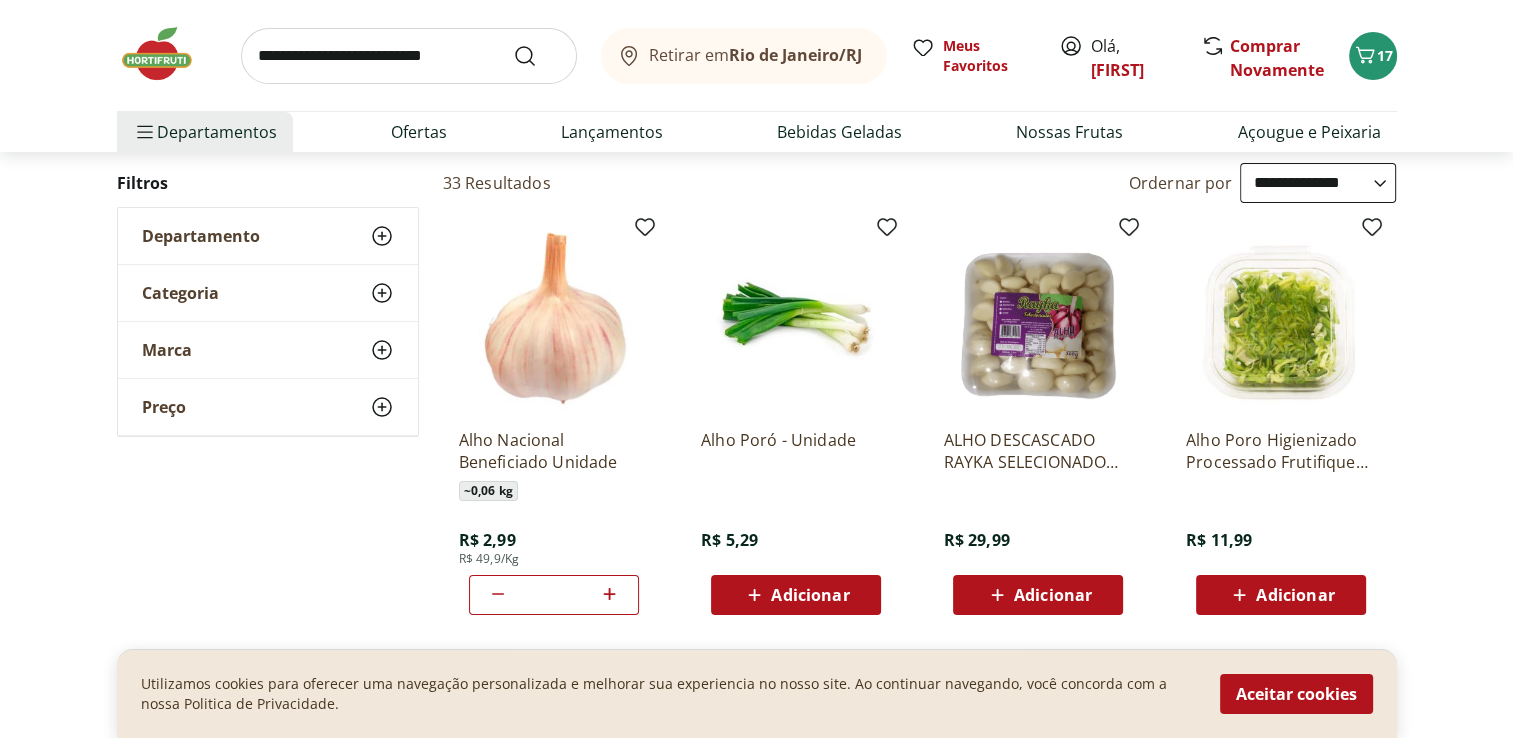 click at bounding box center [409, 56] 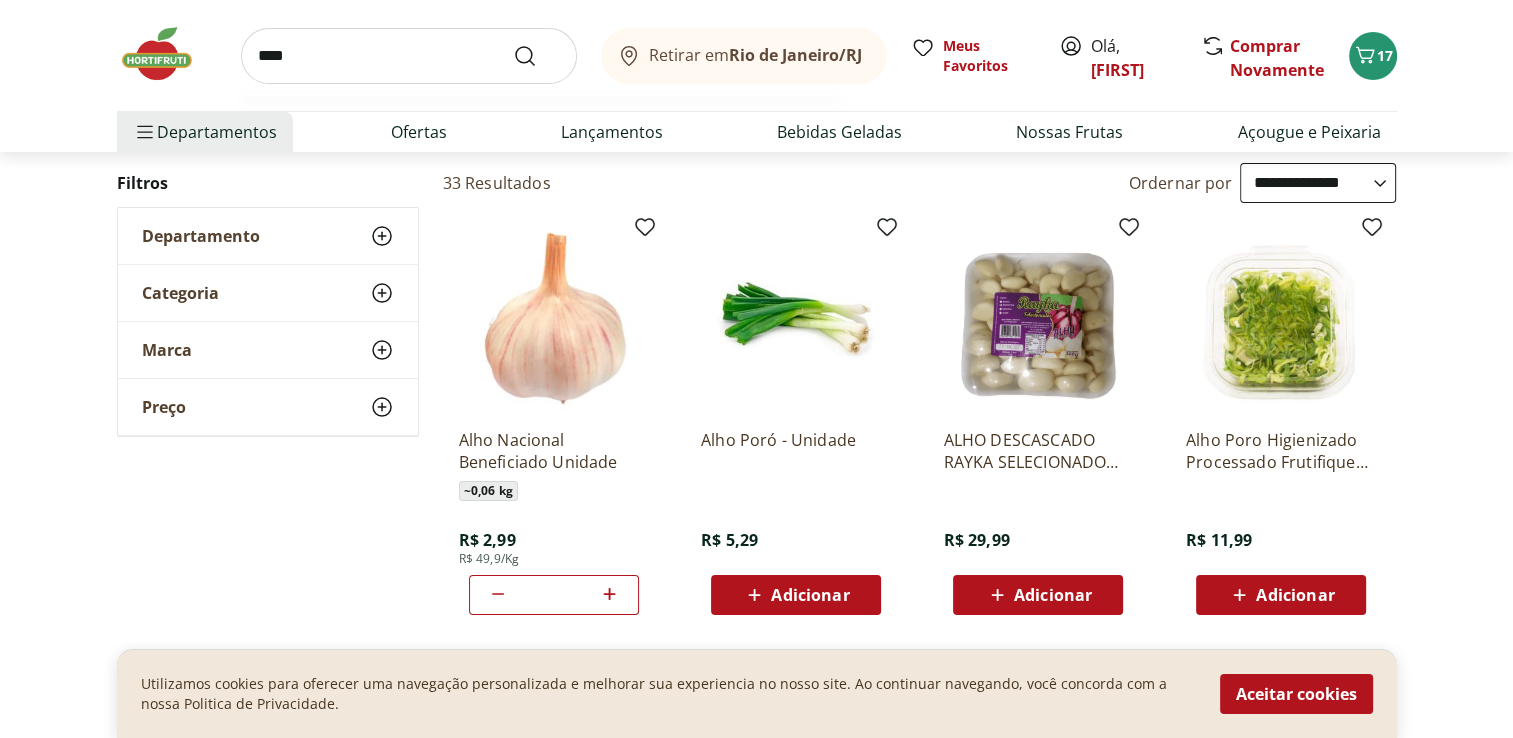 type on "*****" 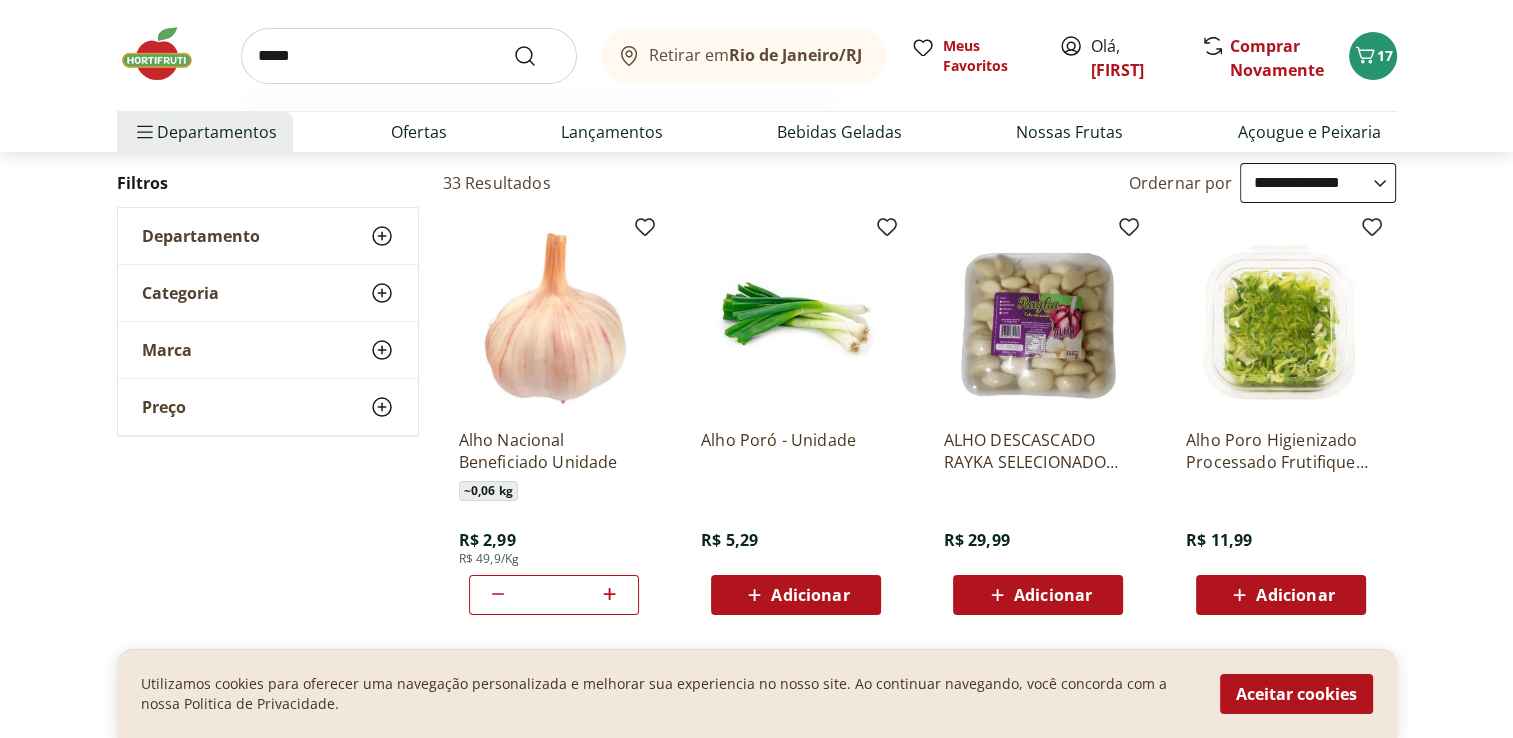 click at bounding box center (537, 56) 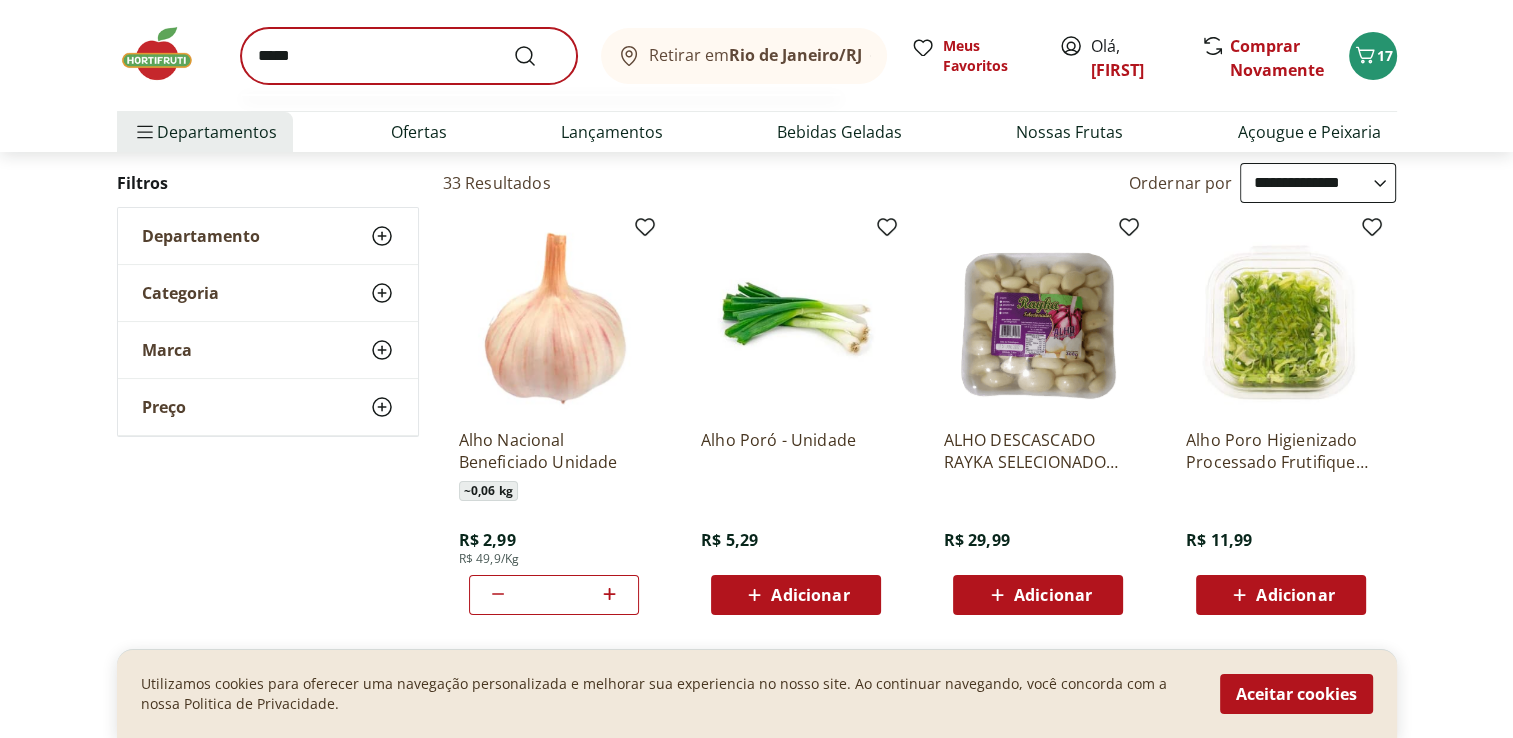 scroll, scrollTop: 0, scrollLeft: 0, axis: both 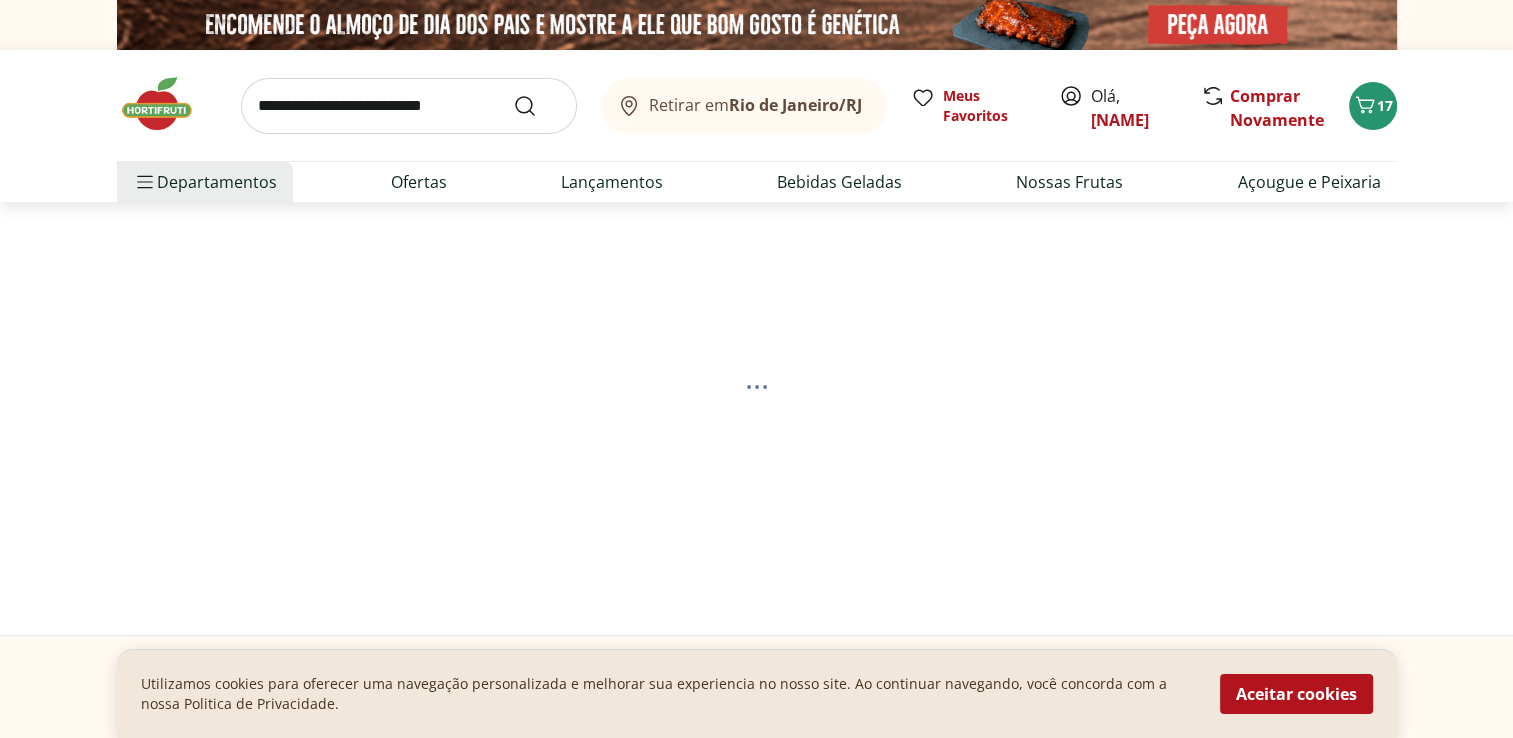 select on "**********" 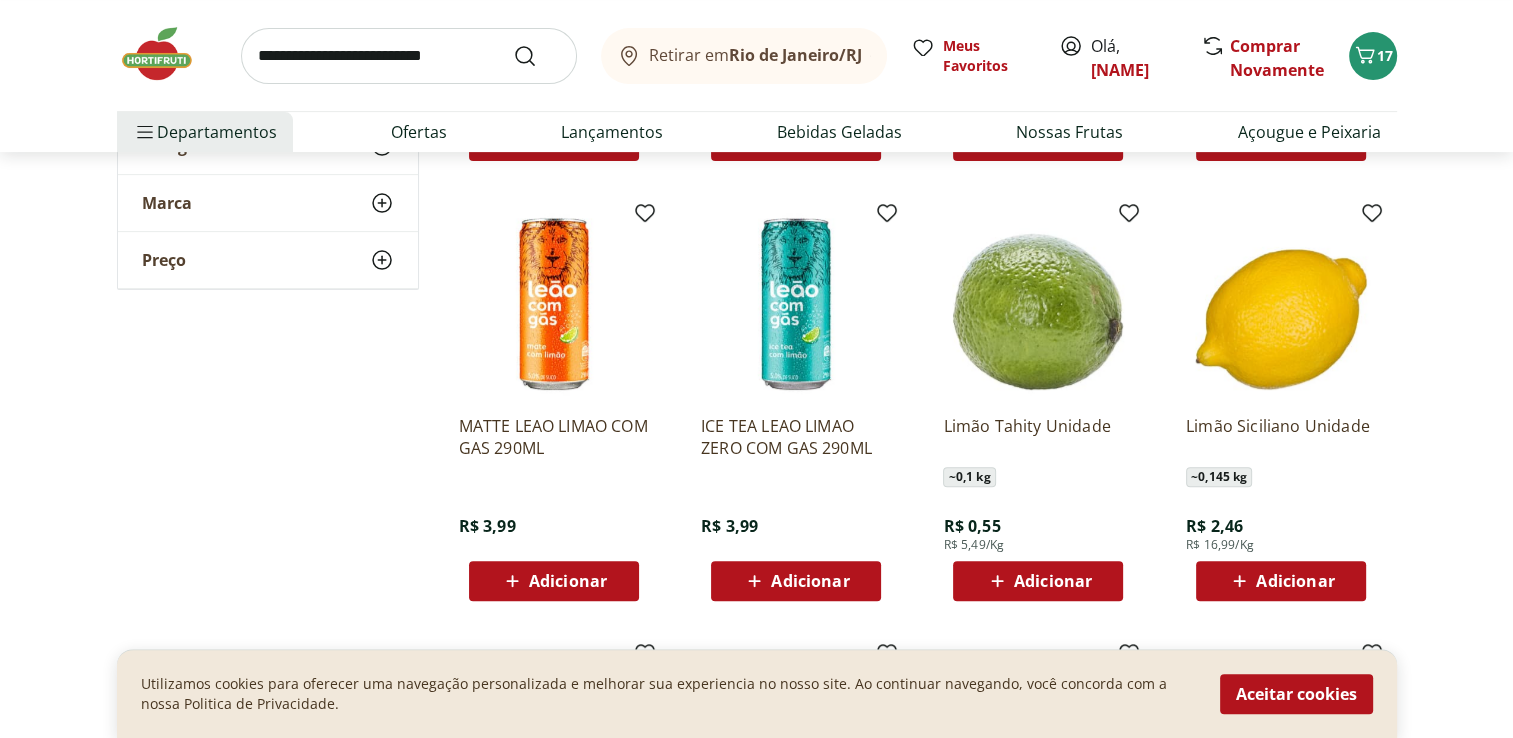 scroll, scrollTop: 700, scrollLeft: 0, axis: vertical 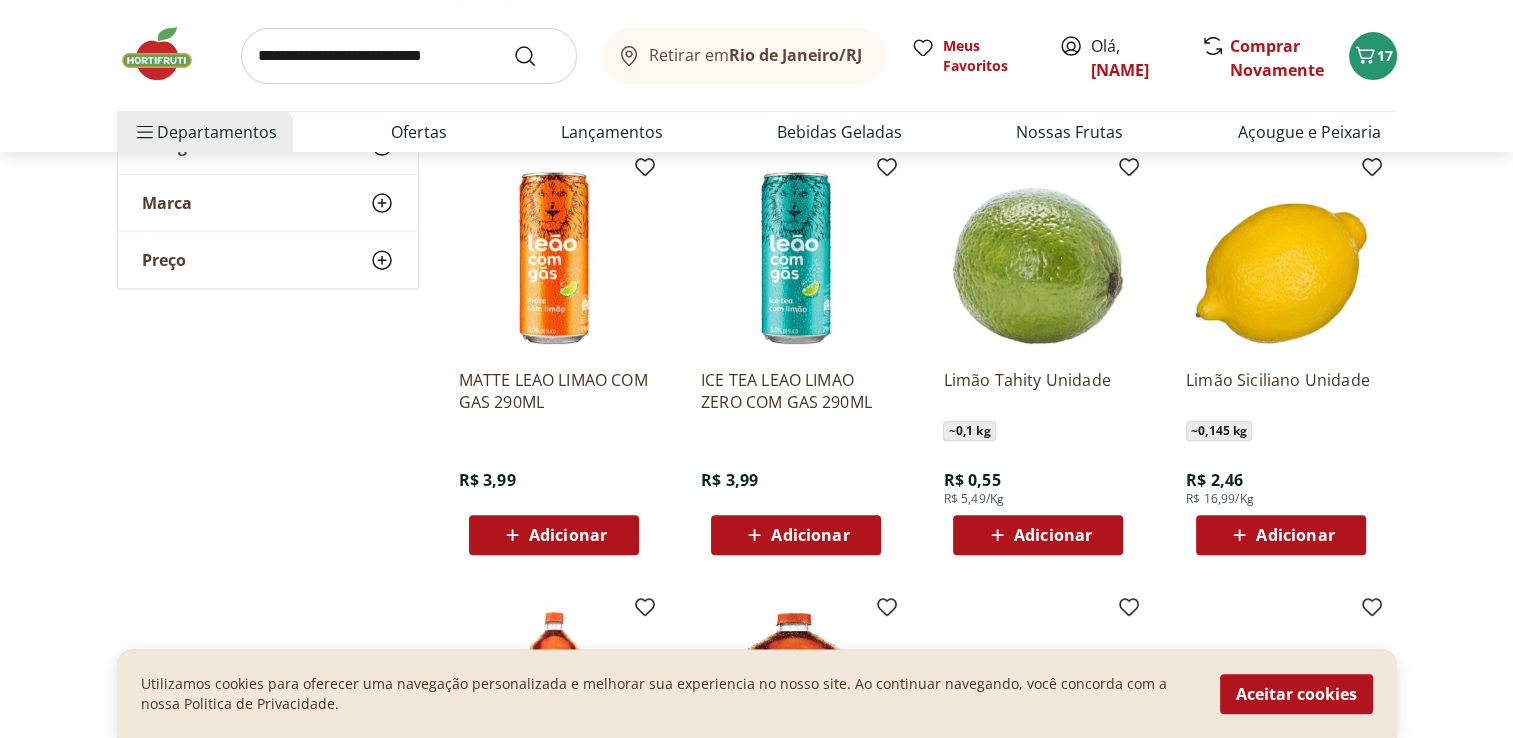 click on "Adicionar" at bounding box center (1053, 535) 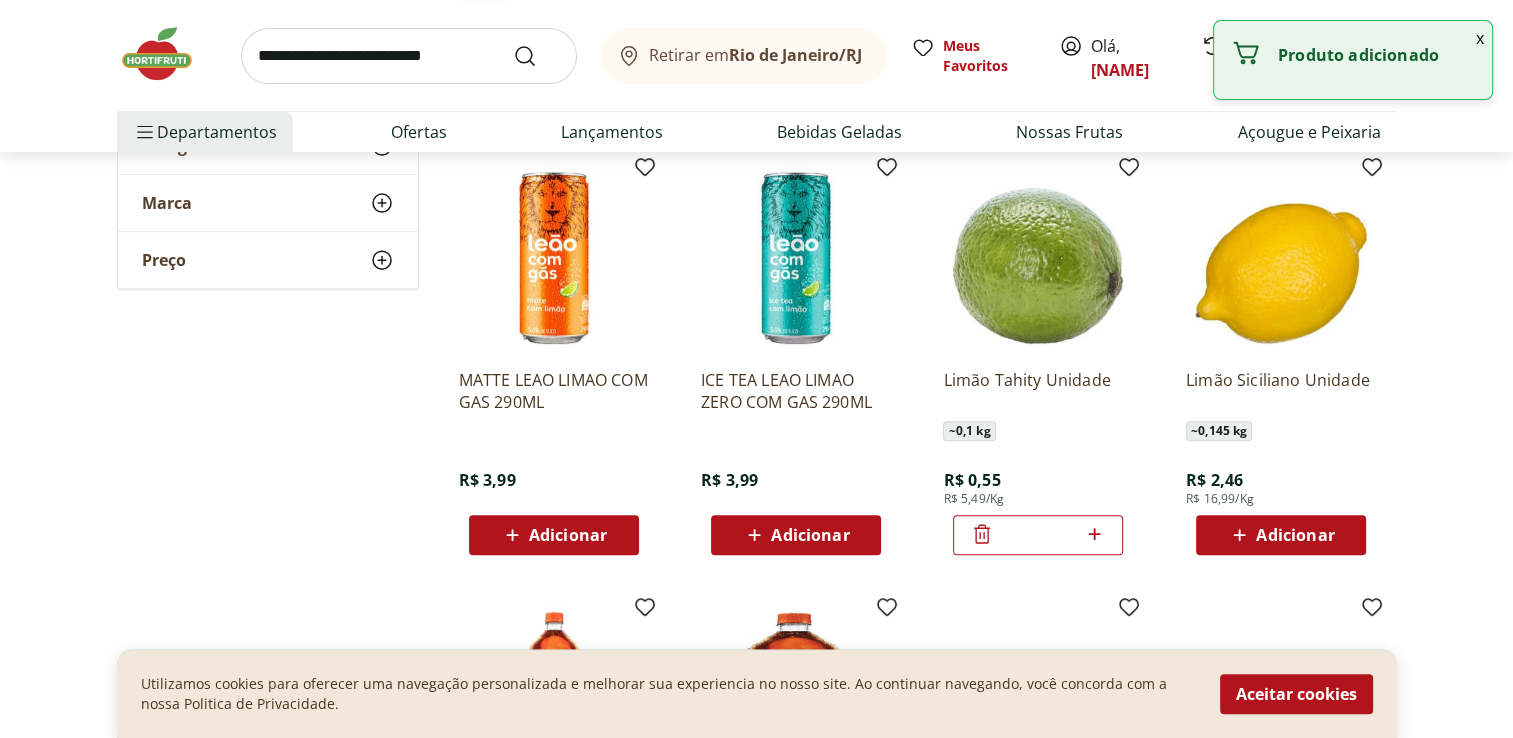 click 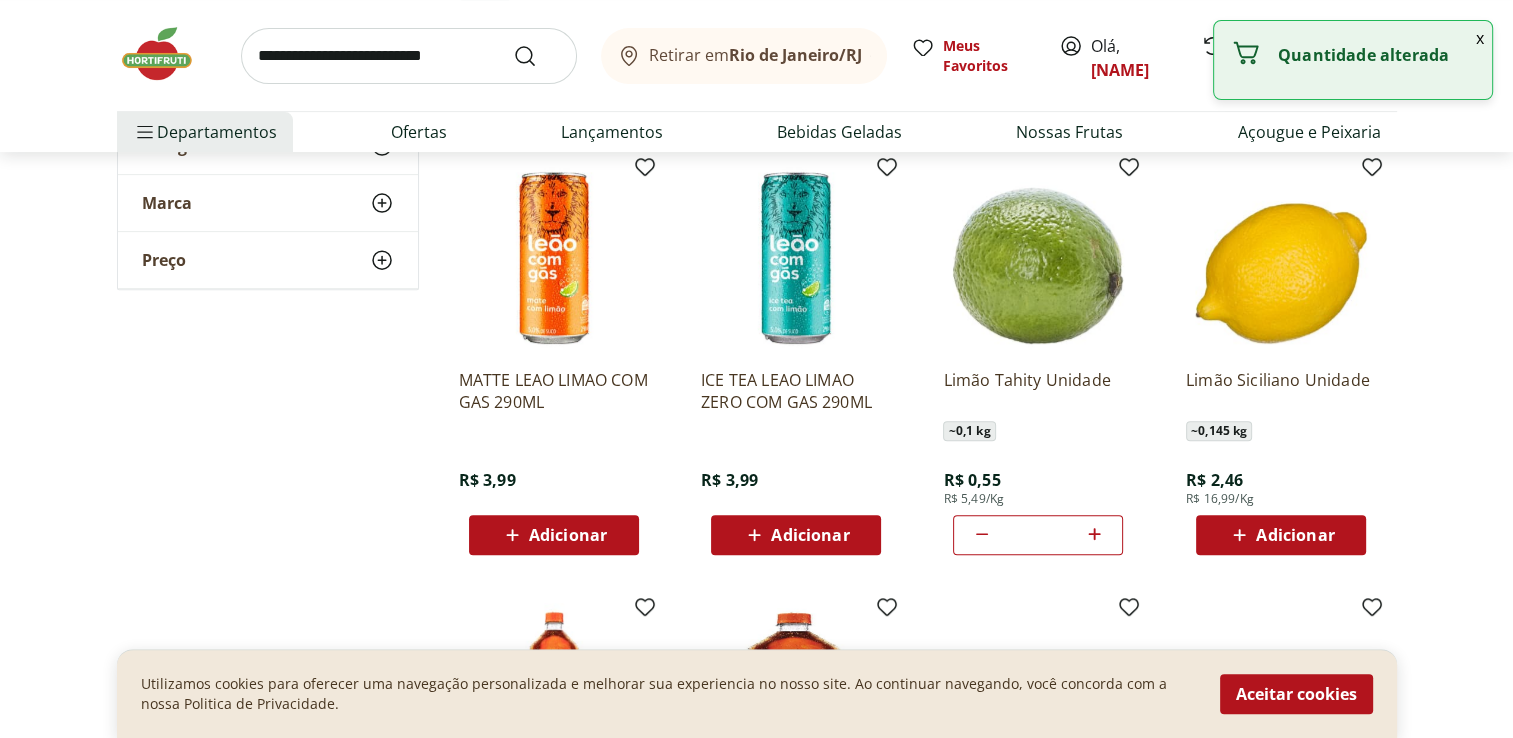 click 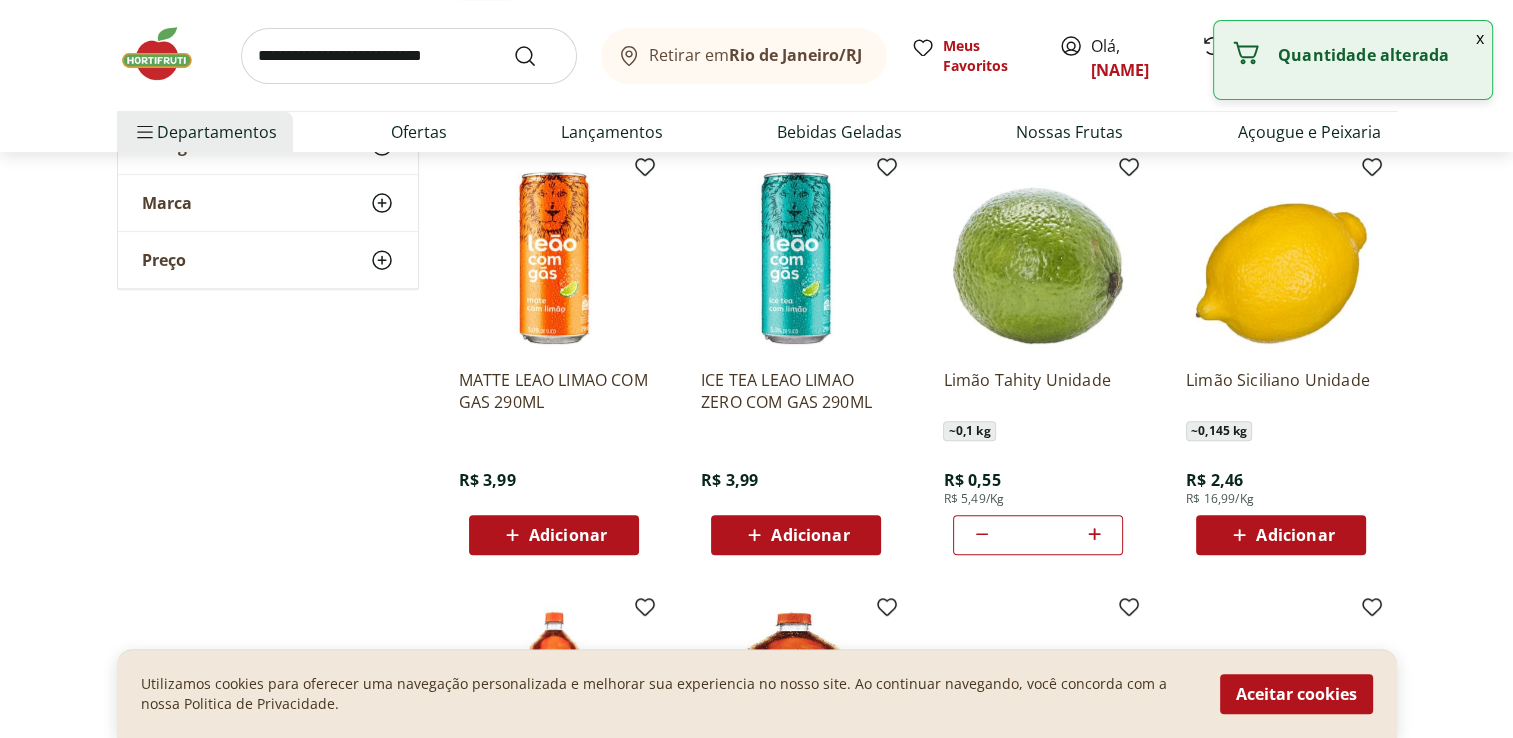 click 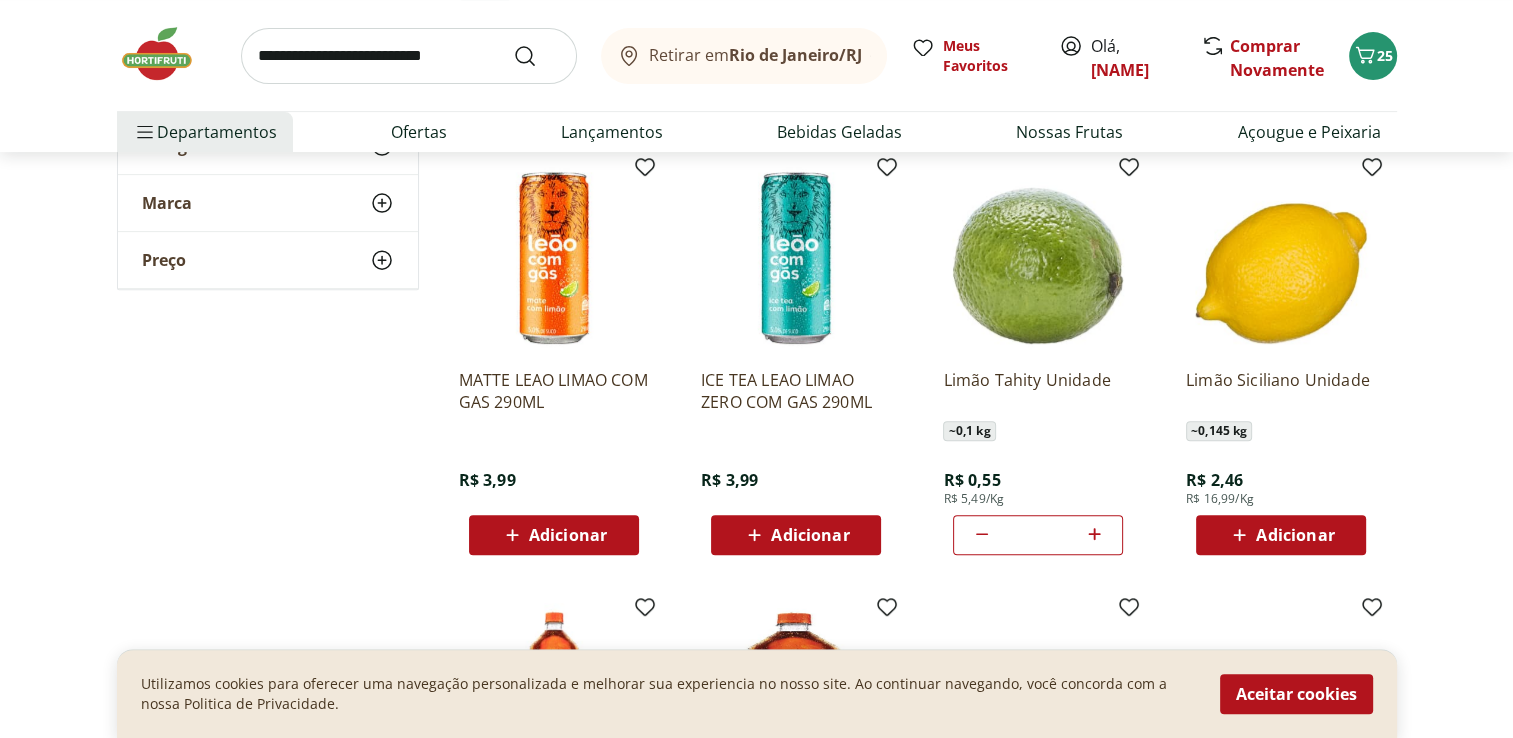 click at bounding box center [409, 56] 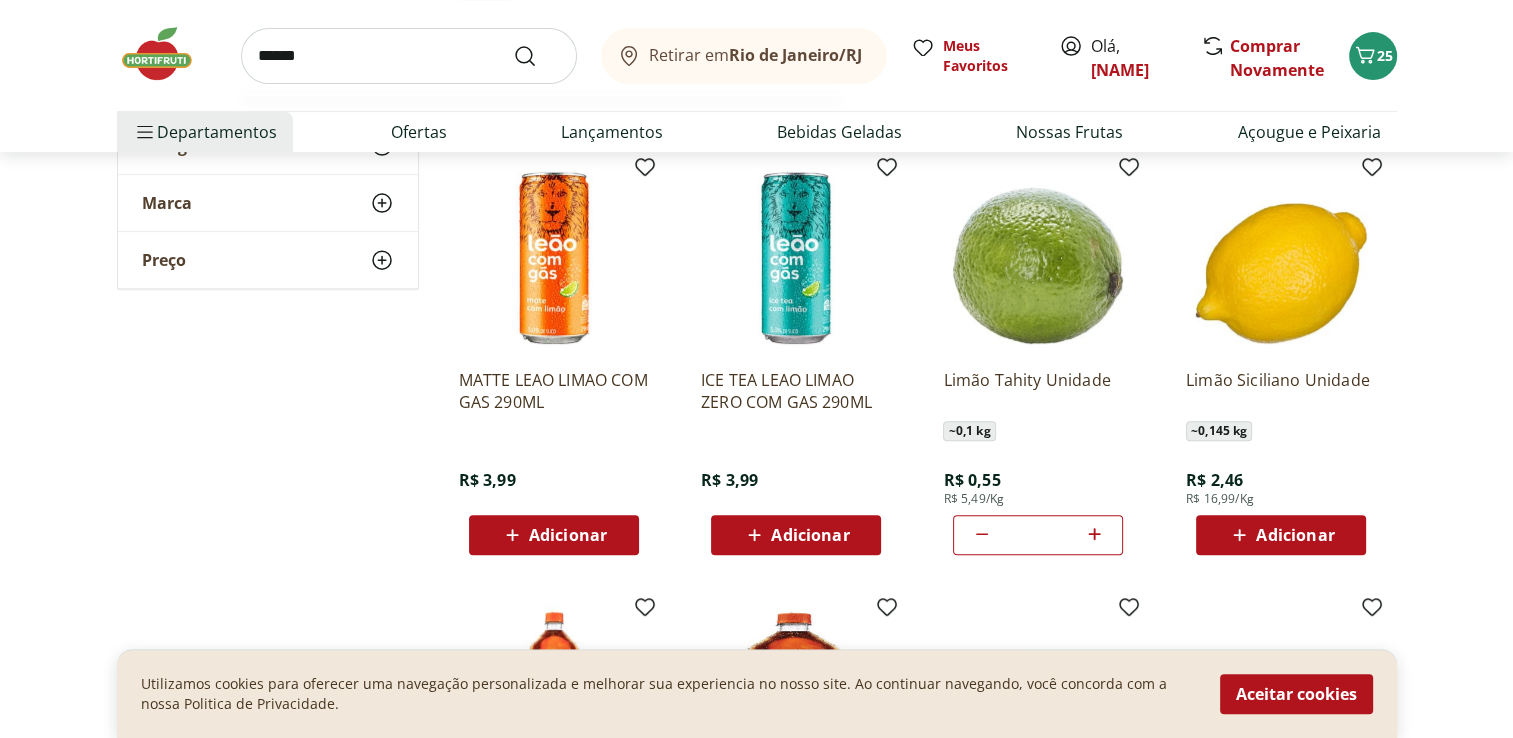 type on "*******" 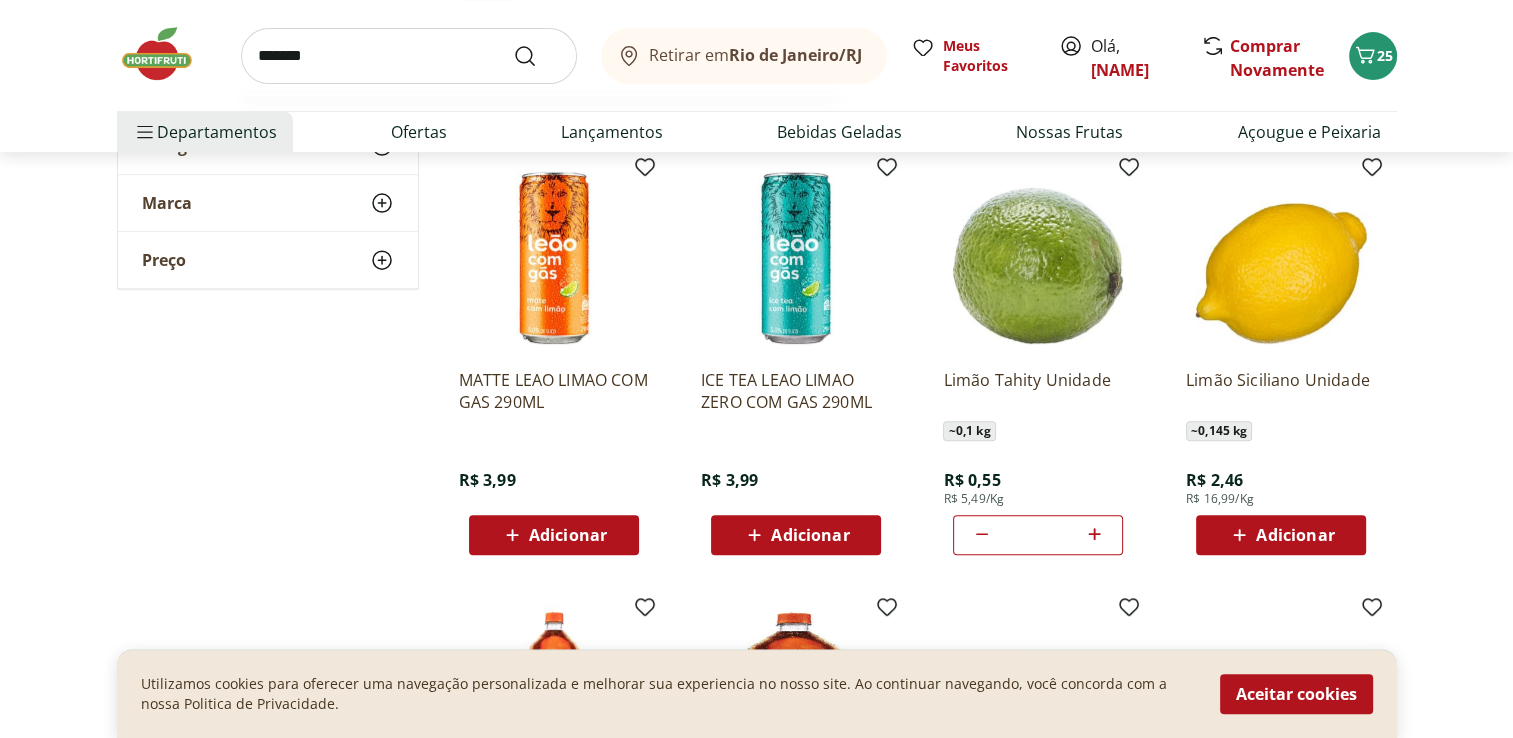 click at bounding box center (537, 56) 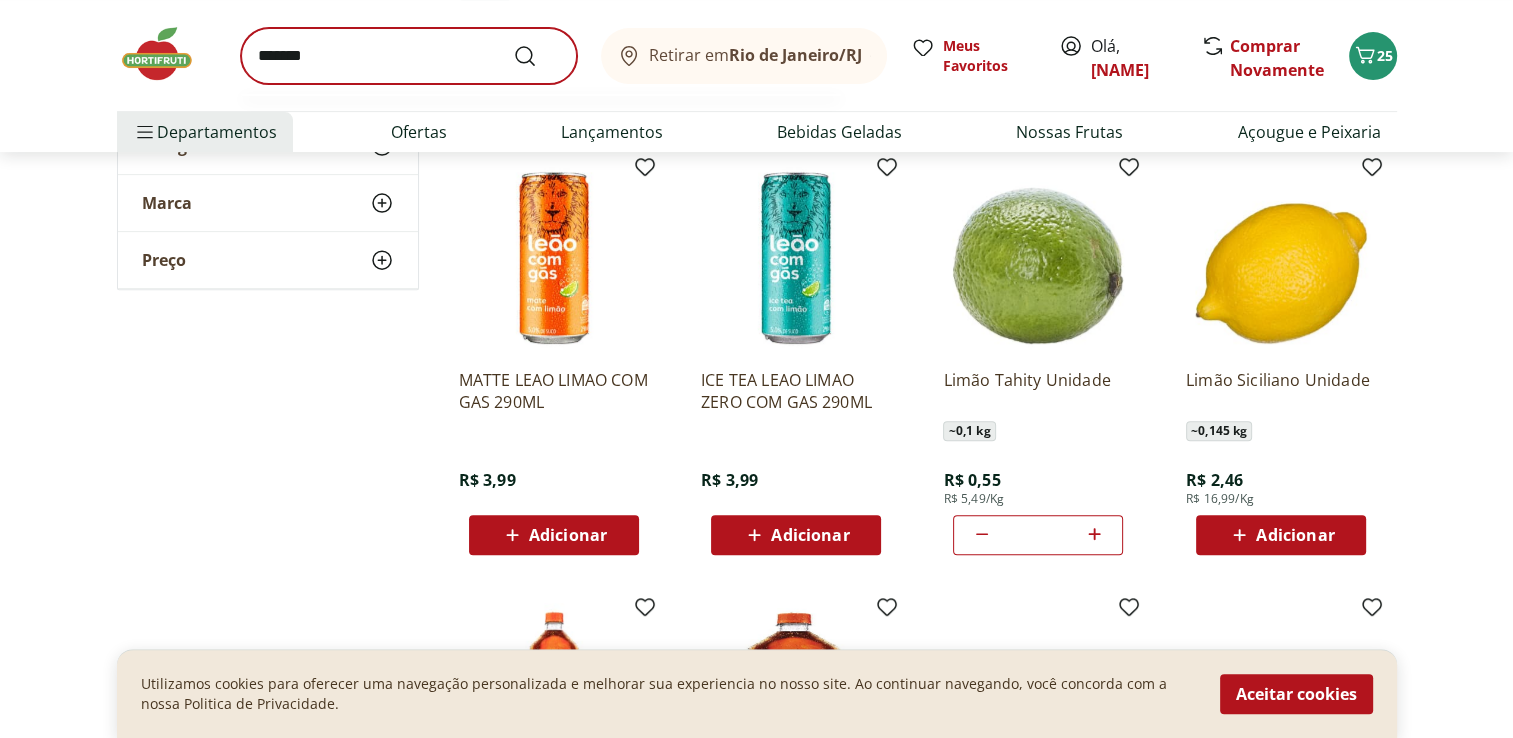 scroll, scrollTop: 0, scrollLeft: 0, axis: both 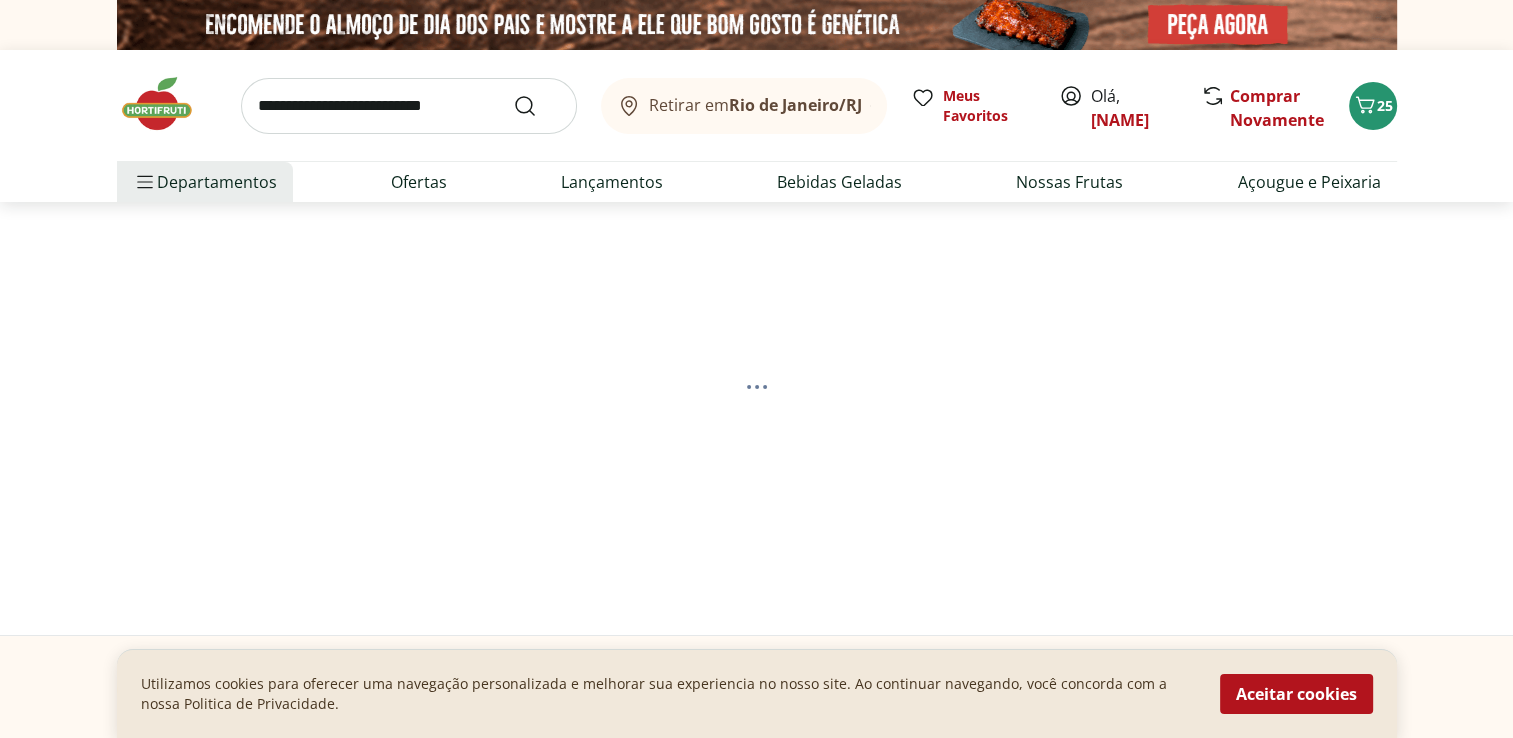 select on "**********" 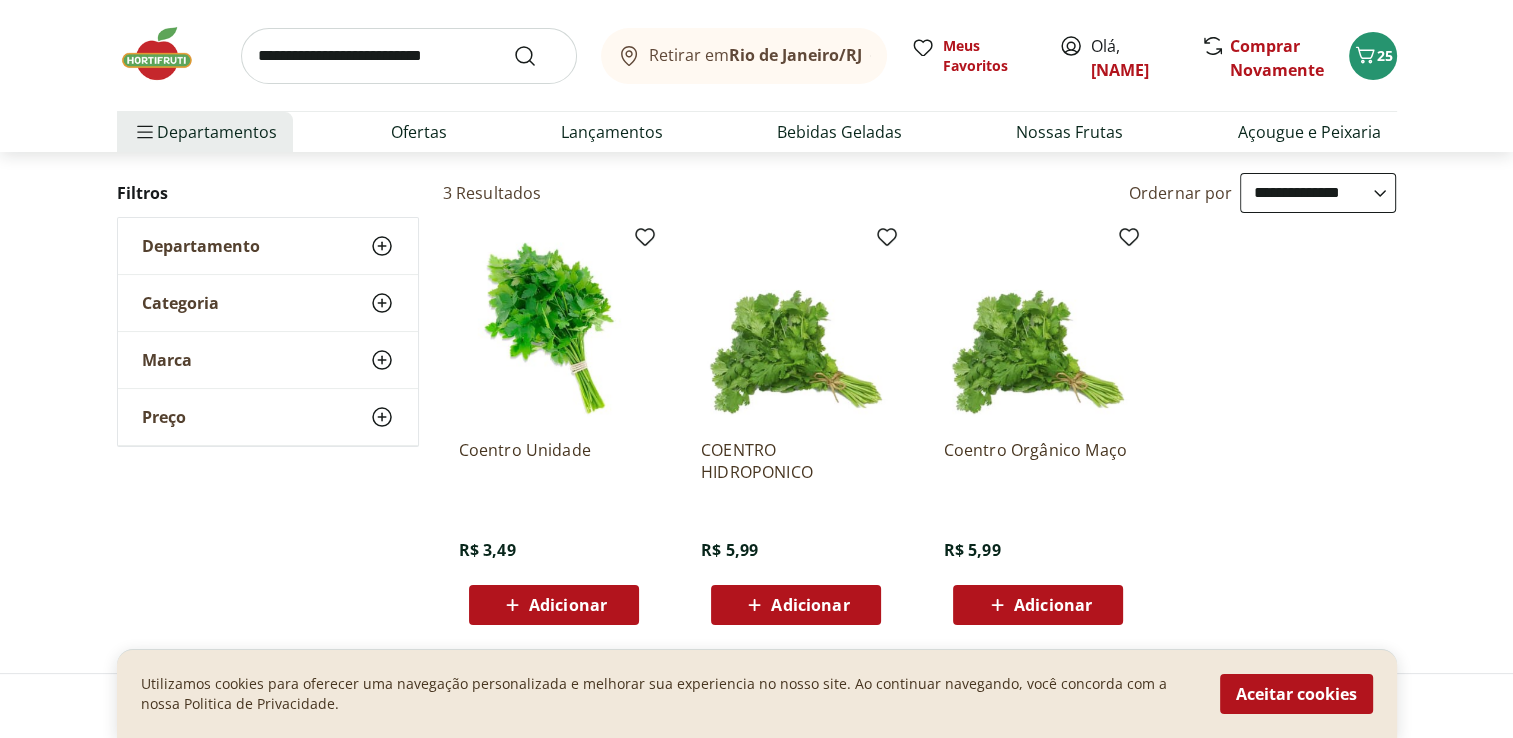 scroll, scrollTop: 200, scrollLeft: 0, axis: vertical 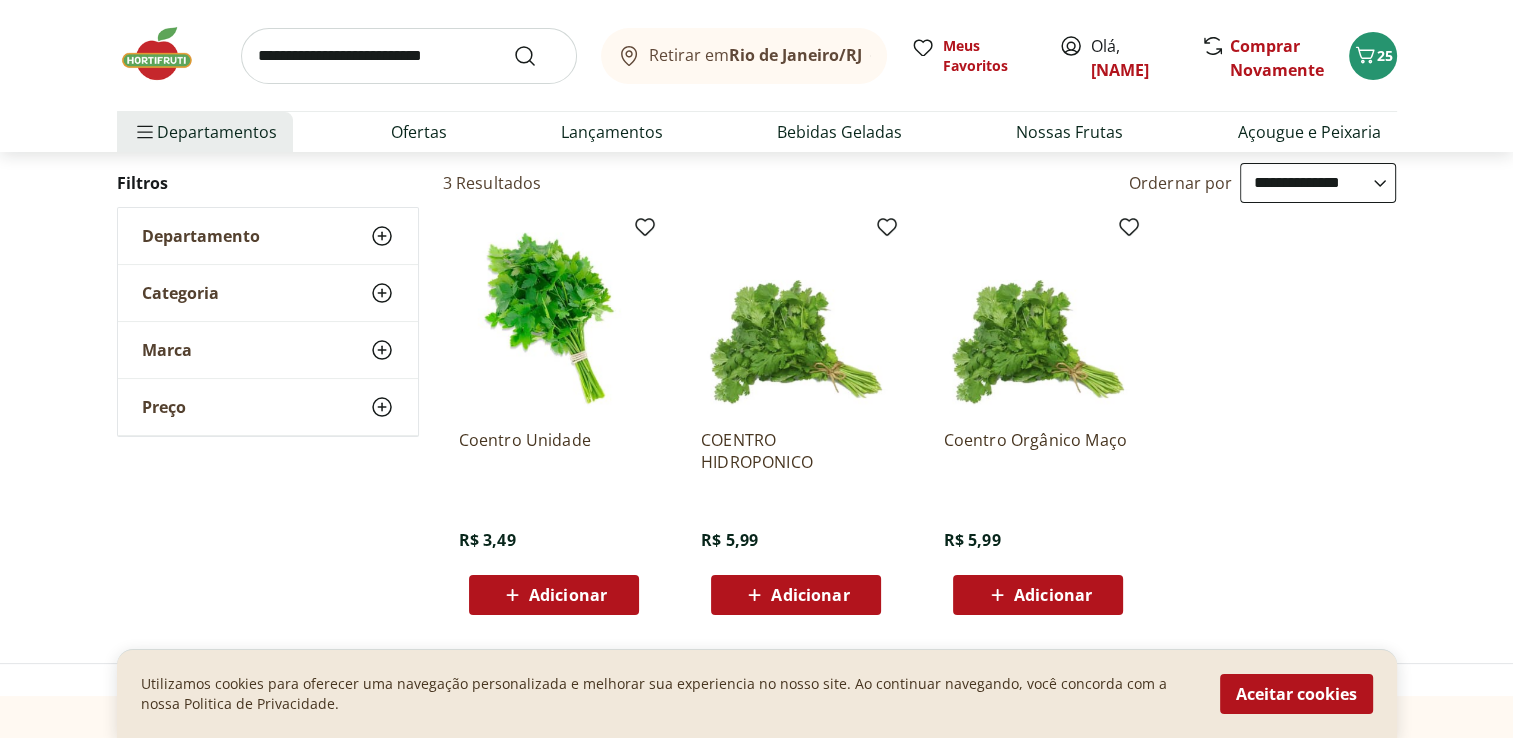 click on "Adicionar" at bounding box center [568, 595] 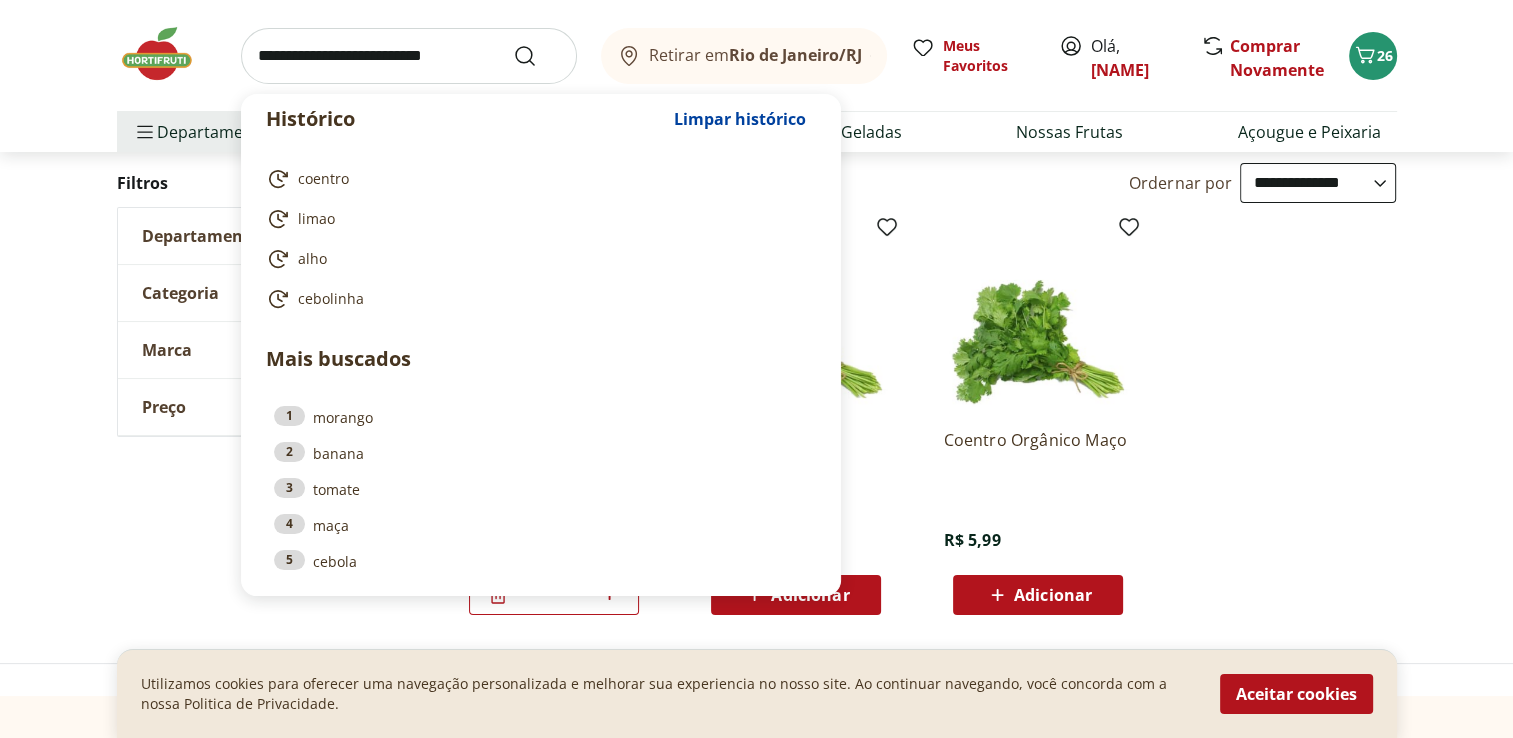 click at bounding box center (409, 56) 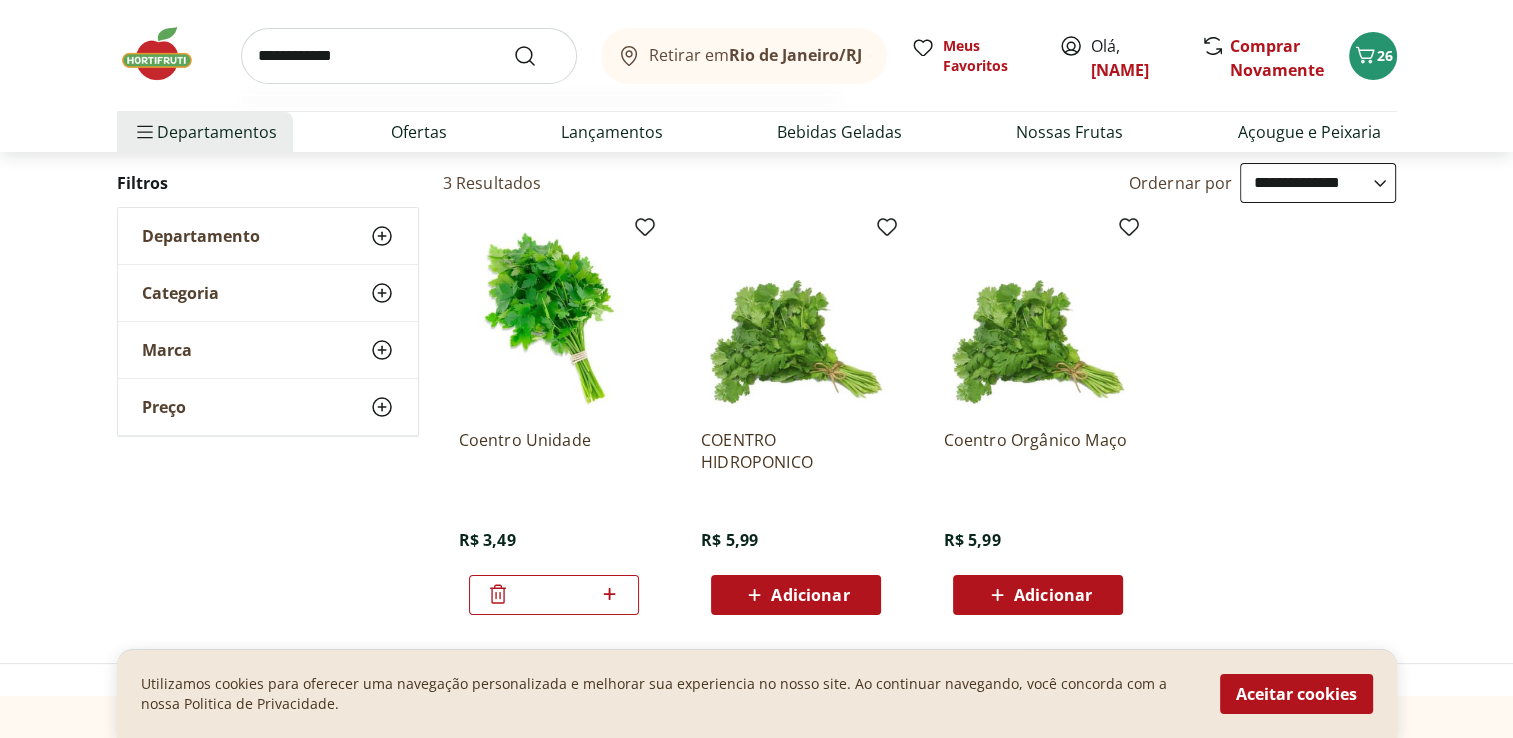type on "**********" 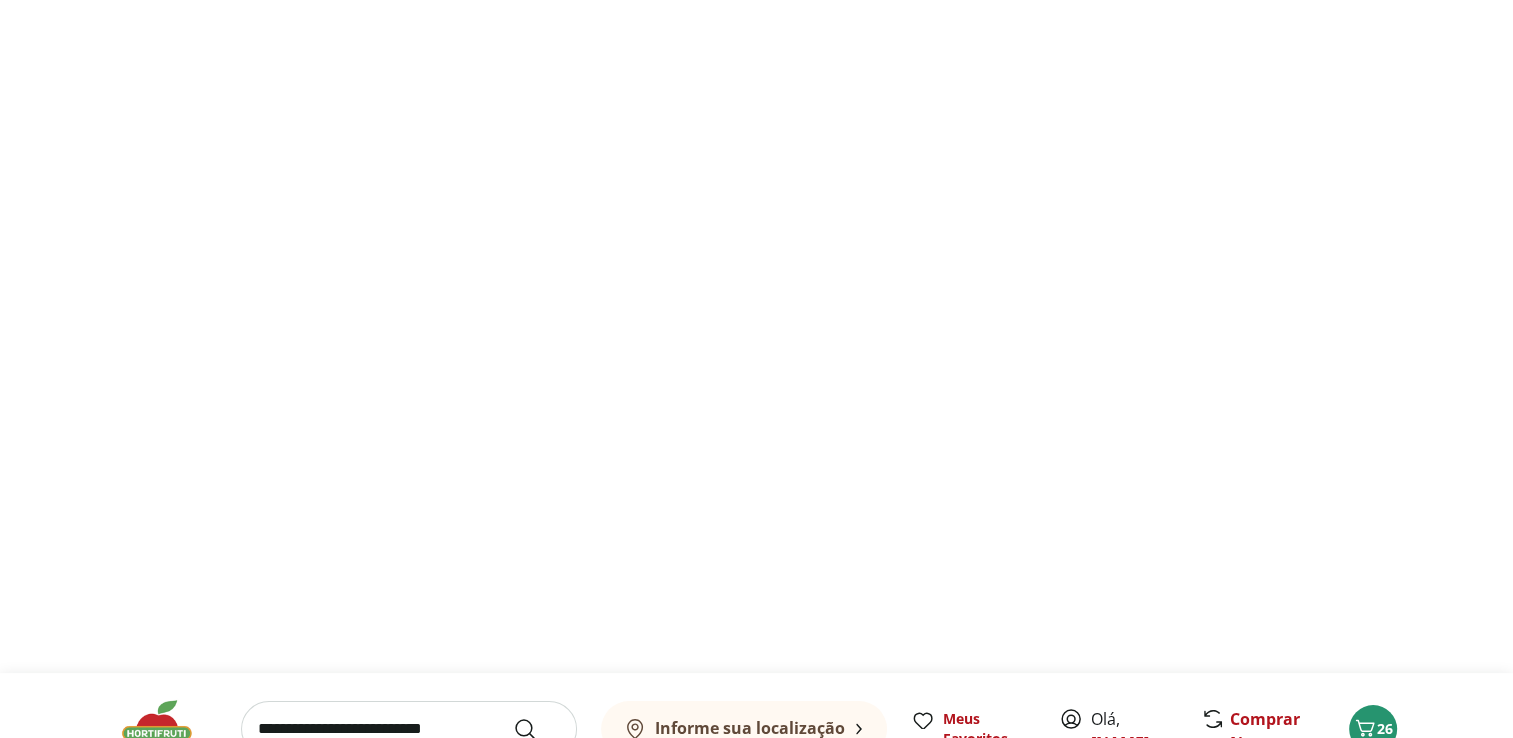 scroll, scrollTop: 0, scrollLeft: 0, axis: both 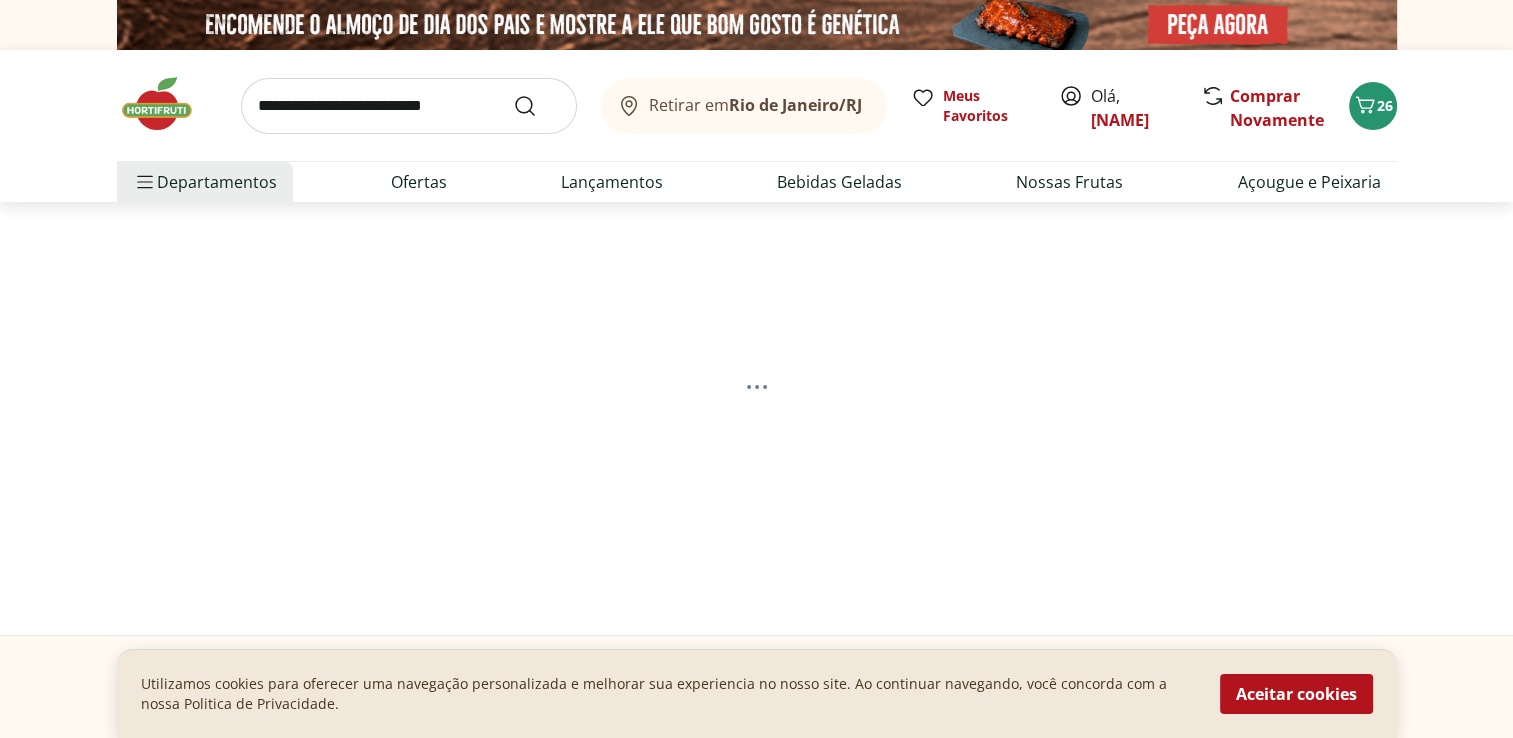 select on "**********" 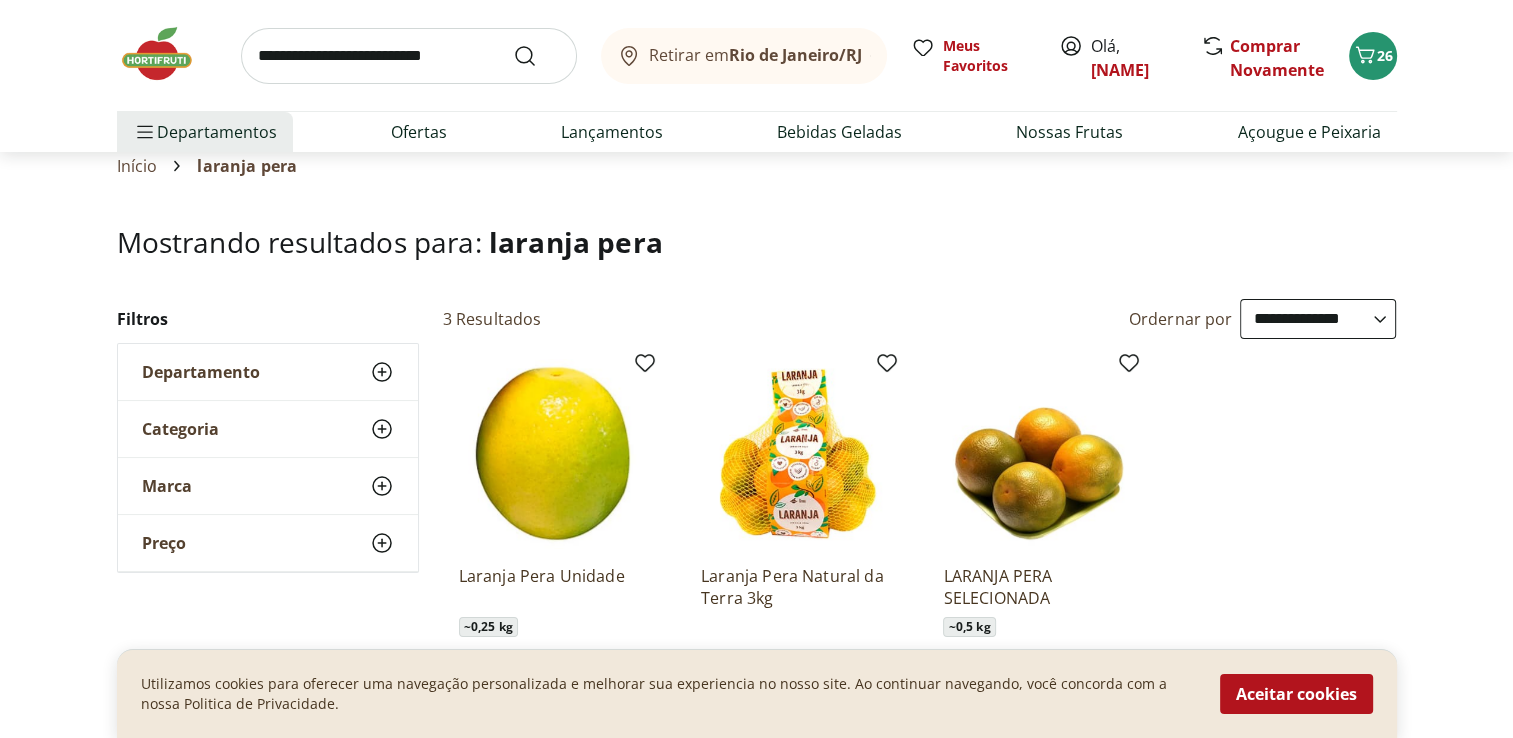 scroll, scrollTop: 200, scrollLeft: 0, axis: vertical 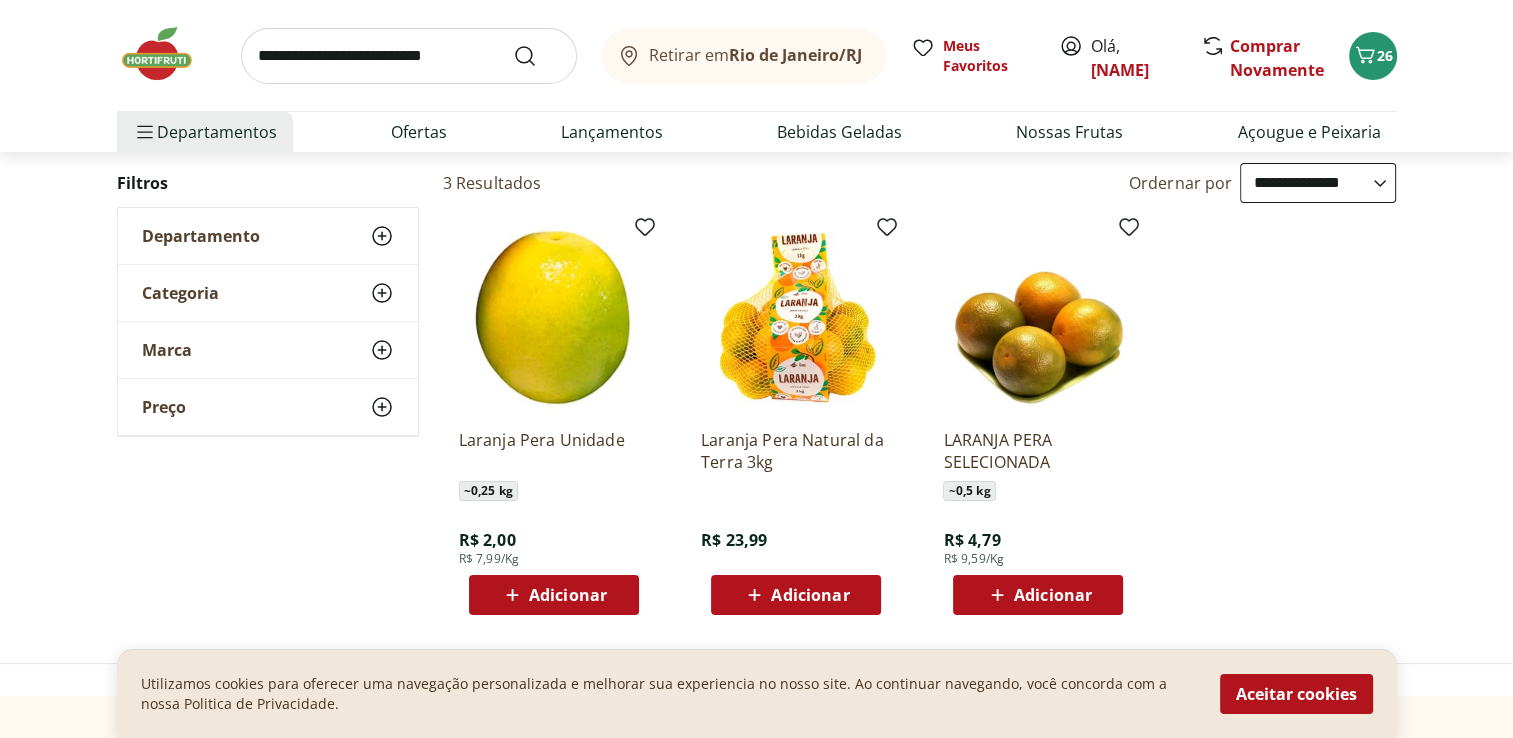click on "Adicionar" at bounding box center [568, 595] 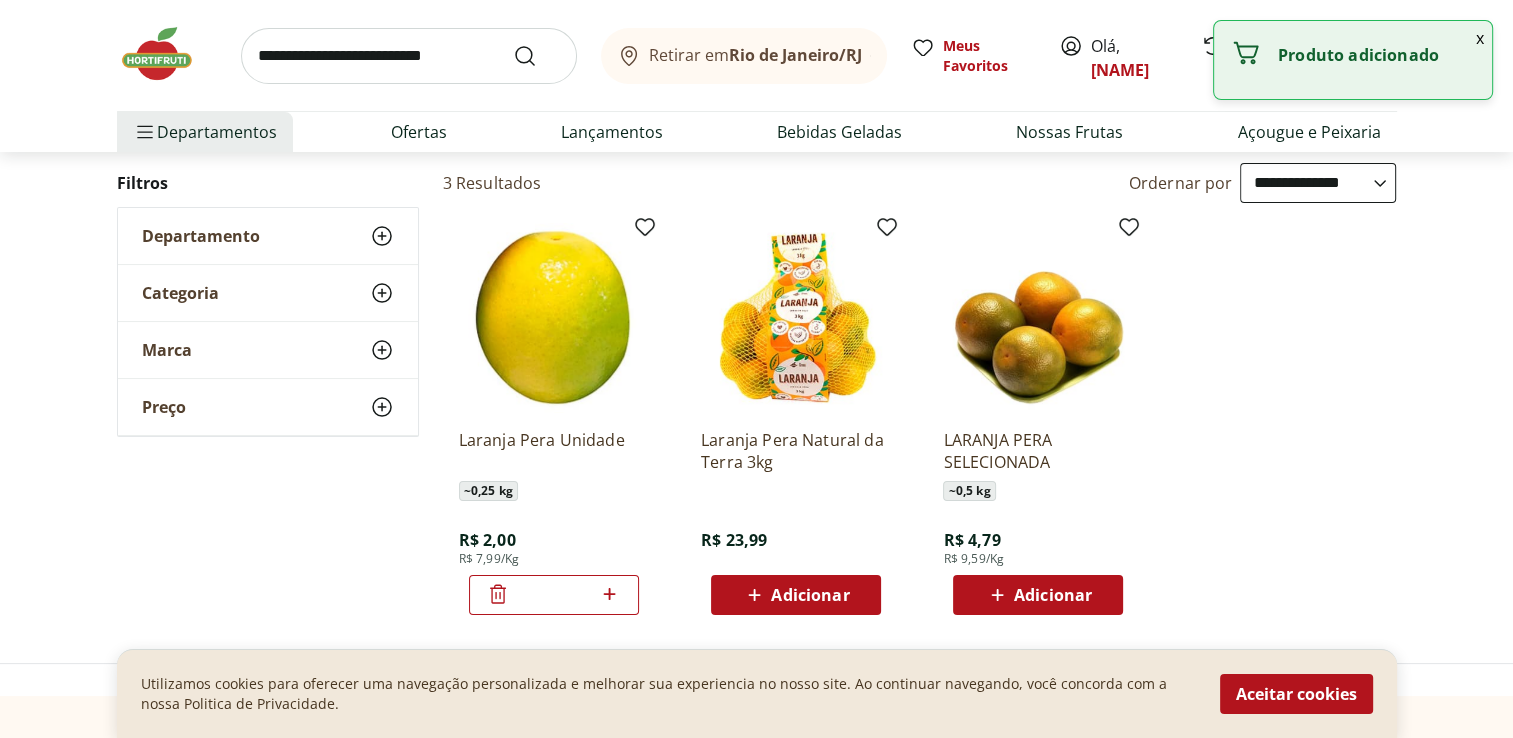 click 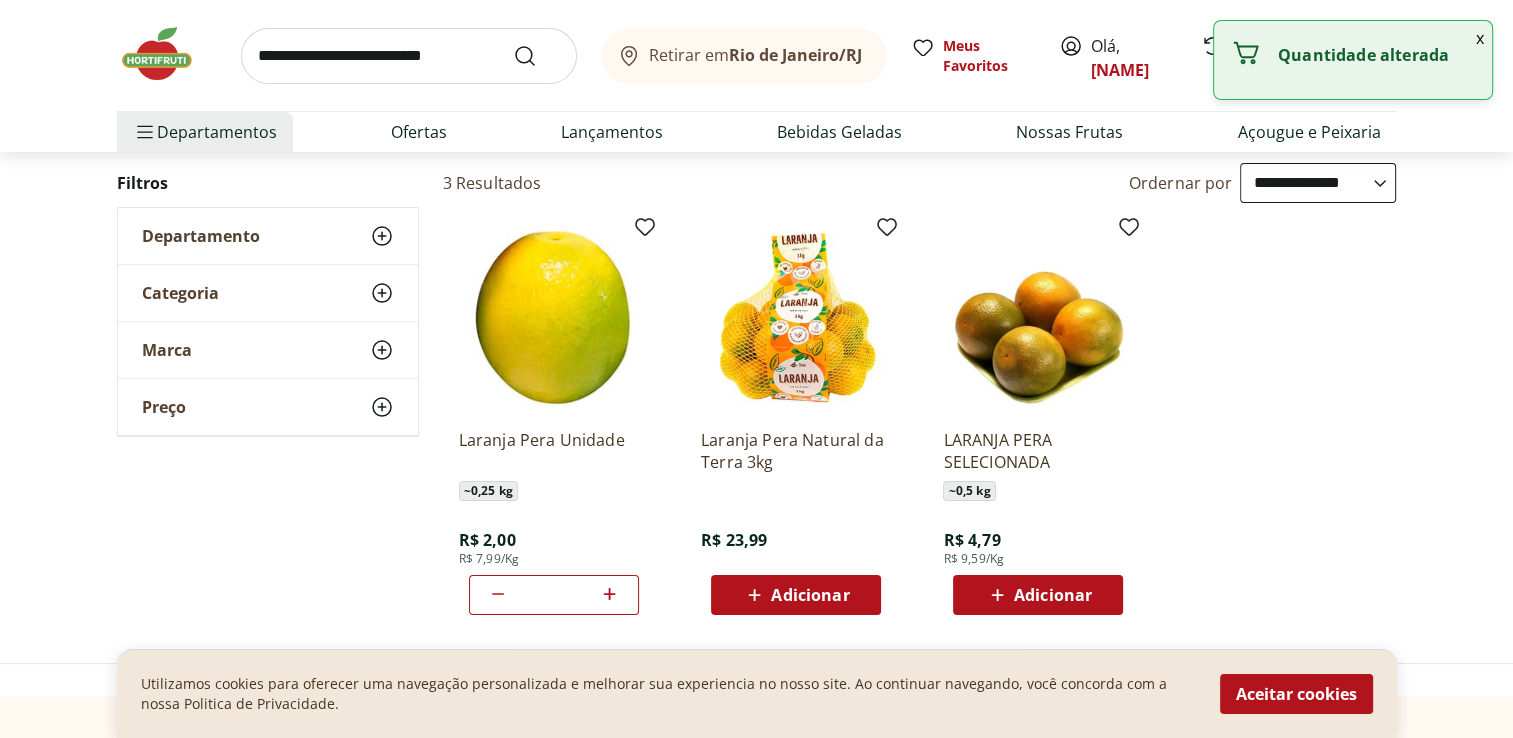 click 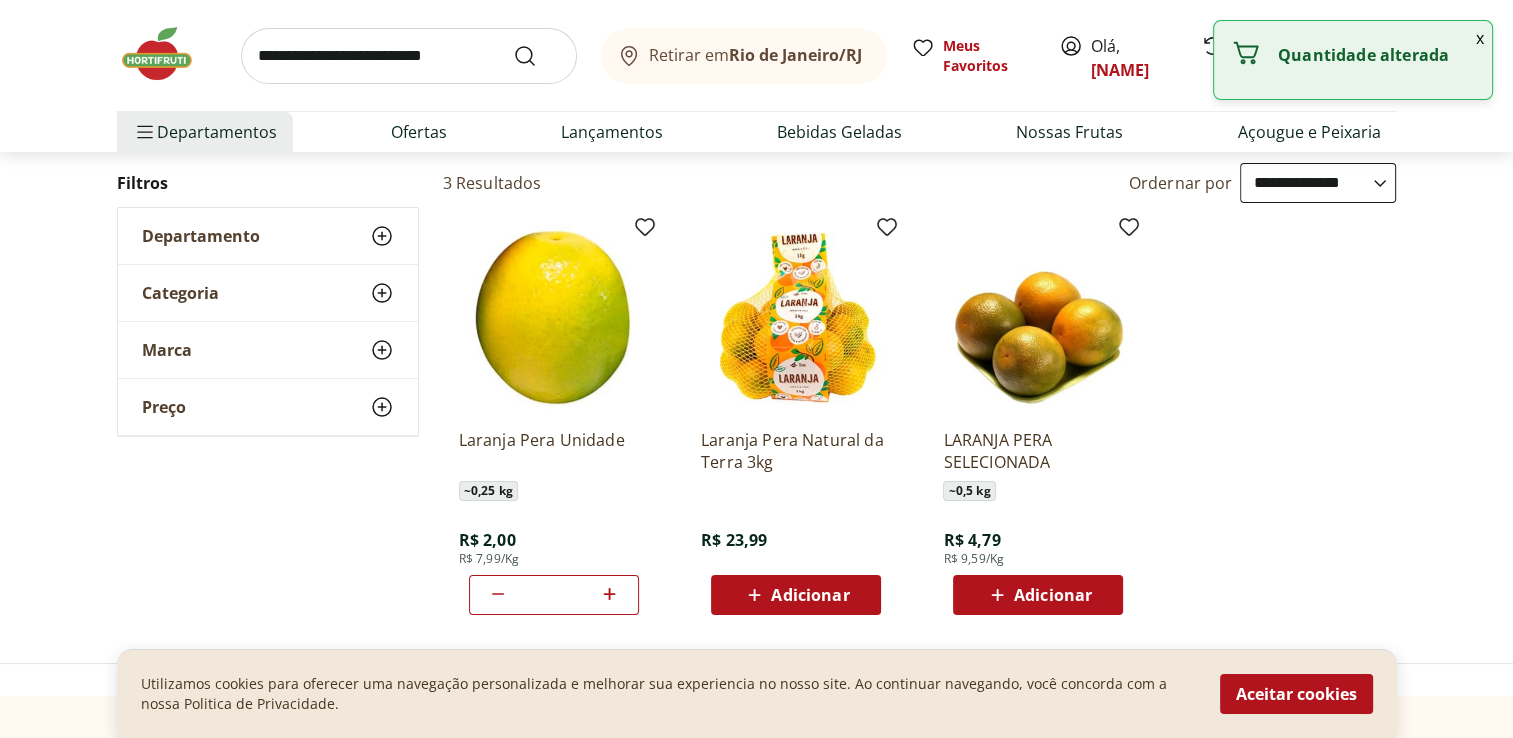 click 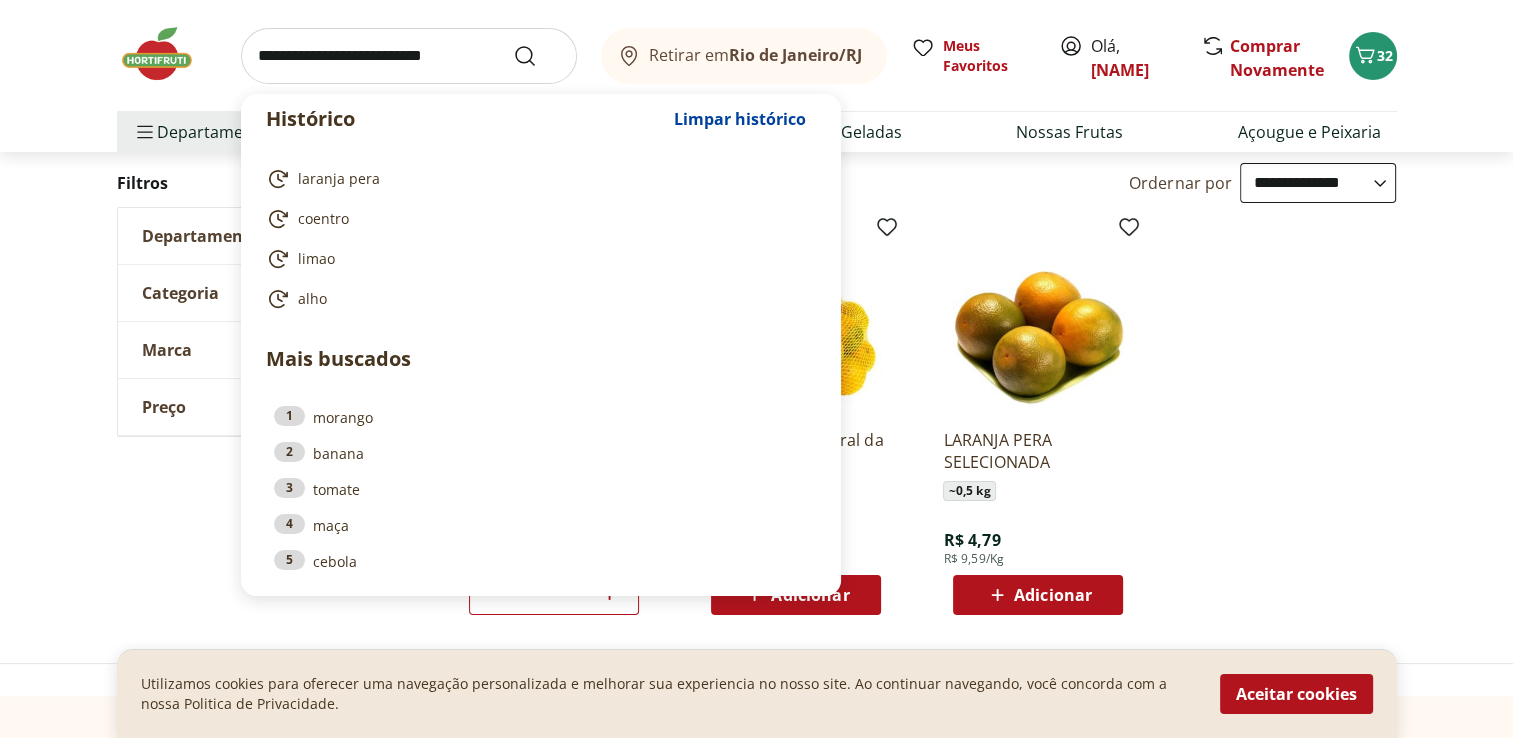 click at bounding box center (409, 56) 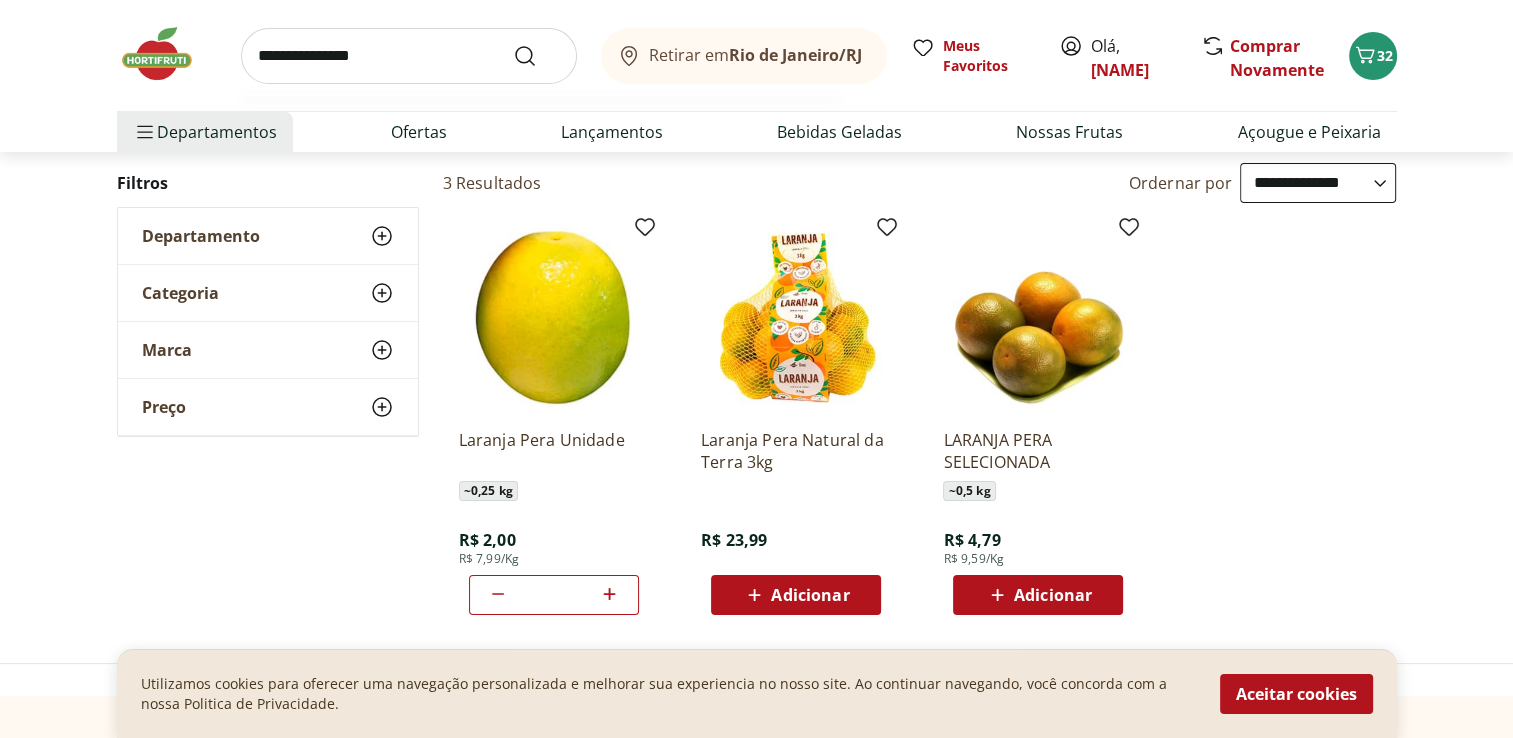 type on "**********" 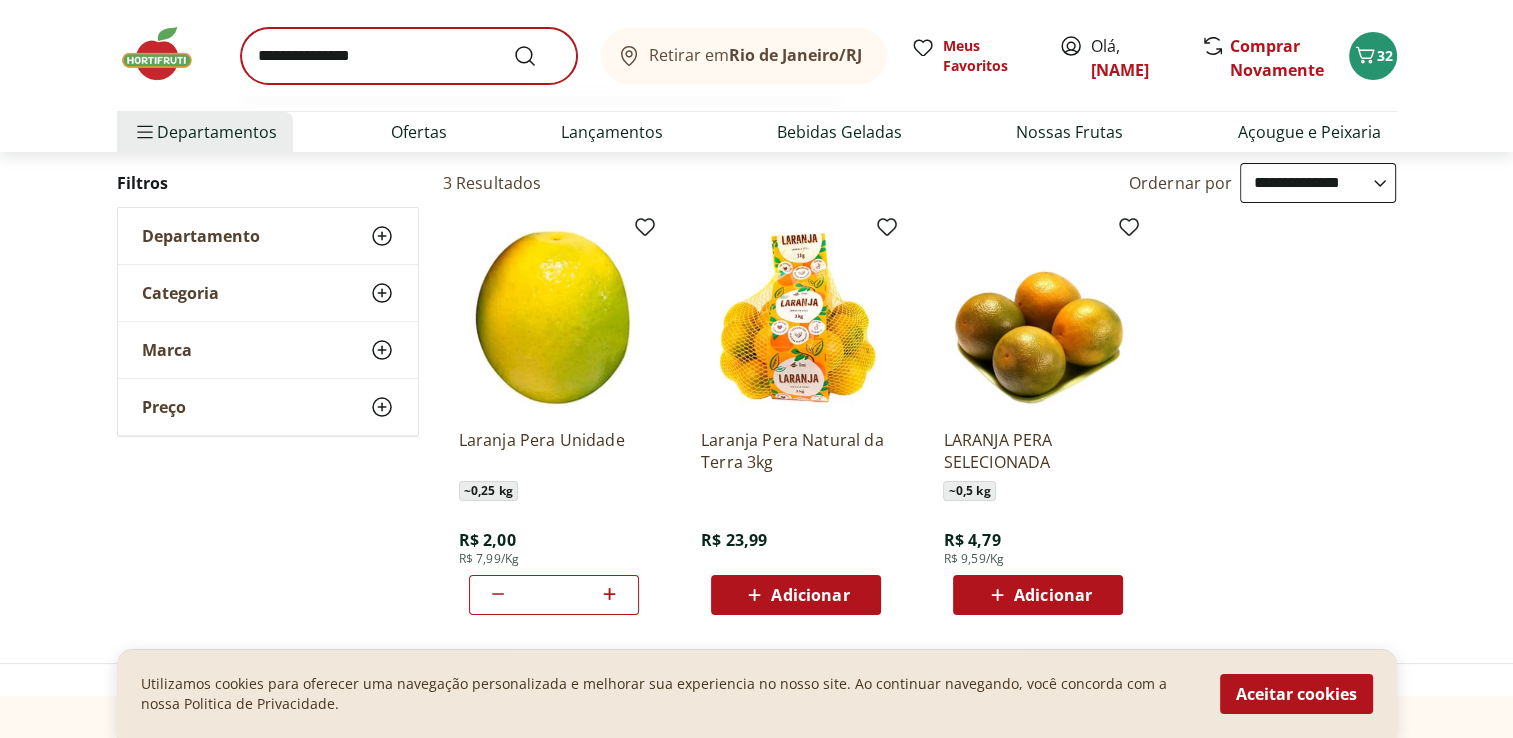 scroll, scrollTop: 0, scrollLeft: 0, axis: both 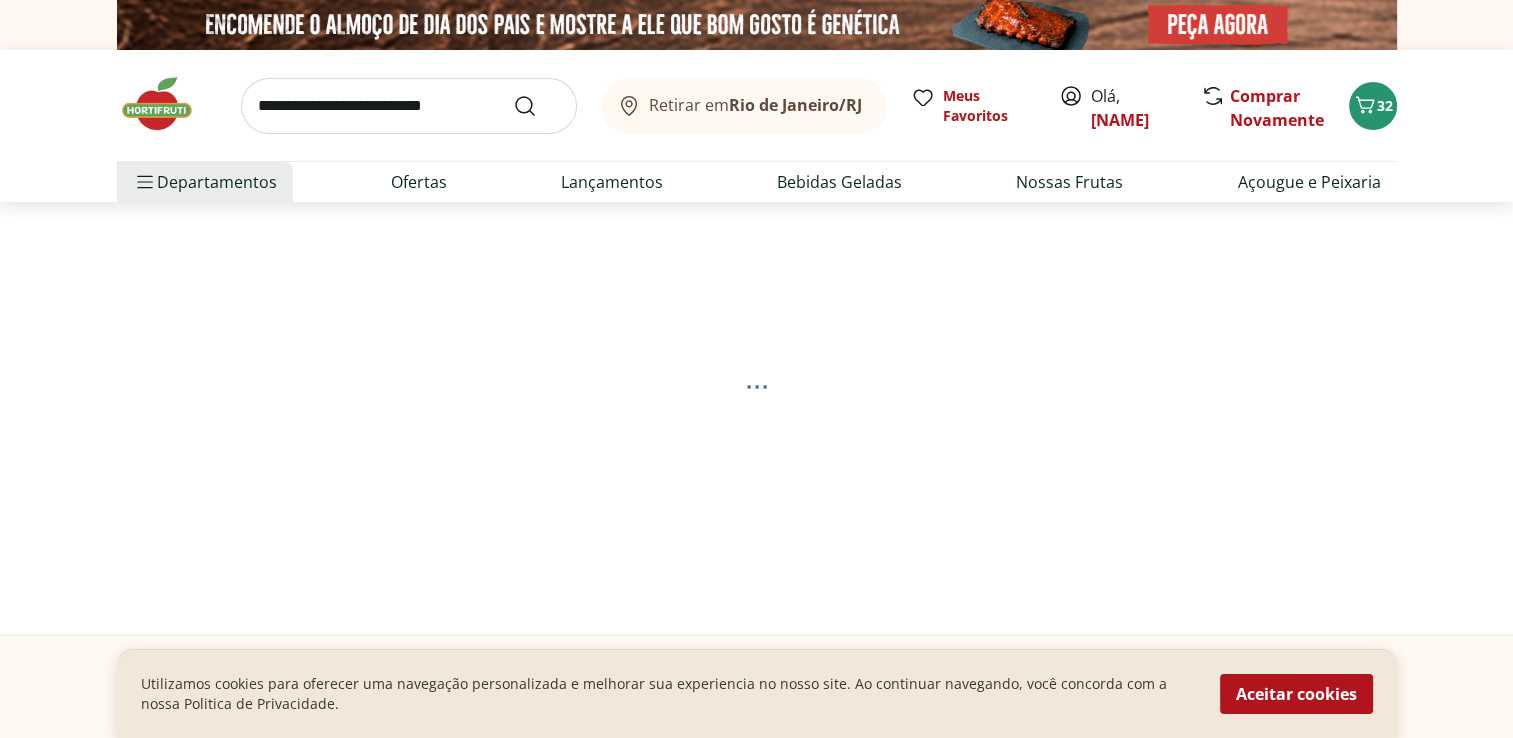 select on "**********" 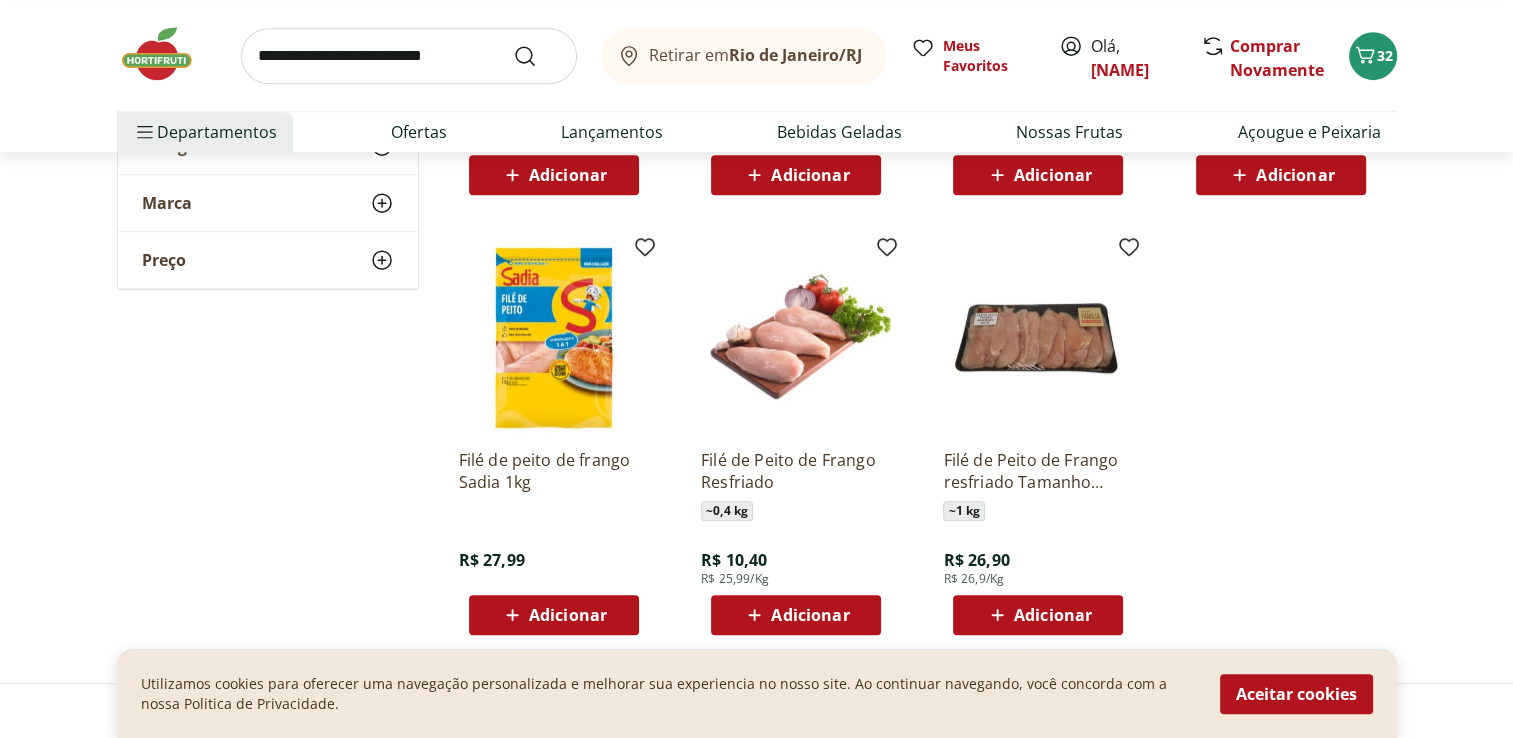 scroll, scrollTop: 1100, scrollLeft: 0, axis: vertical 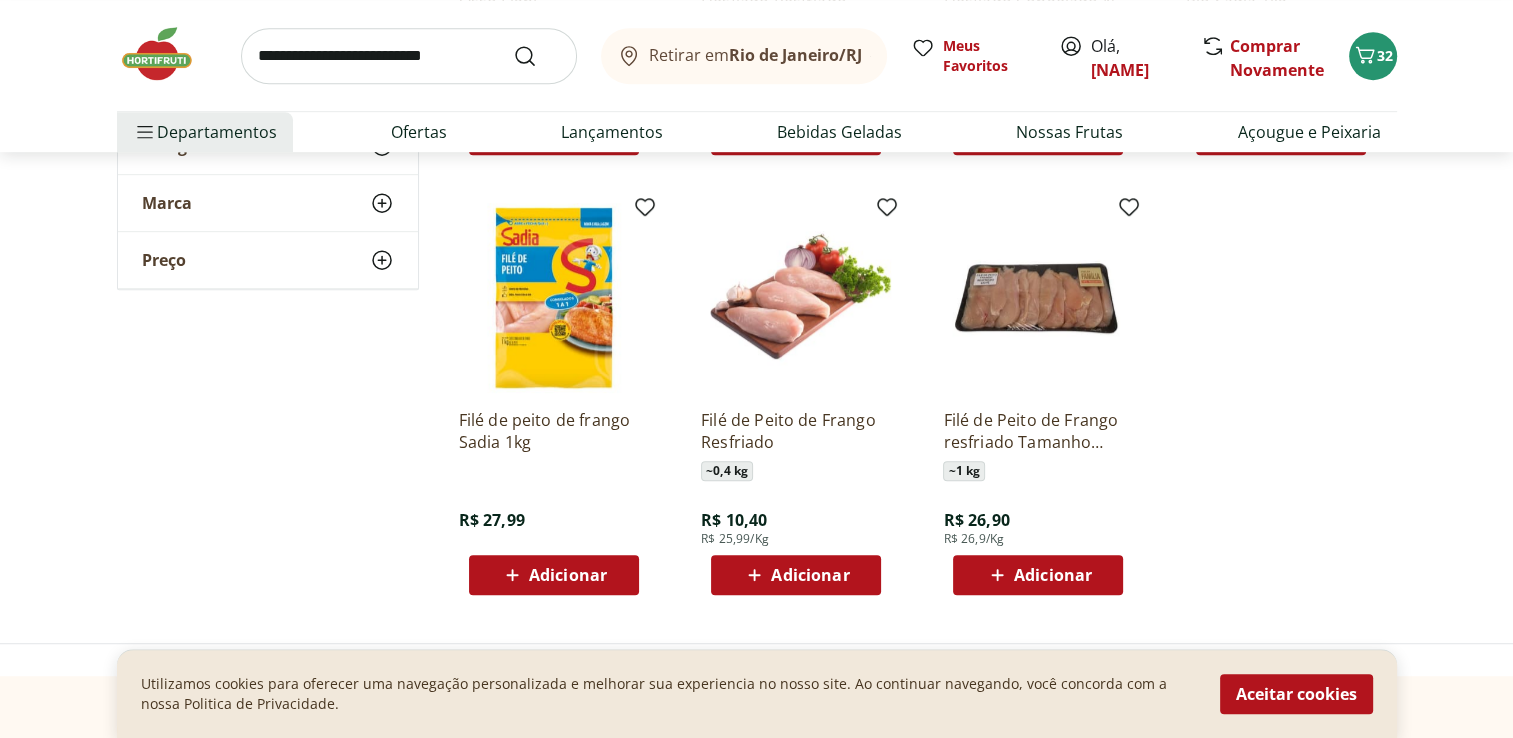 click on "Adicionar" at bounding box center (796, 575) 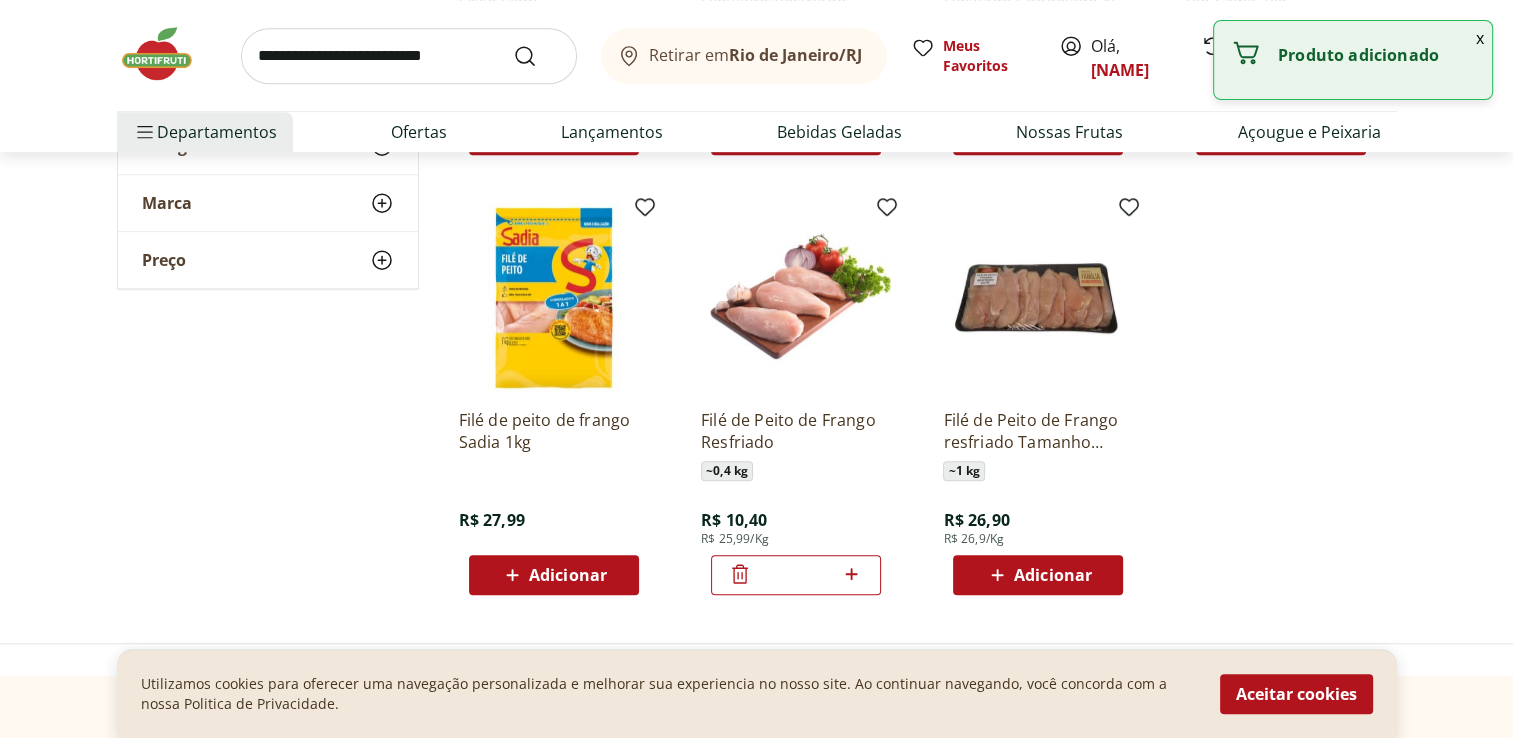 click 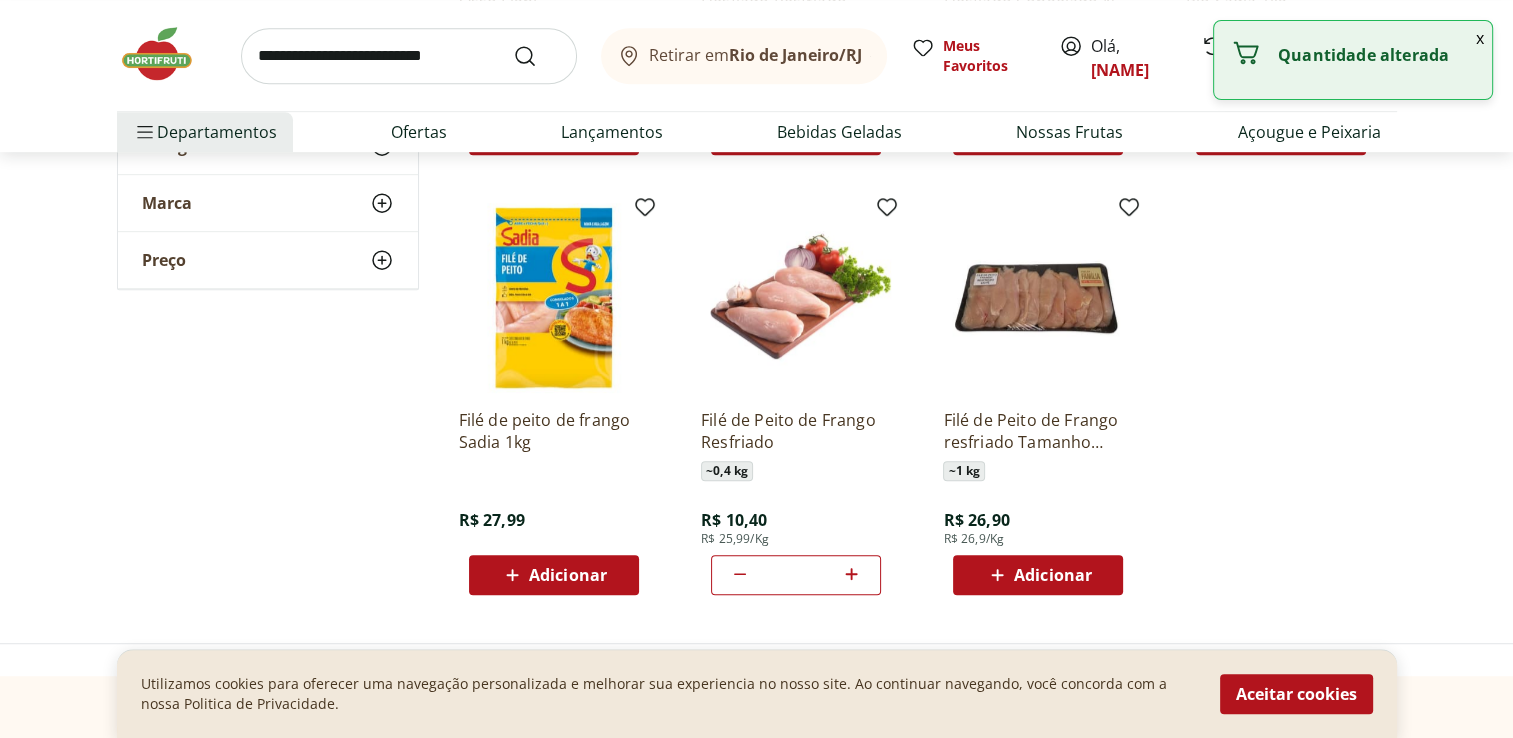 click 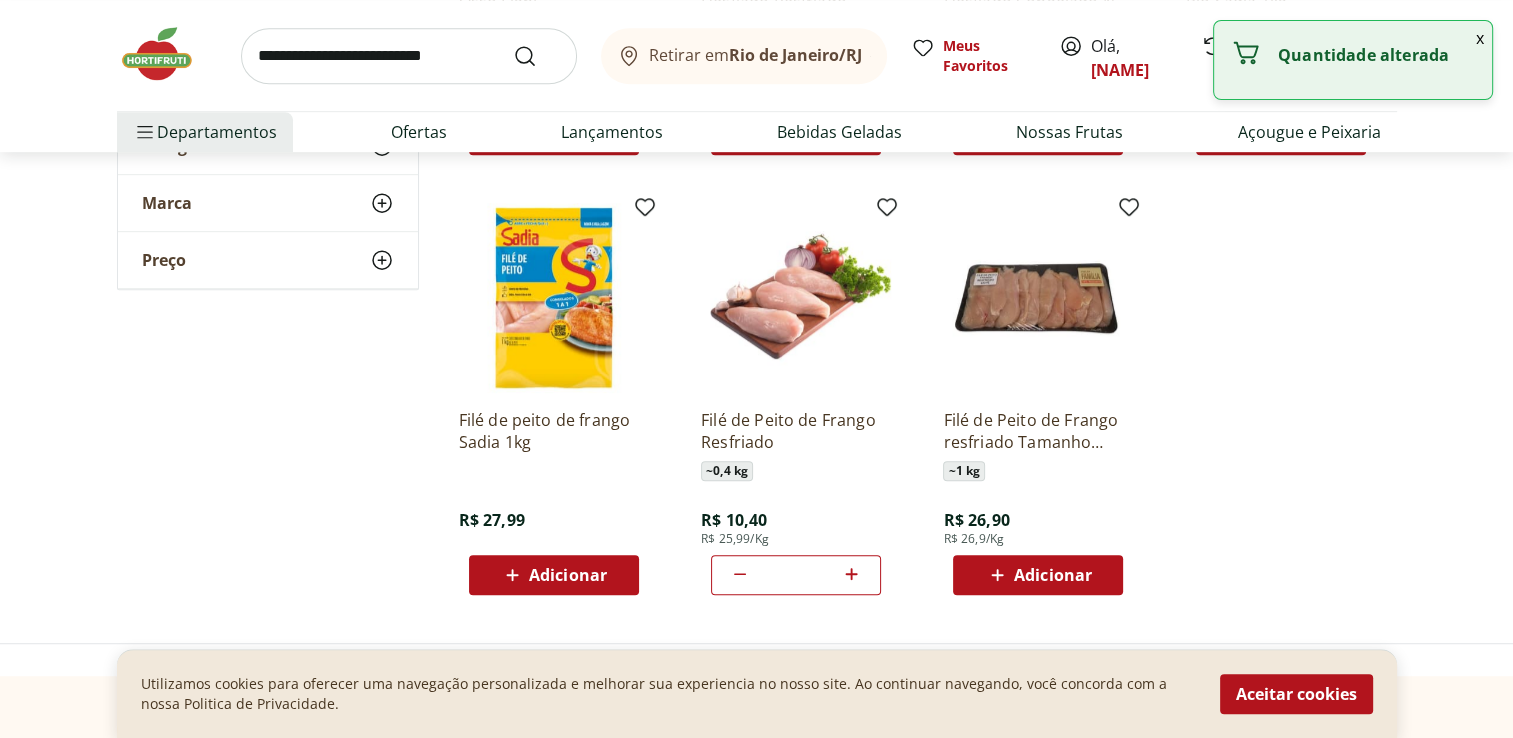 click 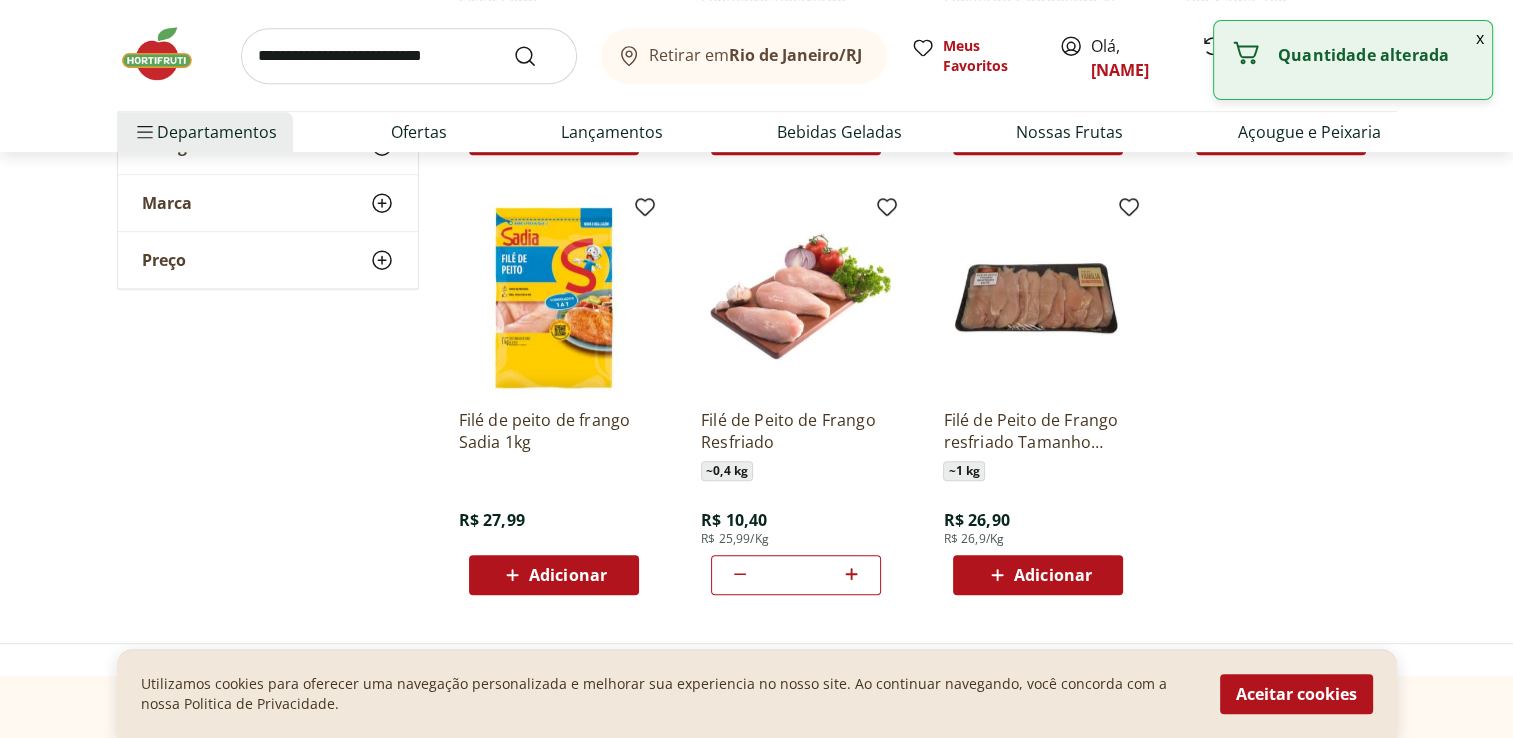click 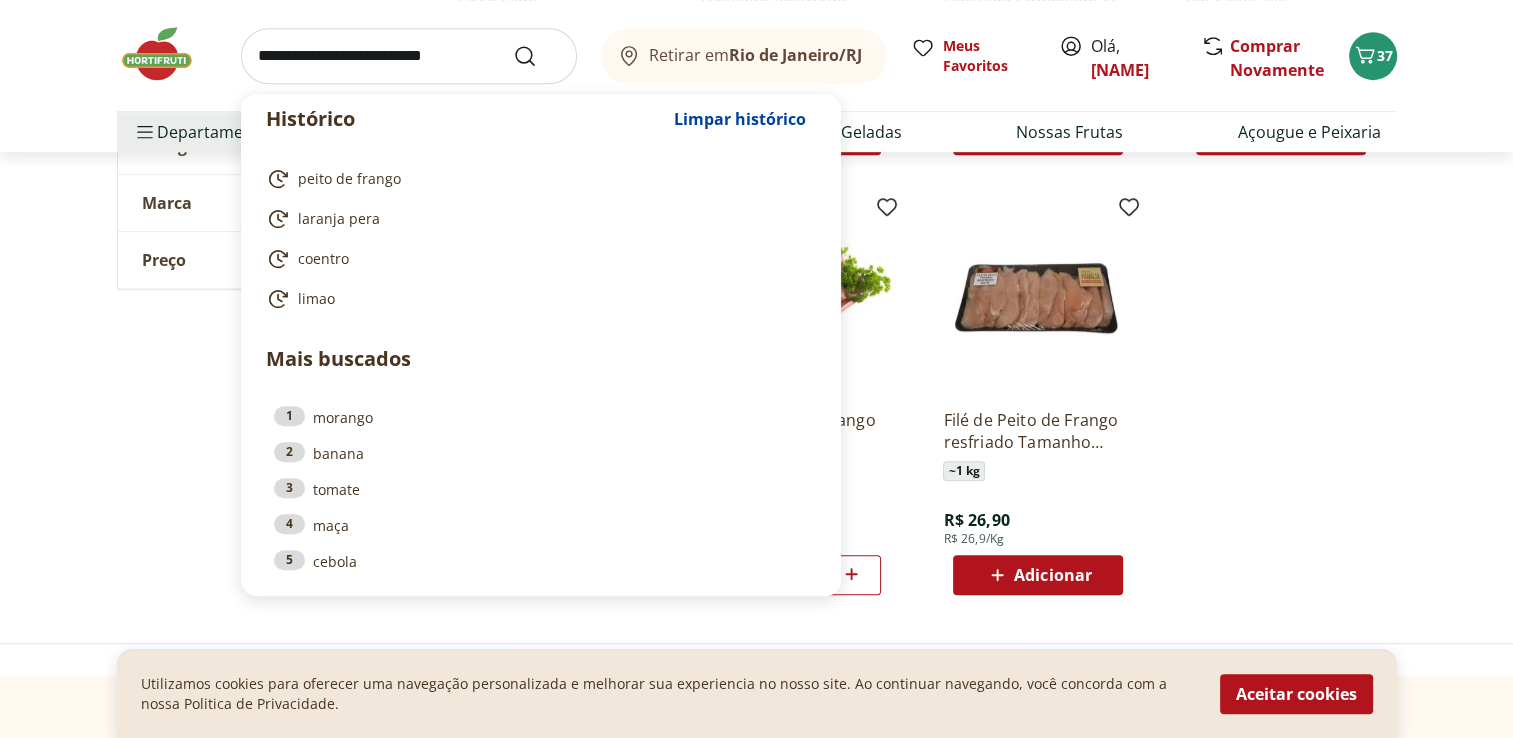click at bounding box center (409, 56) 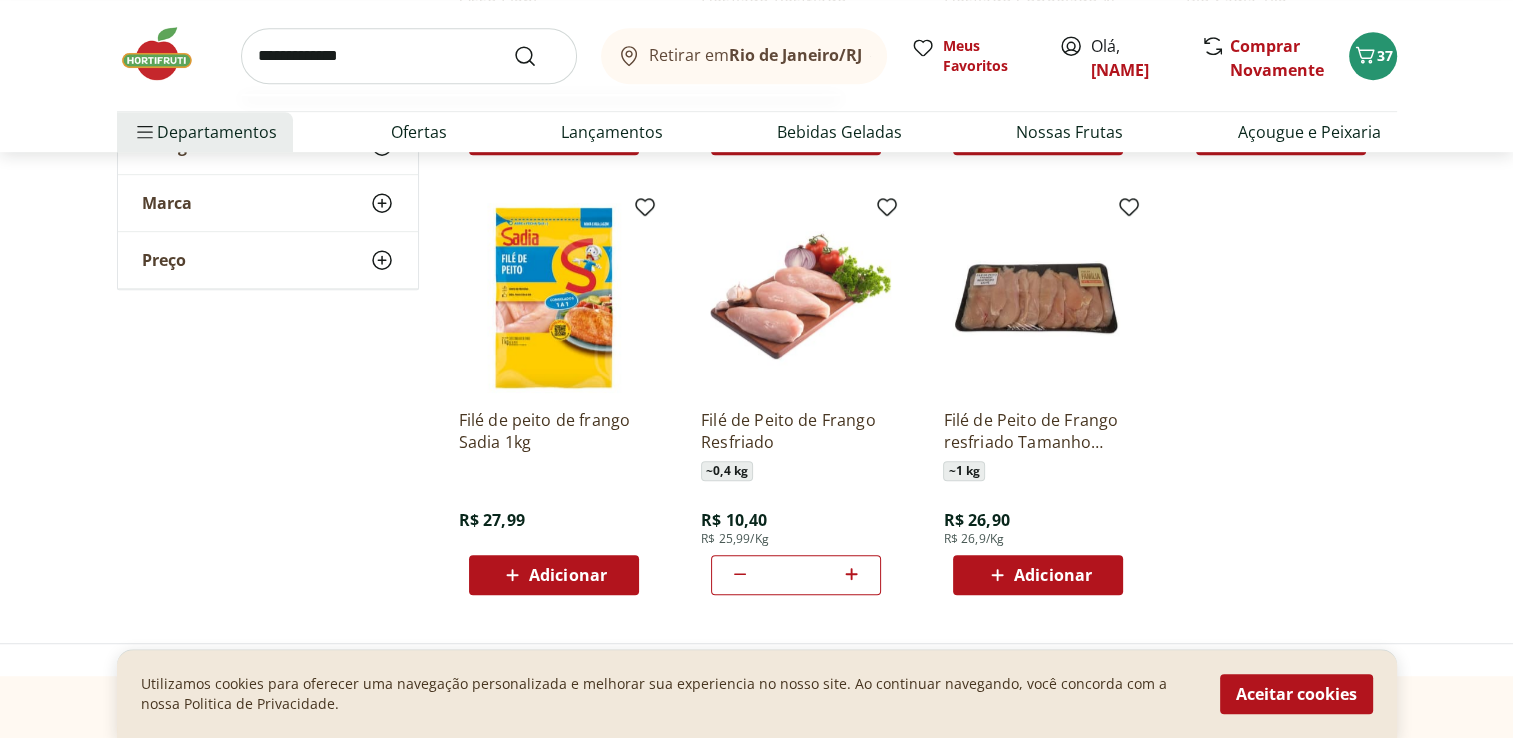 type on "**********" 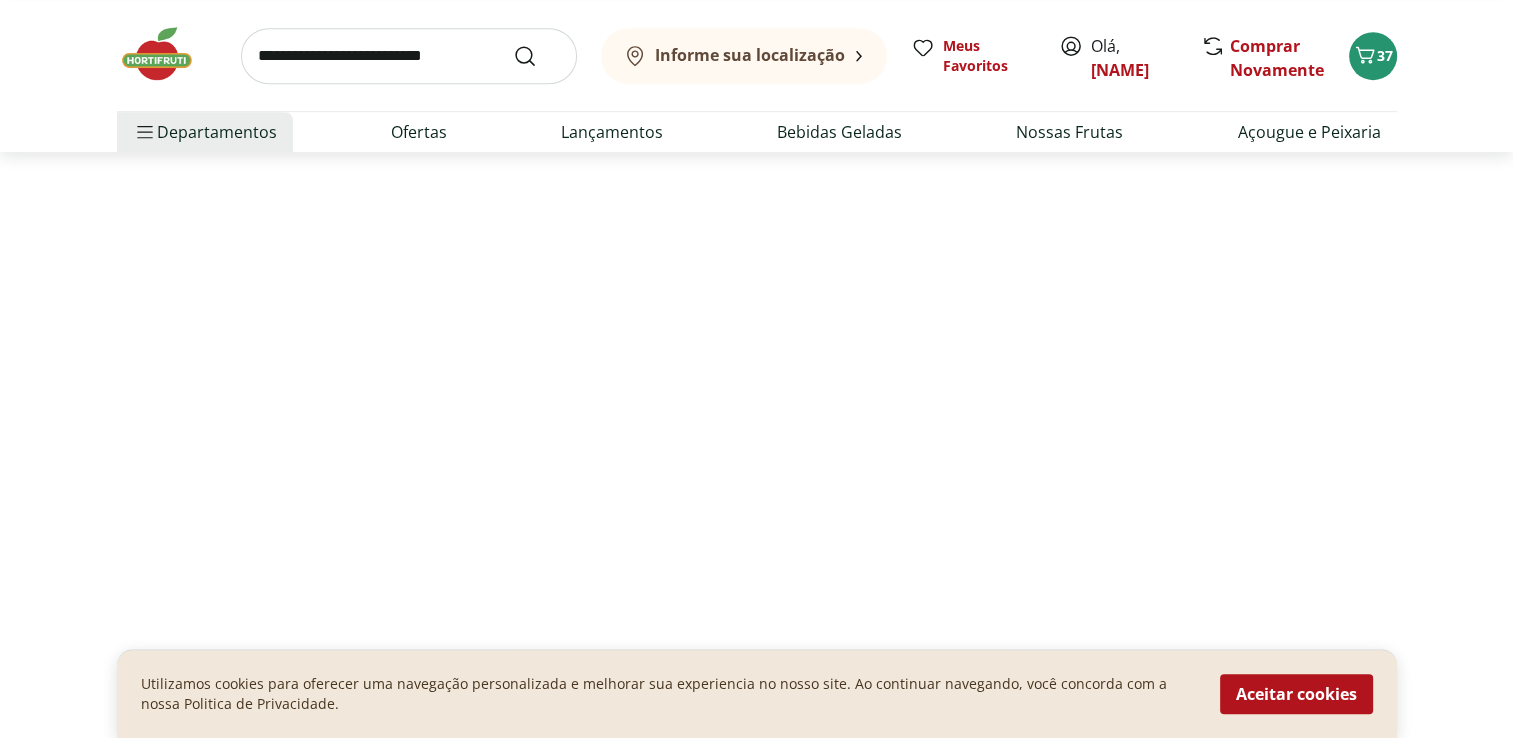 scroll, scrollTop: 0, scrollLeft: 0, axis: both 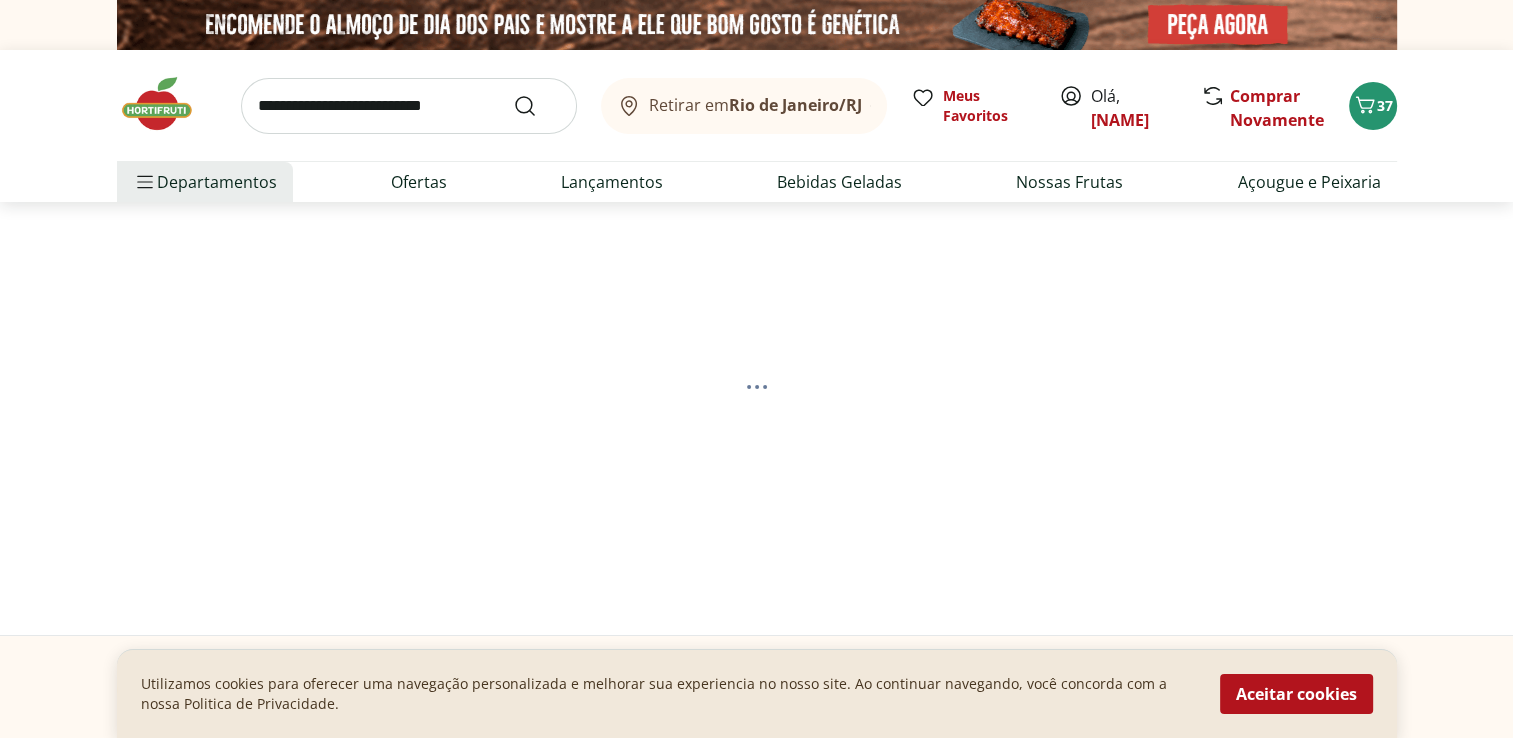 select on "**********" 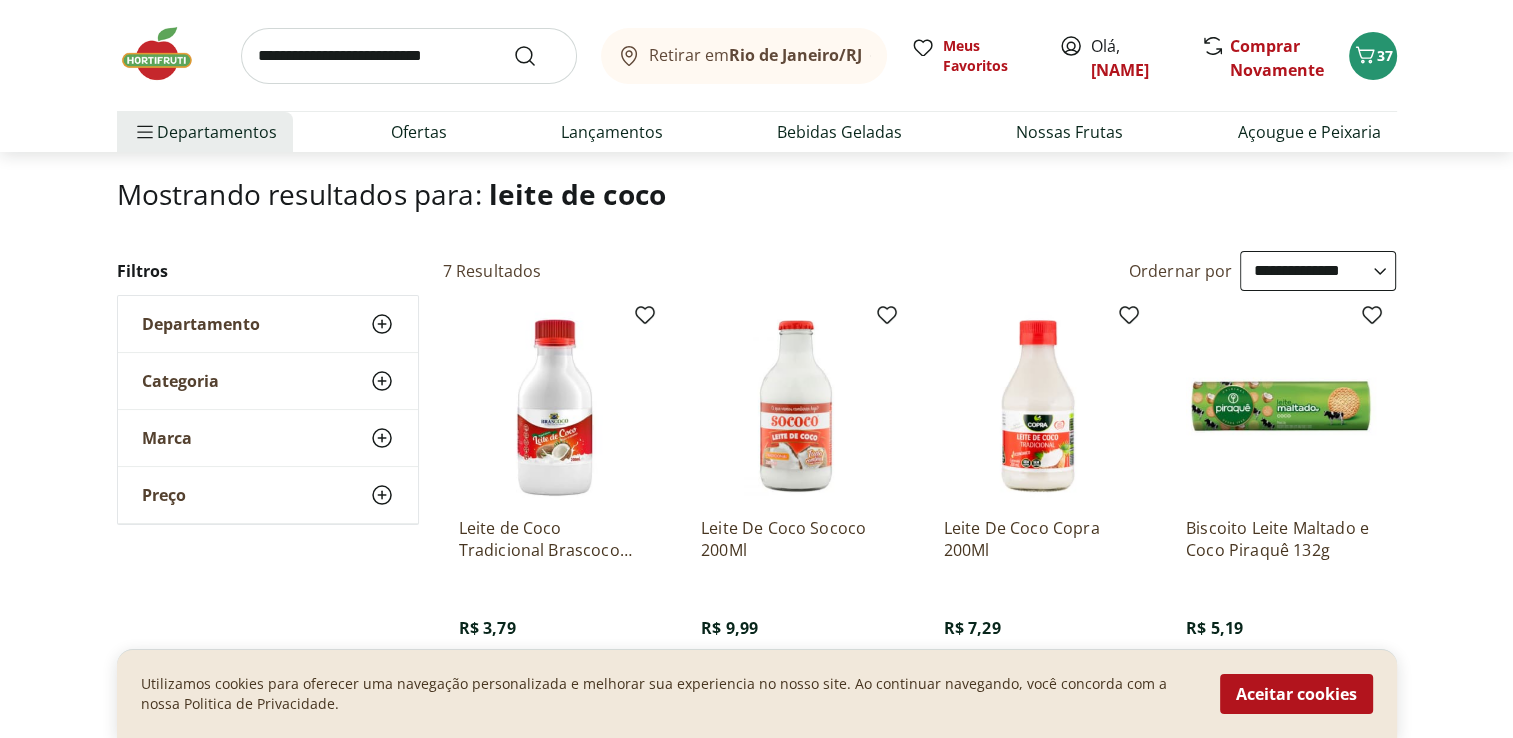 scroll, scrollTop: 200, scrollLeft: 0, axis: vertical 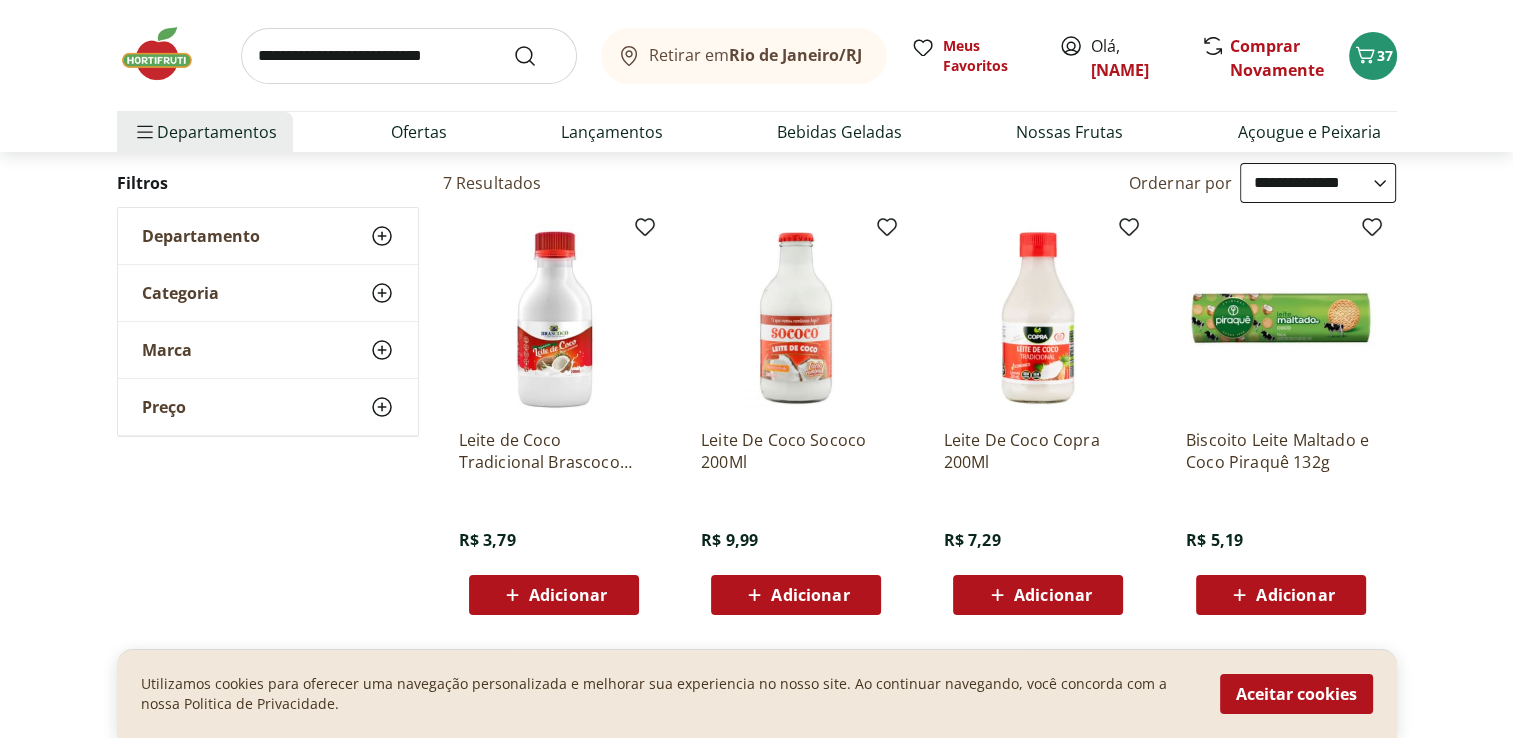 click on "Adicionar" at bounding box center (568, 595) 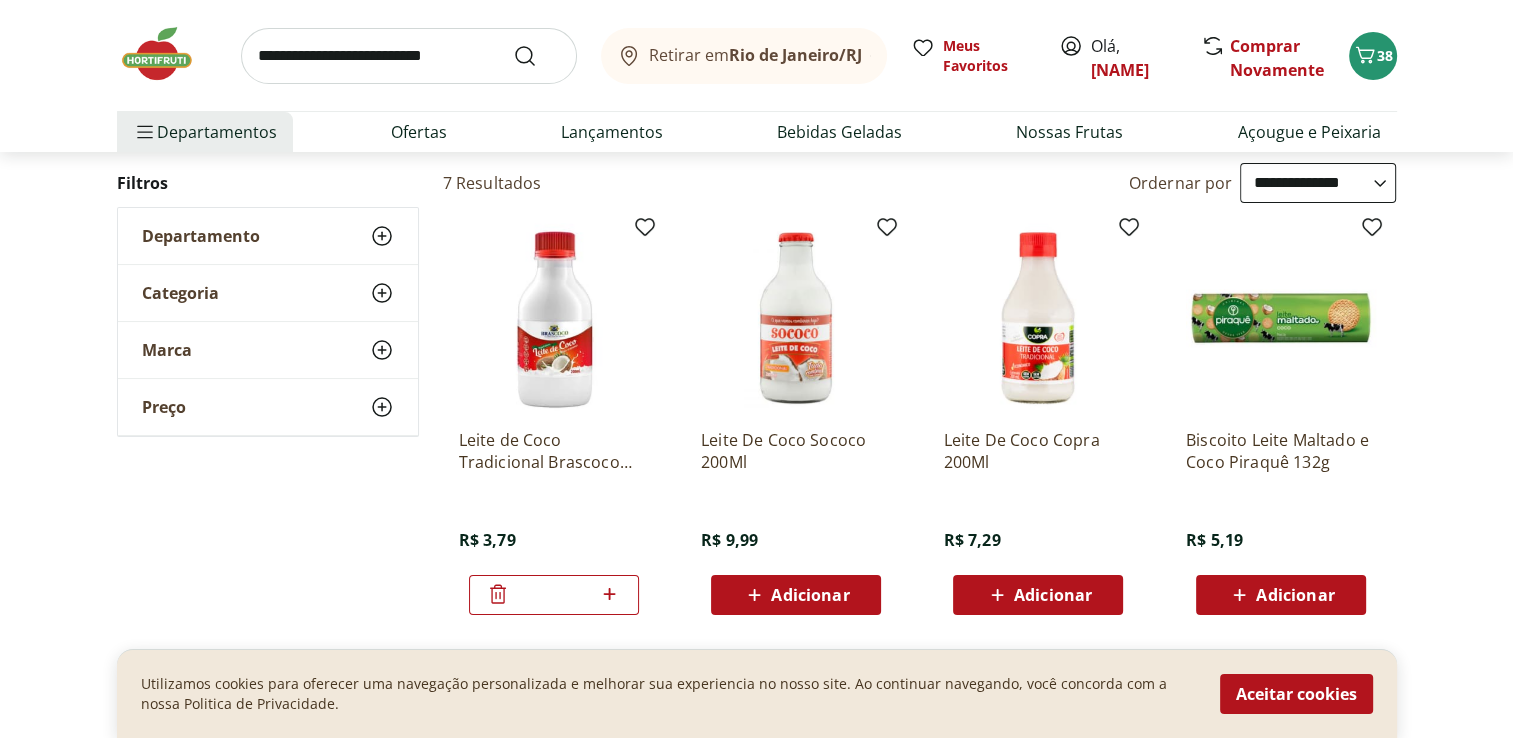 click at bounding box center (409, 56) 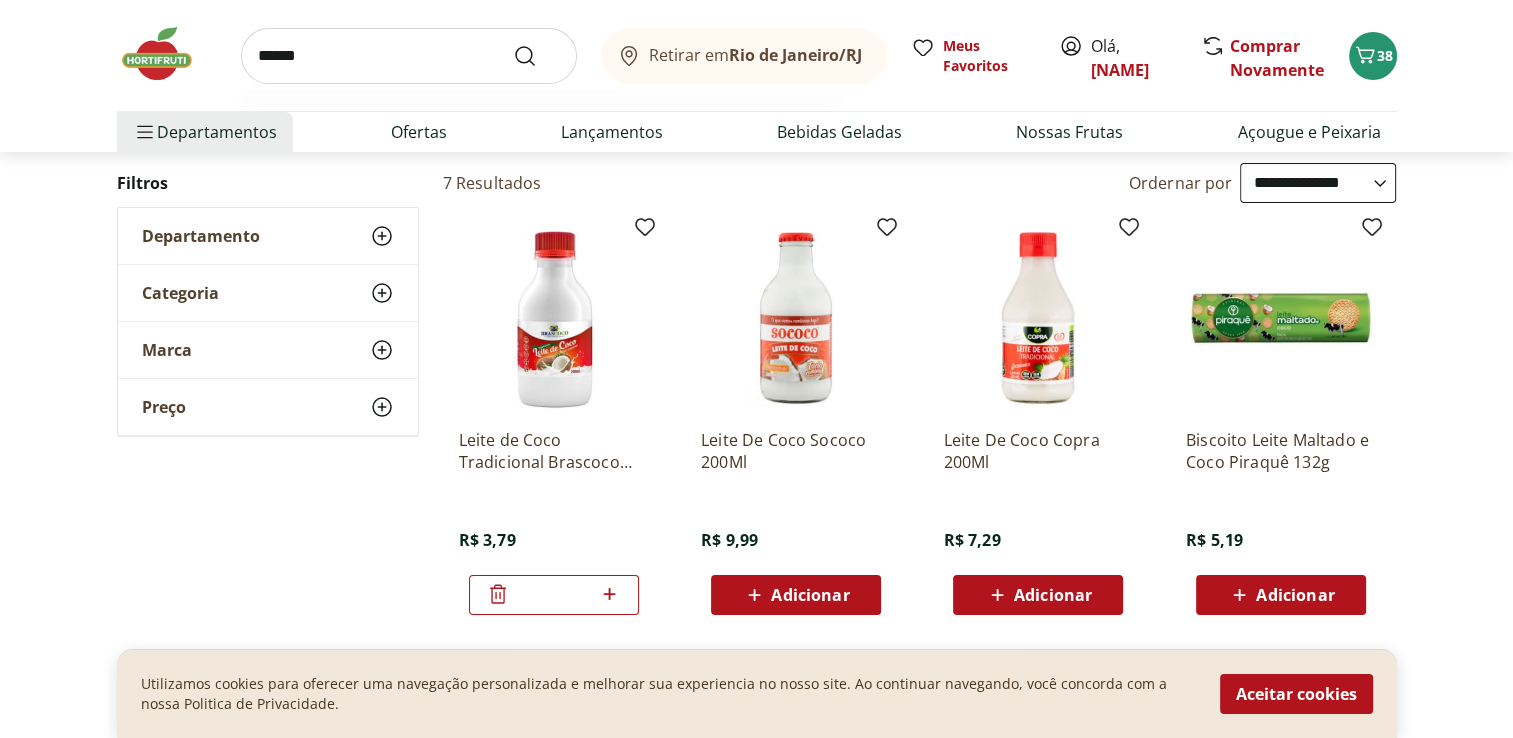 type on "******" 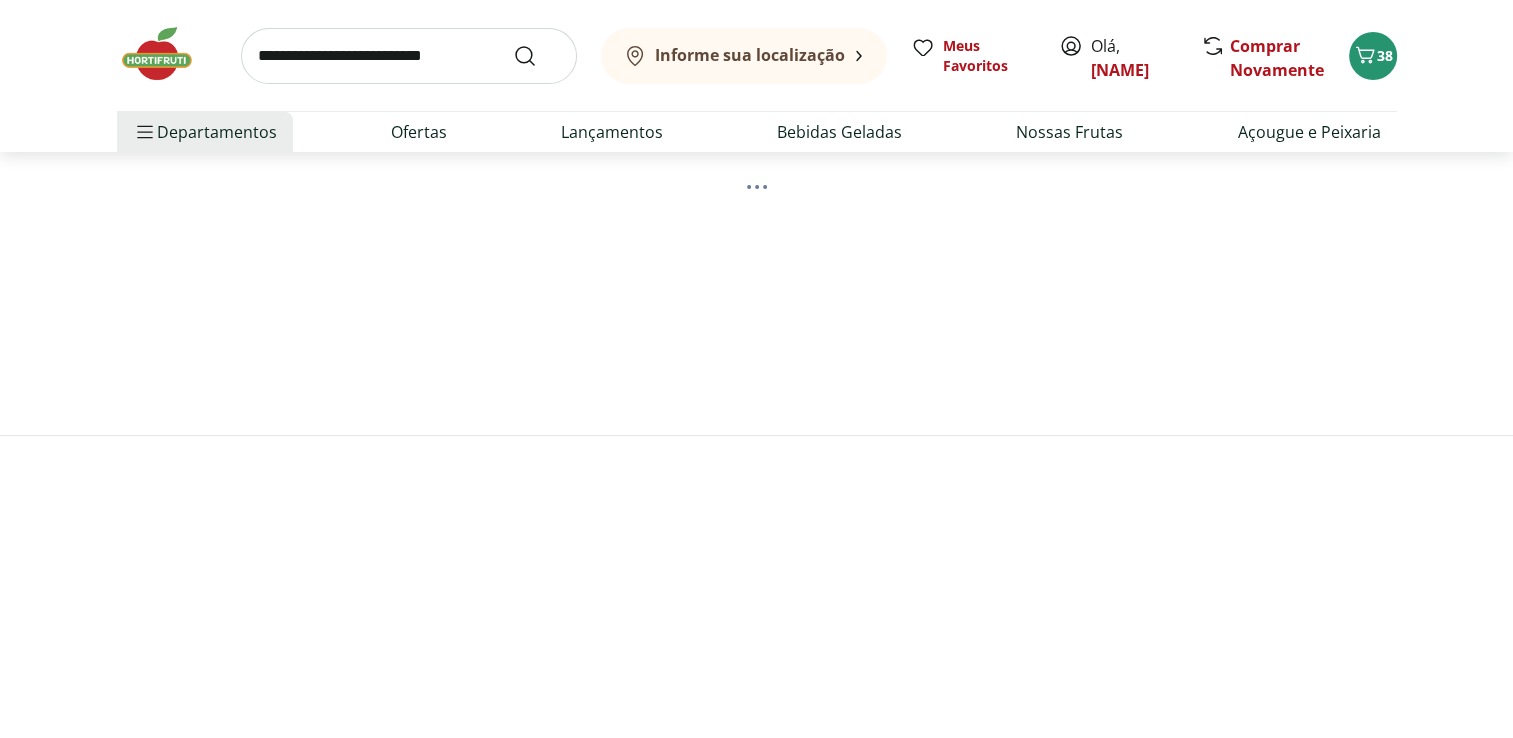 scroll, scrollTop: 0, scrollLeft: 0, axis: both 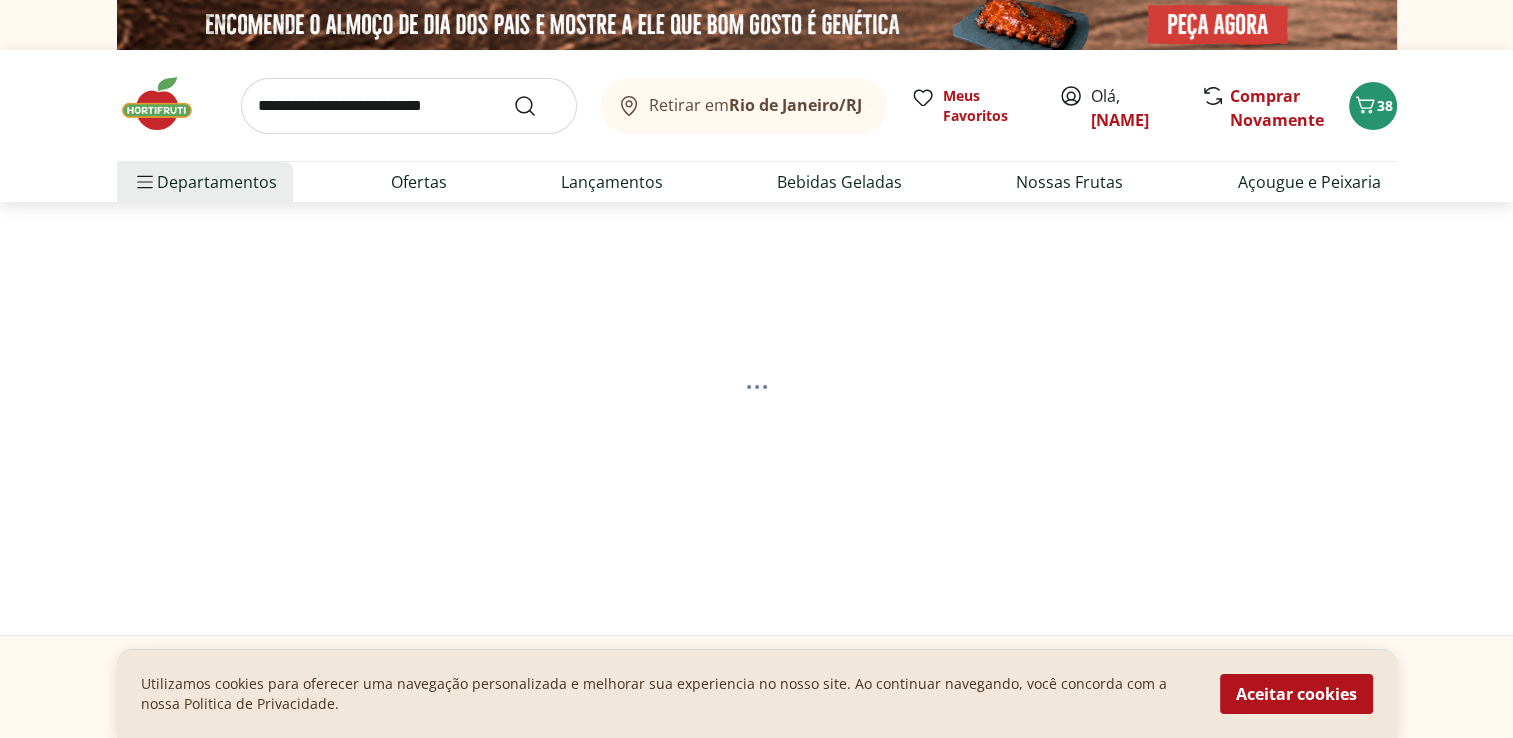 select on "**********" 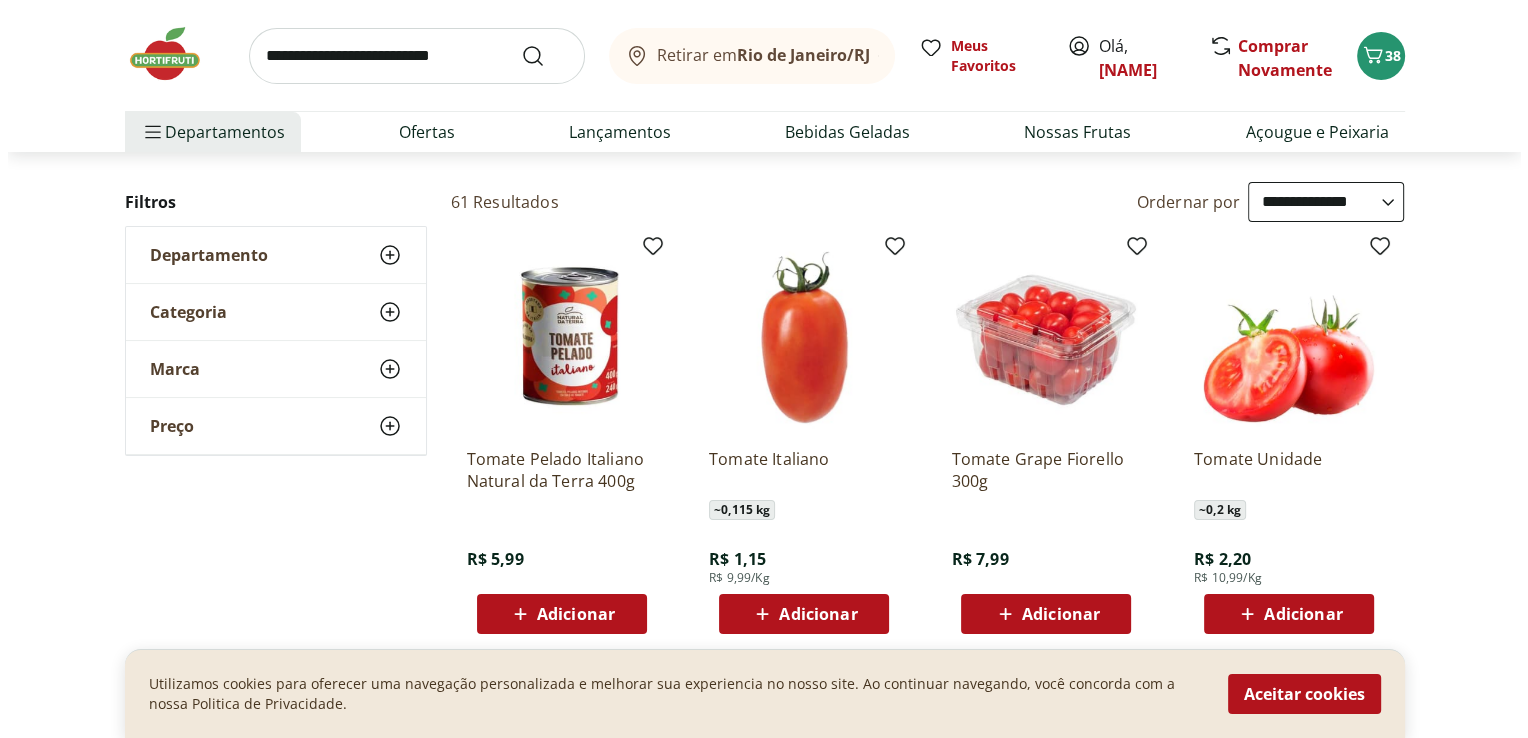 scroll, scrollTop: 200, scrollLeft: 0, axis: vertical 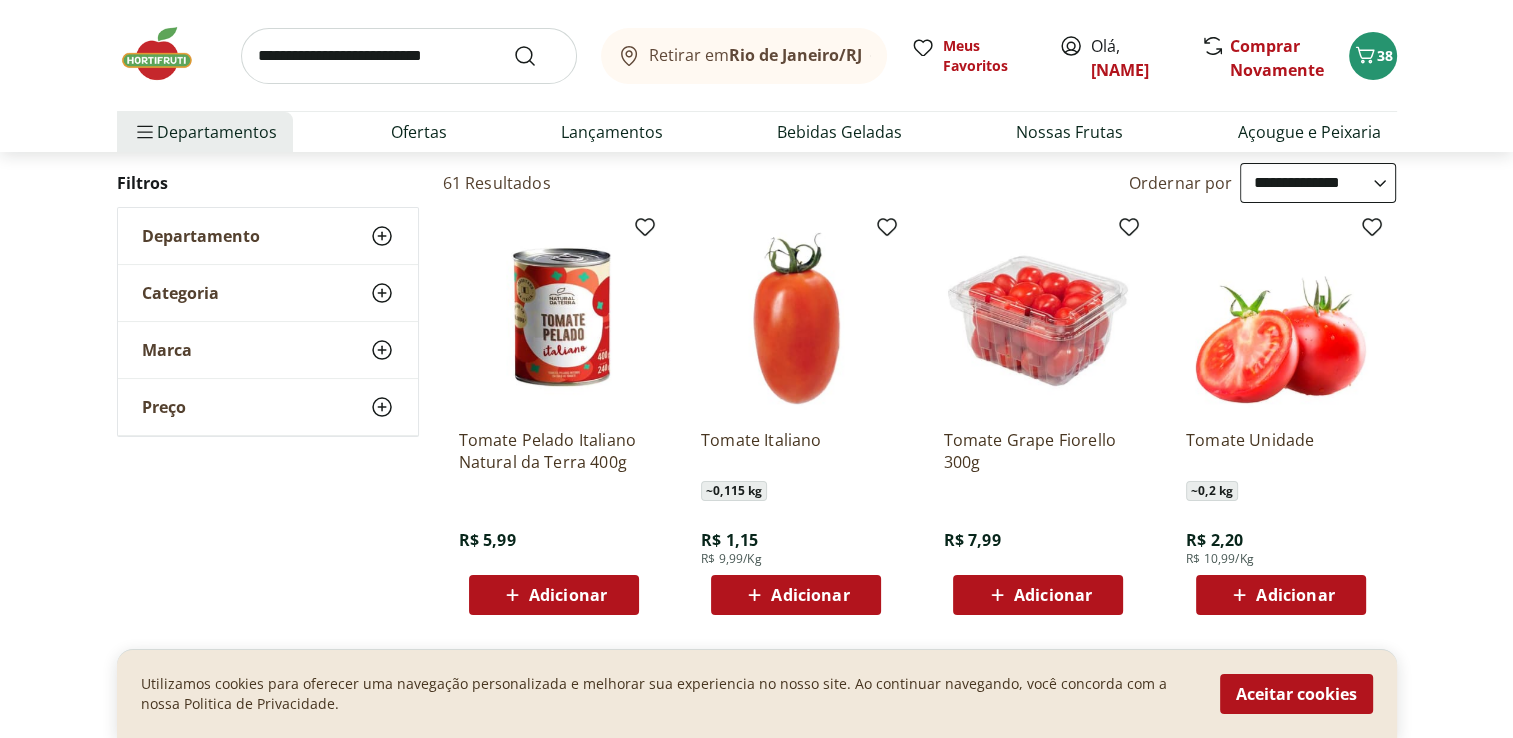 click on "Adicionar" at bounding box center [1295, 595] 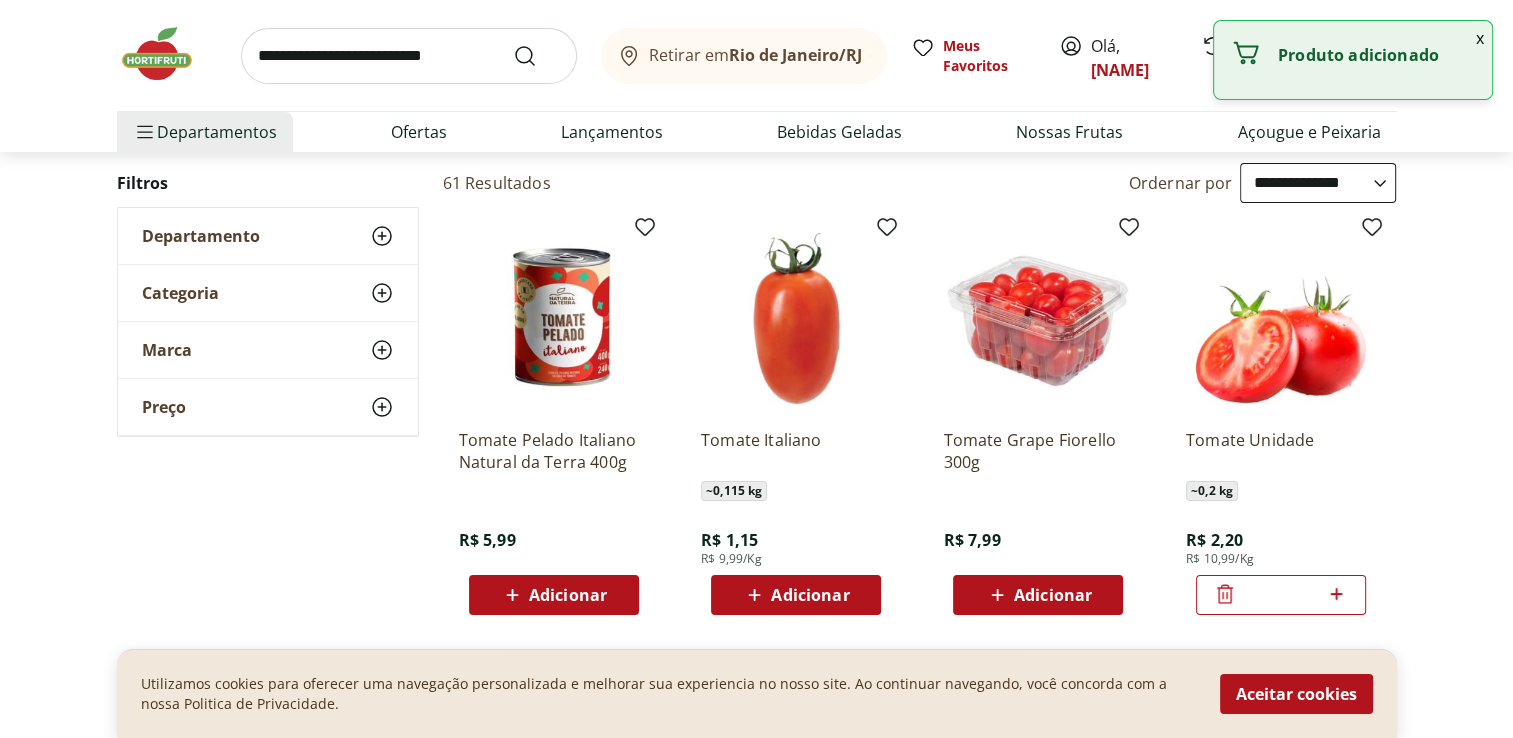 click 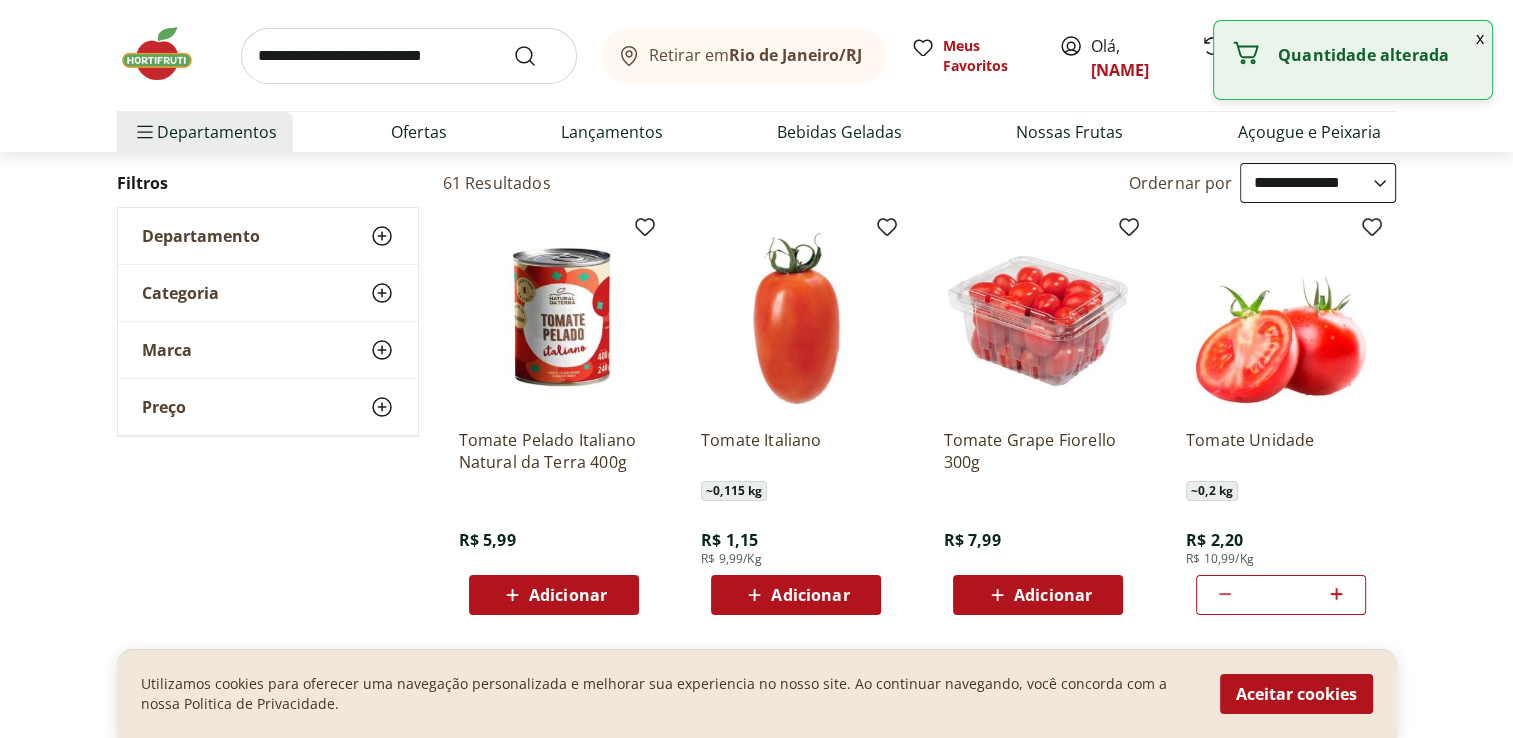 click 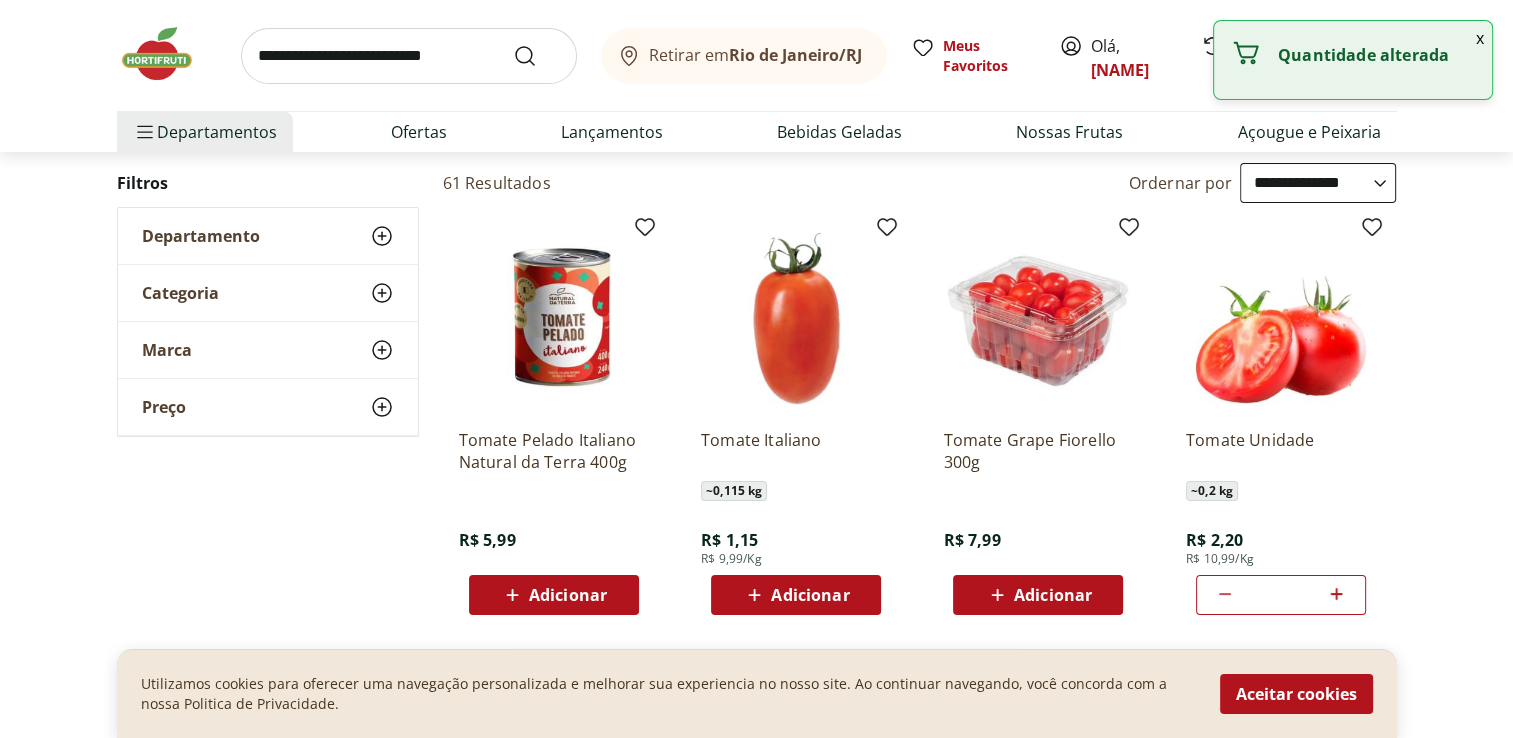 click 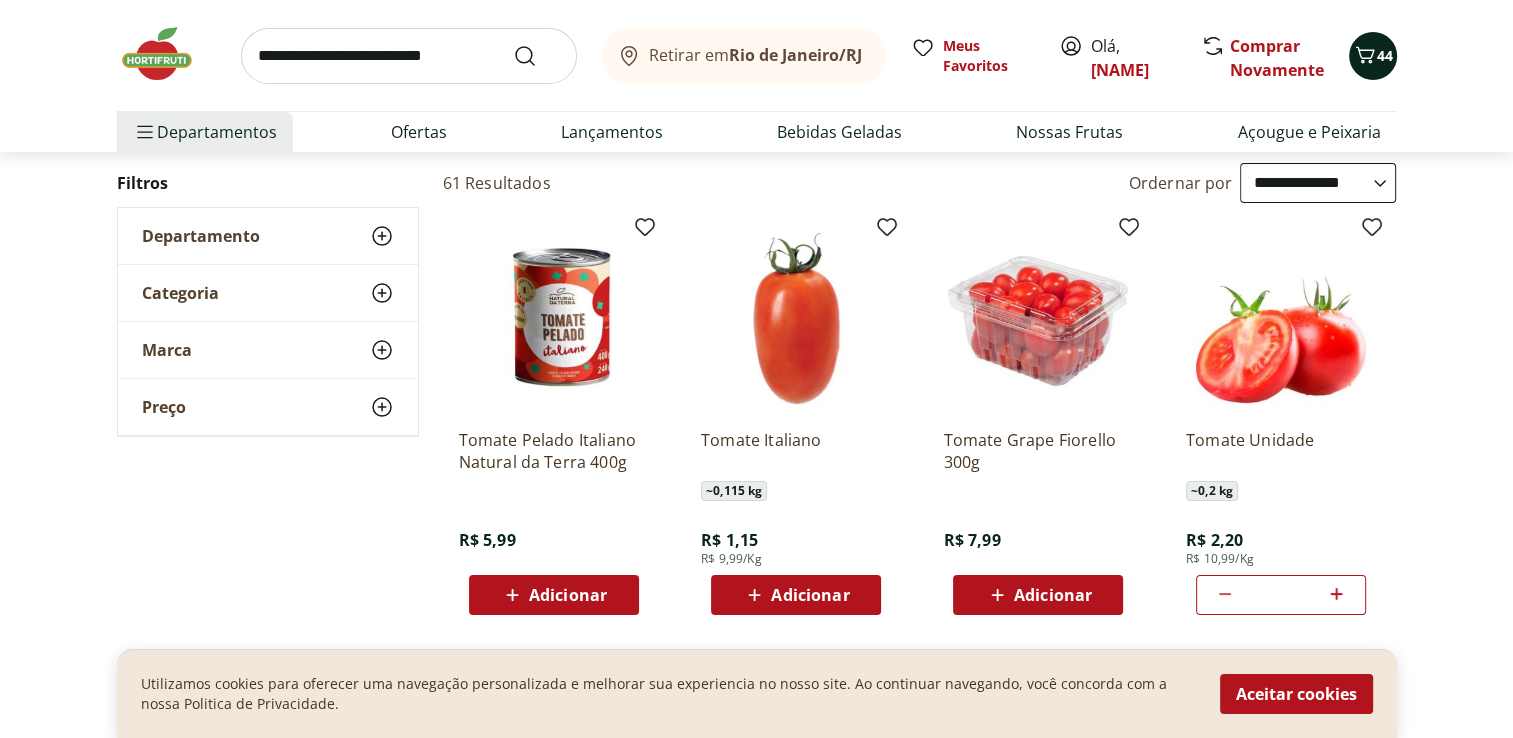 click 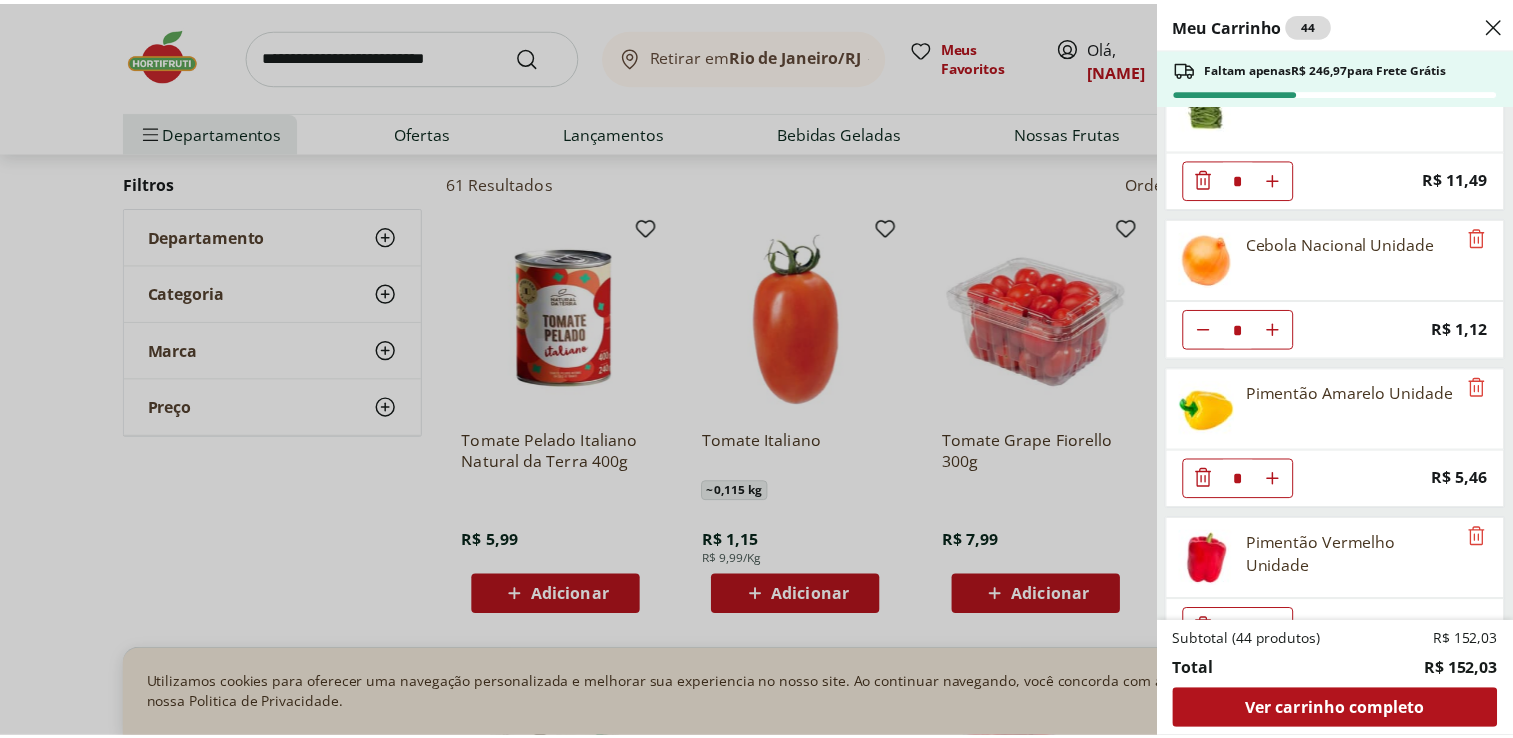 scroll, scrollTop: 200, scrollLeft: 0, axis: vertical 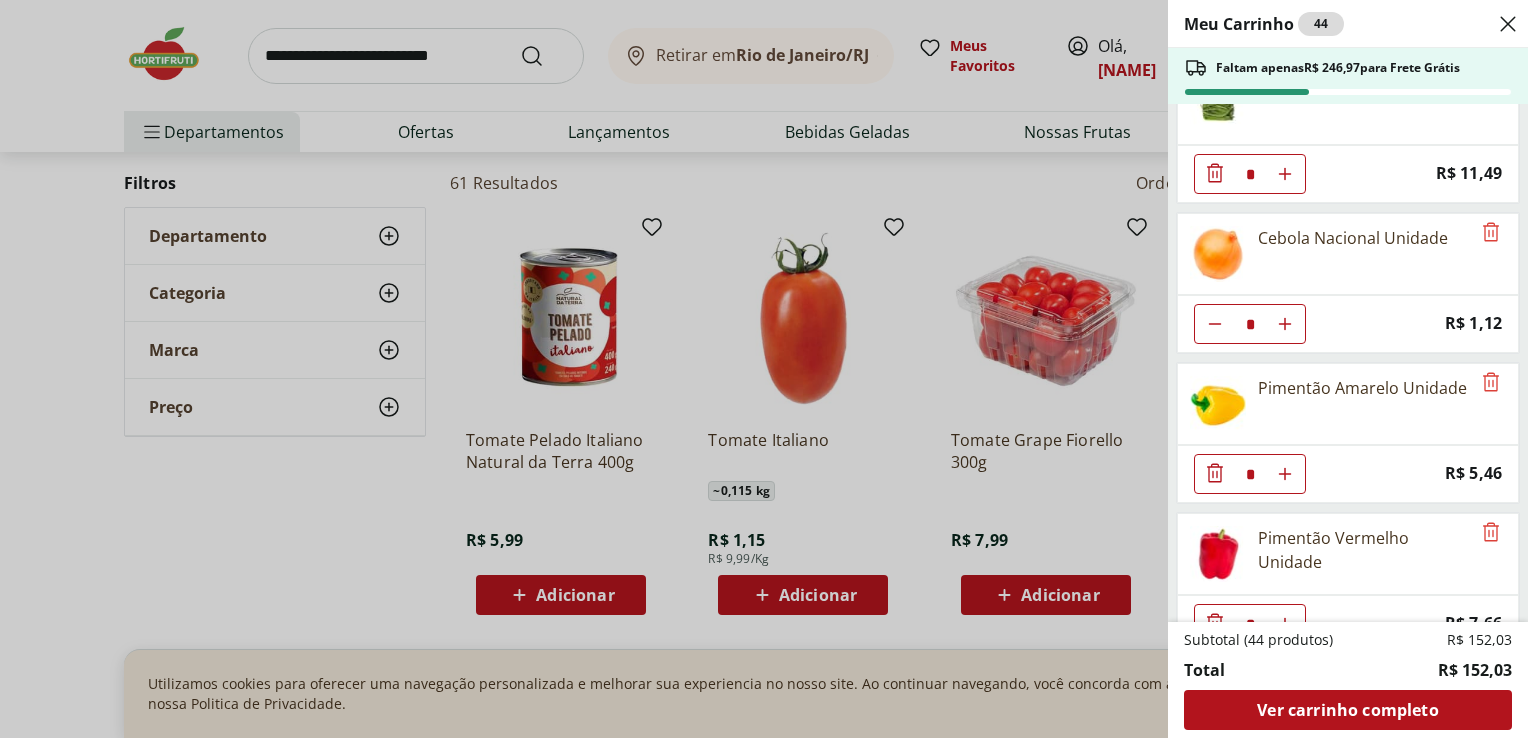 click 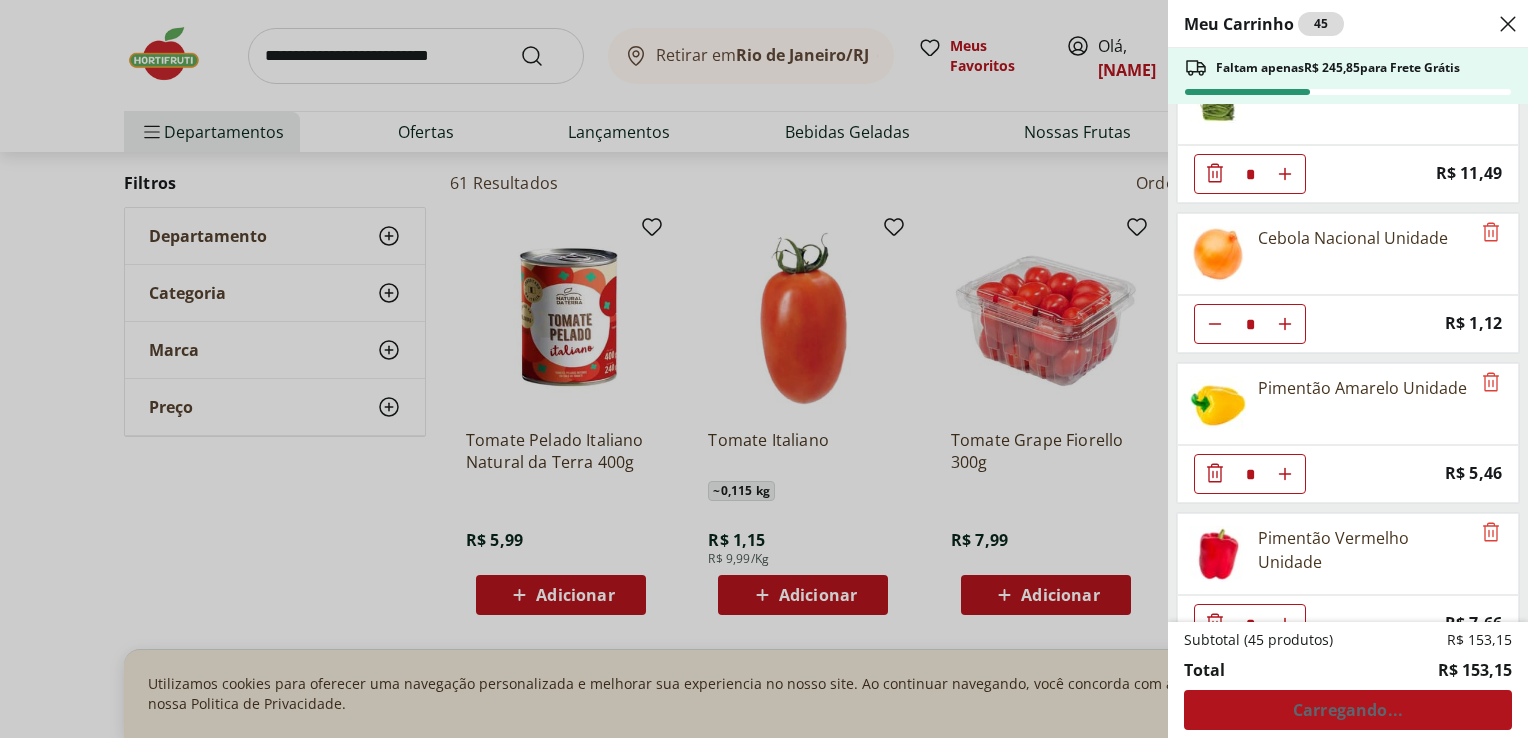 click 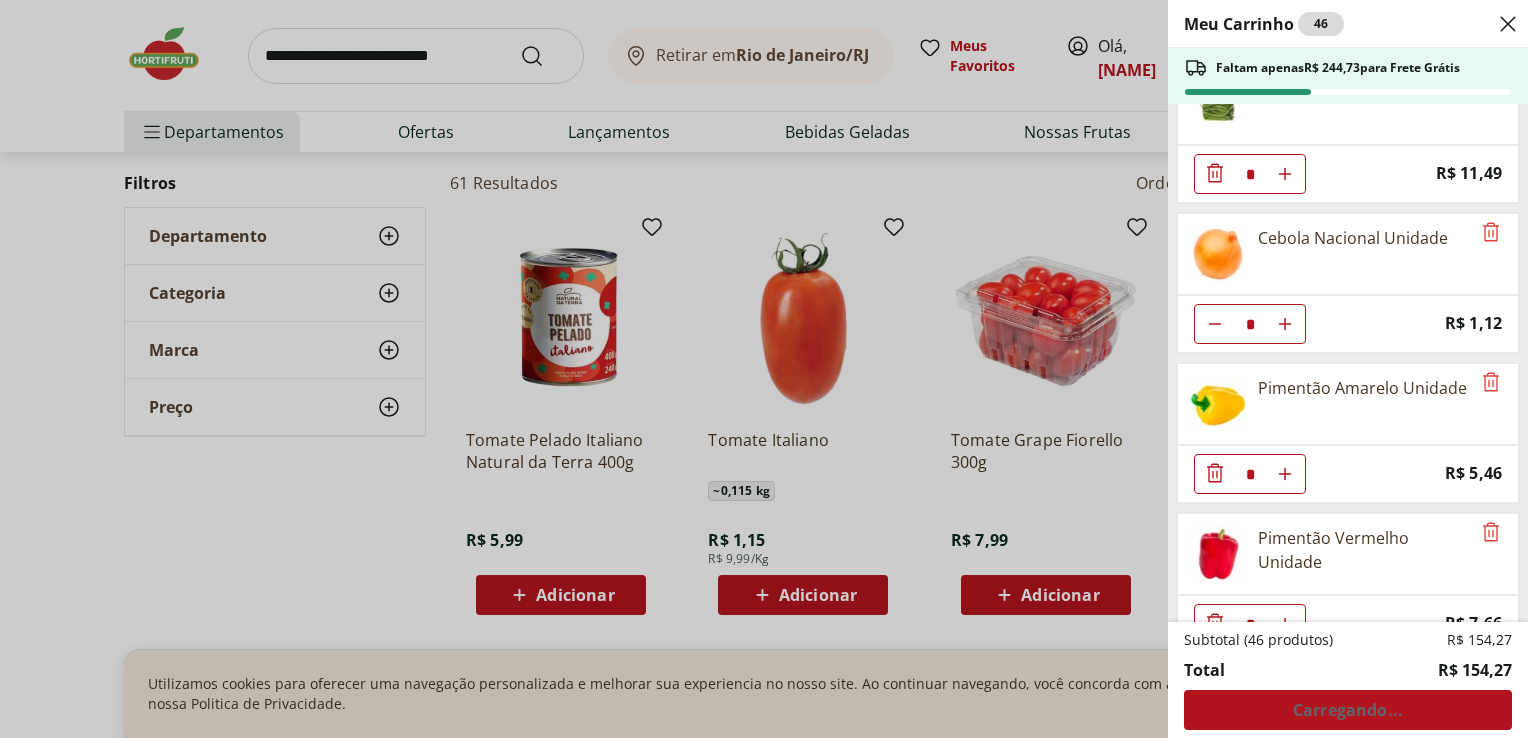 click 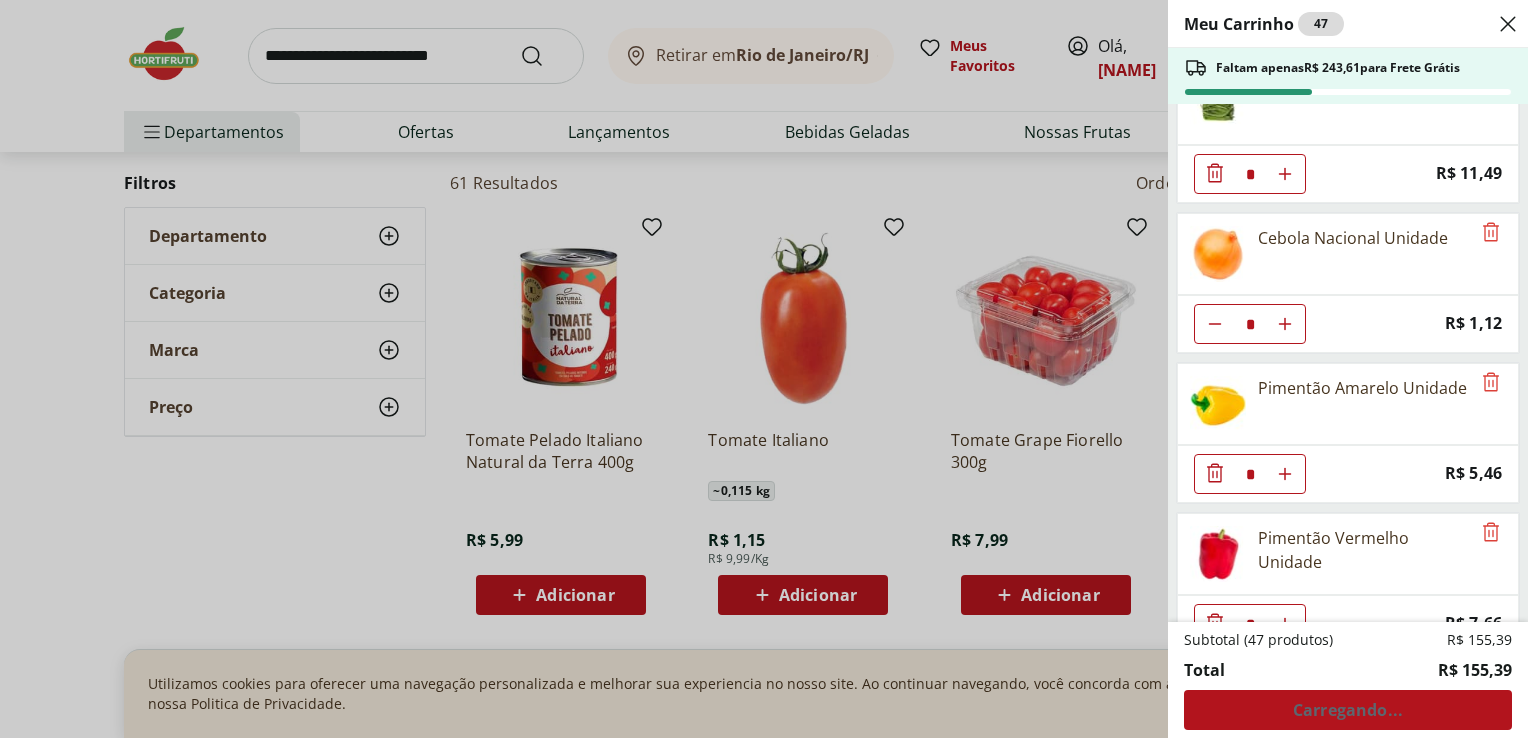click 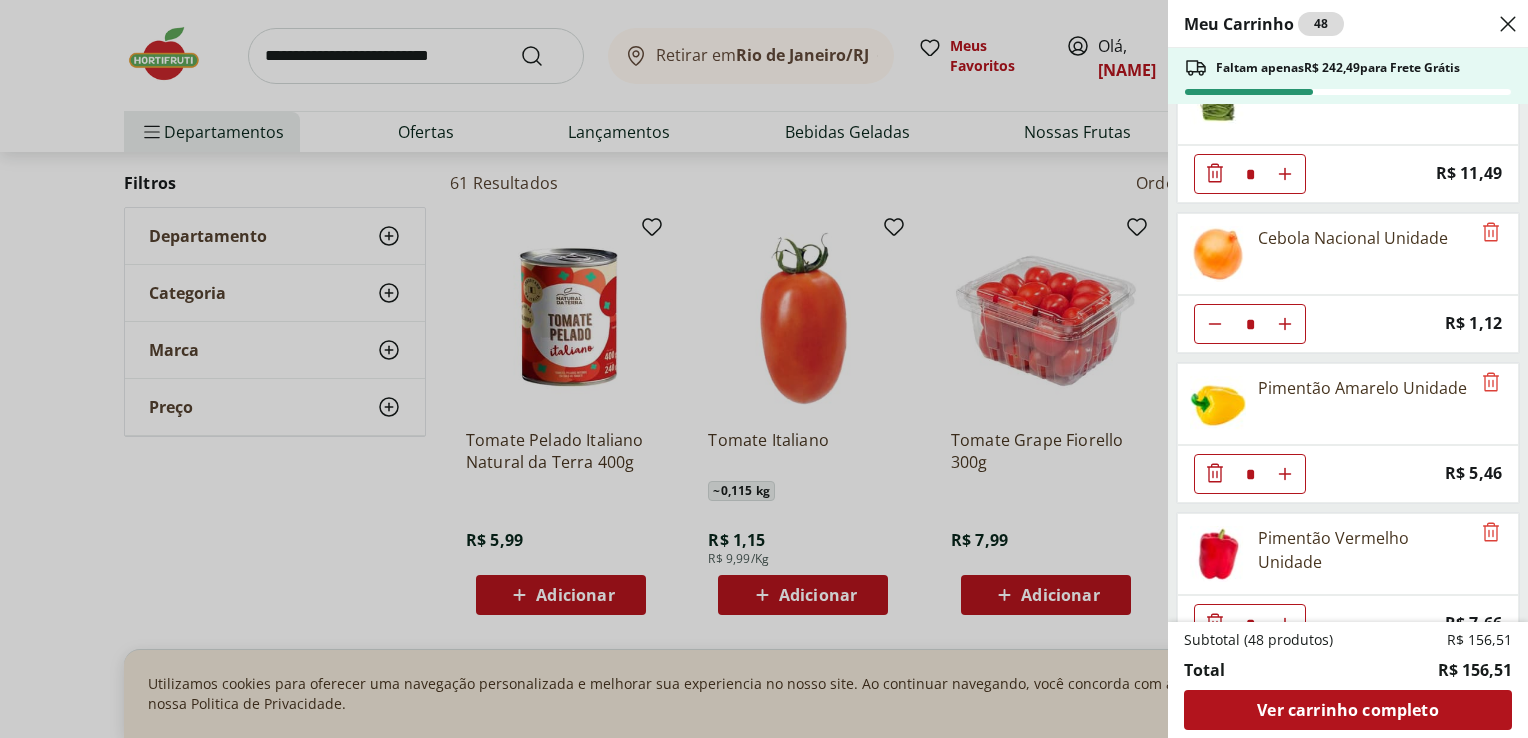 click on "Meu Carrinho 48 Faltam apenas  R$ 242,49  para Frete Grátis Batata Baroa Amarela Unidade * Price: R$ 3,60 Vagem Embalada 300g * Price: R$ 11,49 Cebola Nacional Unidade * Price: R$ 1,12 Pimentão Amarelo Unidade * Price: R$ 5,46 Pimentão Vermelho Unidade * Price: R$ 7,66 Cebolinha Unidade * Price: R$ 3,49 Alho Nacional Beneficiado Unidade * Price: R$ 2,99 Limão Tahity Unidade * Price: R$ 0,55 Coentro Unidade * Price: R$ 3,49 Laranja Pera Unidade * Price: R$ 2,00 Filé de Peito de Frango Resfriado * Price: R$ 10,40 Leite de Coco Tradicional Brascoco 200ml * Price: R$ 3,79 Tomate Unidade * Price: R$ 2,20 Subtotal (48 produtos) R$ 156,51 Total R$ 156,51 Ver carrinho completo" at bounding box center [764, 369] 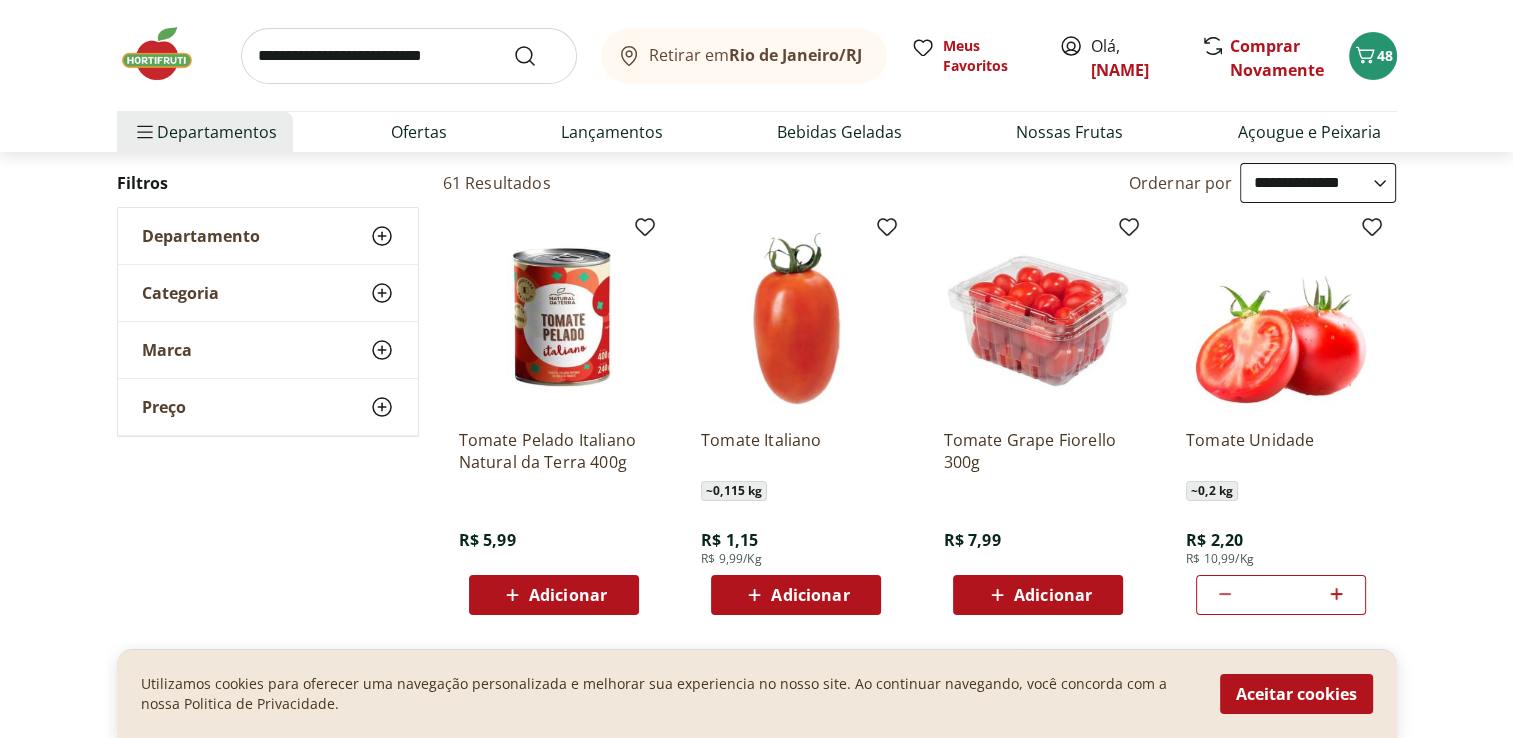 click at bounding box center (409, 56) 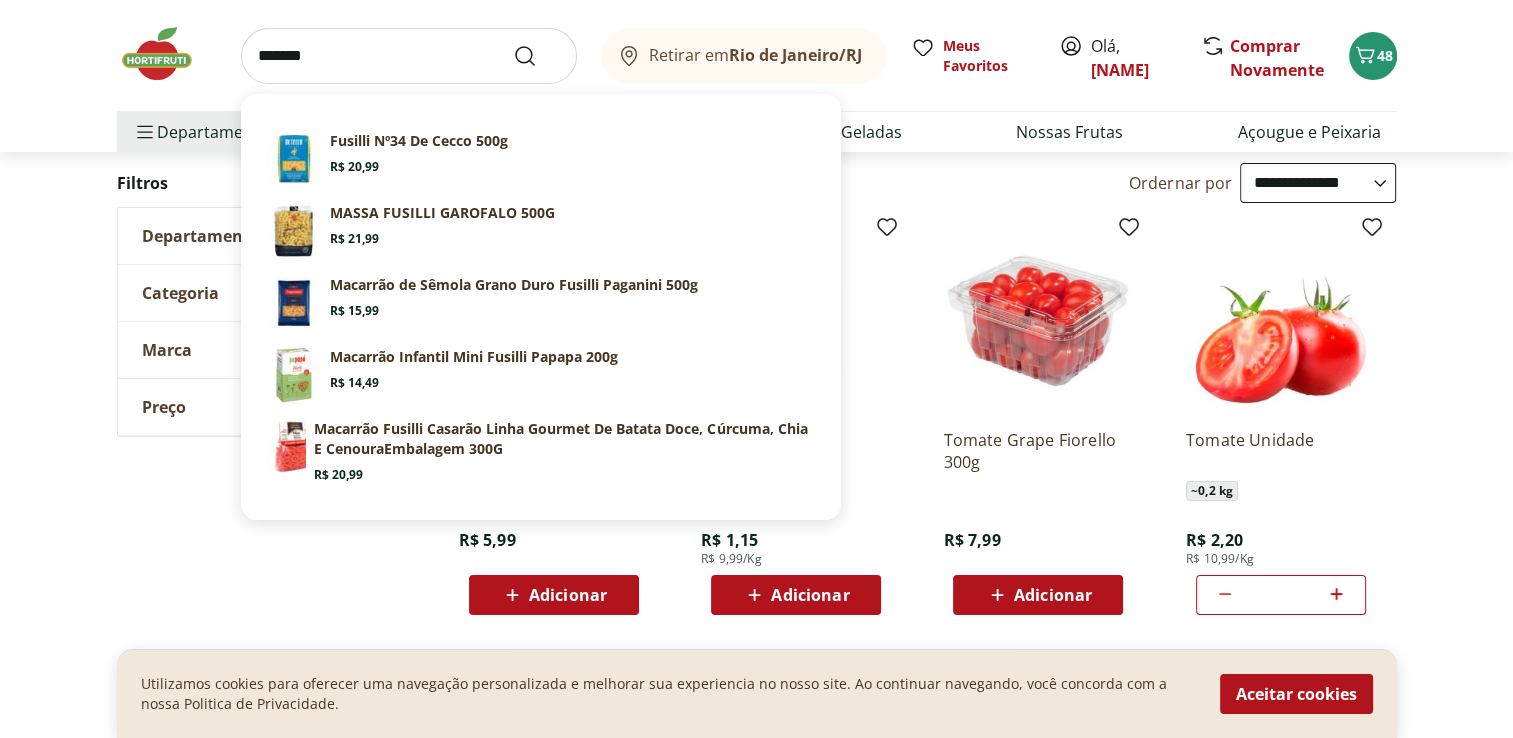type on "*******" 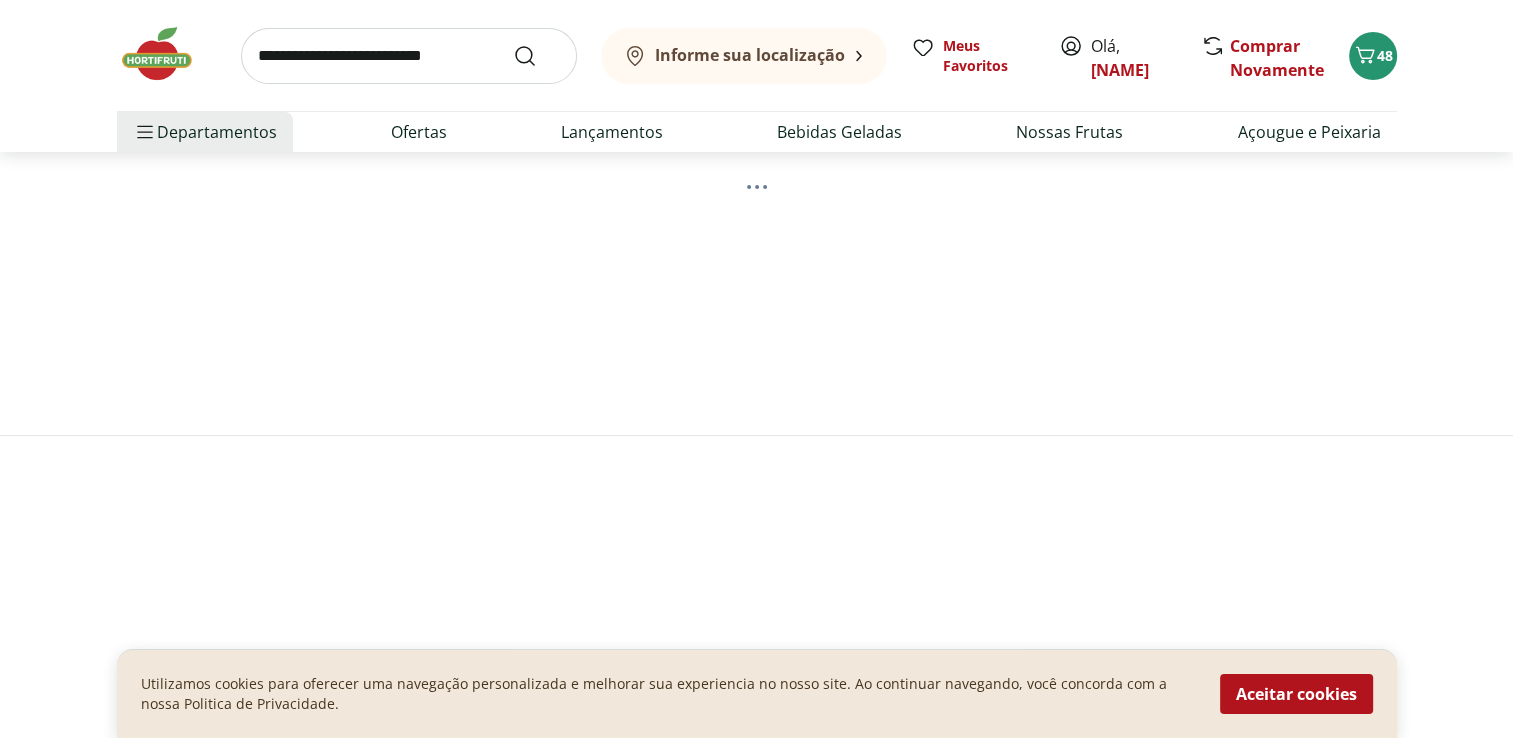 scroll, scrollTop: 0, scrollLeft: 0, axis: both 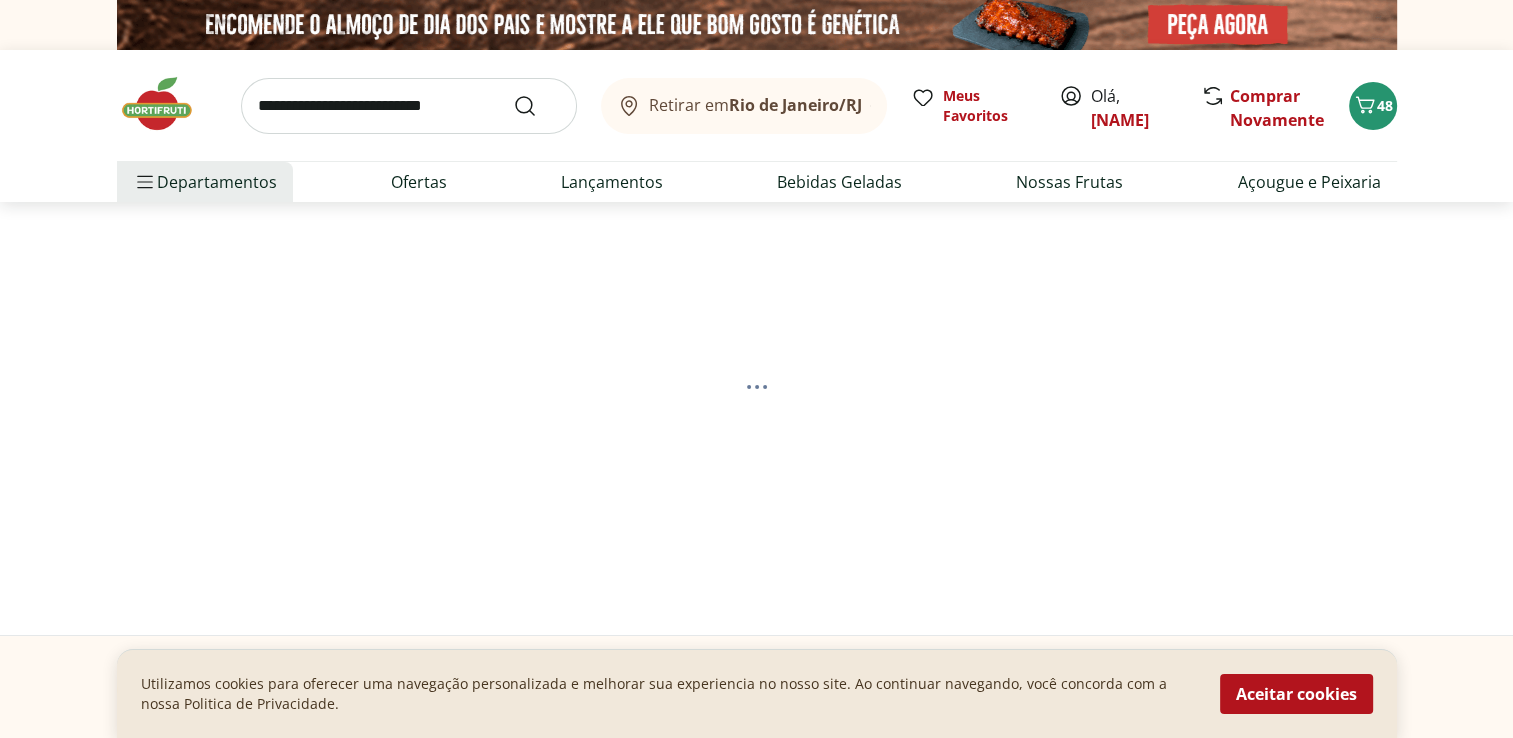 select on "**********" 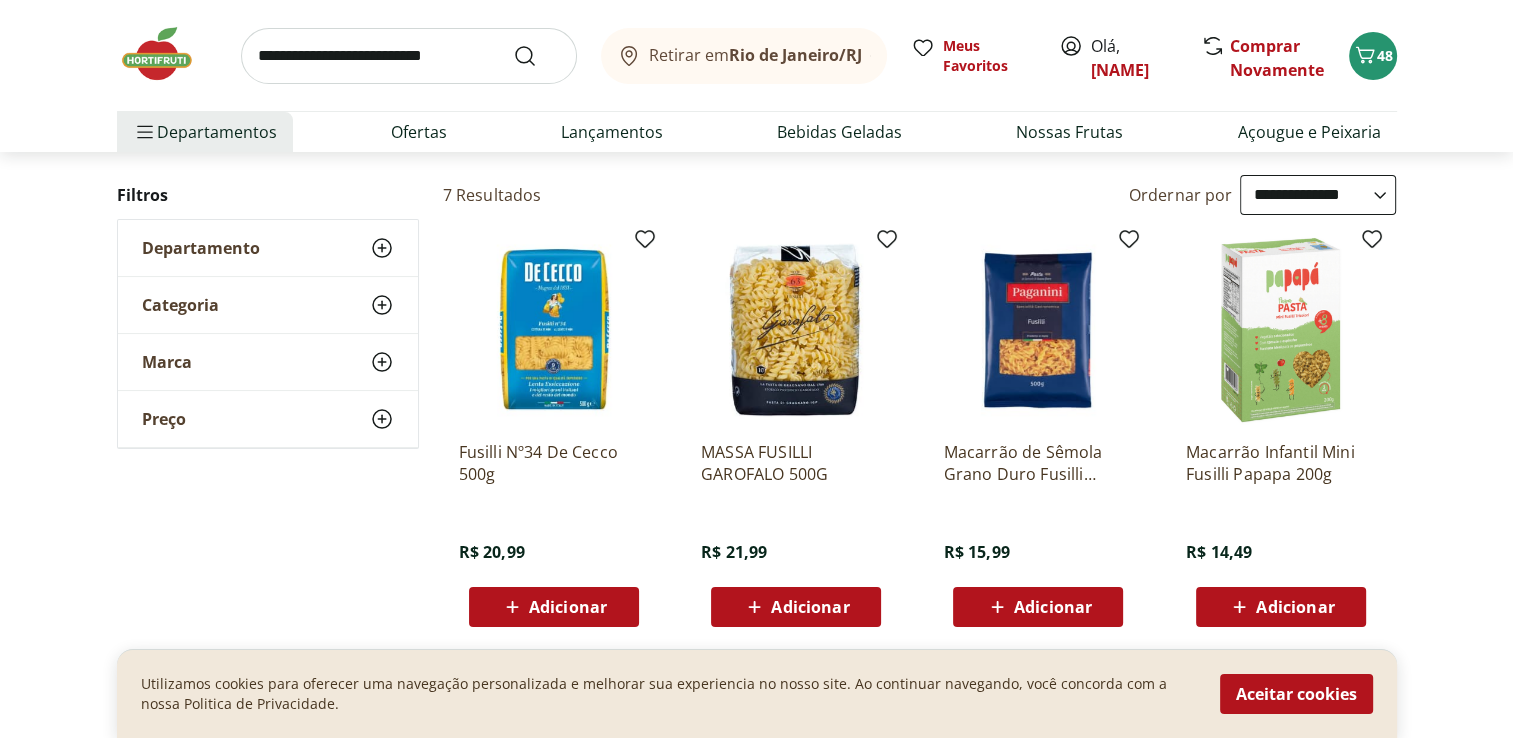 scroll, scrollTop: 200, scrollLeft: 0, axis: vertical 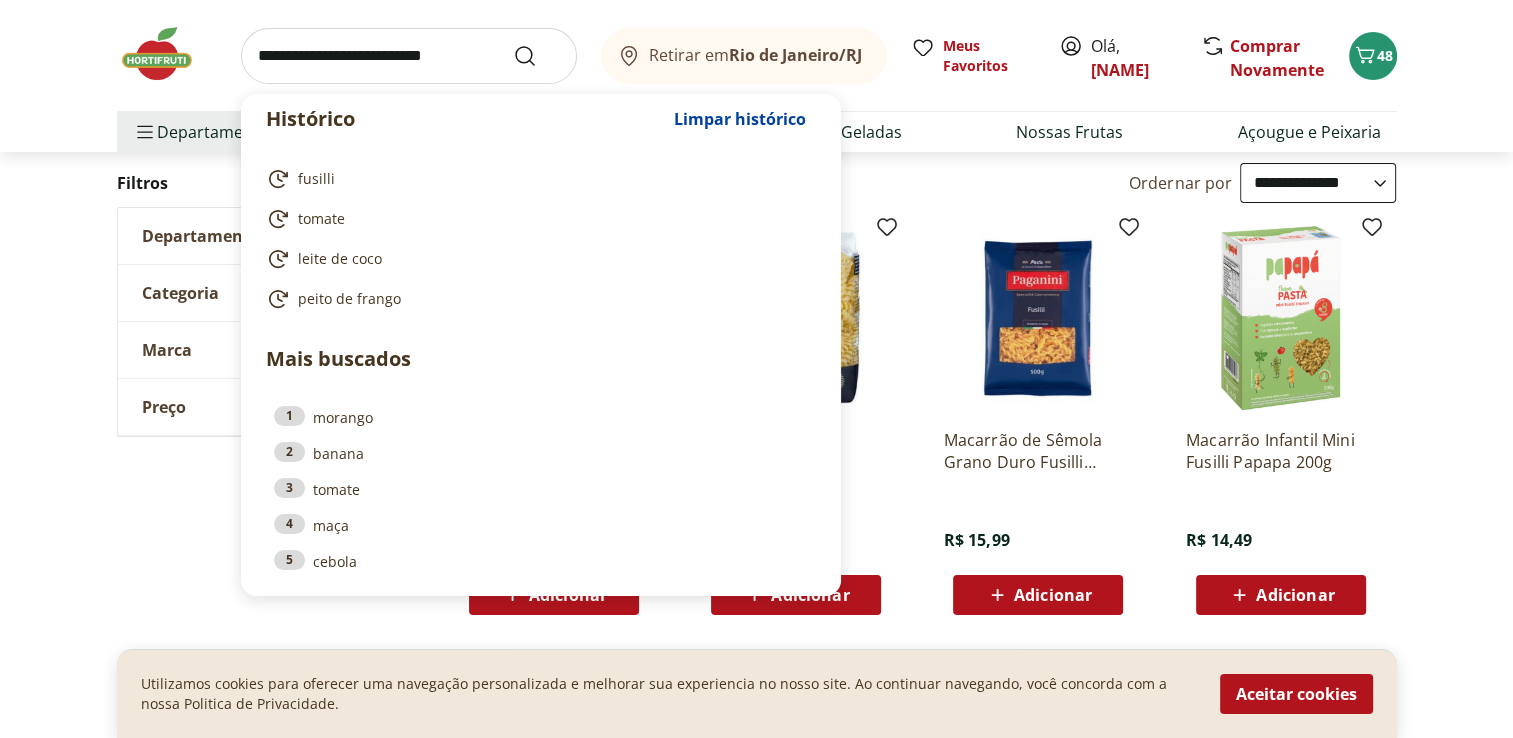 click at bounding box center [409, 56] 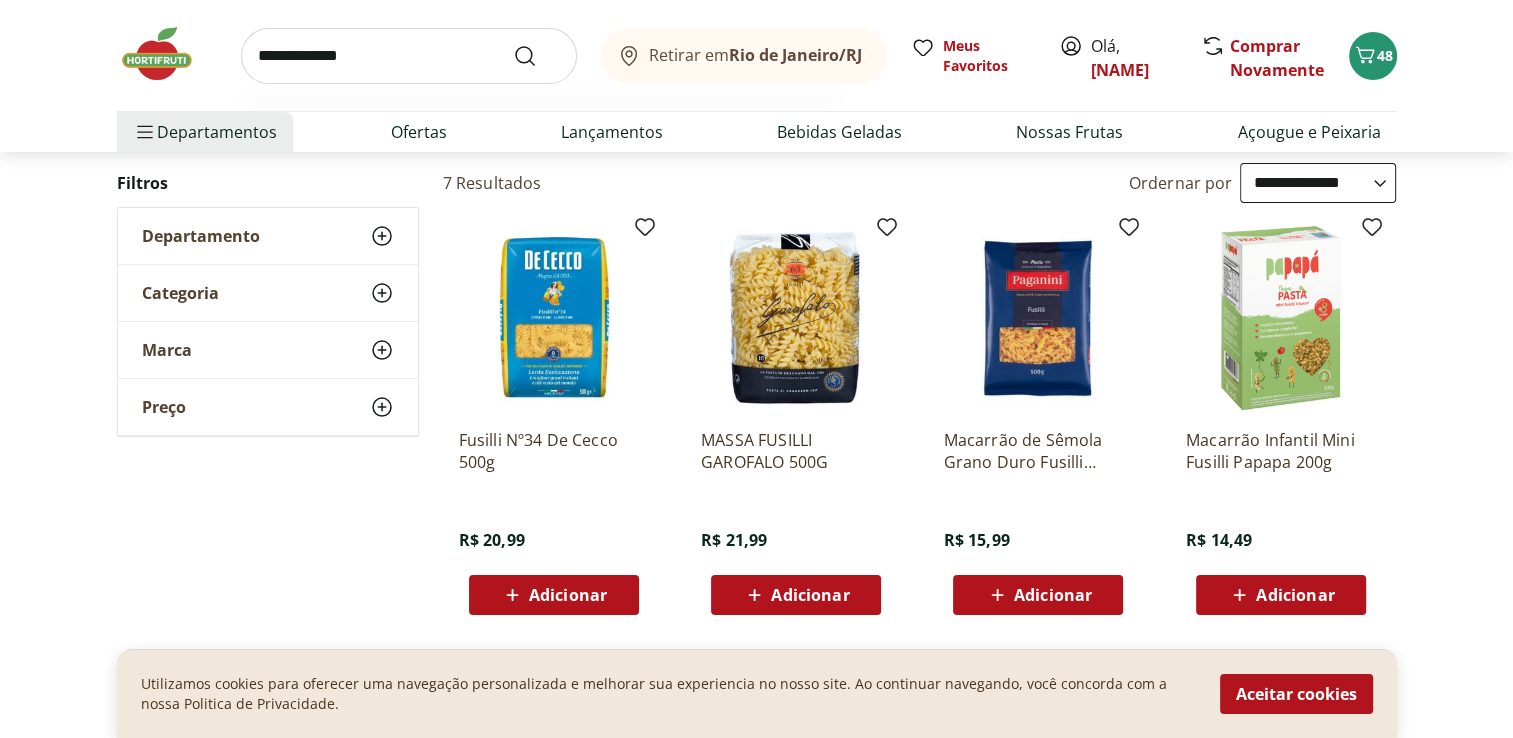 type on "**********" 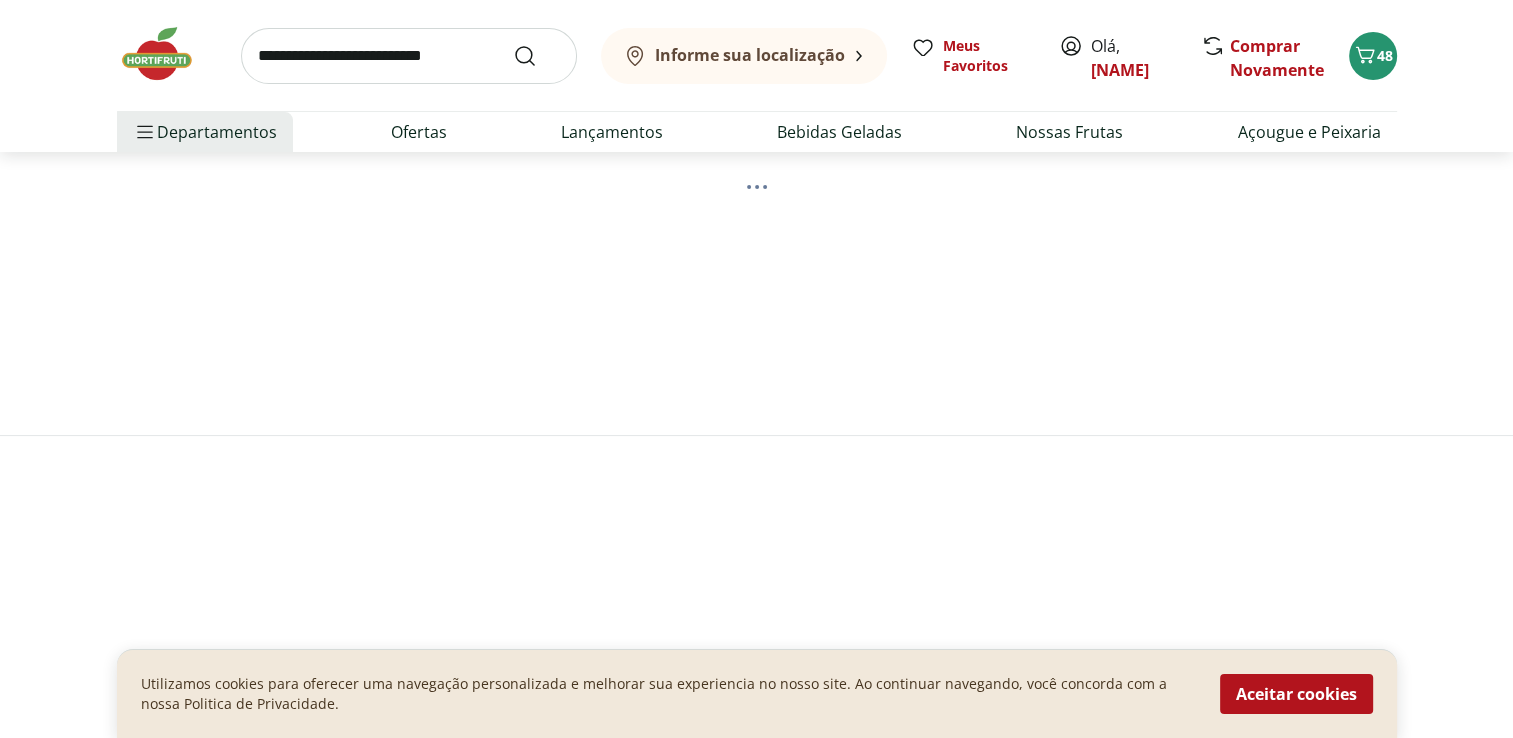 scroll, scrollTop: 0, scrollLeft: 0, axis: both 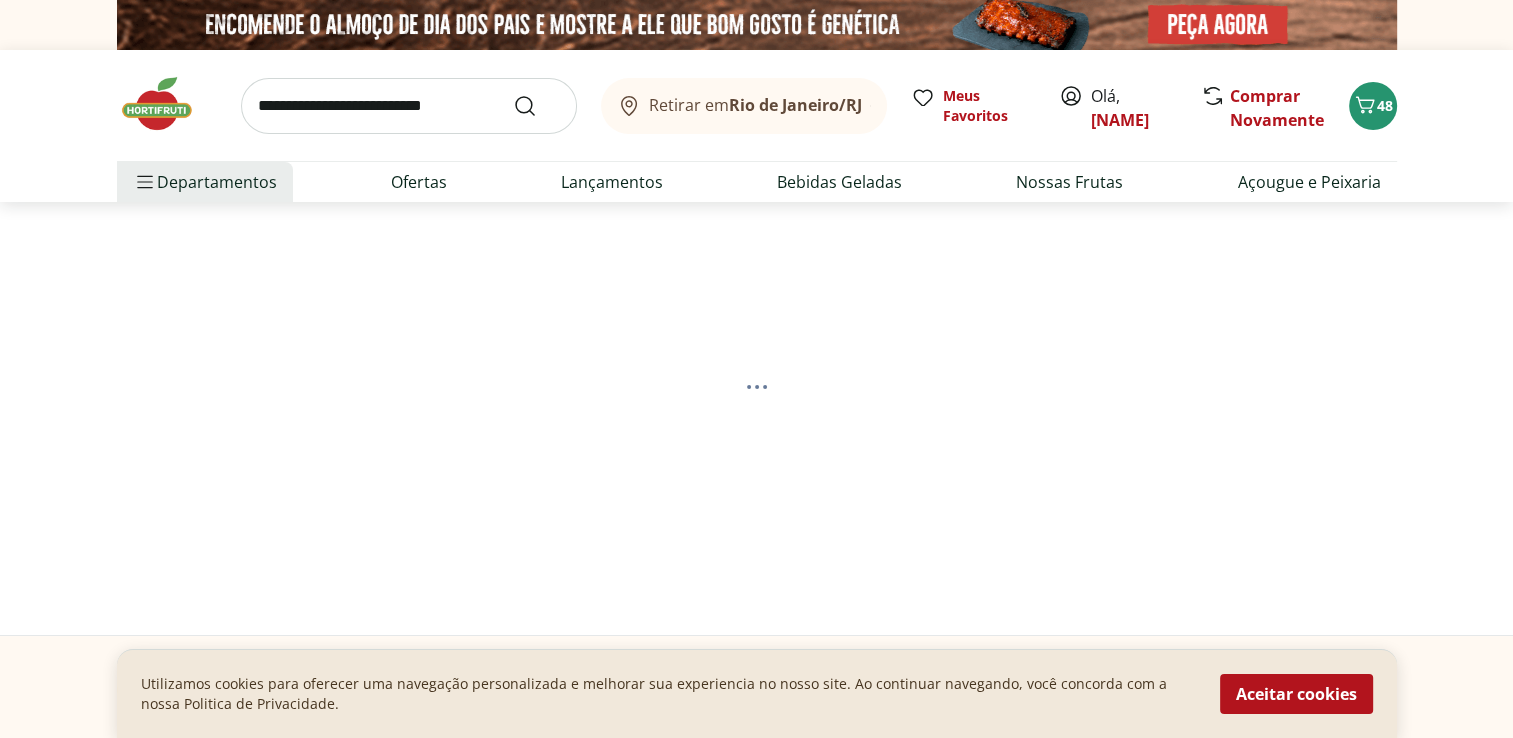 select on "**********" 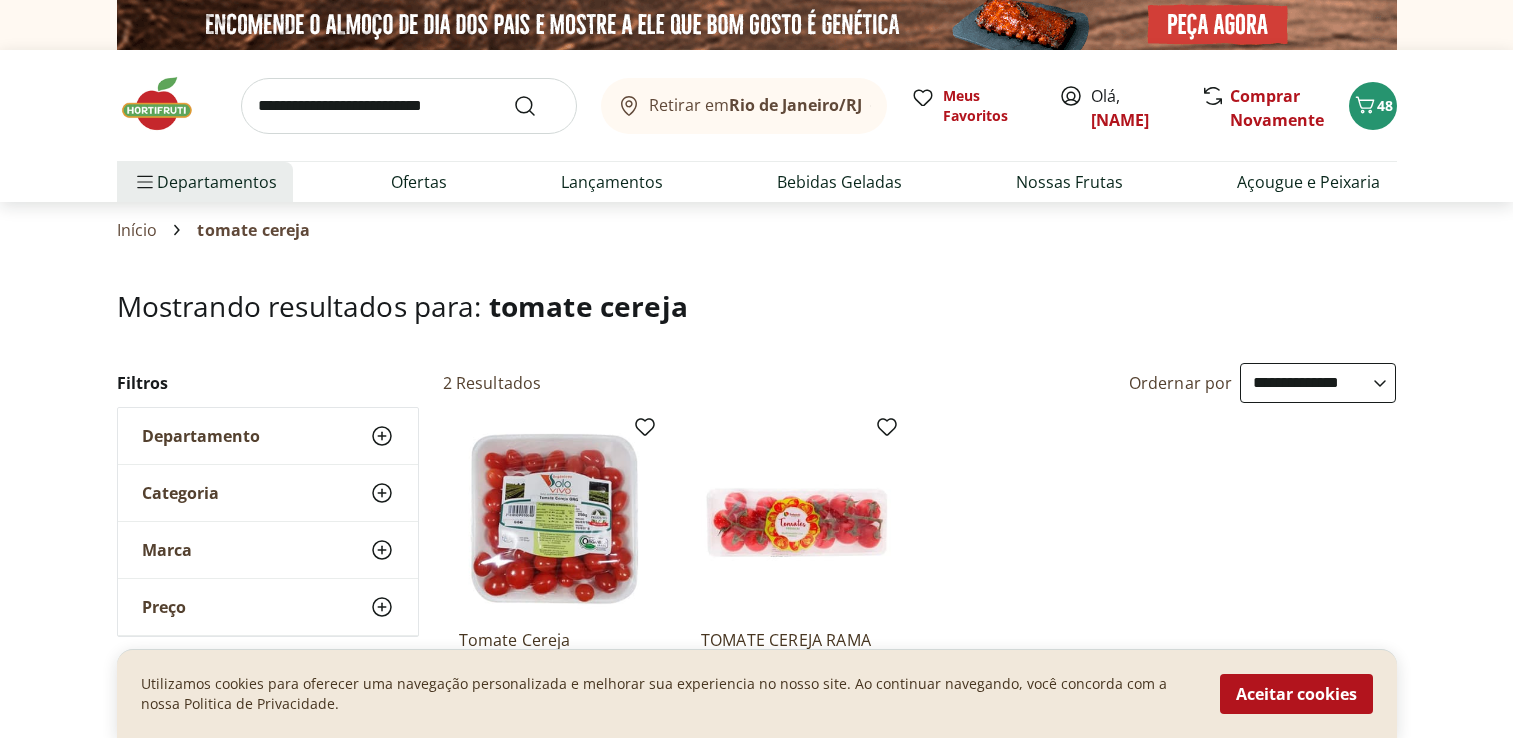 select on "**********" 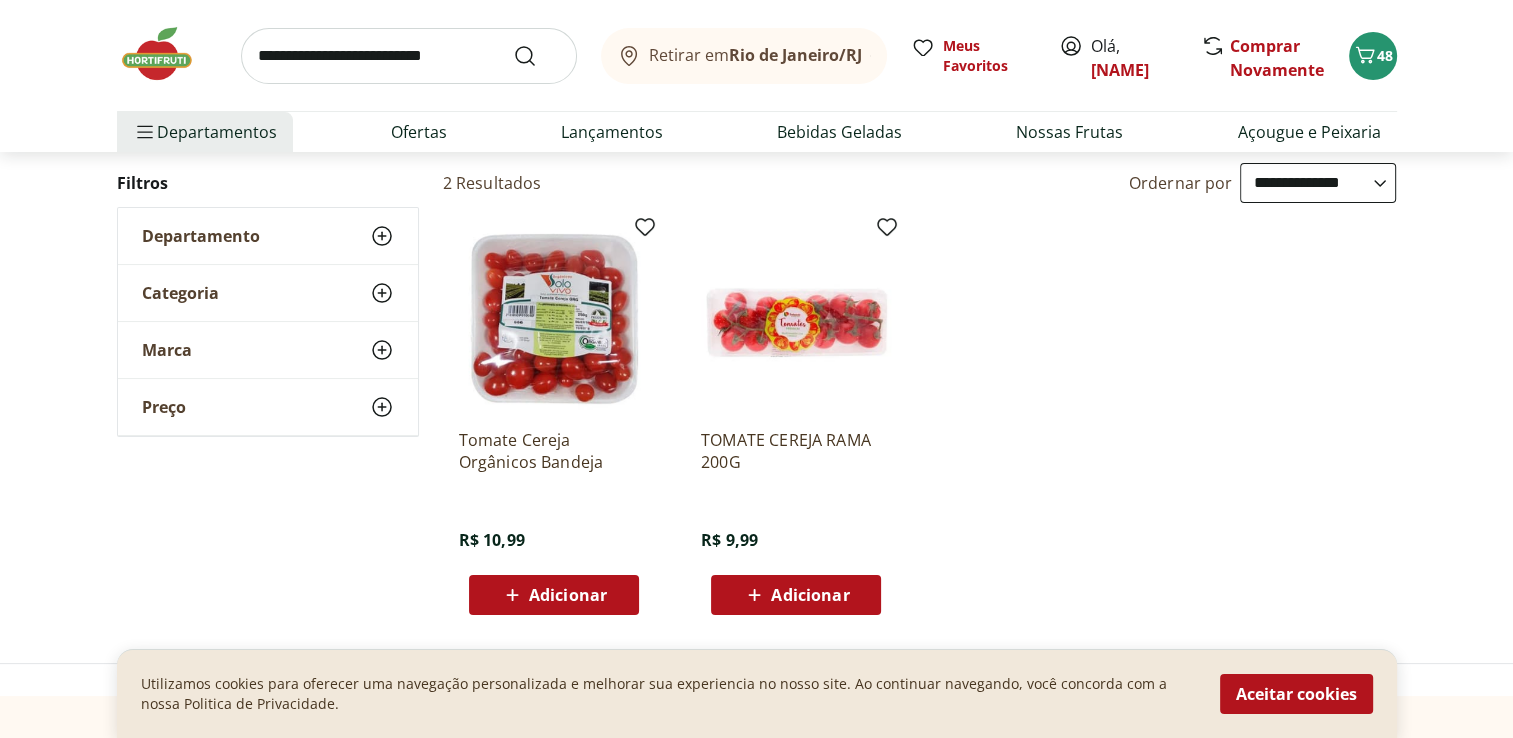 scroll, scrollTop: 0, scrollLeft: 0, axis: both 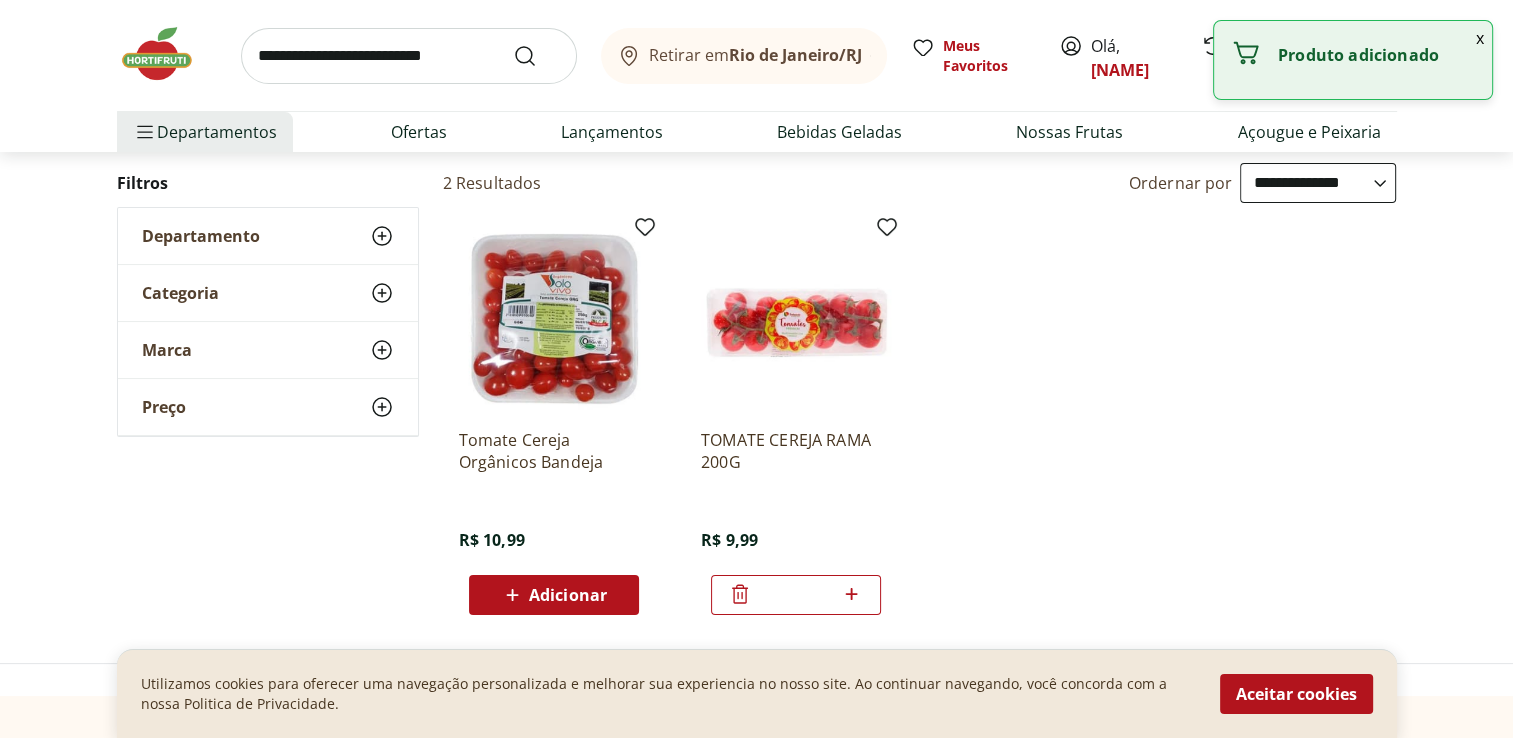 click 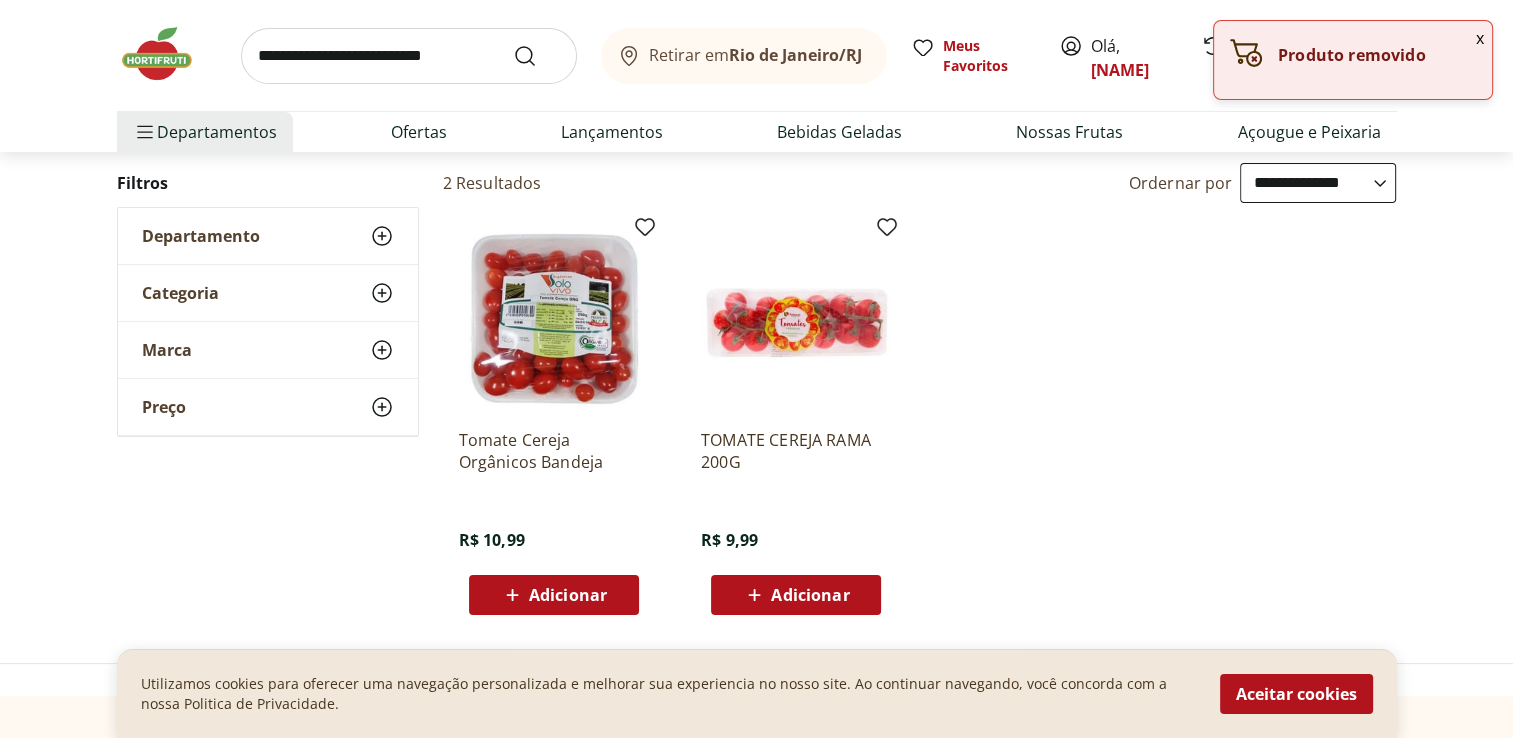 click on "Adicionar" at bounding box center [554, 595] 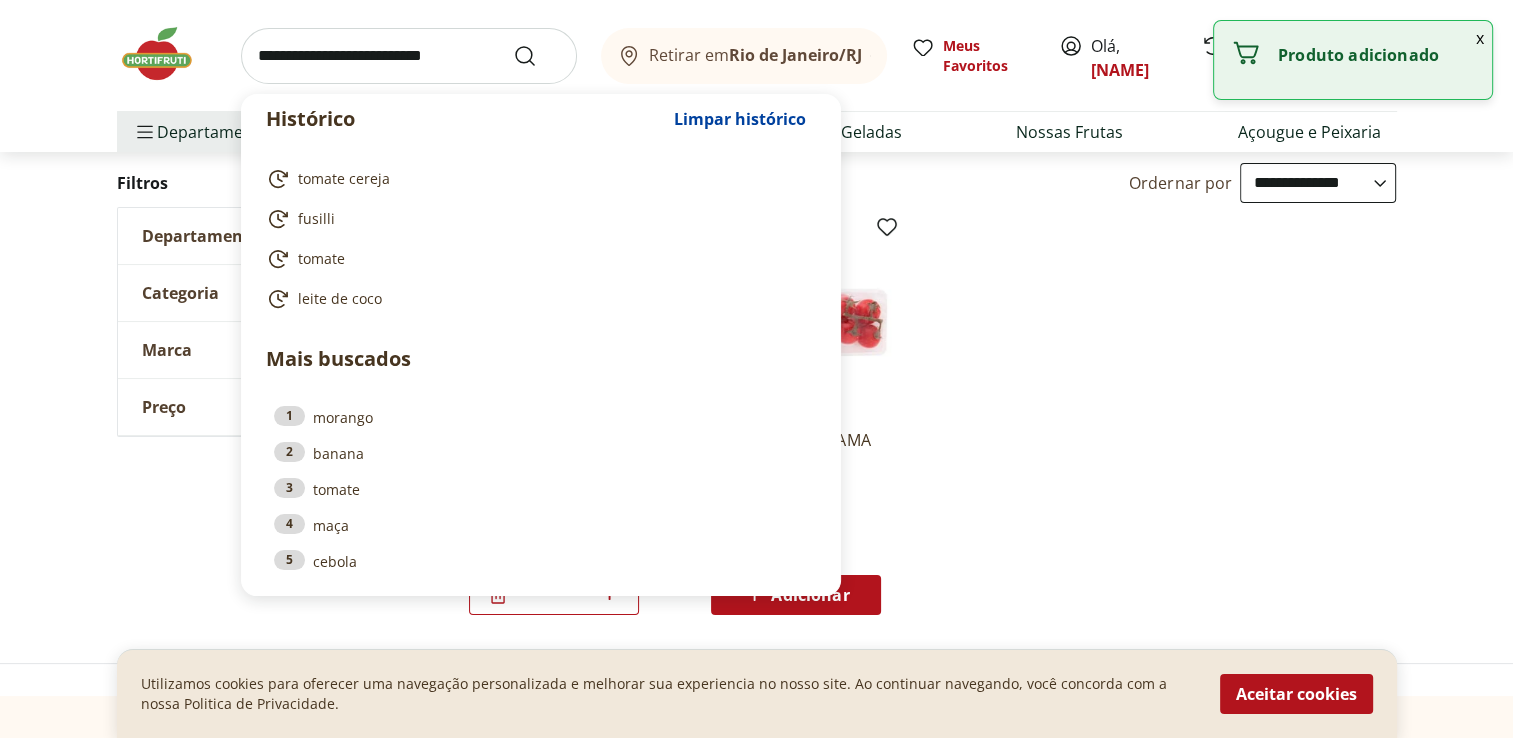 click at bounding box center (409, 56) 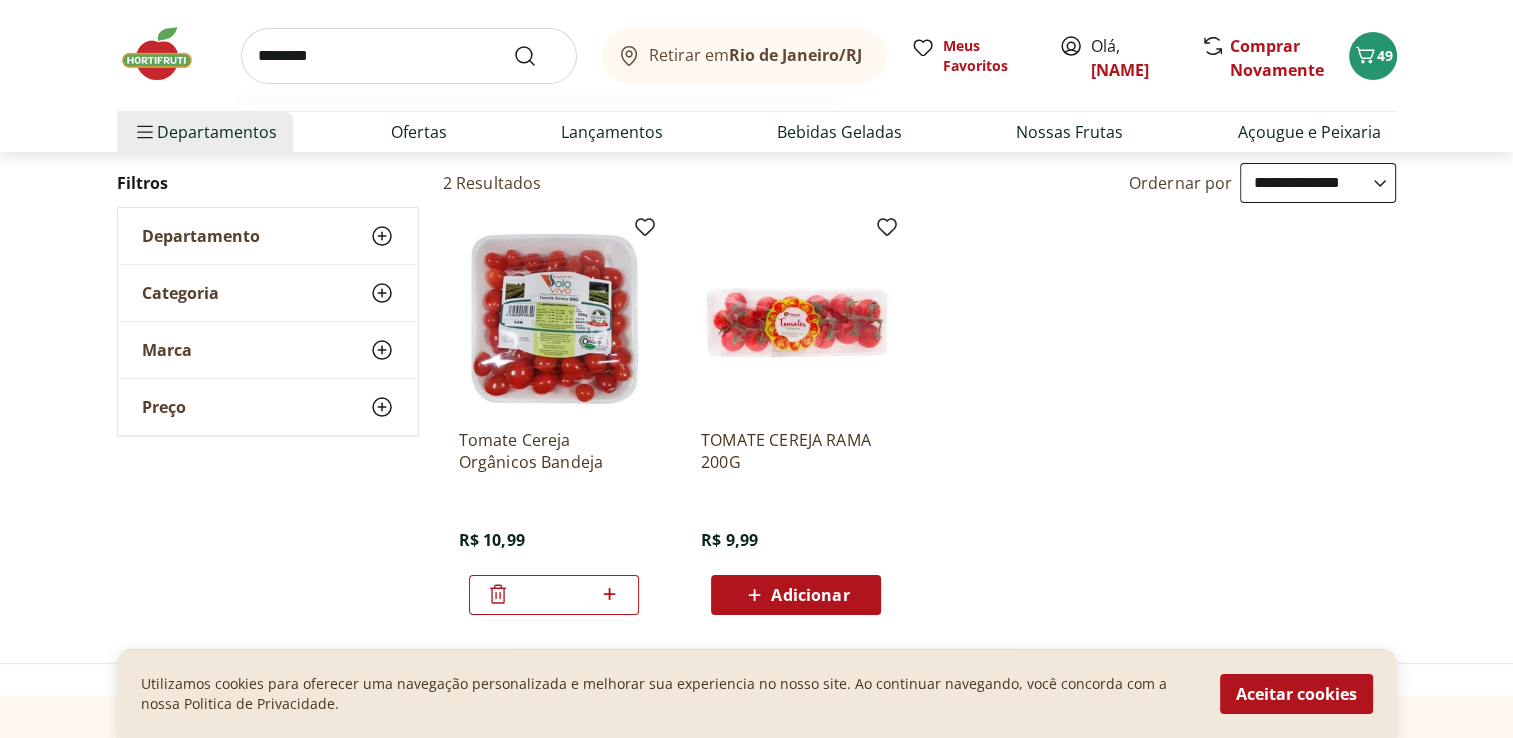 type on "*********" 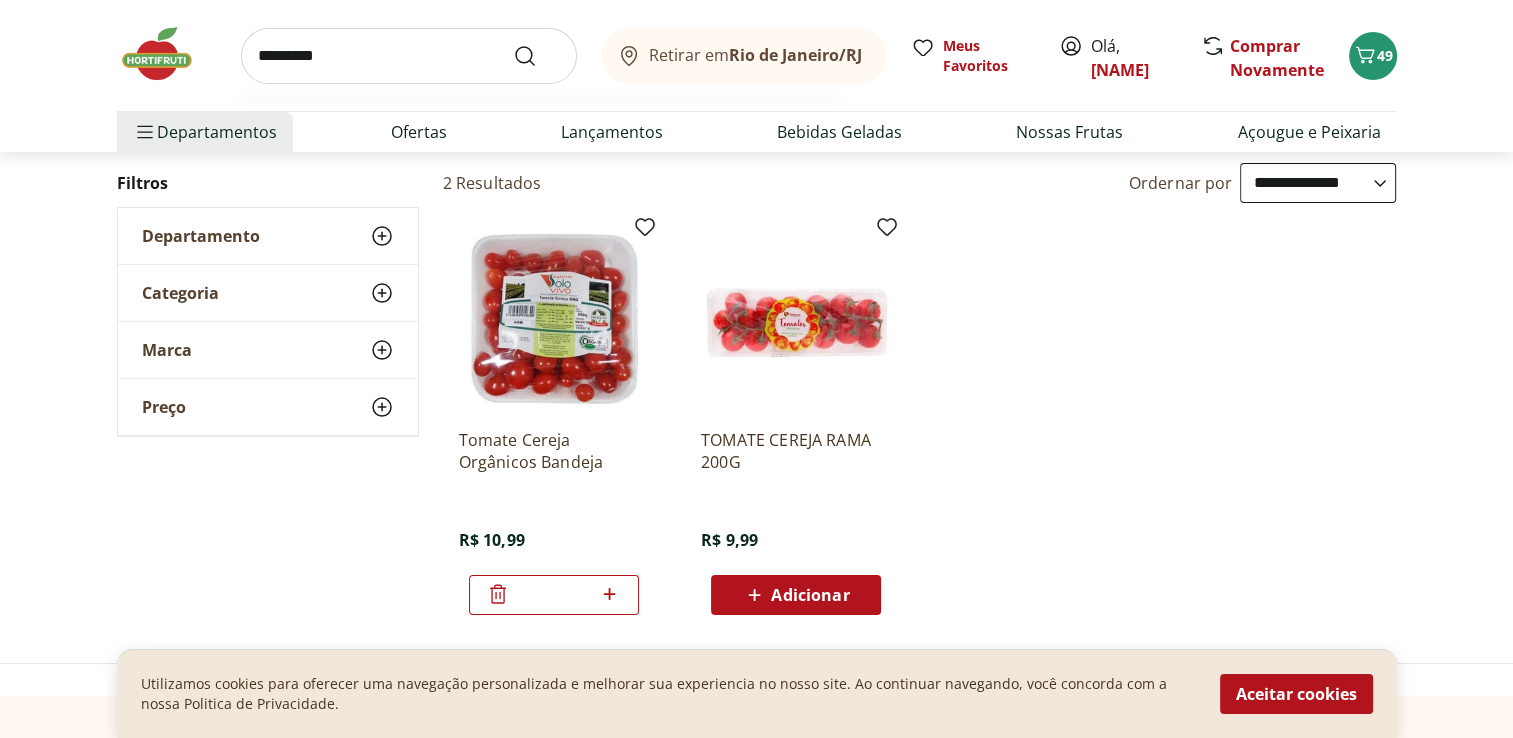 click at bounding box center [537, 56] 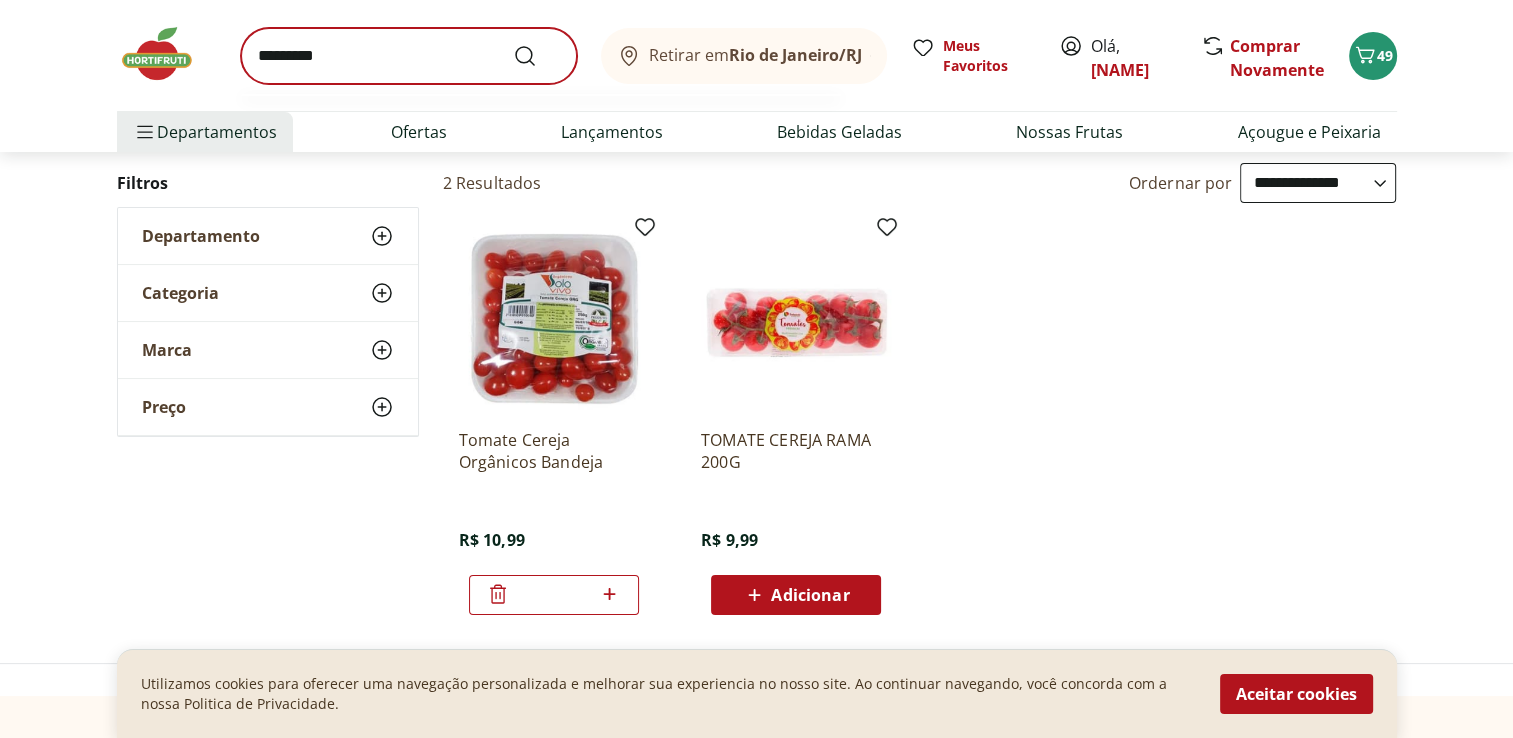 scroll, scrollTop: 0, scrollLeft: 0, axis: both 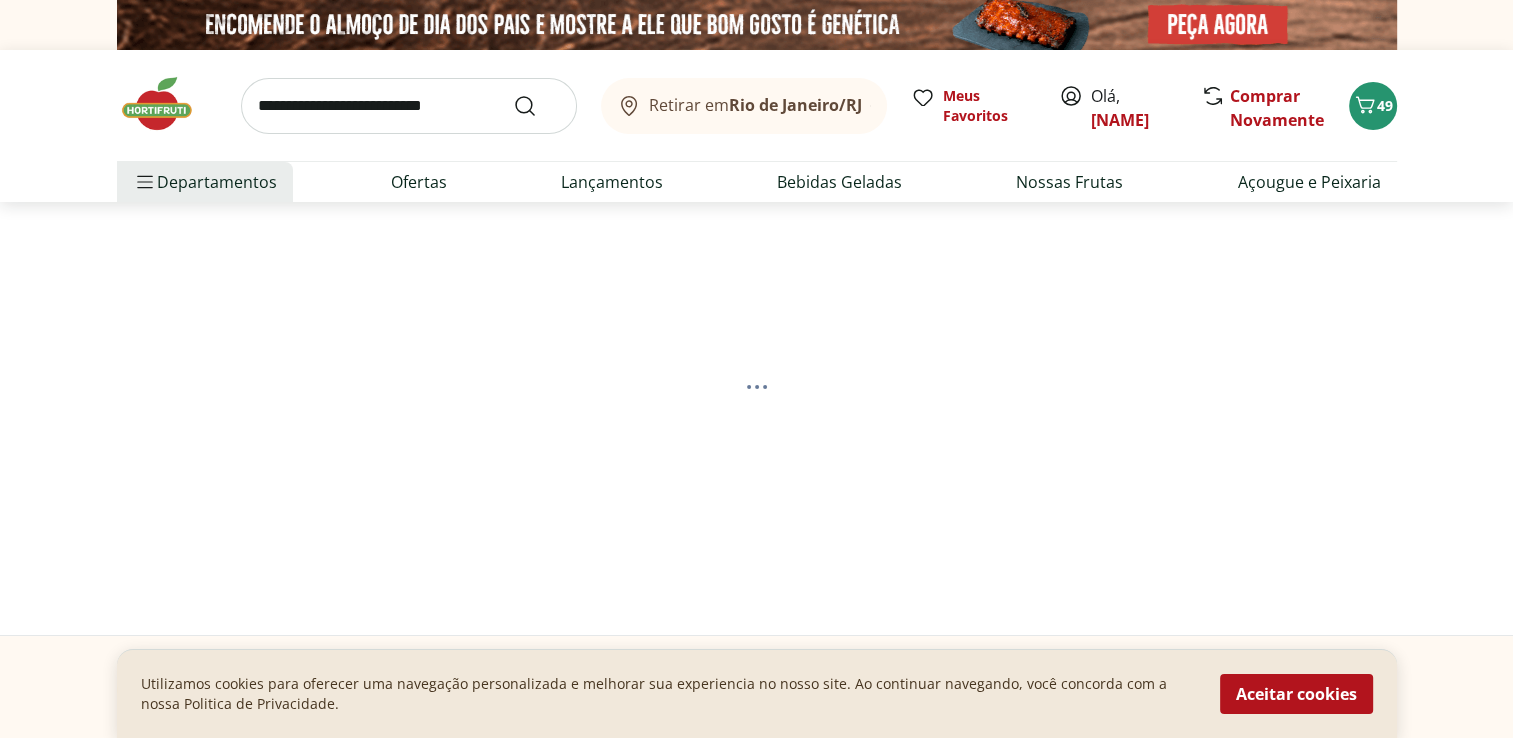 select on "**********" 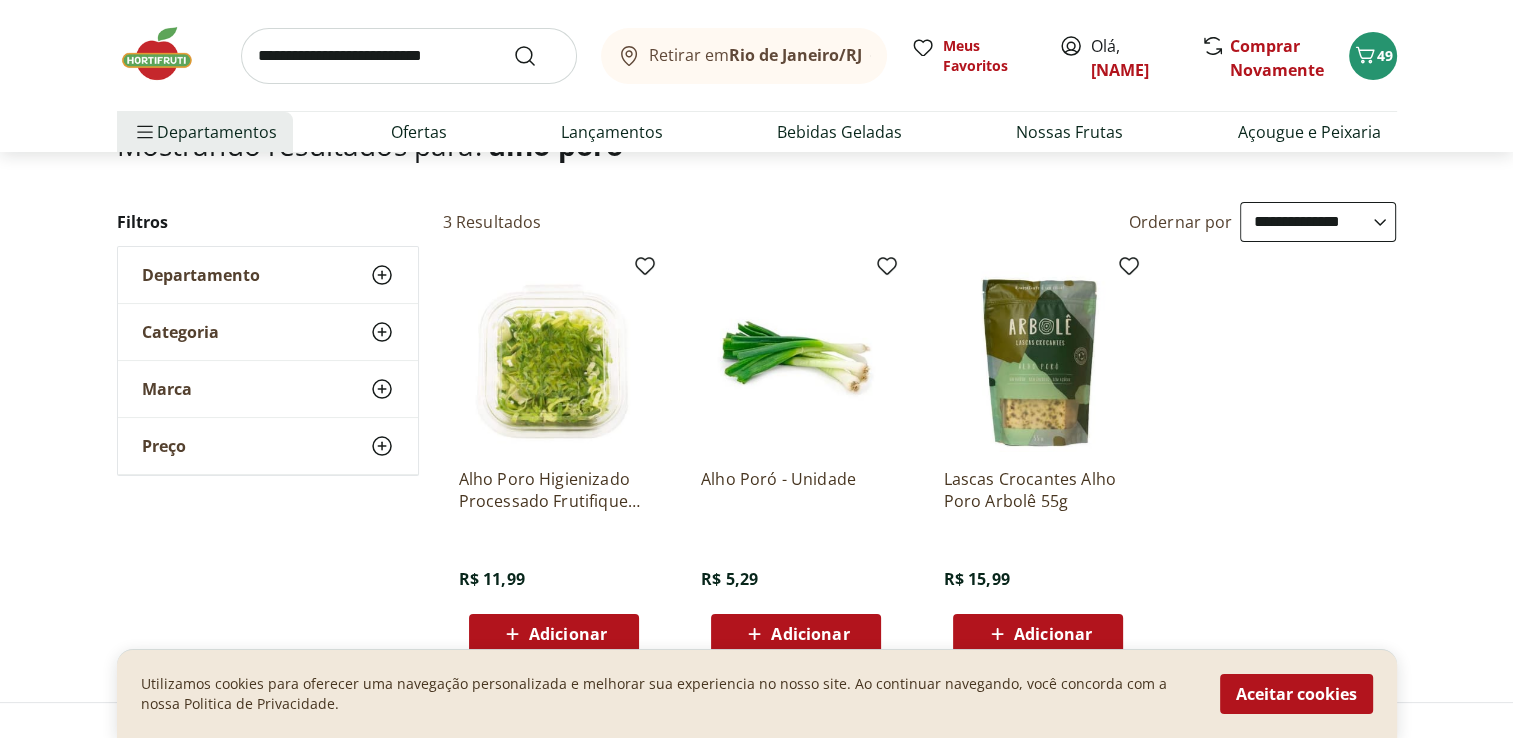 scroll, scrollTop: 200, scrollLeft: 0, axis: vertical 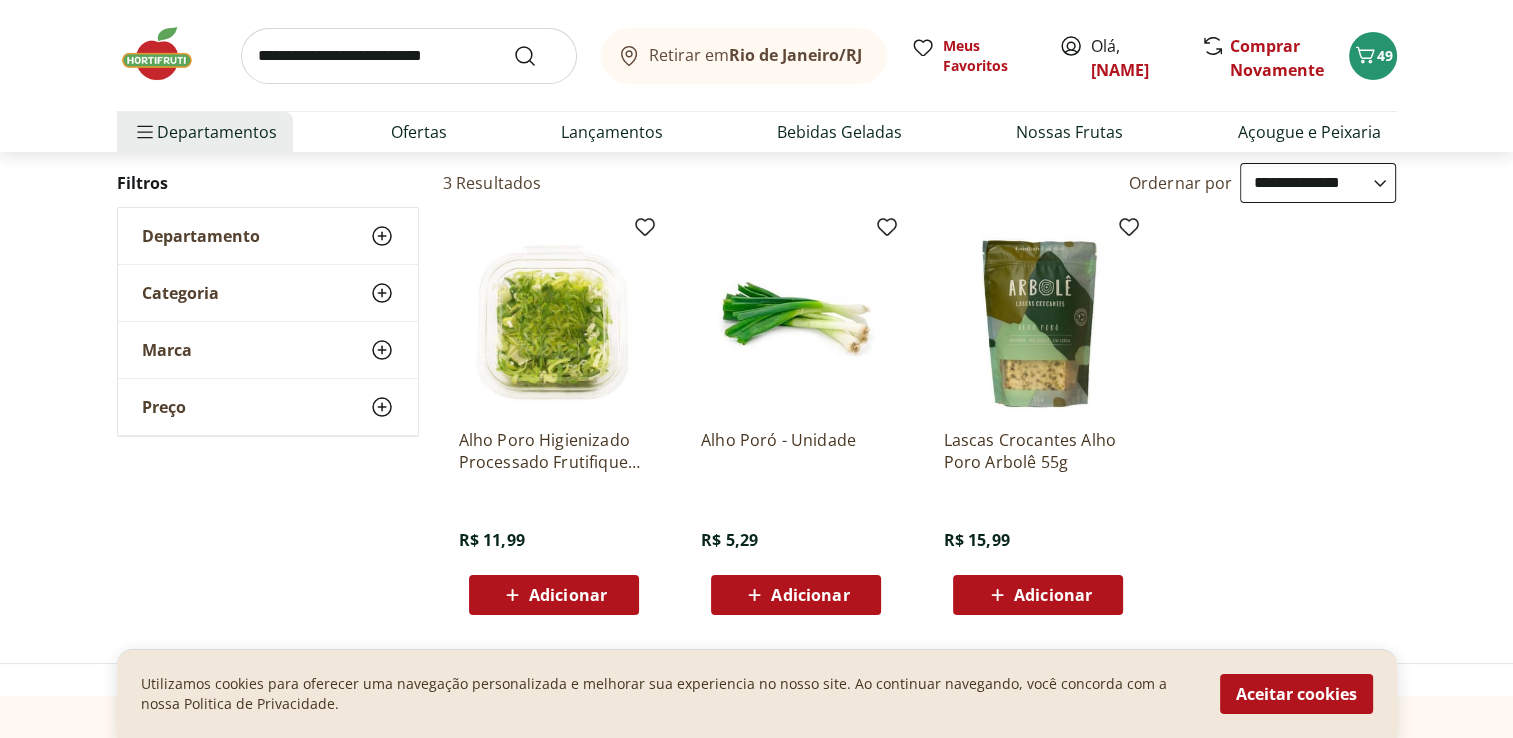 click on "Adicionar" at bounding box center [796, 595] 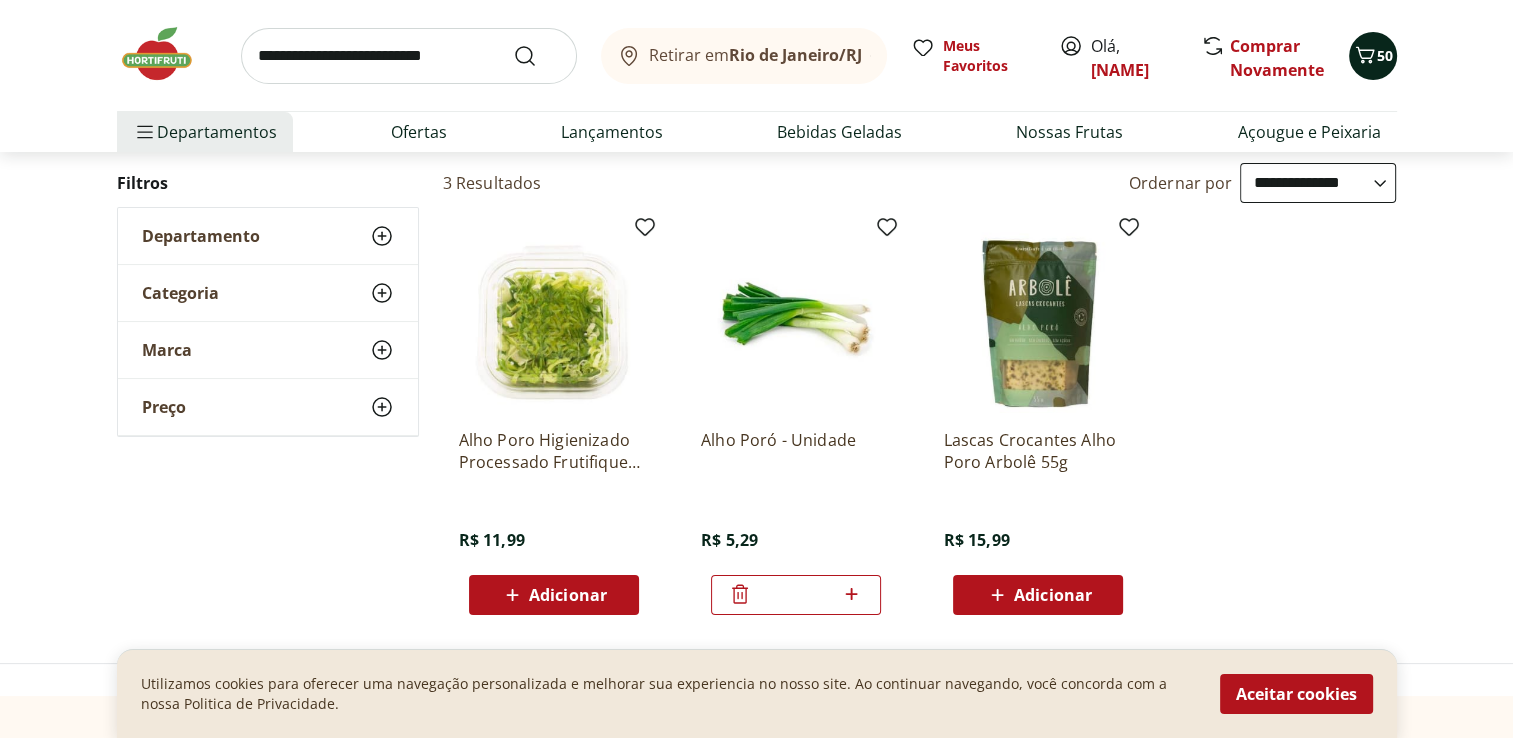 click on "50" at bounding box center [1385, 55] 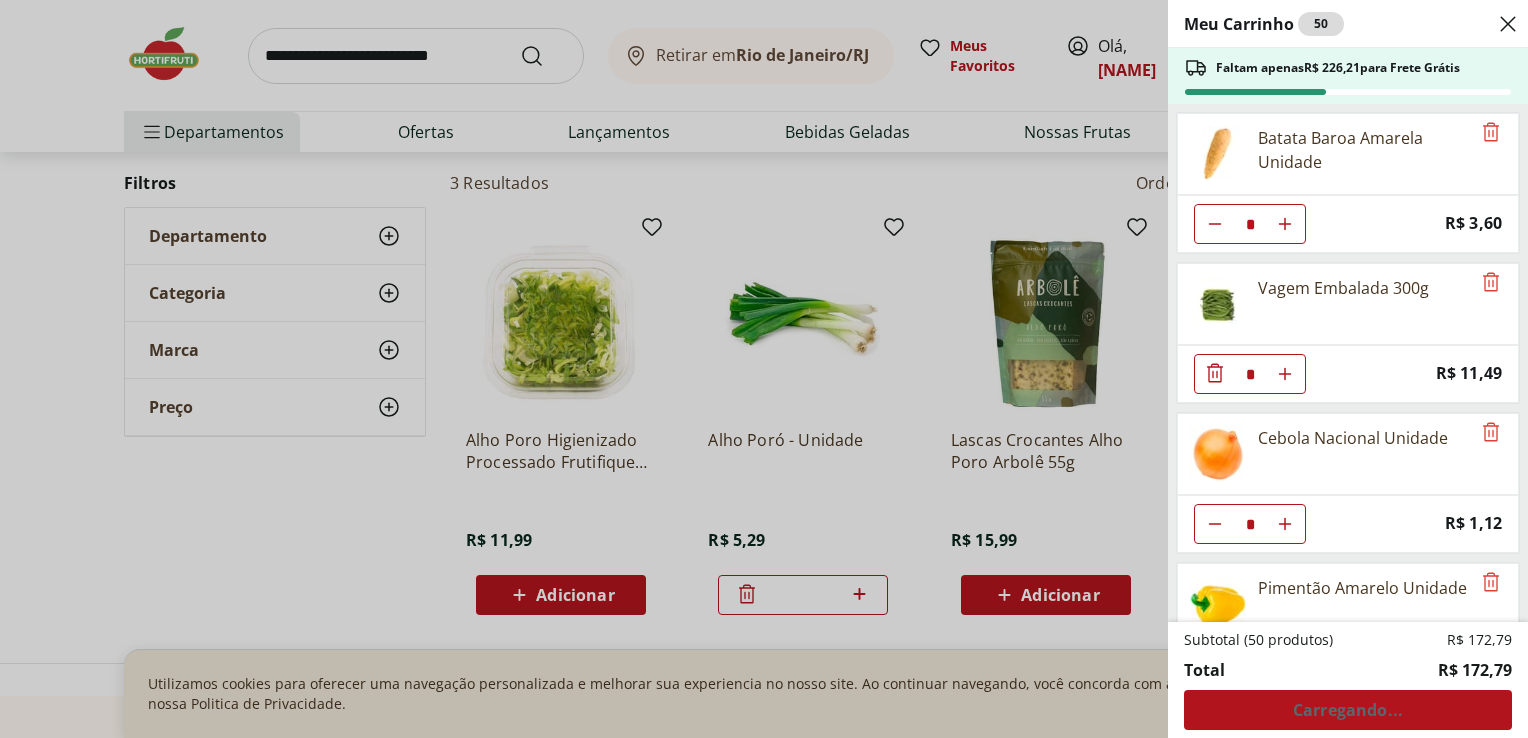 drag, startPoint x: 443, startPoint y: 21, endPoint x: 434, endPoint y: 34, distance: 15.811388 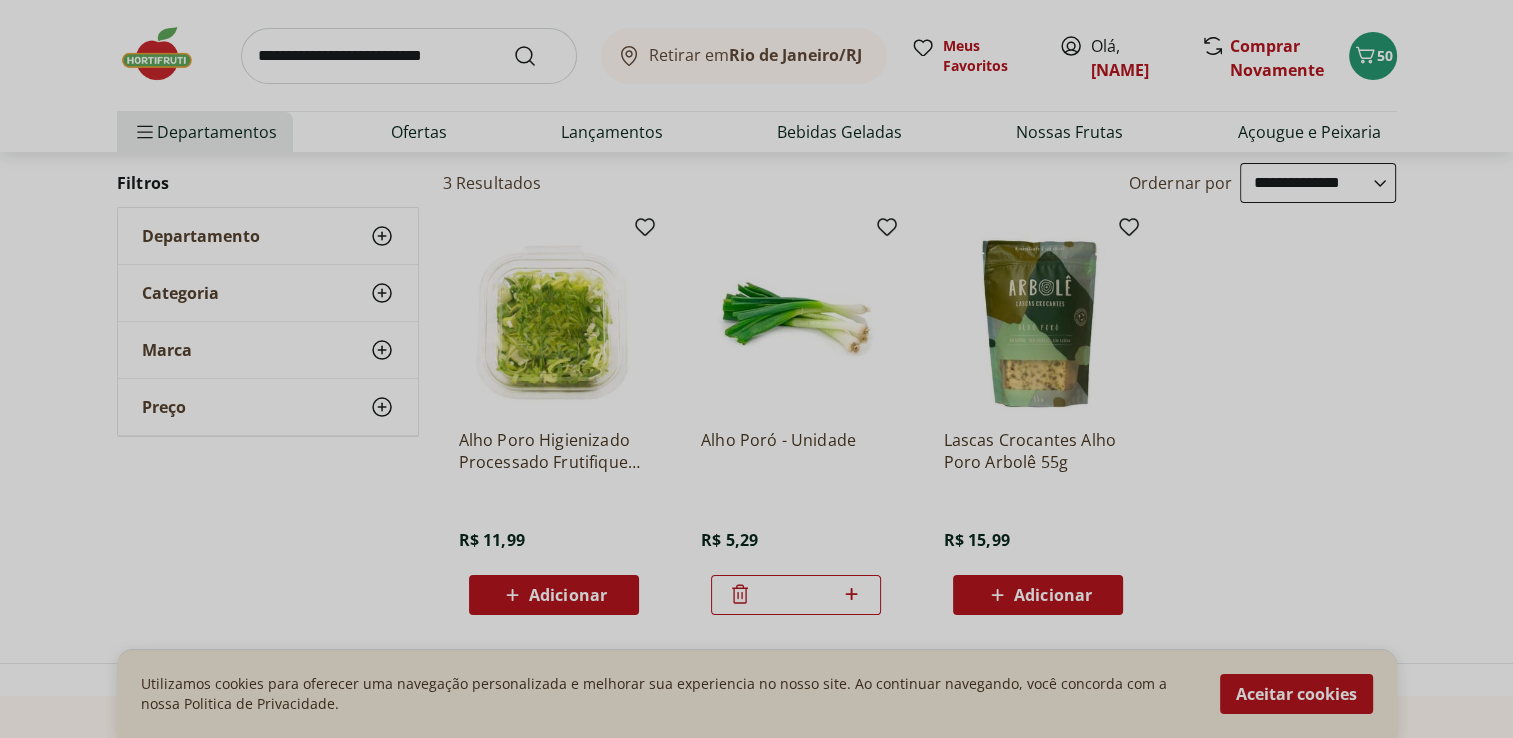 click at bounding box center (409, 56) 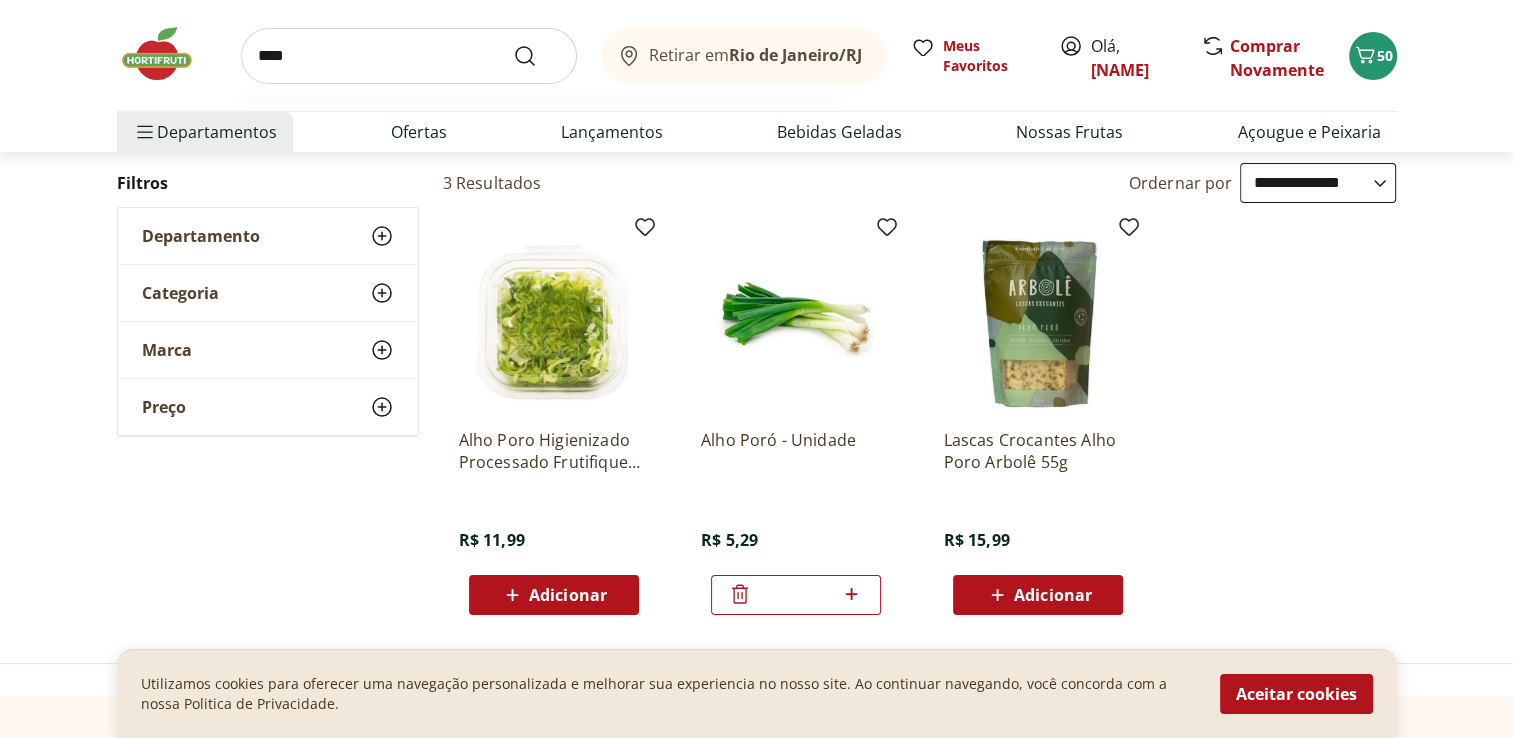 type on "****" 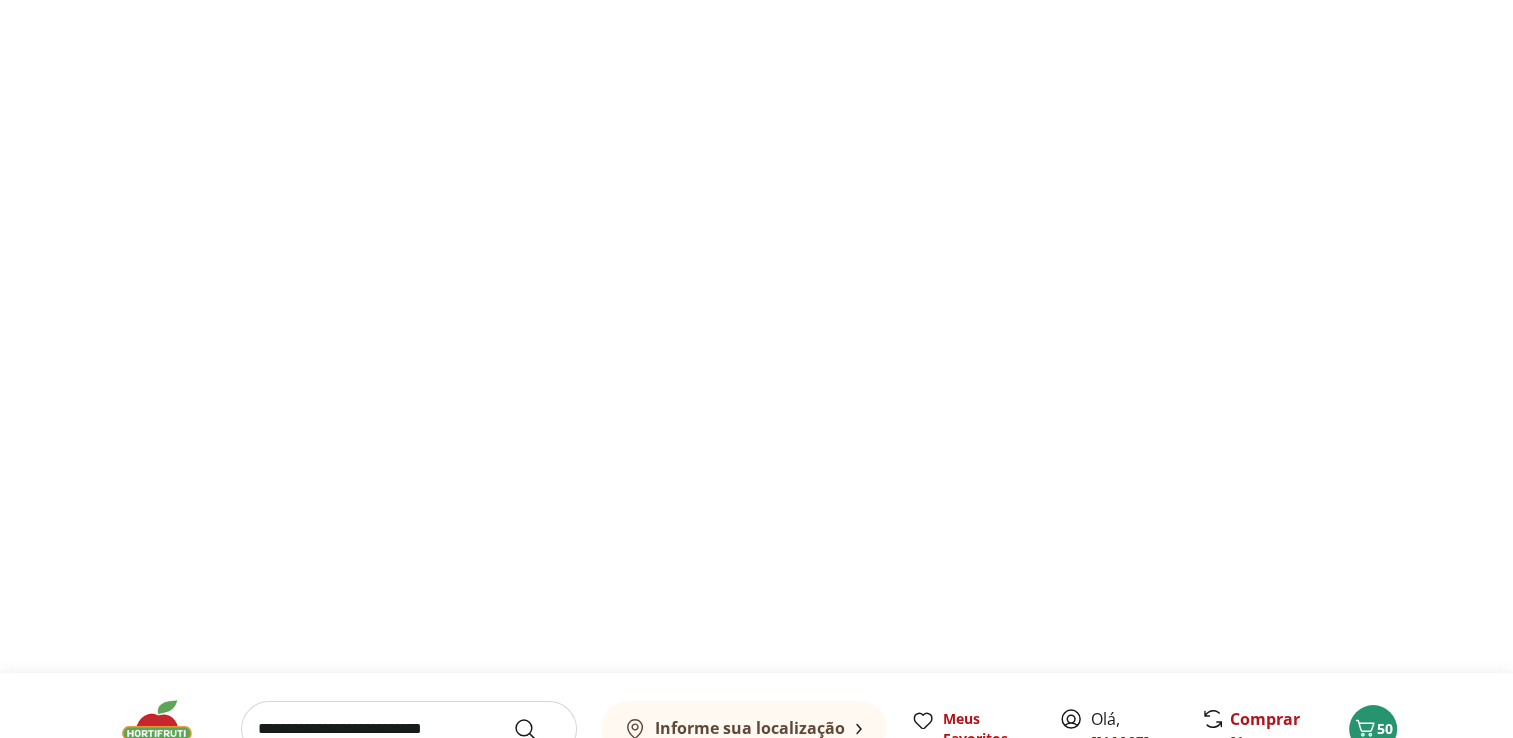 scroll, scrollTop: 0, scrollLeft: 0, axis: both 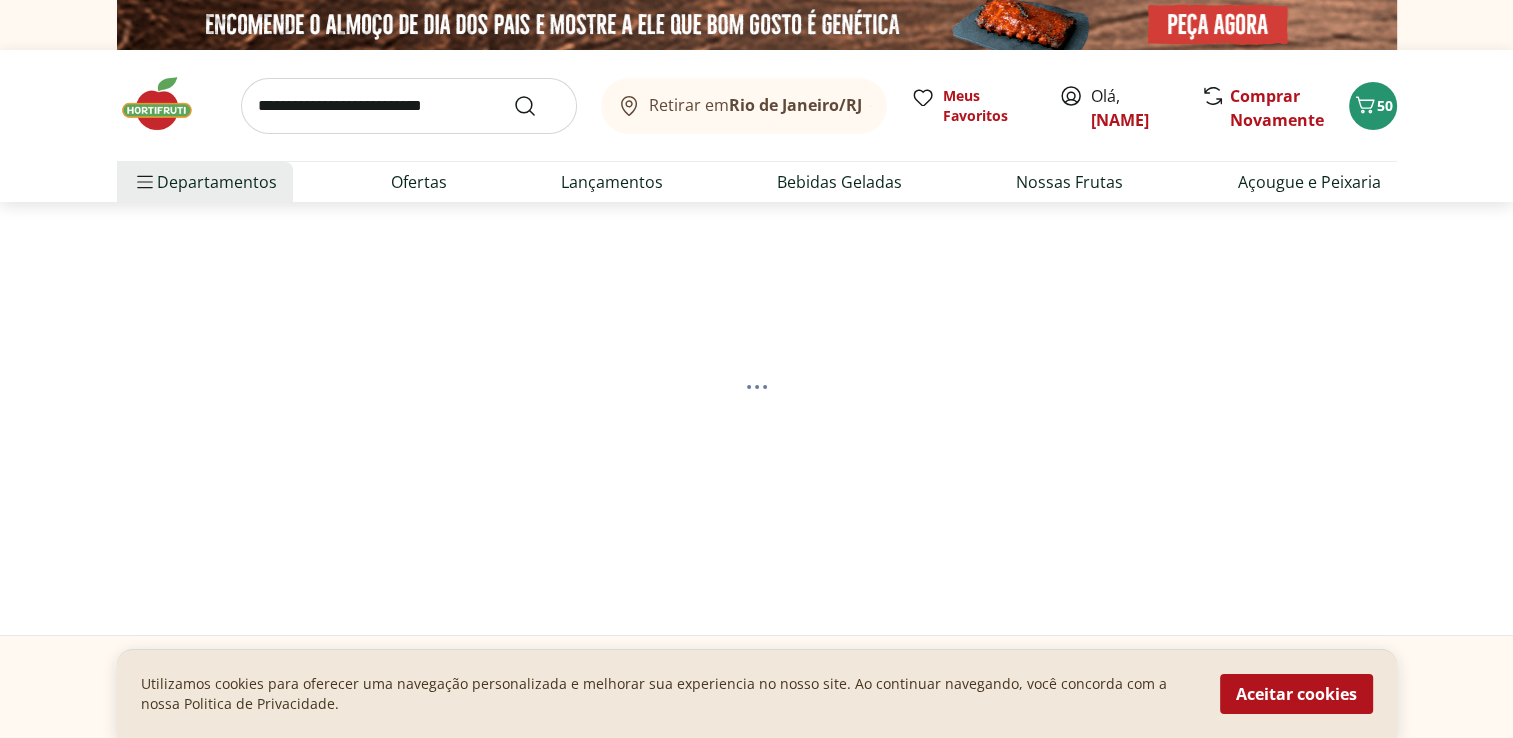 select on "**********" 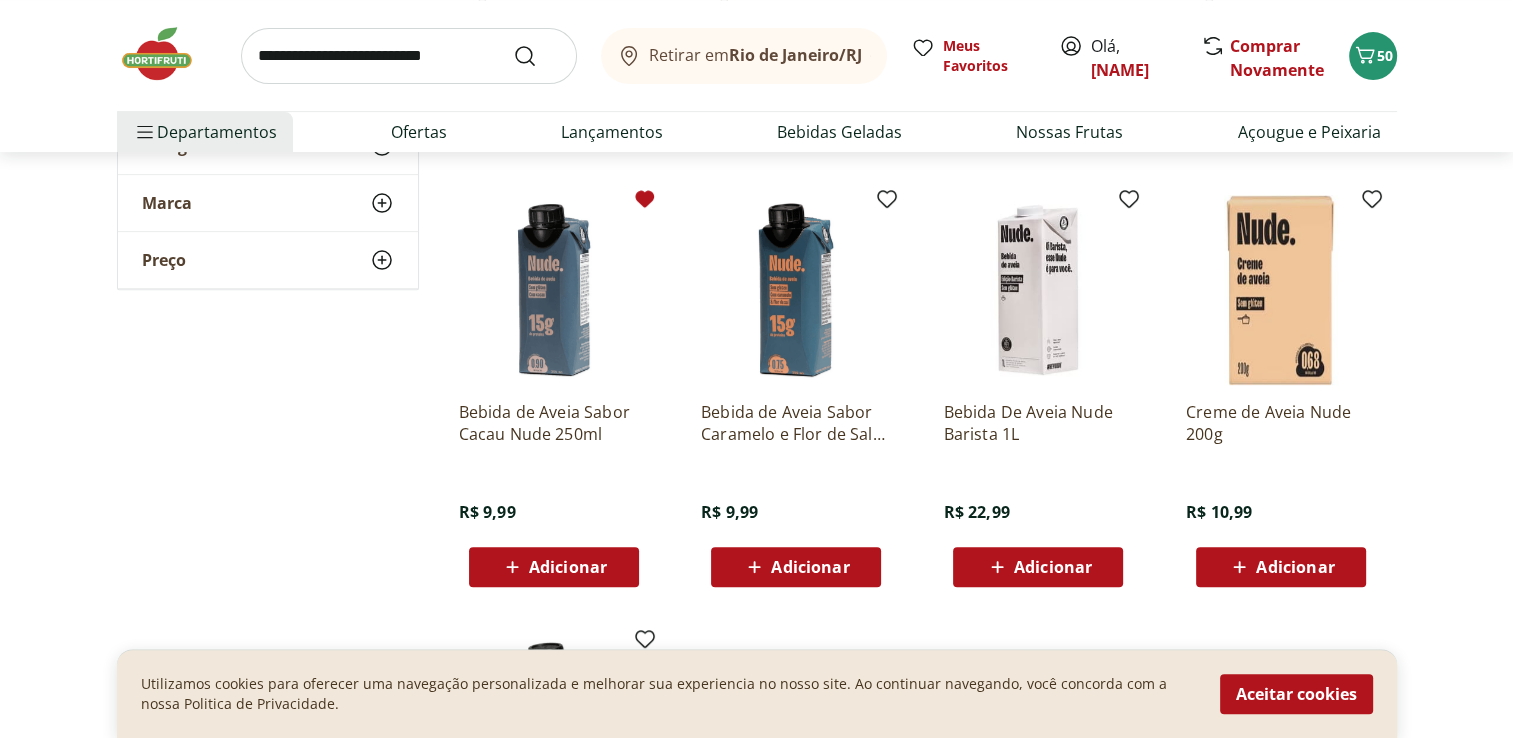 scroll, scrollTop: 700, scrollLeft: 0, axis: vertical 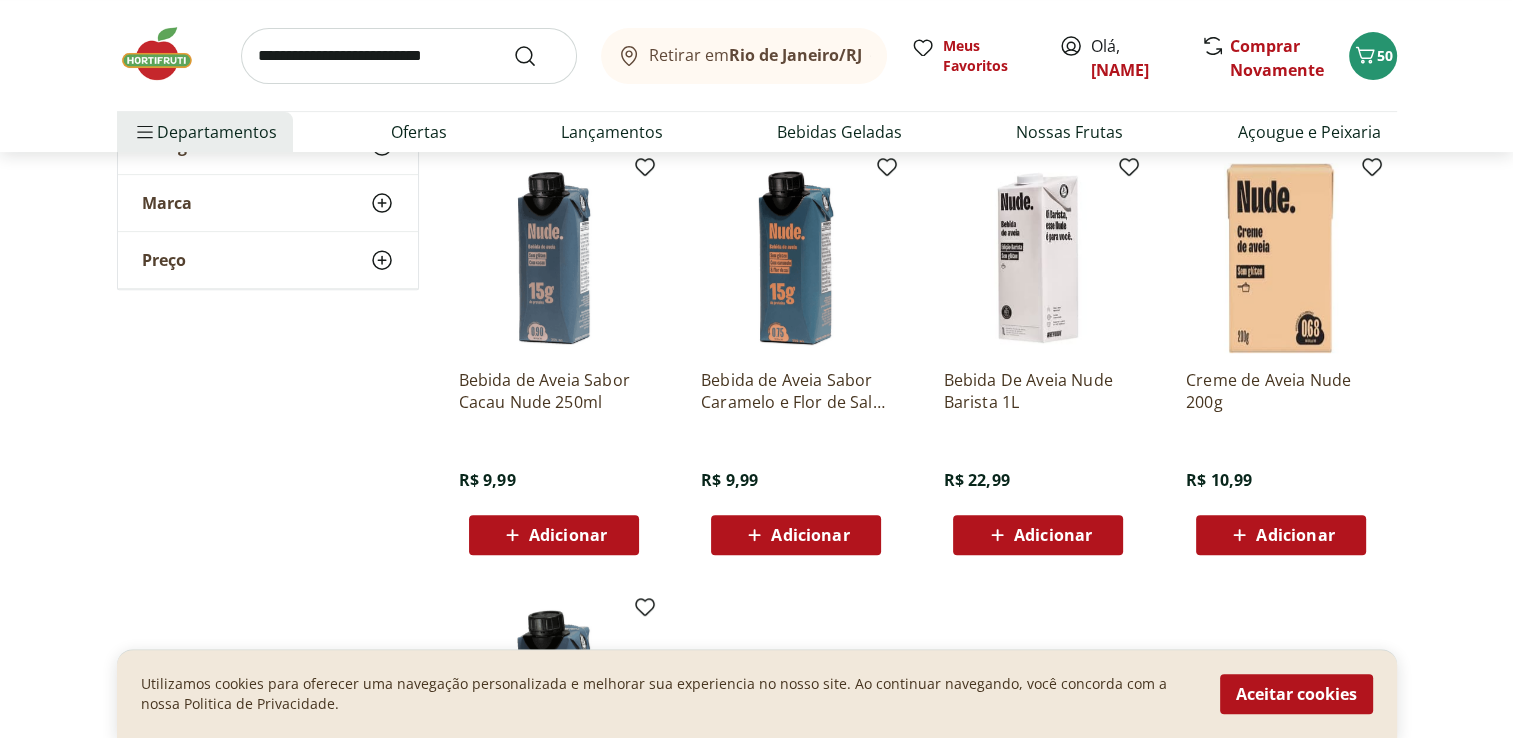 click on "Adicionar" at bounding box center [568, 535] 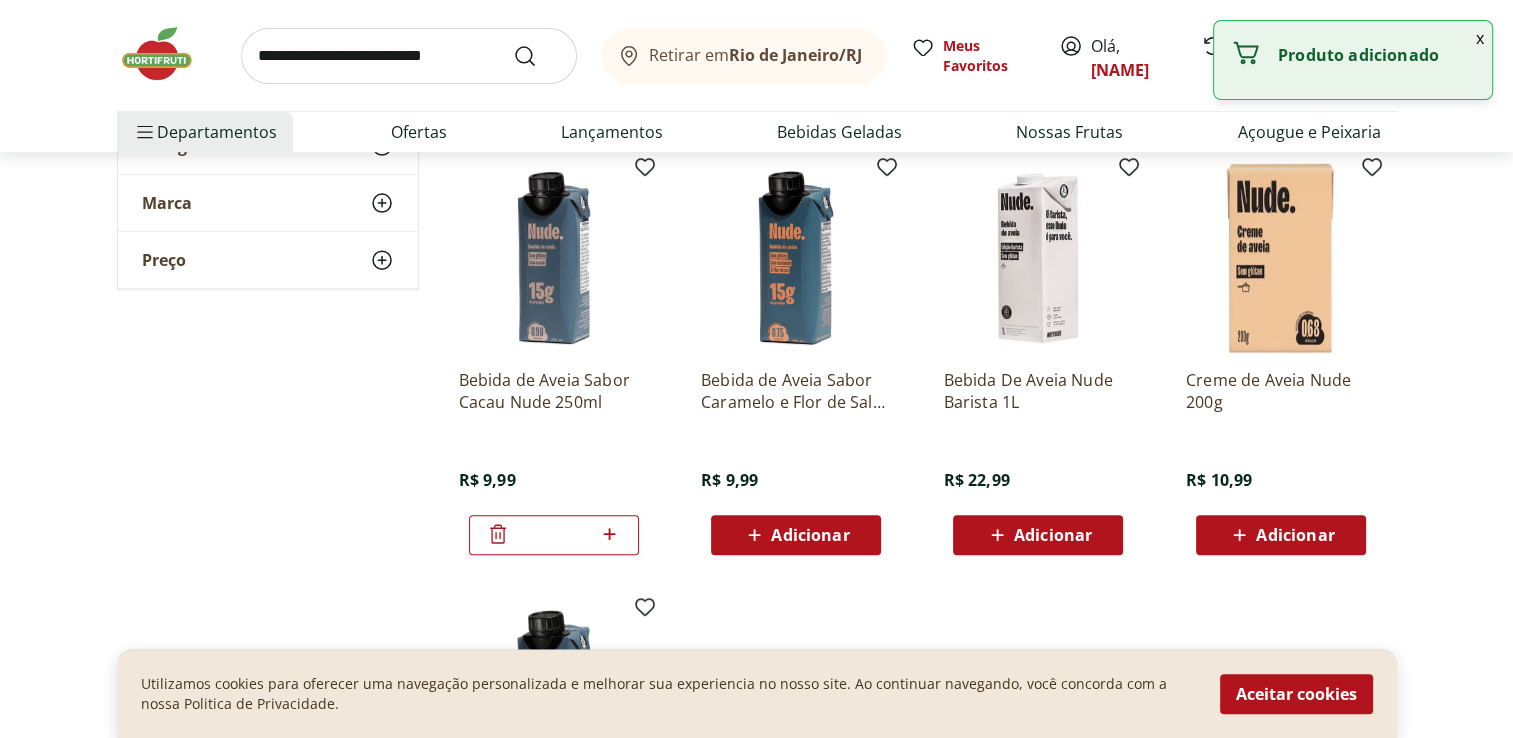 click 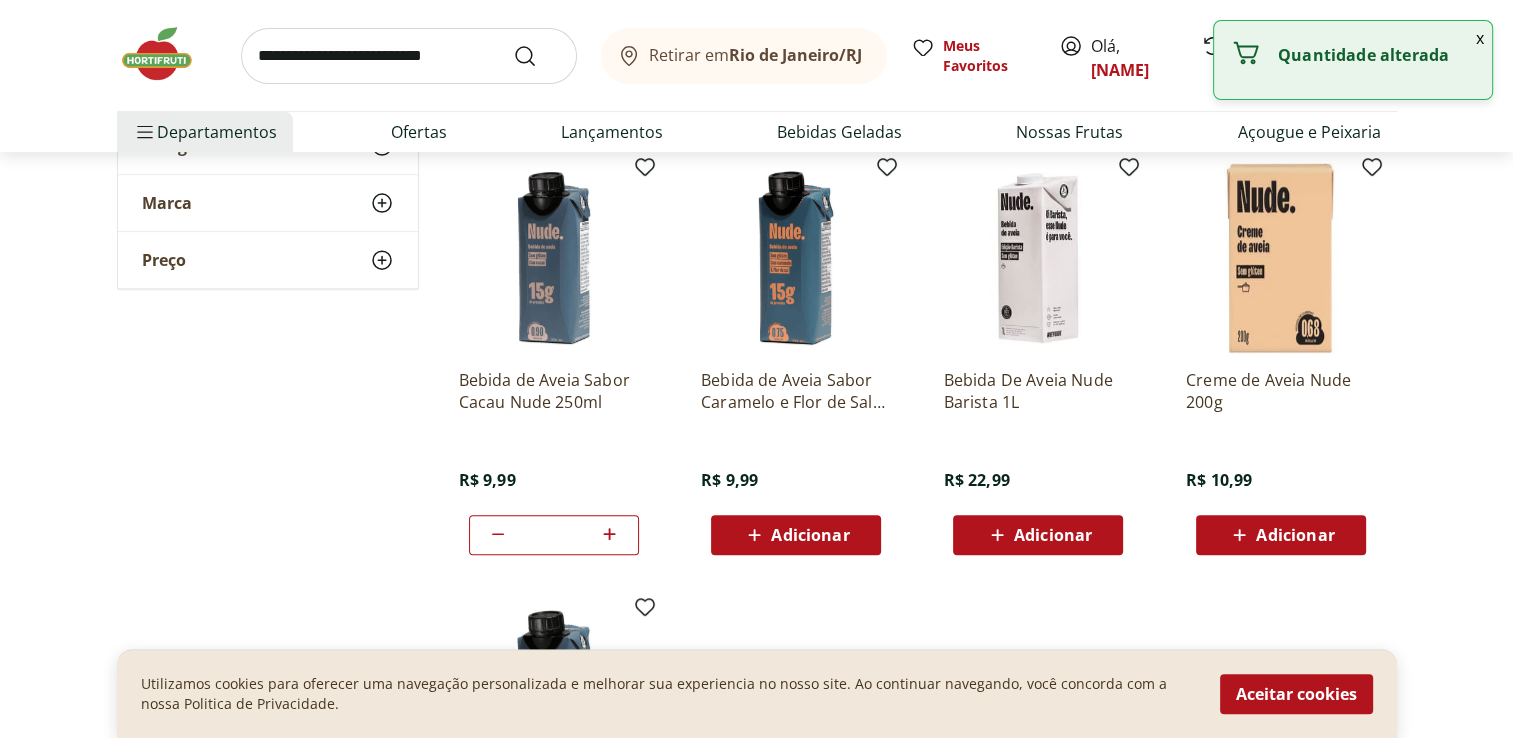 click 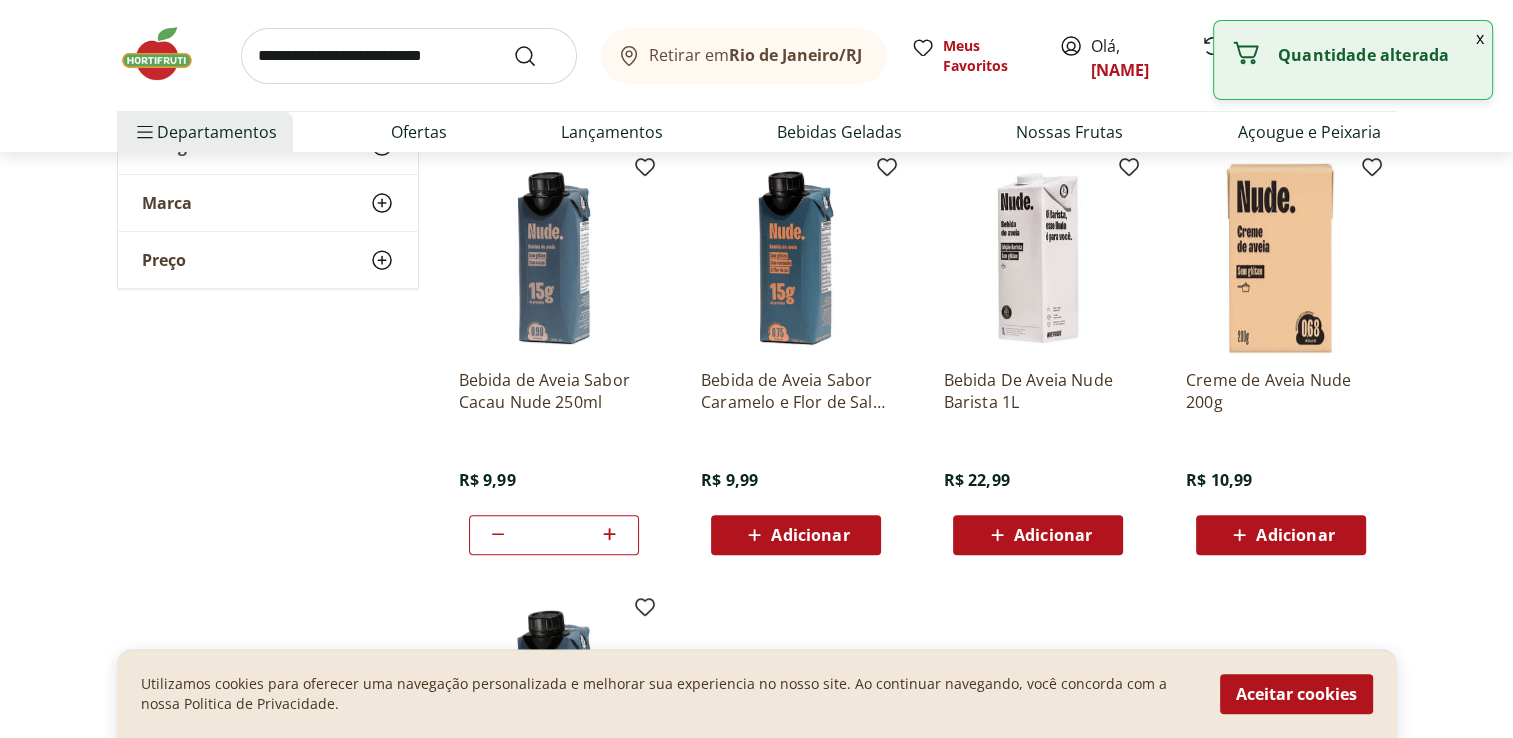 click 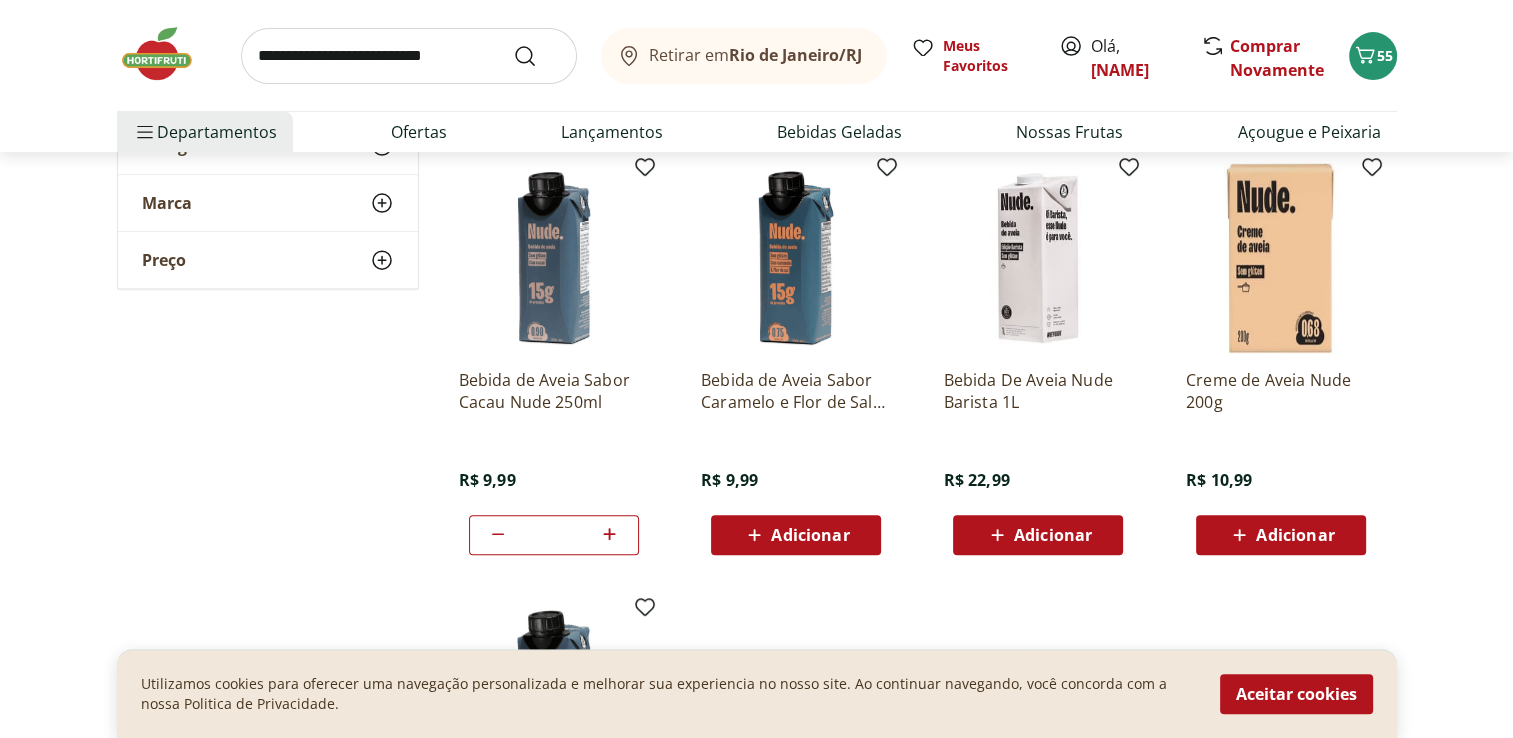 click at bounding box center (409, 56) 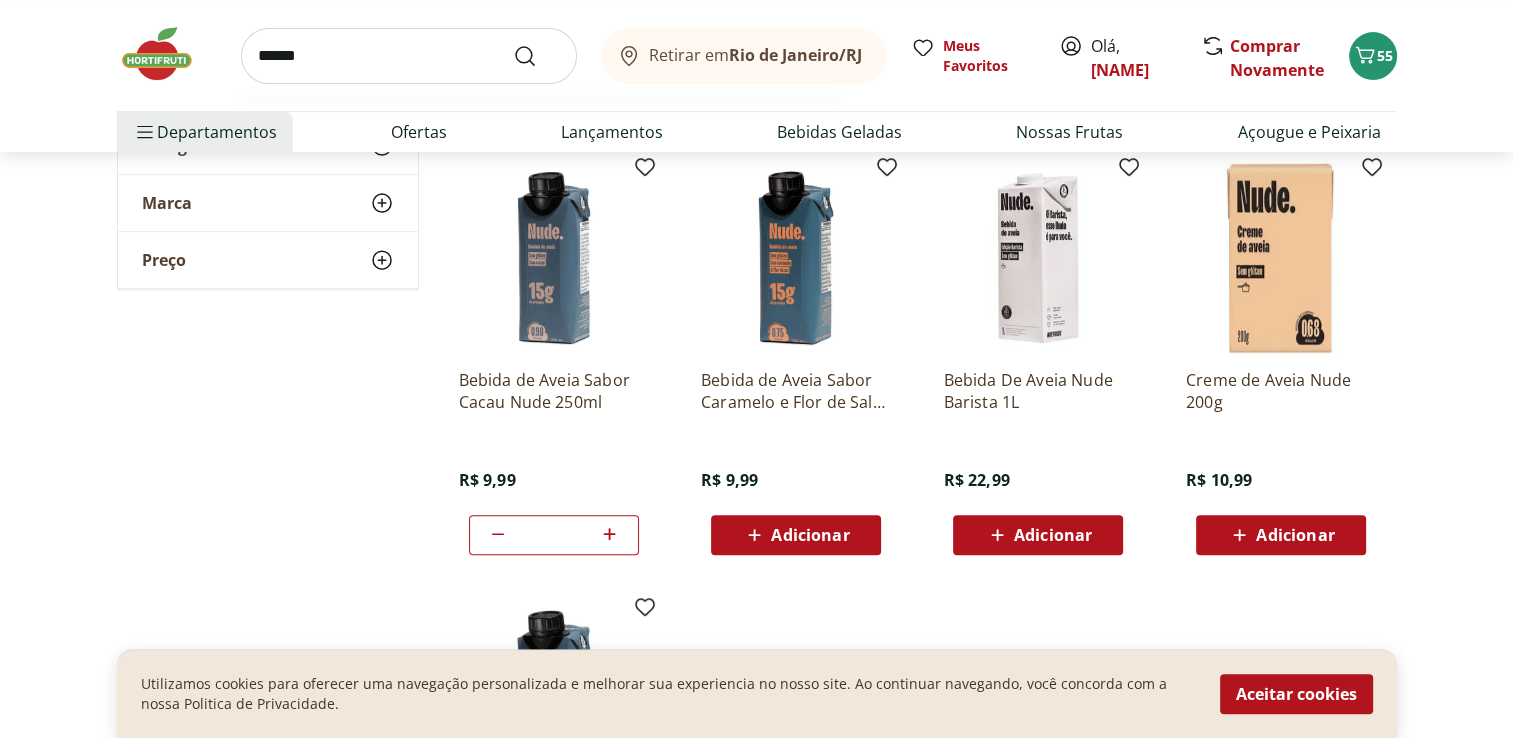 type on "******" 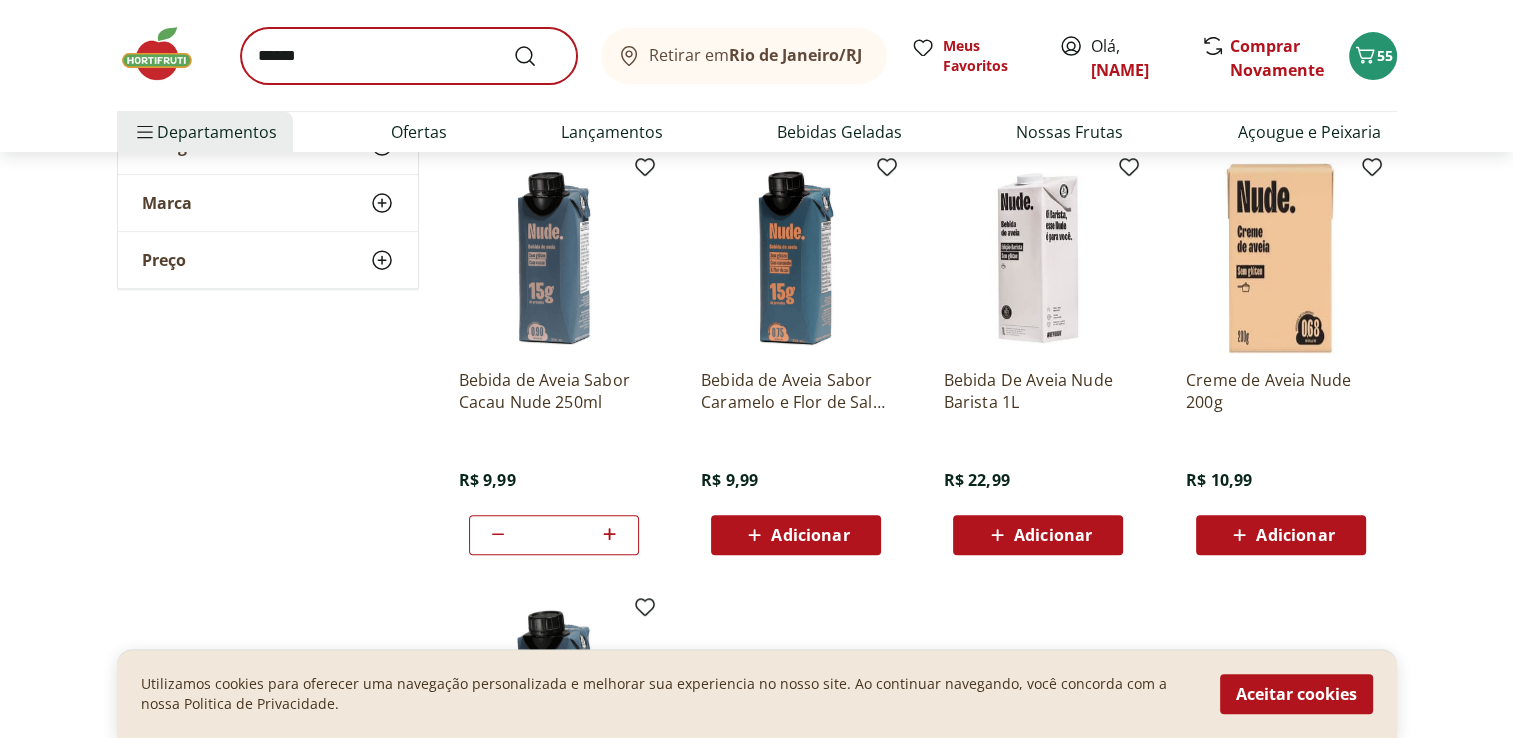 scroll, scrollTop: 0, scrollLeft: 0, axis: both 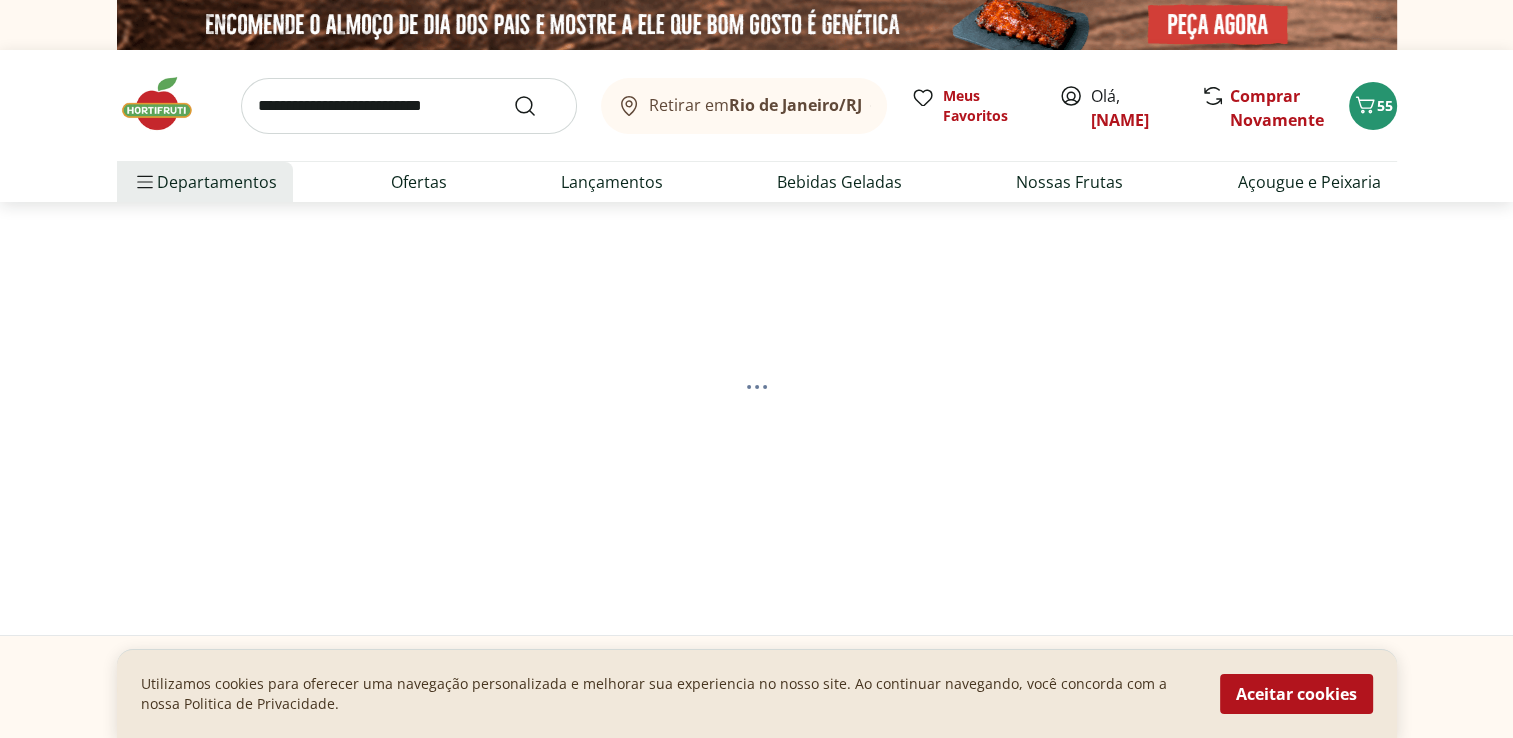 select on "**********" 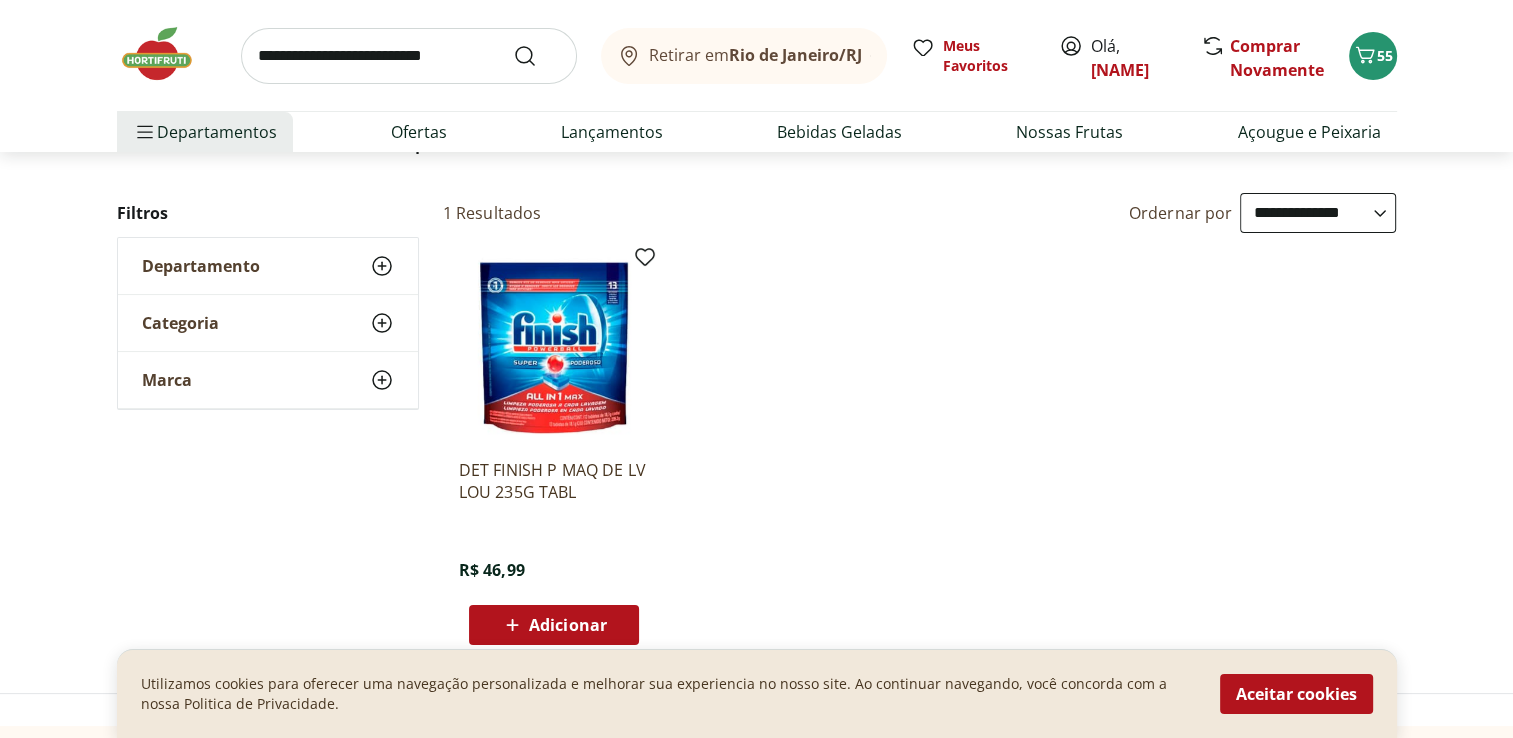 scroll, scrollTop: 200, scrollLeft: 0, axis: vertical 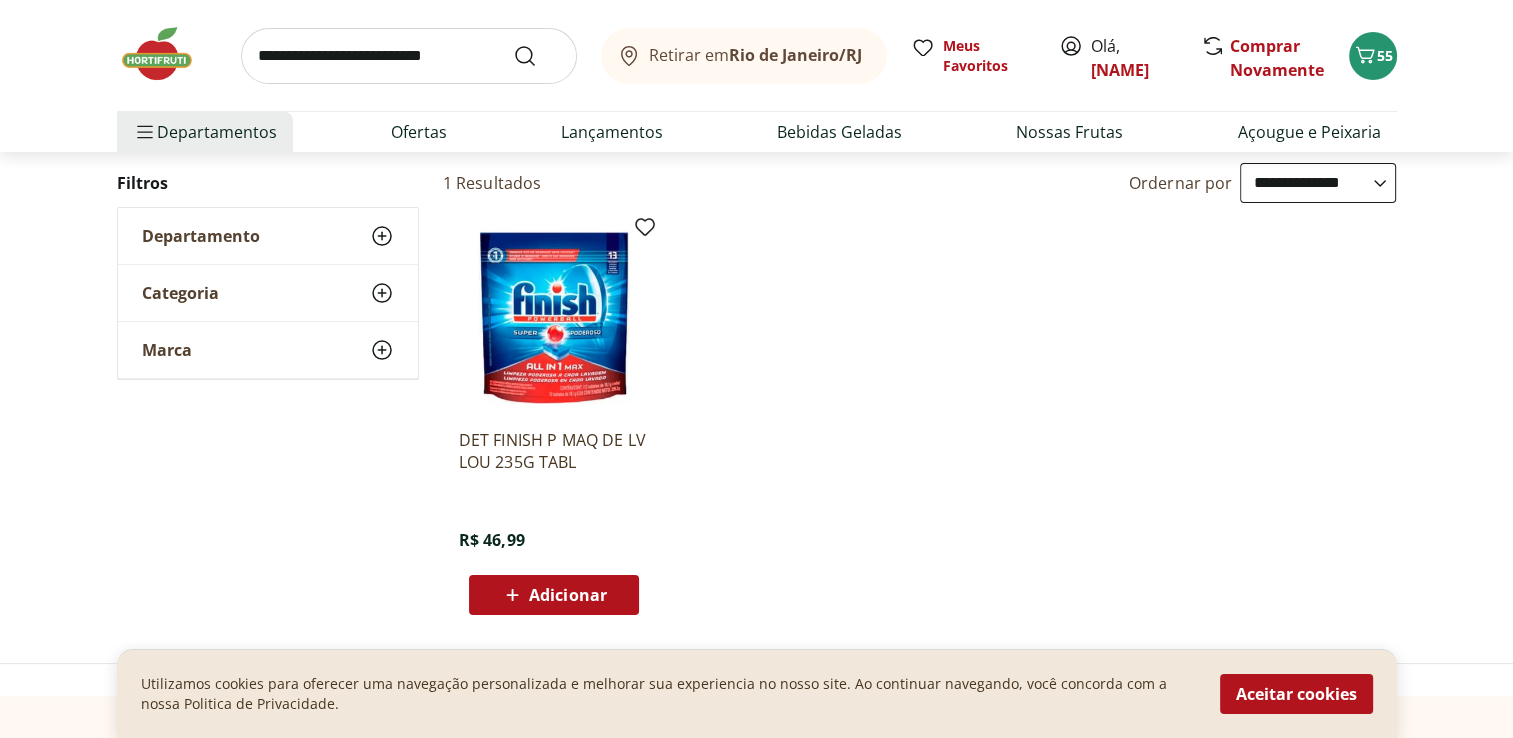 click at bounding box center (409, 56) 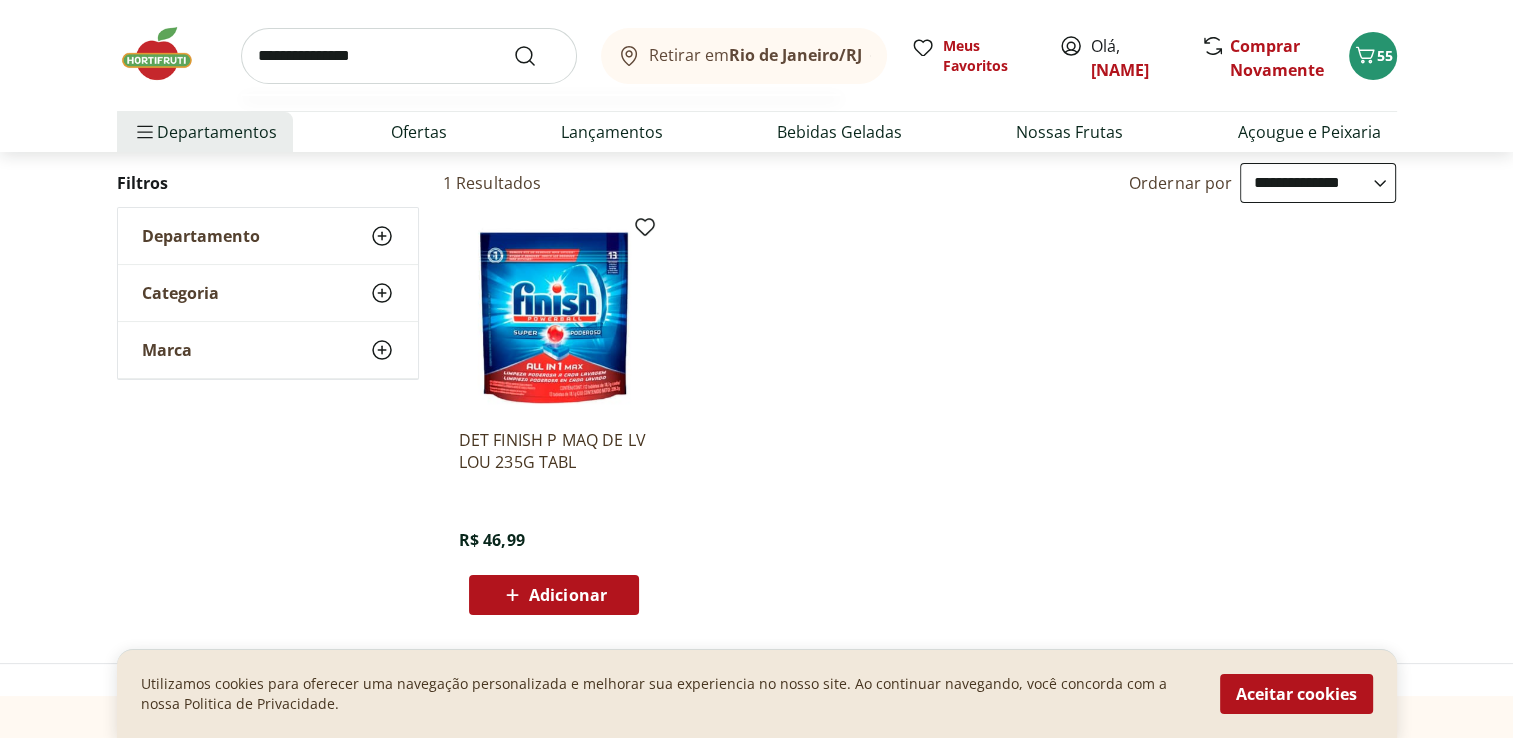 type on "**********" 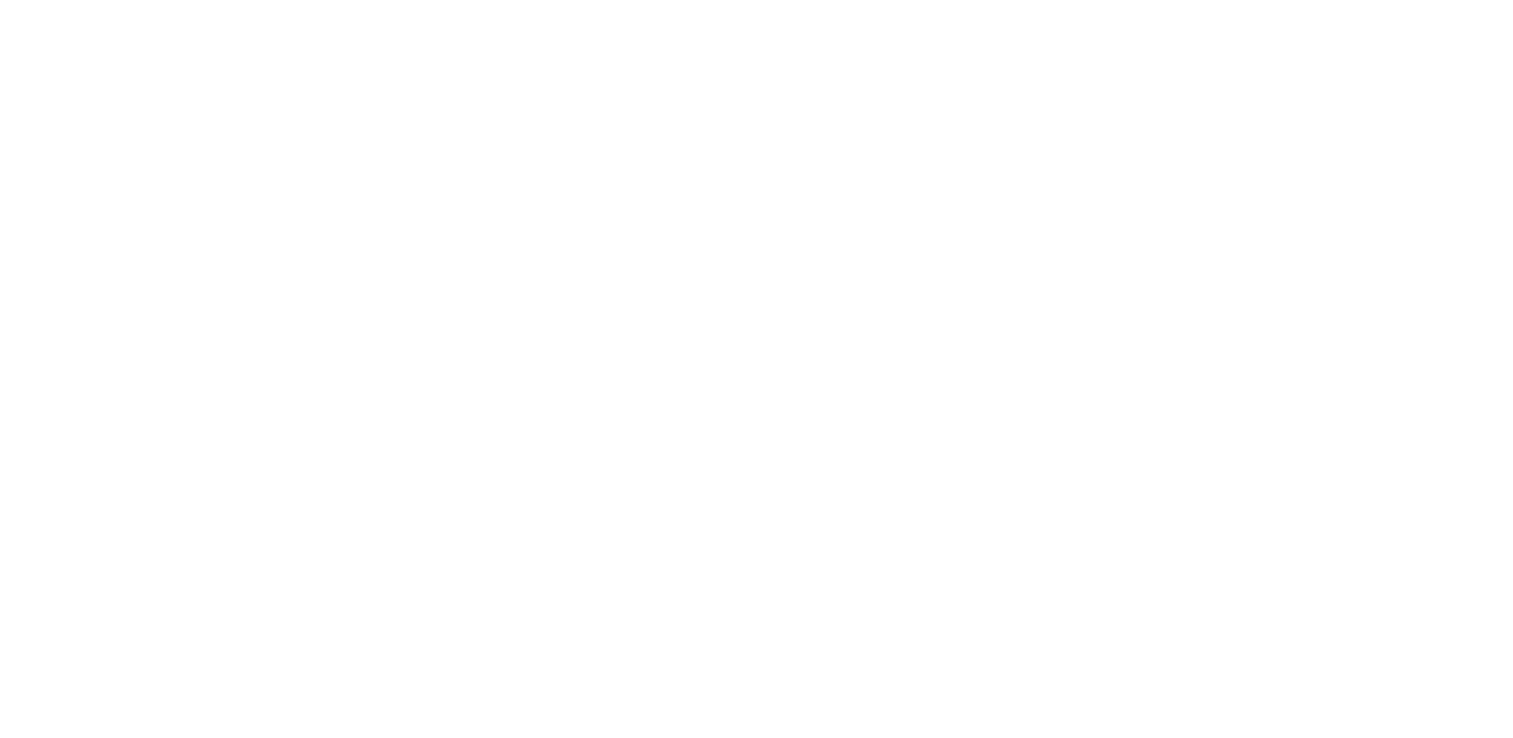 scroll, scrollTop: 0, scrollLeft: 0, axis: both 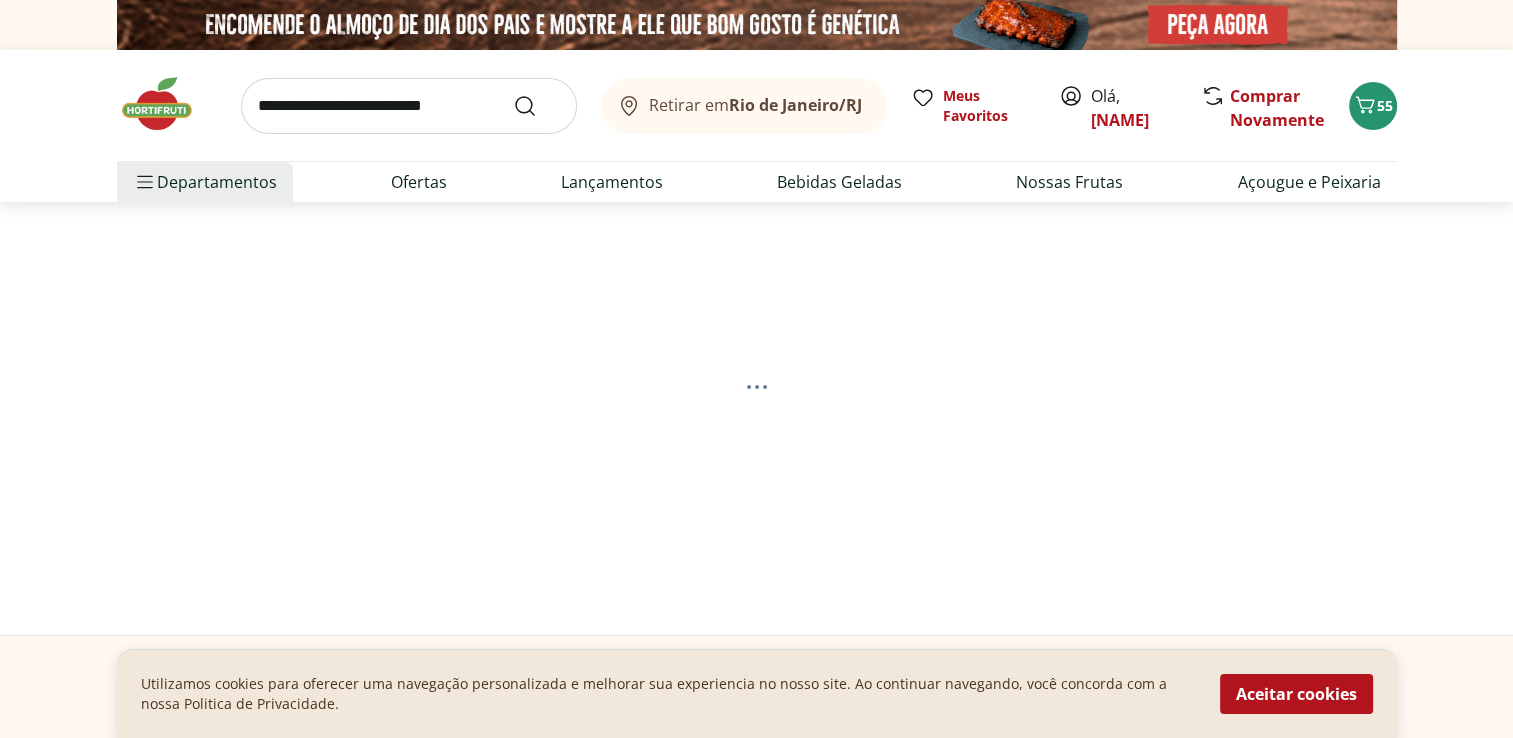 select on "**********" 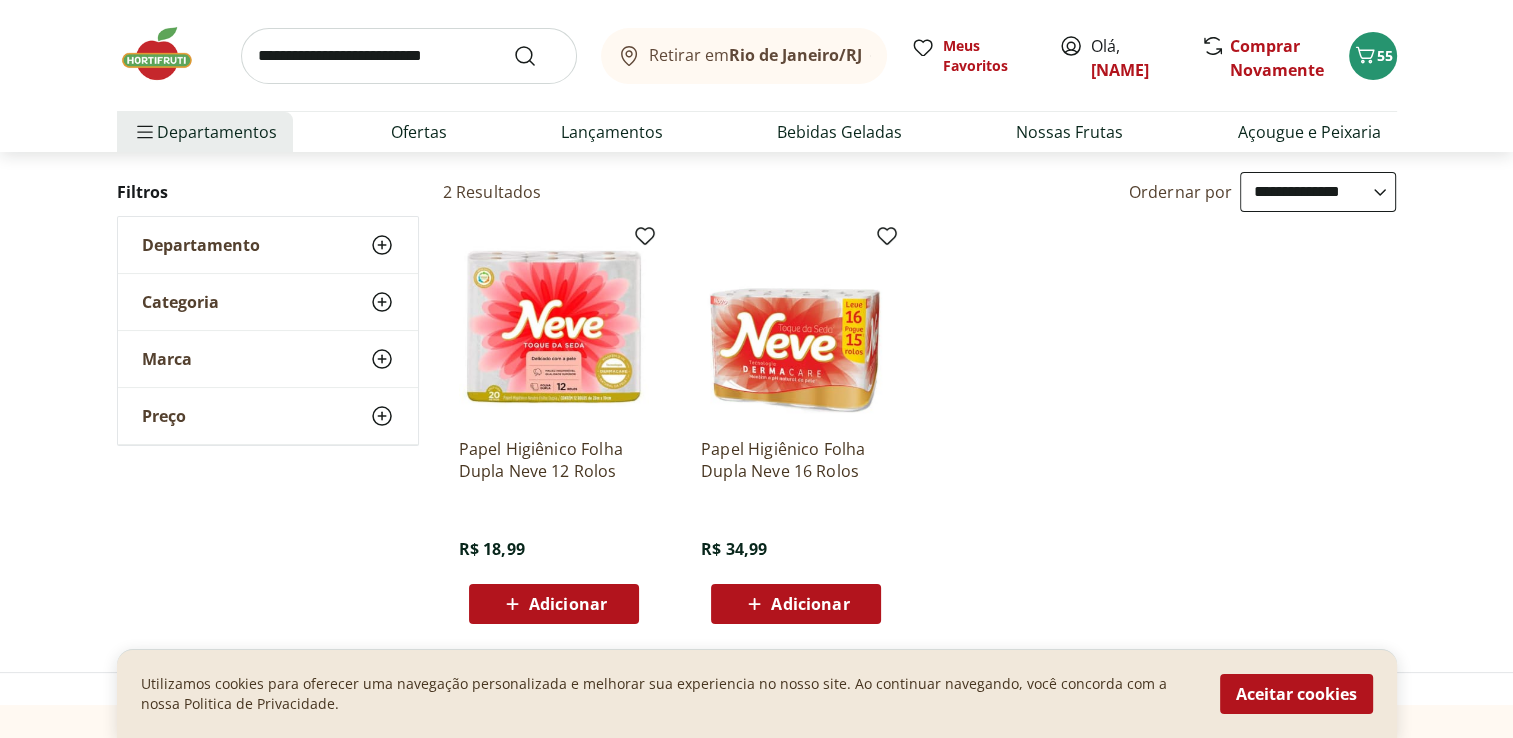 scroll, scrollTop: 200, scrollLeft: 0, axis: vertical 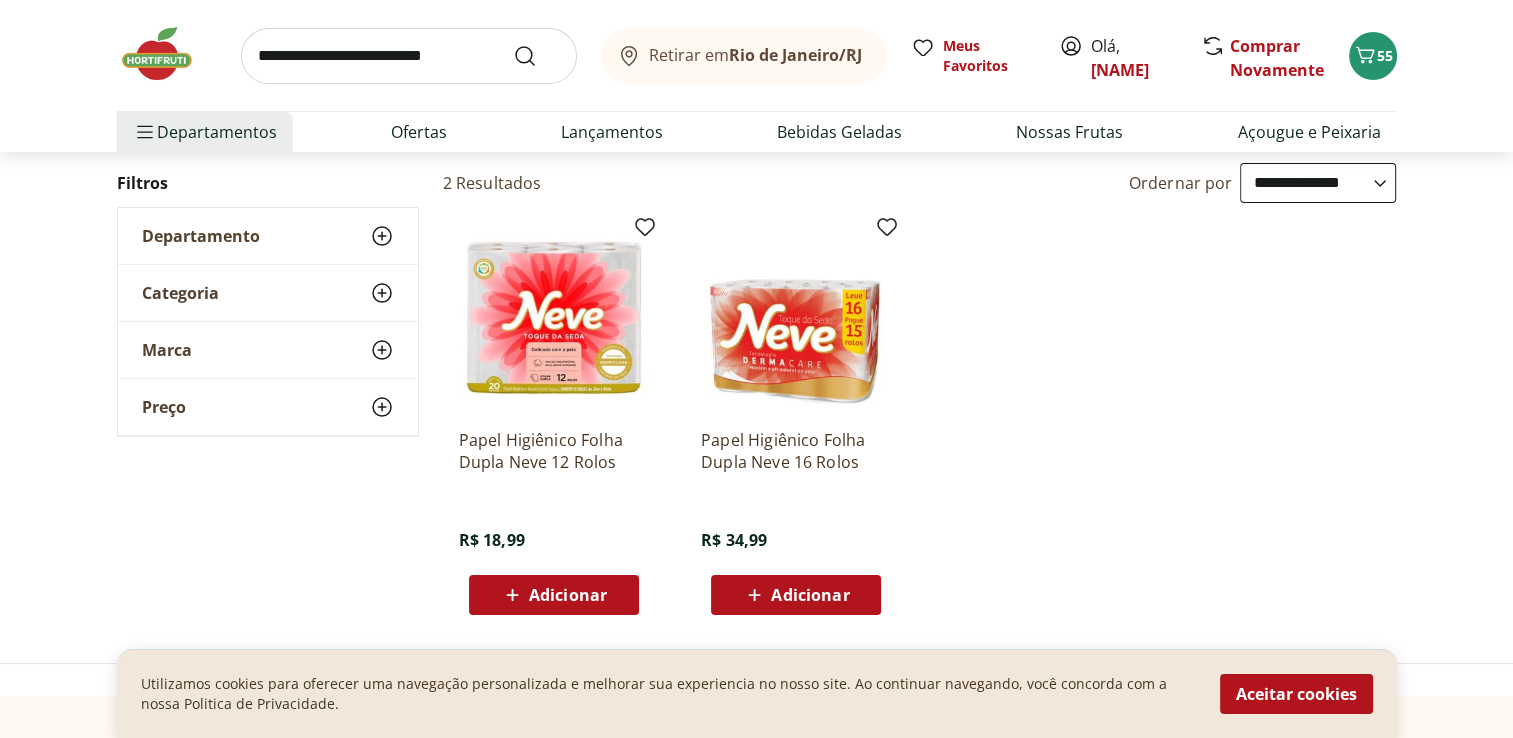 click at bounding box center (409, 56) 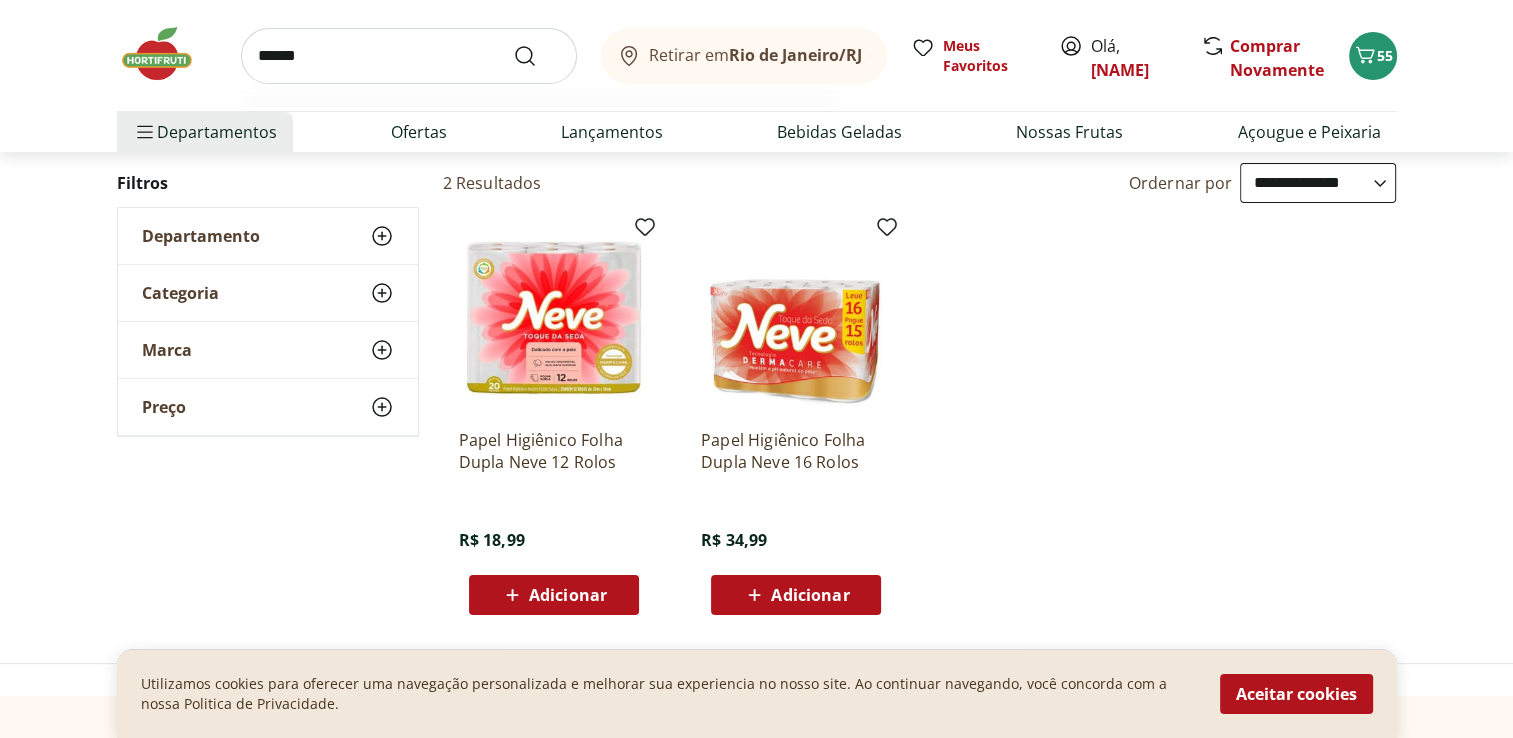 type on "******" 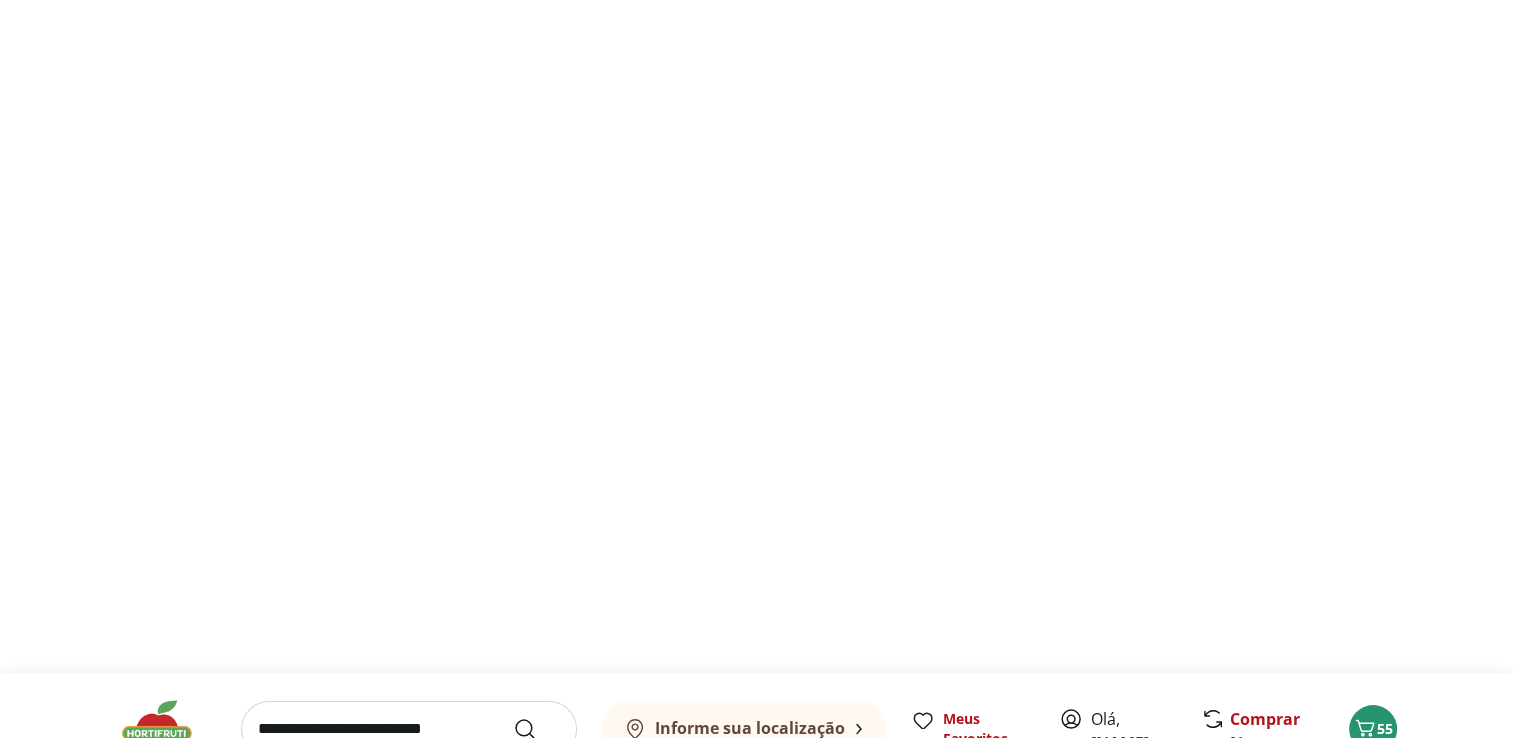 scroll, scrollTop: 0, scrollLeft: 0, axis: both 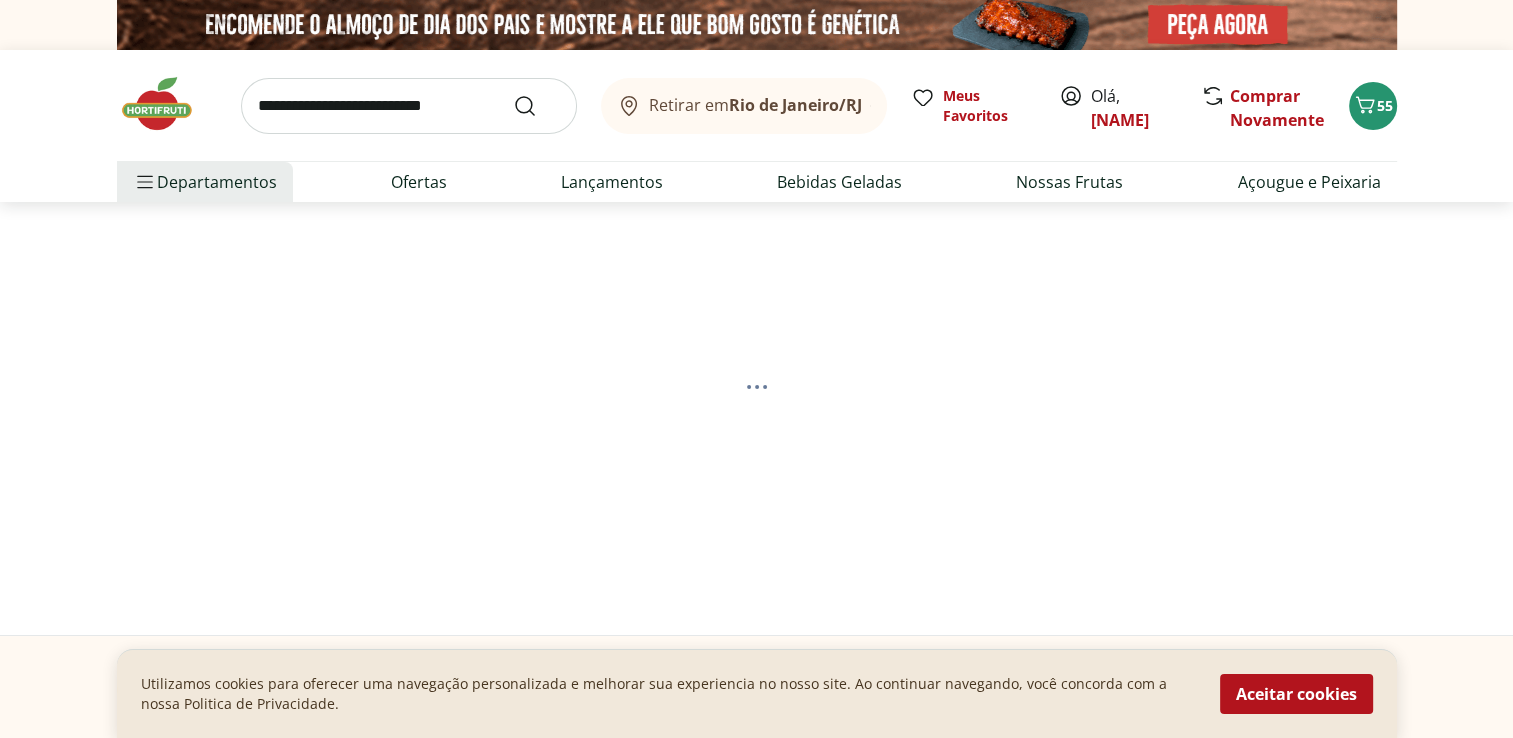 select on "**********" 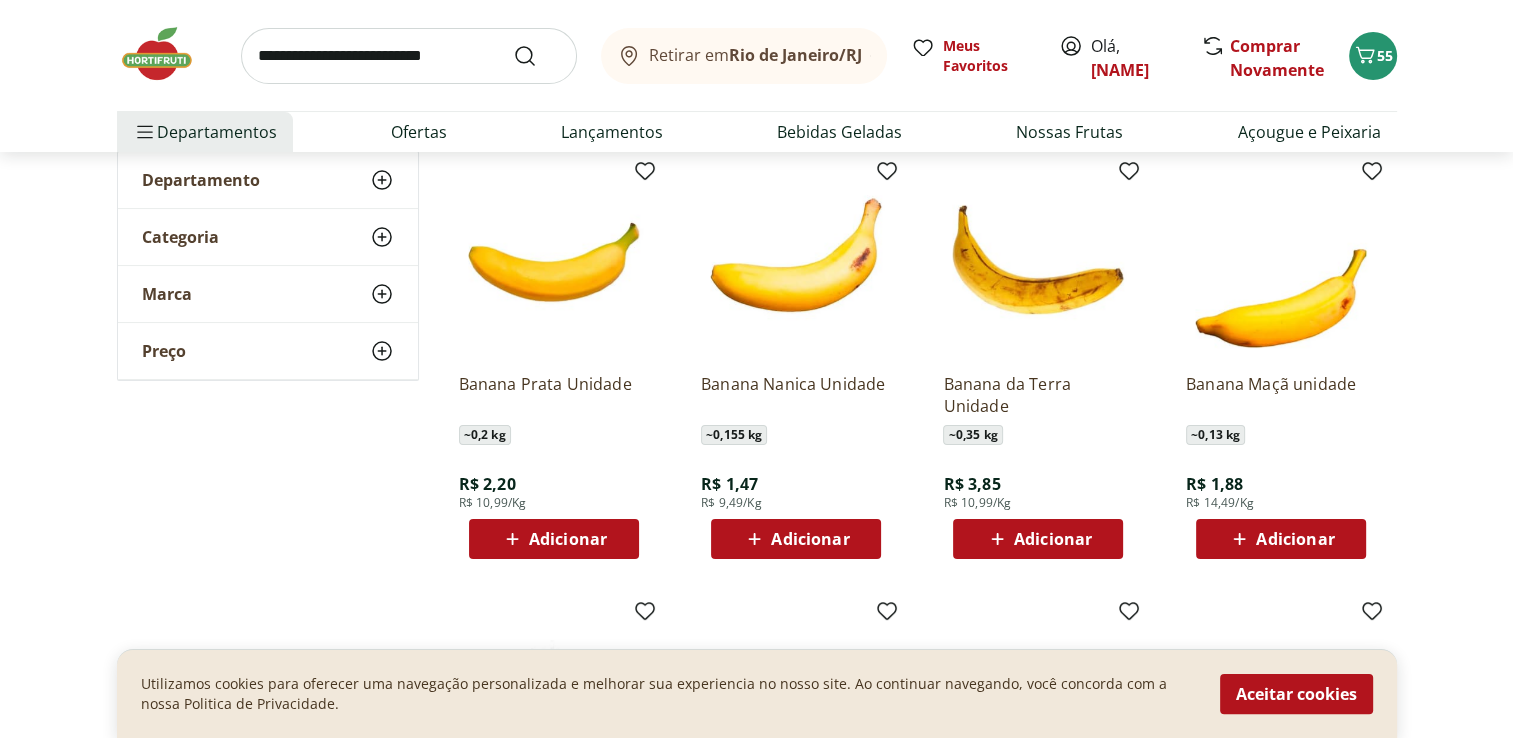 scroll, scrollTop: 300, scrollLeft: 0, axis: vertical 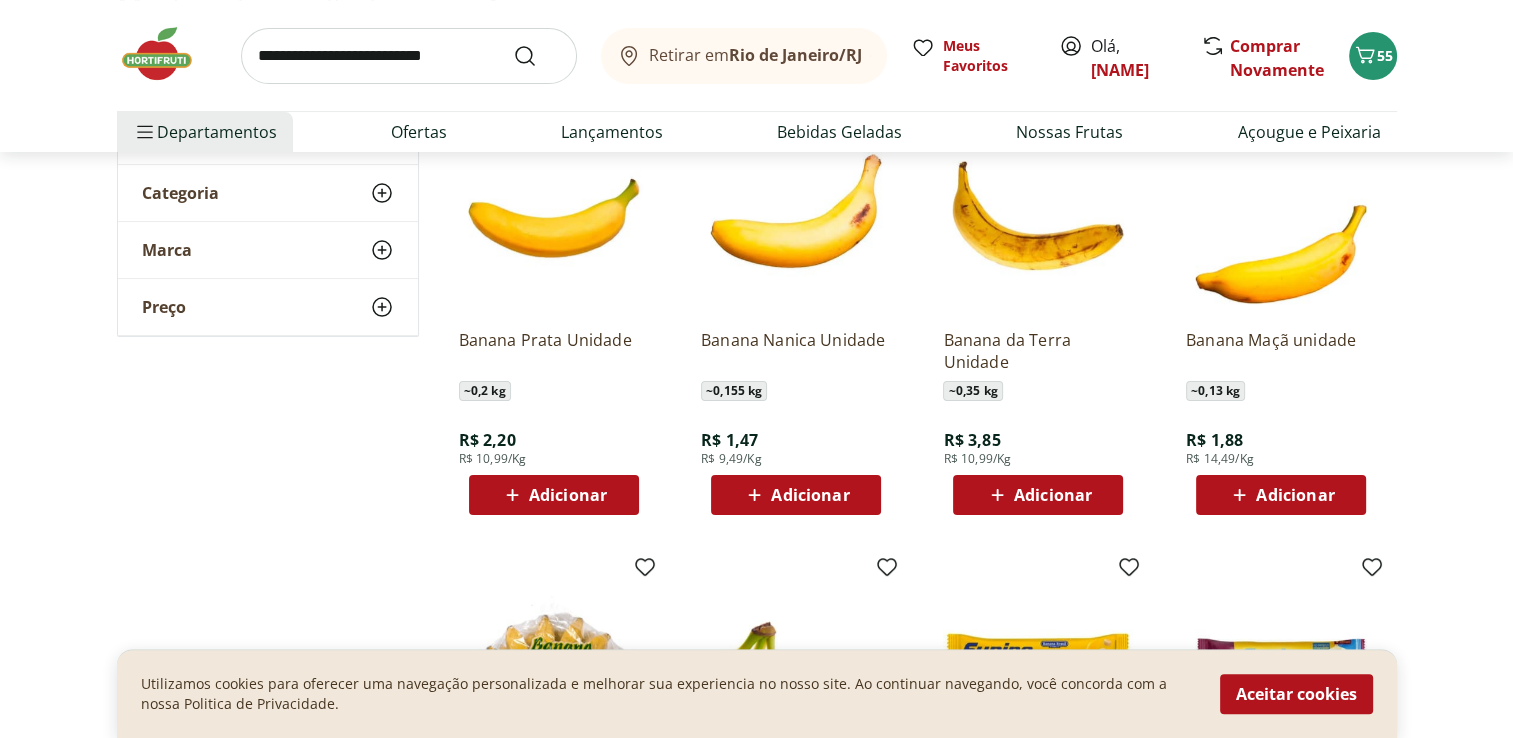click on "Adicionar" at bounding box center [568, 495] 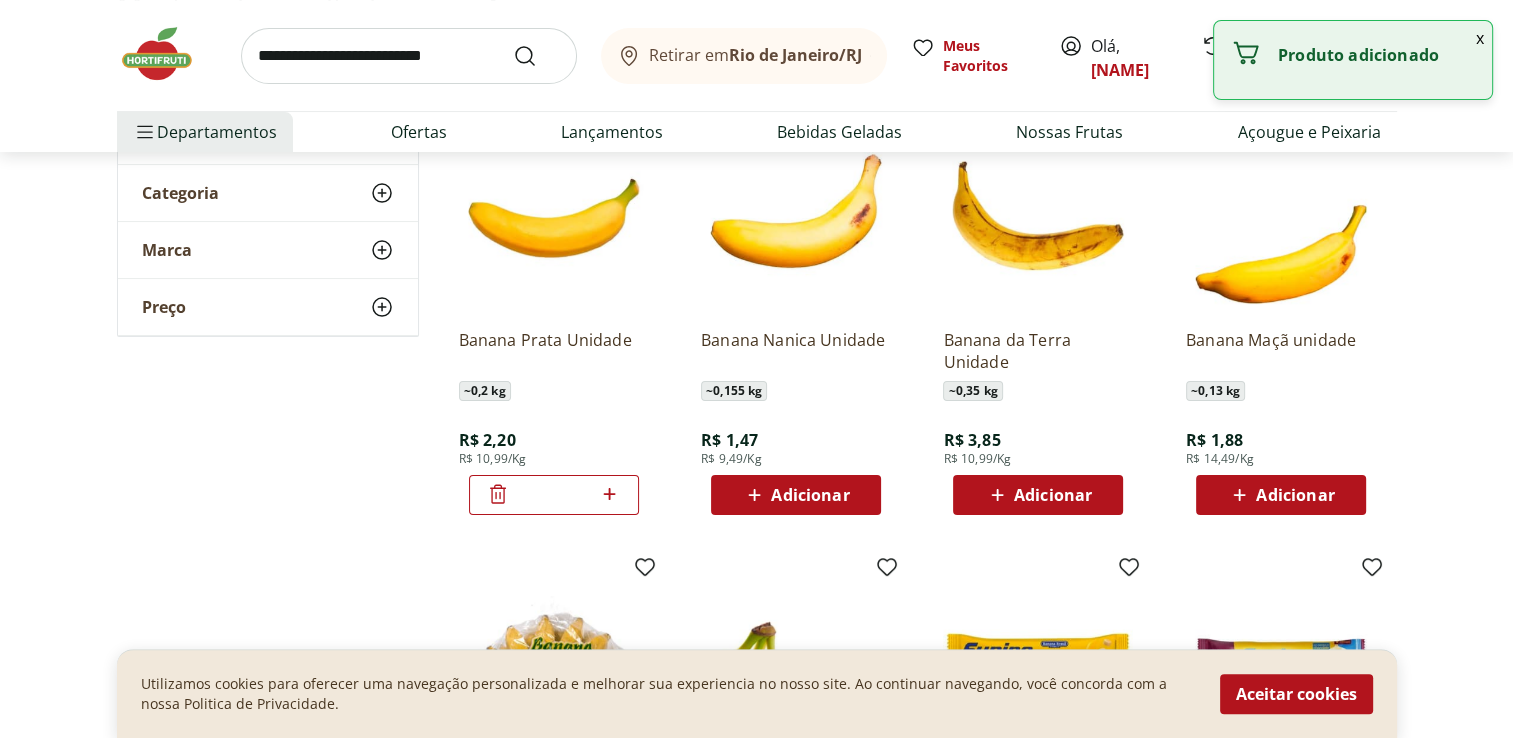 click 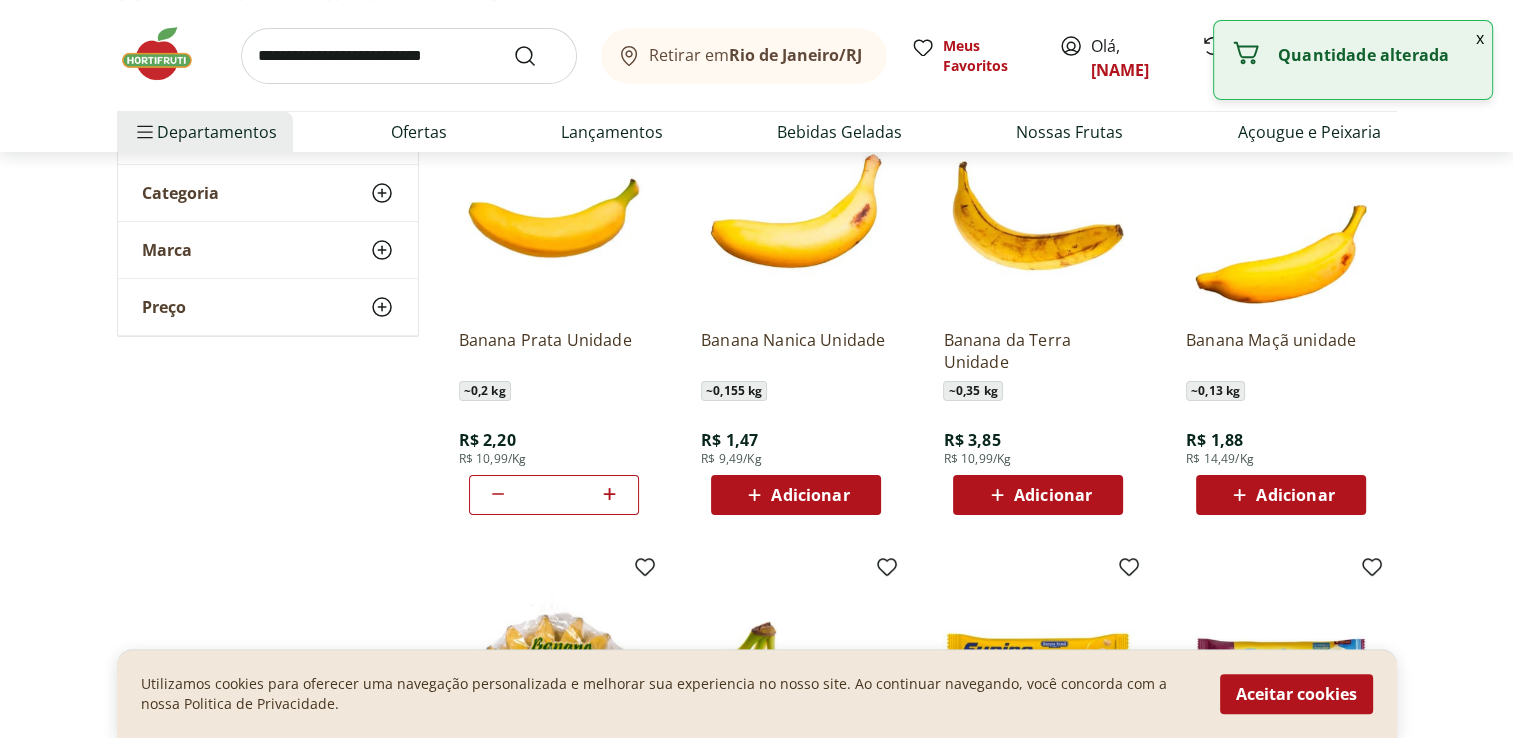 click 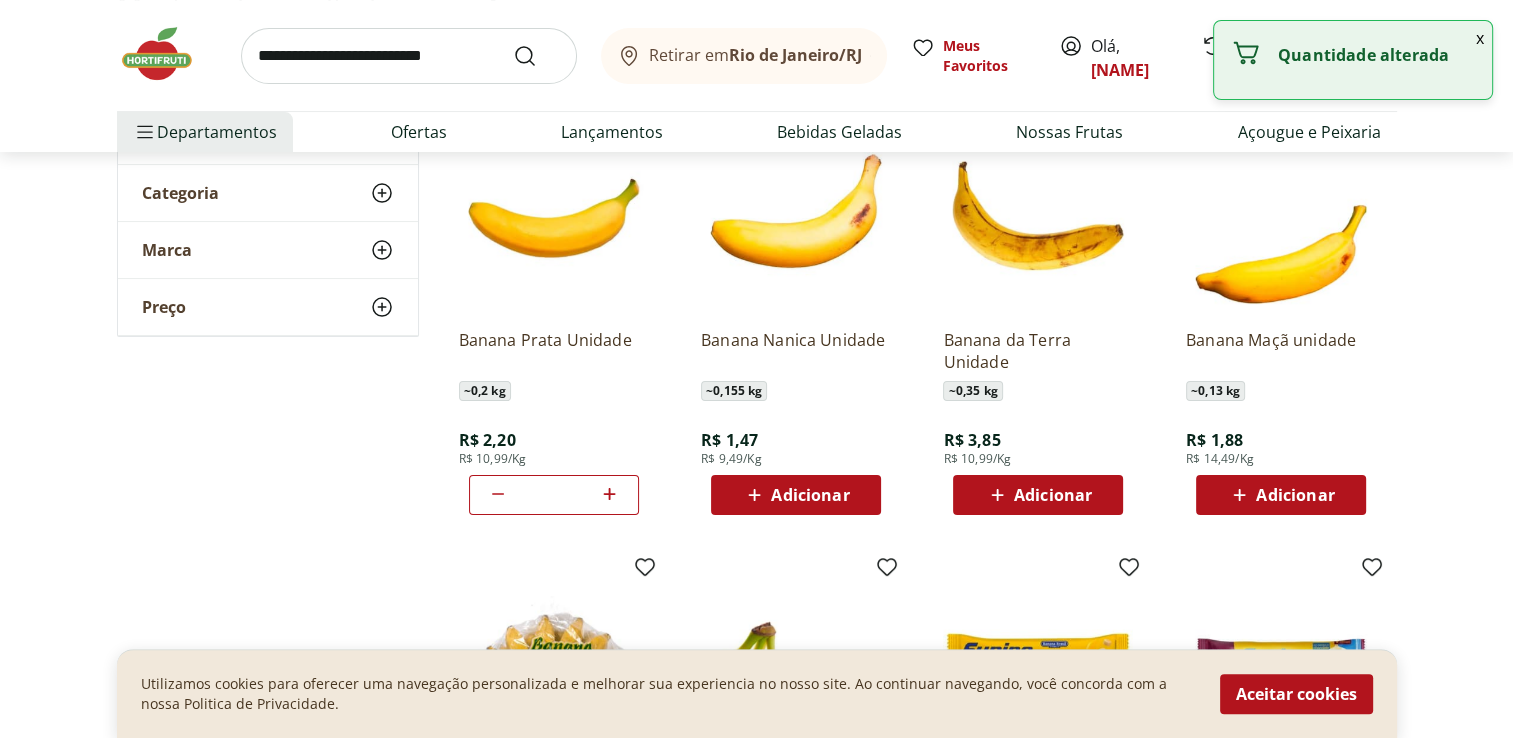 click 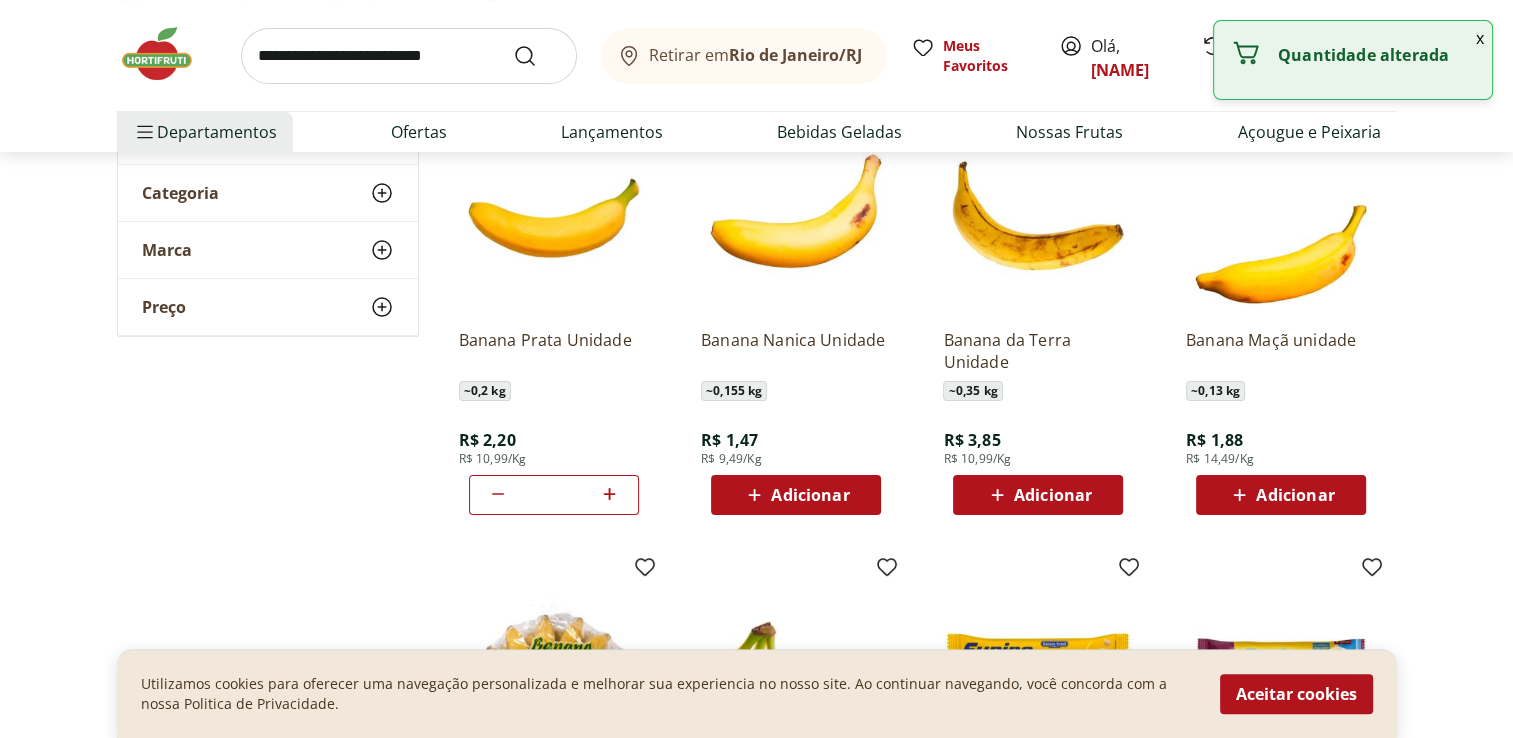 click 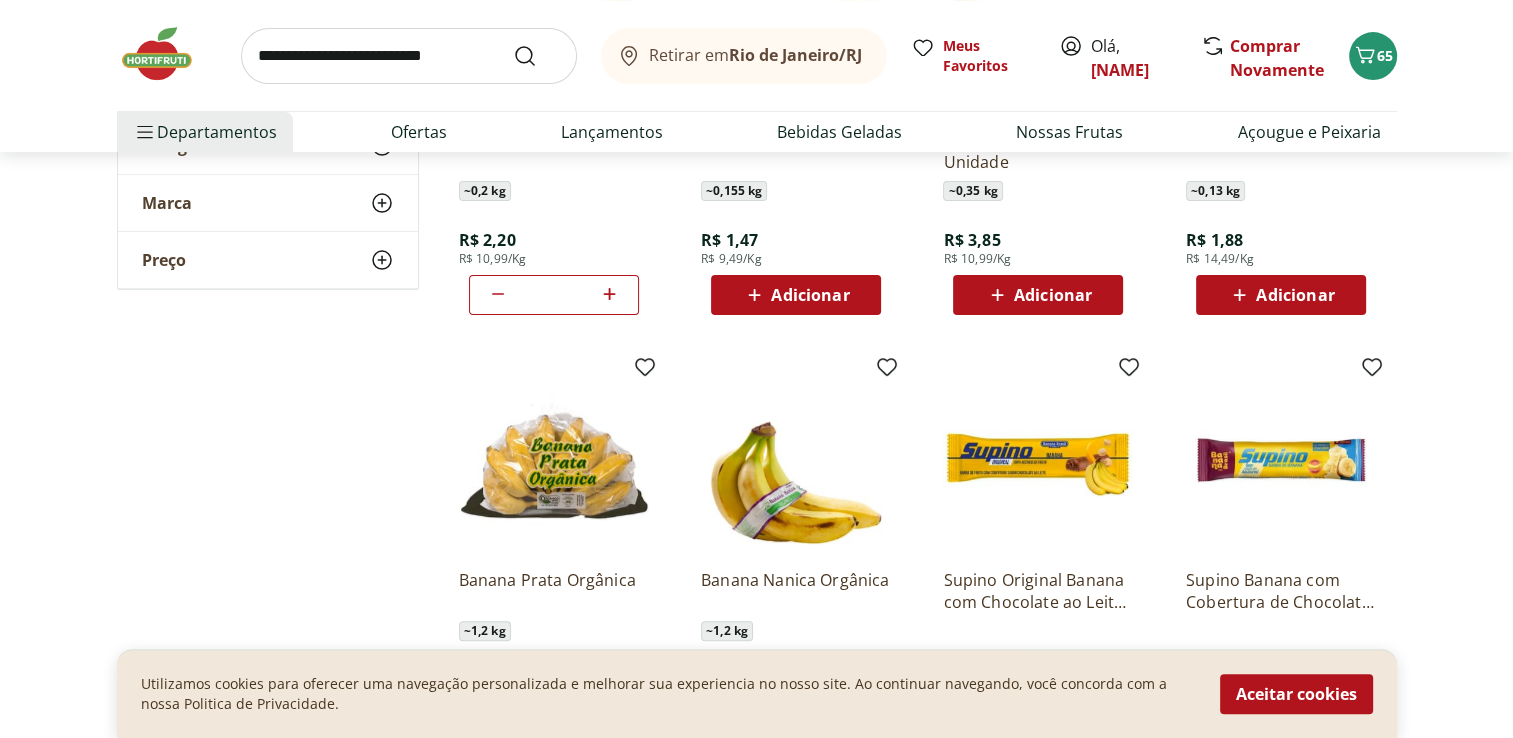scroll, scrollTop: 600, scrollLeft: 0, axis: vertical 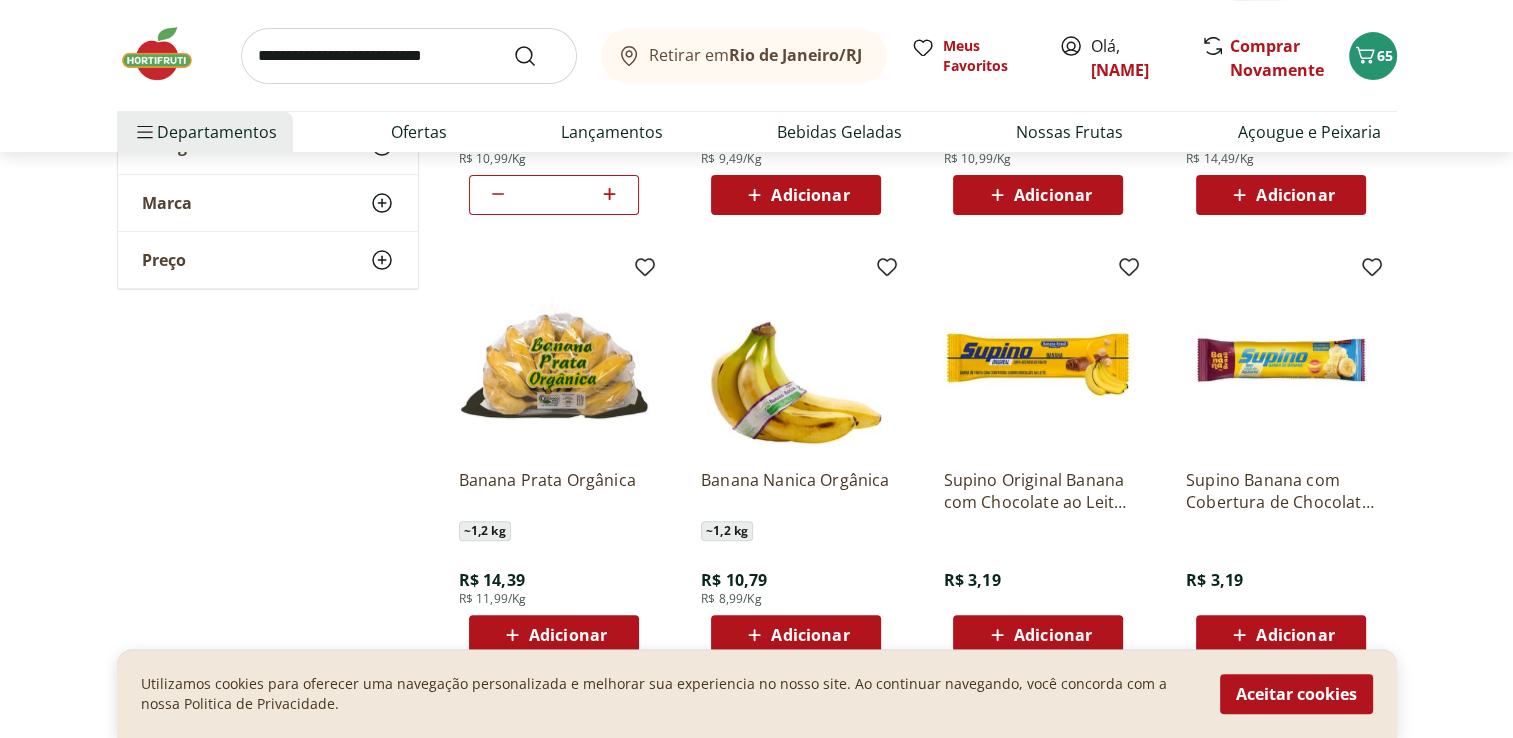 click 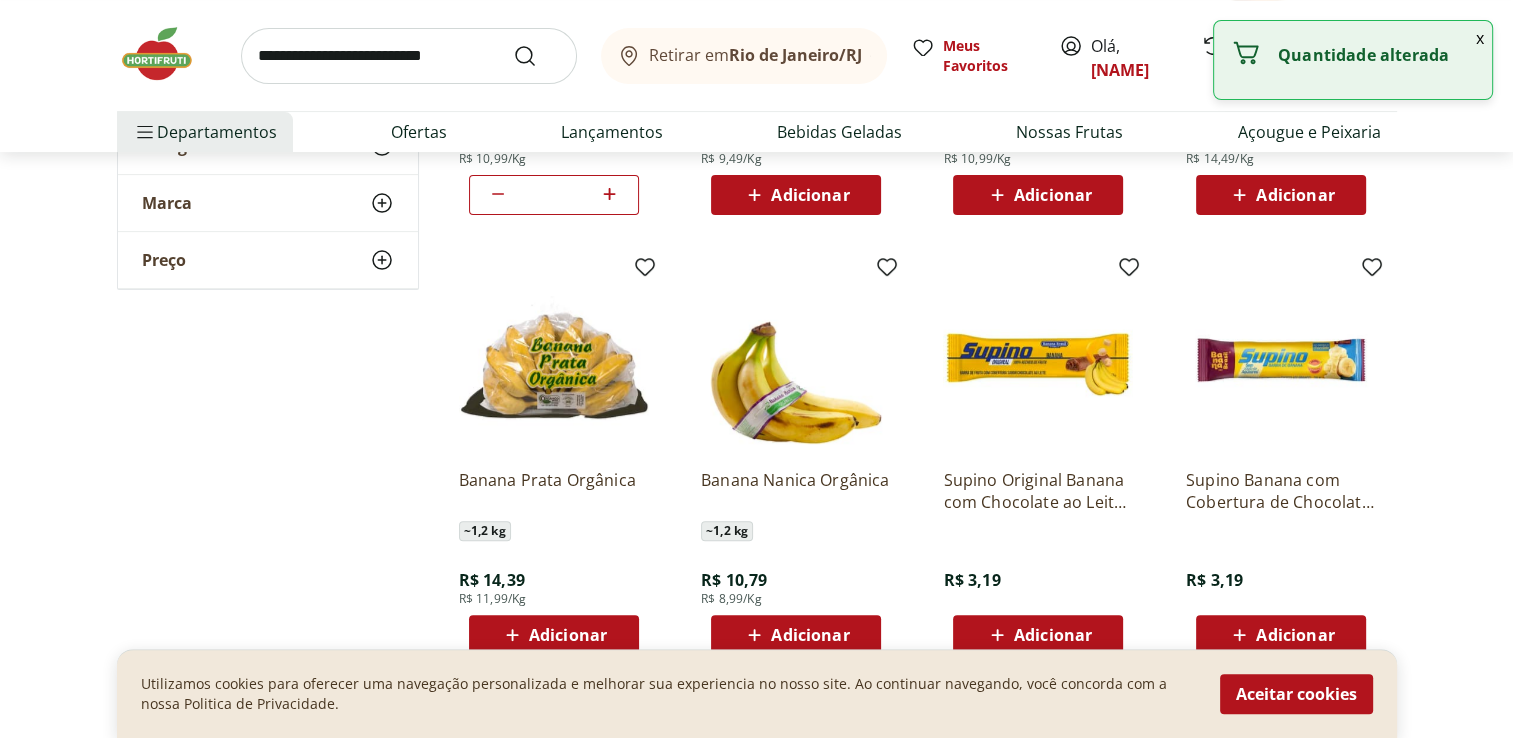 click 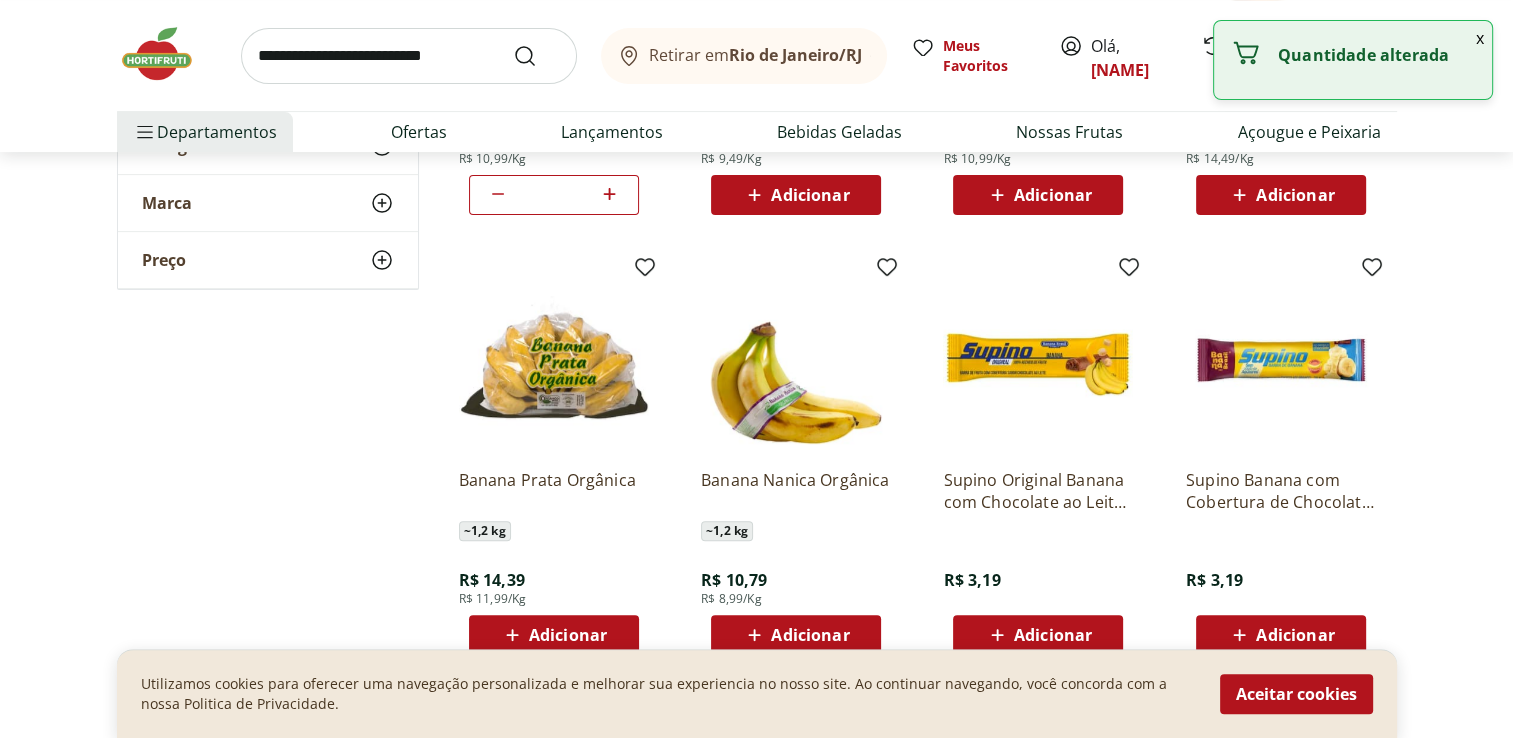 click 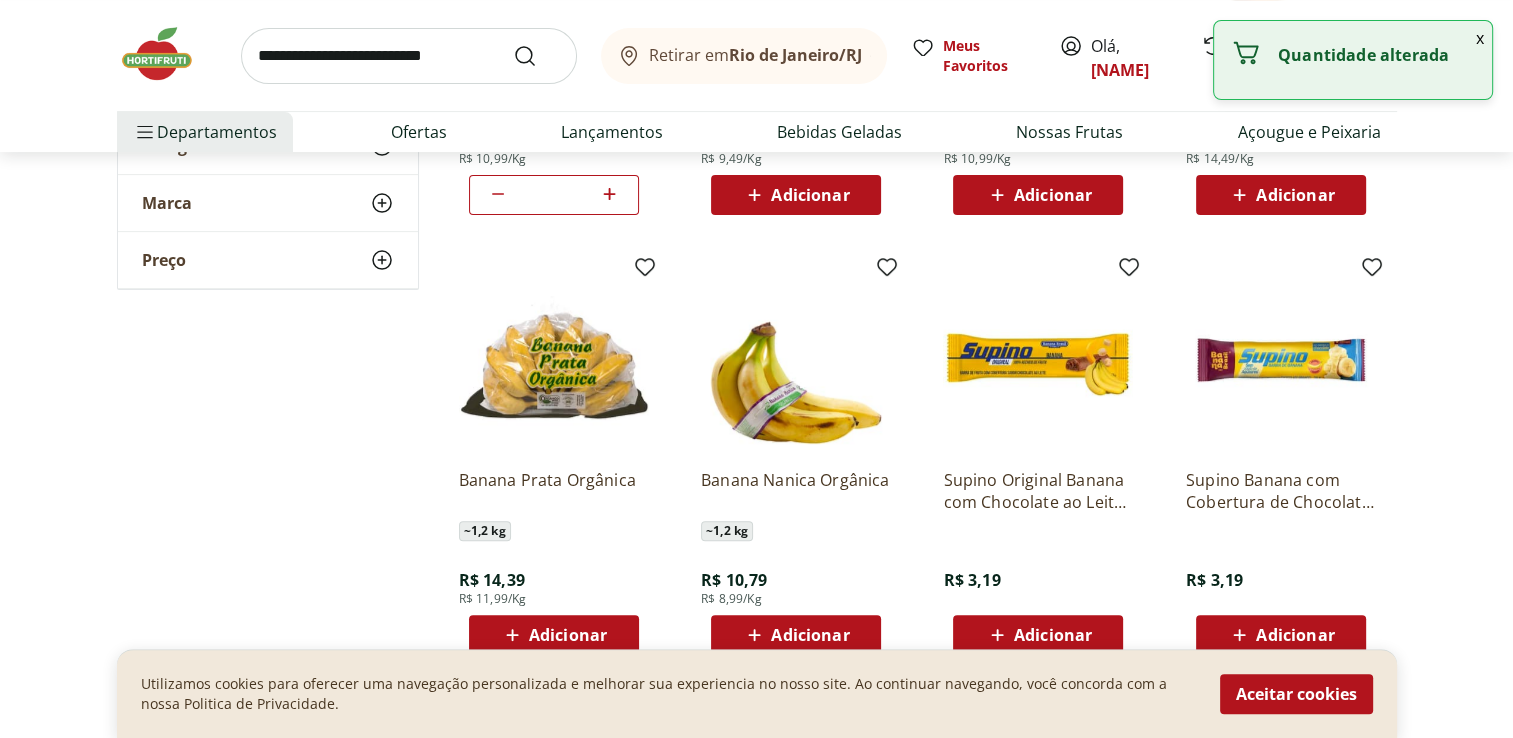 click 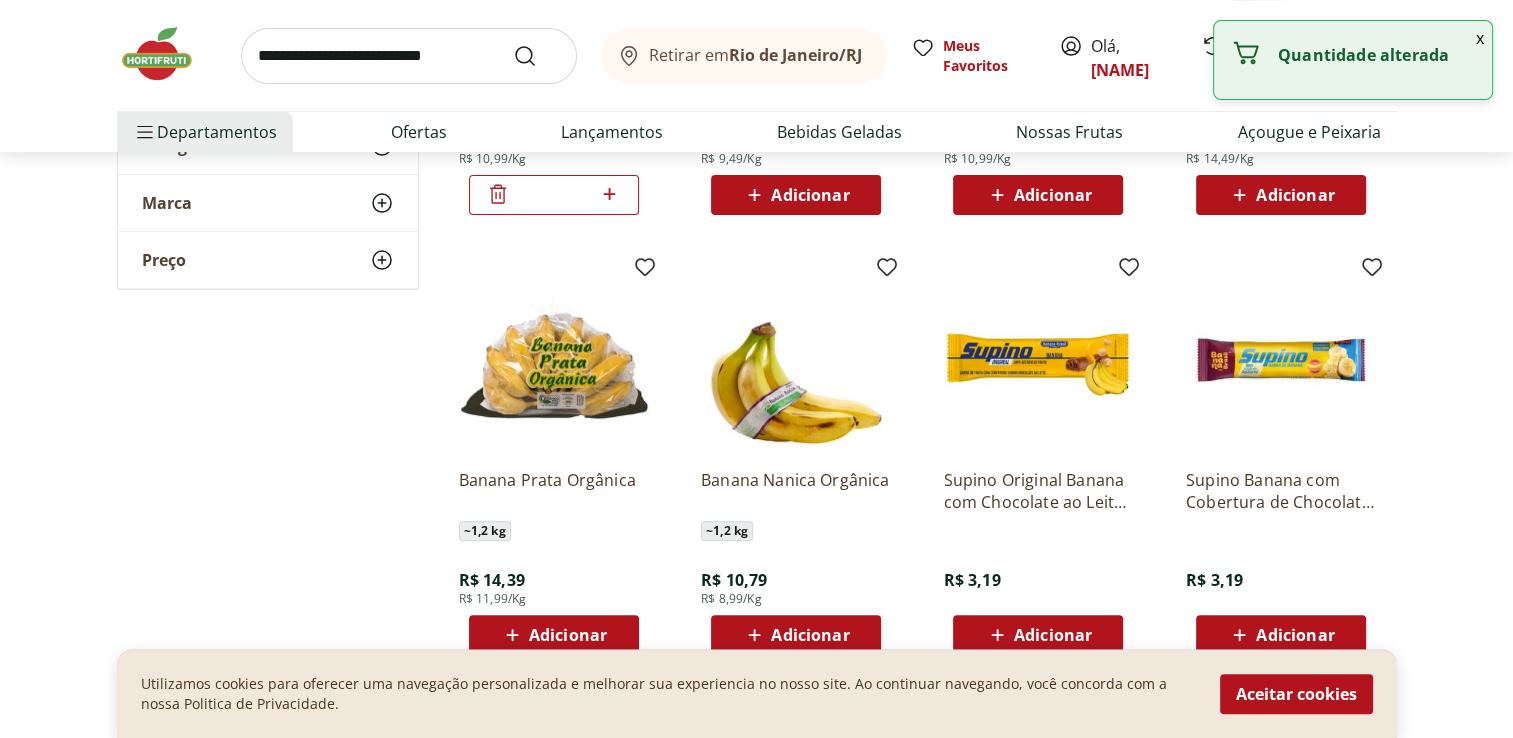 click 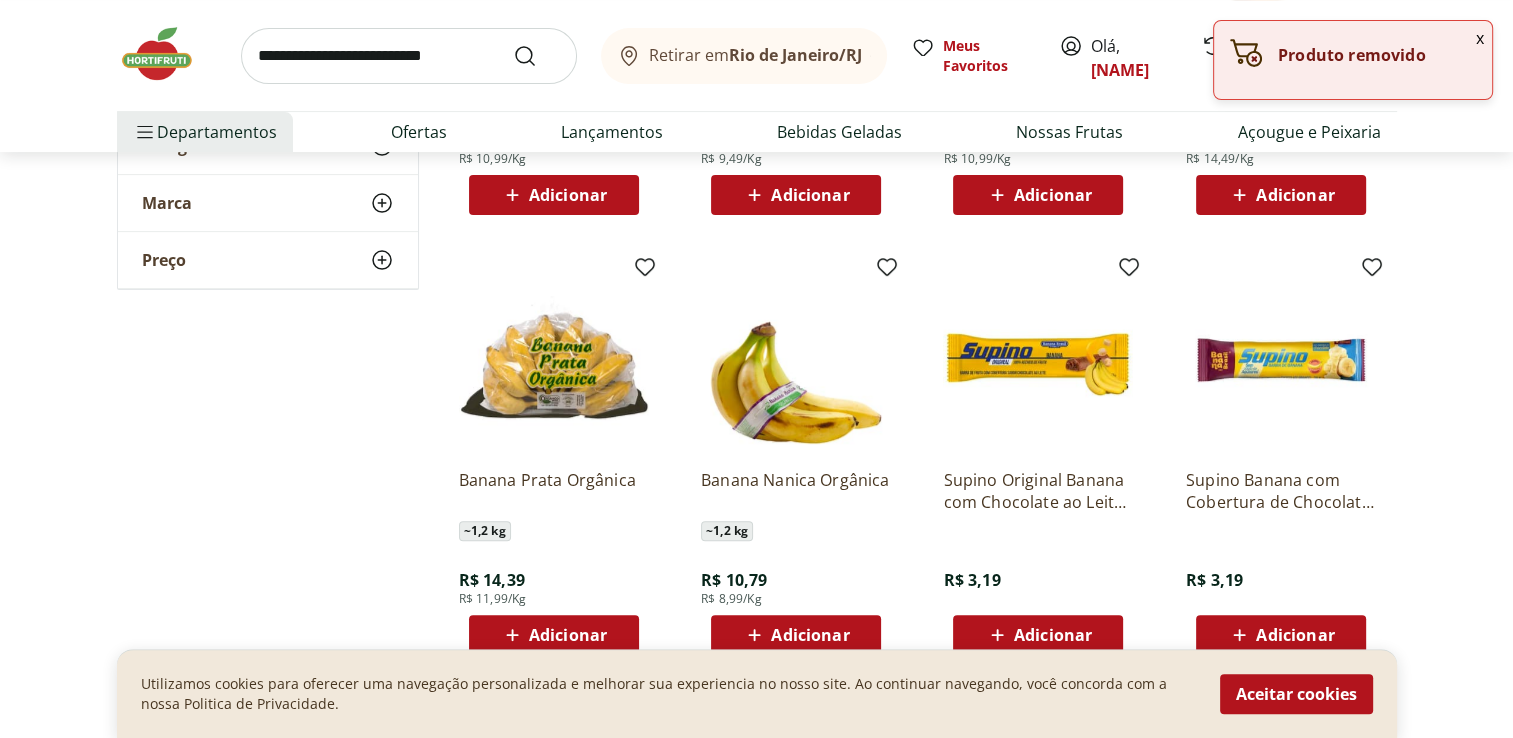 click on "Adicionar" at bounding box center (568, 635) 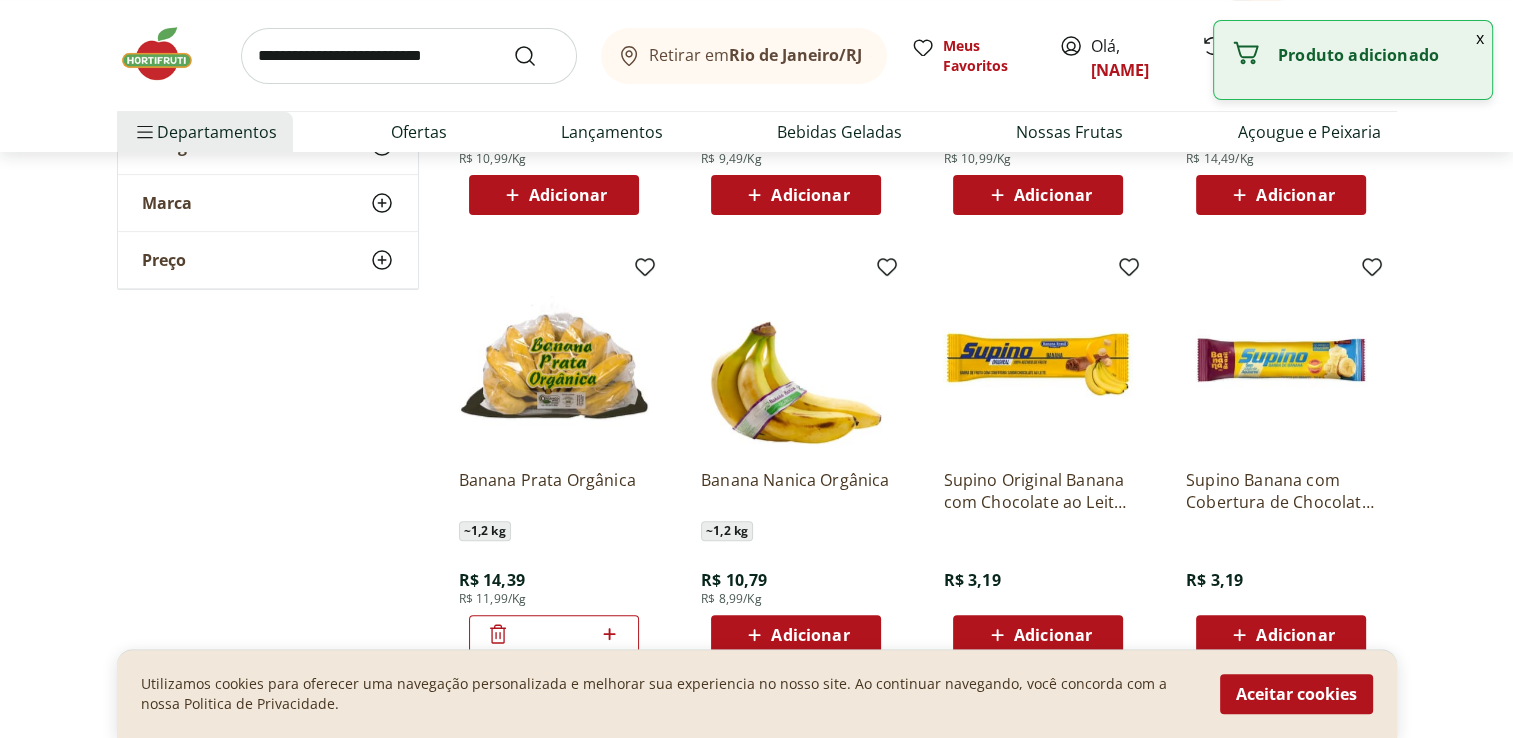 click 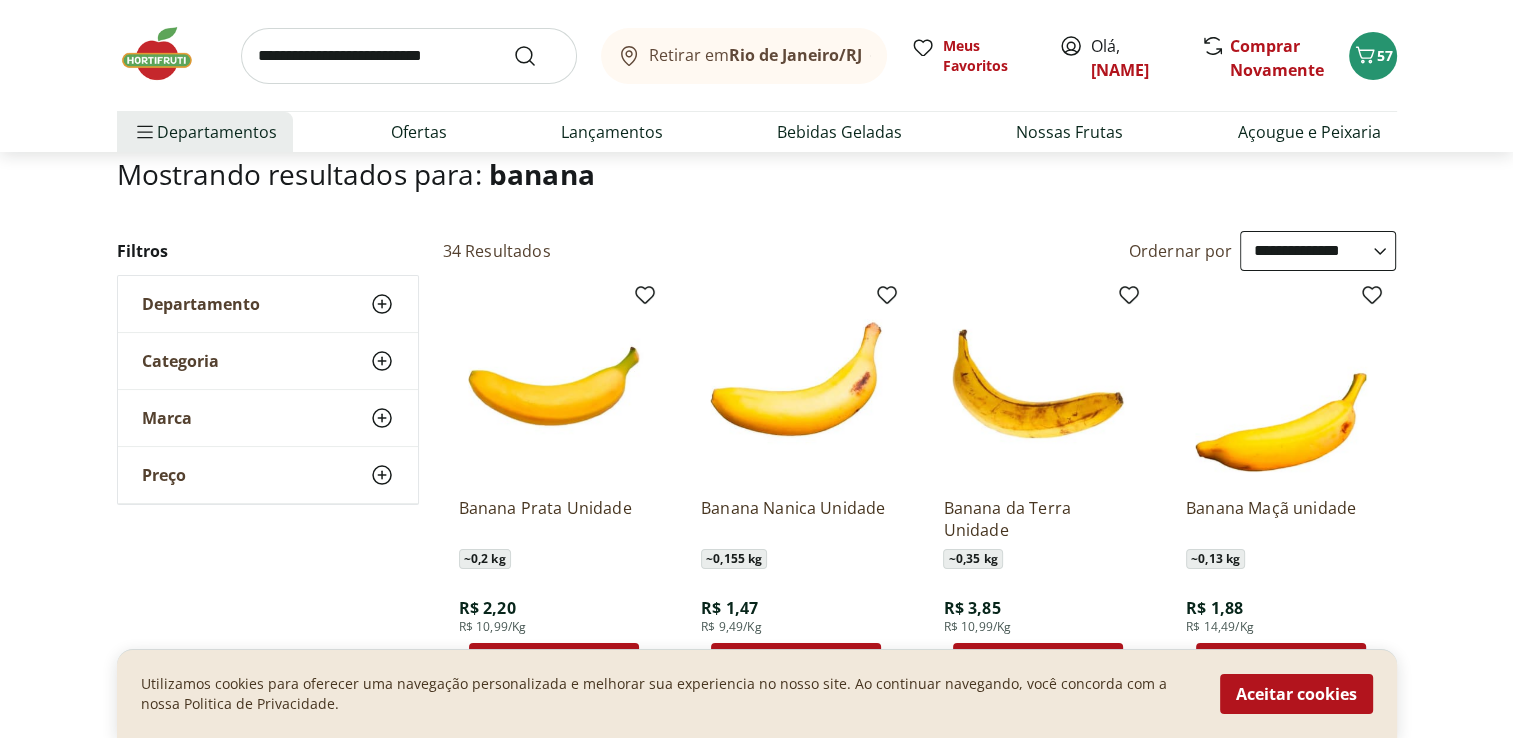 scroll, scrollTop: 100, scrollLeft: 0, axis: vertical 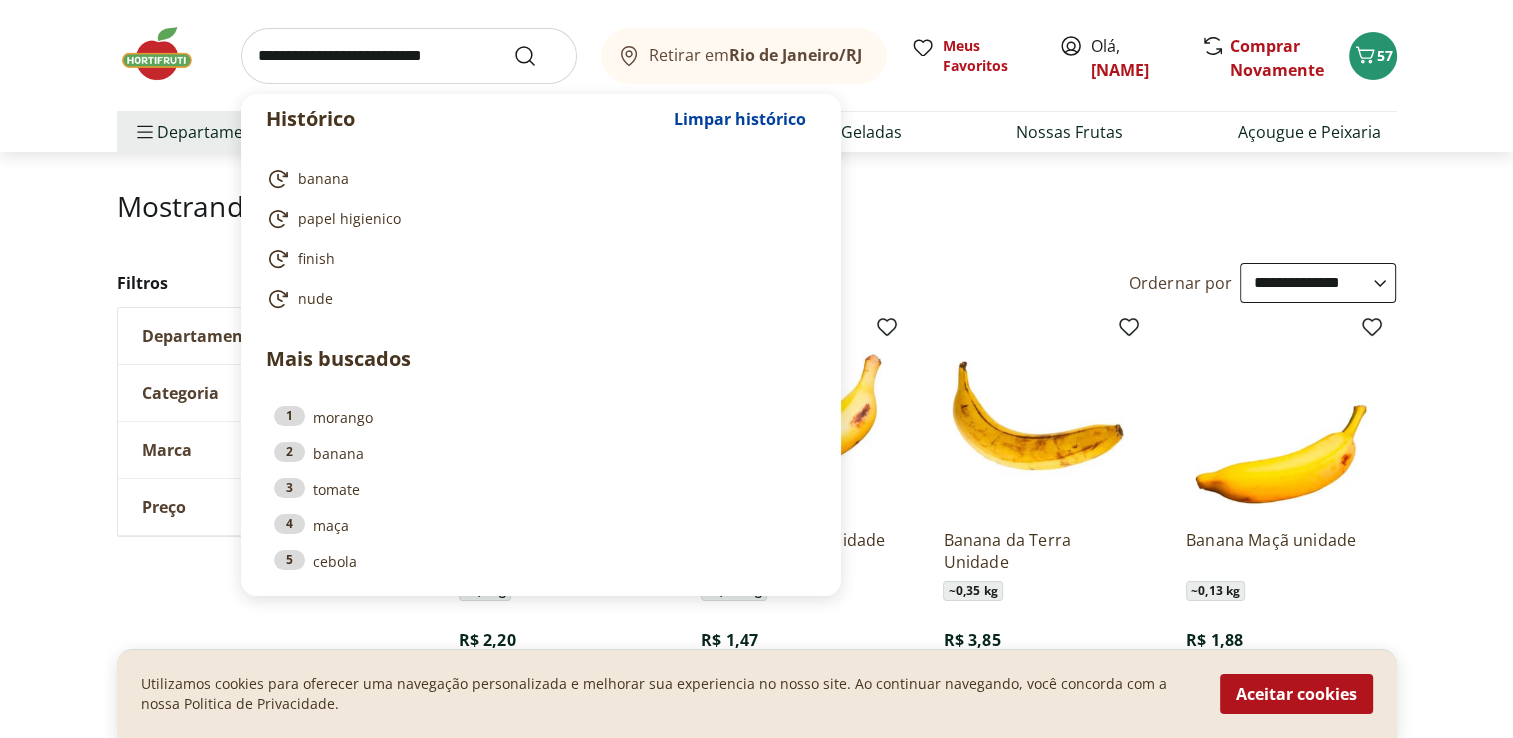 click at bounding box center [409, 56] 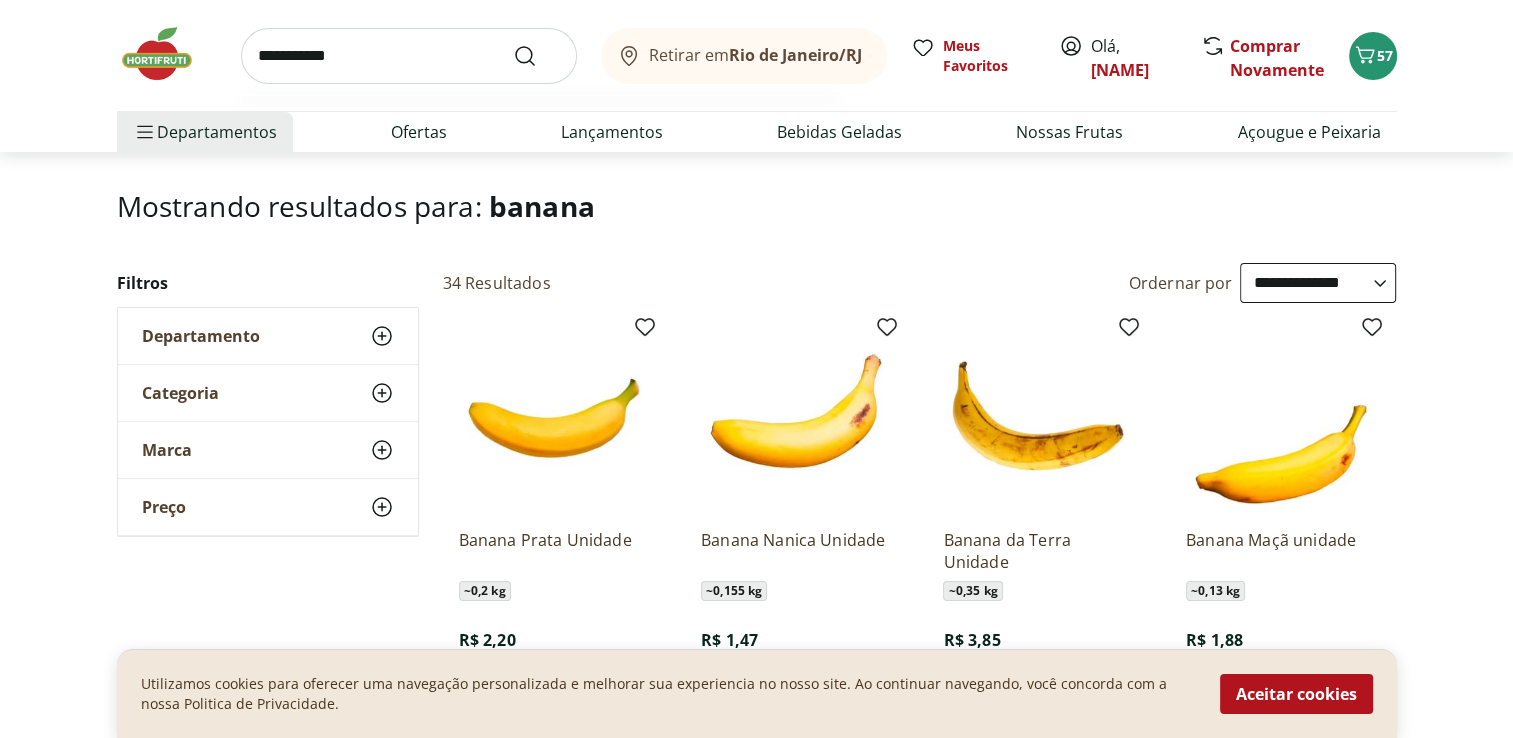 type on "**********" 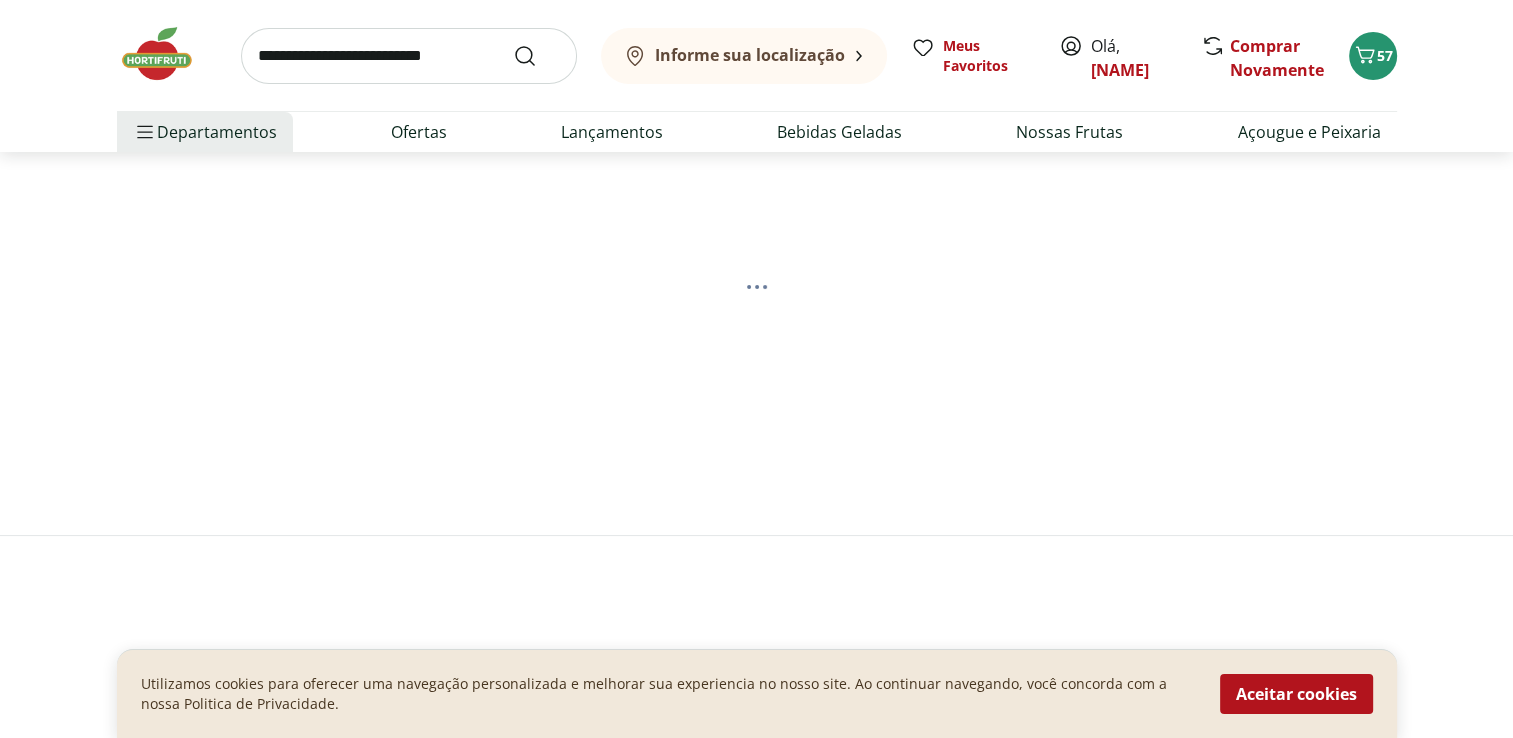 scroll, scrollTop: 0, scrollLeft: 0, axis: both 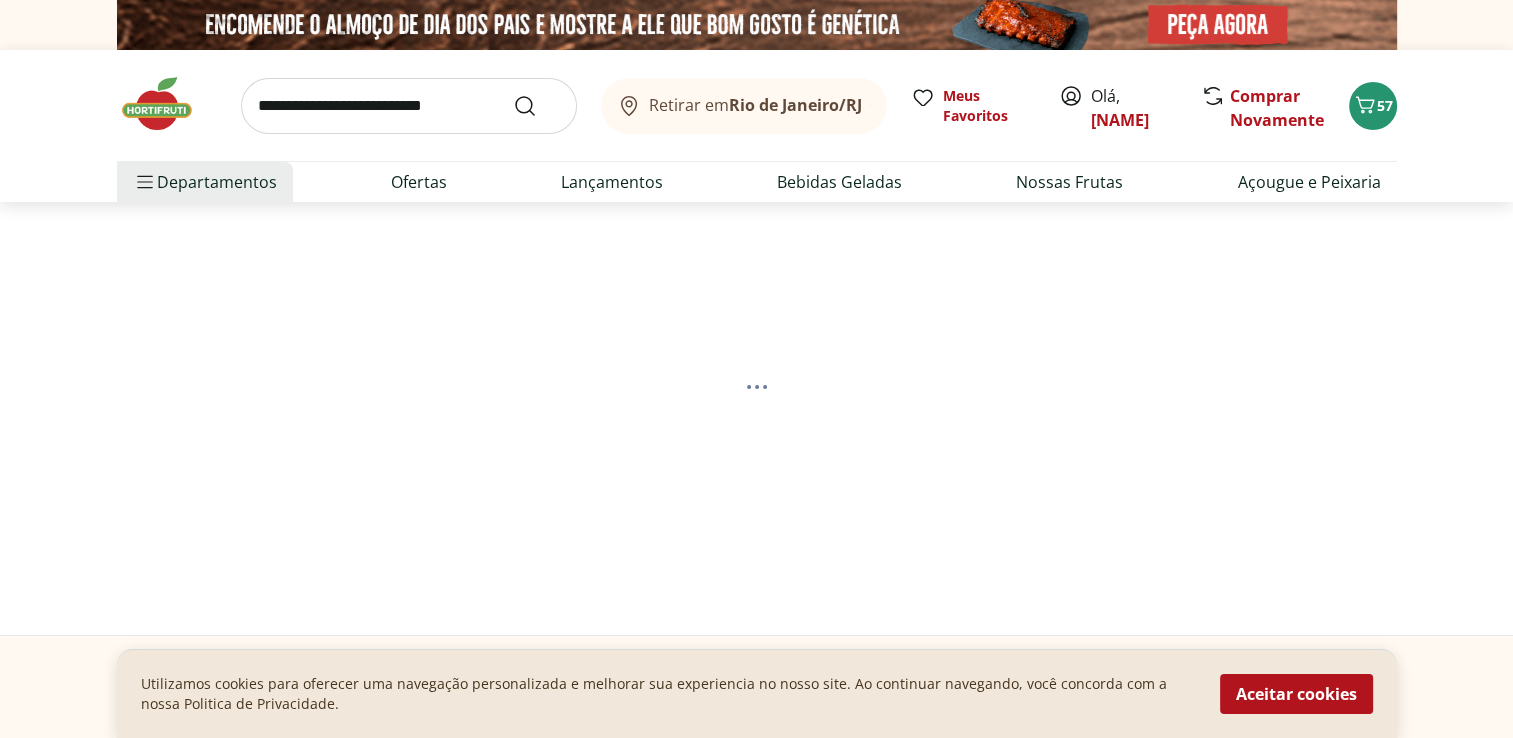 select on "**********" 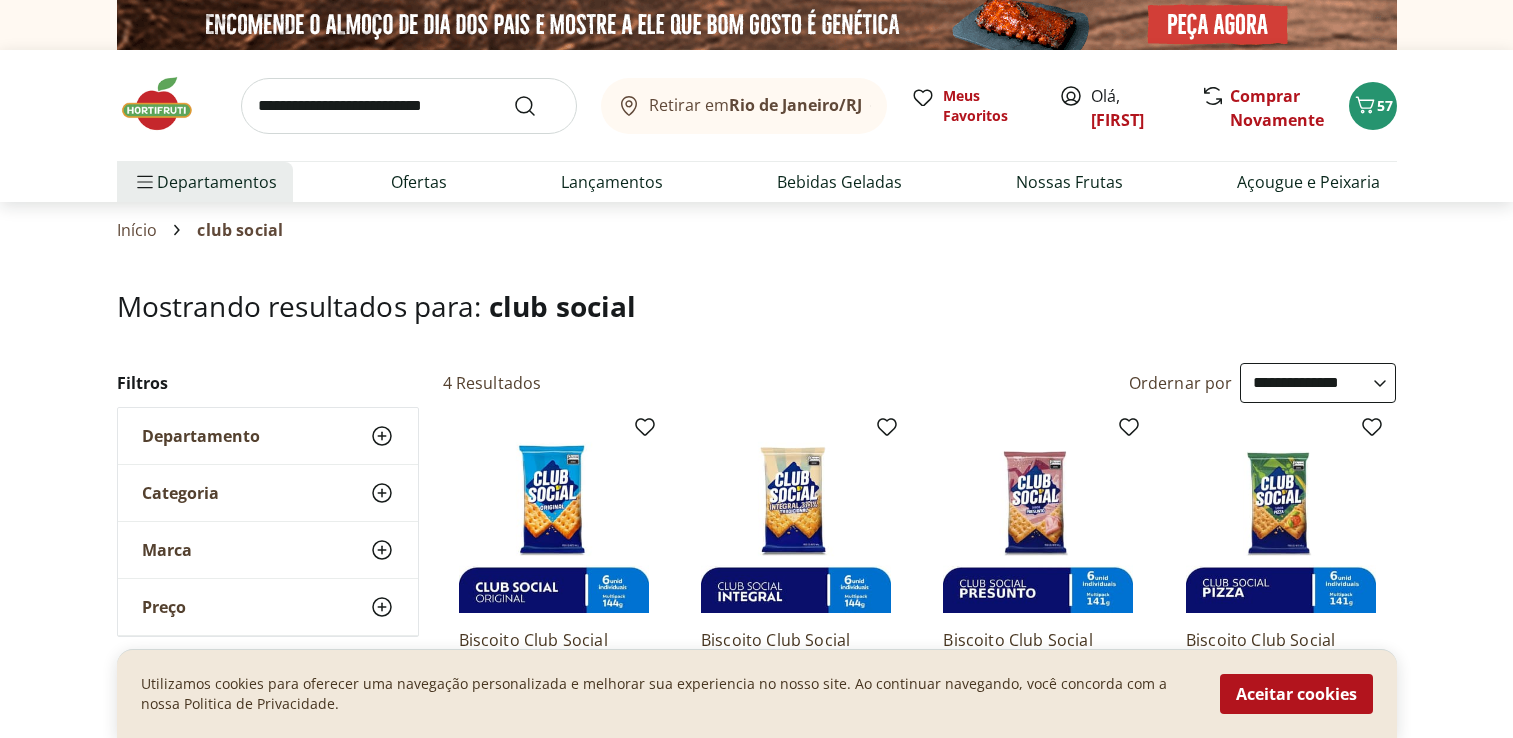 select on "**********" 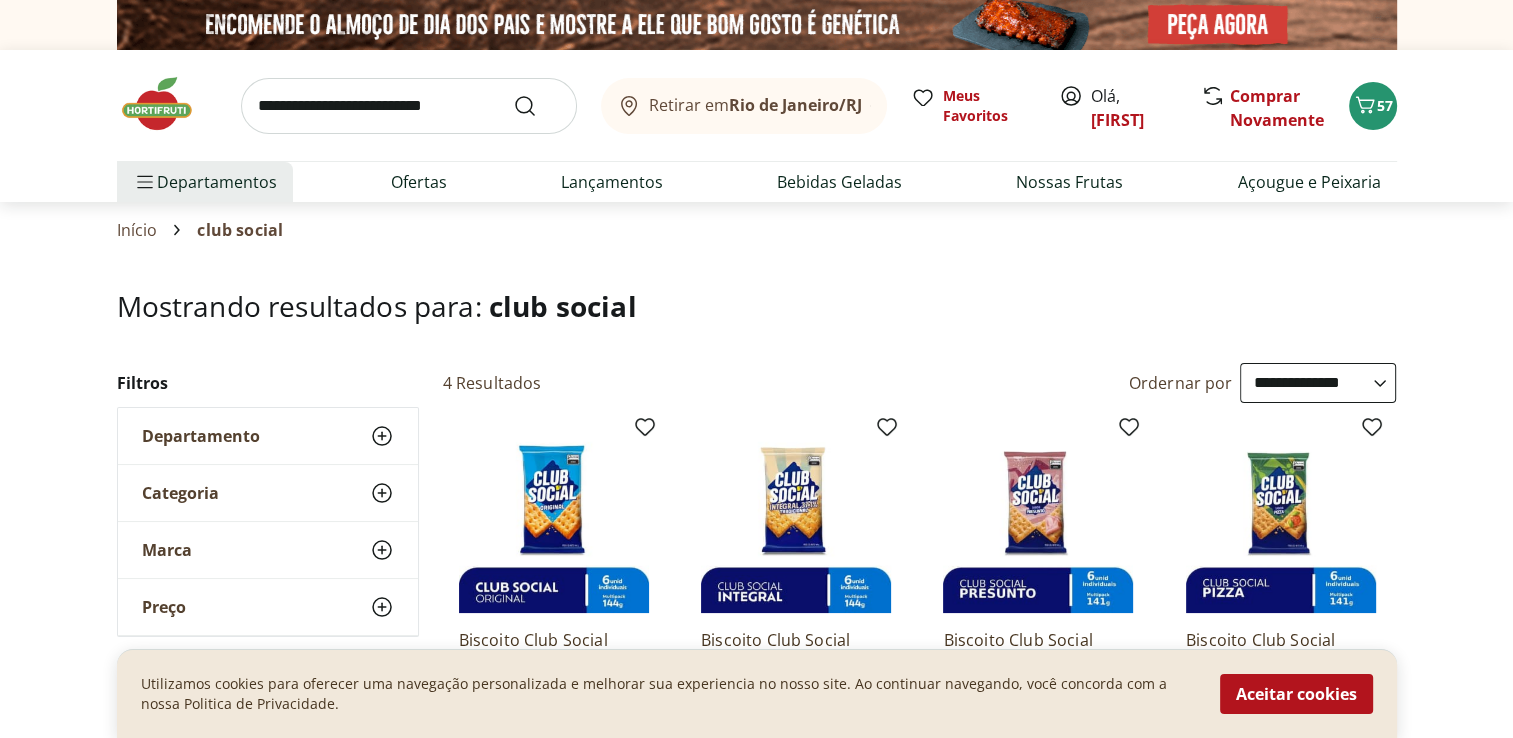 scroll, scrollTop: 0, scrollLeft: 0, axis: both 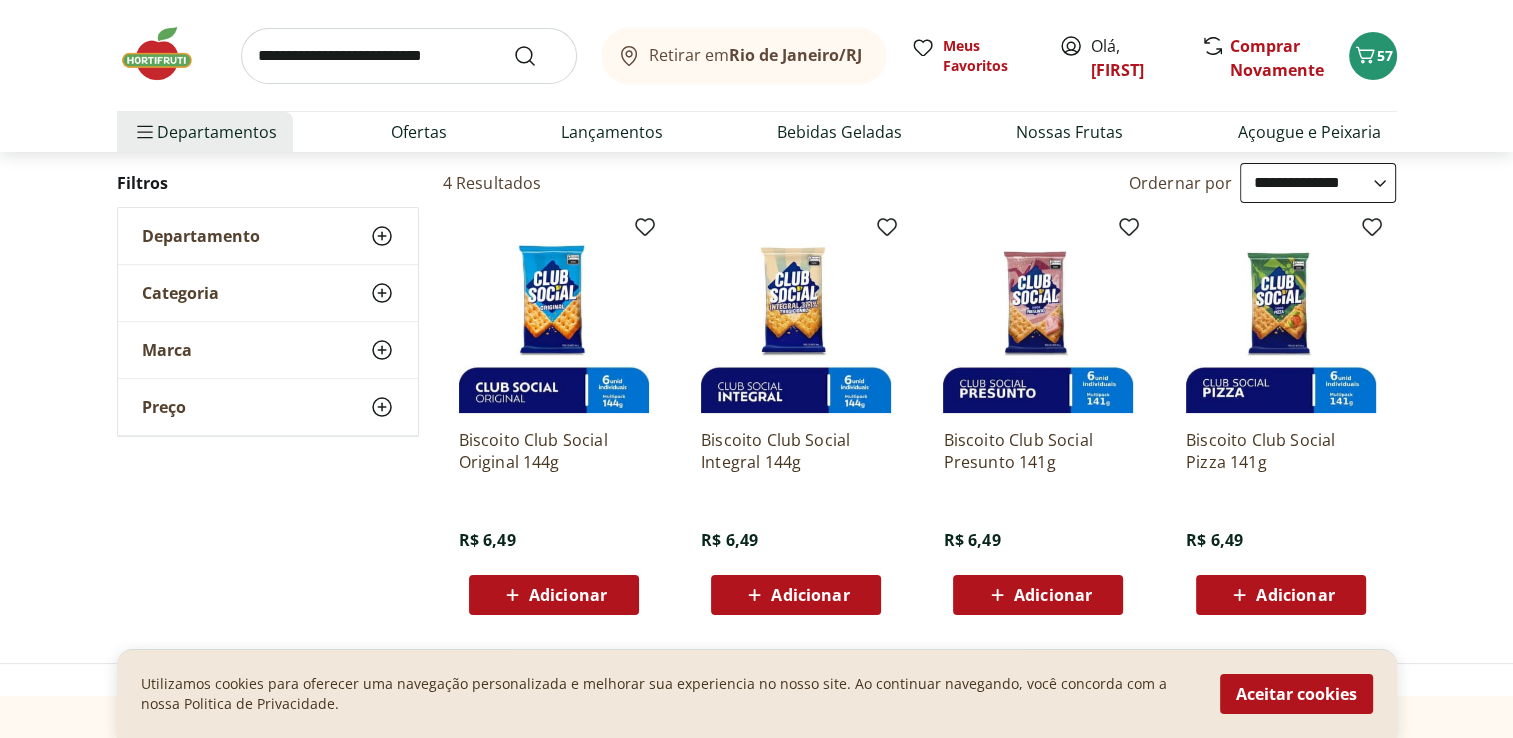 click on "Adicionar" at bounding box center (810, 595) 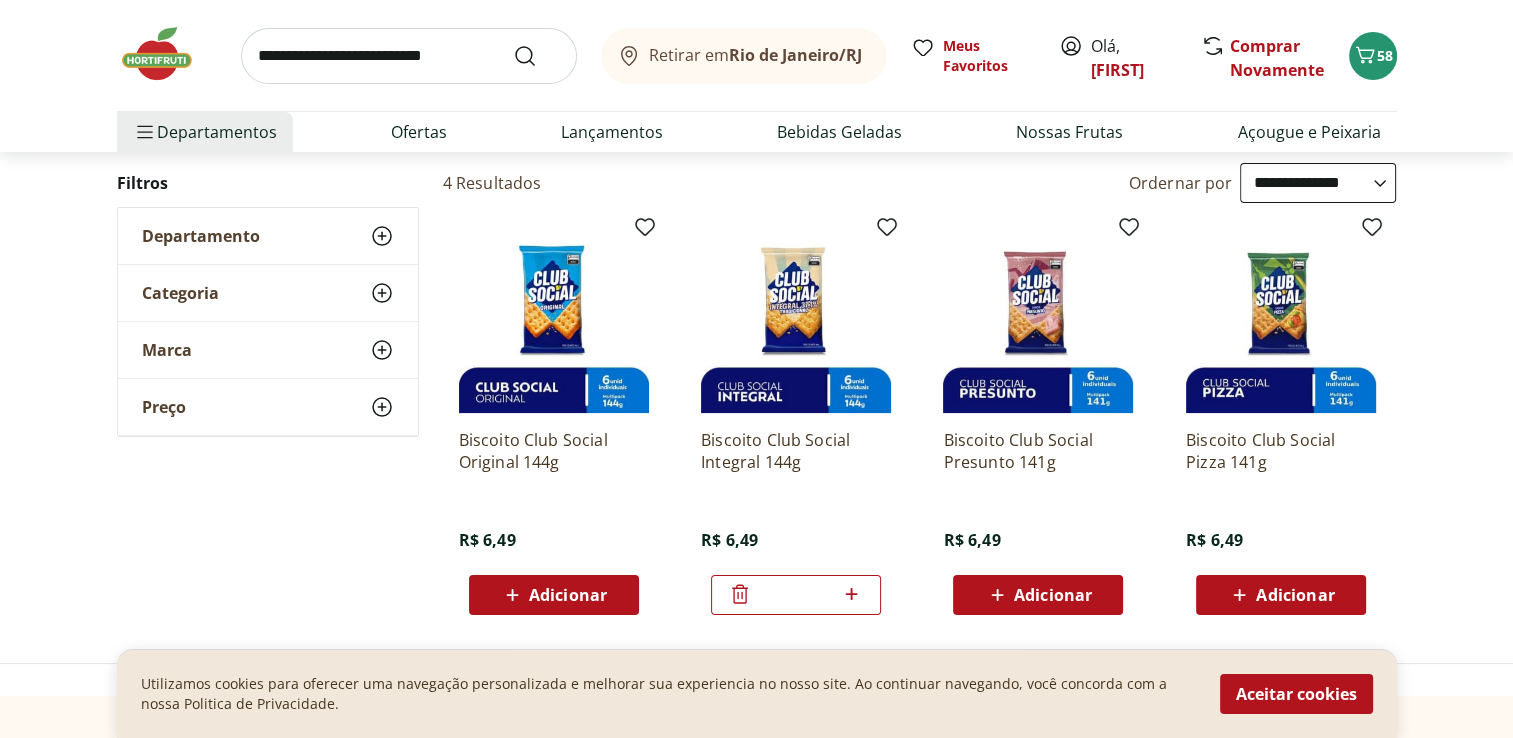 click 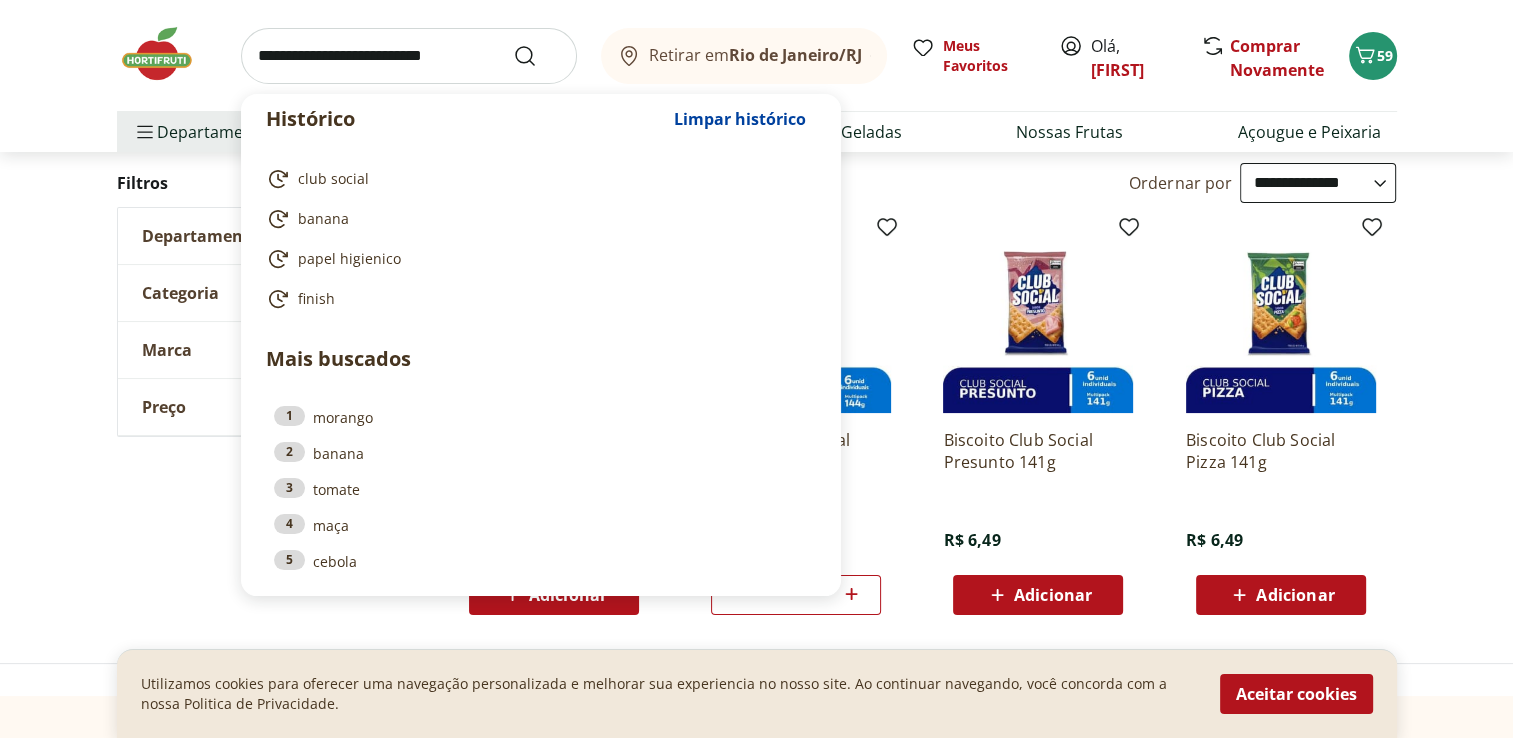 click at bounding box center (409, 56) 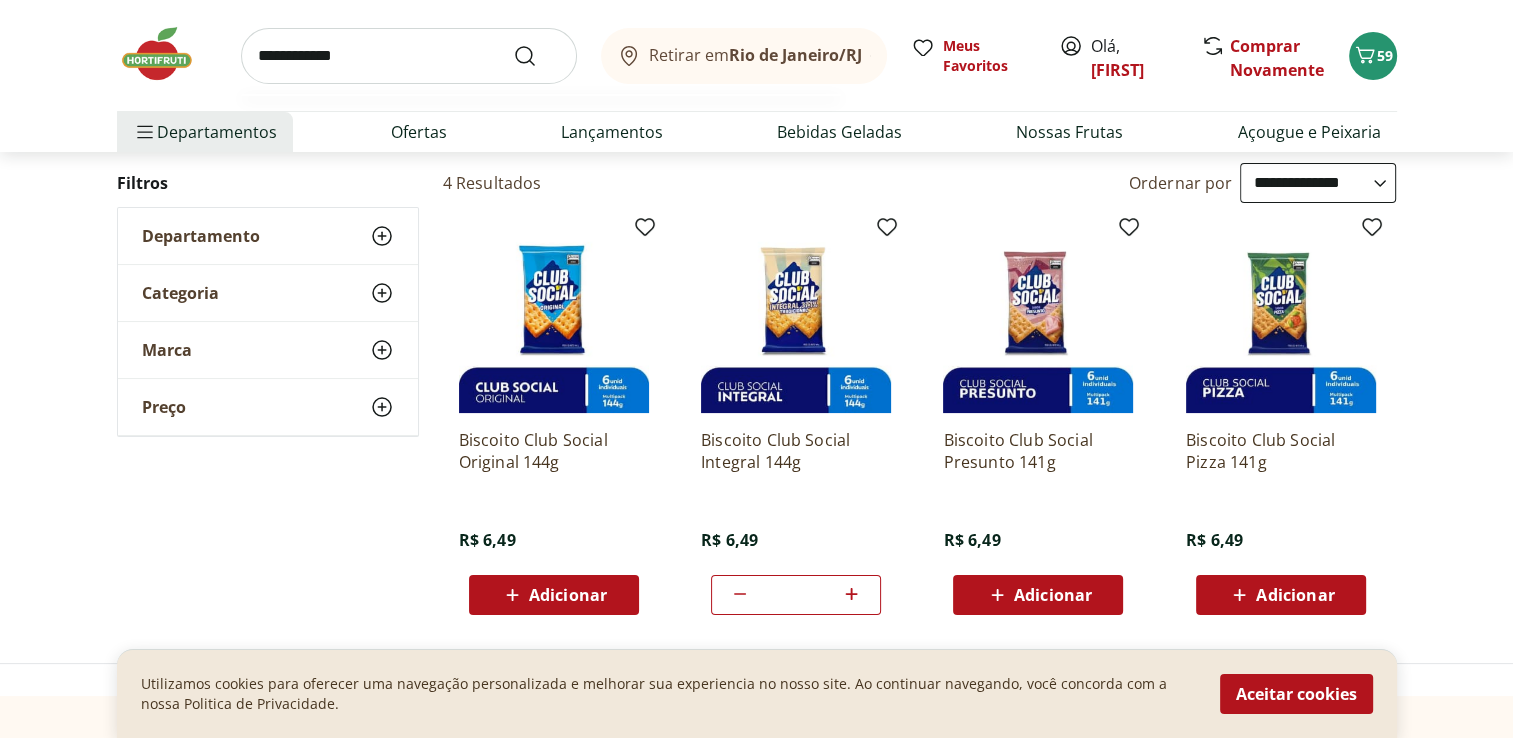 type on "**********" 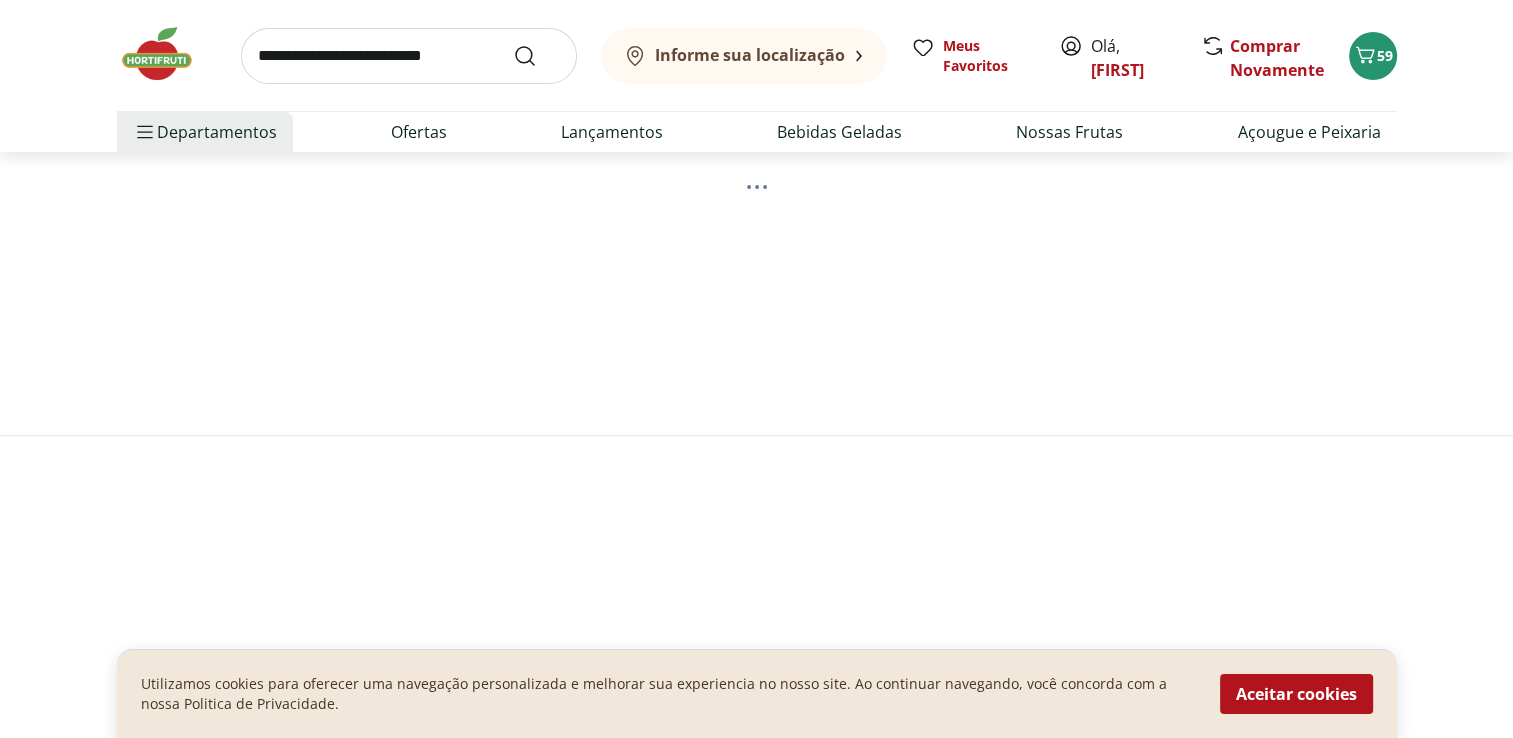 scroll, scrollTop: 0, scrollLeft: 0, axis: both 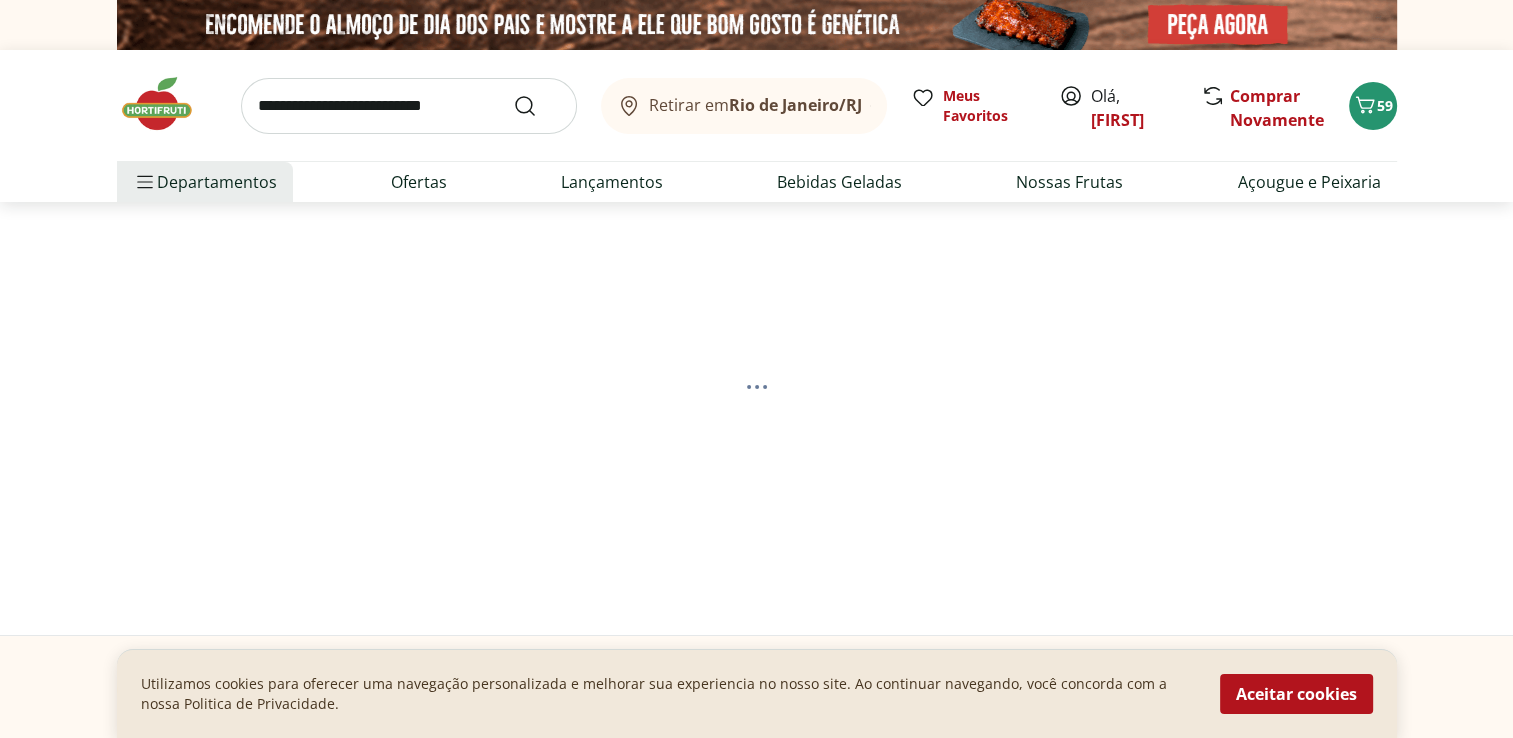 select on "**********" 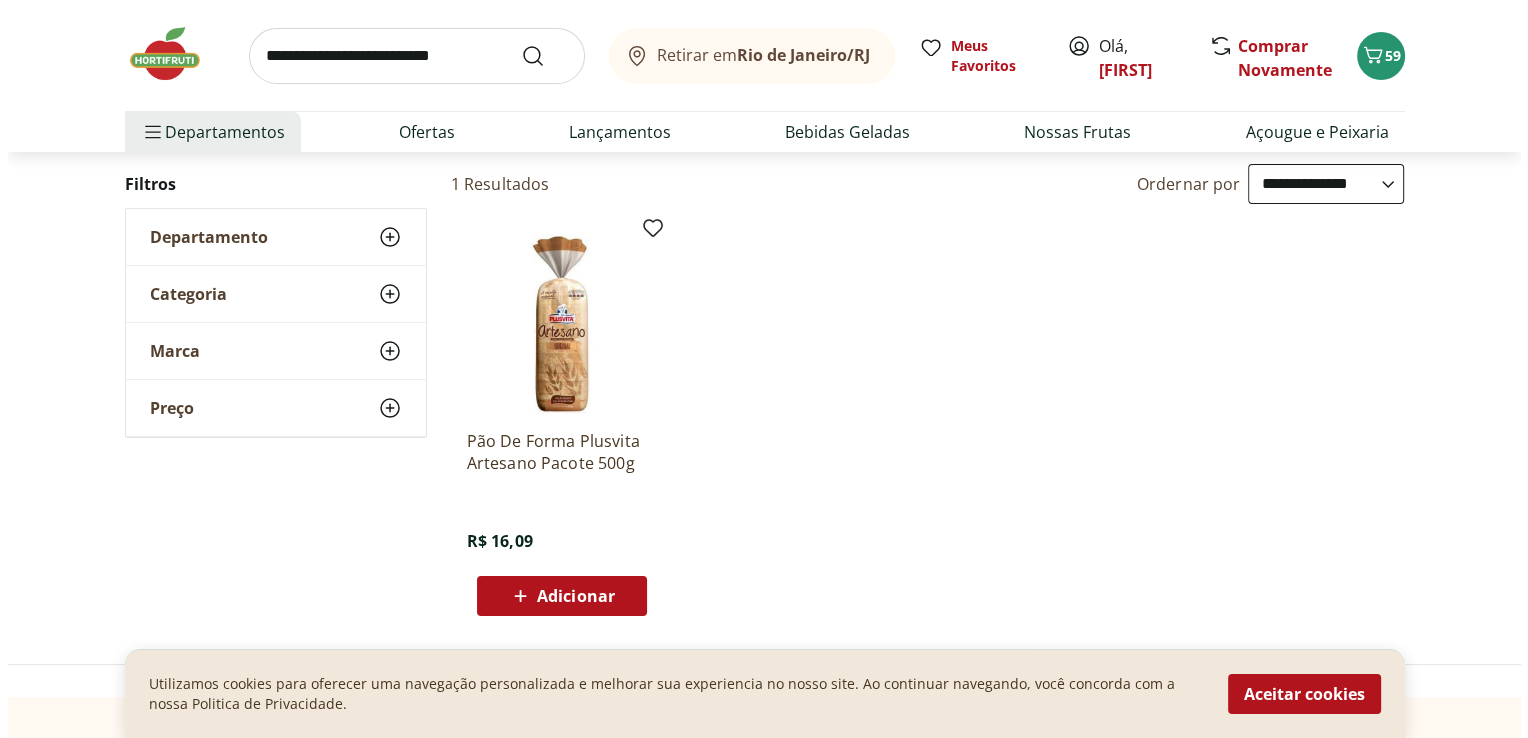 scroll, scrollTop: 200, scrollLeft: 0, axis: vertical 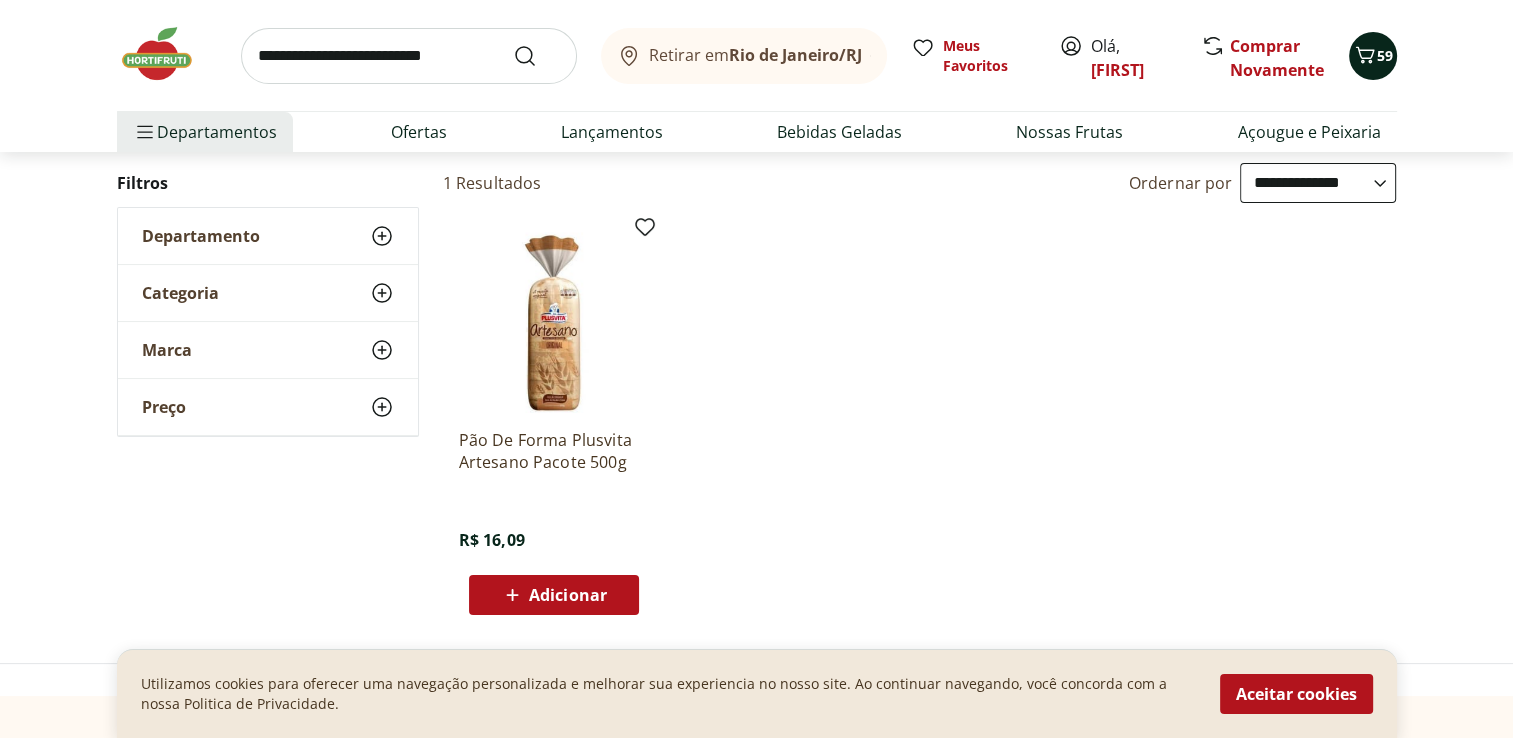click on "59" at bounding box center (1385, 55) 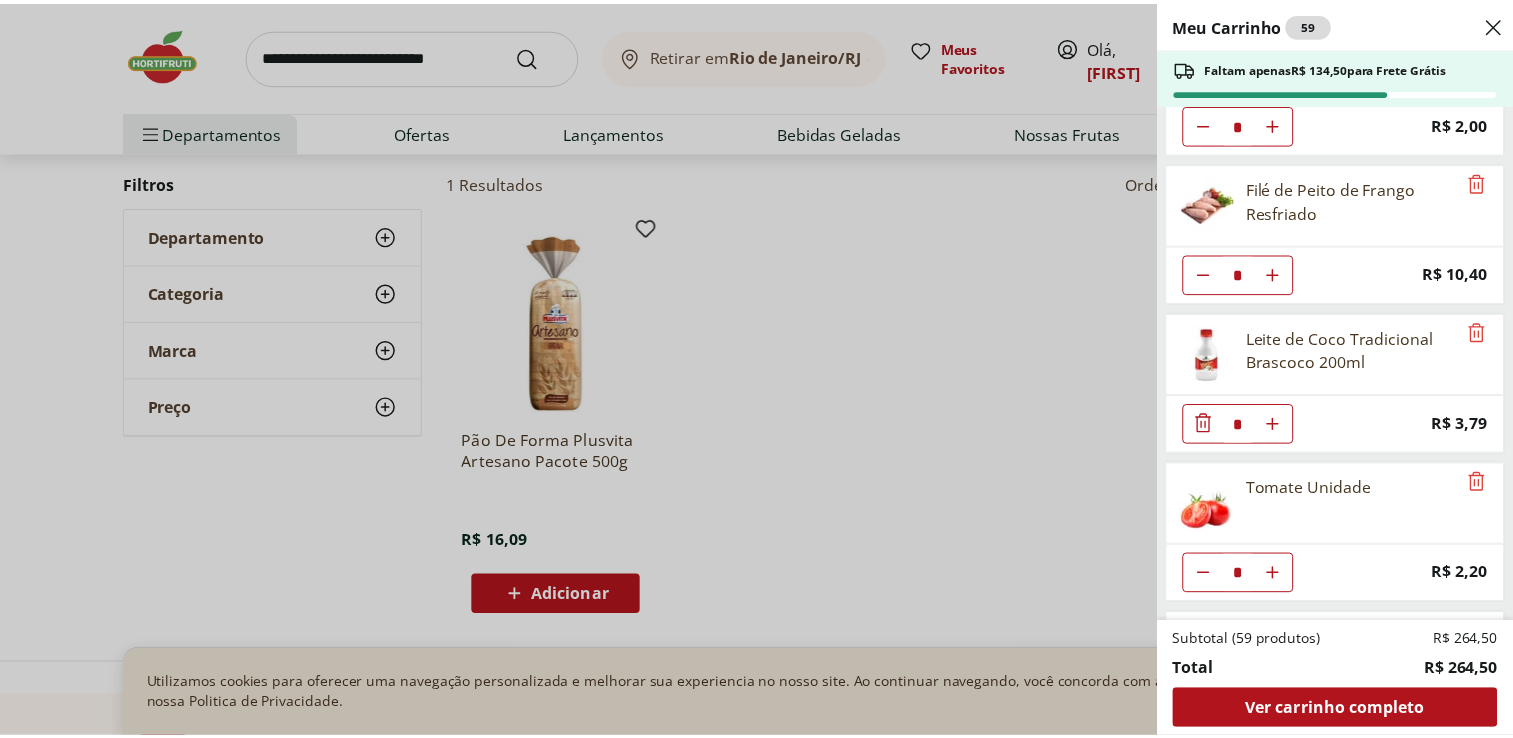 scroll, scrollTop: 1568, scrollLeft: 0, axis: vertical 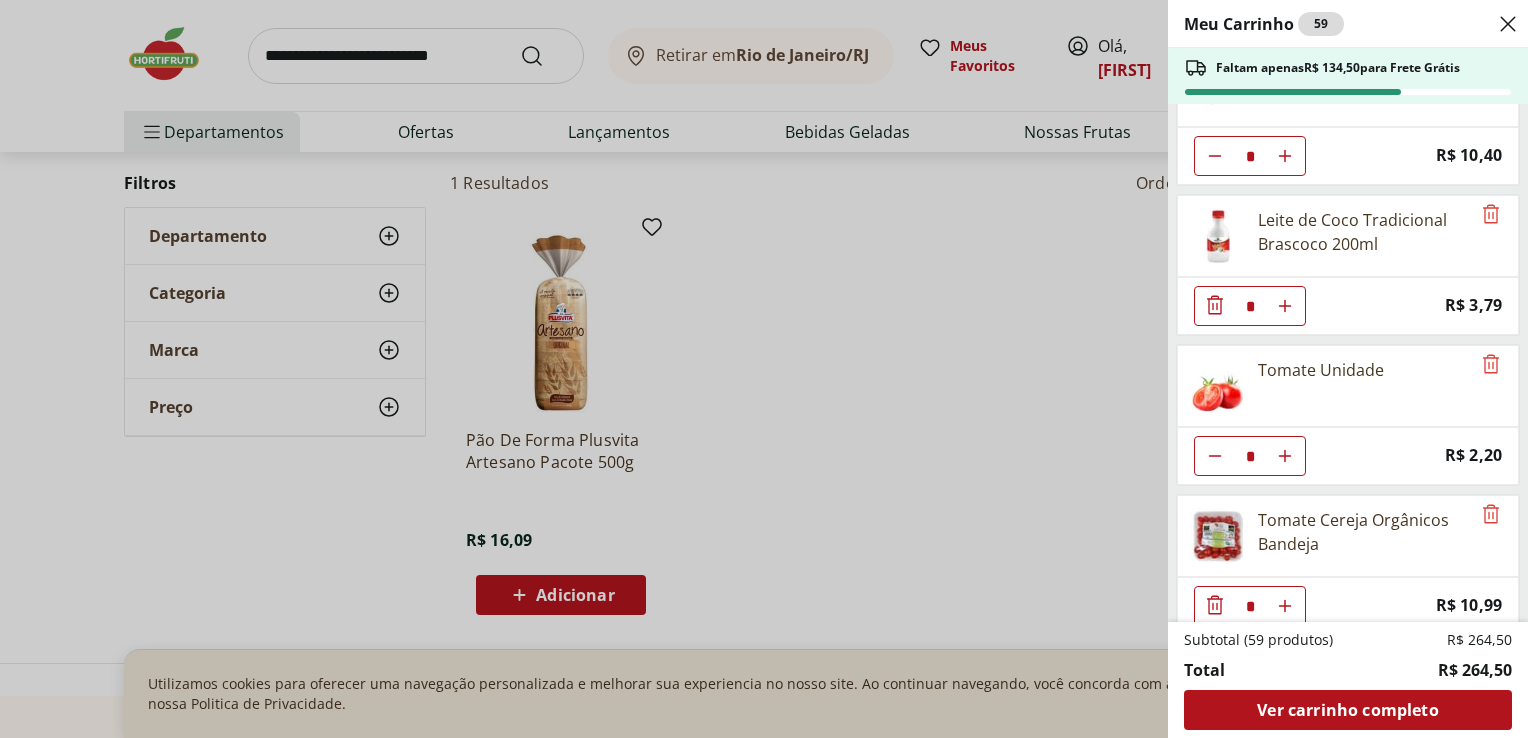click 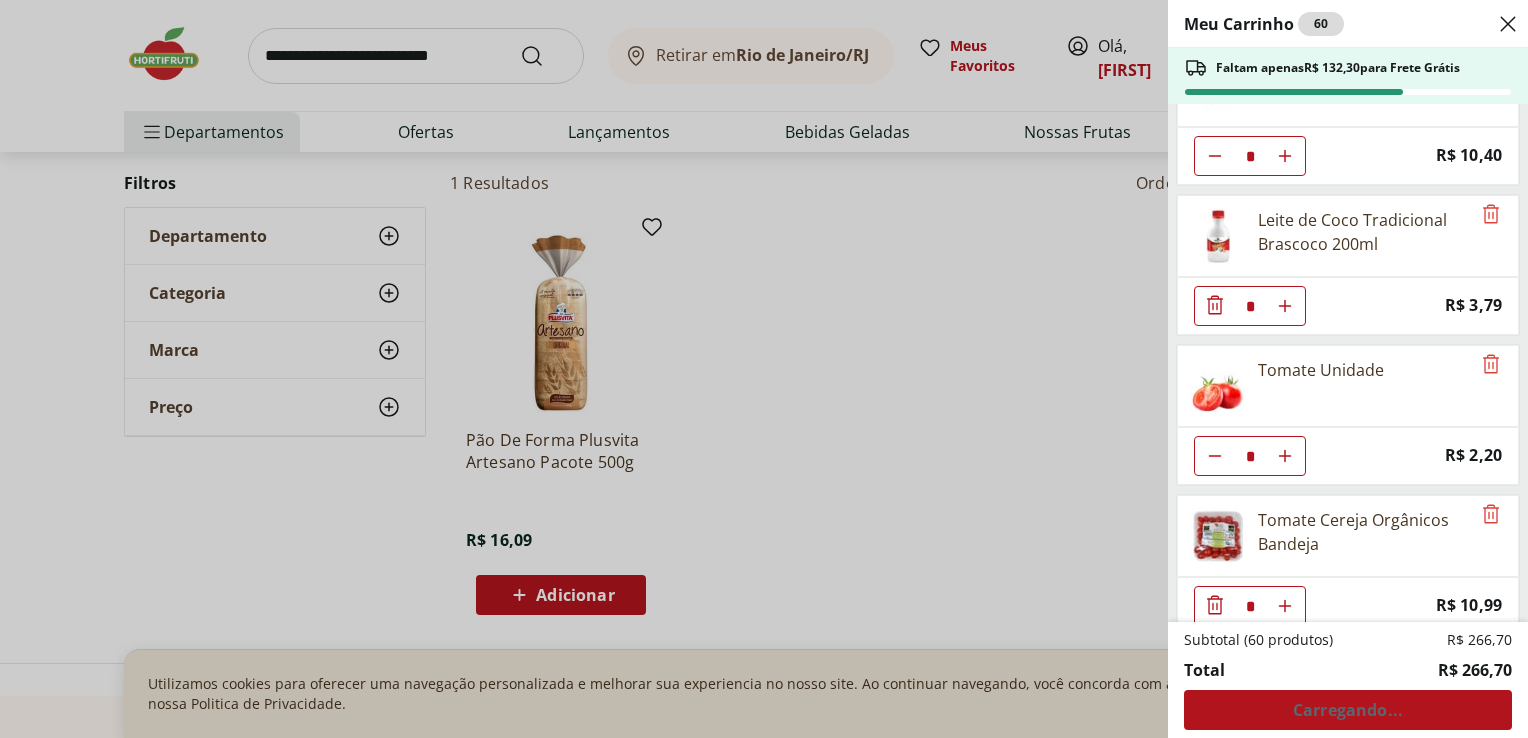 click 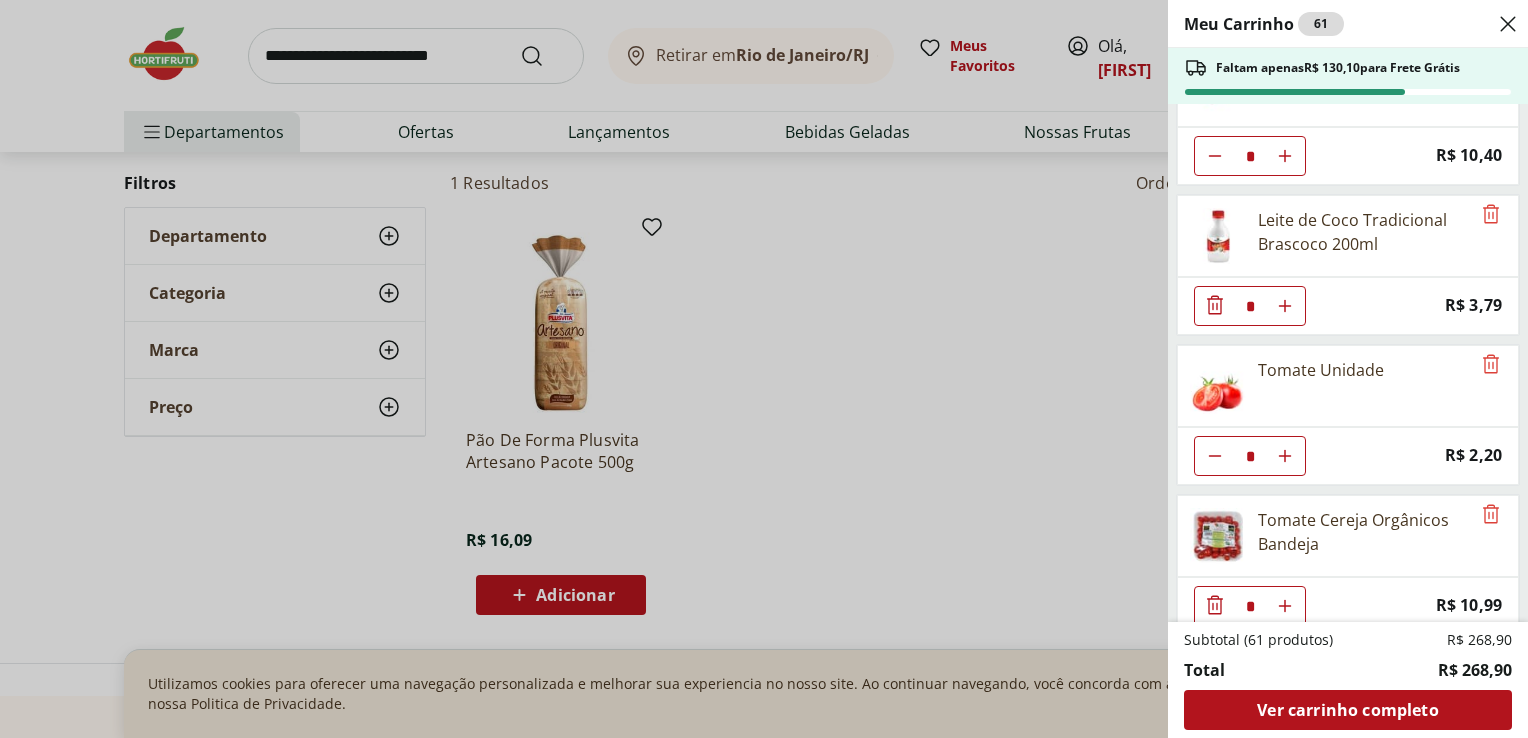 click on "Meu Carrinho 61 Faltam apenas  R$ 130,10  para Frete Grátis Batata Baroa Amarela Unidade * Price: R$ 3,60 Vagem Embalada 300g * Price: R$ 11,49 Cebola Nacional Unidade * Price: R$ 1,12 Pimentão Amarelo Unidade * Price: R$ 5,46 Pimentão Vermelho Unidade * Price: R$ 7,66 Cebolinha Unidade * Price: R$ 3,49 Alho Nacional Beneficiado Unidade * Price: R$ 2,99 Limão Tahity Unidade * Price: R$ 0,55 Coentro Unidade * Price: R$ 3,49 Laranja Pera Unidade * Price: R$ 2,00 Filé de Peito de Frango Resfriado * Price: R$ 10,40 Leite de Coco Tradicional Brascoco 200ml * Price: R$ 3,79 Tomate Unidade * Price: R$ 2,20 Tomate Cereja Orgânicos Bandeja * Price: R$ 10,99 Alho Poró - Unidade * Price: R$ 5,29 Bebida de Aveia Sabor Cacau Nude 250ml * Price: R$ 9,99 Banana Prata Orgânica * Price: R$ 14,39 Biscoito Club Social Integral 144g * Price: R$ 6,49 Subtotal (61 produtos) R$ 268,90 Total R$ 268,90 Ver carrinho completo" at bounding box center (764, 369) 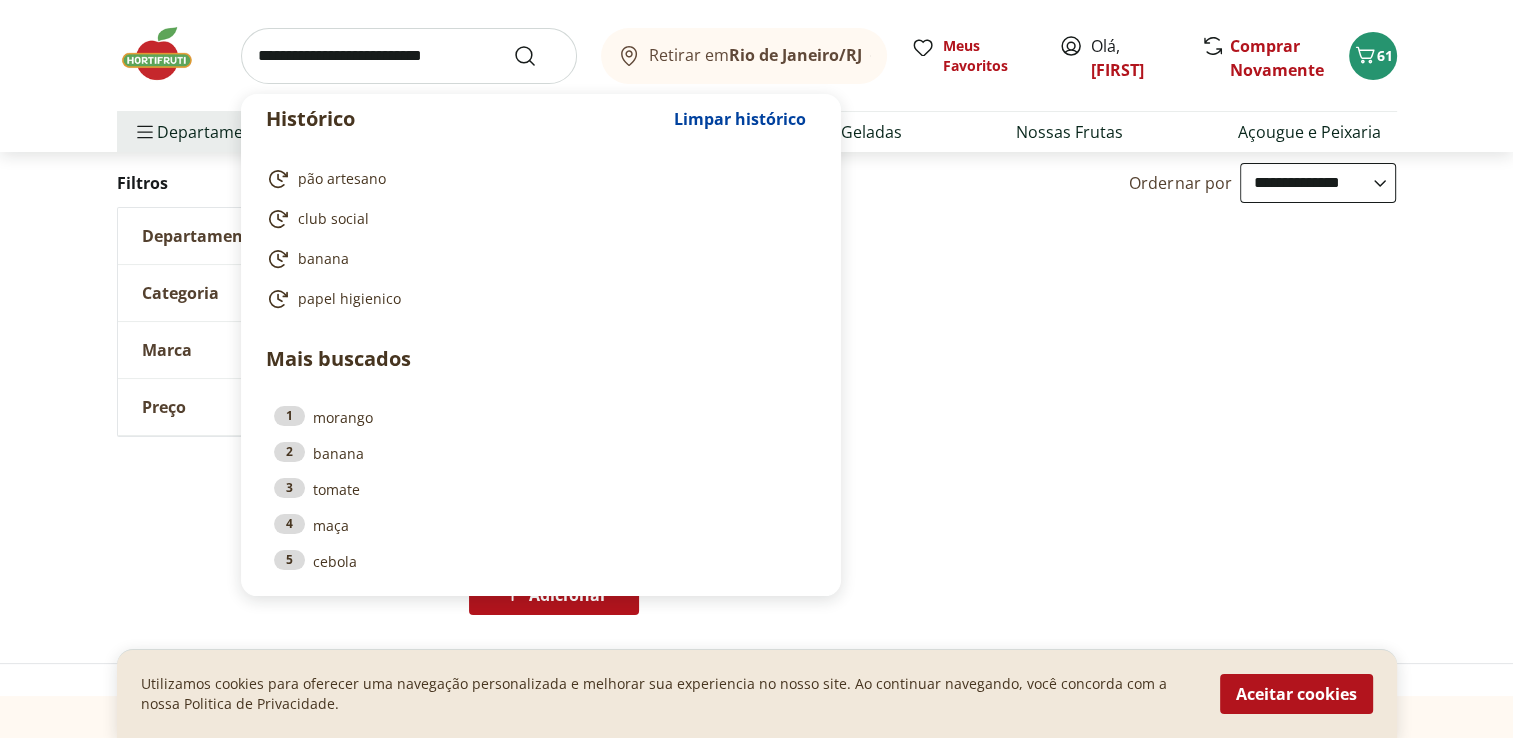 click at bounding box center [409, 56] 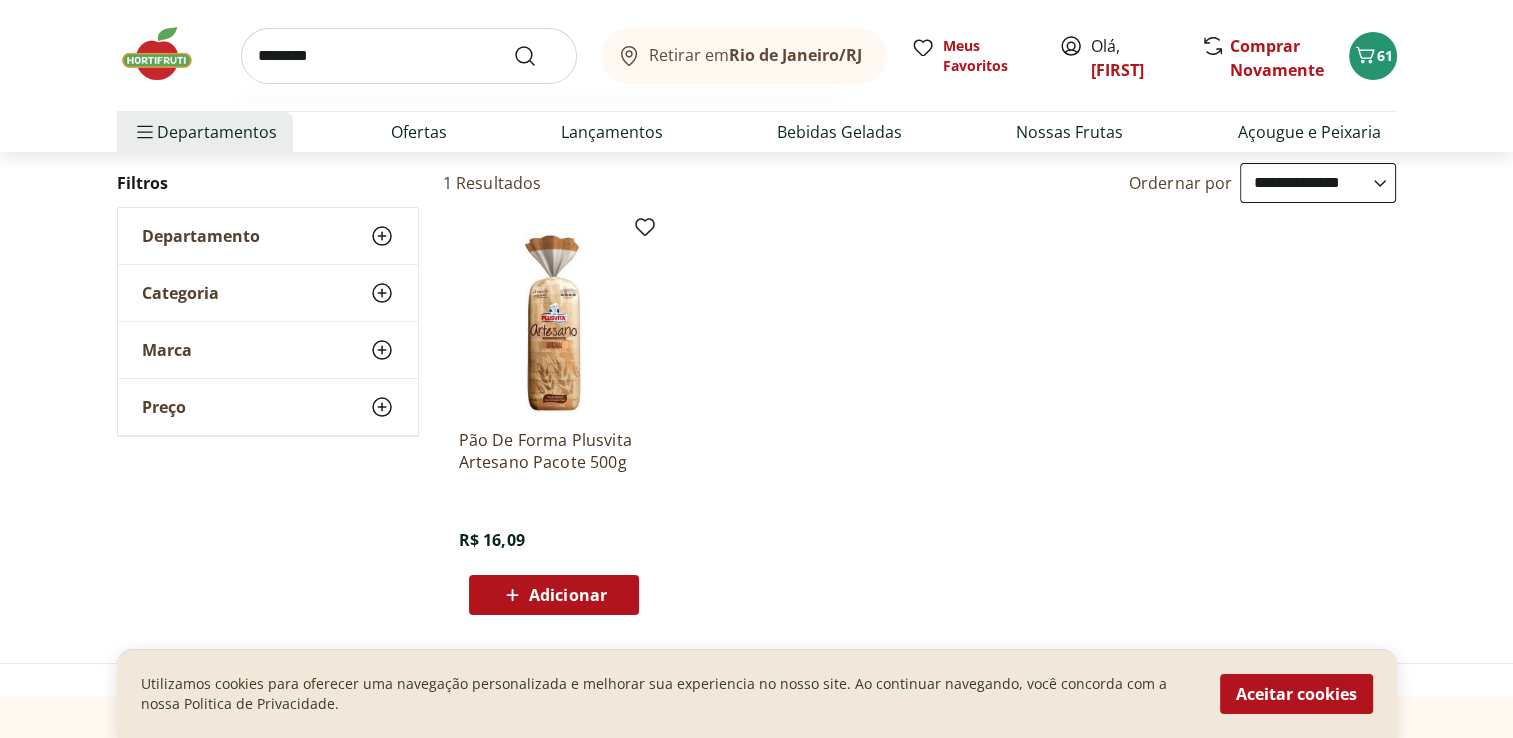 type on "********" 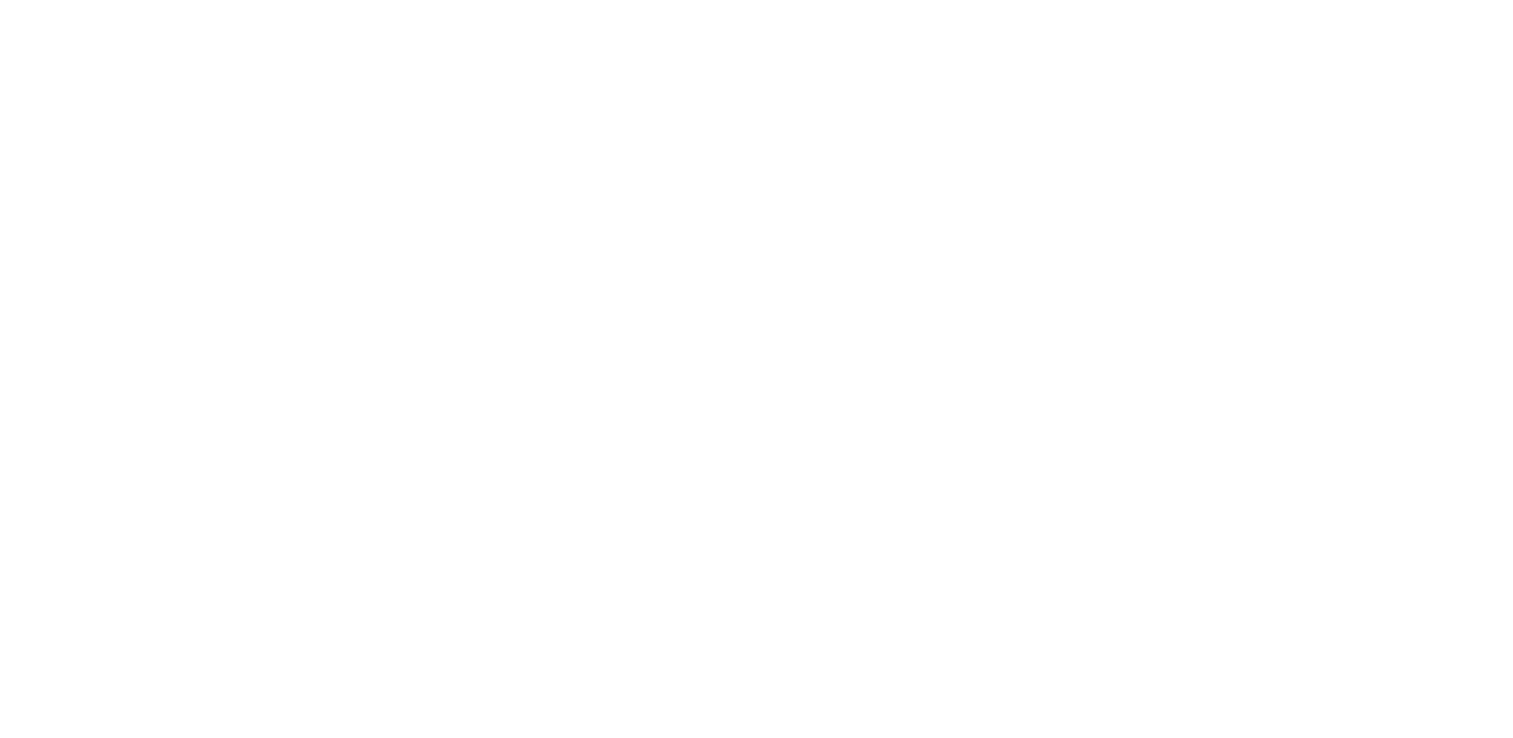 scroll, scrollTop: 0, scrollLeft: 0, axis: both 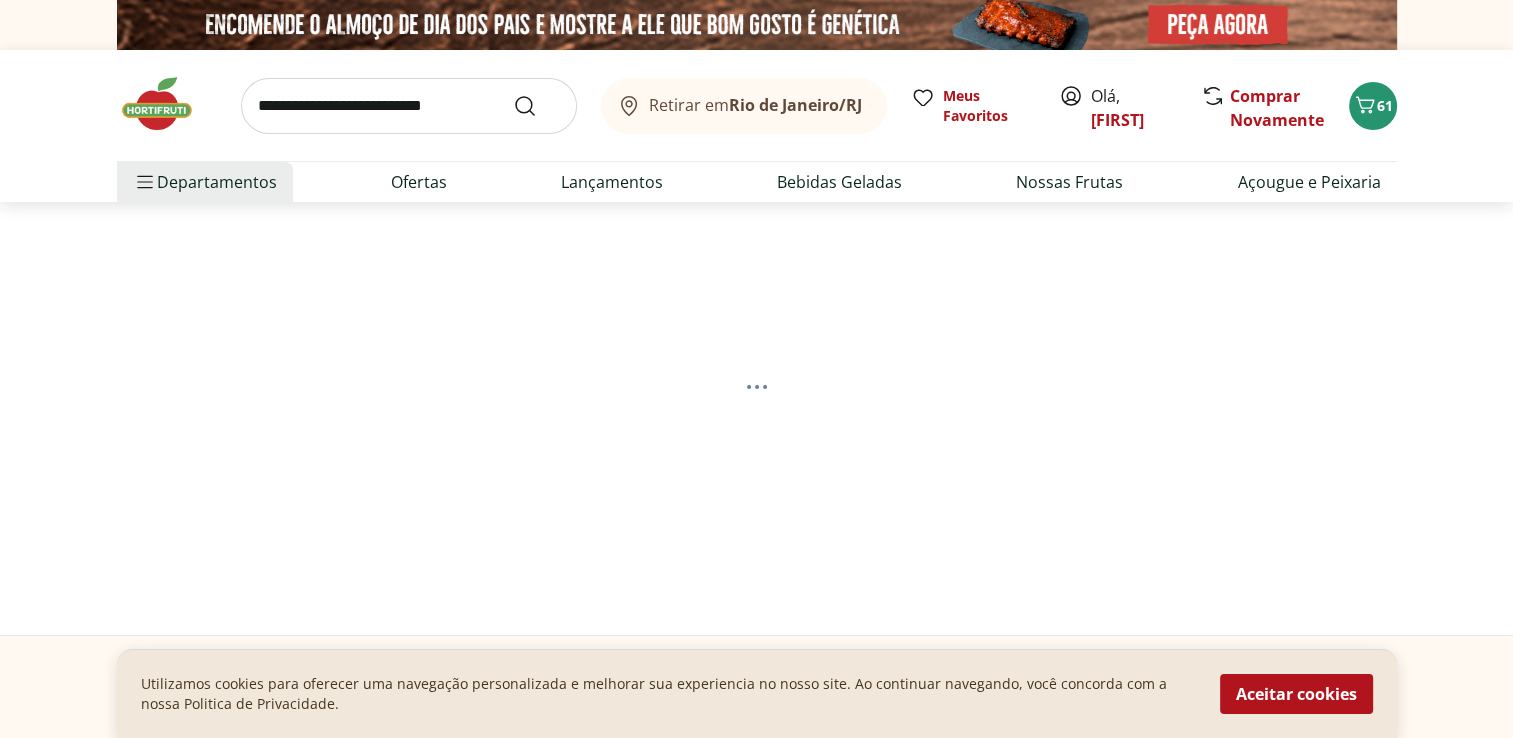 select on "**********" 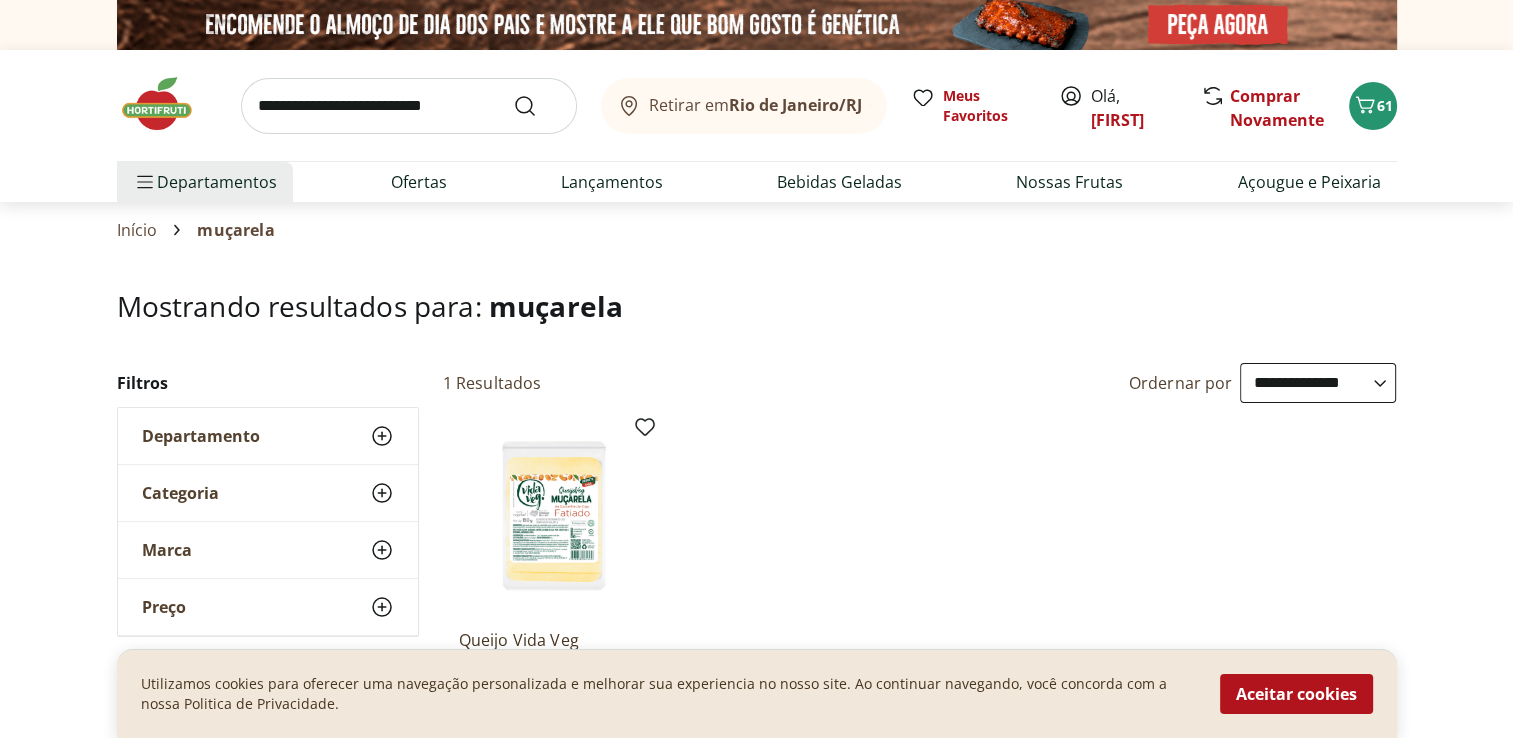 scroll, scrollTop: 200, scrollLeft: 0, axis: vertical 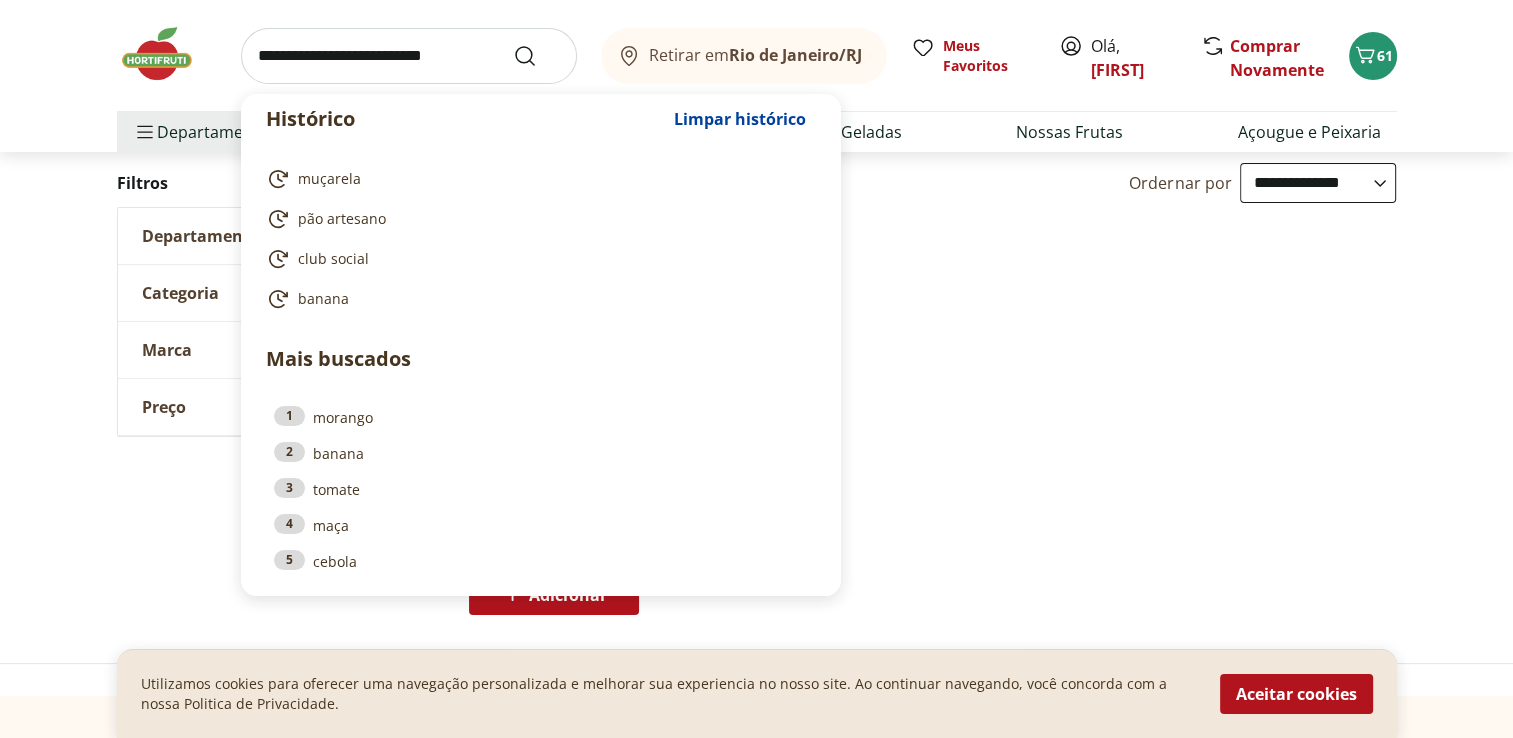 click at bounding box center [409, 56] 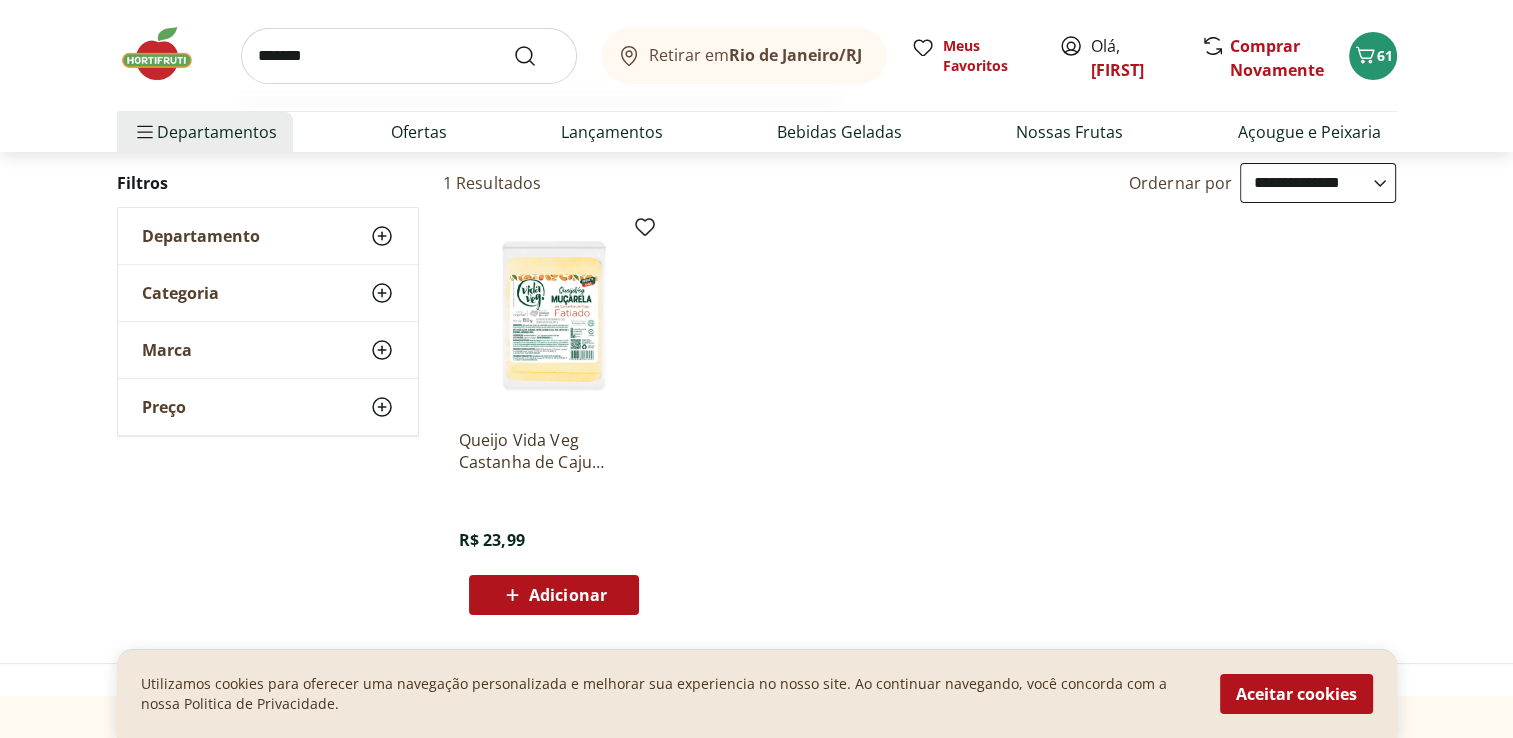 type on "*******" 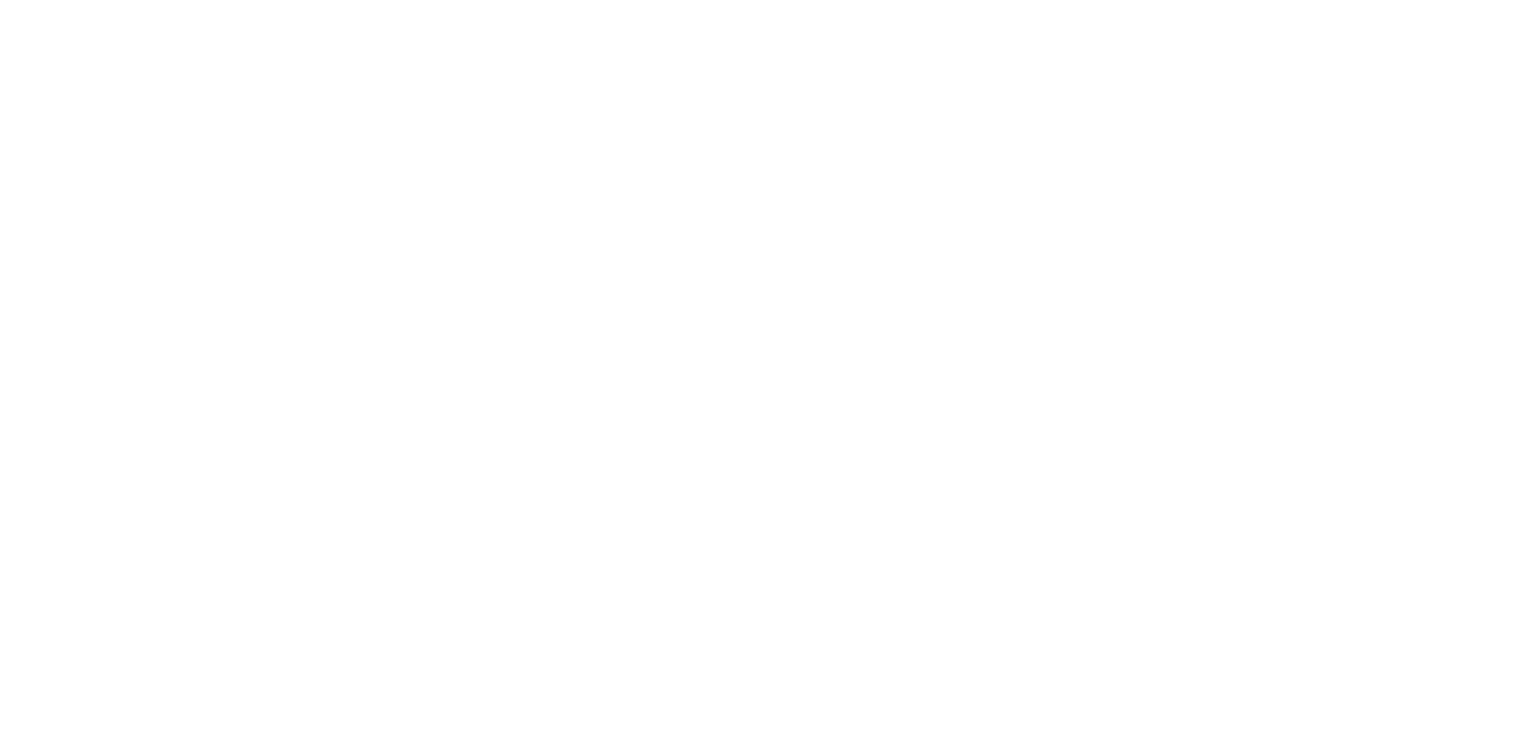 scroll, scrollTop: 0, scrollLeft: 0, axis: both 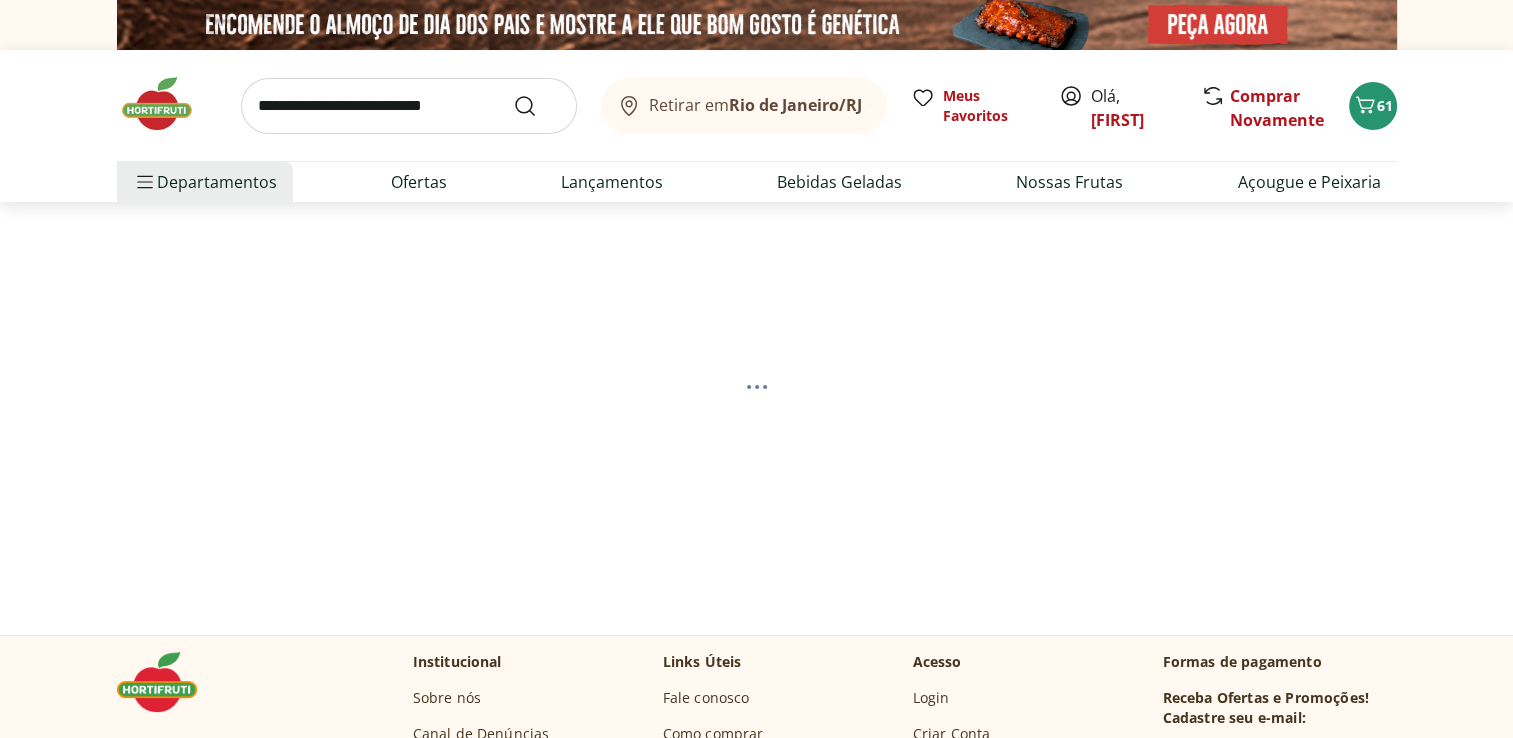 select on "**********" 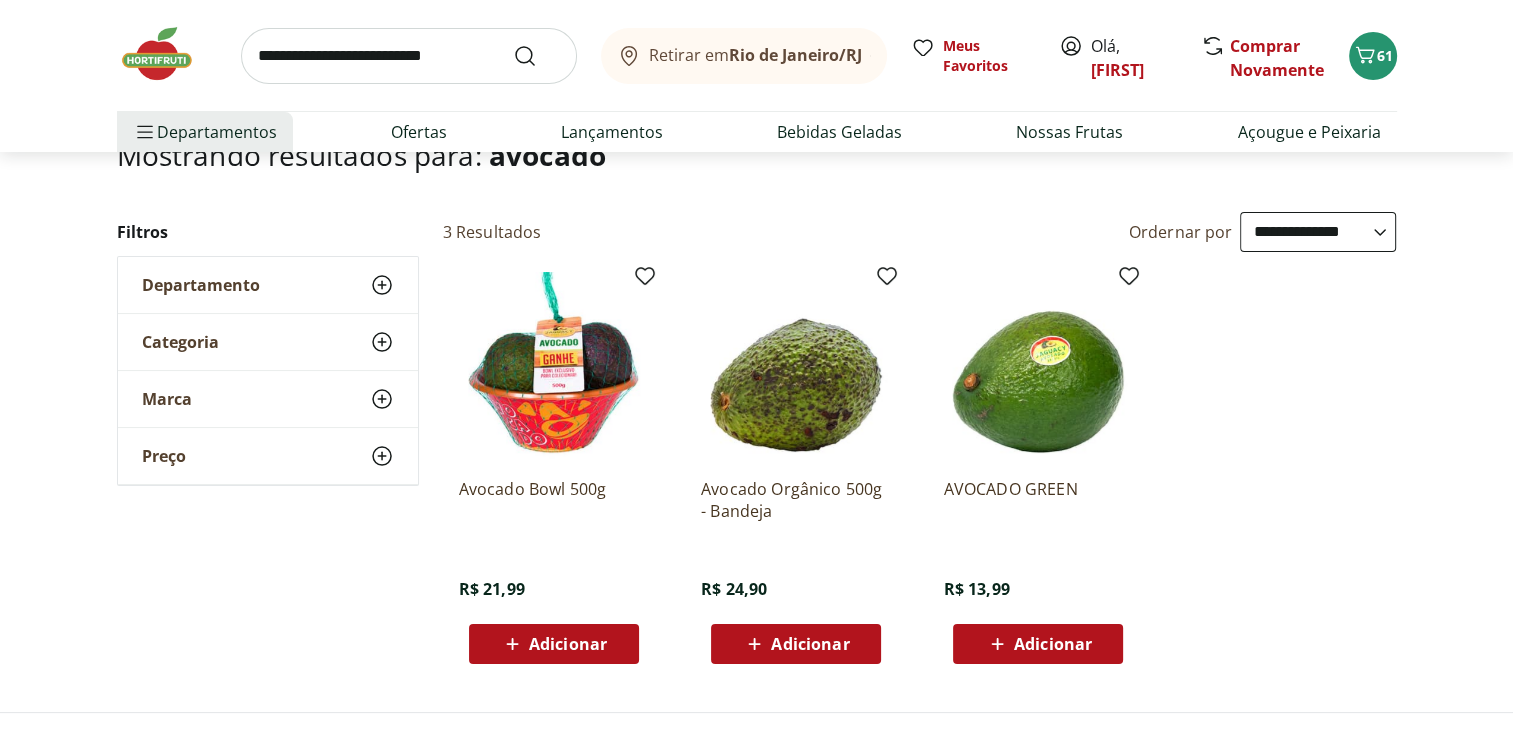 scroll, scrollTop: 200, scrollLeft: 0, axis: vertical 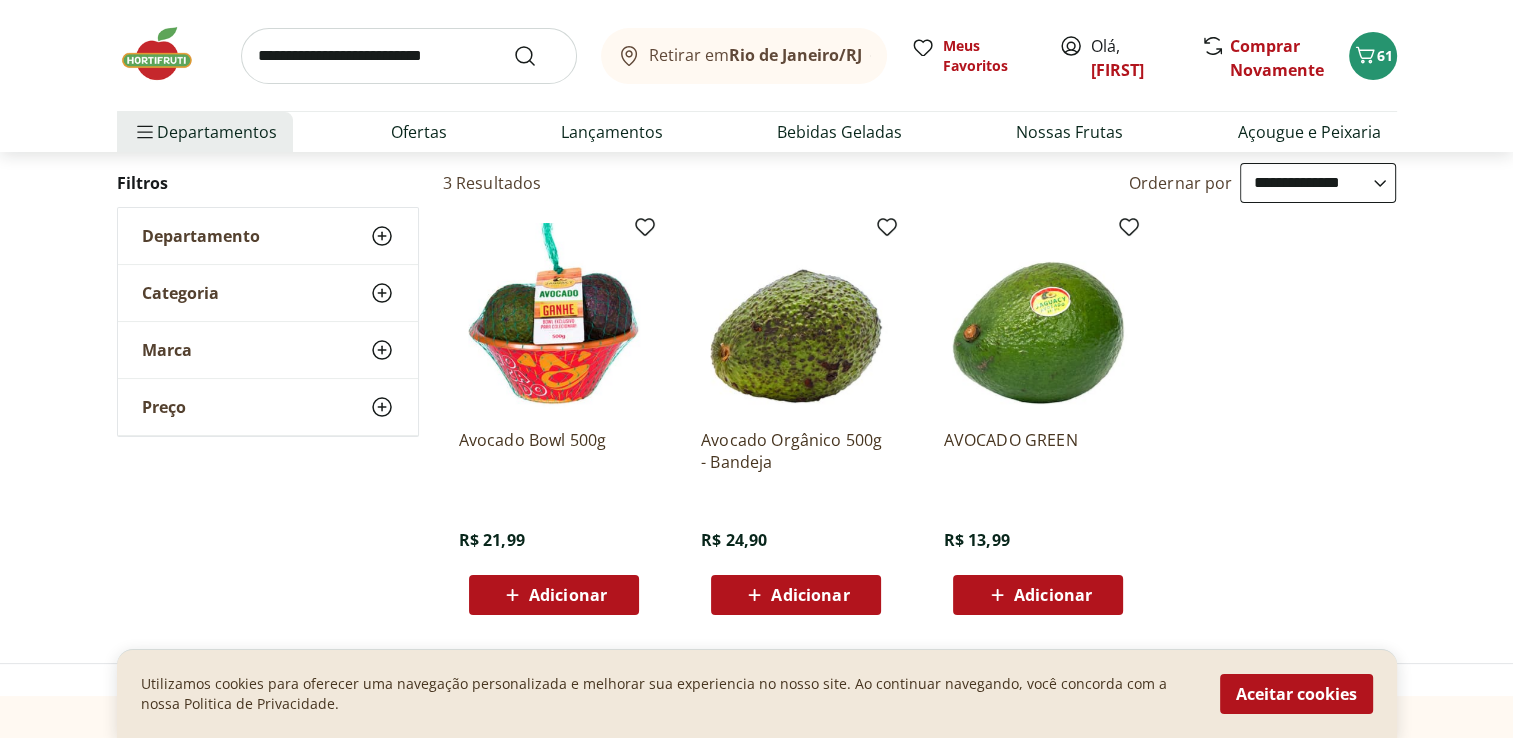 click at bounding box center [409, 56] 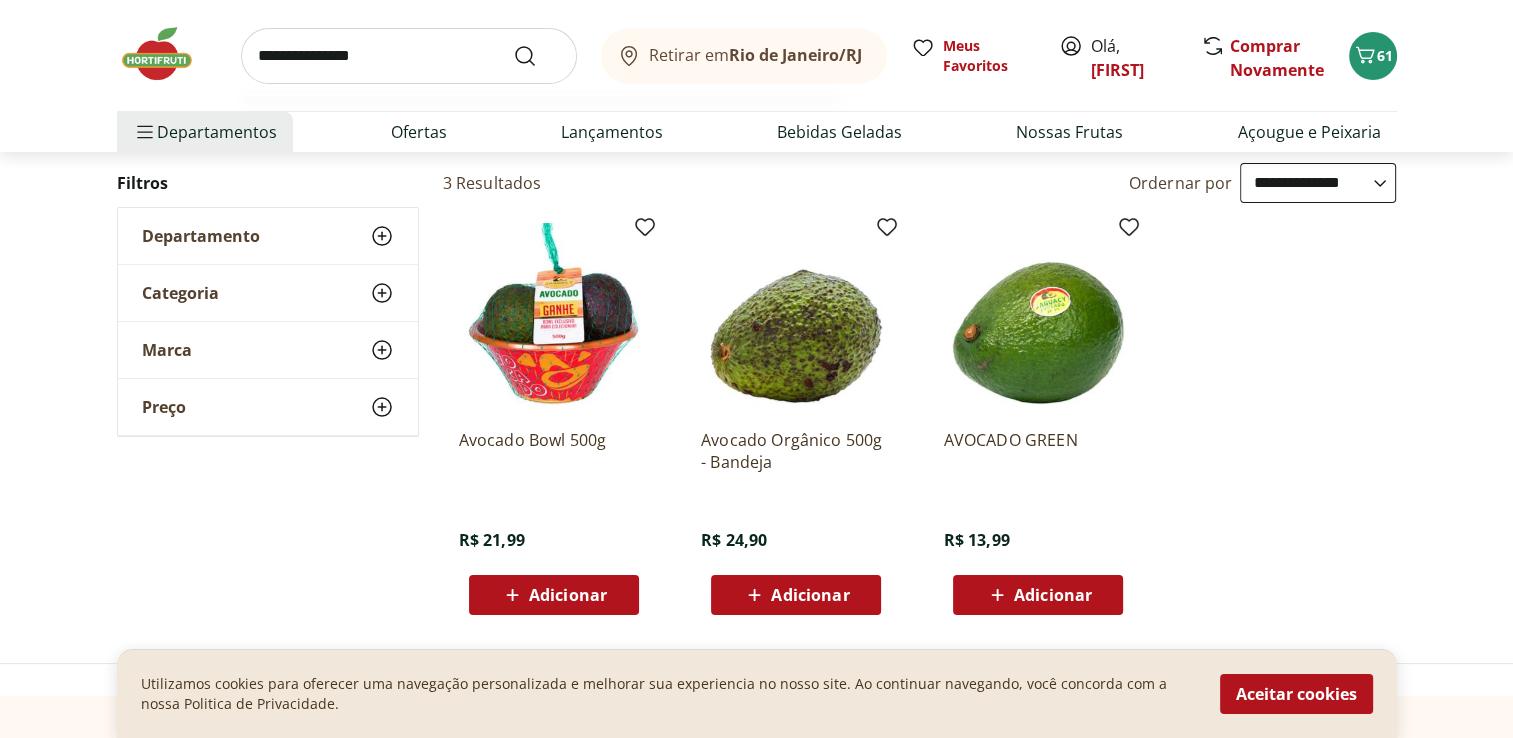 type on "**********" 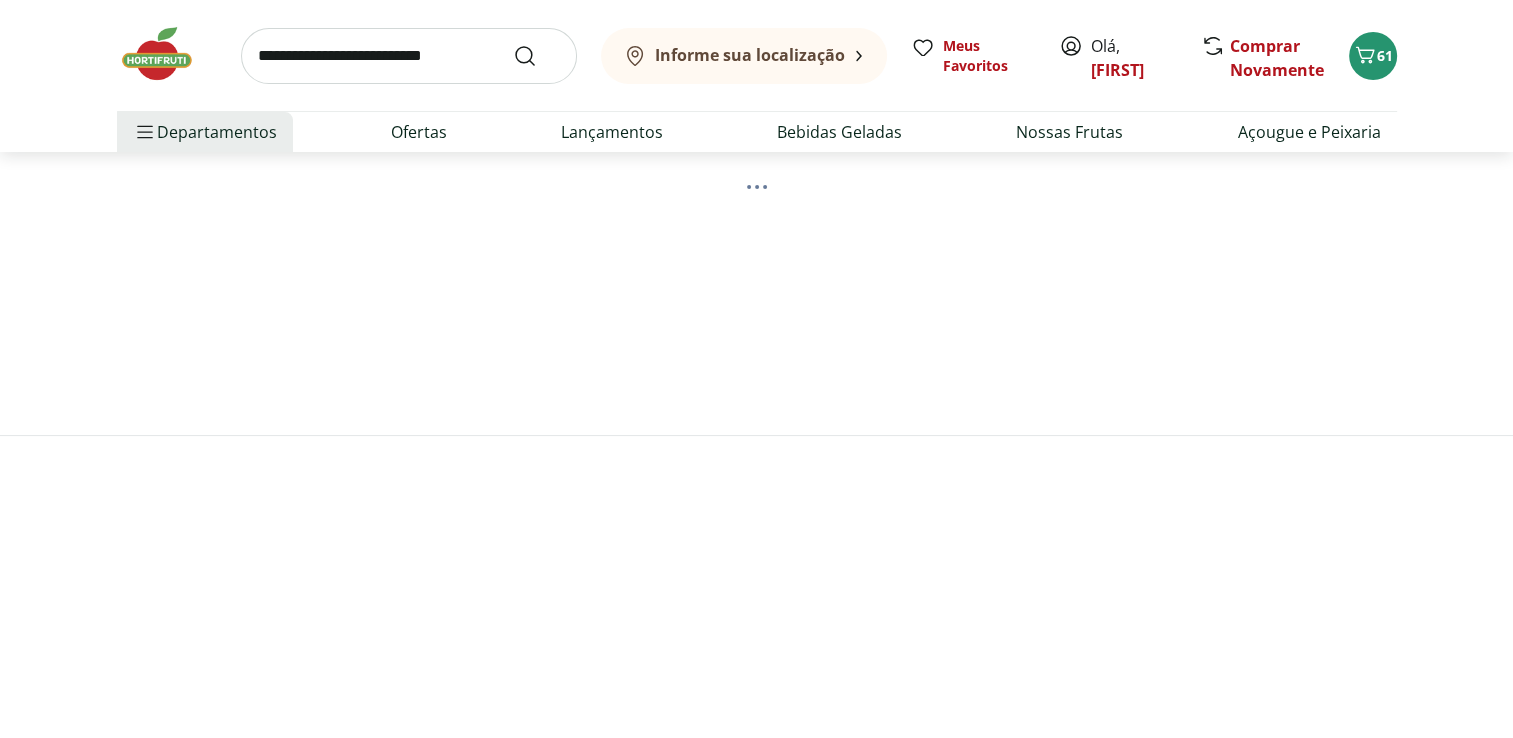 scroll, scrollTop: 0, scrollLeft: 0, axis: both 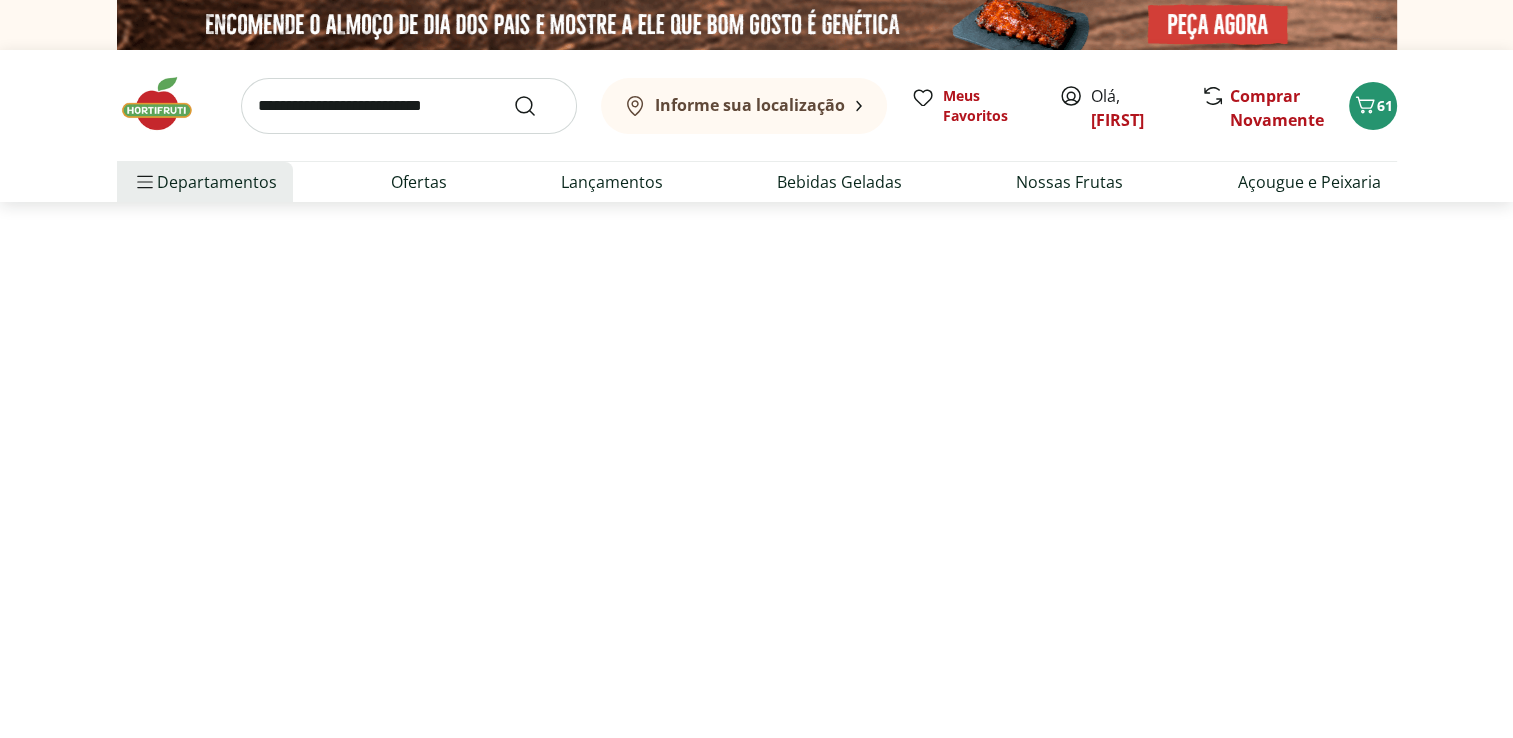 select on "**********" 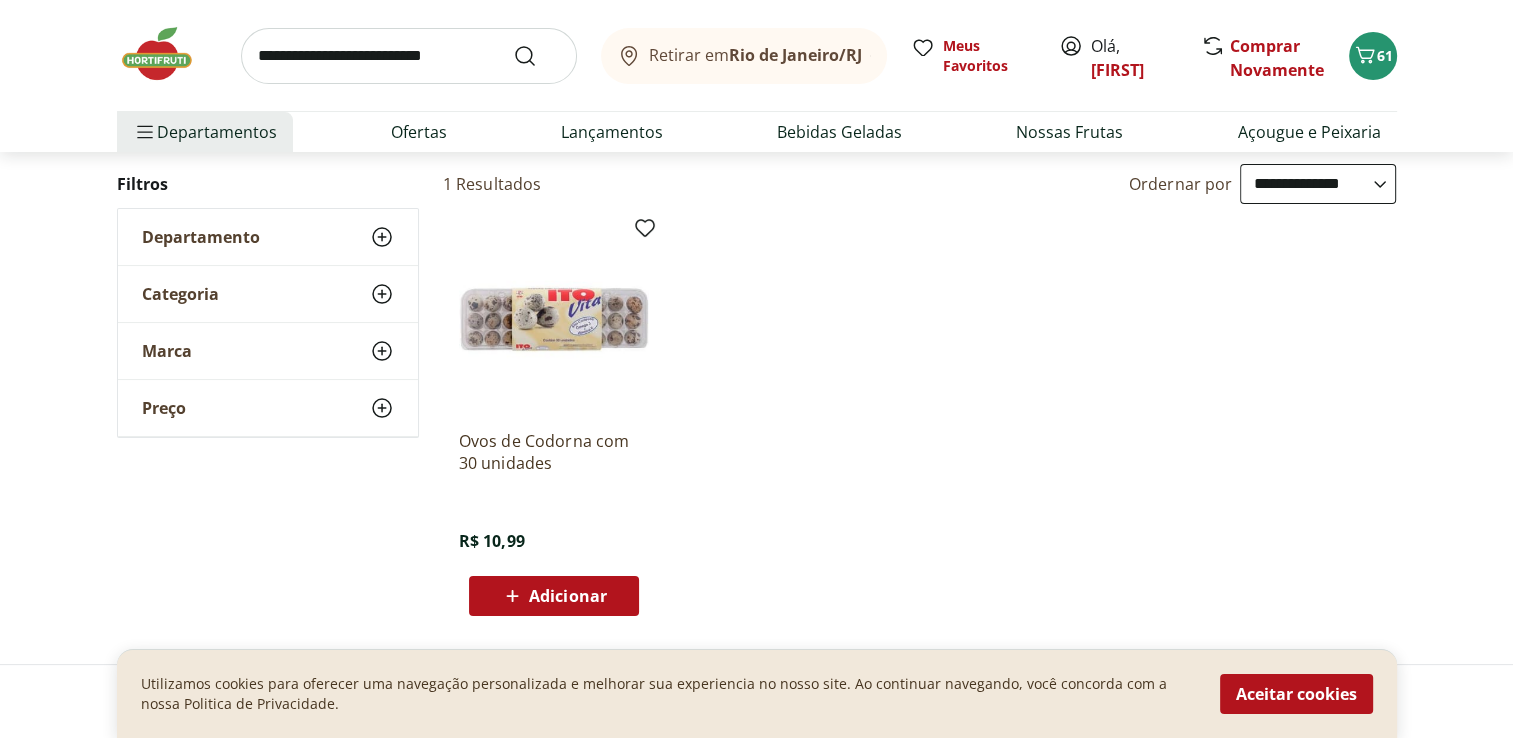scroll, scrollTop: 200, scrollLeft: 0, axis: vertical 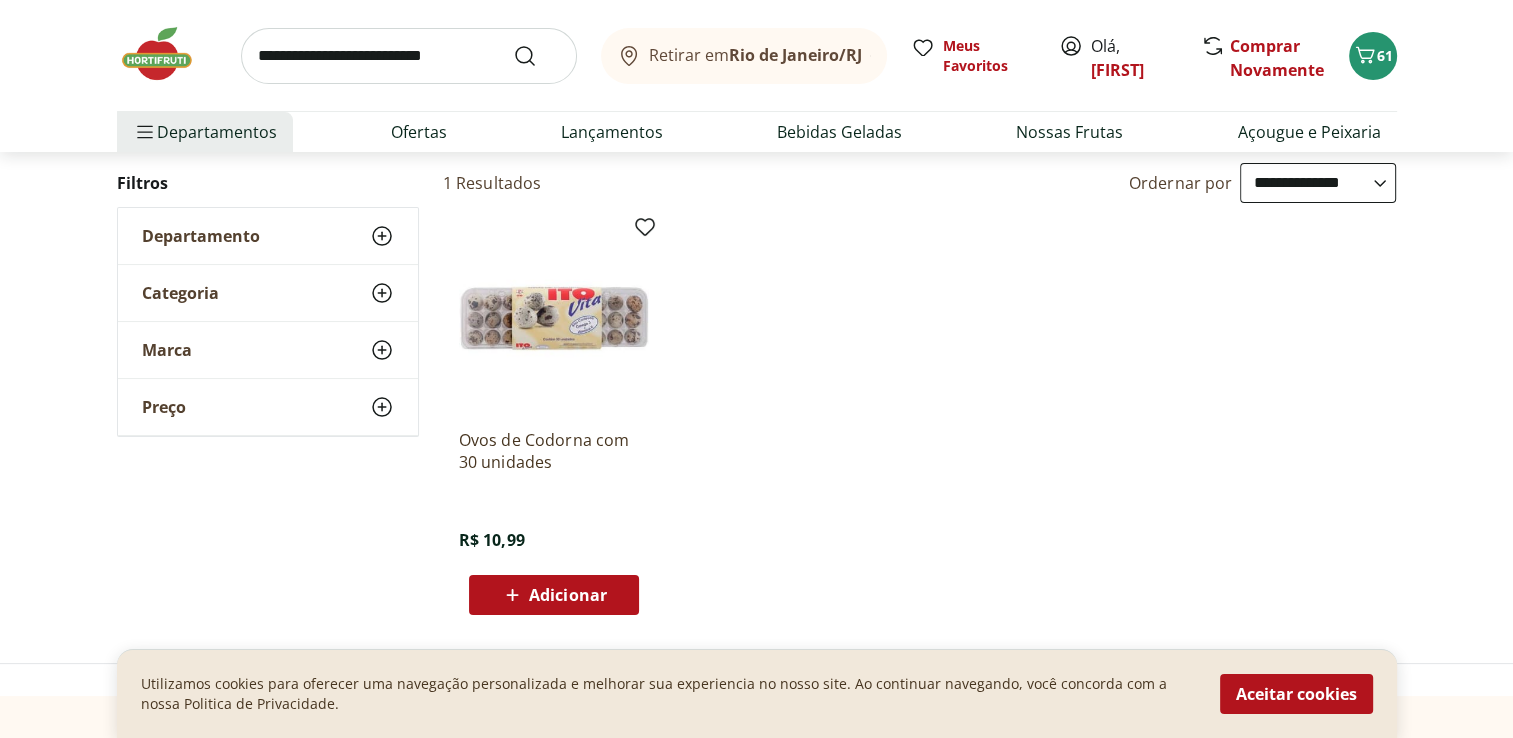 click on "Adicionar" at bounding box center [568, 595] 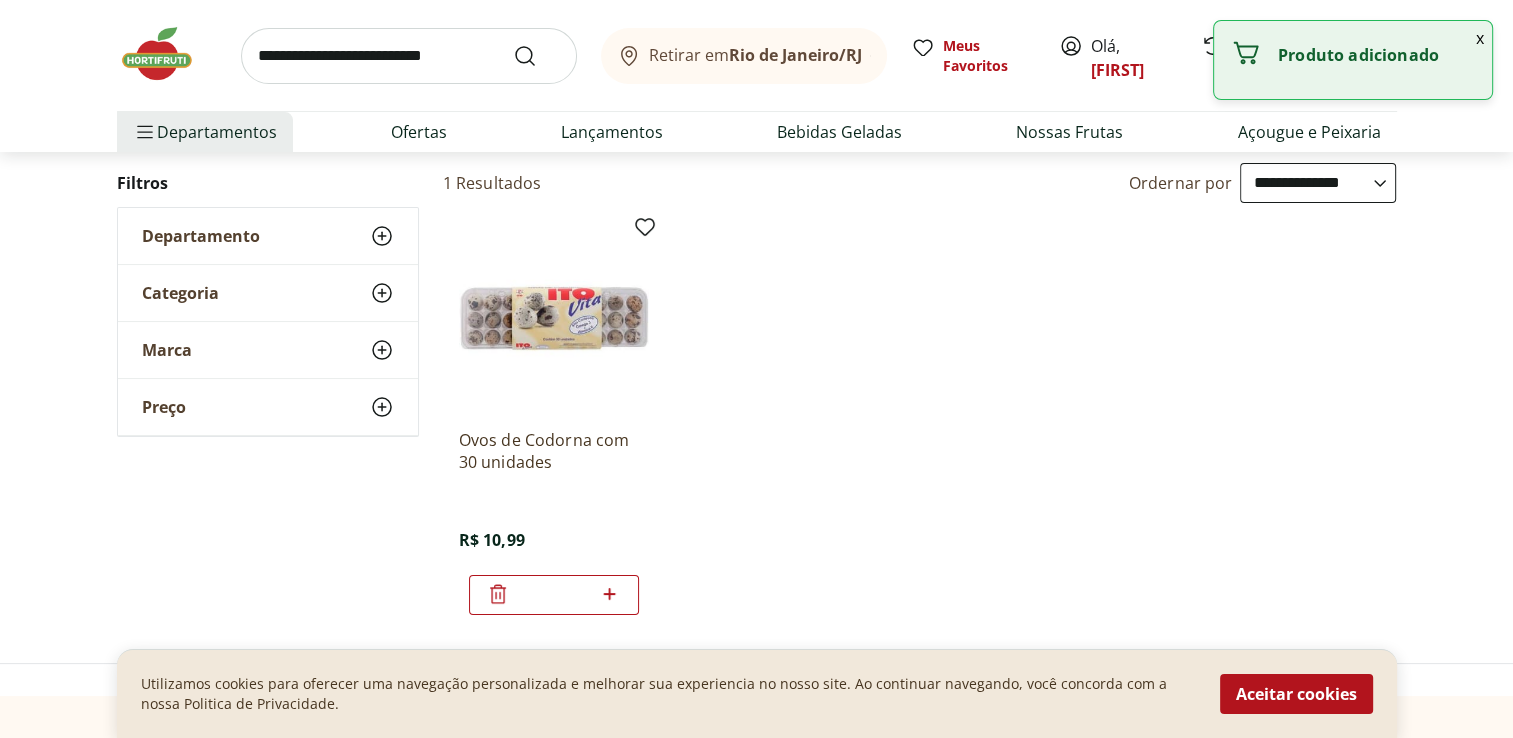click 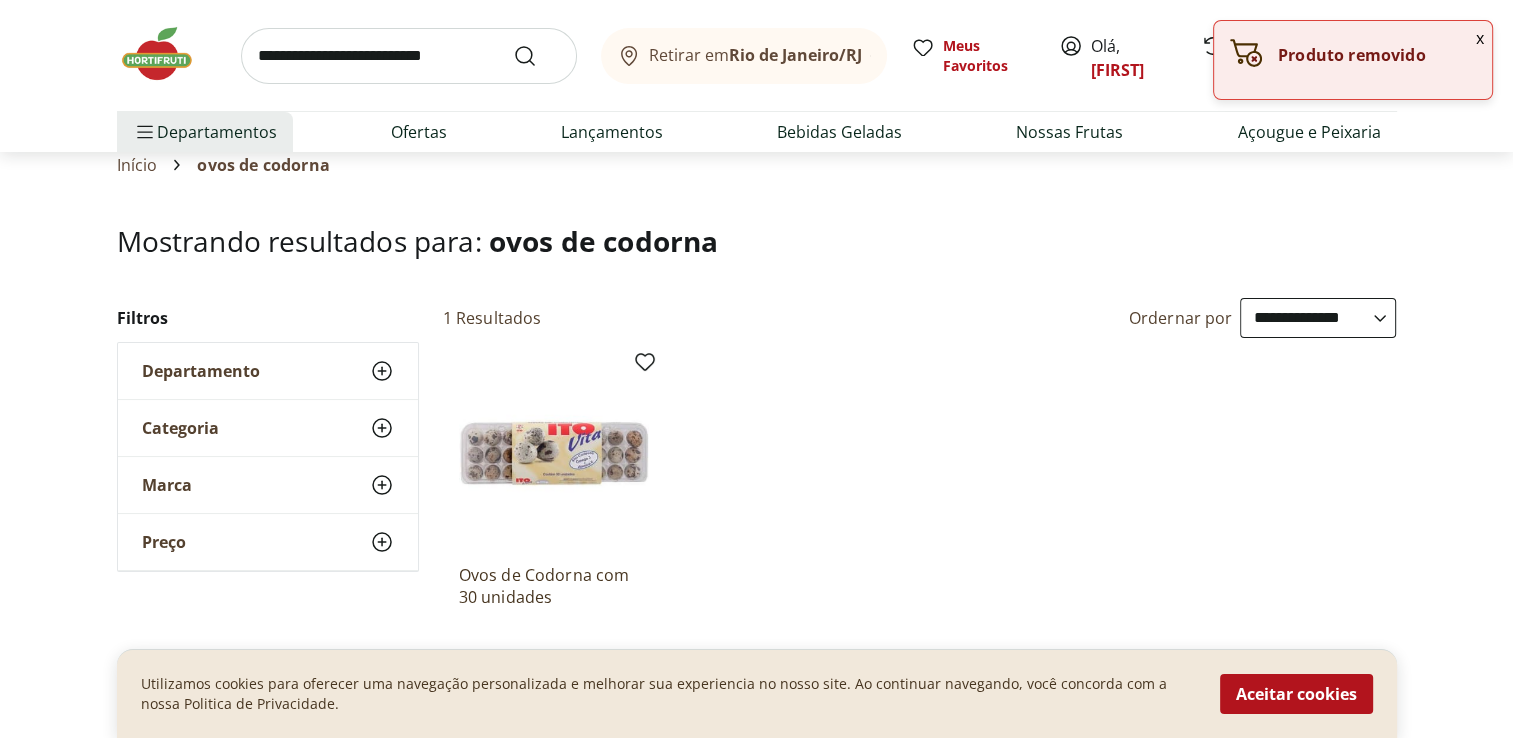 scroll, scrollTop: 100, scrollLeft: 0, axis: vertical 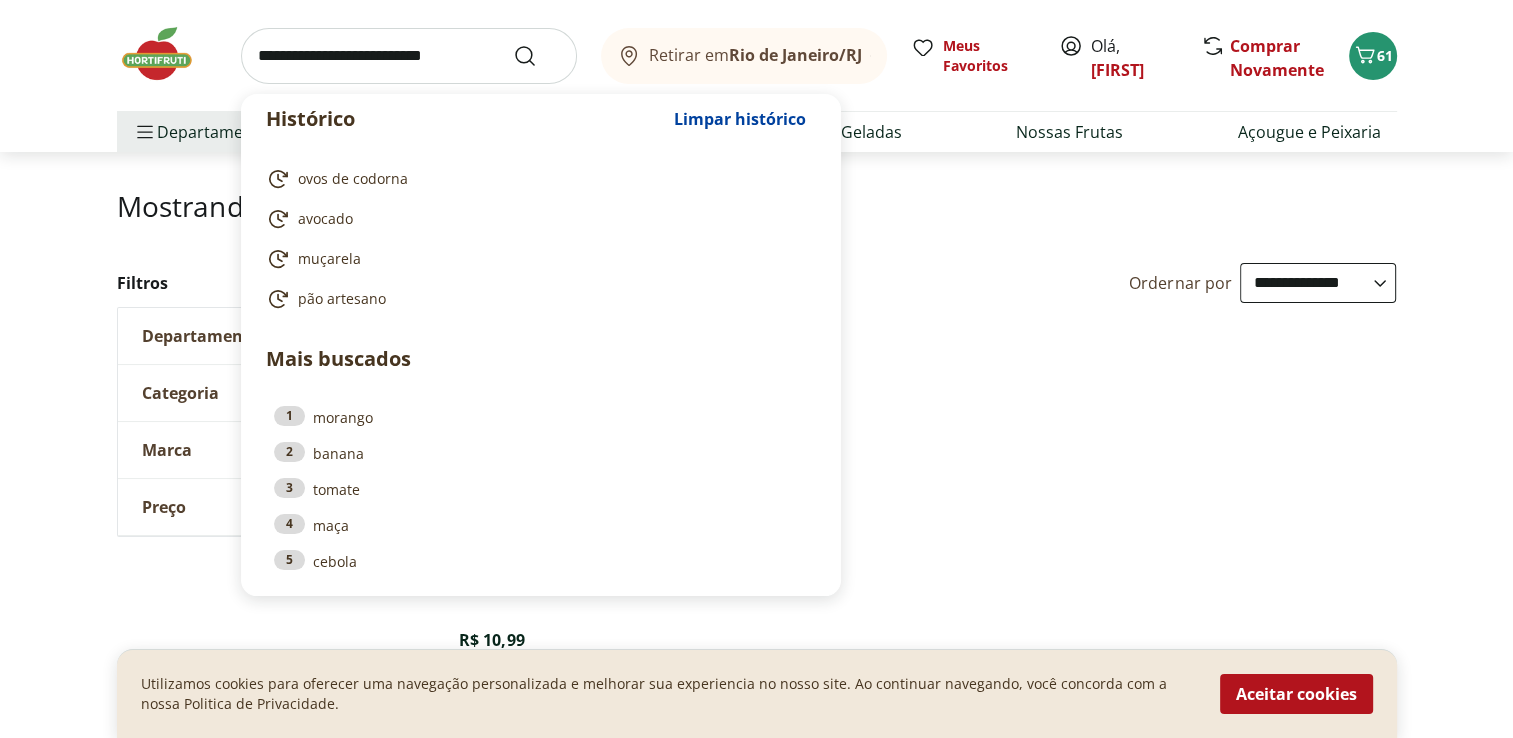 click at bounding box center (409, 56) 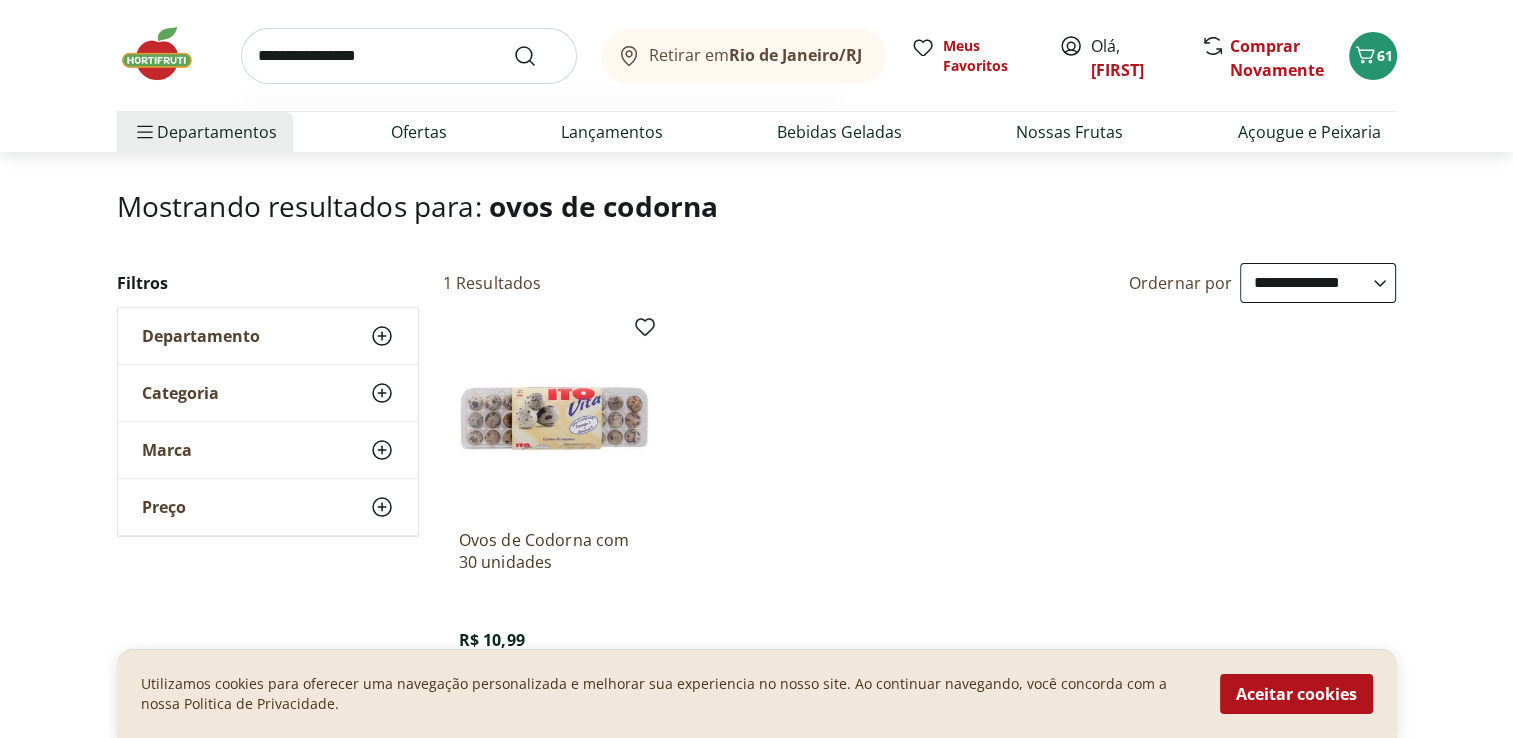 type on "**********" 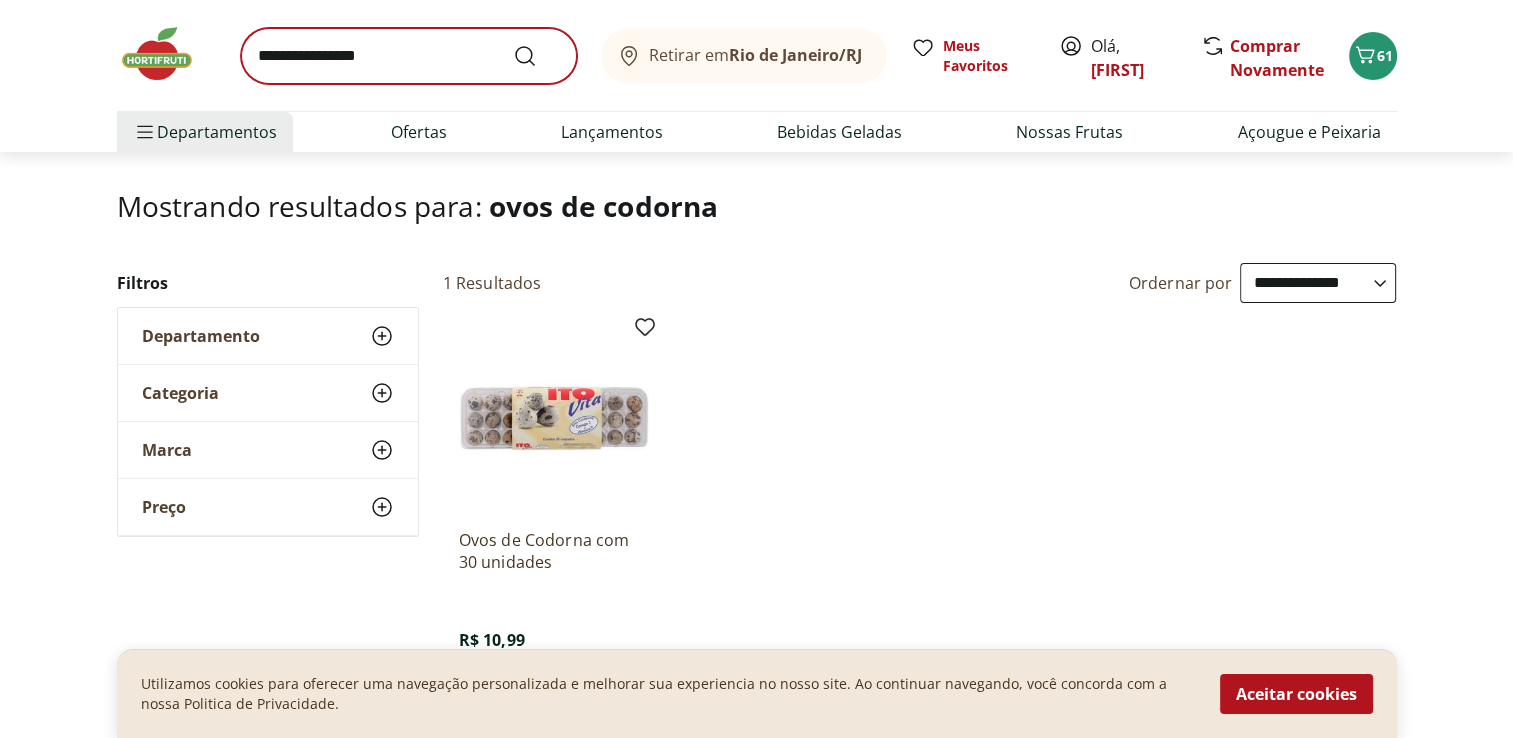 scroll, scrollTop: 0, scrollLeft: 0, axis: both 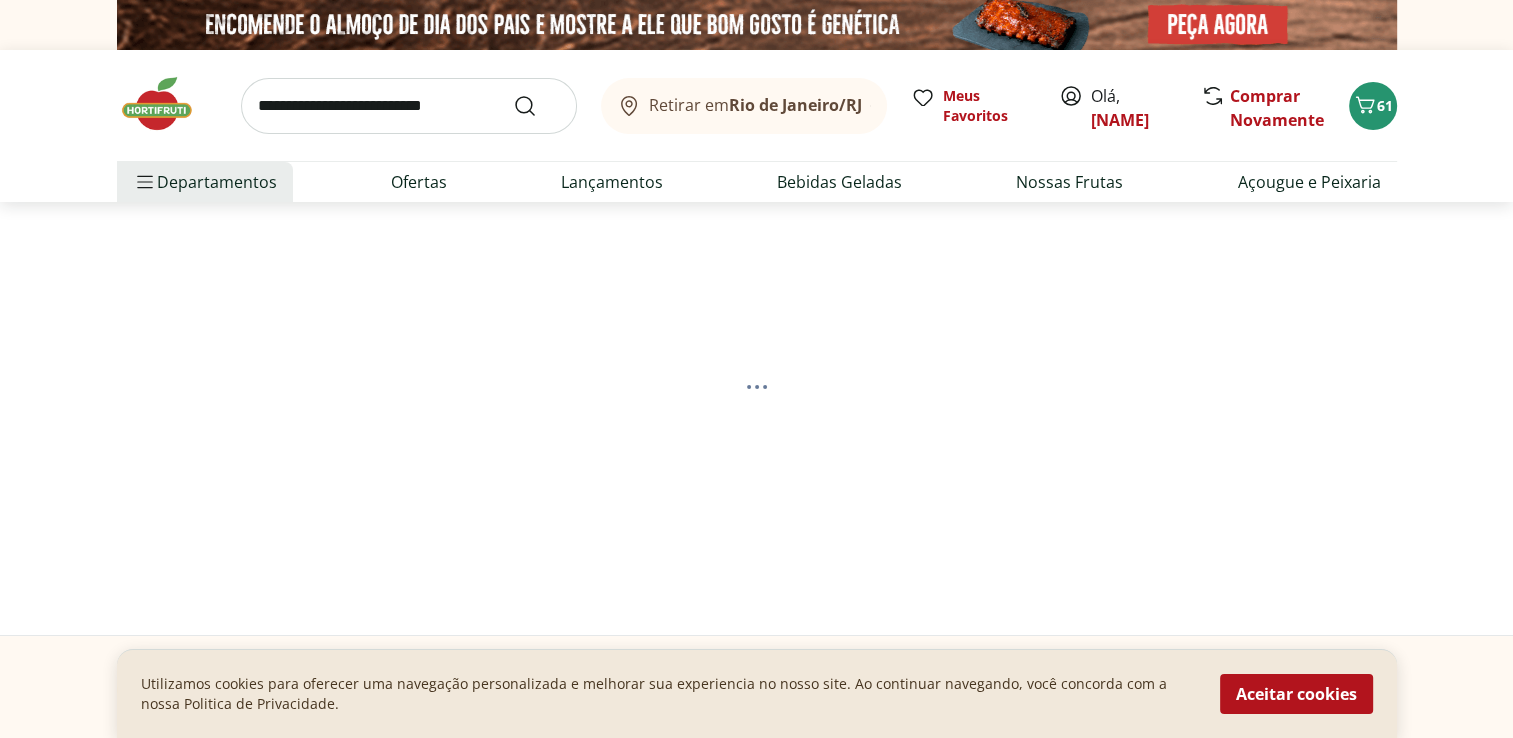 select on "**********" 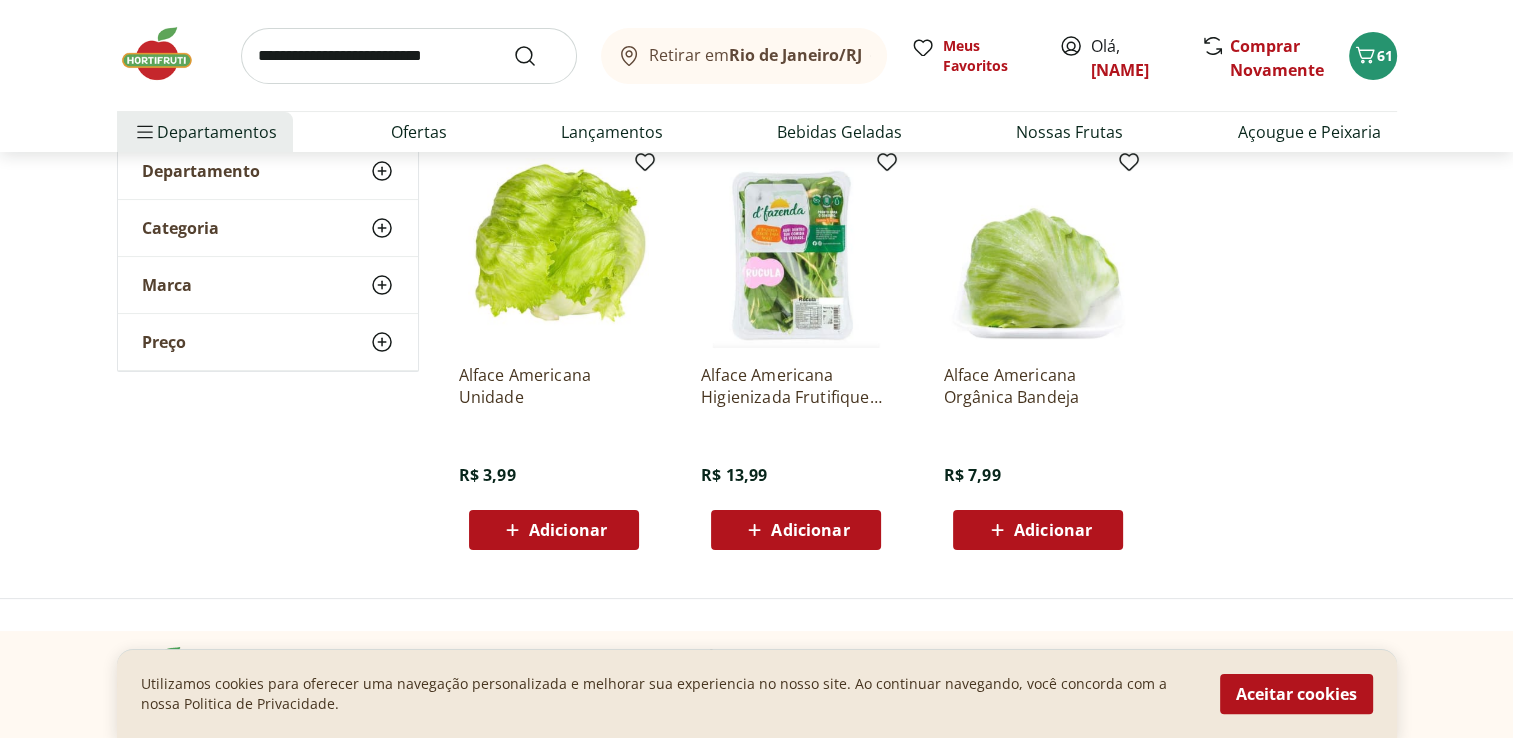 scroll, scrollTop: 300, scrollLeft: 0, axis: vertical 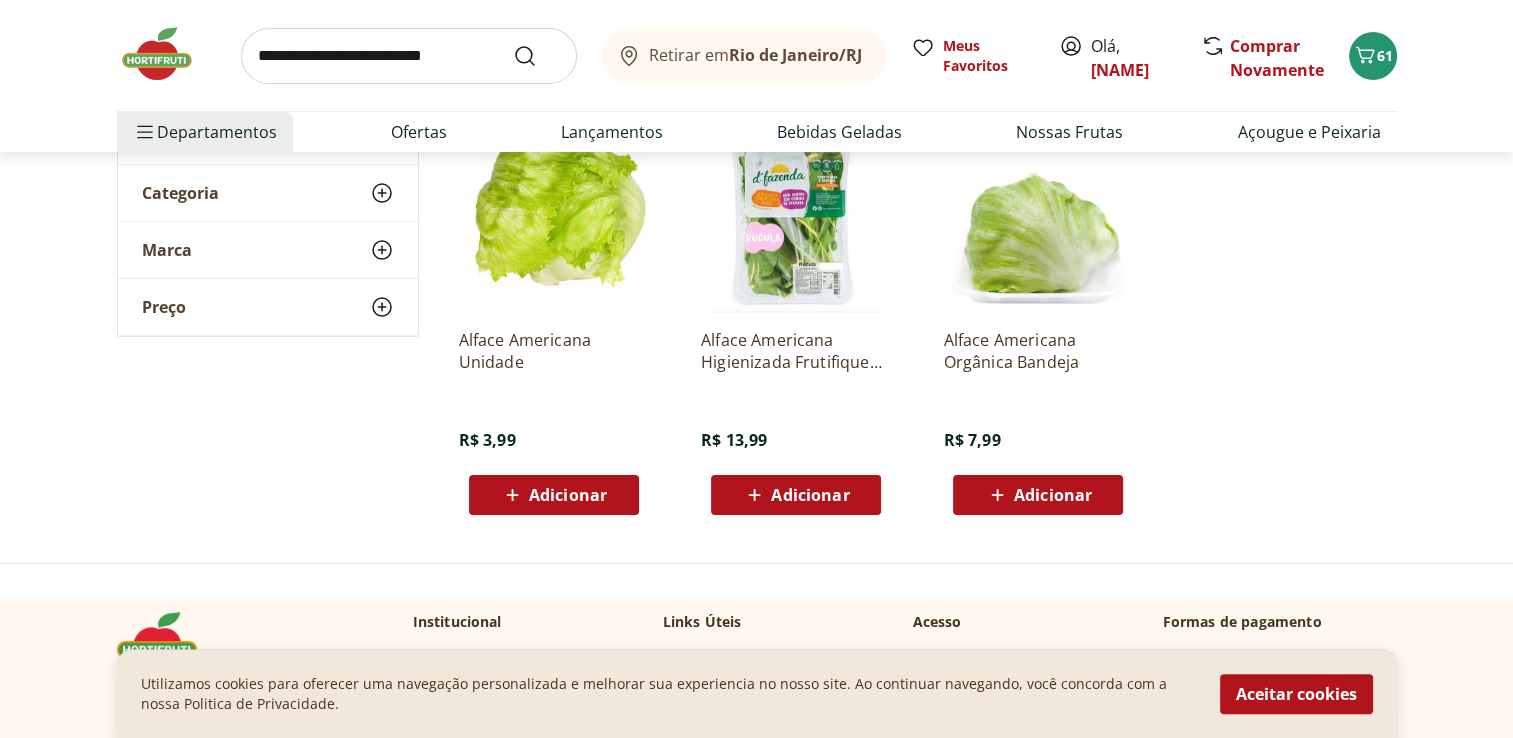 click on "Adicionar" at bounding box center [568, 495] 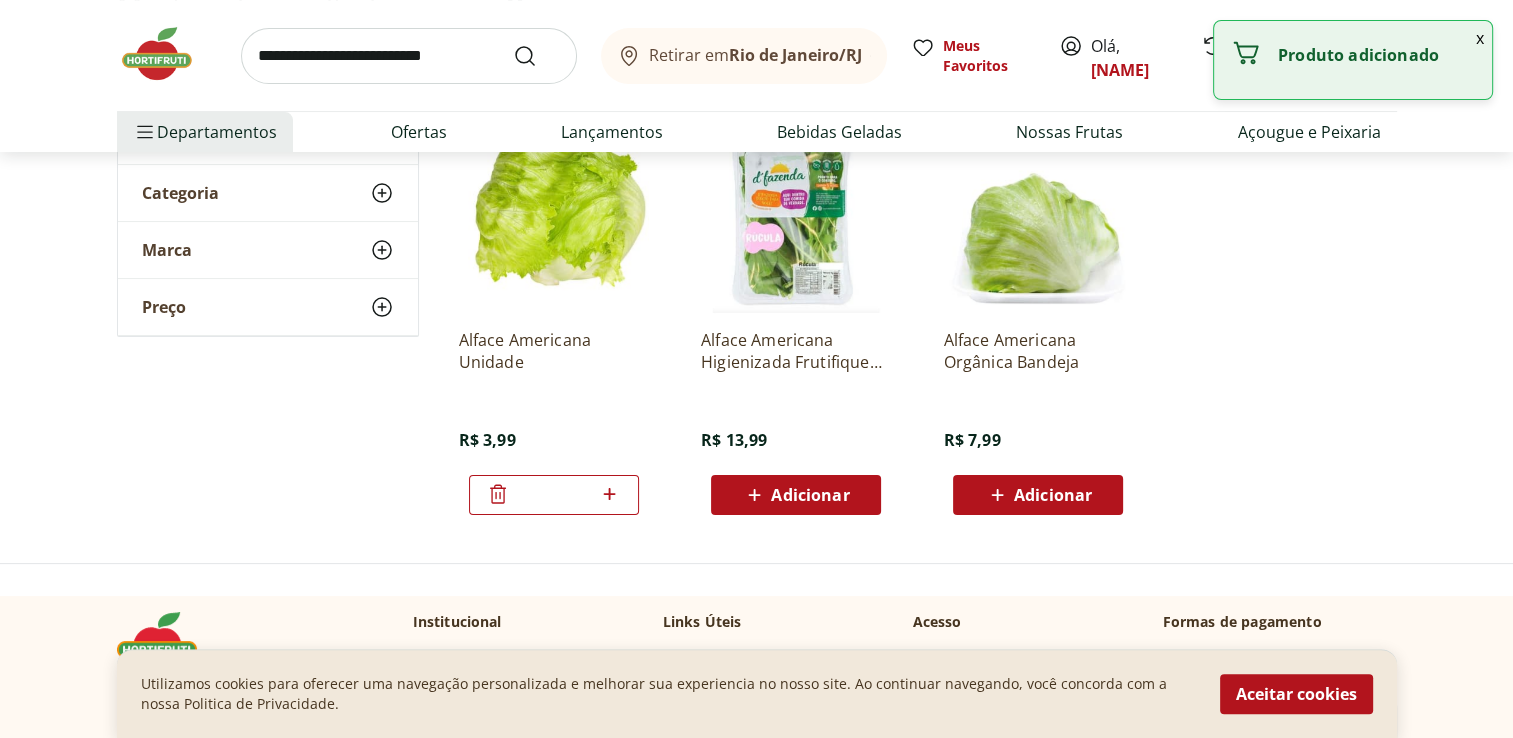 scroll, scrollTop: 0, scrollLeft: 0, axis: both 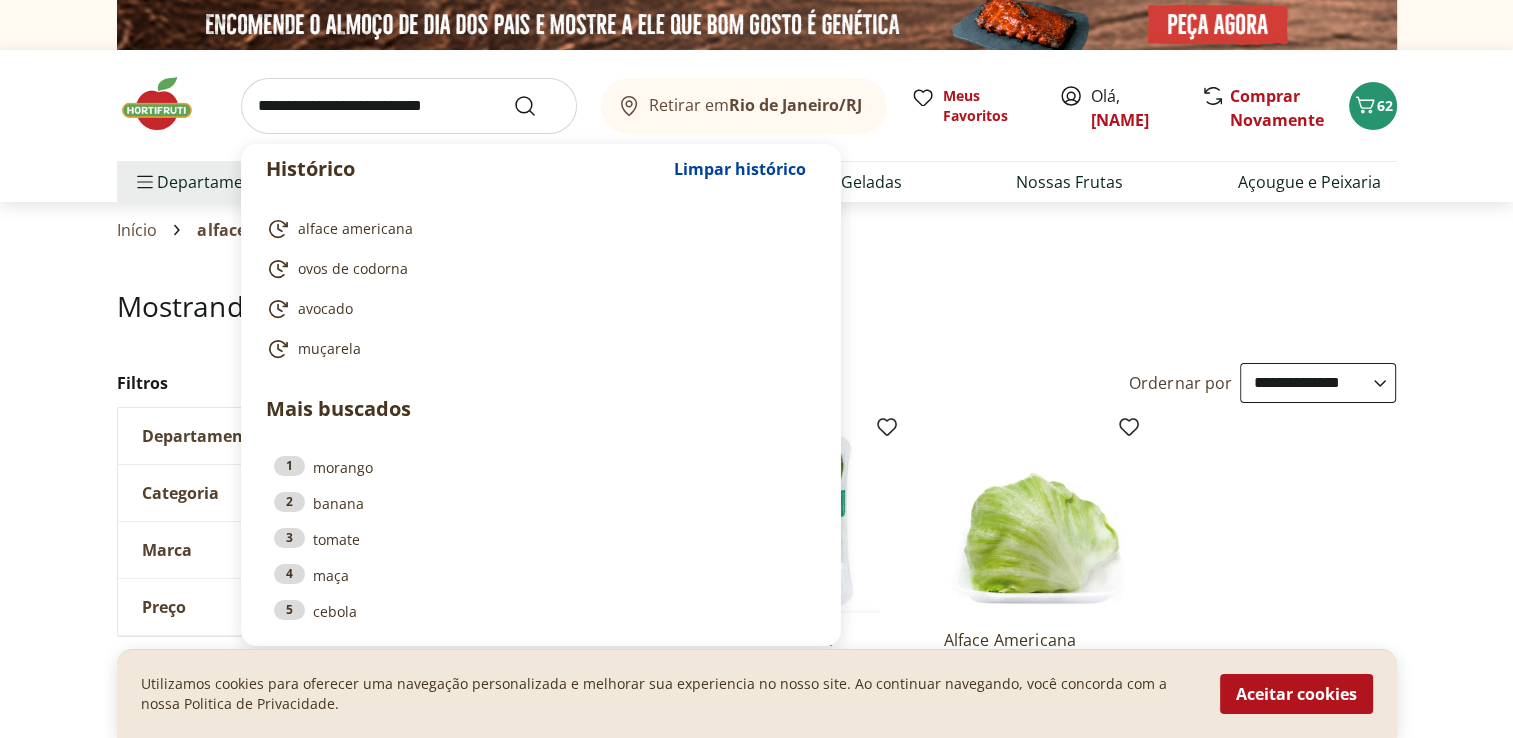 click at bounding box center (409, 106) 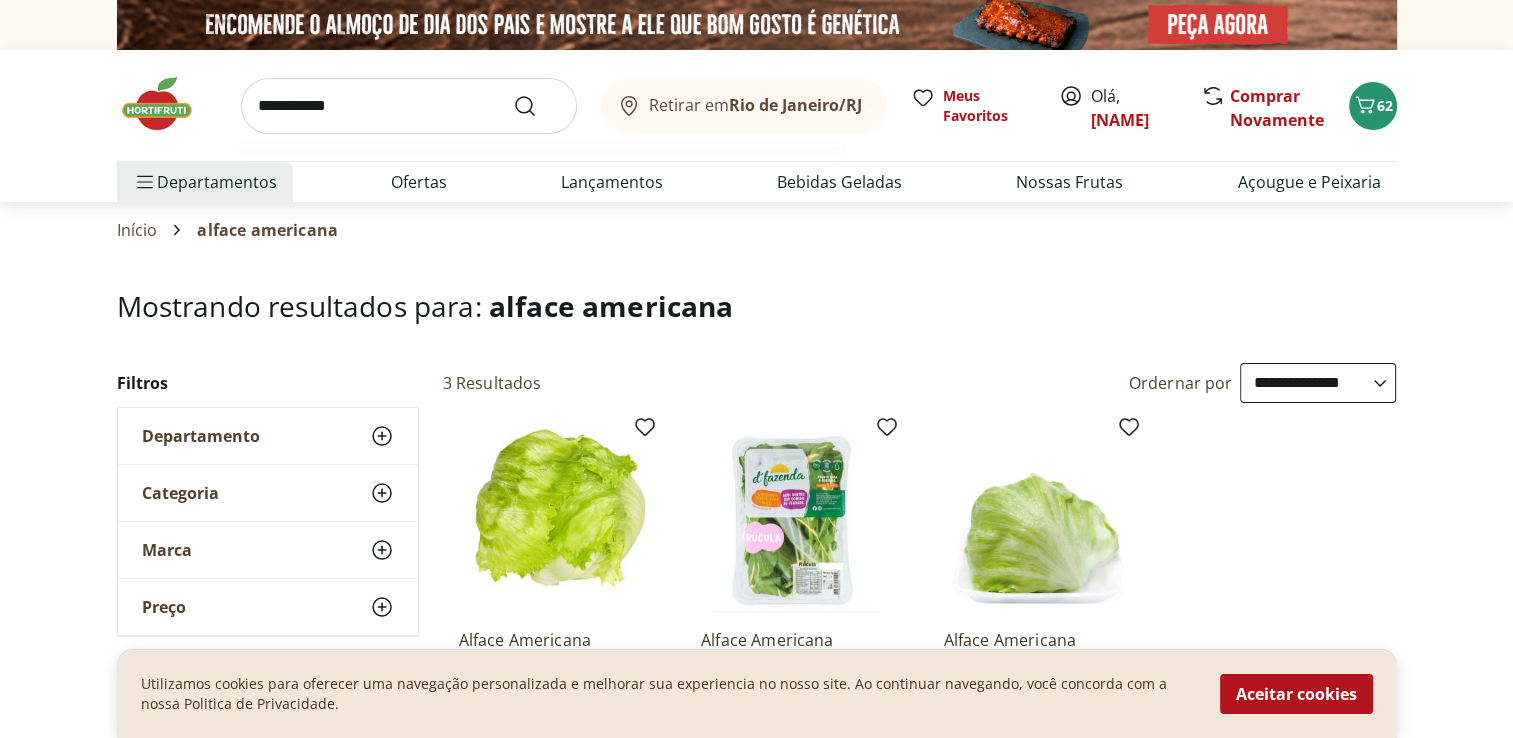type on "**********" 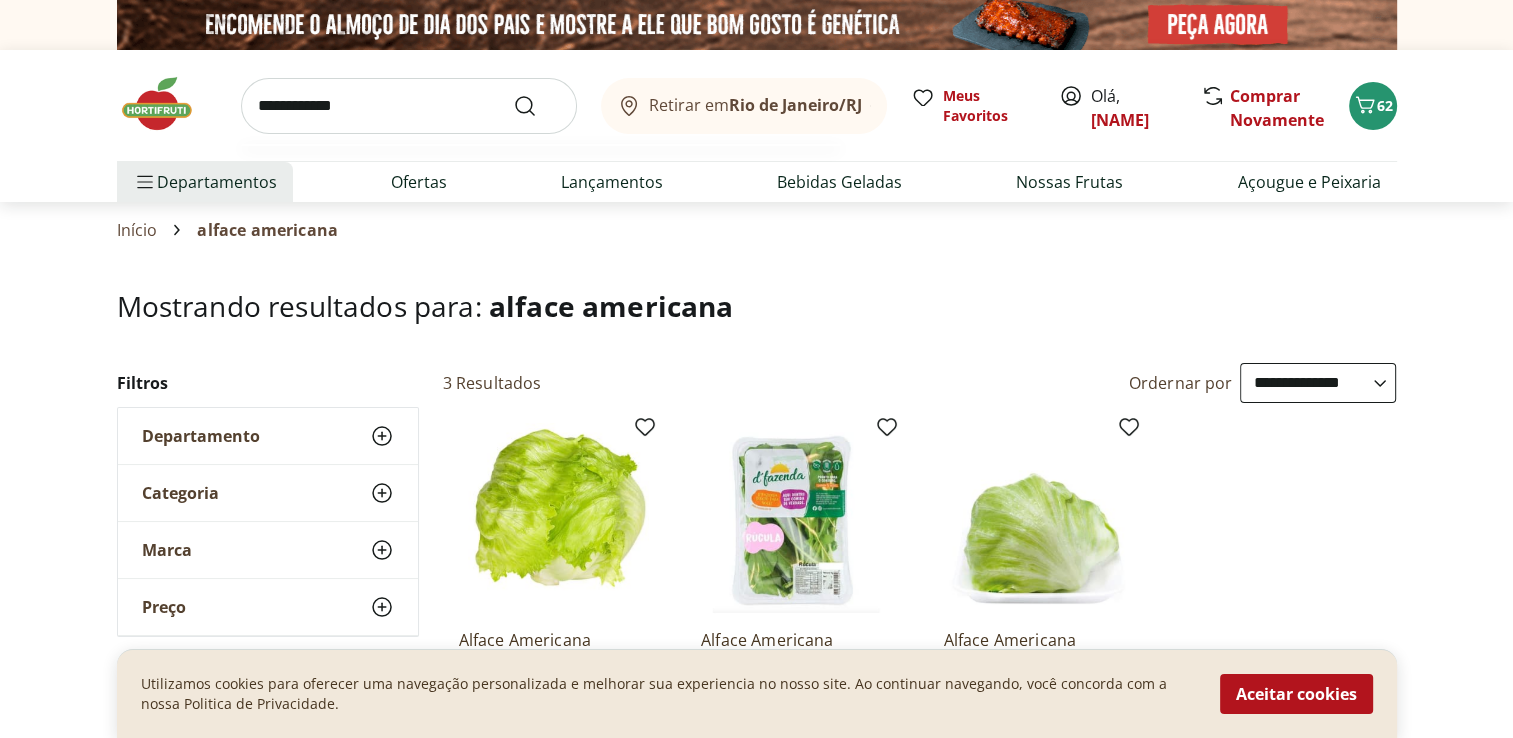 click at bounding box center (537, 106) 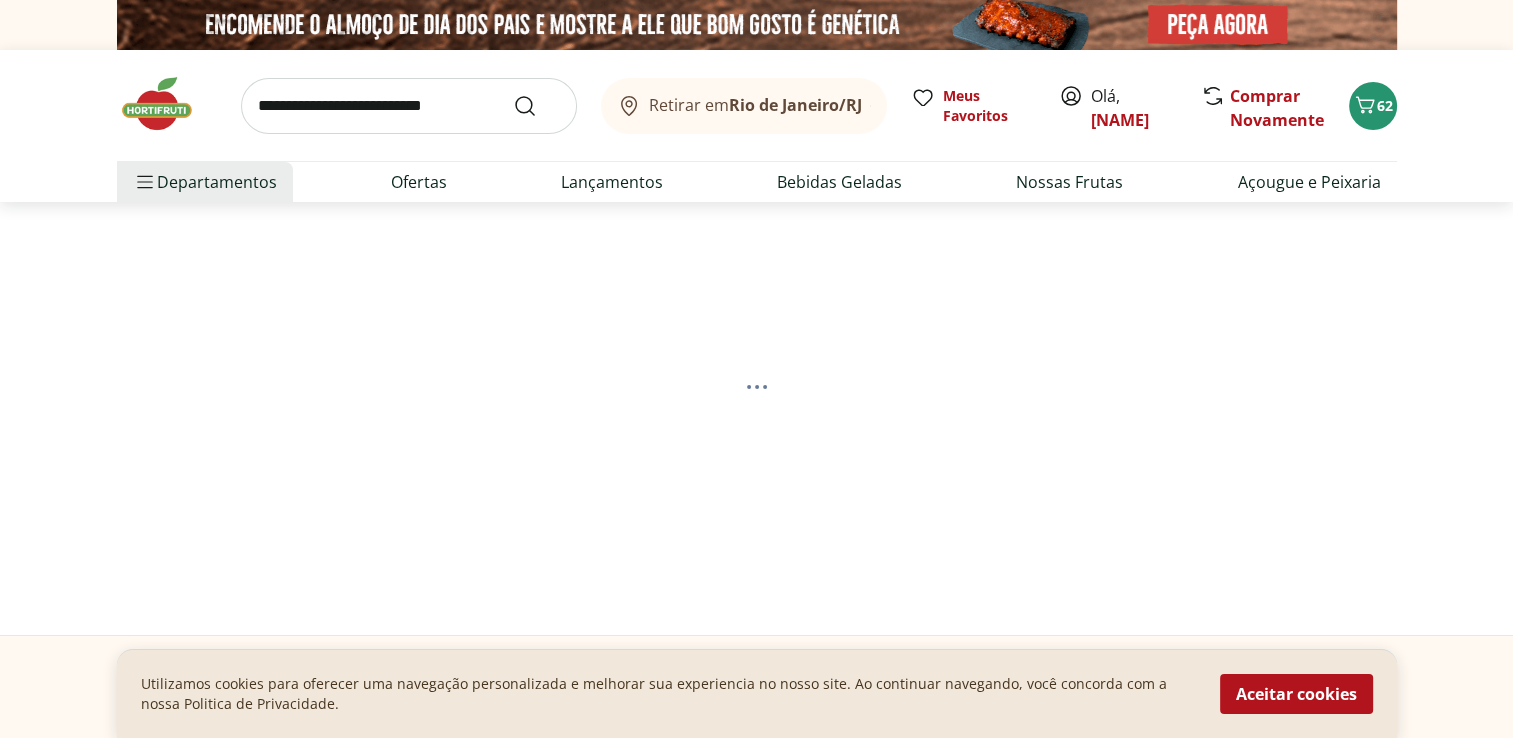 select on "**********" 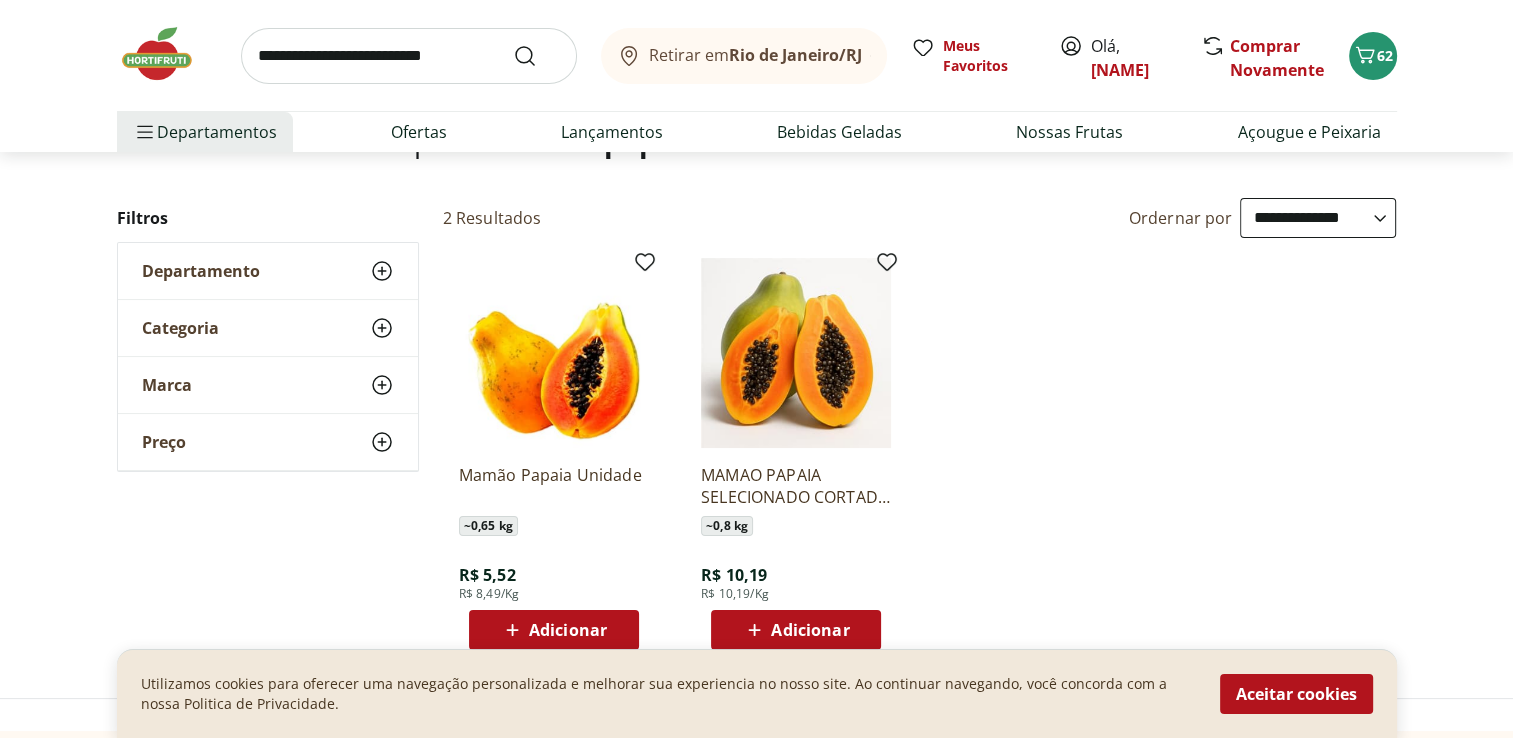 scroll, scrollTop: 200, scrollLeft: 0, axis: vertical 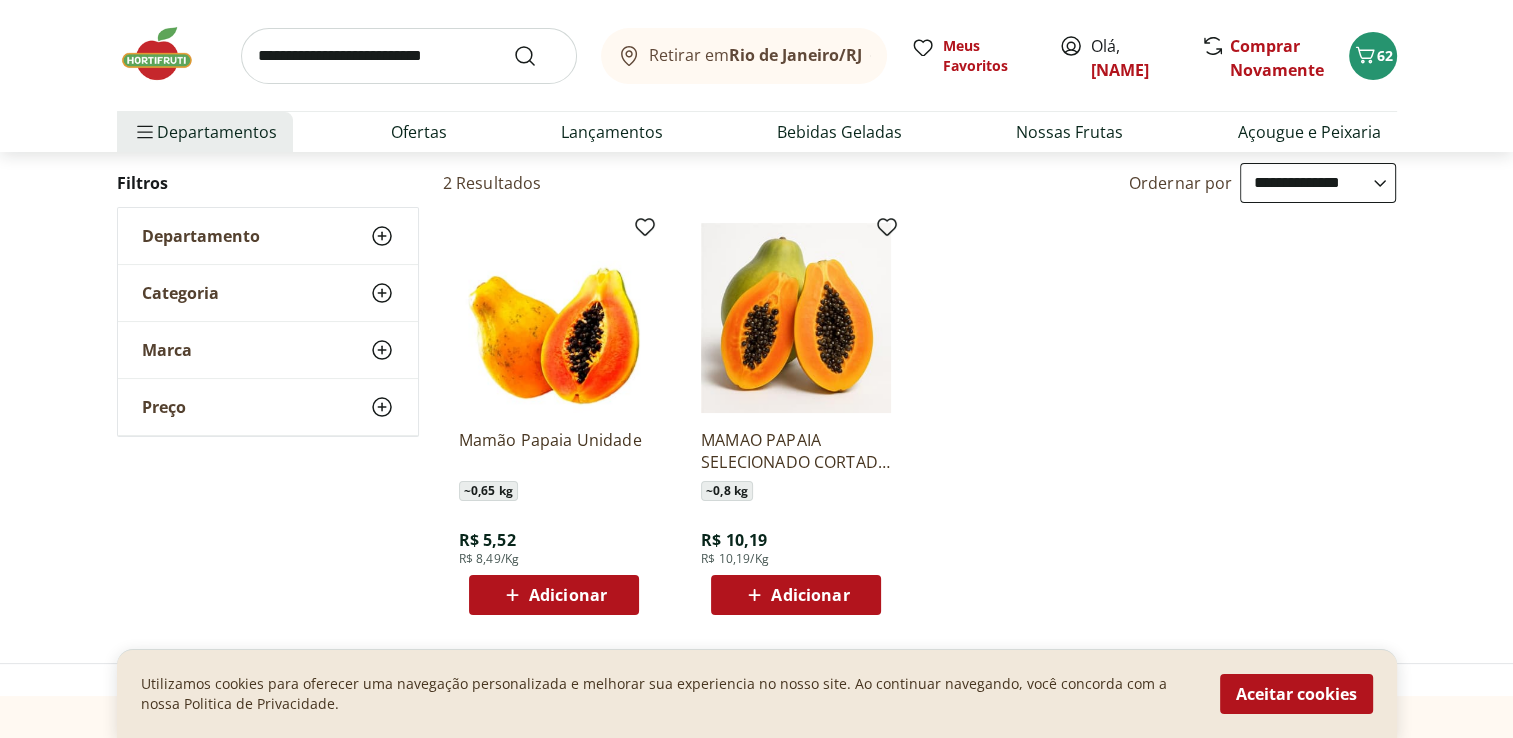 click on "Adicionar" at bounding box center [568, 595] 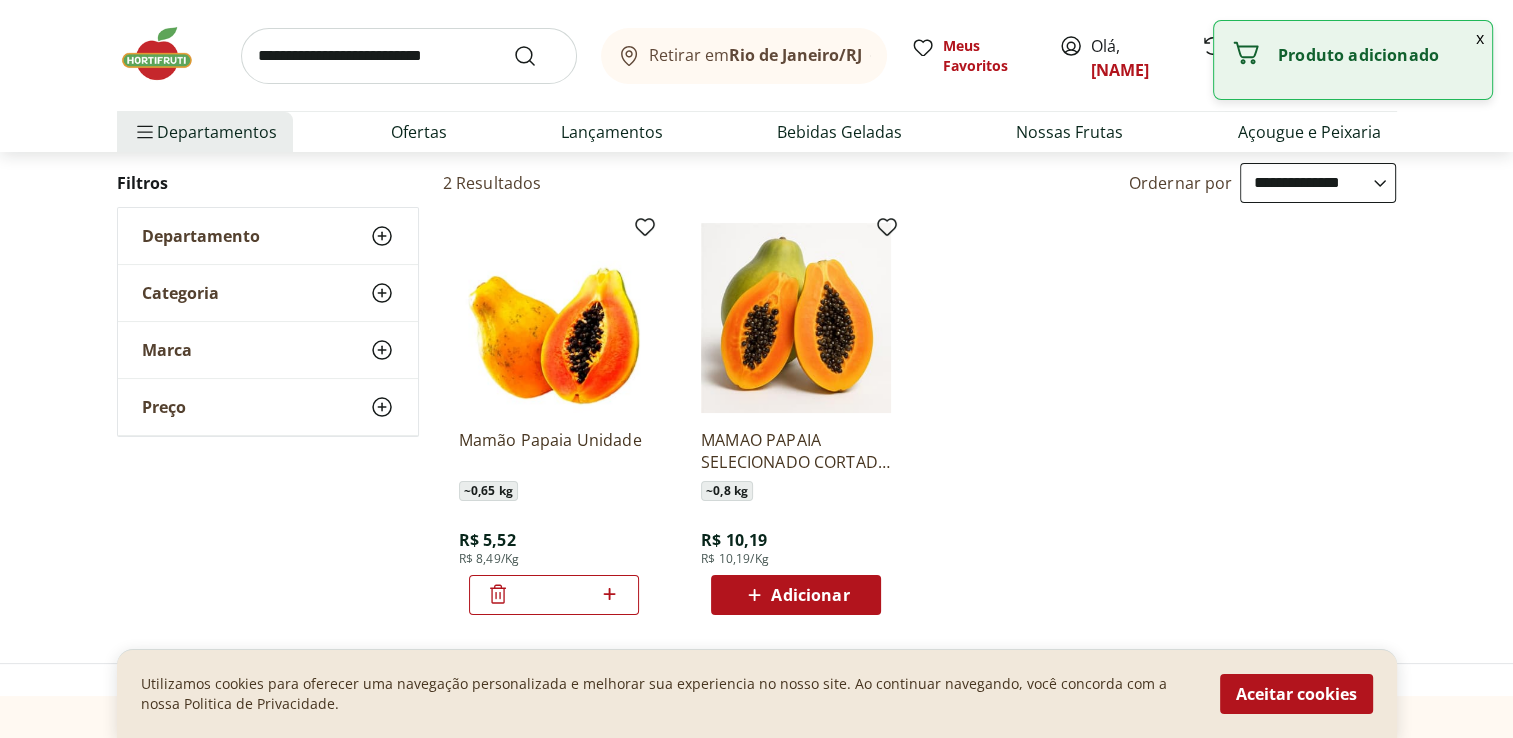 click 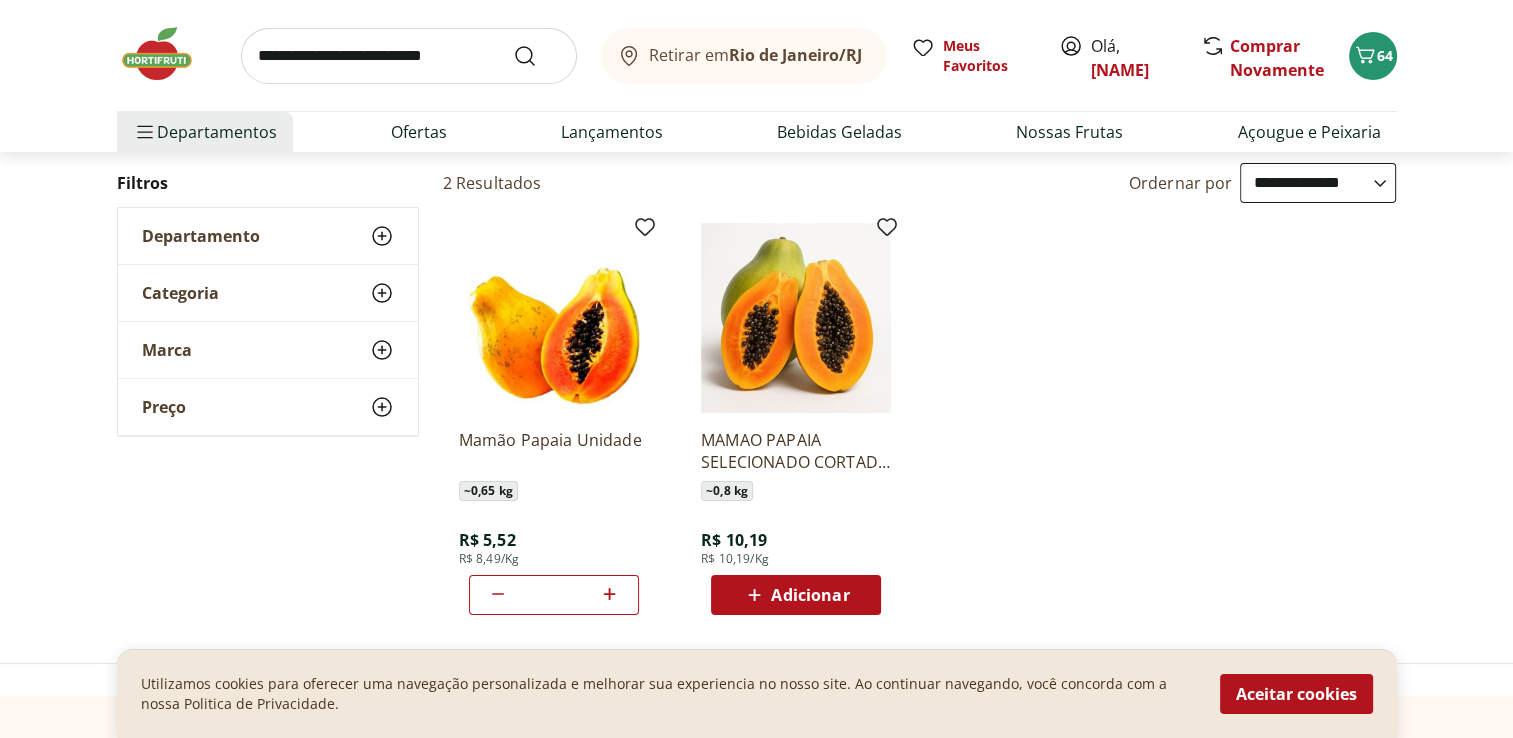 click 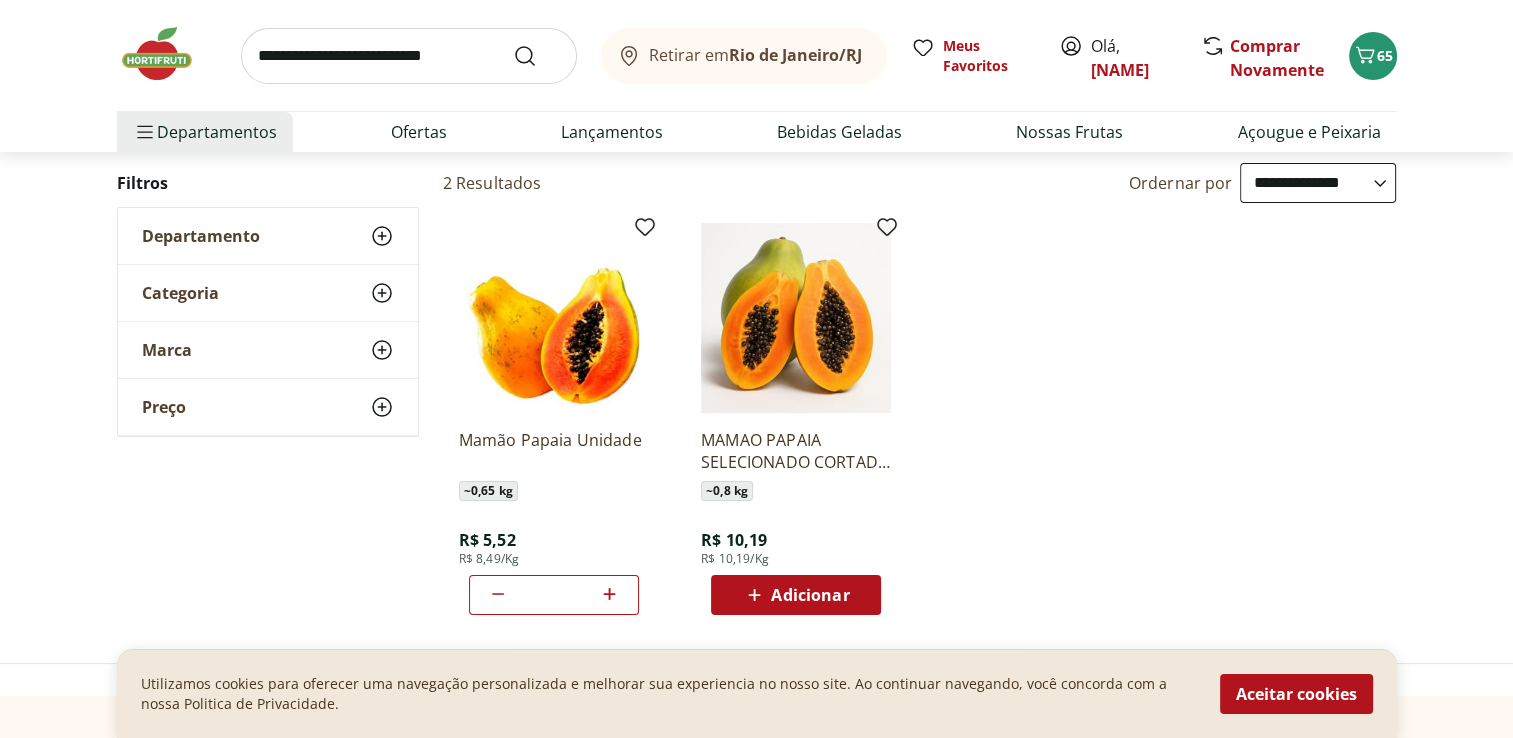 click at bounding box center (409, 56) 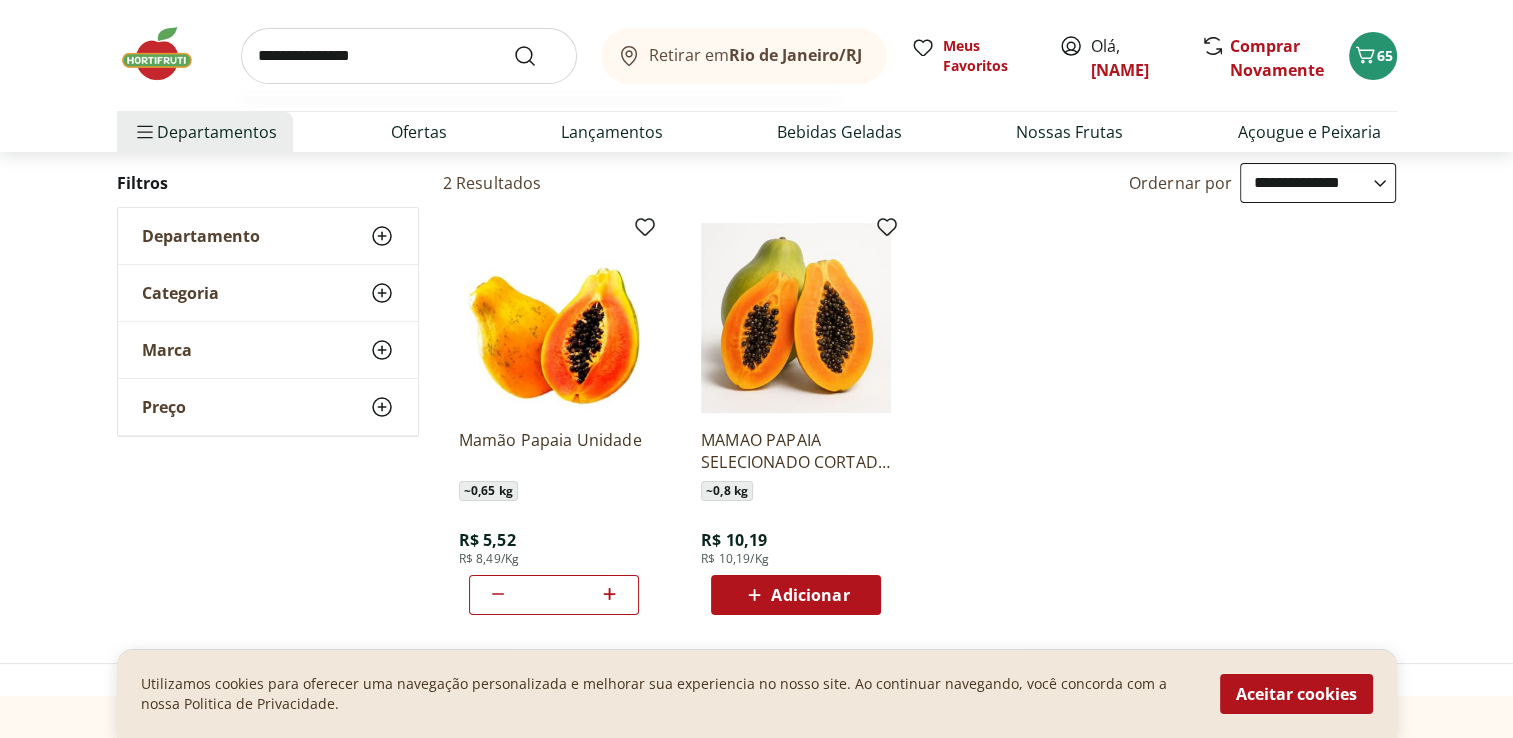 type on "**********" 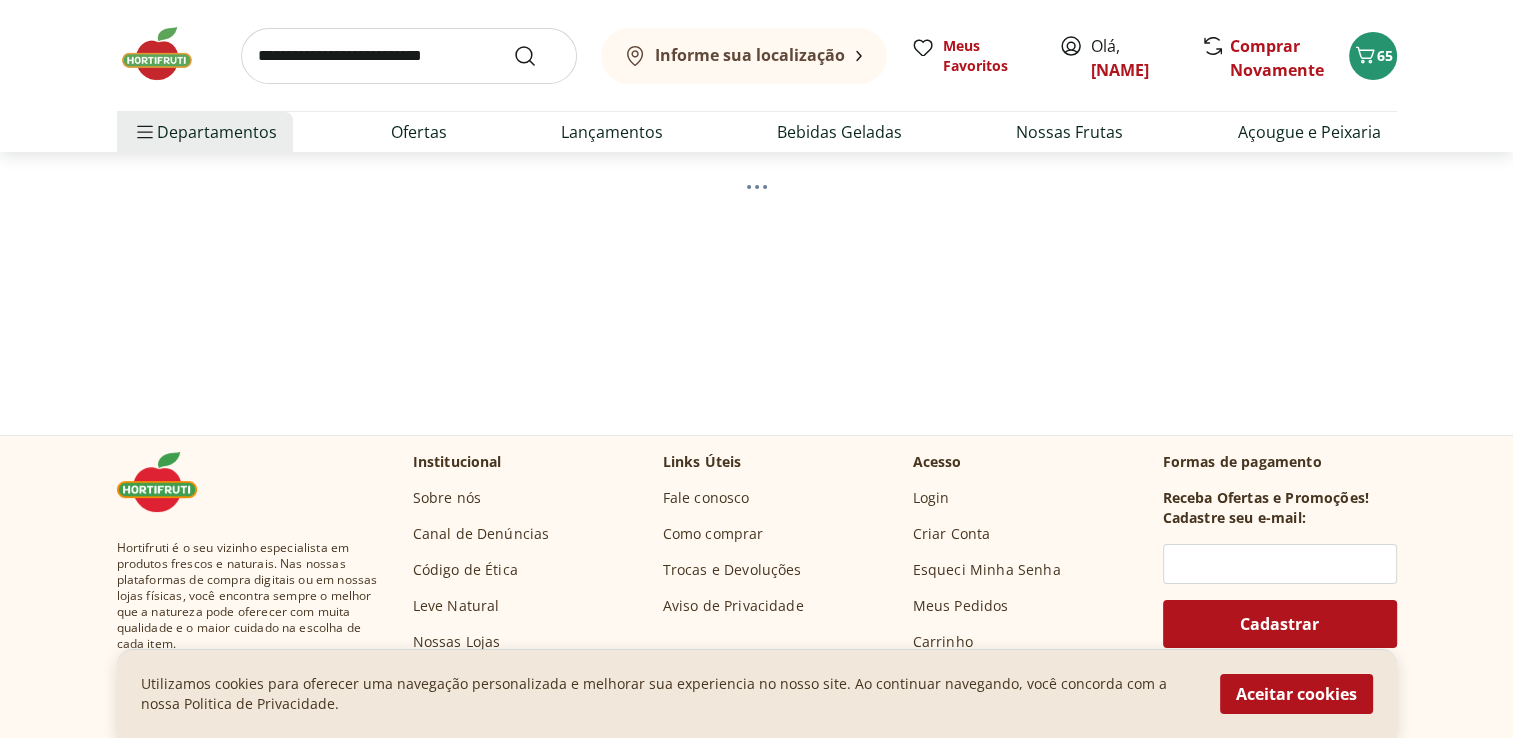 scroll, scrollTop: 0, scrollLeft: 0, axis: both 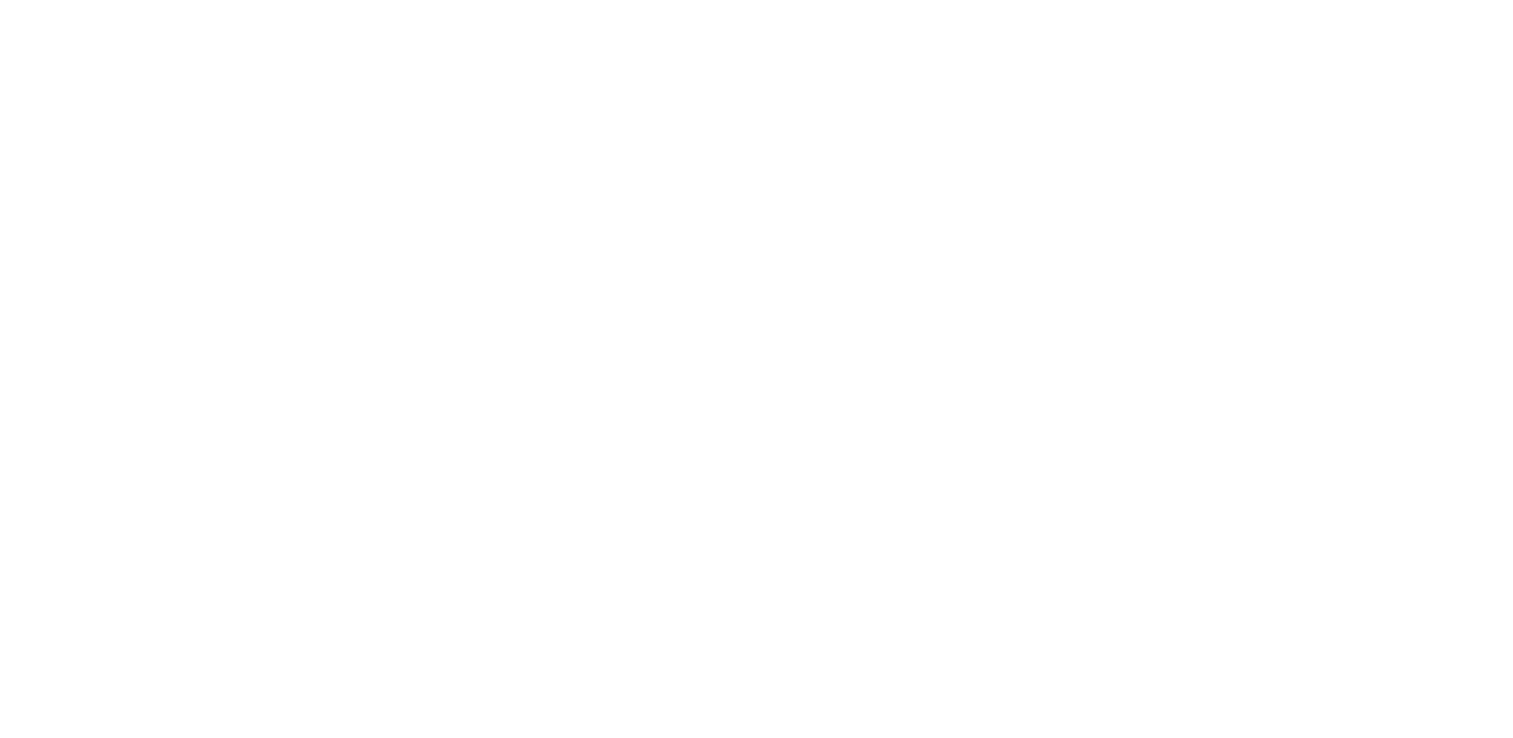 select on "**********" 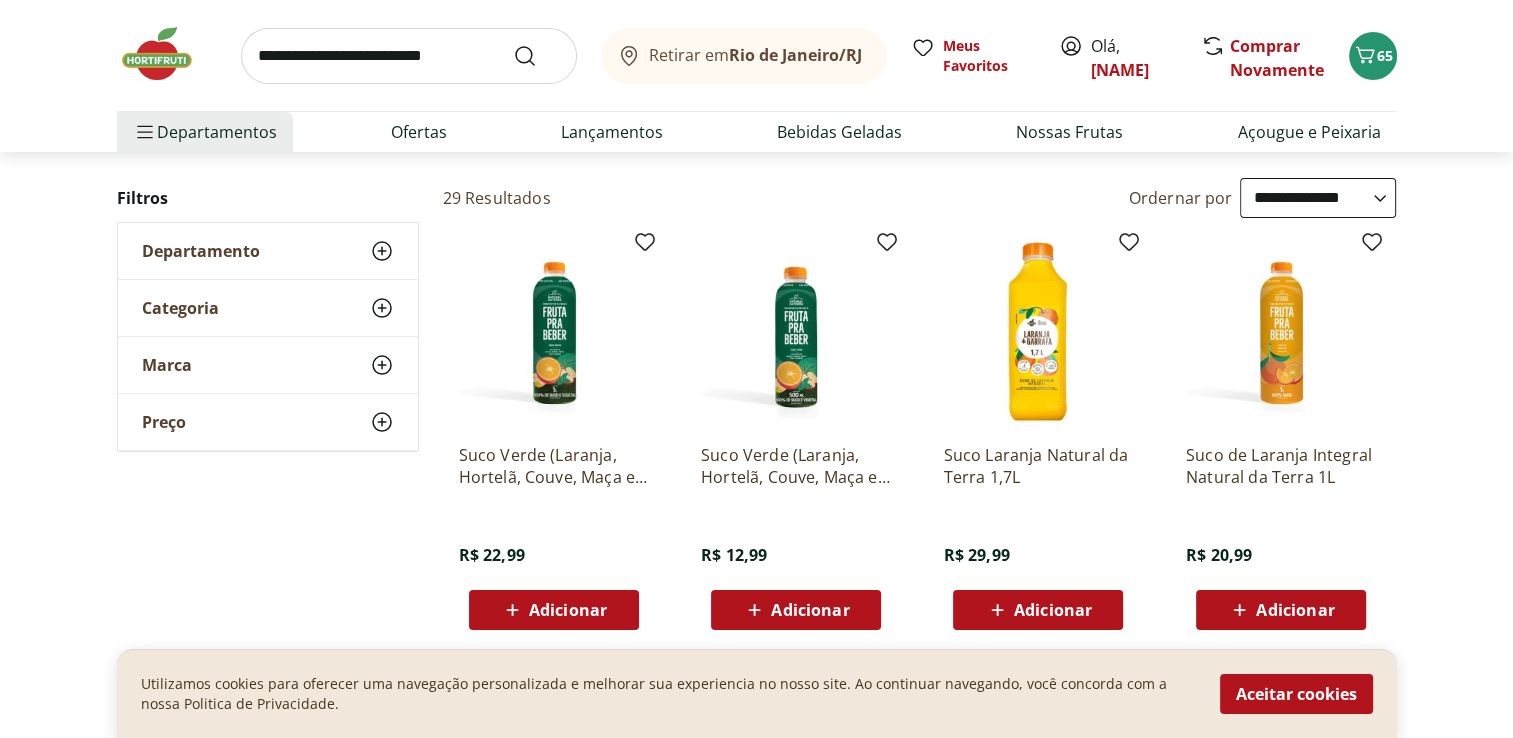 scroll, scrollTop: 242, scrollLeft: 0, axis: vertical 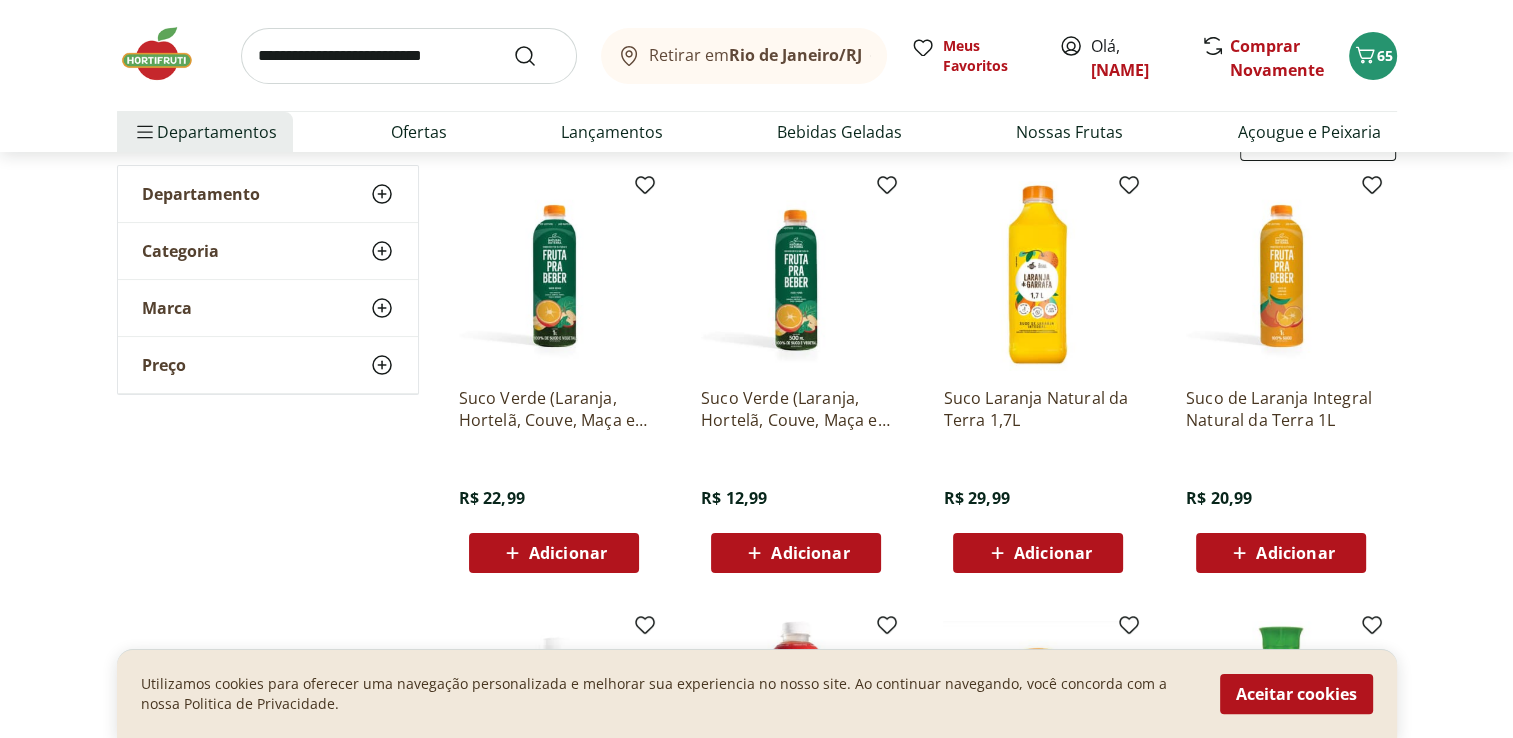 click at bounding box center (409, 56) 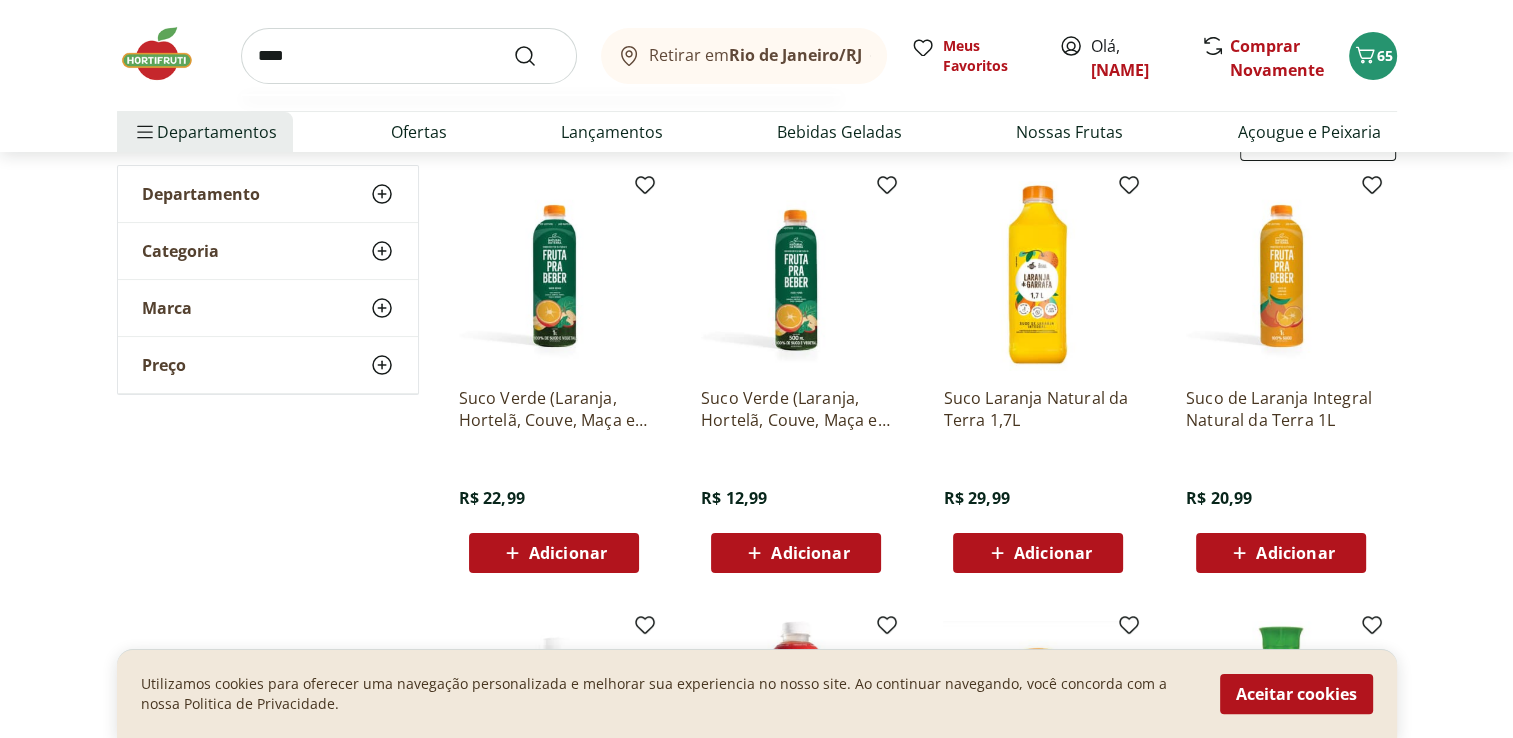 type on "****" 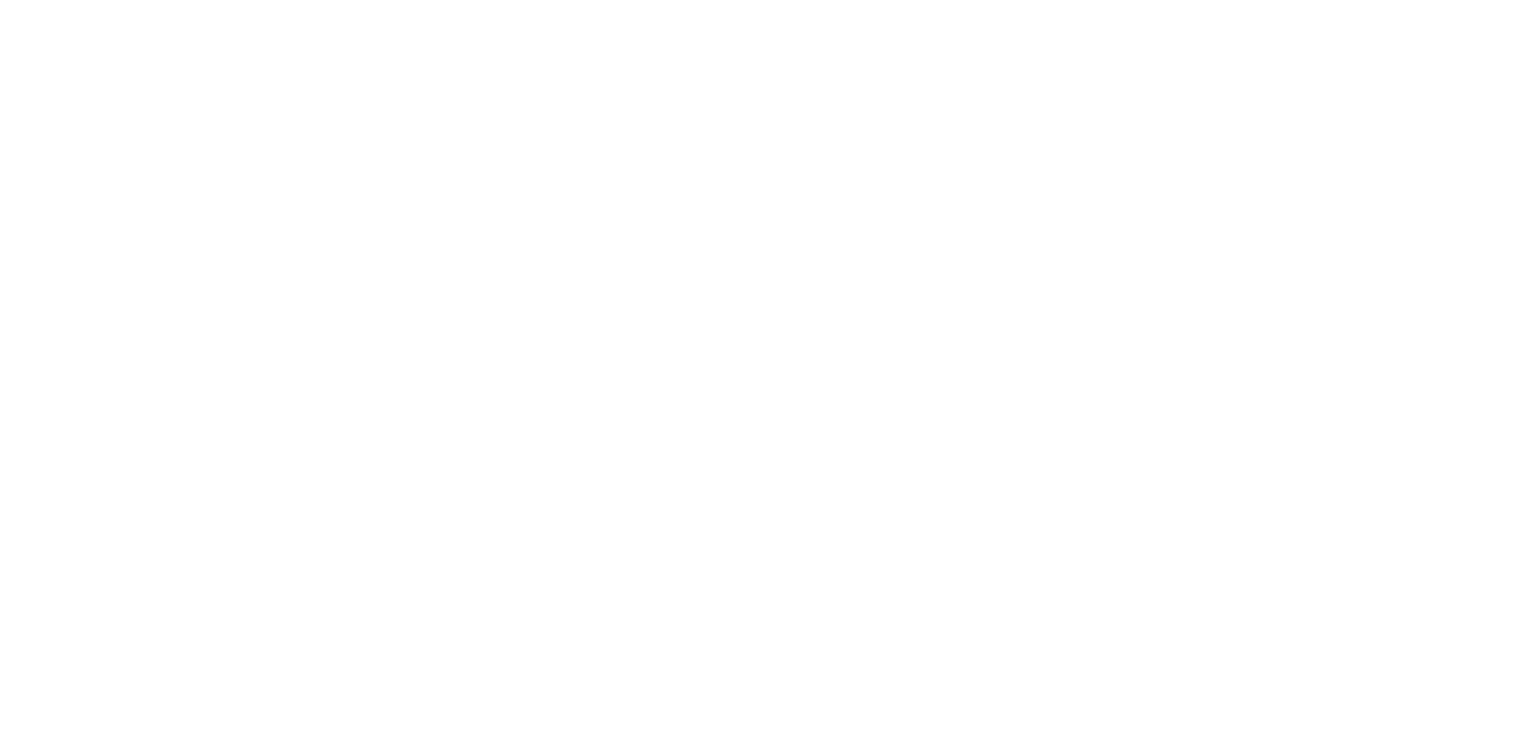 scroll, scrollTop: 0, scrollLeft: 0, axis: both 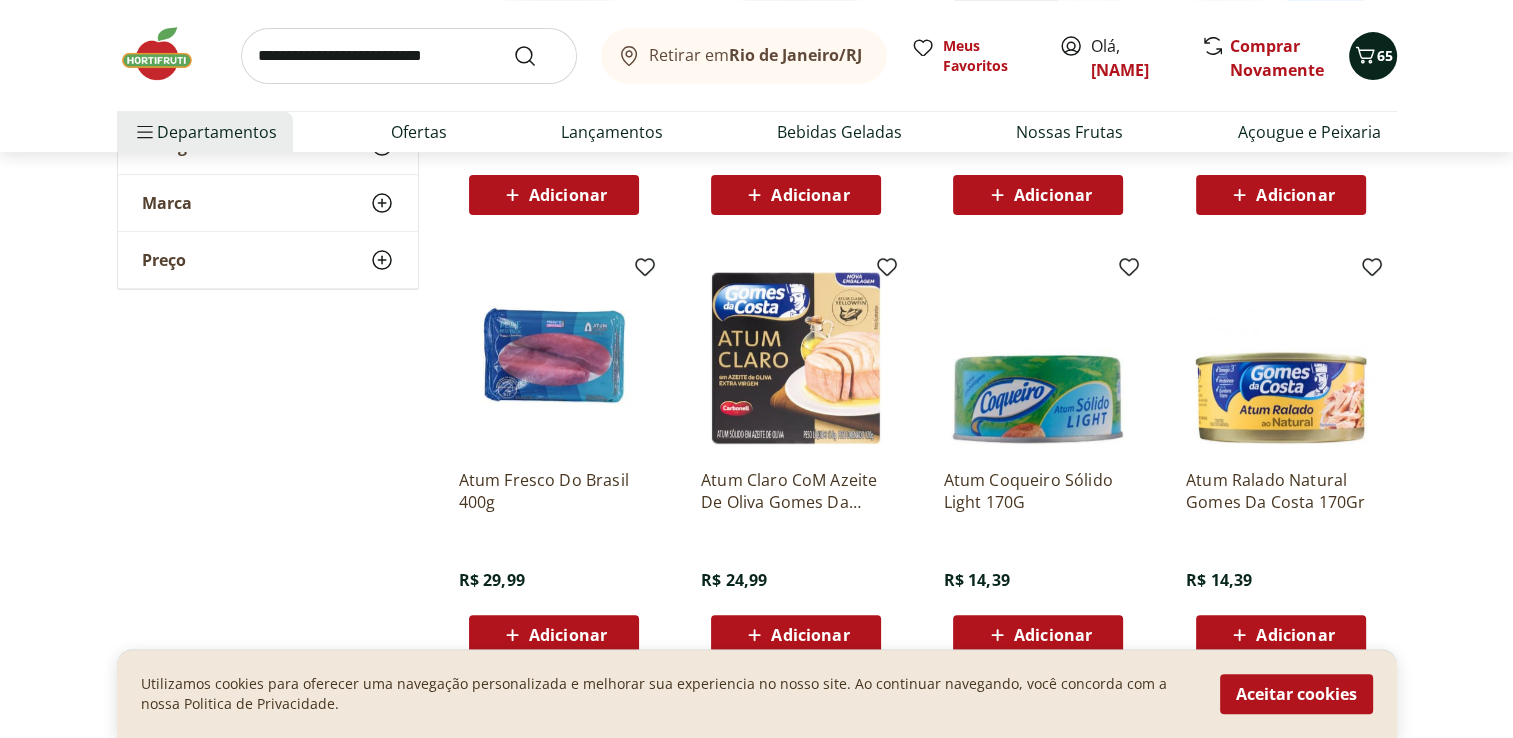 click on "65" at bounding box center (1385, 55) 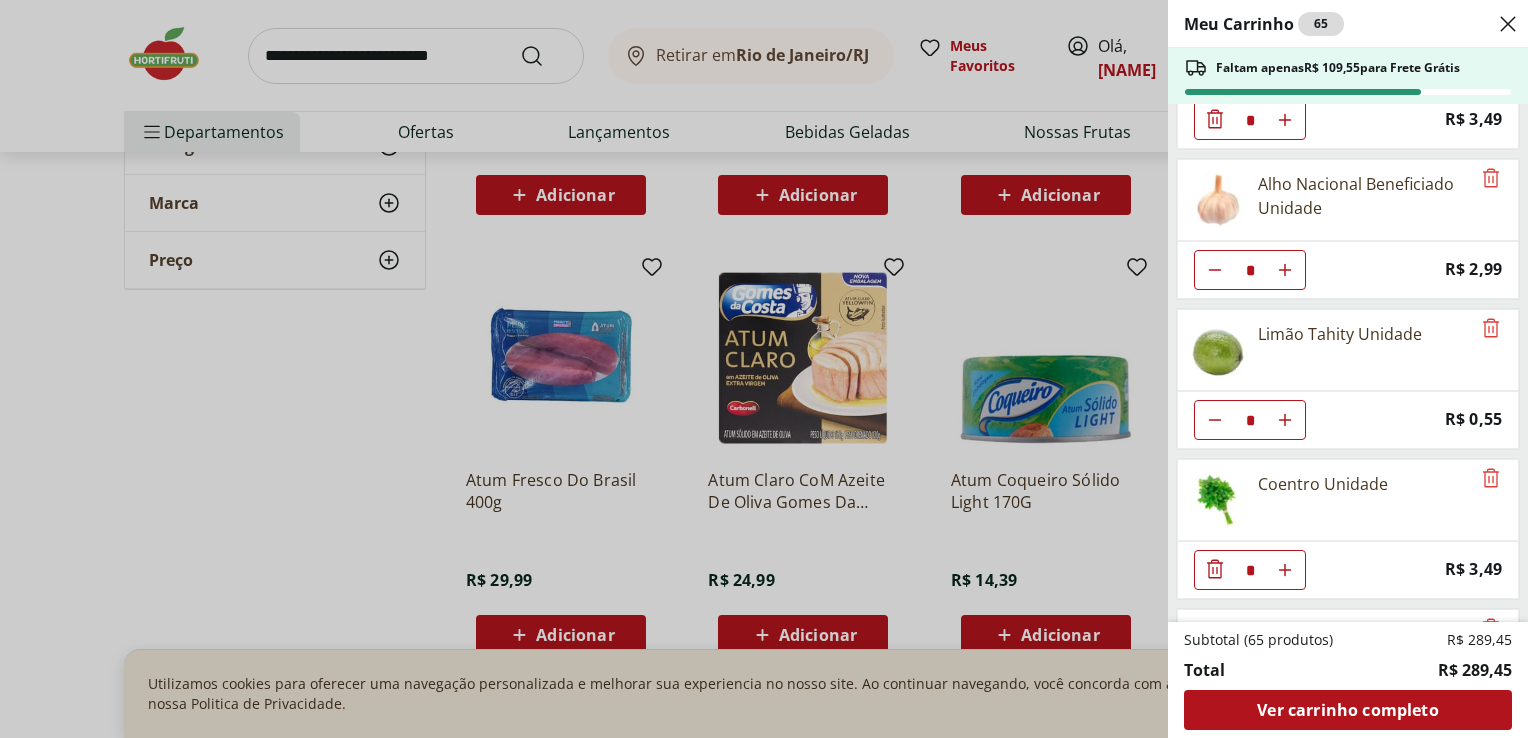 scroll, scrollTop: 900, scrollLeft: 0, axis: vertical 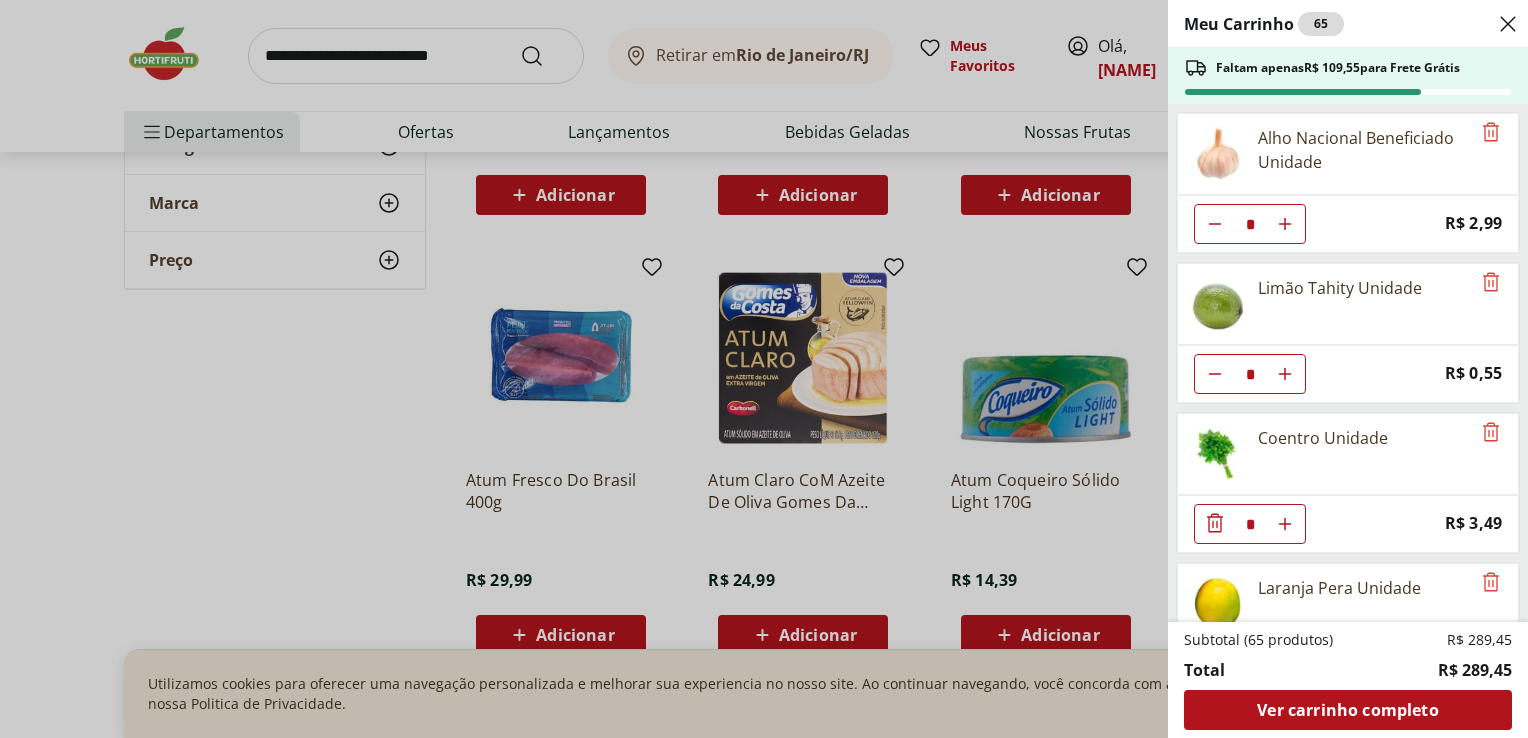 click 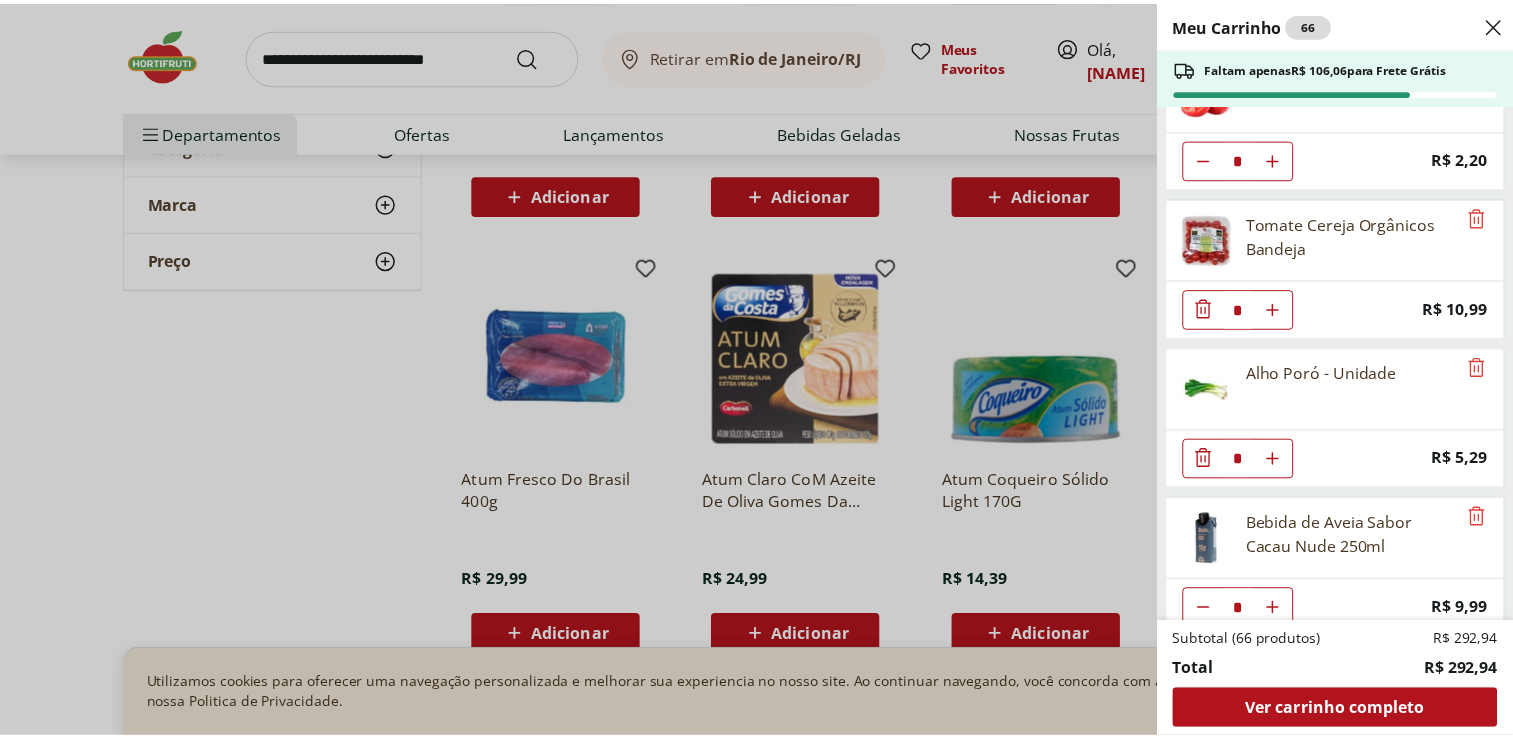scroll, scrollTop: 1900, scrollLeft: 0, axis: vertical 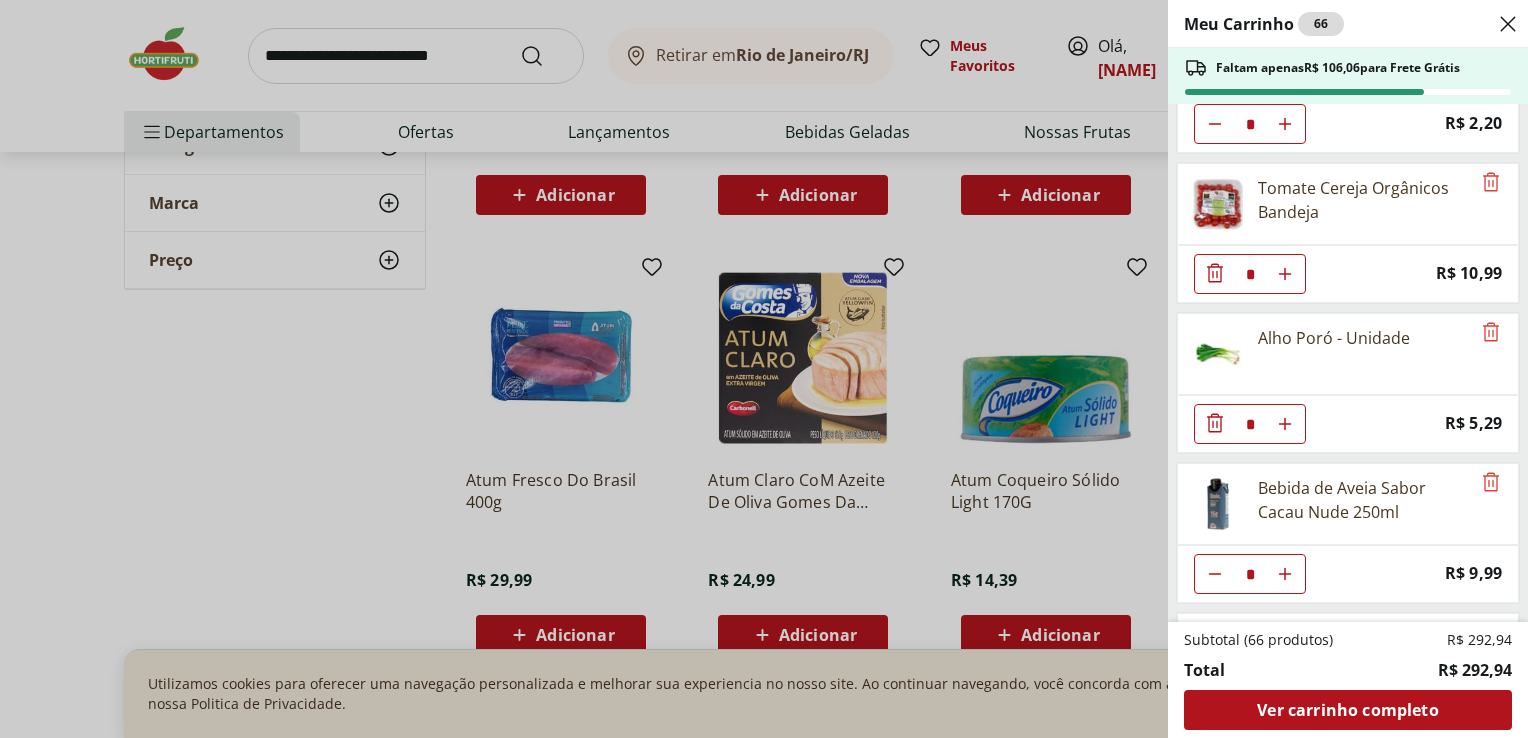 click 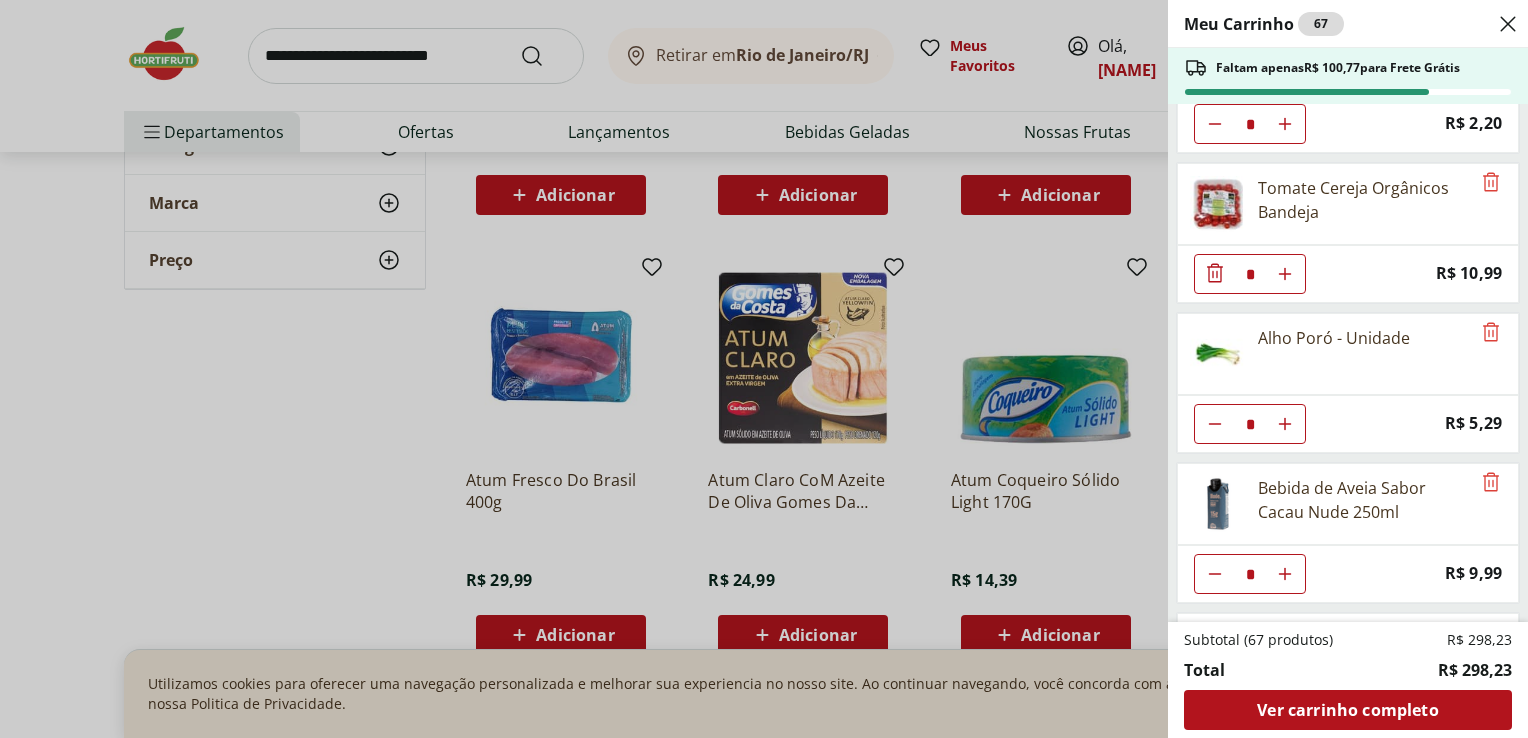 click on "Meu Carrinho 67 Faltam apenas  R$ 100,77  para Frete Grátis Batata Baroa Amarela Unidade * Price: R$ 3,60 Vagem Embalada 300g * Price: R$ 11,49 Cebola Nacional Unidade * Price: R$ 1,12 Pimentão Amarelo Unidade * Price: R$ 5,46 Pimentão Vermelho Unidade * Price: R$ 7,66 Cebolinha Unidade * Price: R$ 3,49 Alho Nacional Beneficiado Unidade * Price: R$ 2,99 Limão Tahity Unidade * Price: R$ 0,55 Coentro Unidade * Price: R$ 3,49 Laranja Pera Unidade * Price: R$ 2,00 Filé de Peito de Frango Resfriado * Price: R$ 10,40 Leite de Coco Tradicional Brascoco 200ml * Price: R$ 3,79 Tomate Unidade * Price: R$ 2,20 Tomate Cereja Orgânicos Bandeja * Price: R$ 10,99 Alho Poró - Unidade * Price: R$ 5,29 Bebida de Aveia Sabor Cacau Nude 250ml * Price: R$ 9,99 Banana Prata Orgânica * Price: R$ 14,39 Biscoito Club Social Integral 144g * Price: R$ 6,49 Alface Americana Unidade * Price: R$ 3,99 Mamão Papaia Unidade * Price: R$ 5,52 Subtotal (67 produtos) R$ 298,23 Total R$ 298,23 Ver carrinho completo" at bounding box center (764, 369) 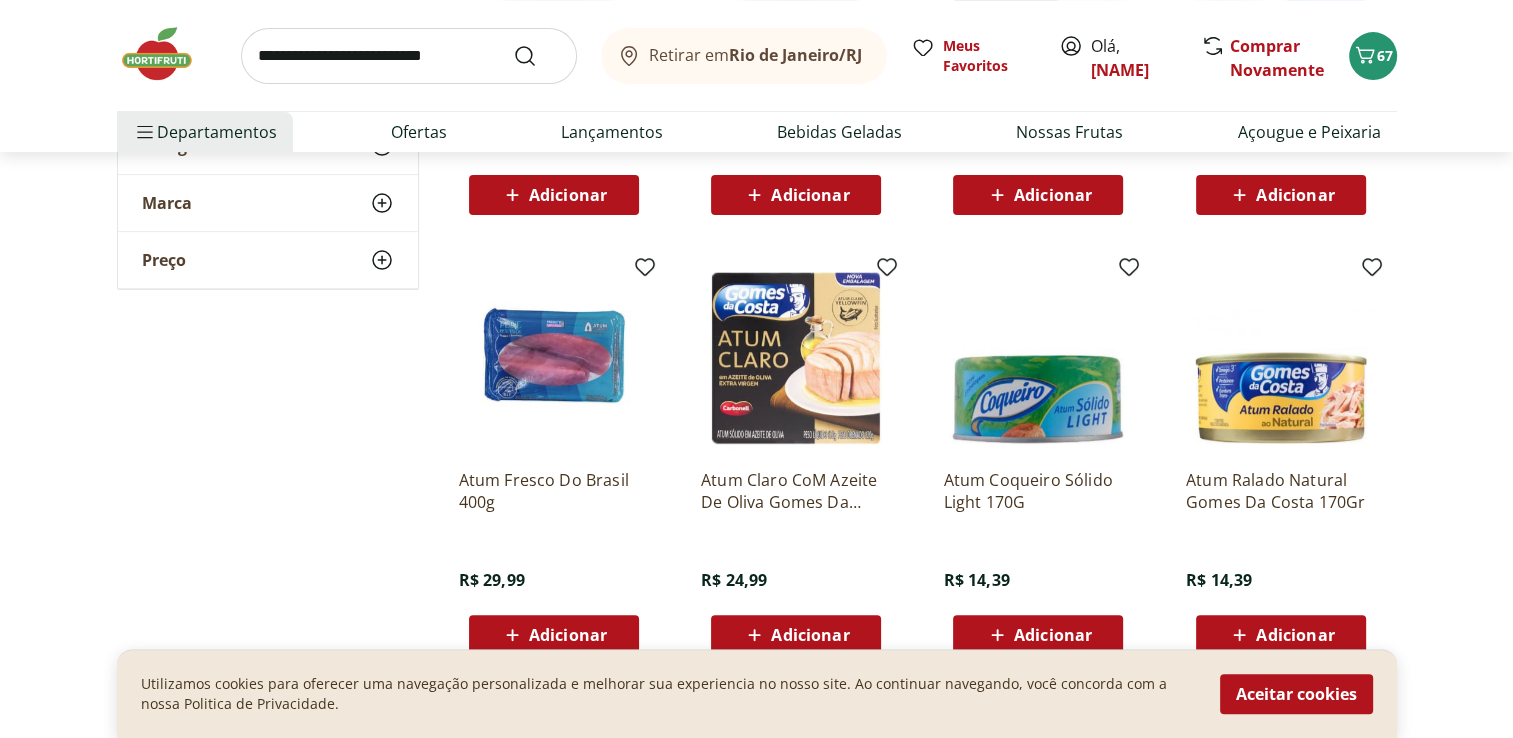 click at bounding box center [409, 56] 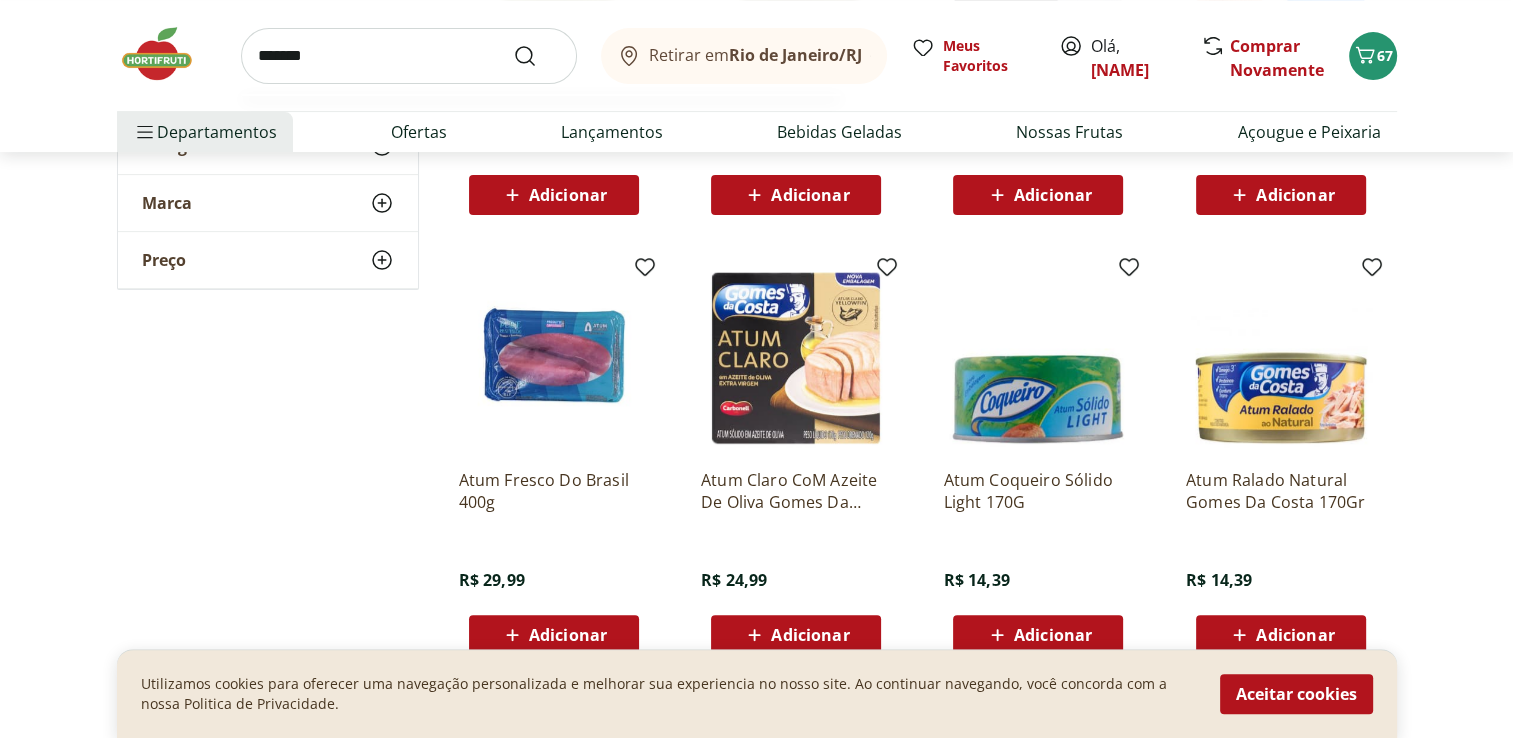 type on "*******" 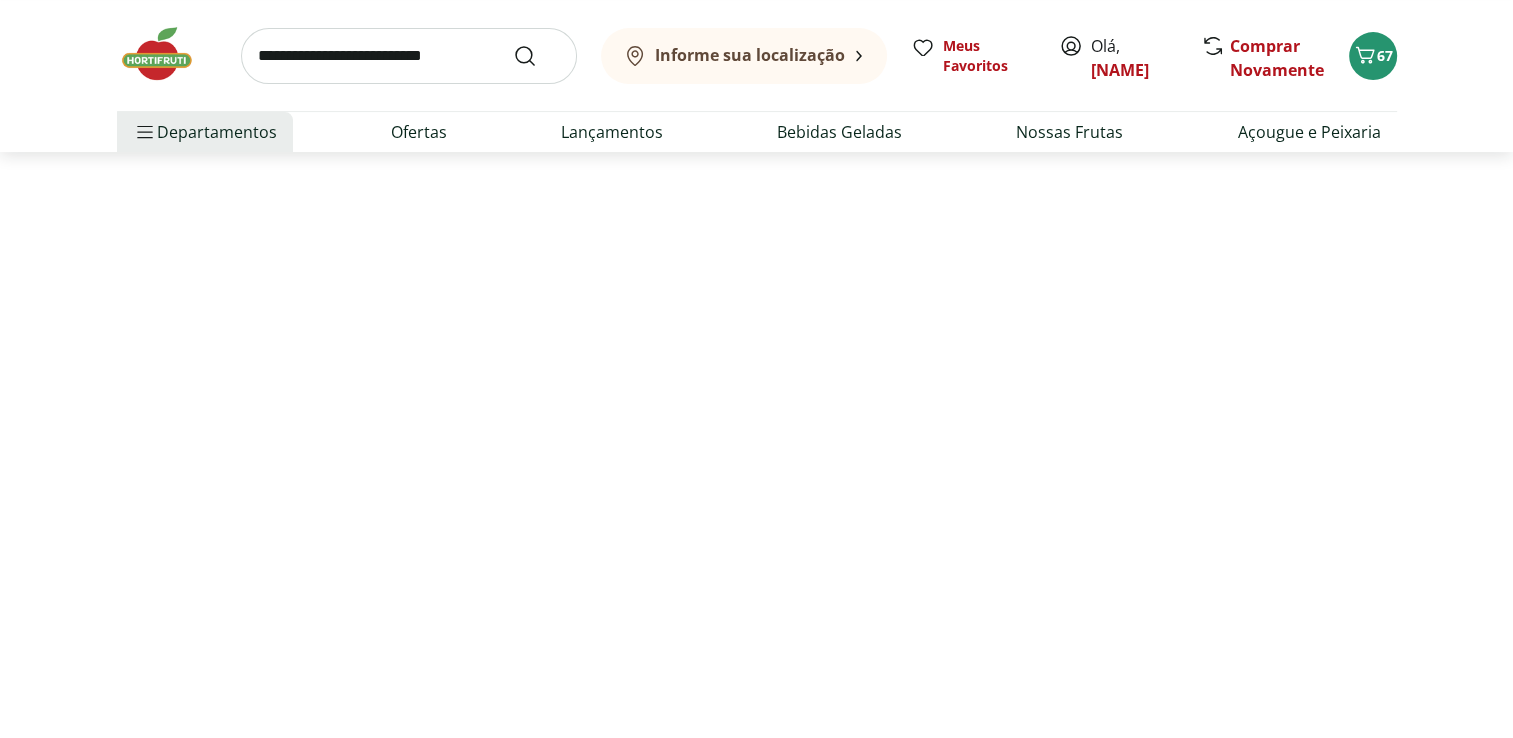 scroll, scrollTop: 0, scrollLeft: 0, axis: both 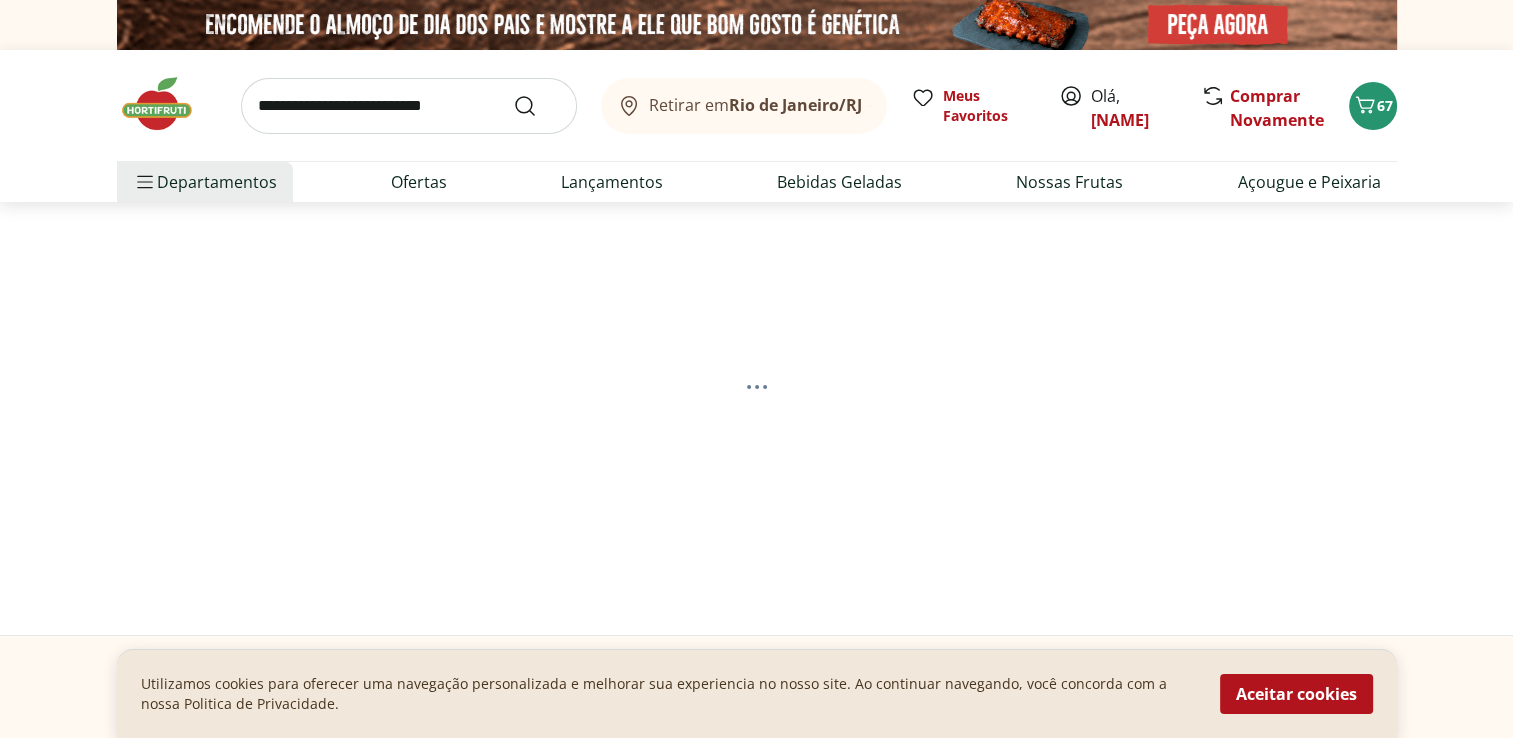 select on "**********" 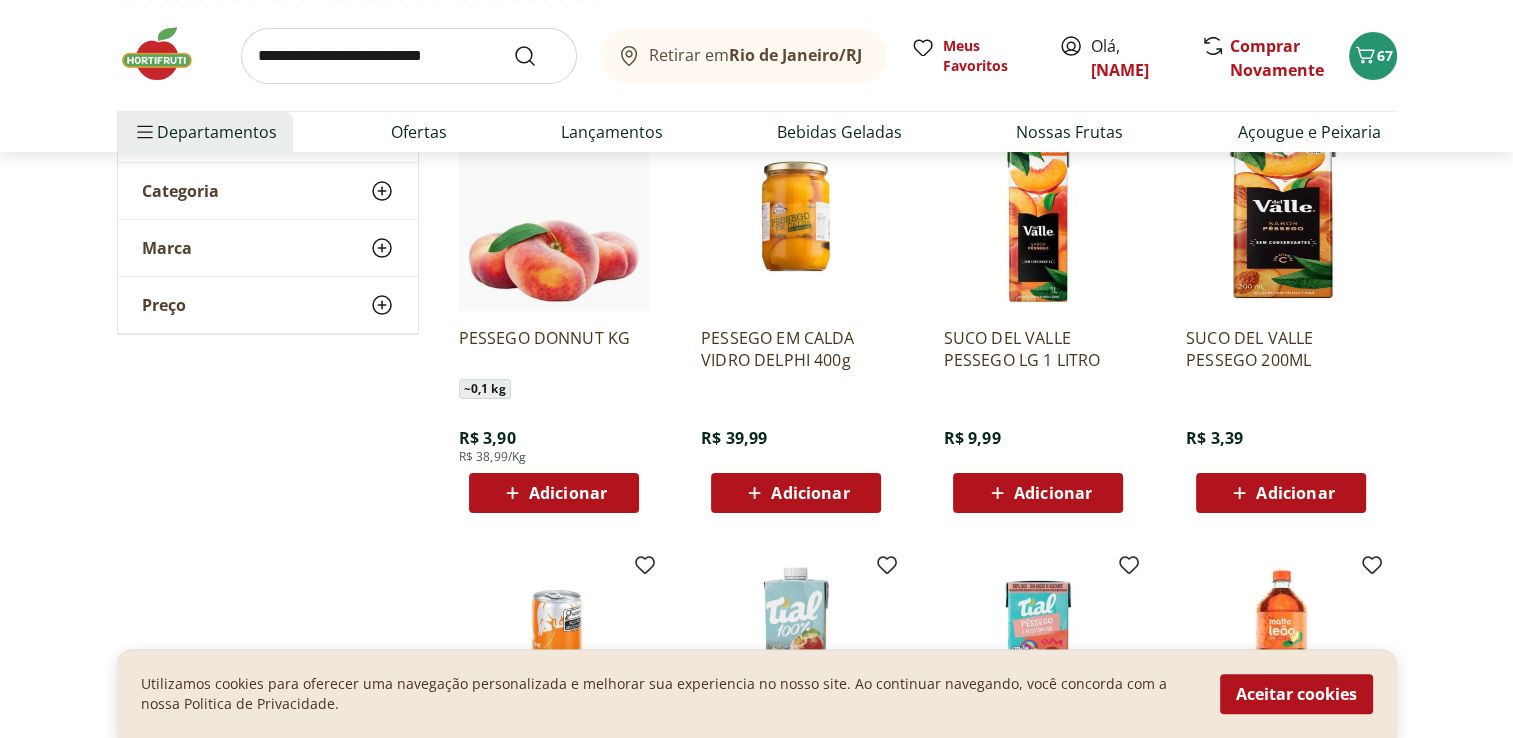 scroll, scrollTop: 300, scrollLeft: 0, axis: vertical 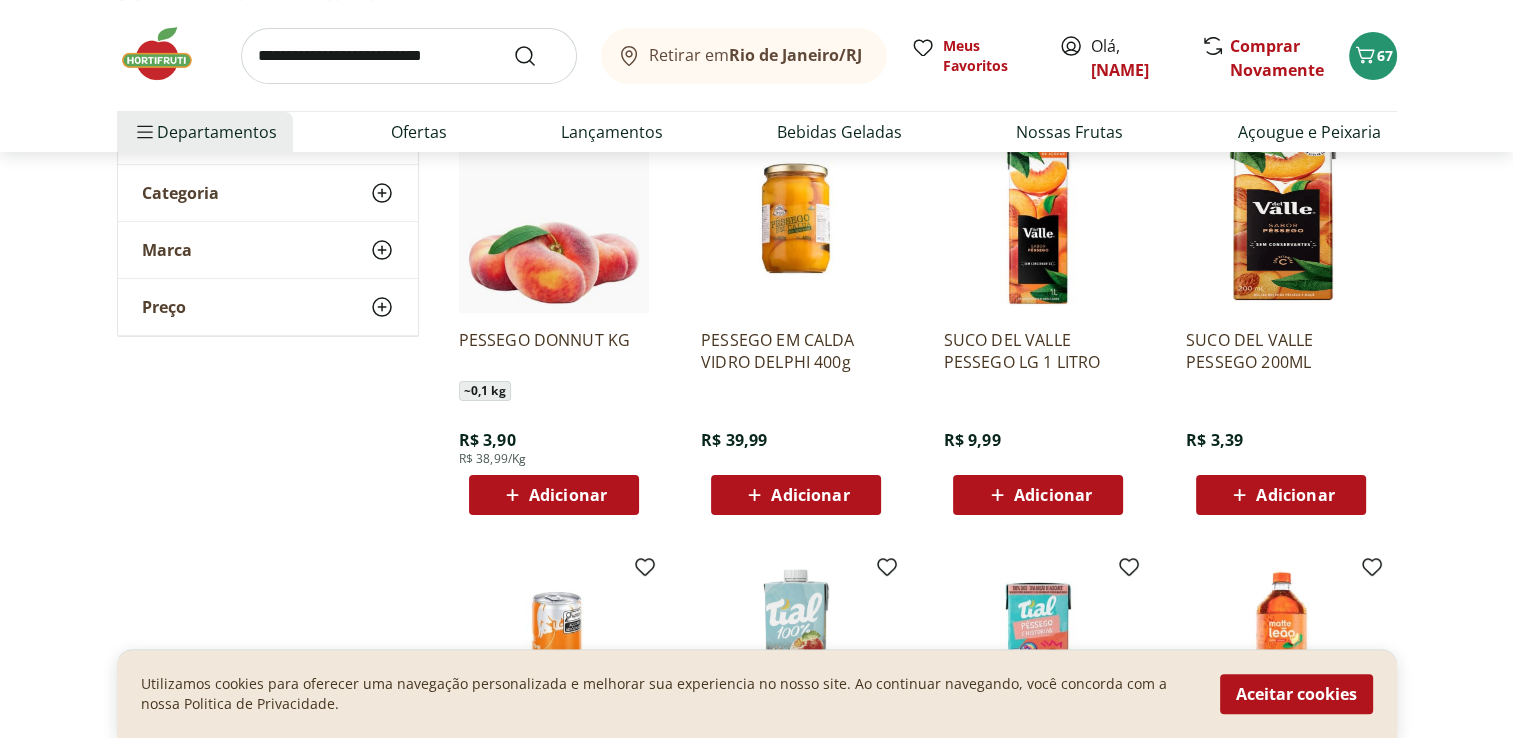 click at bounding box center (409, 56) 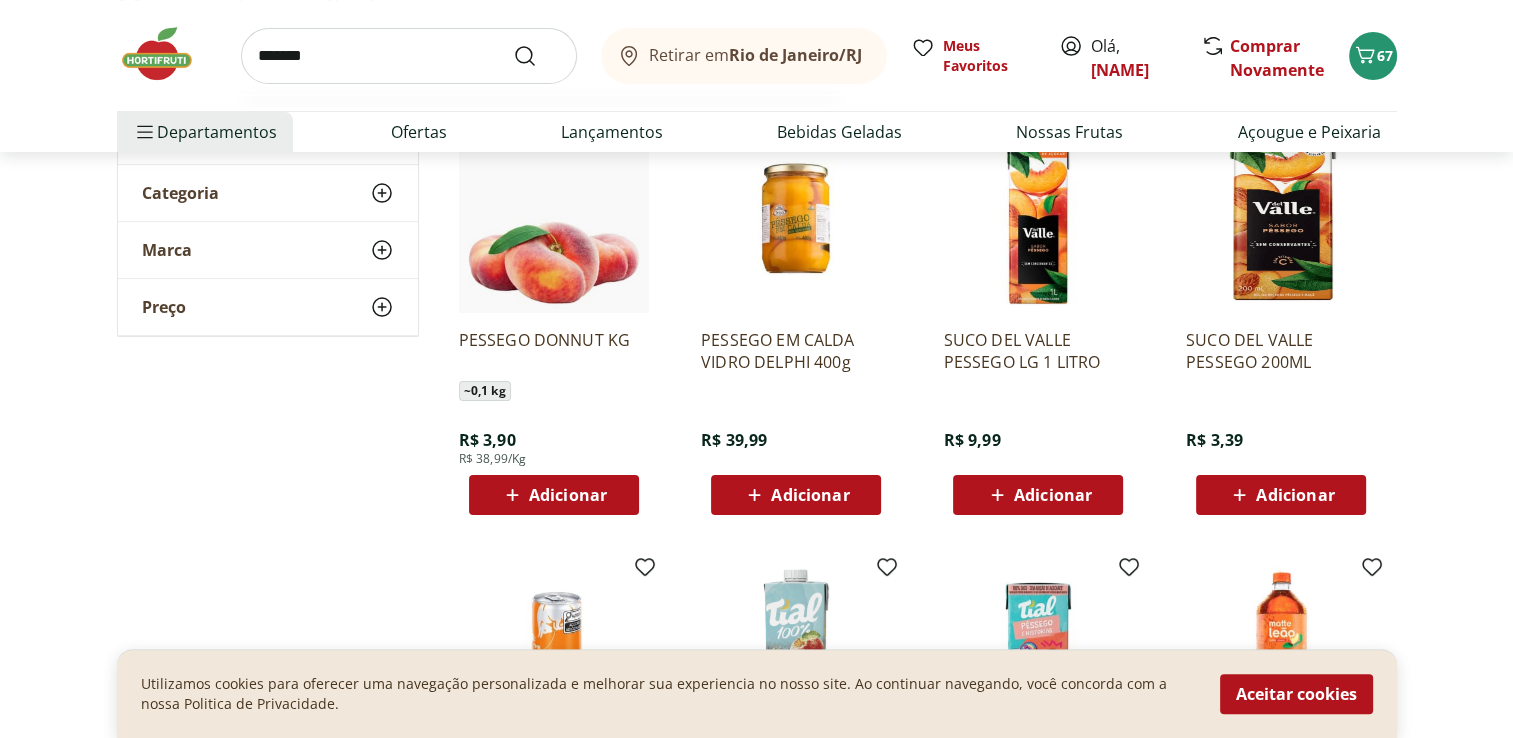type on "*******" 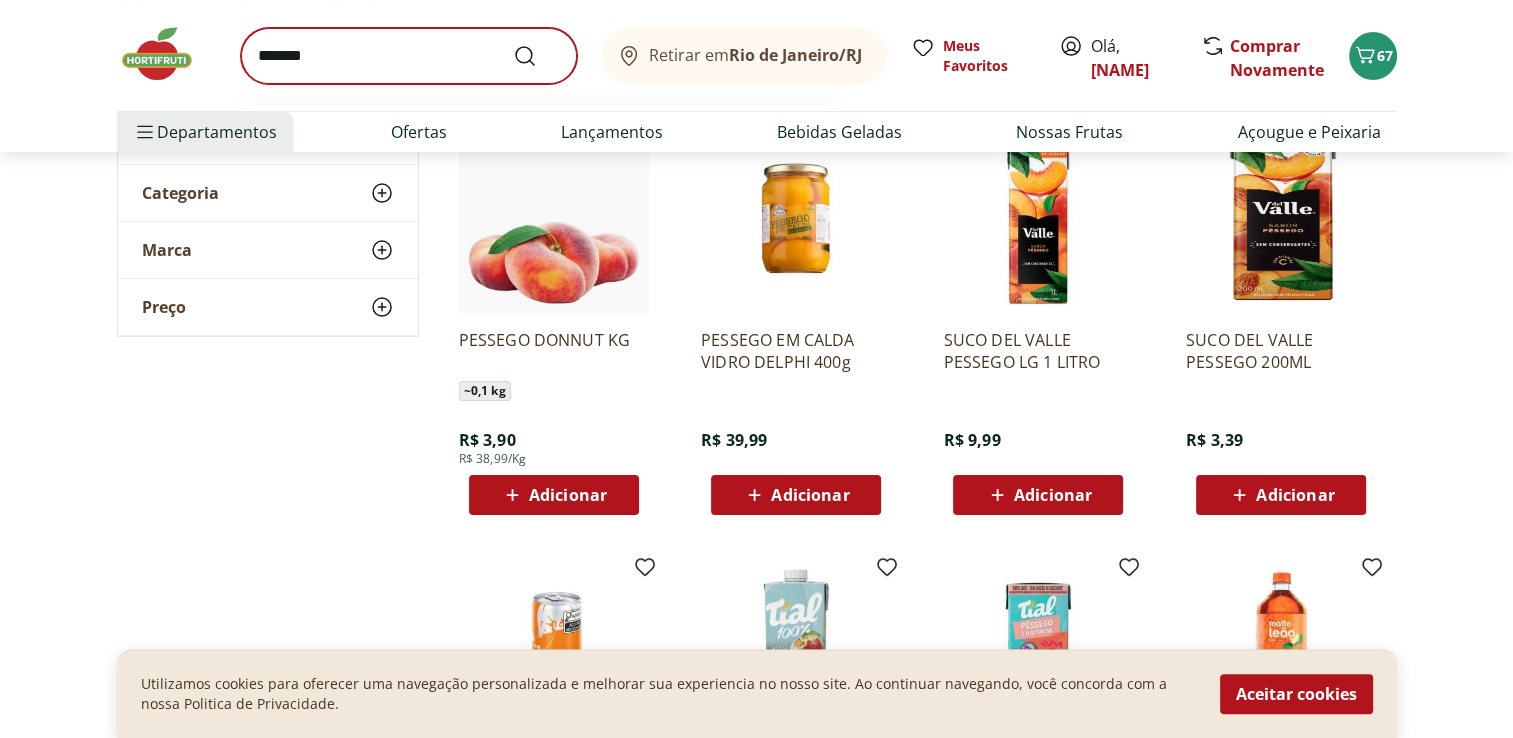scroll, scrollTop: 0, scrollLeft: 0, axis: both 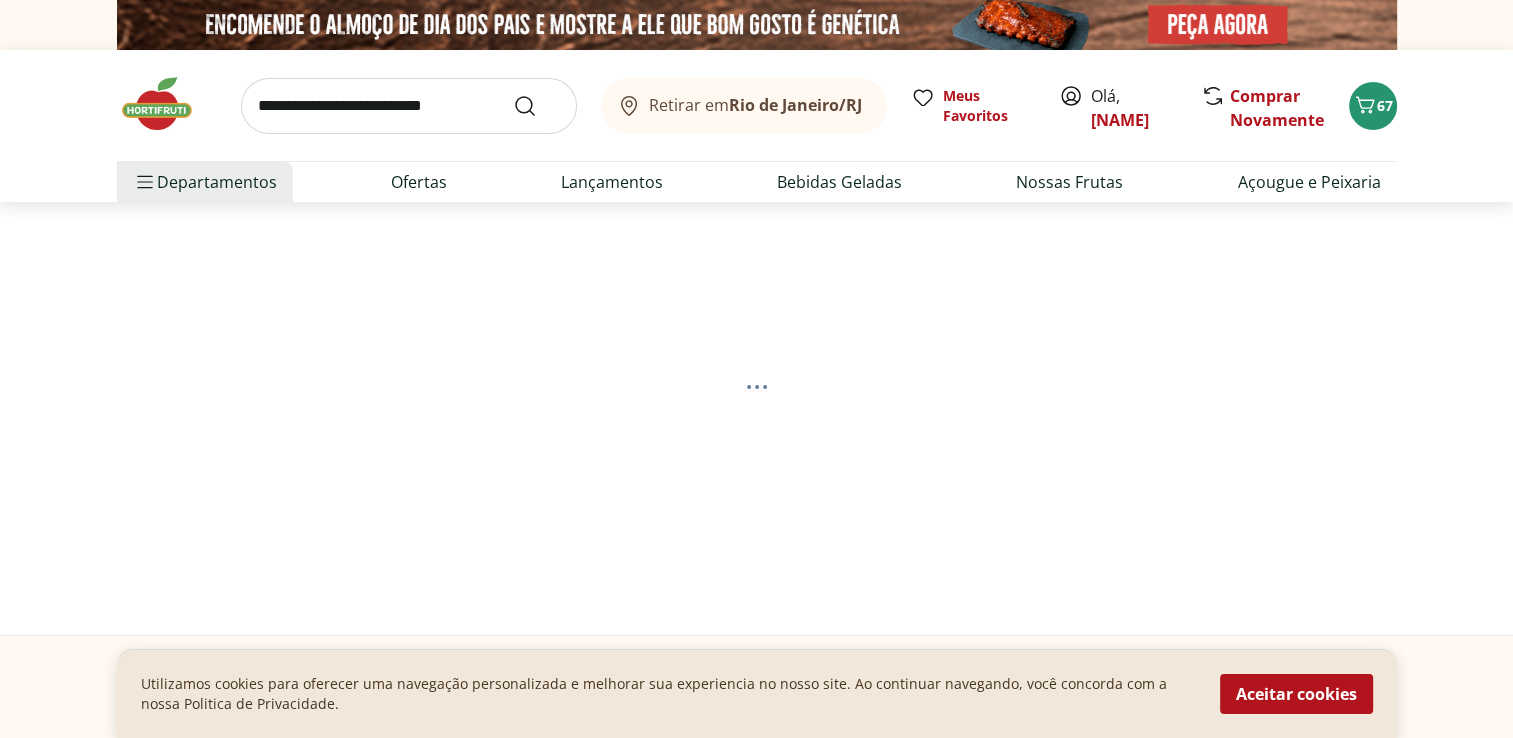 select on "**********" 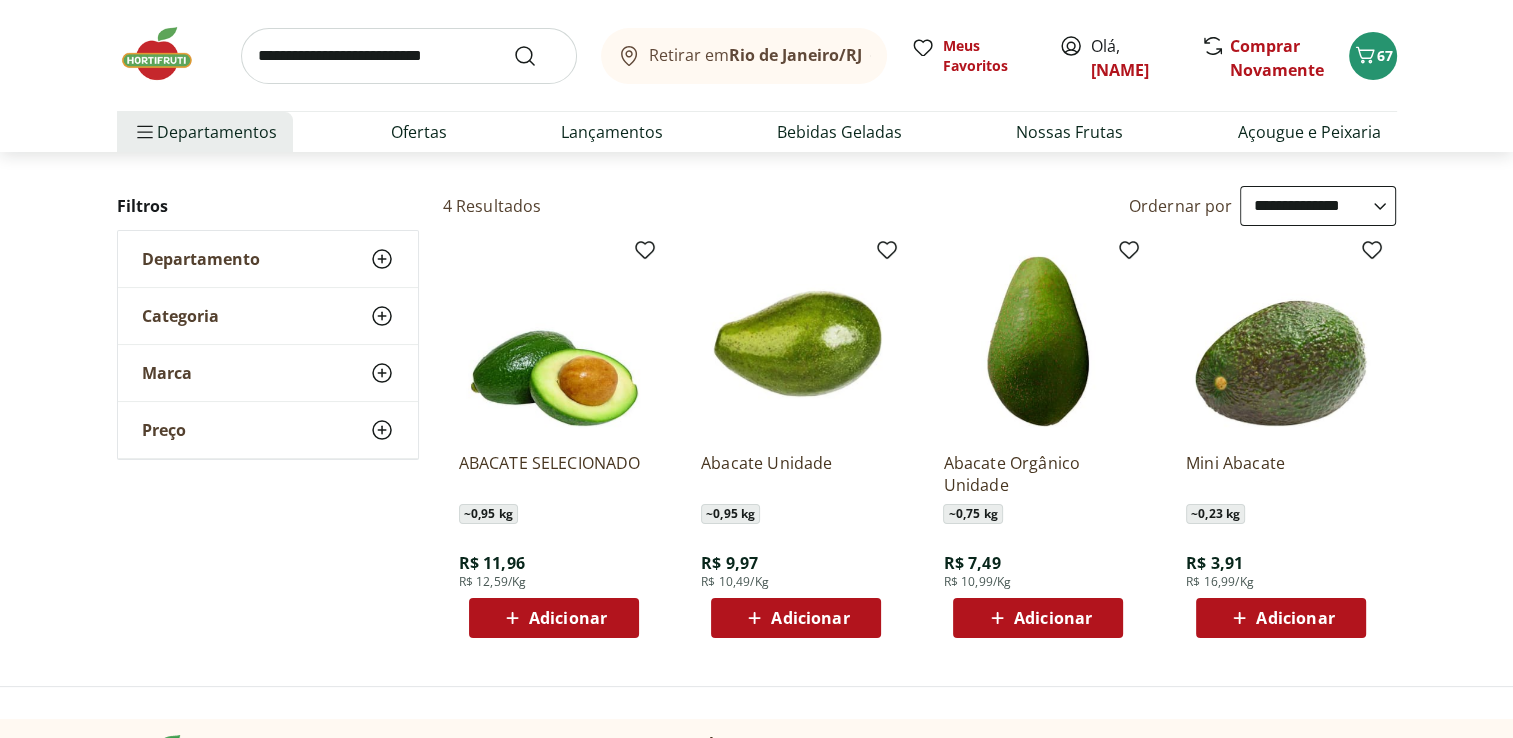 scroll, scrollTop: 200, scrollLeft: 0, axis: vertical 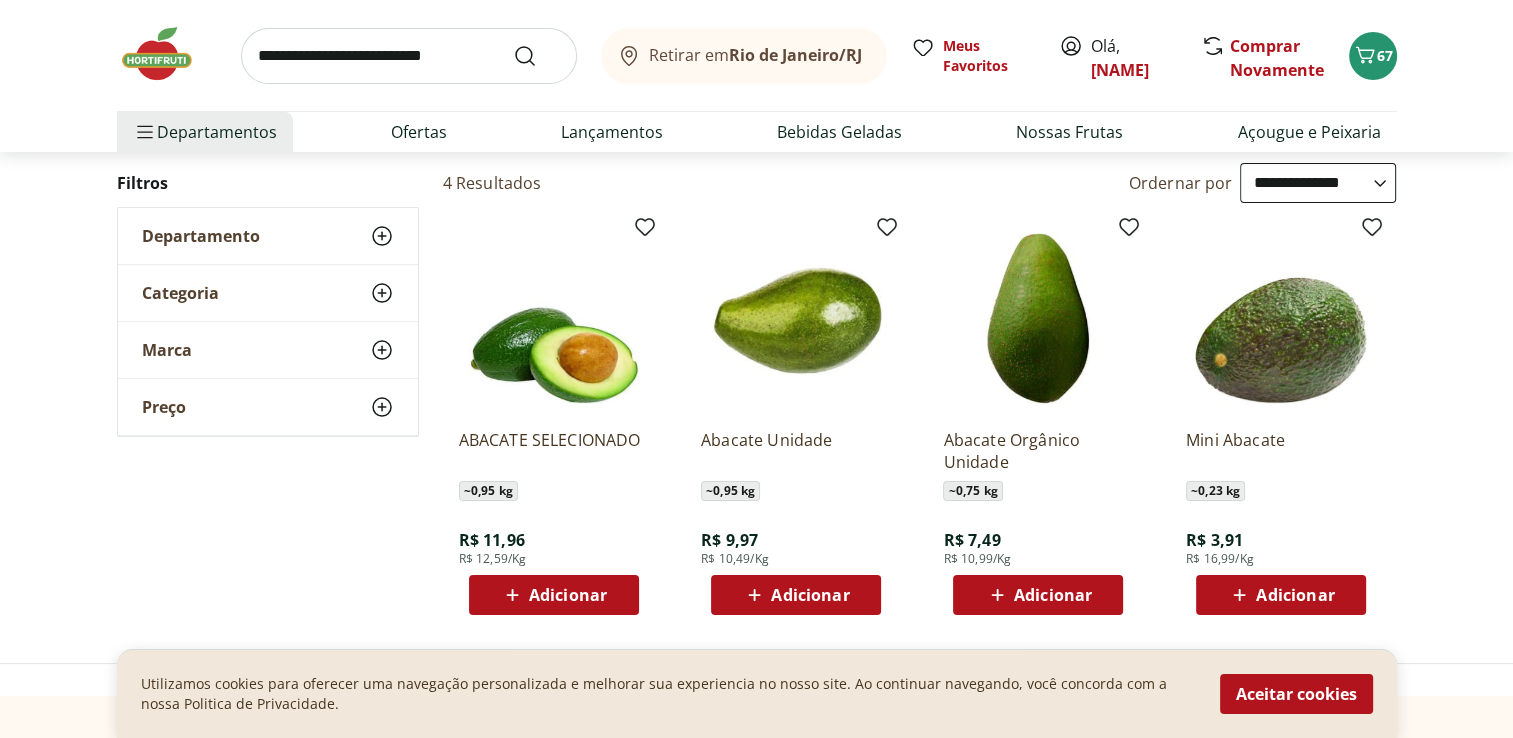 click on "Adicionar" at bounding box center (810, 595) 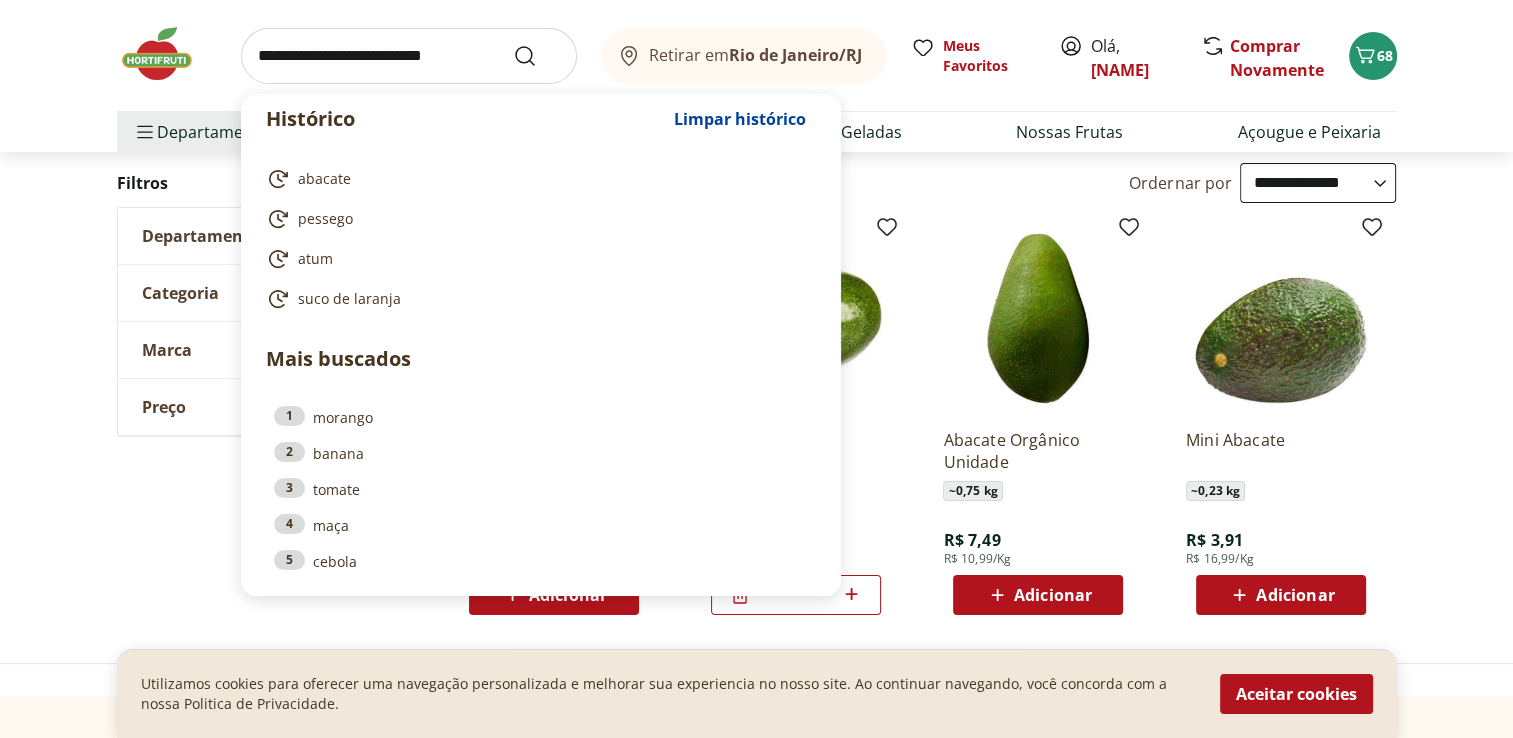 click at bounding box center (409, 56) 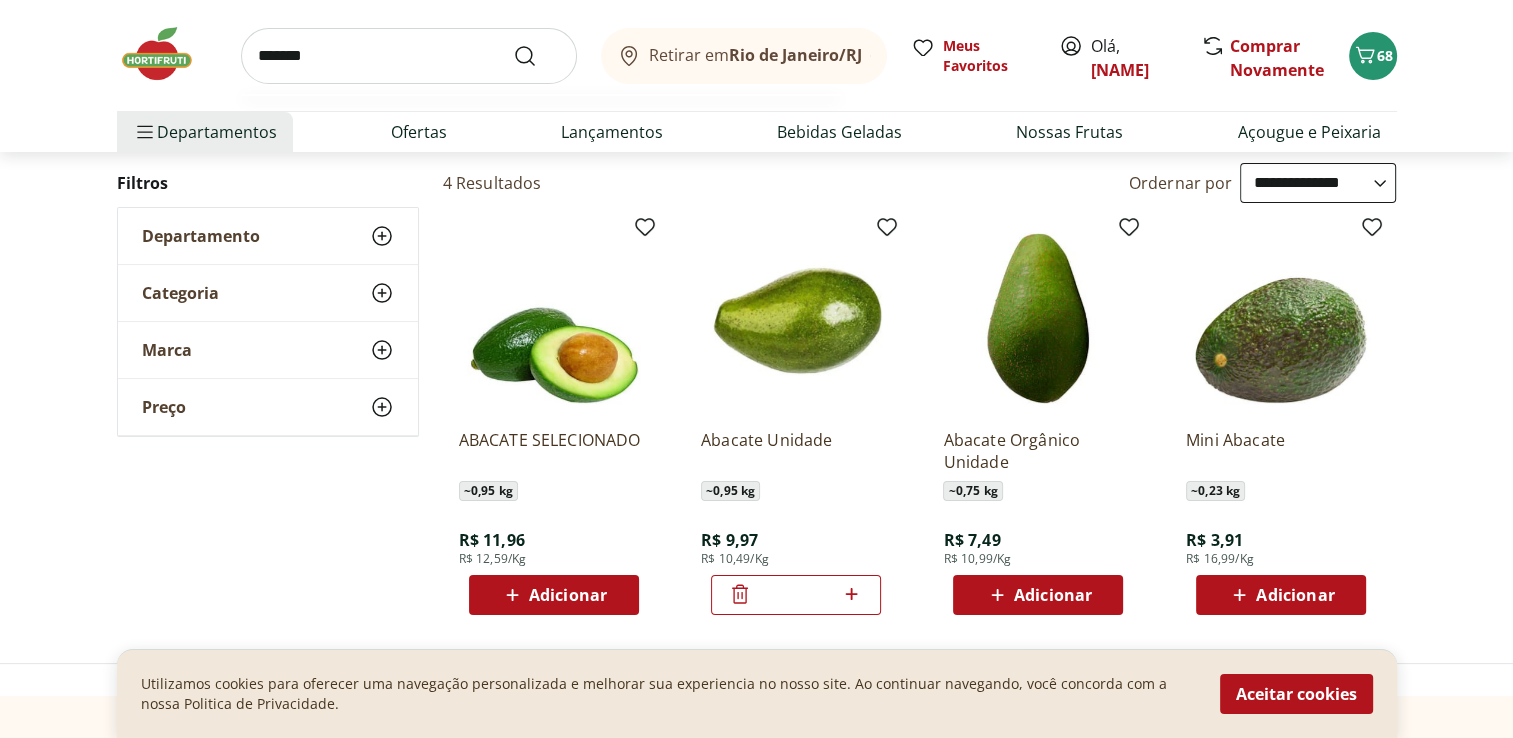 type on "*******" 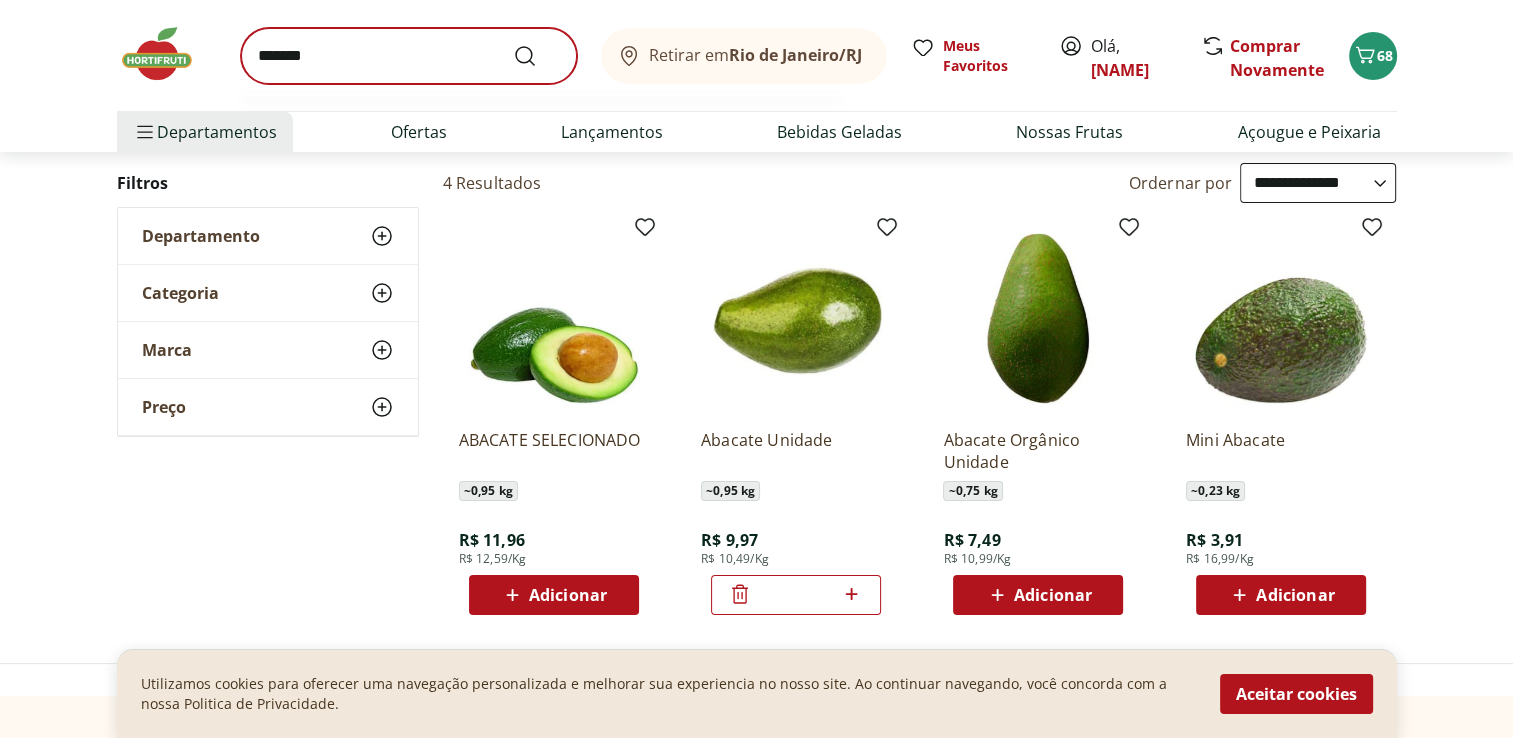scroll, scrollTop: 0, scrollLeft: 0, axis: both 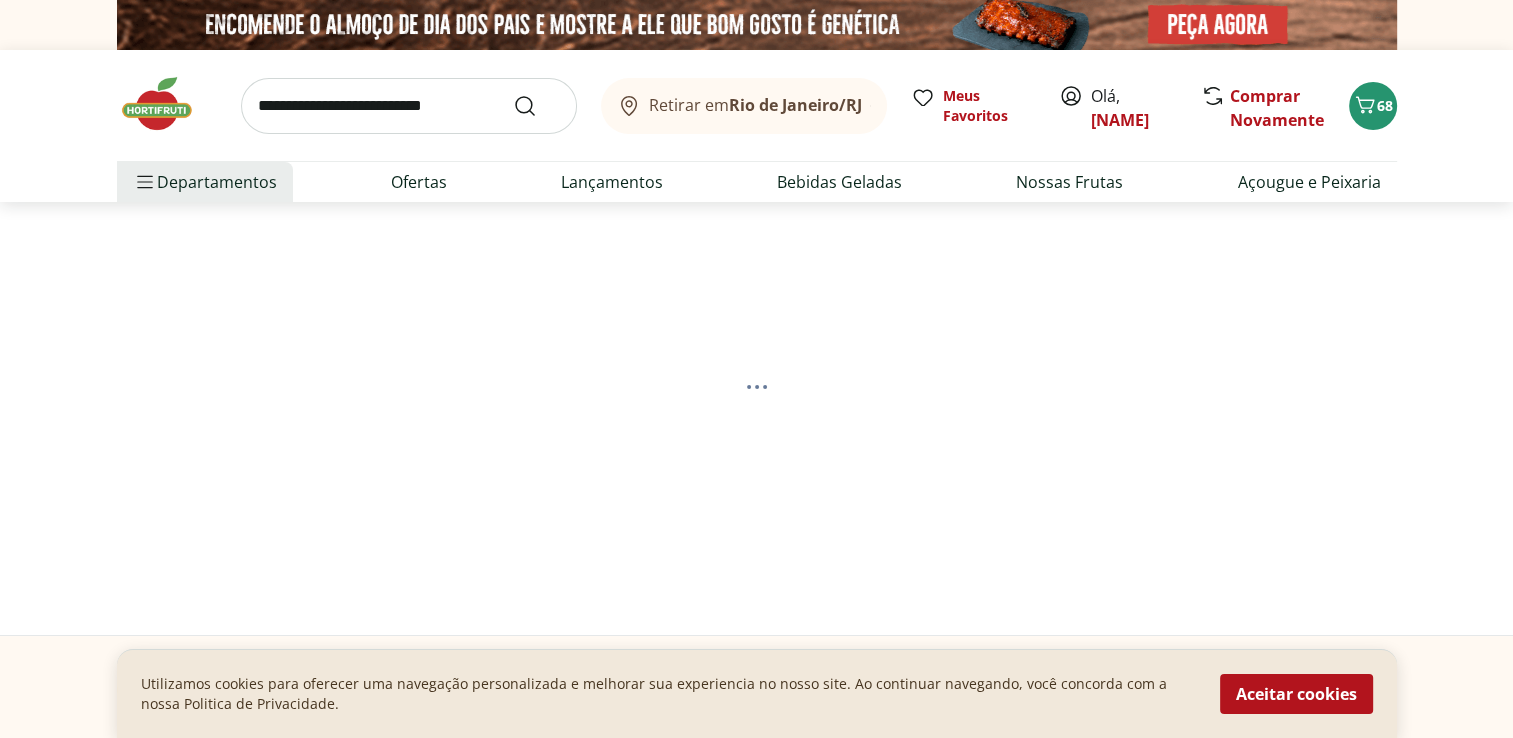 select on "**********" 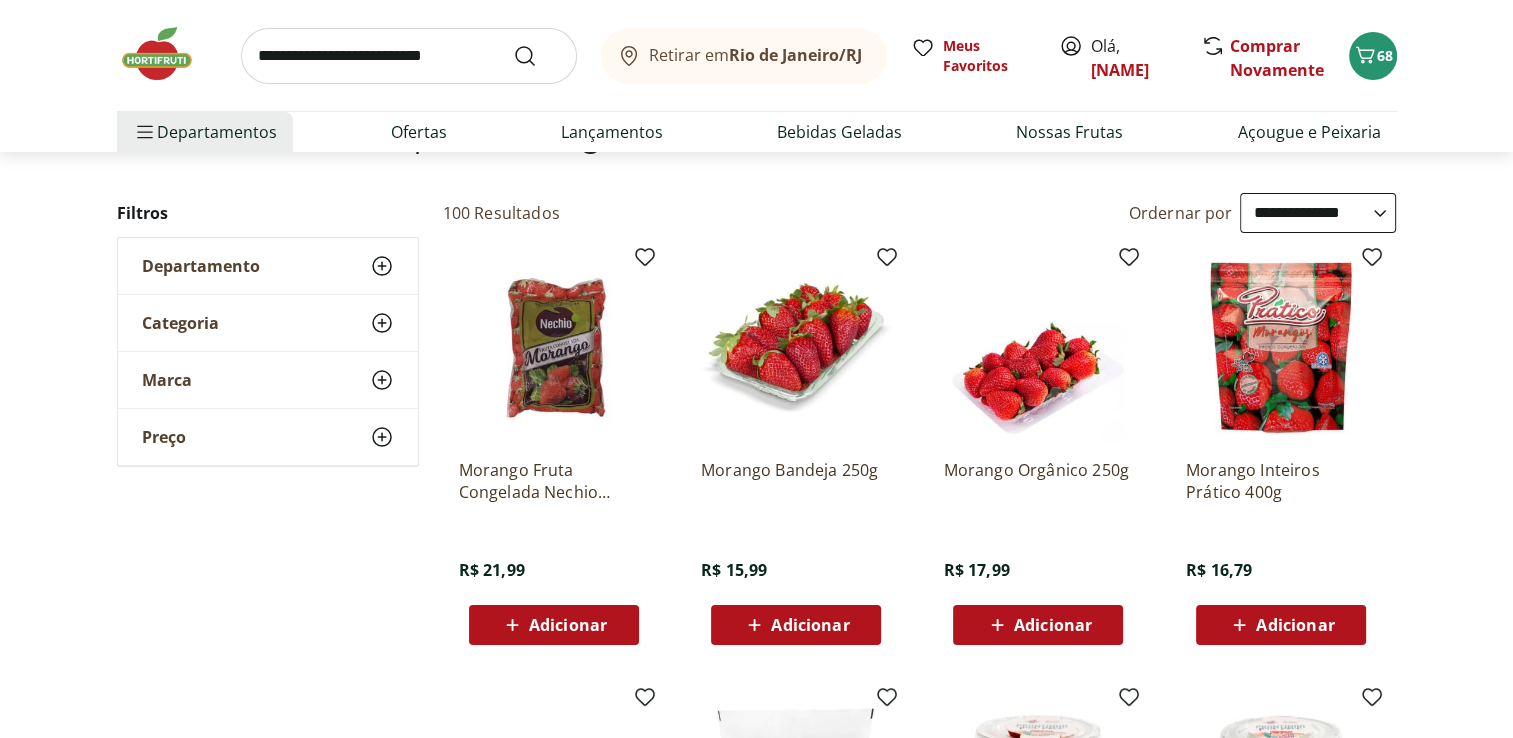 scroll, scrollTop: 200, scrollLeft: 0, axis: vertical 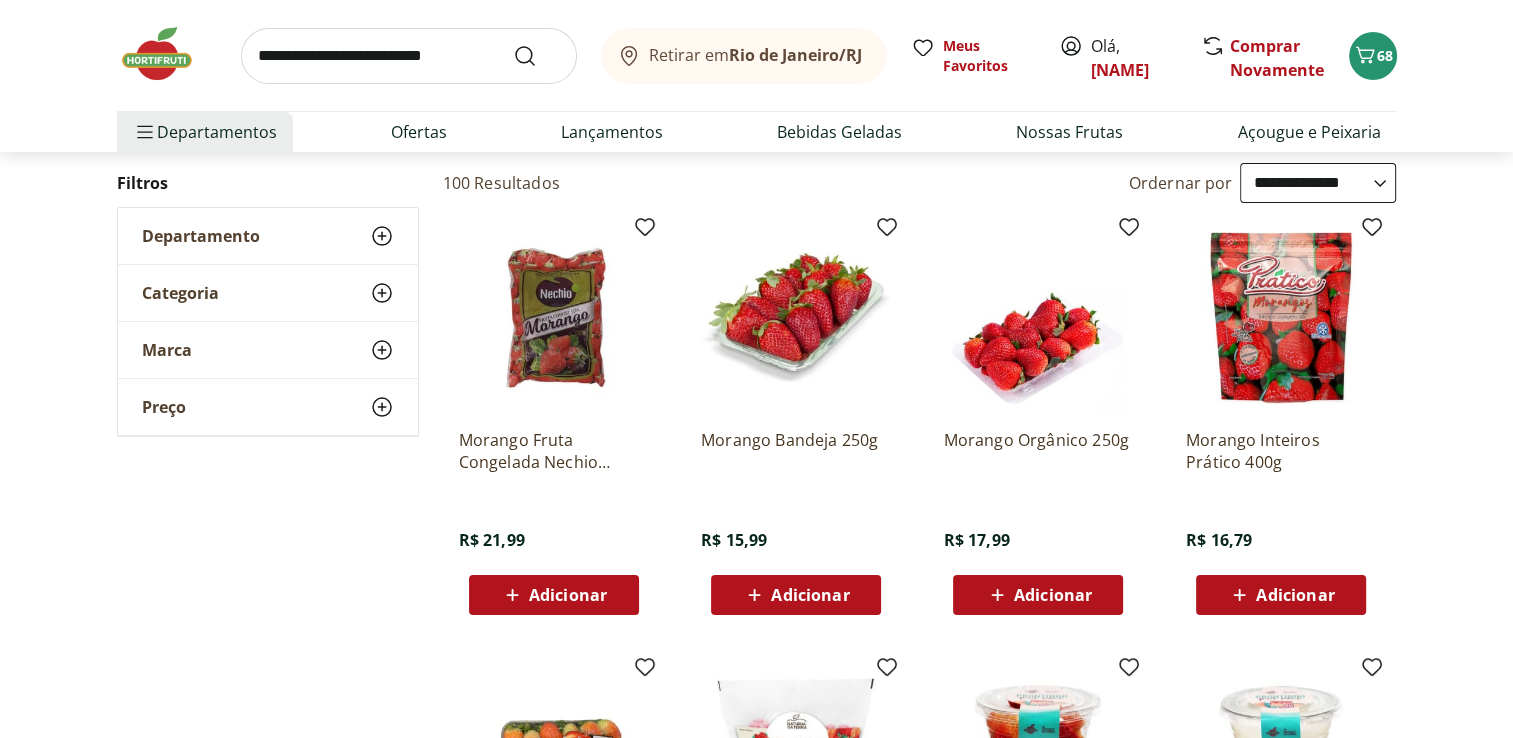 click on "Adicionar" at bounding box center [1038, 595] 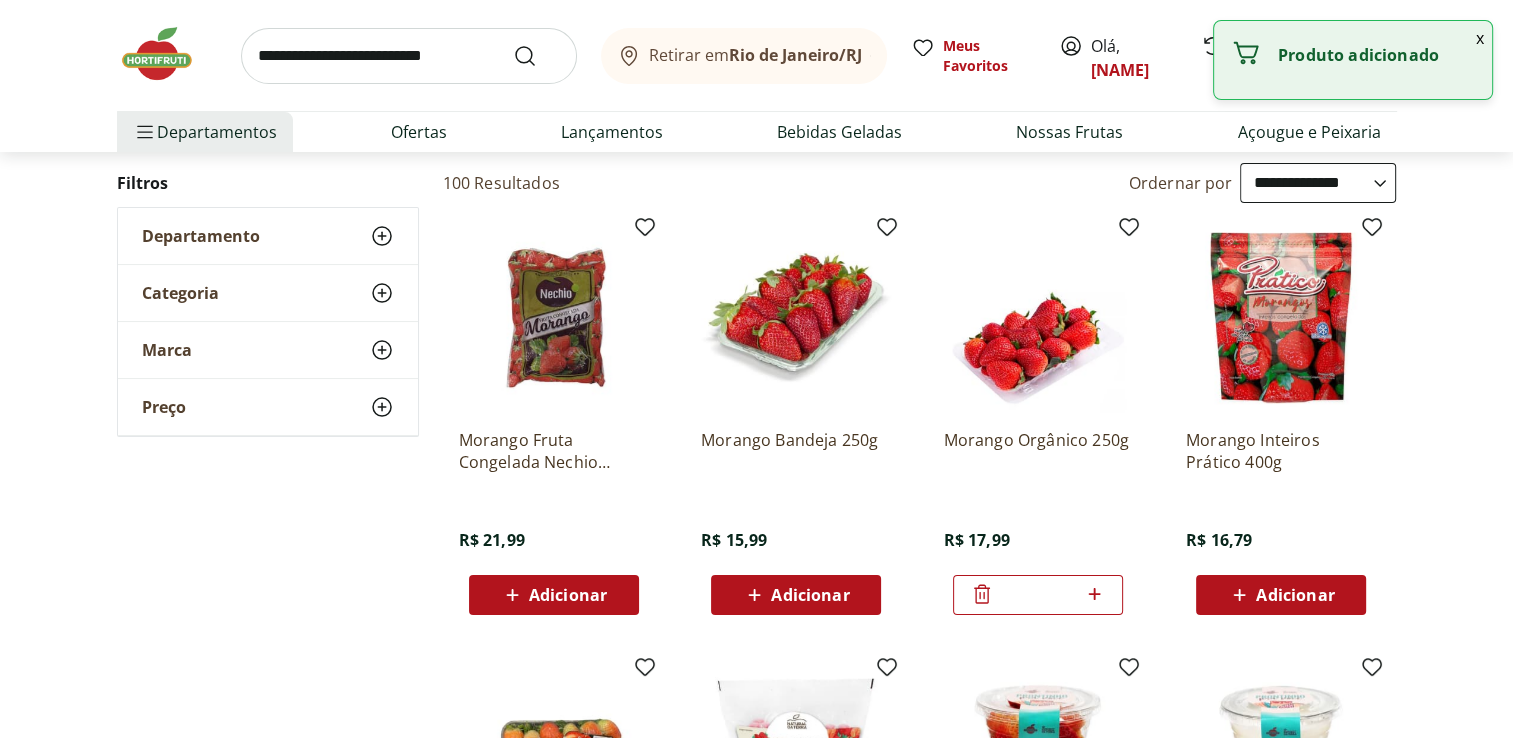 click 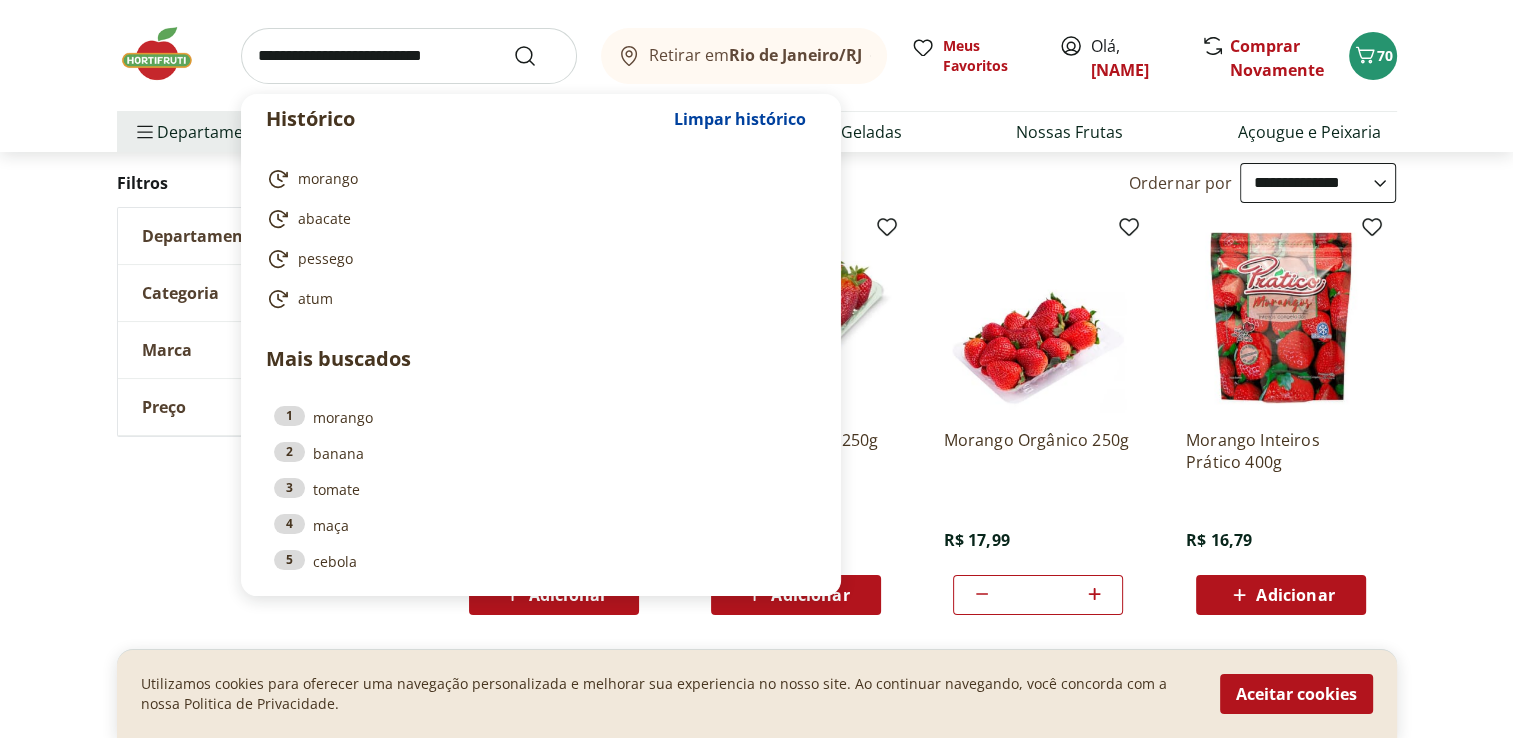 click at bounding box center (409, 56) 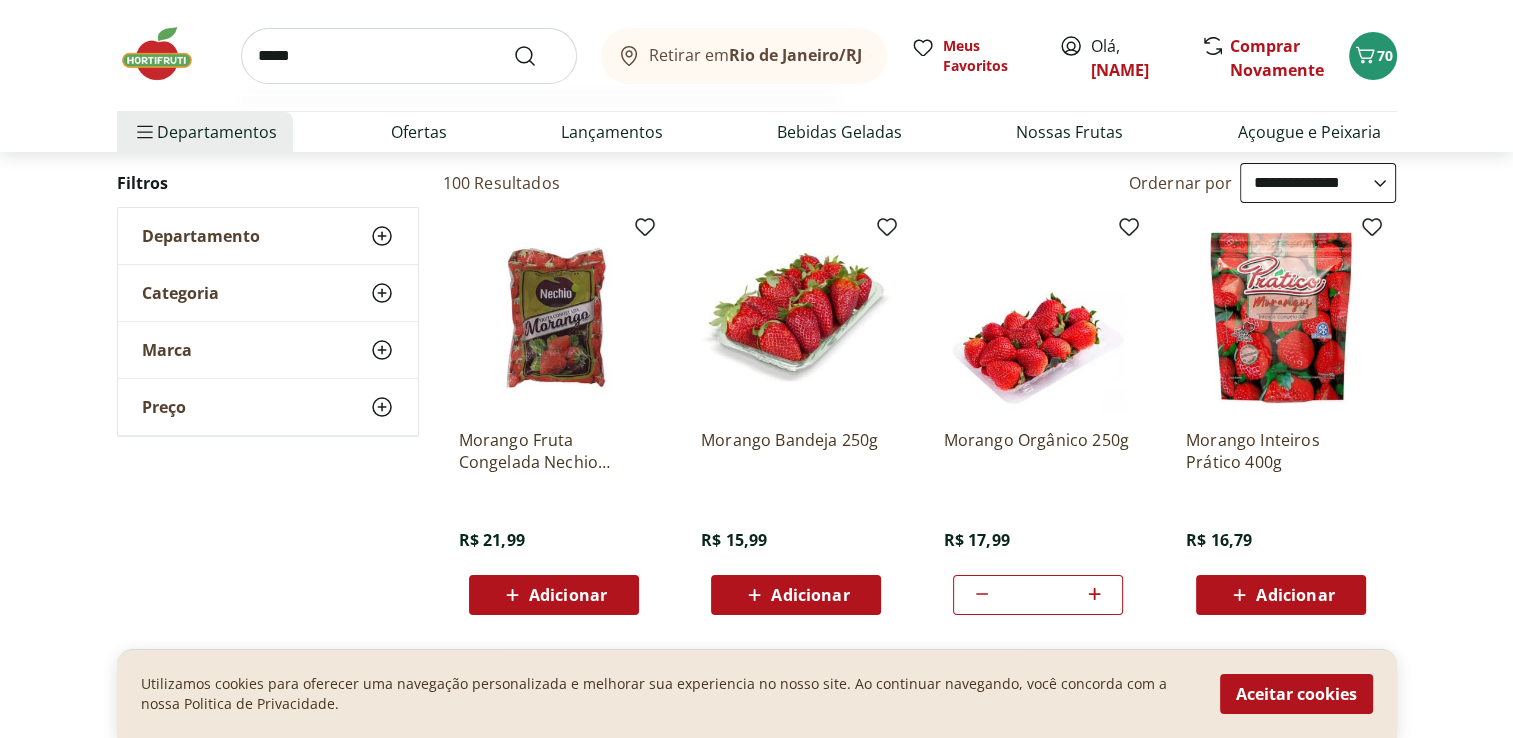 type on "*****" 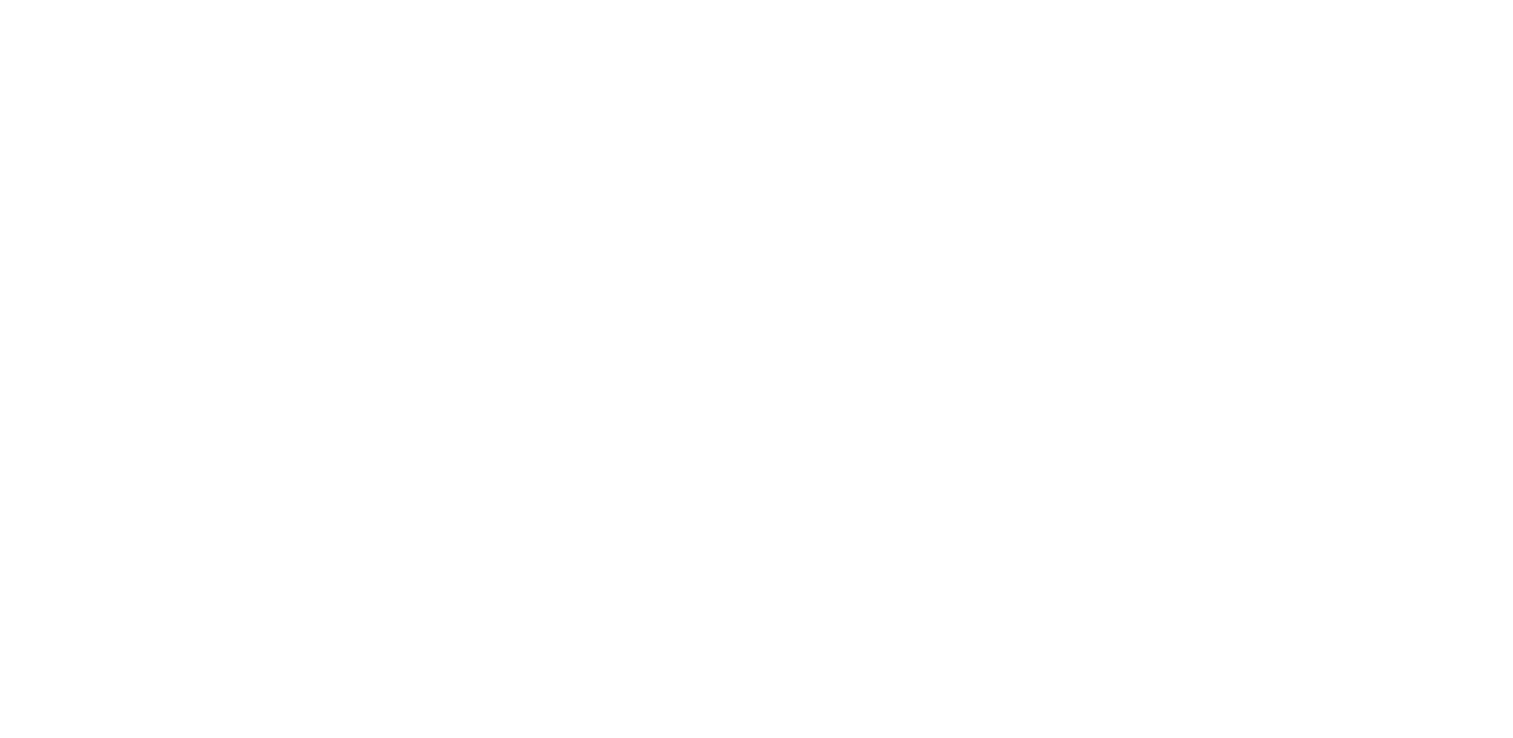 scroll, scrollTop: 0, scrollLeft: 0, axis: both 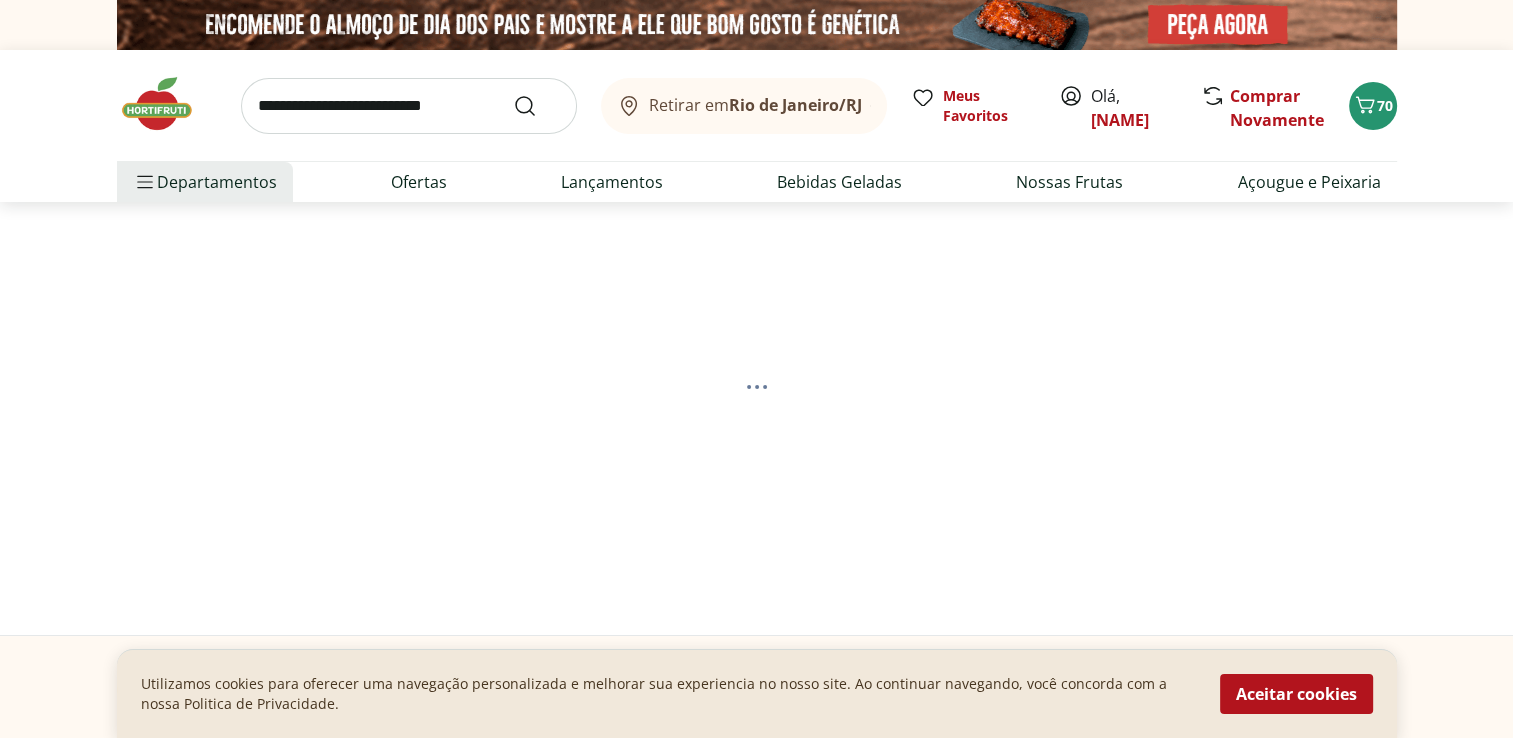 select on "**********" 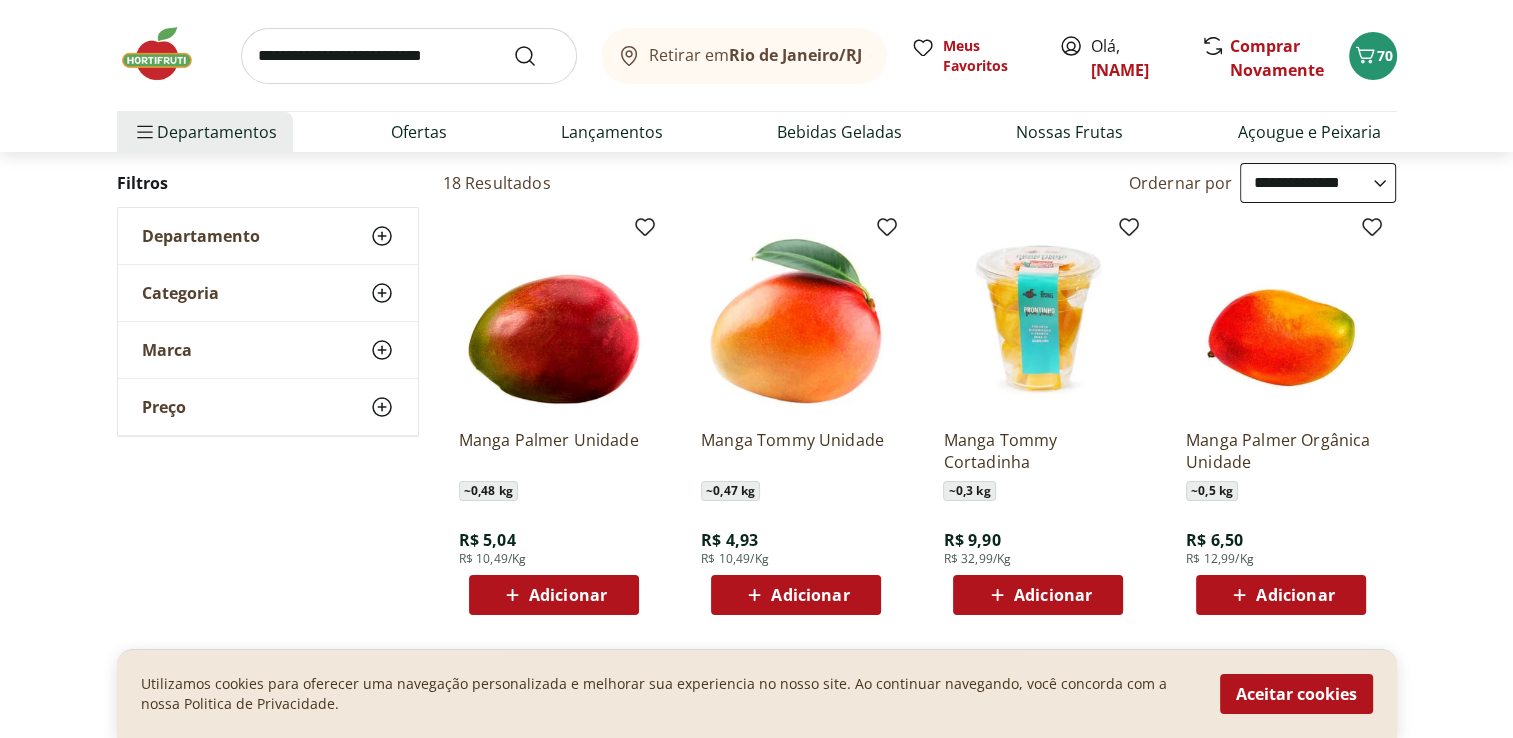 scroll, scrollTop: 300, scrollLeft: 0, axis: vertical 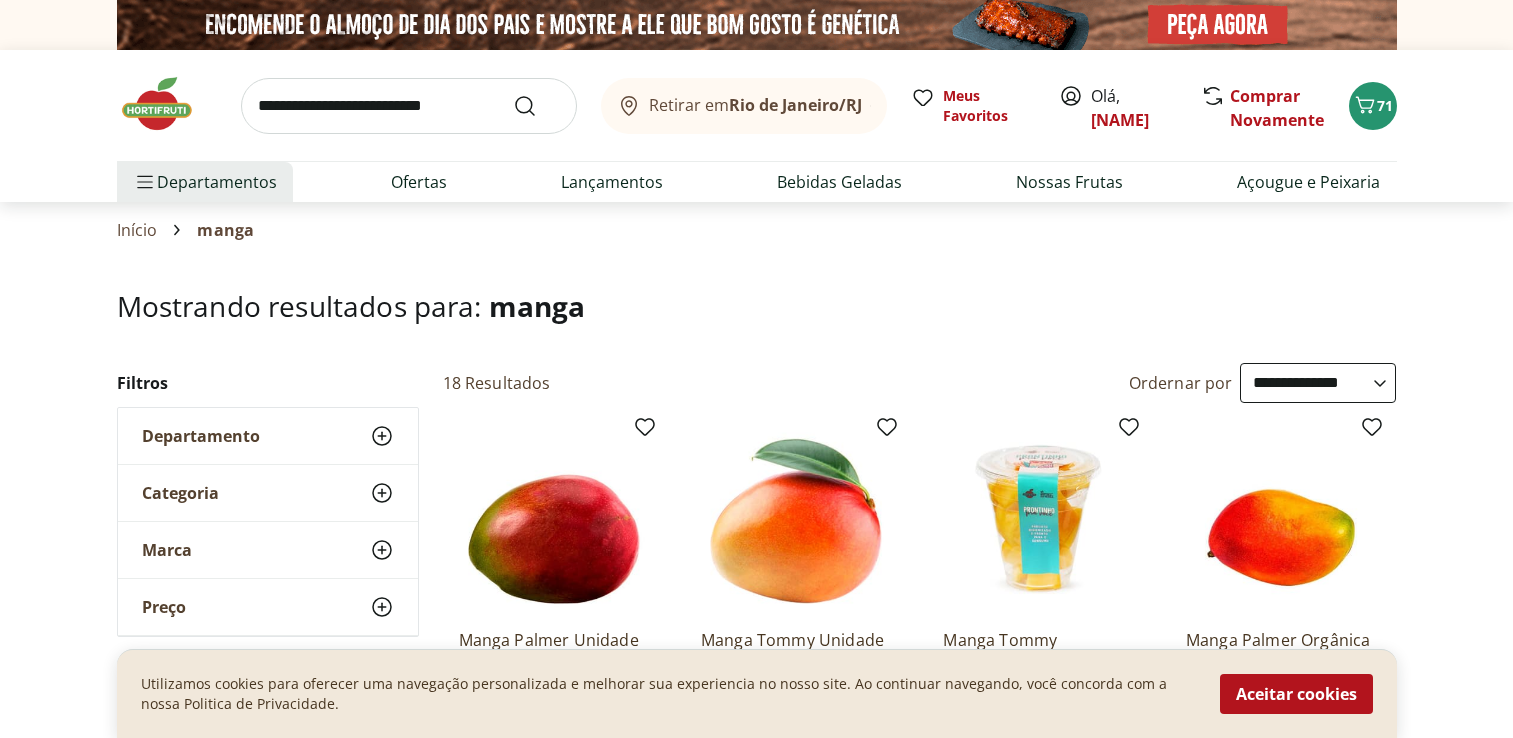 select on "**********" 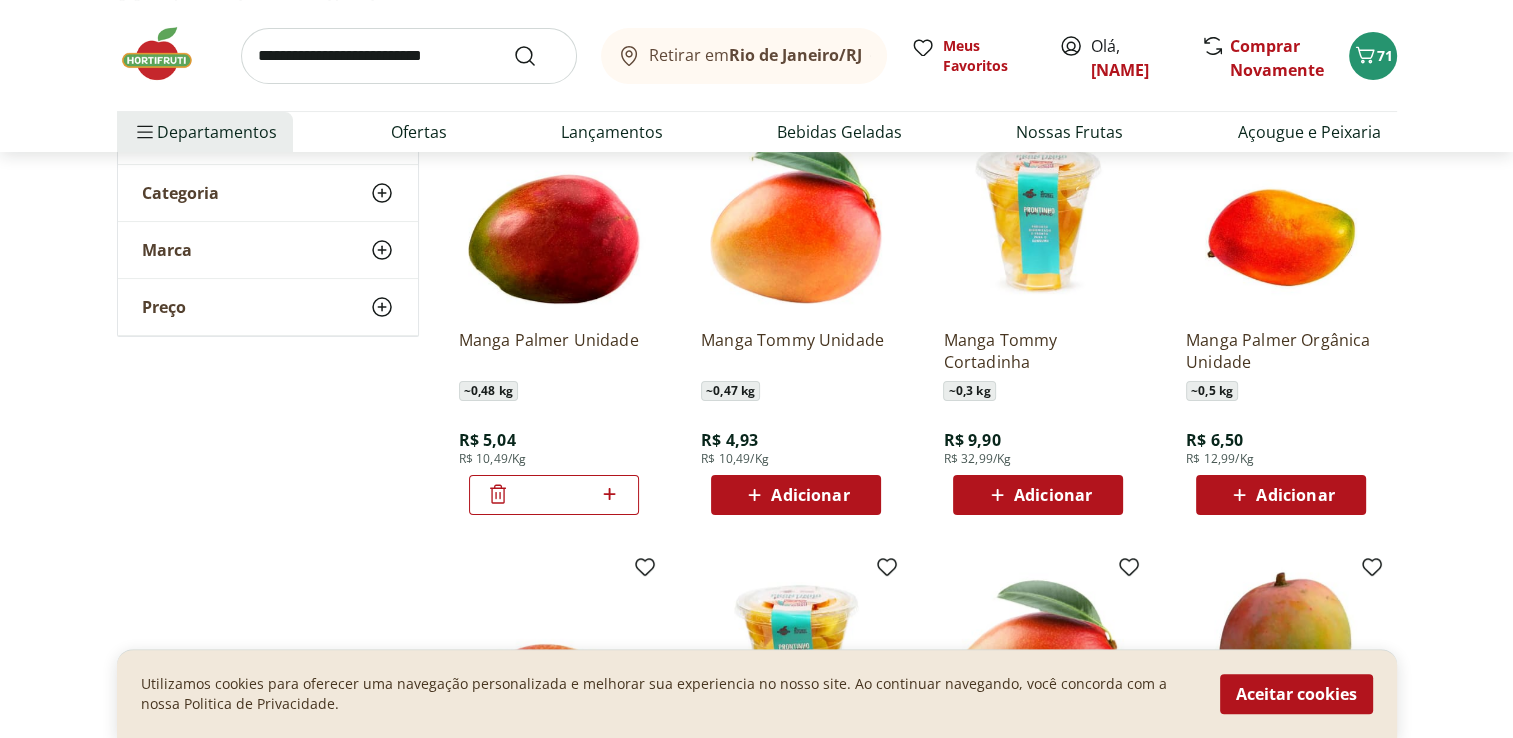 scroll, scrollTop: 0, scrollLeft: 0, axis: both 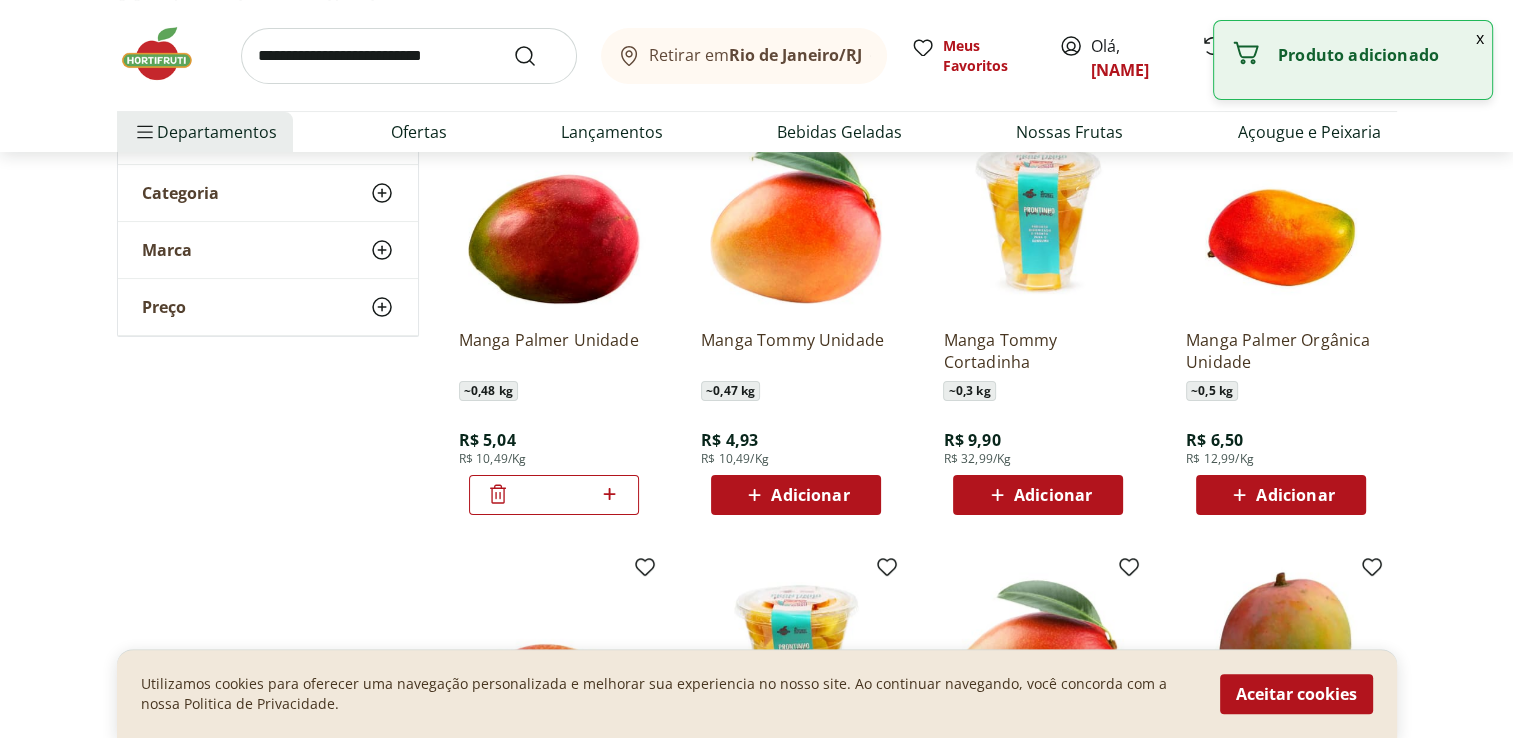 click 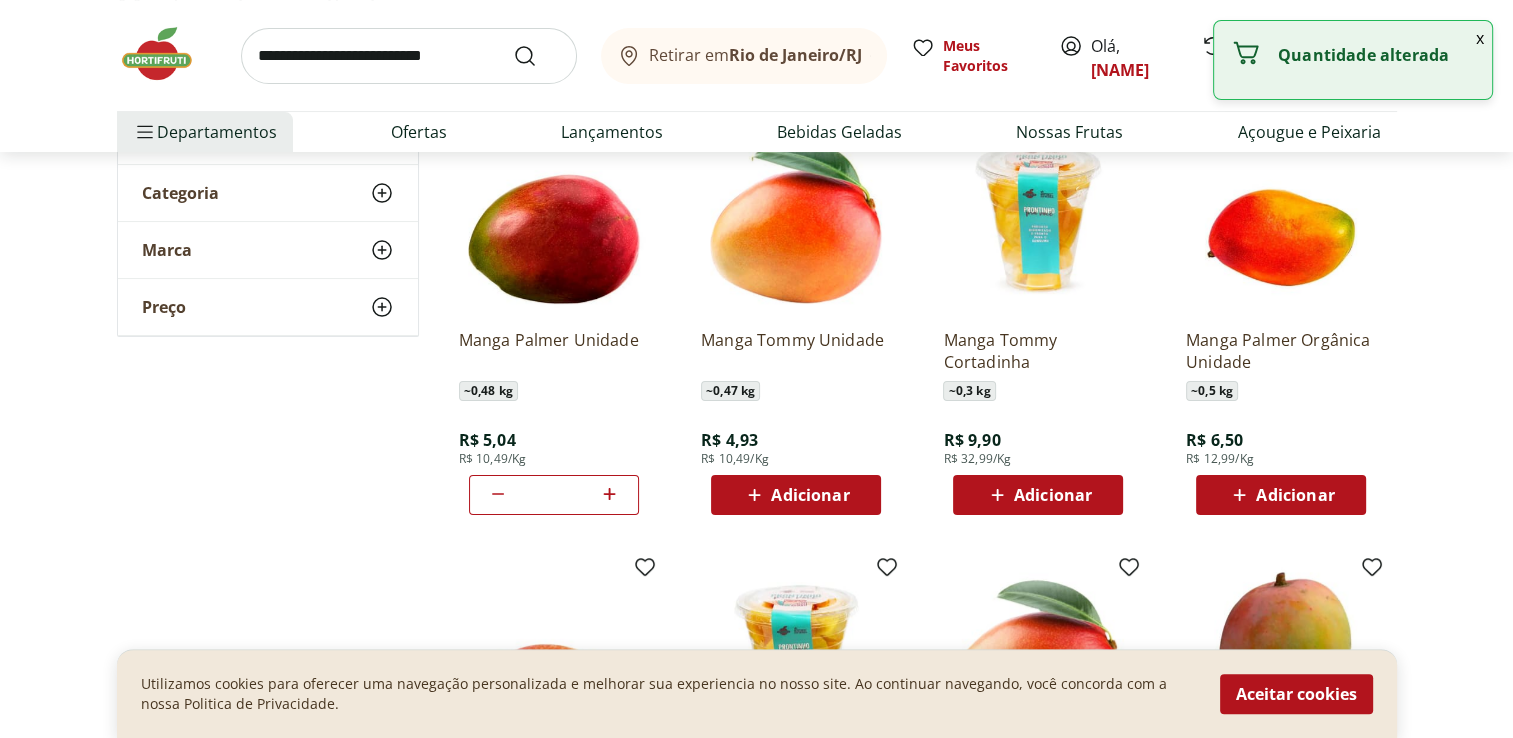 click 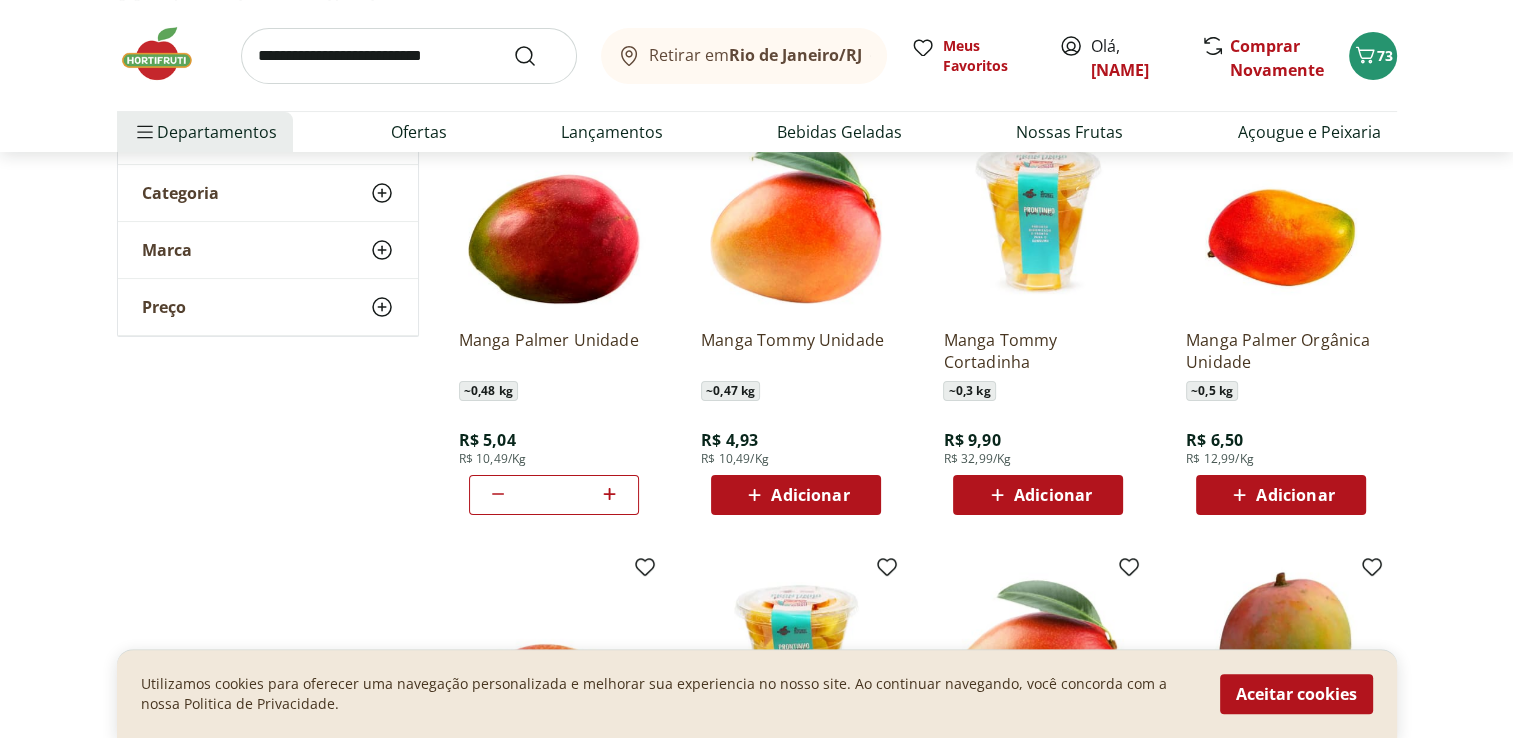 click at bounding box center [409, 56] 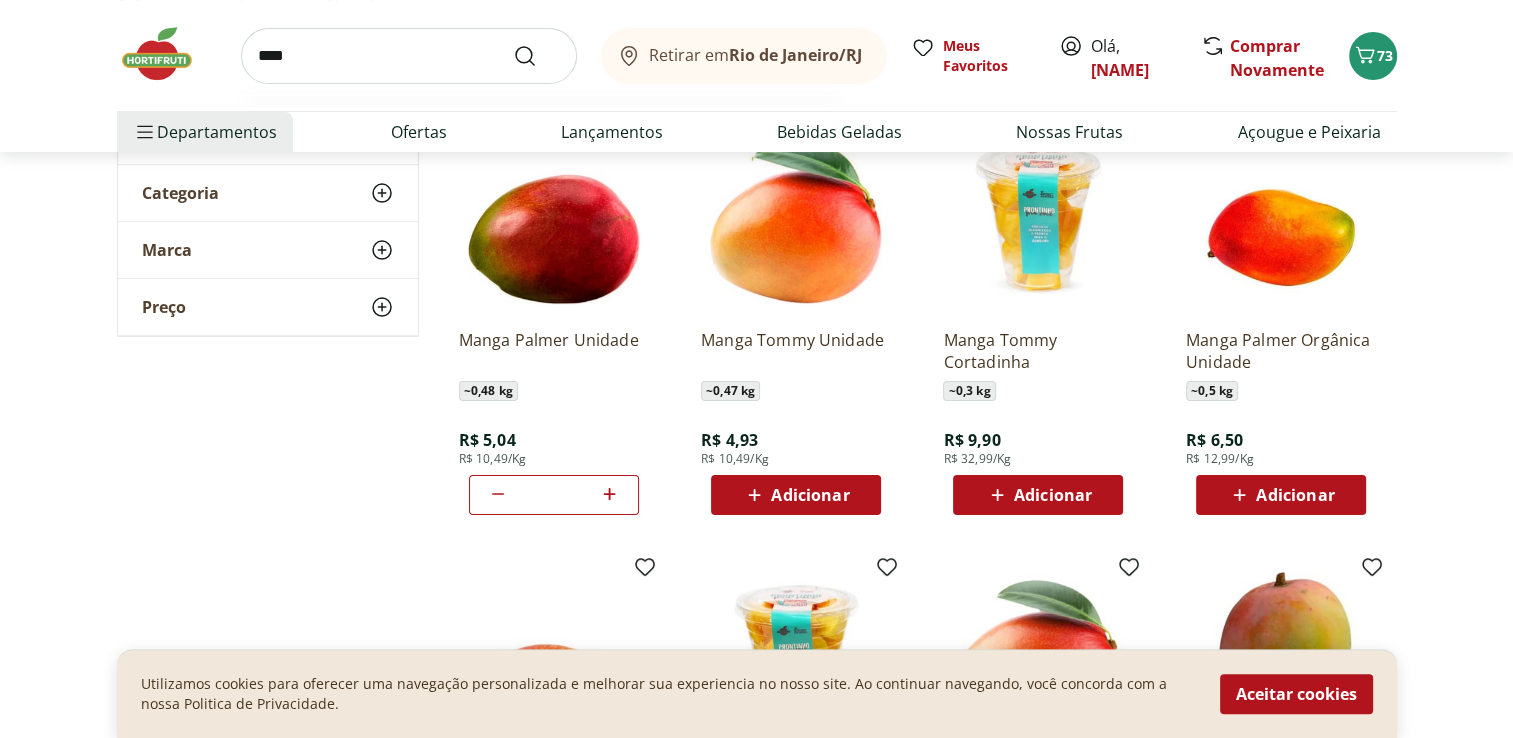 type on "****" 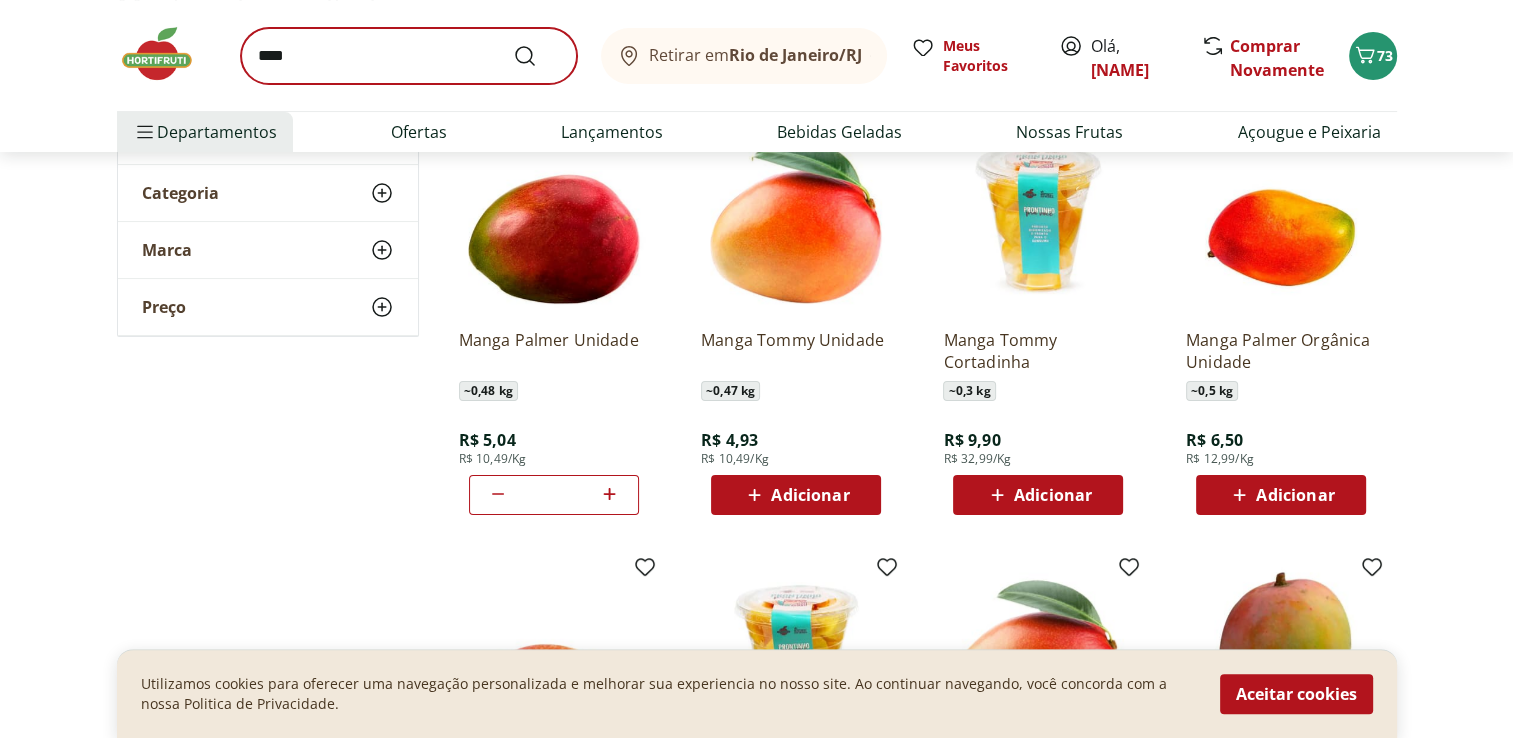 scroll, scrollTop: 0, scrollLeft: 0, axis: both 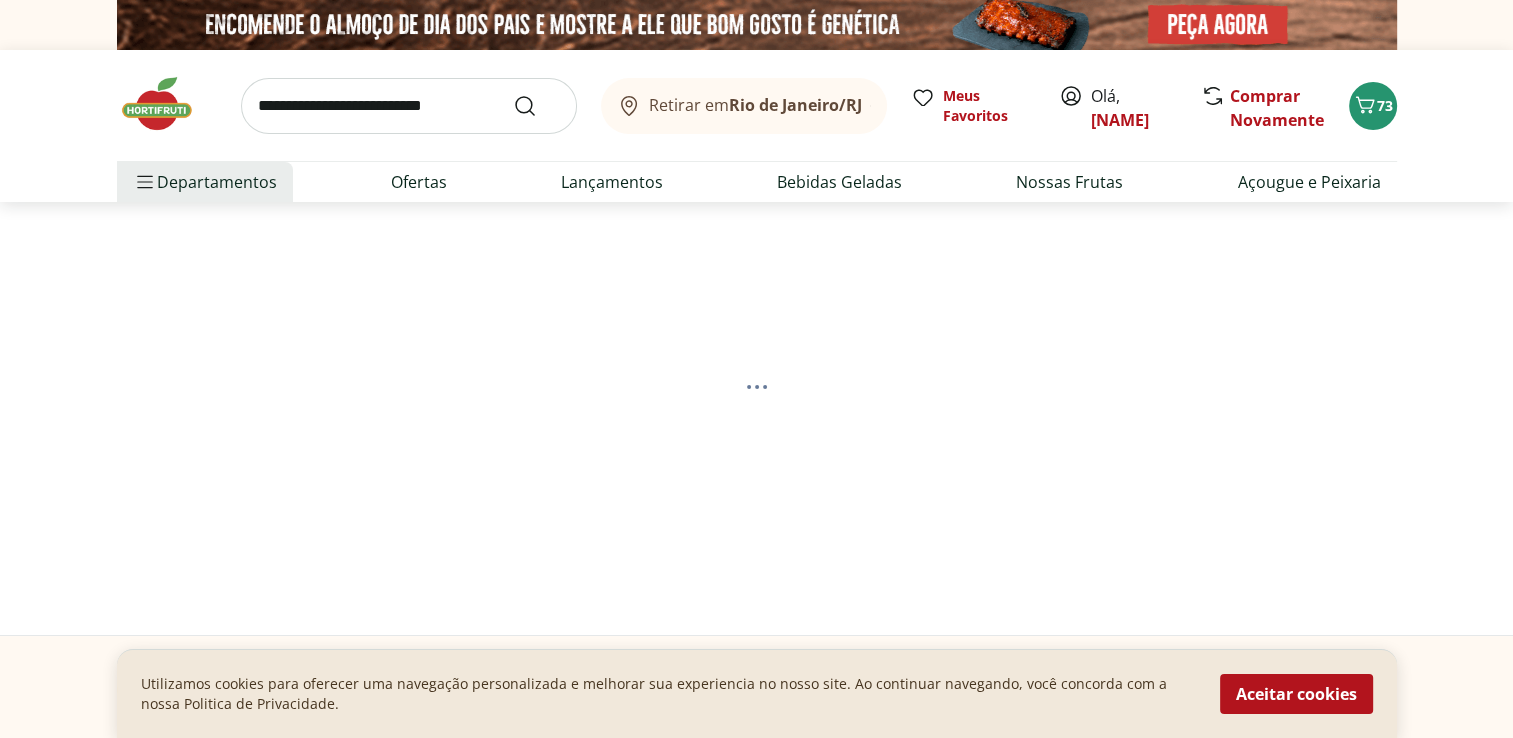 select on "**********" 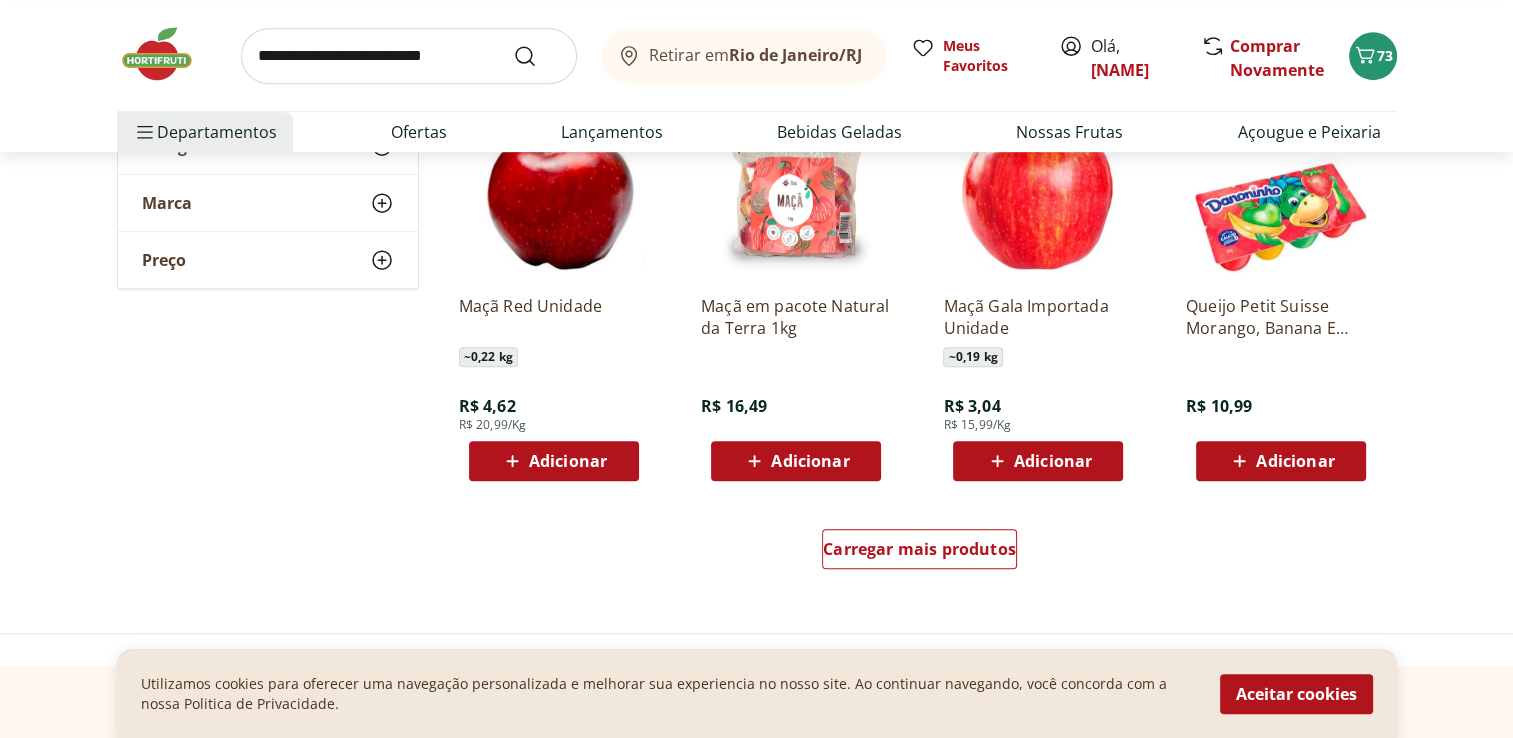 scroll, scrollTop: 1200, scrollLeft: 0, axis: vertical 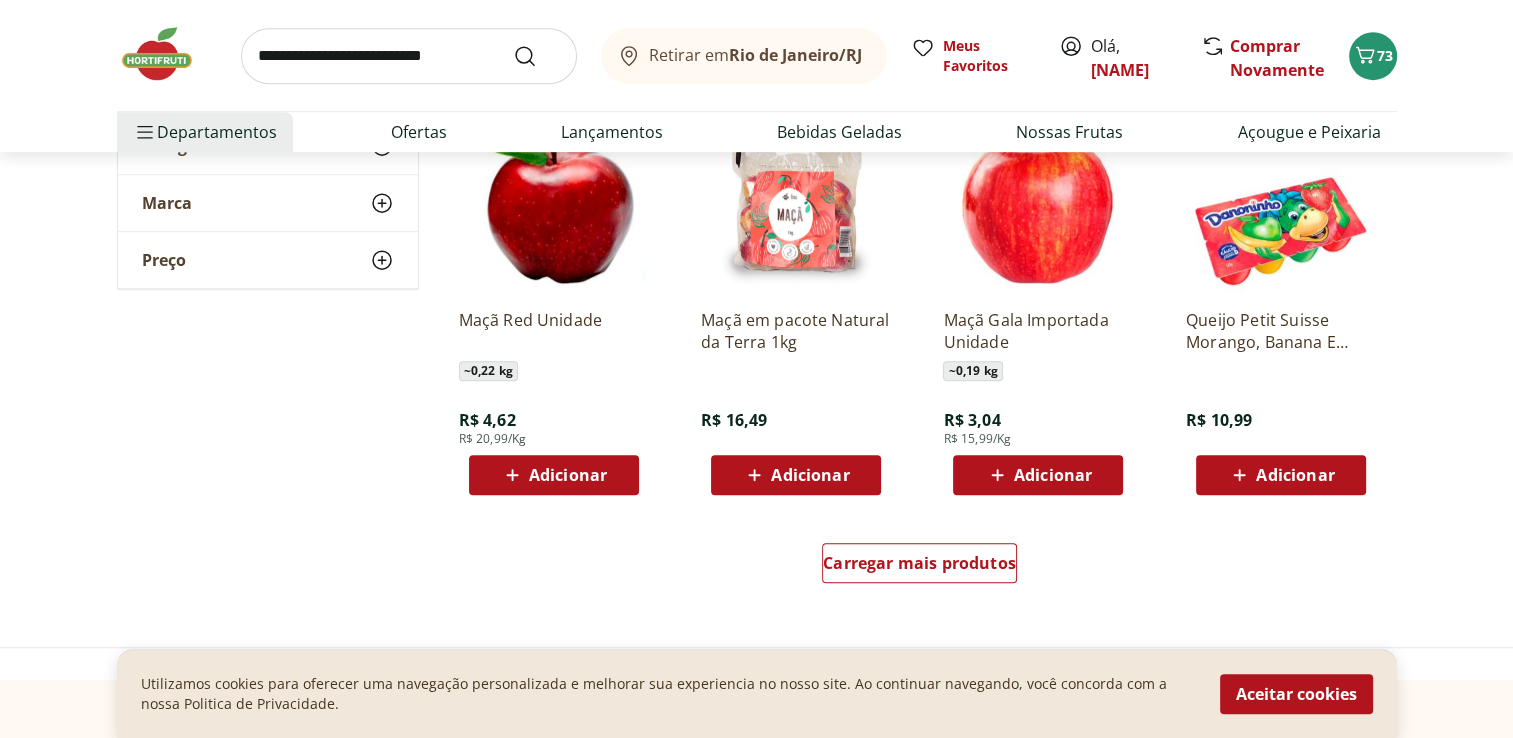 click at bounding box center (409, 56) 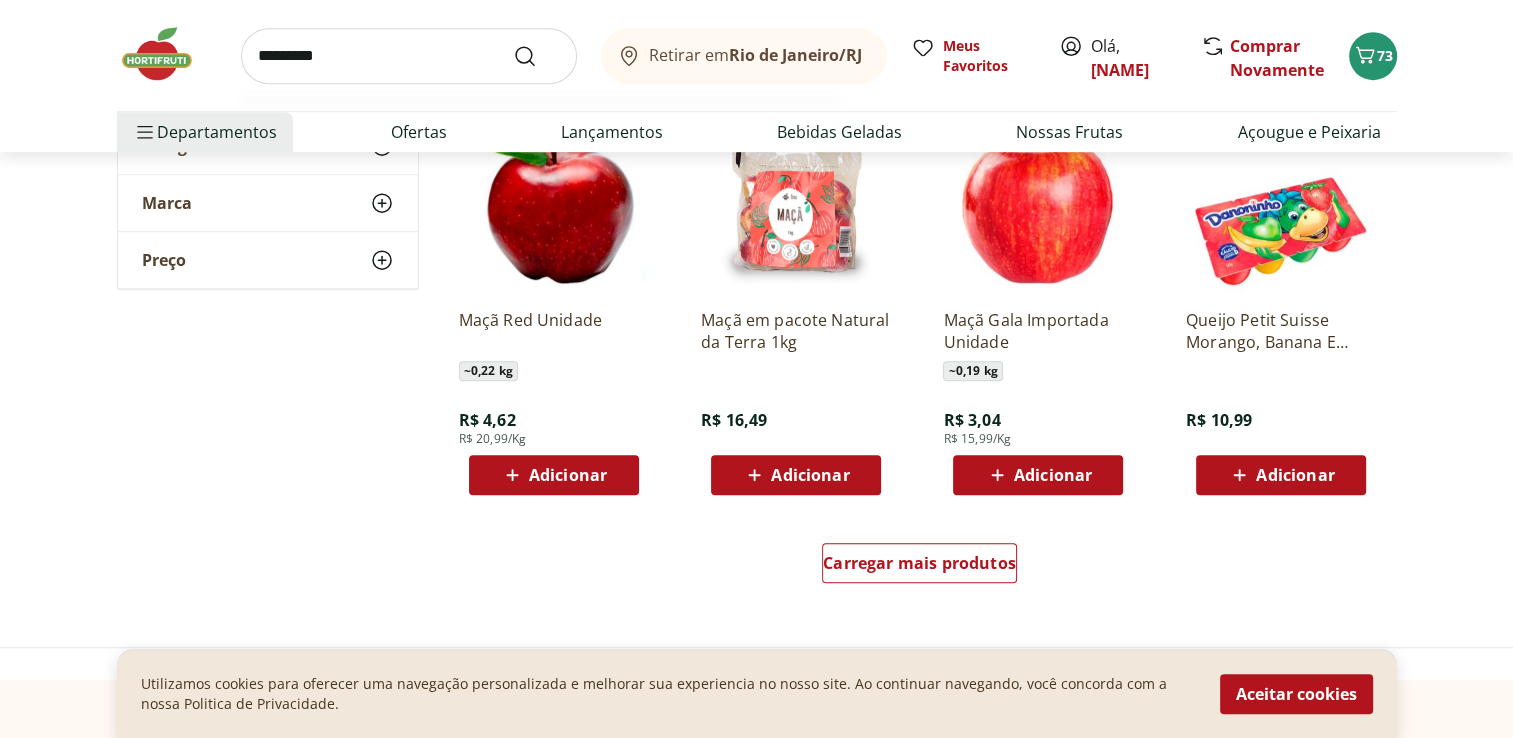 type on "*********" 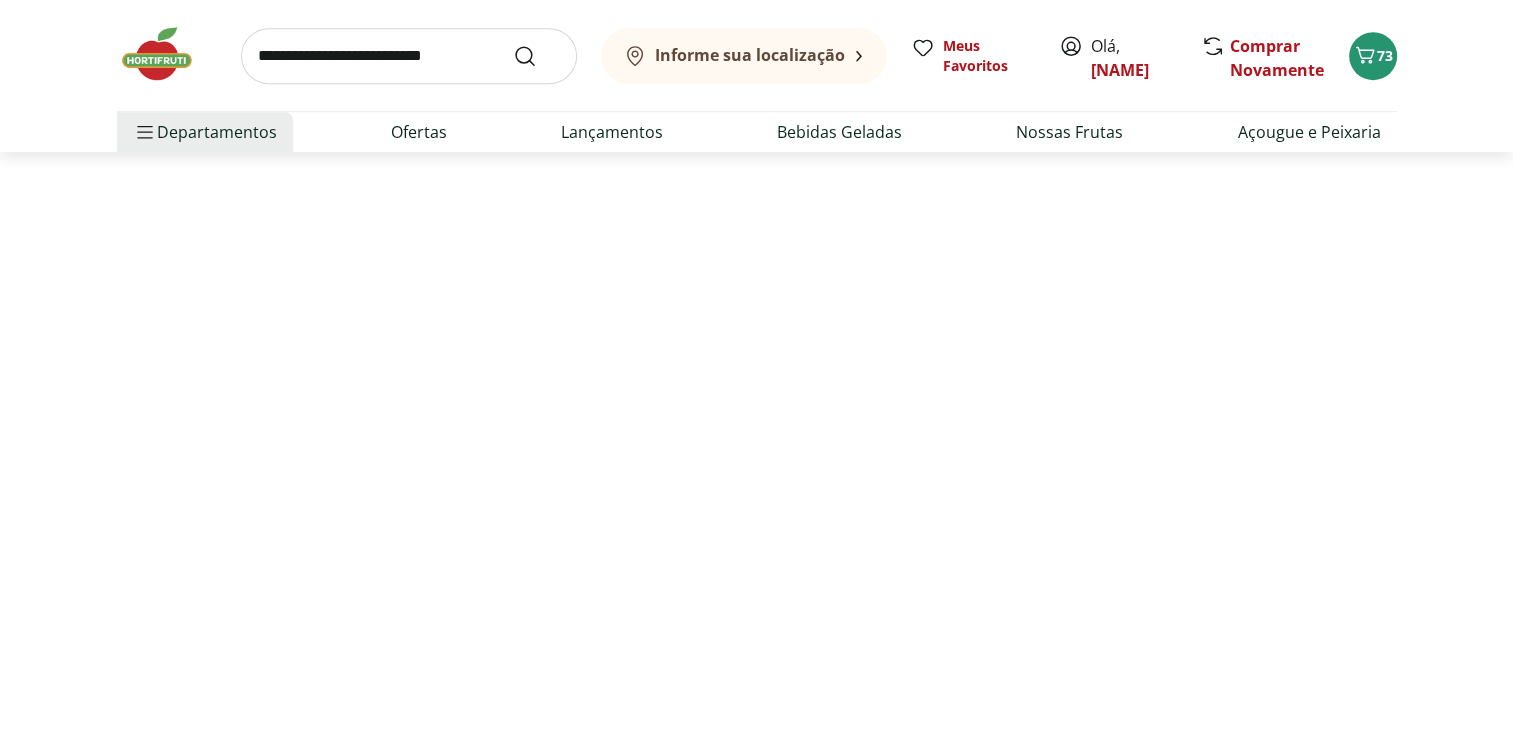 scroll, scrollTop: 0, scrollLeft: 0, axis: both 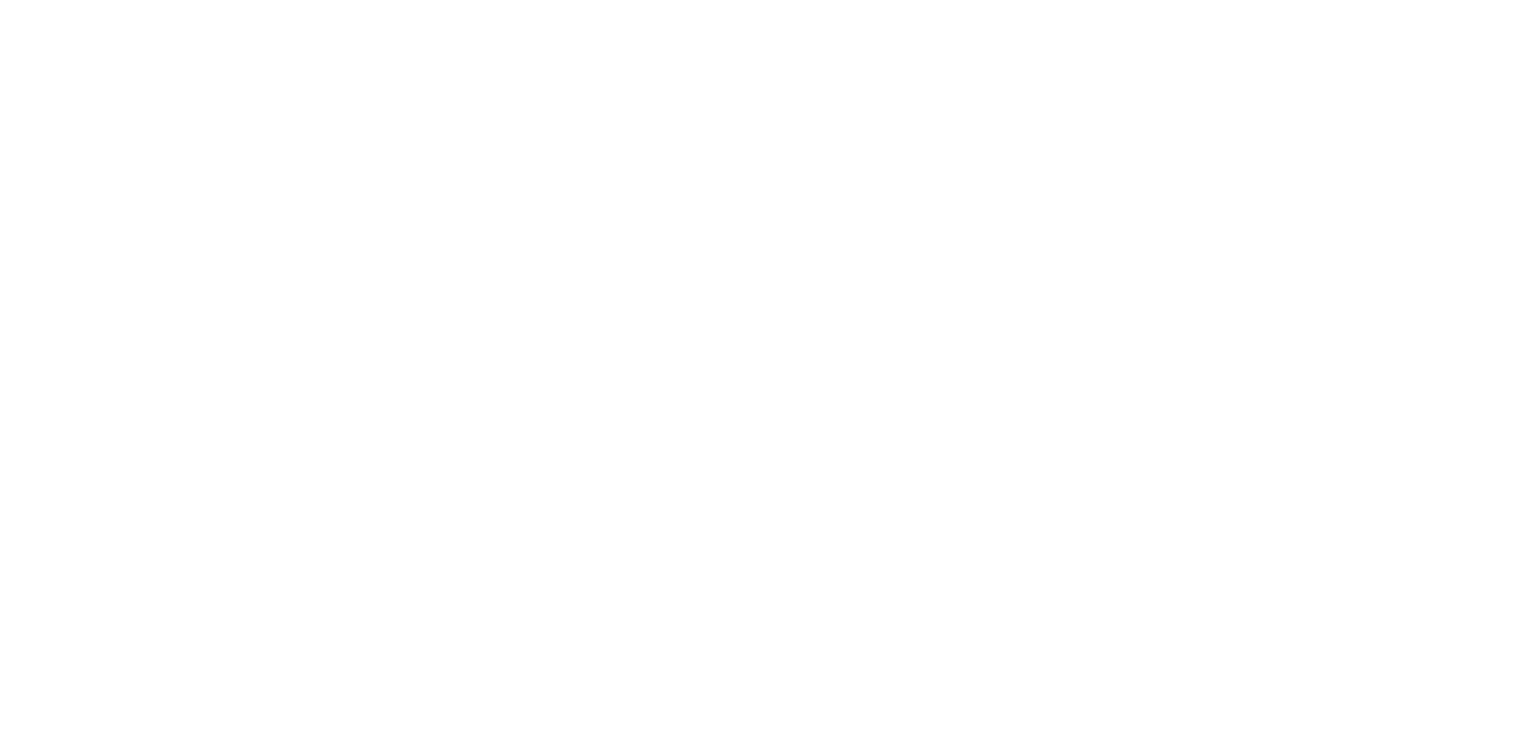 select on "**********" 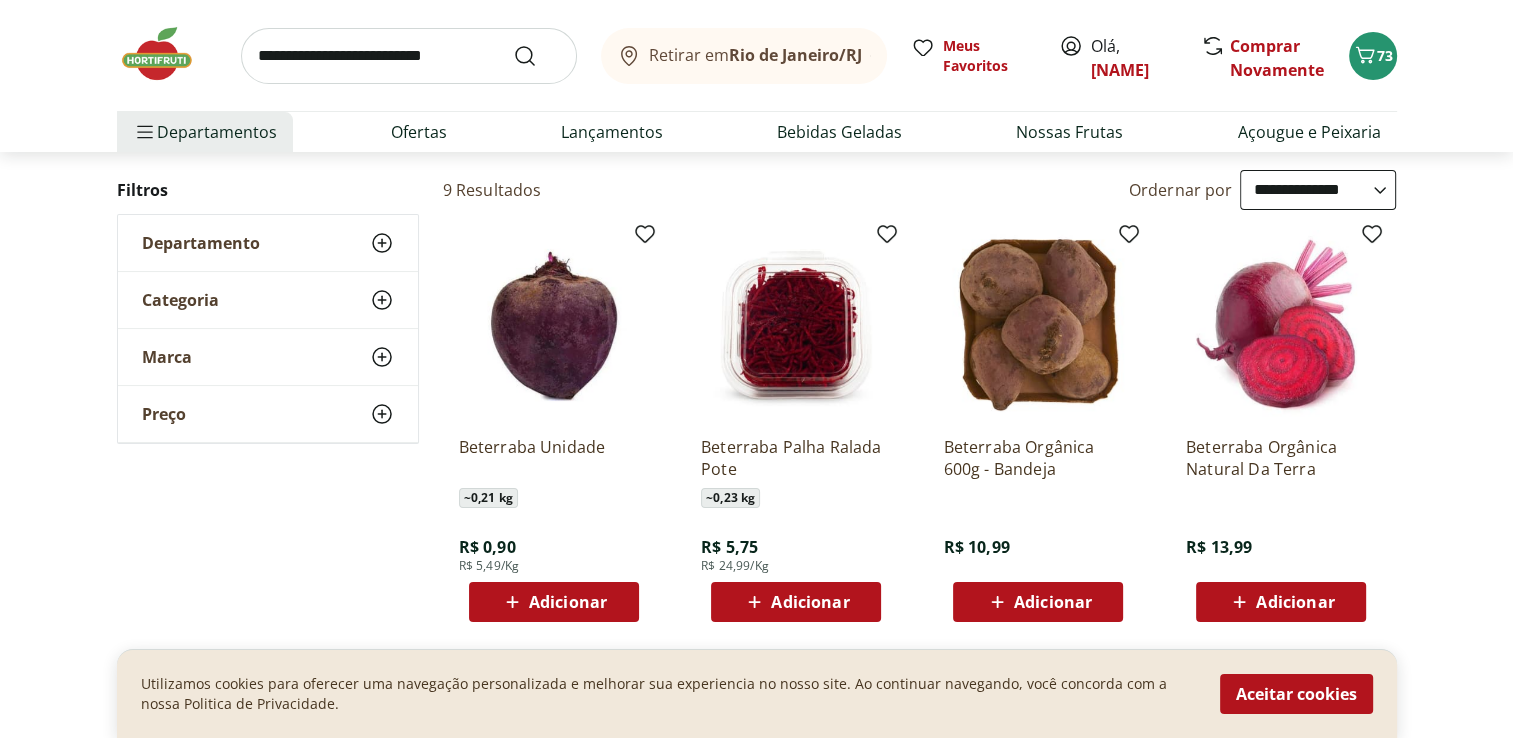 scroll, scrollTop: 300, scrollLeft: 0, axis: vertical 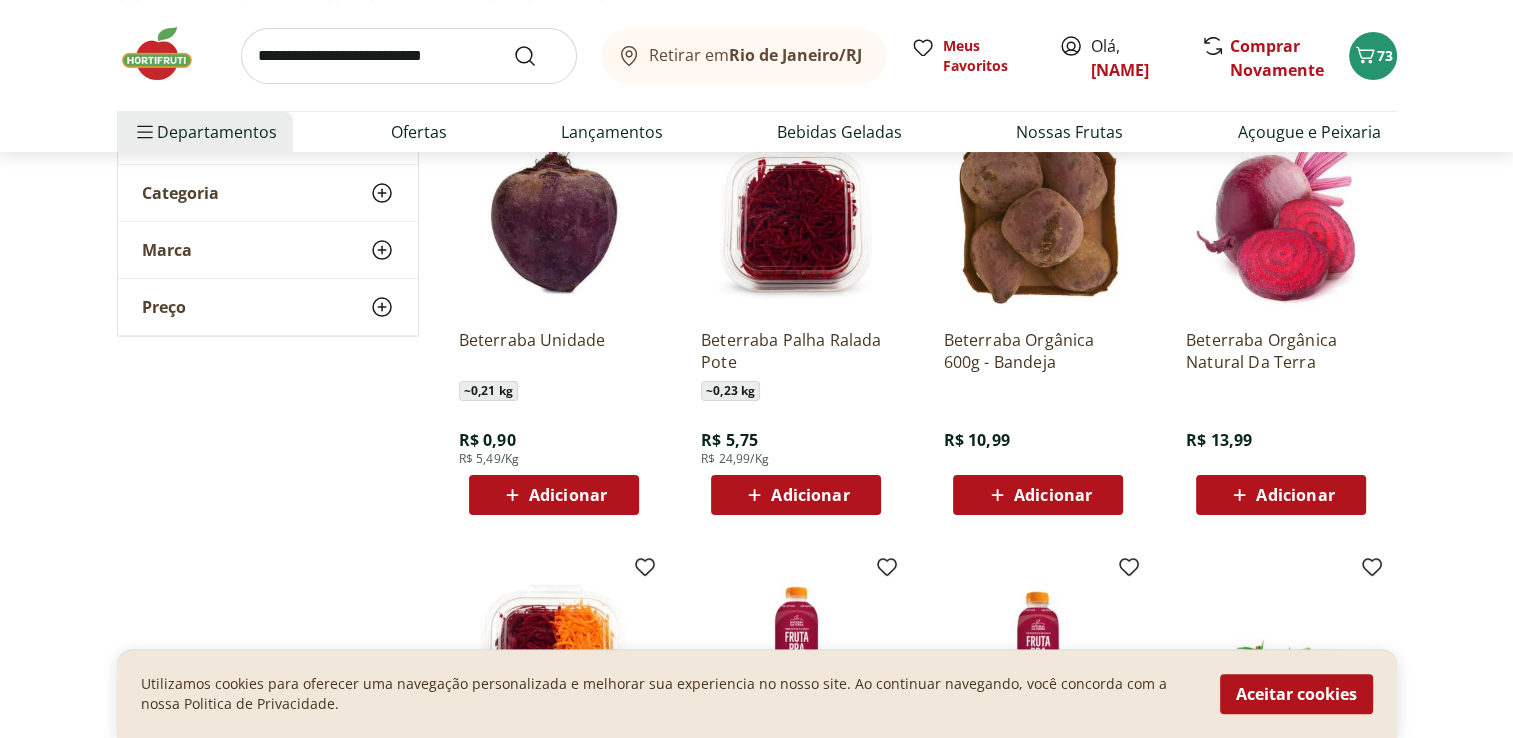 click on "Adicionar" at bounding box center [568, 495] 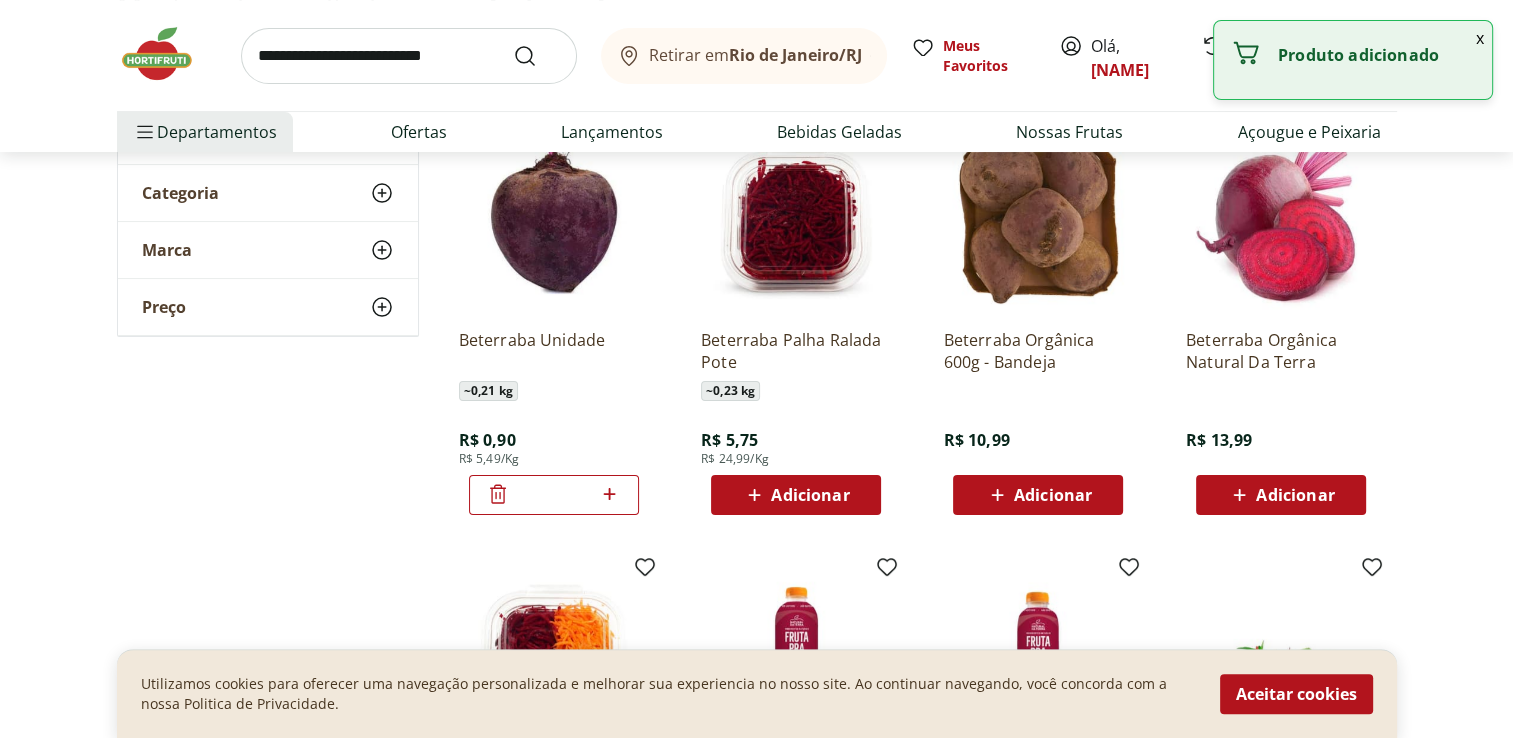 click 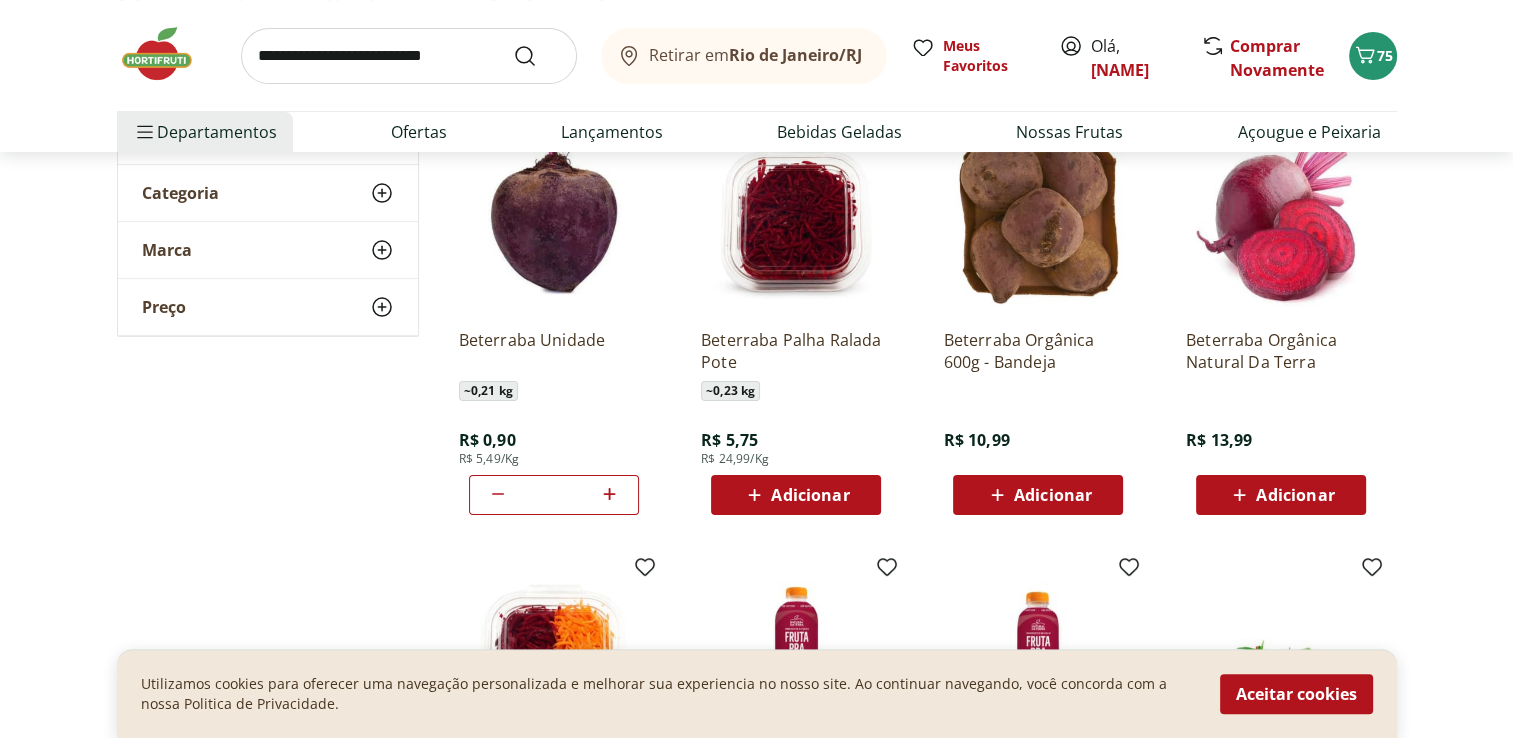 click at bounding box center [409, 56] 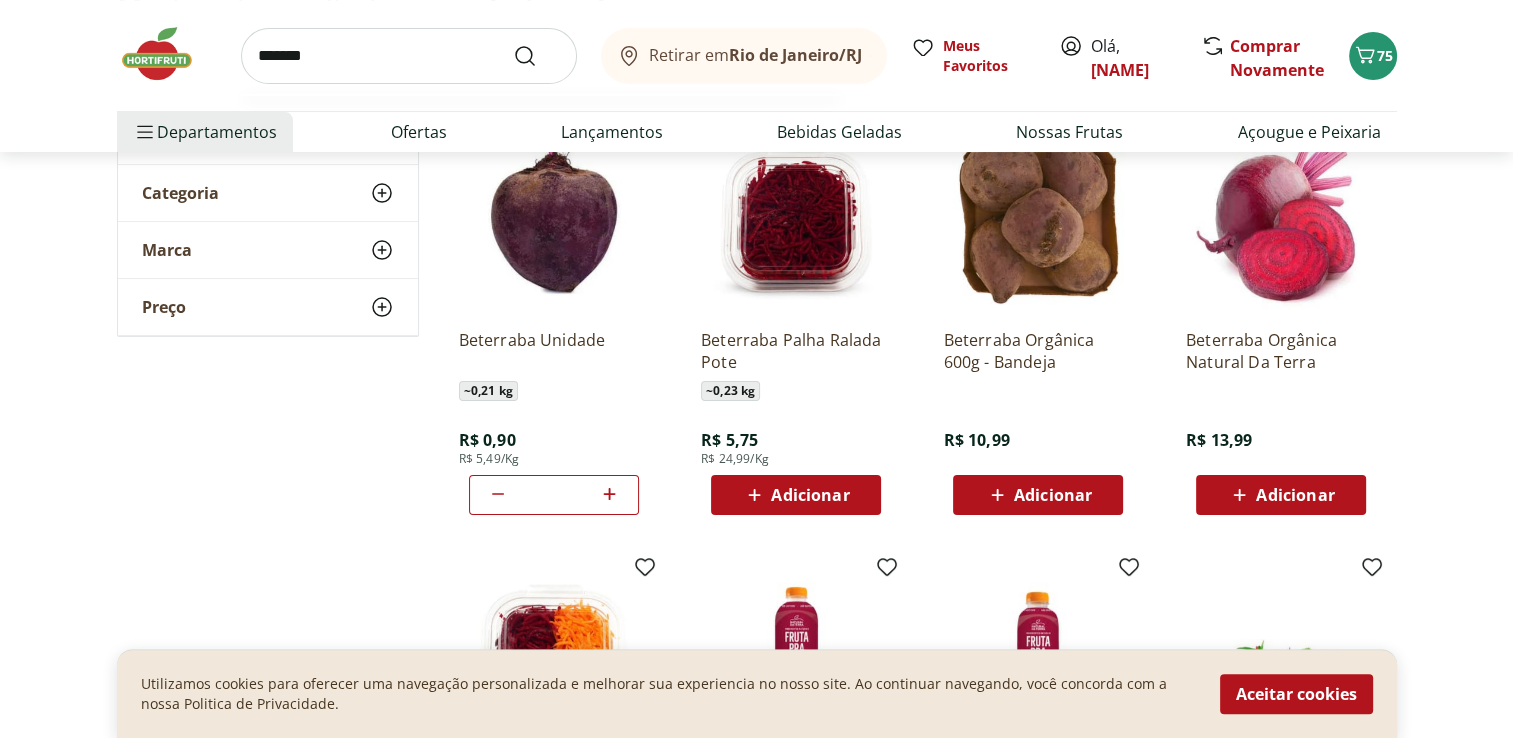 type on "*******" 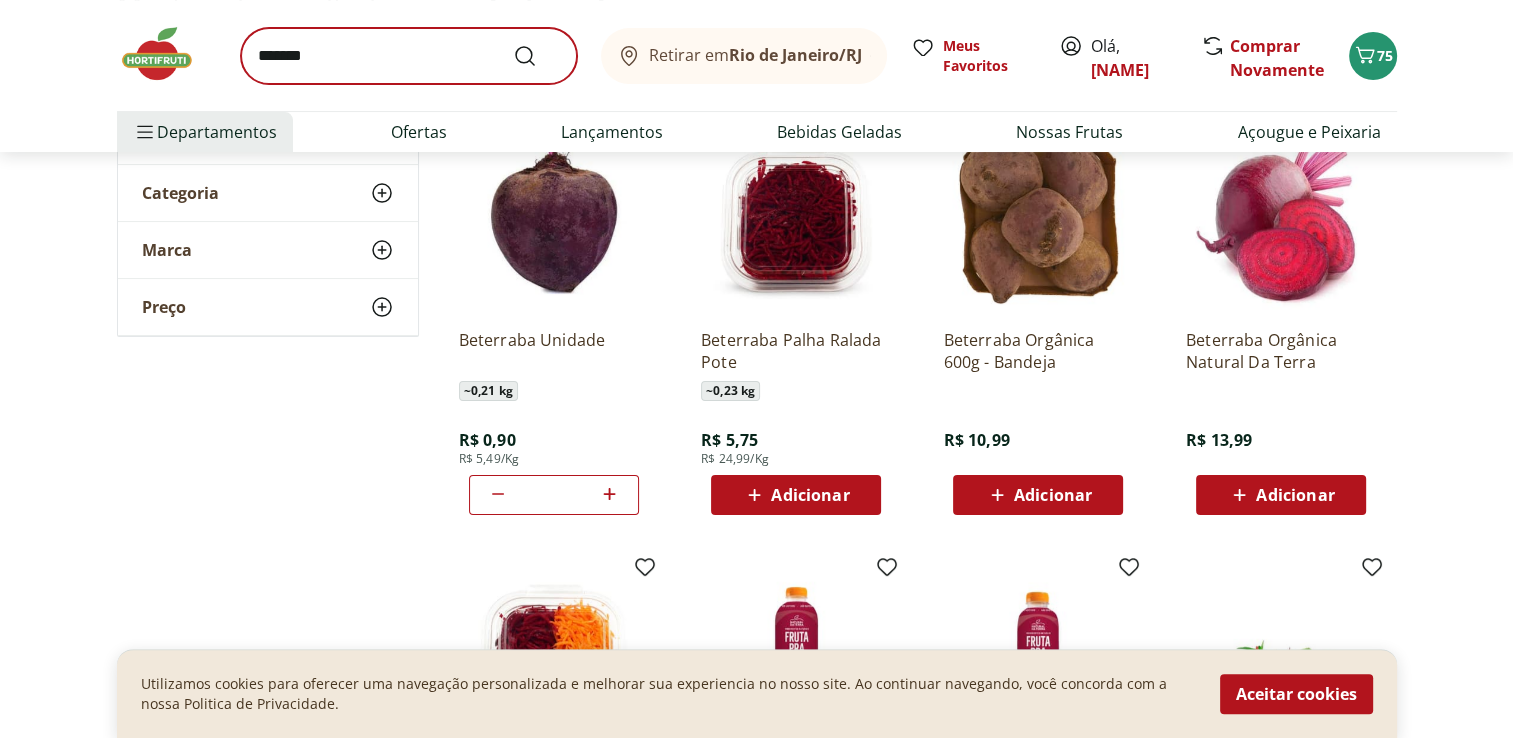 scroll, scrollTop: 0, scrollLeft: 0, axis: both 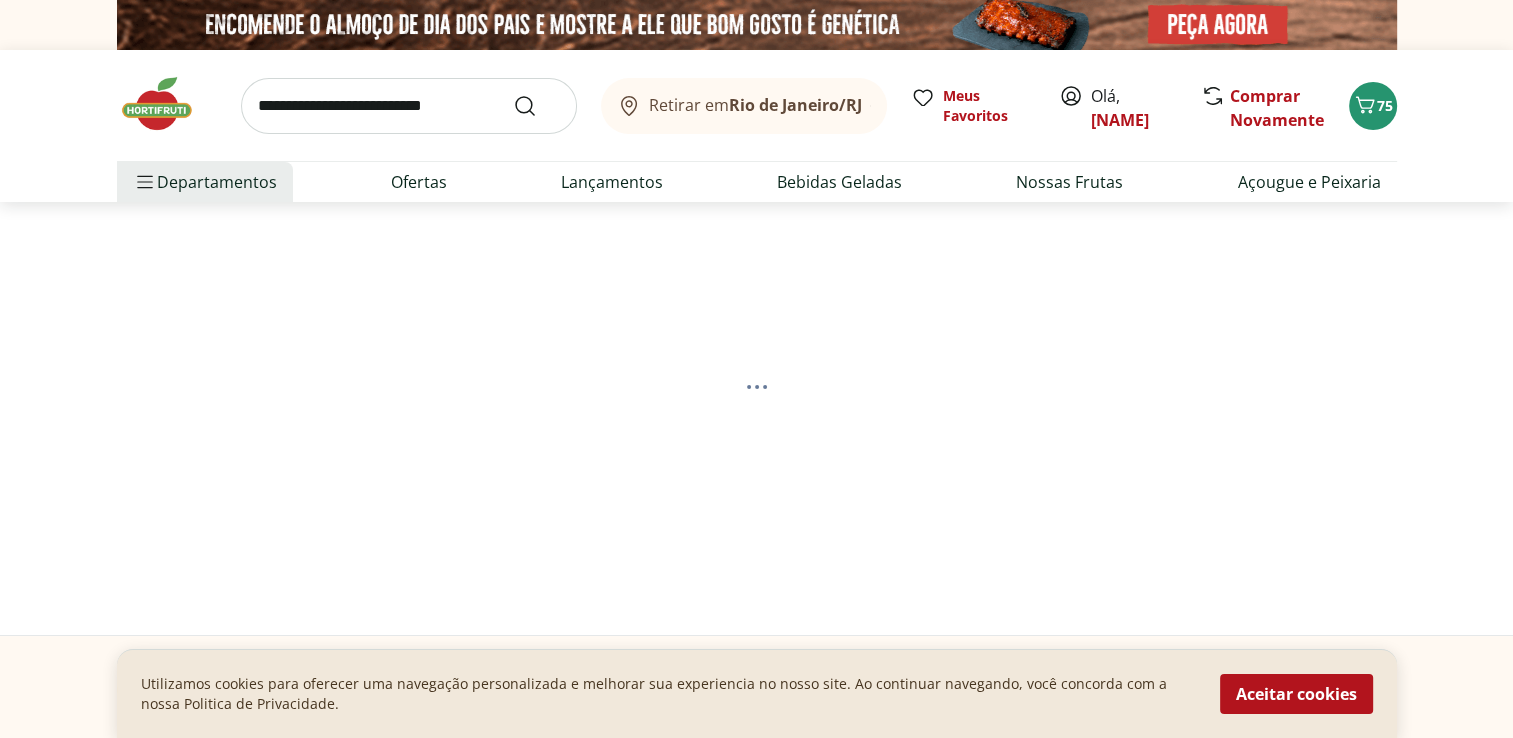 select on "**********" 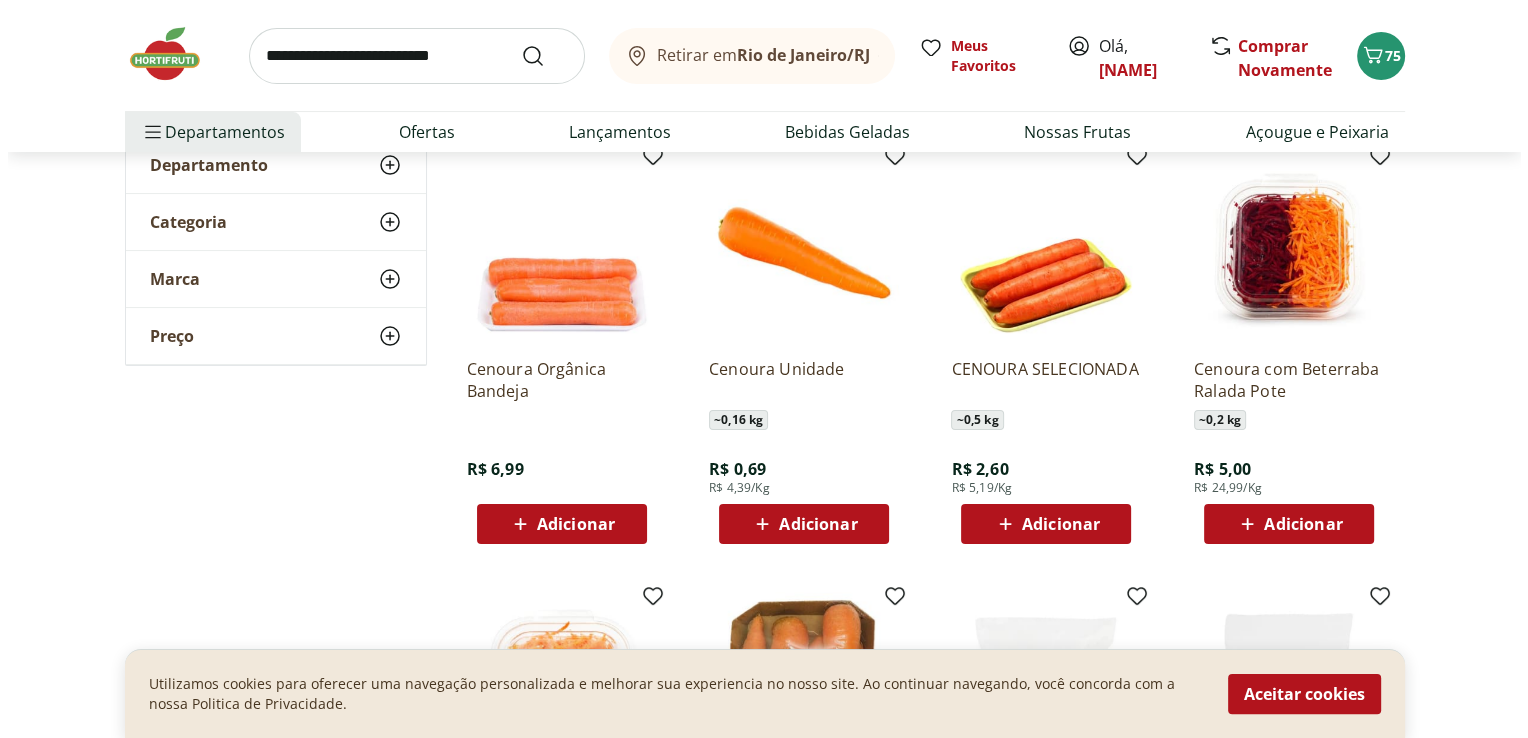 scroll, scrollTop: 300, scrollLeft: 0, axis: vertical 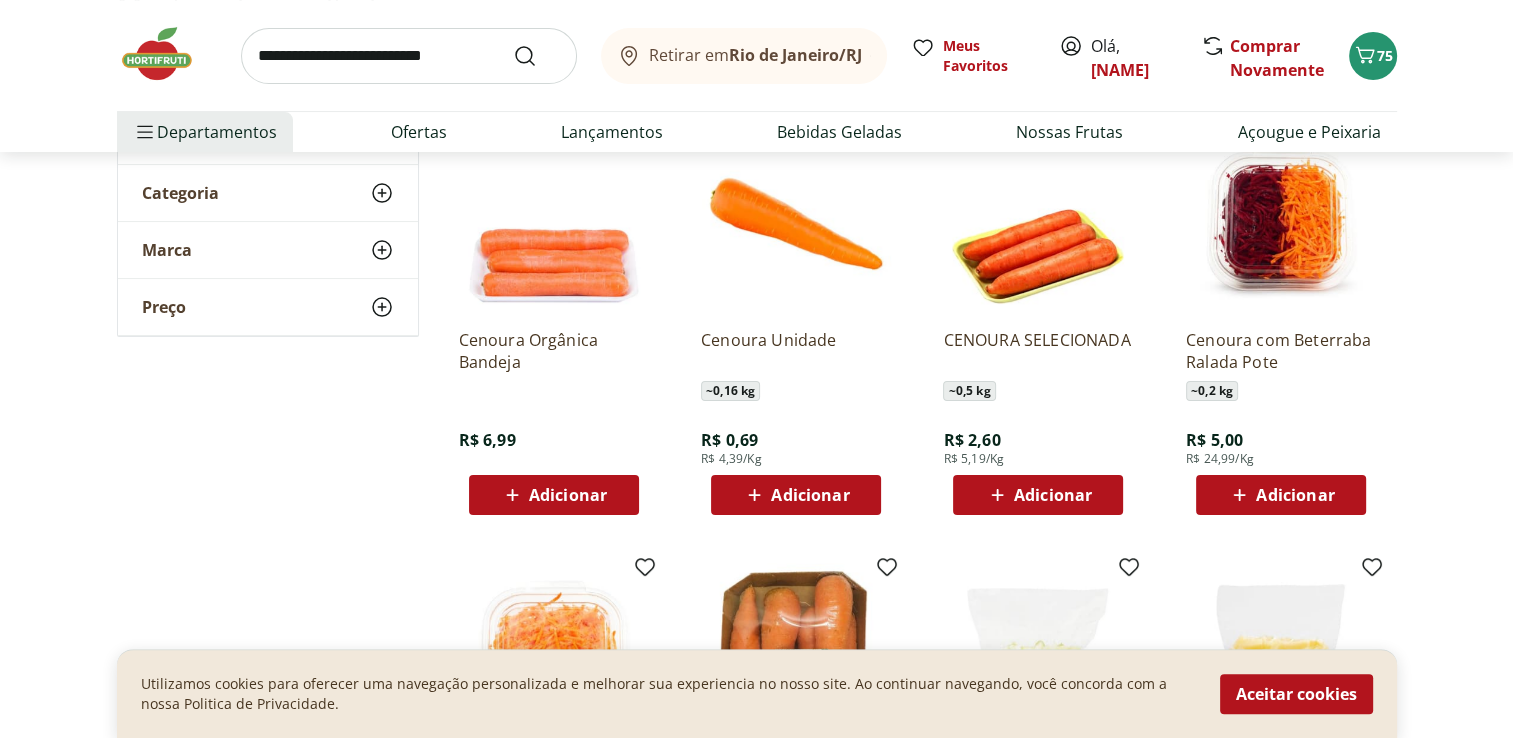 click on "Adicionar" at bounding box center (810, 495) 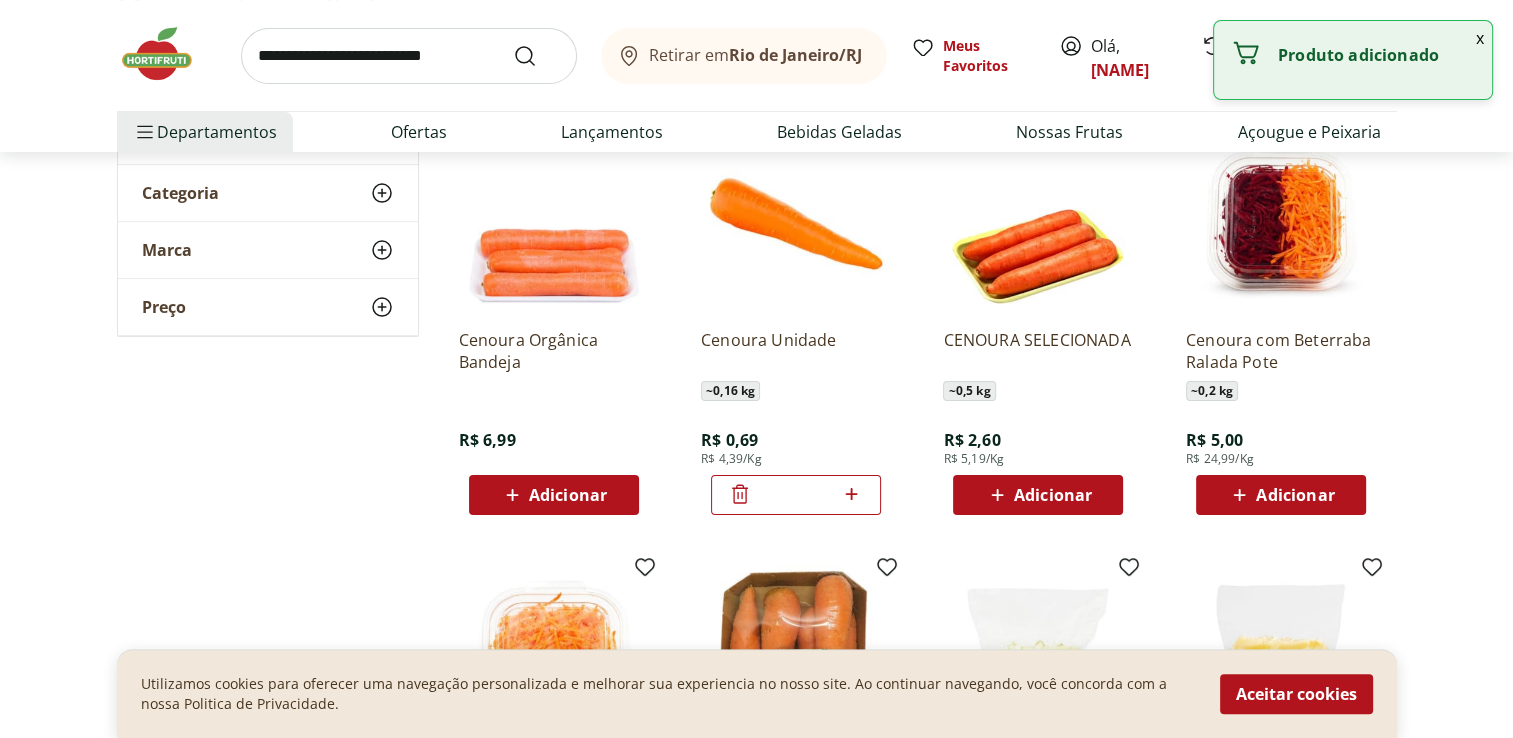 click 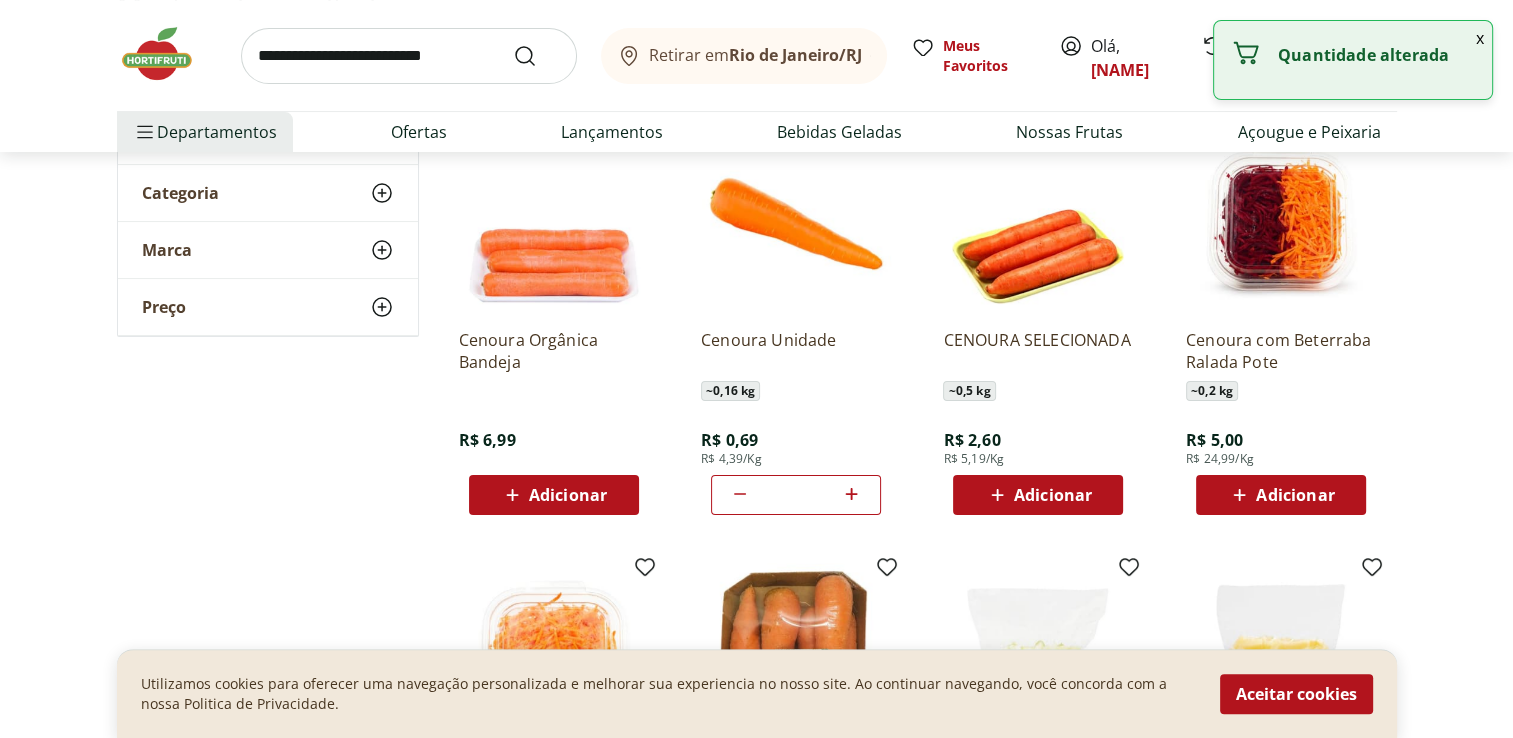 click 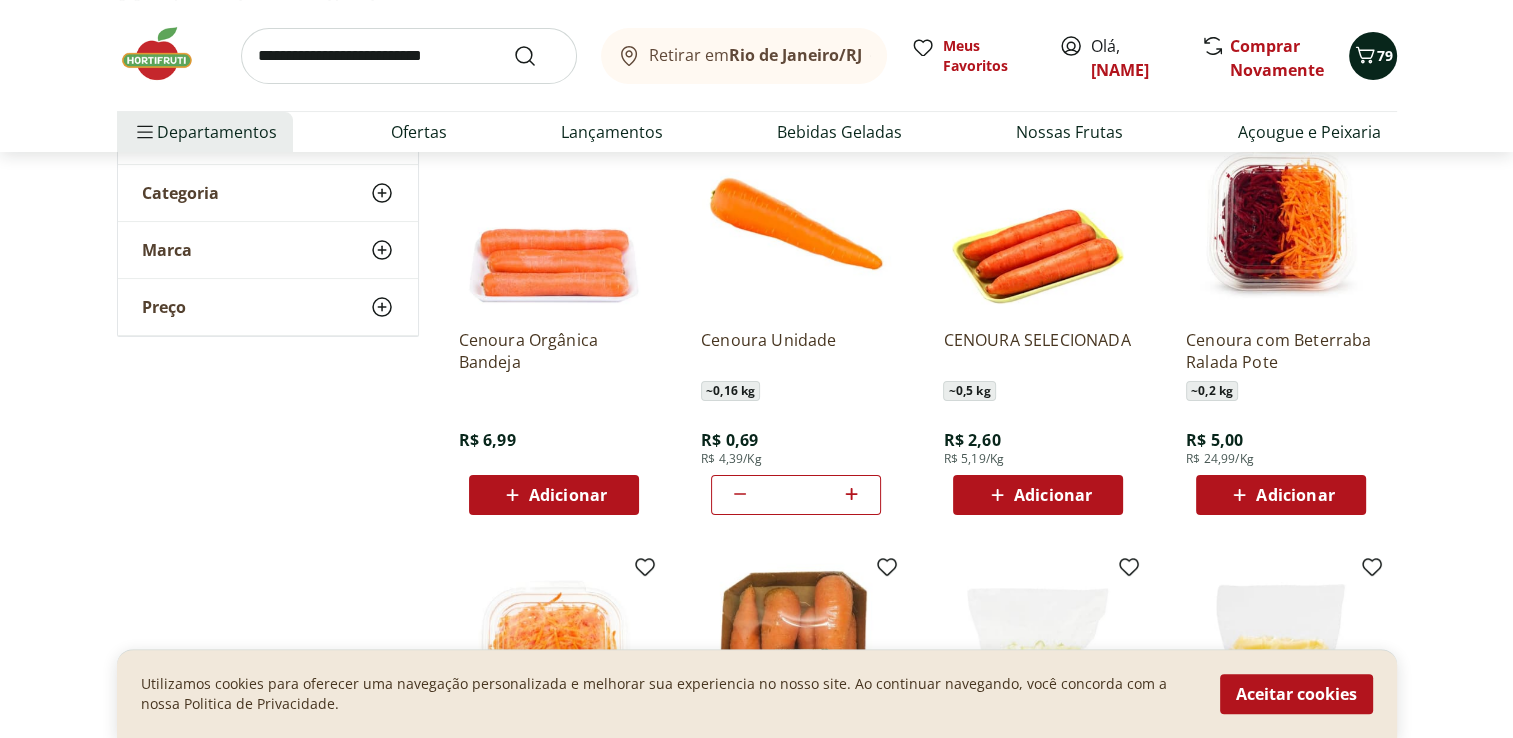 click 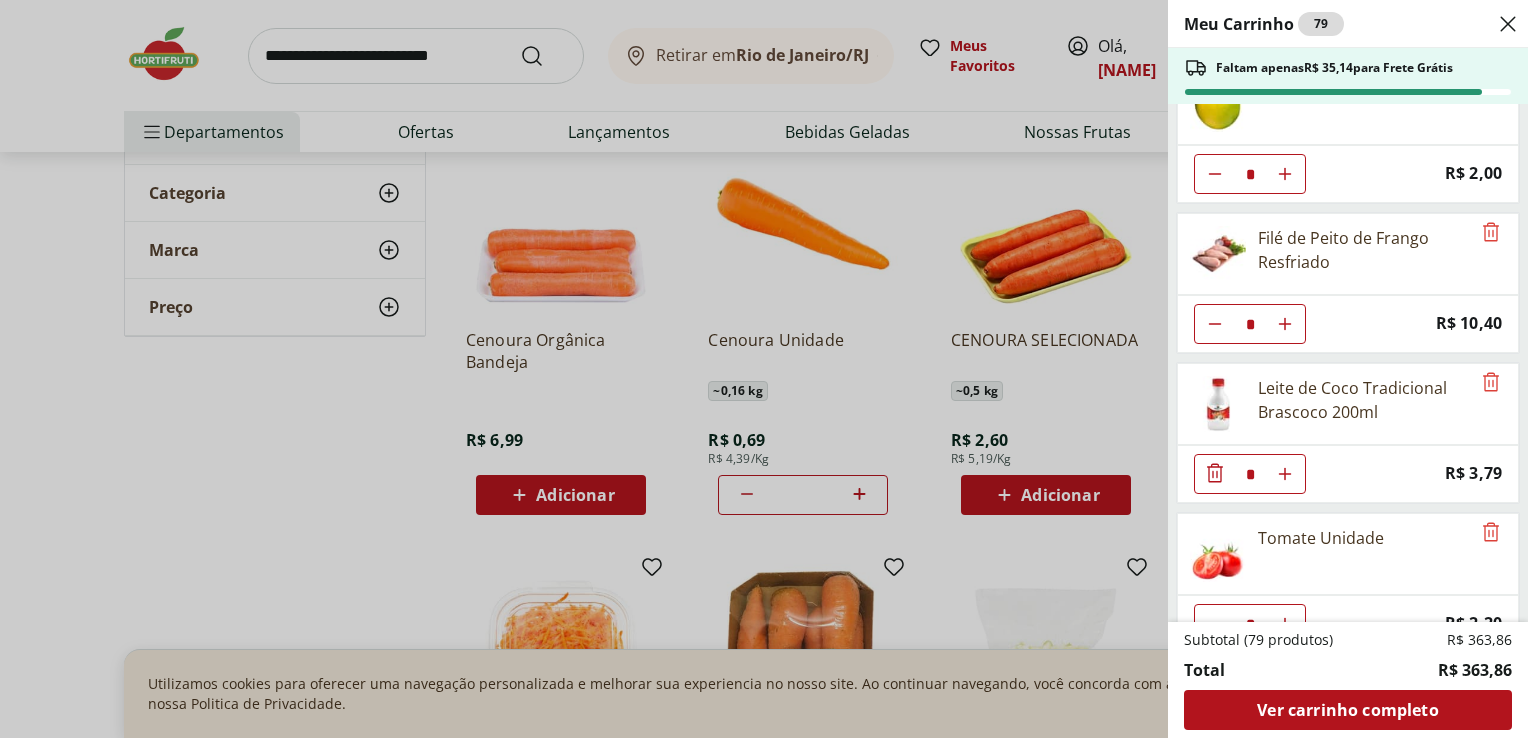 scroll, scrollTop: 1600, scrollLeft: 0, axis: vertical 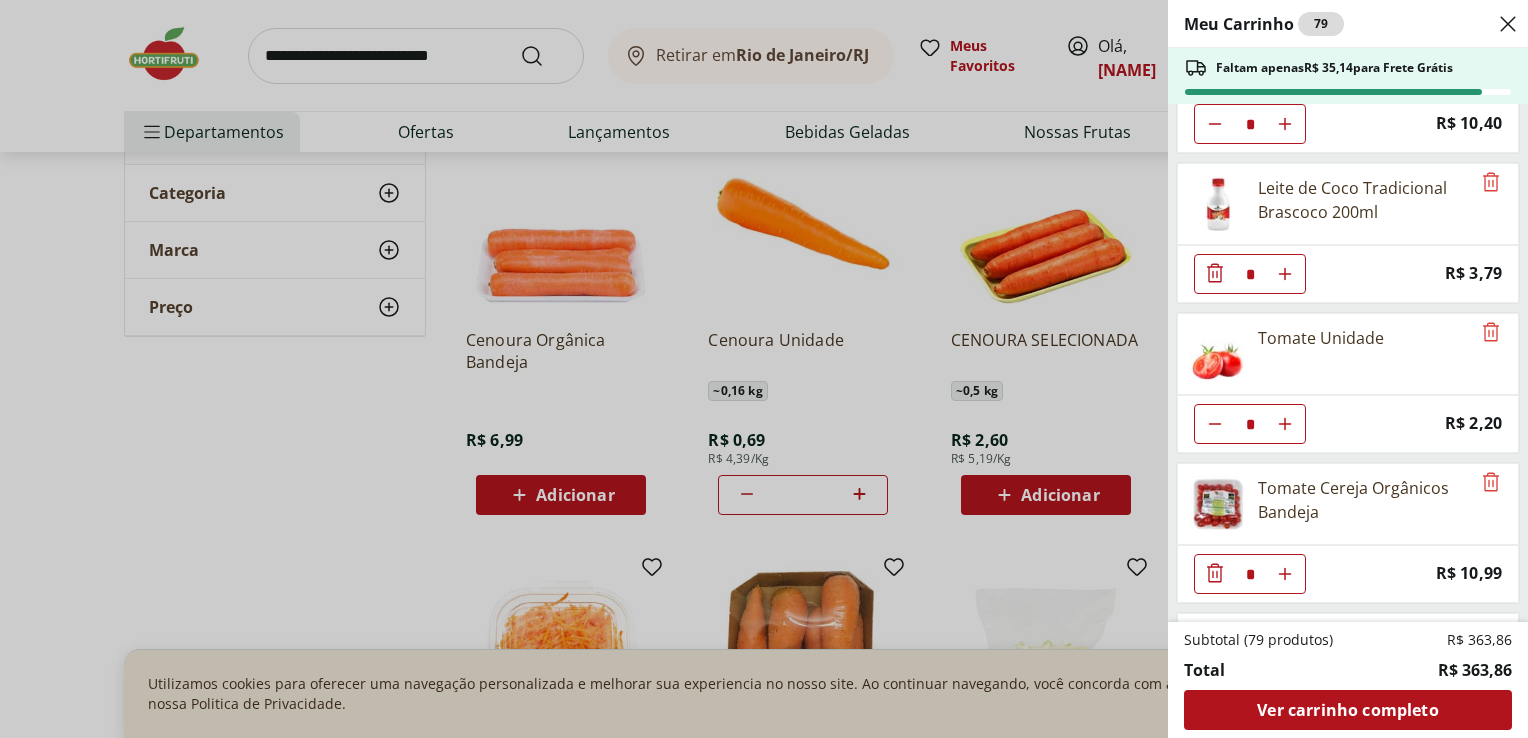 click 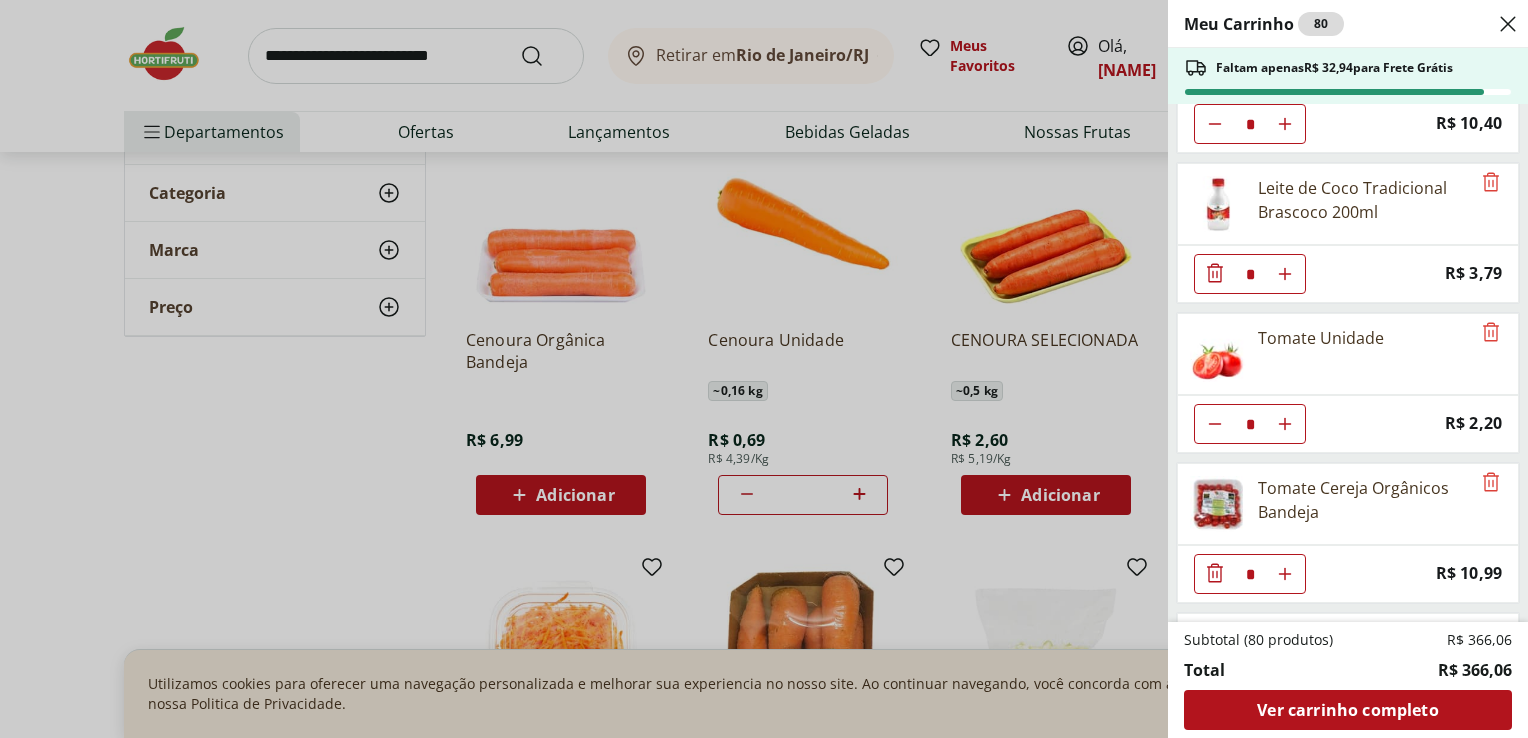 click 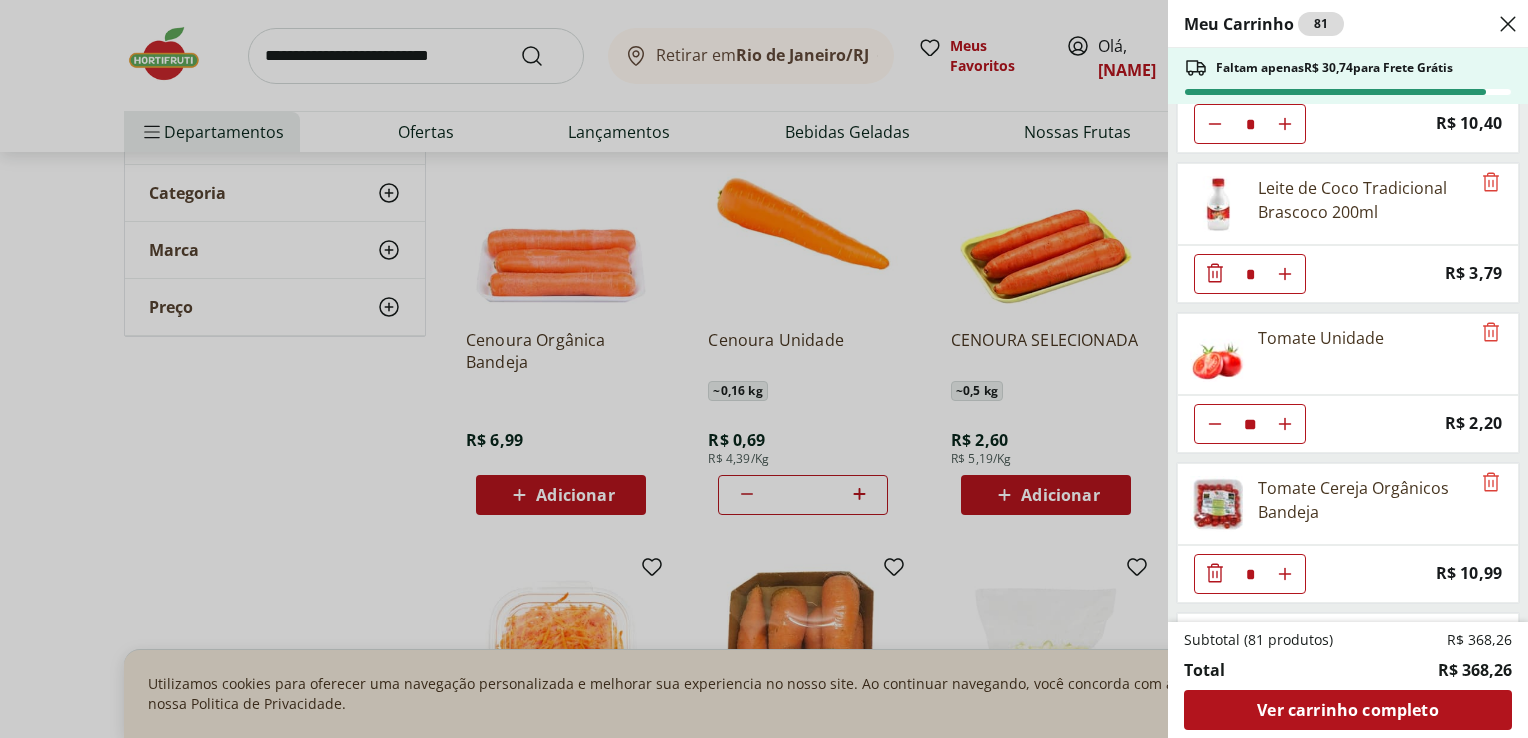 click 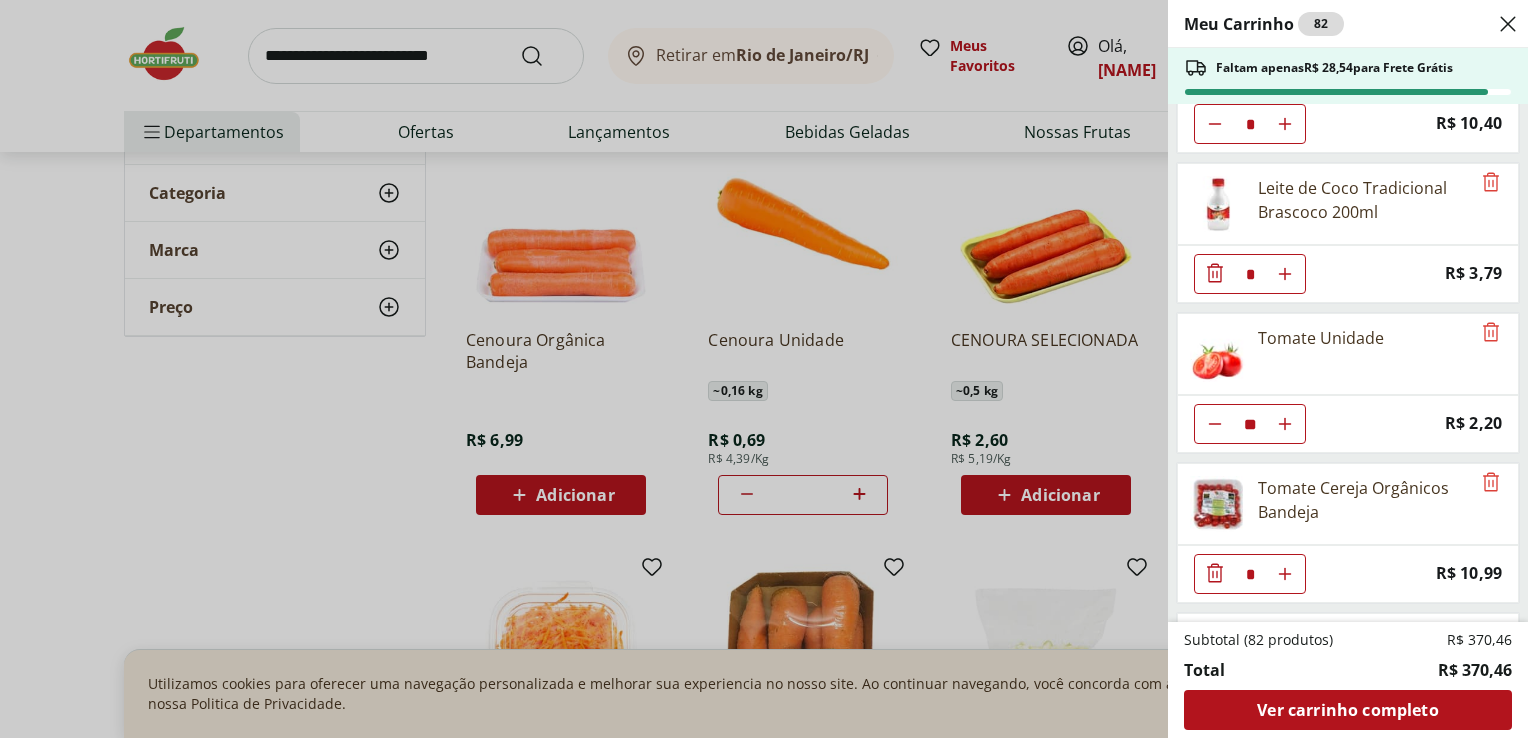 click 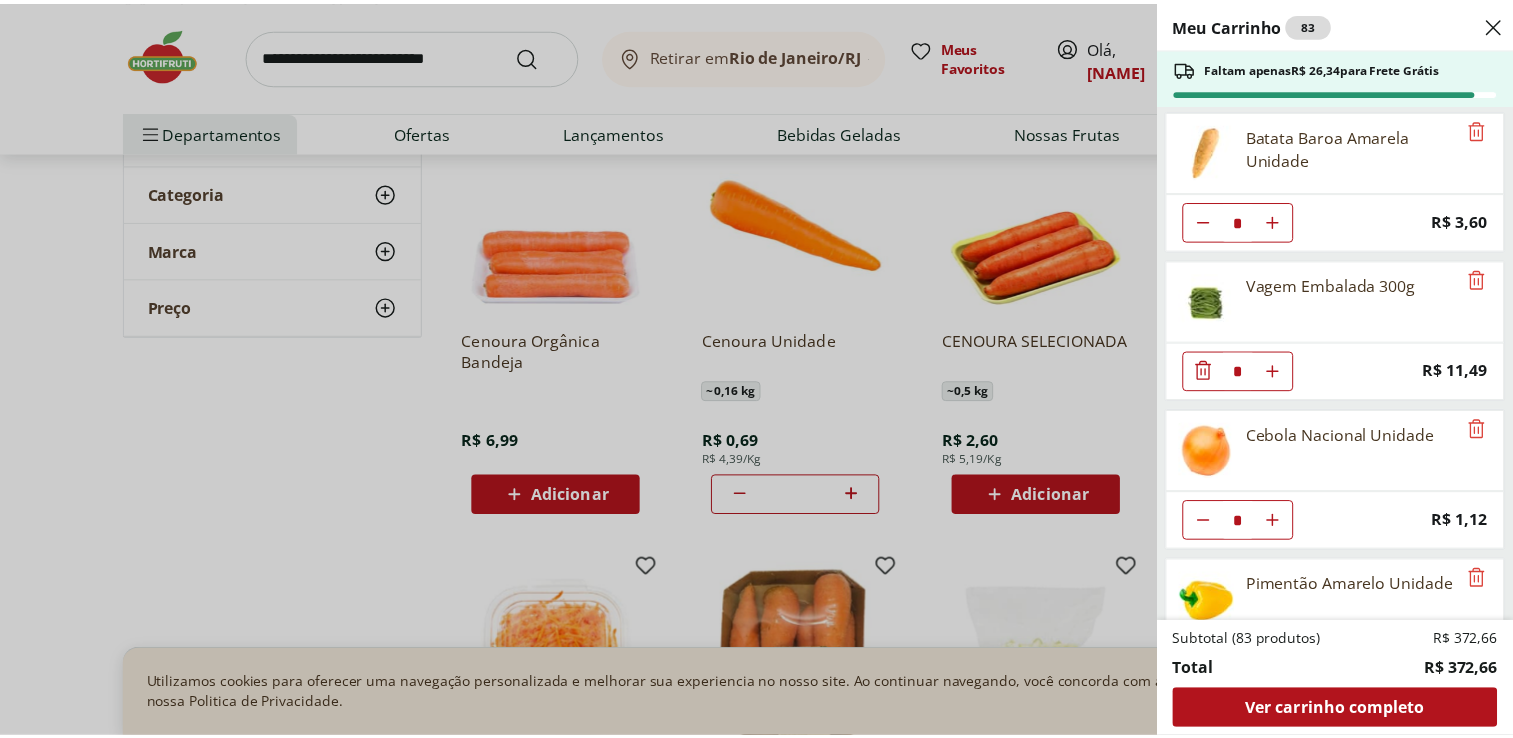 scroll, scrollTop: 0, scrollLeft: 0, axis: both 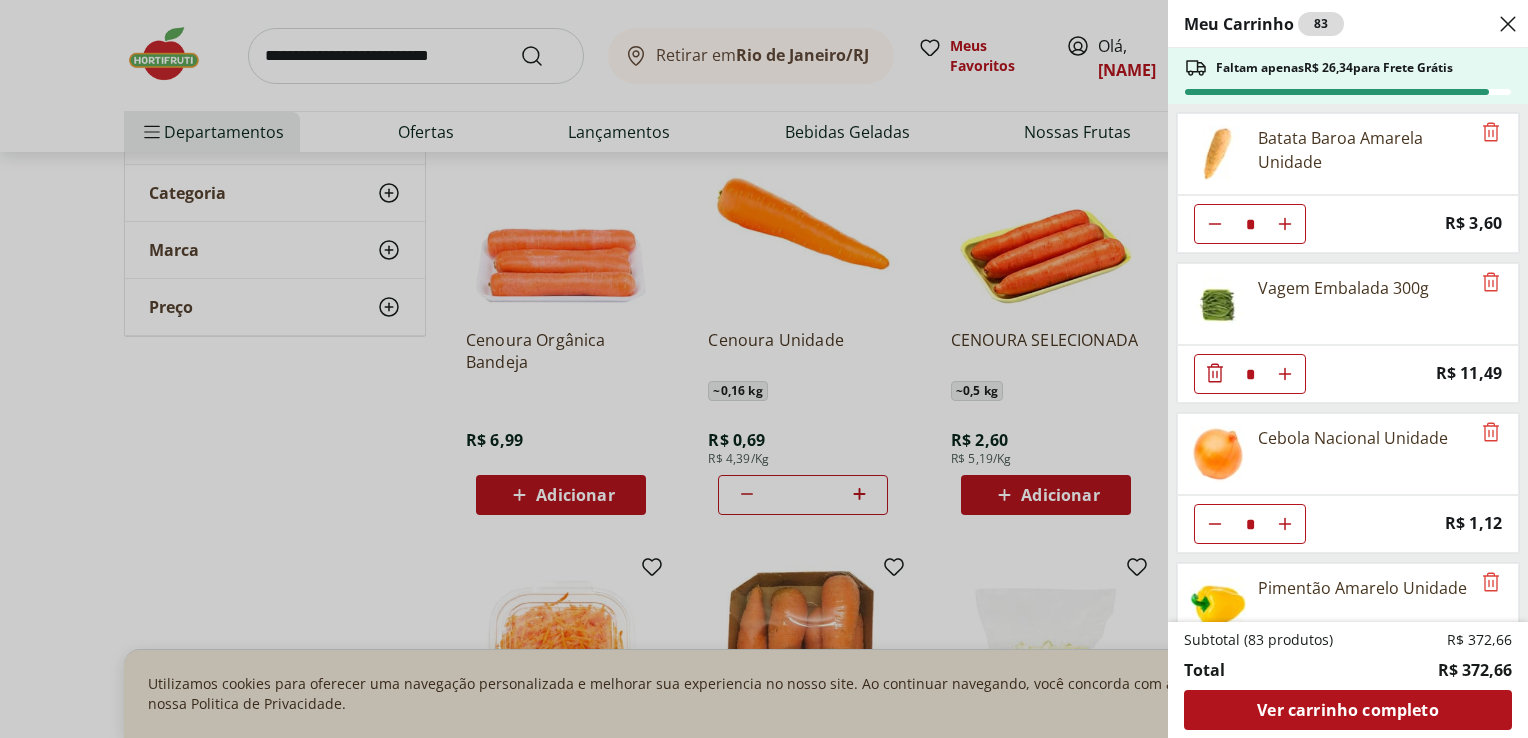 click 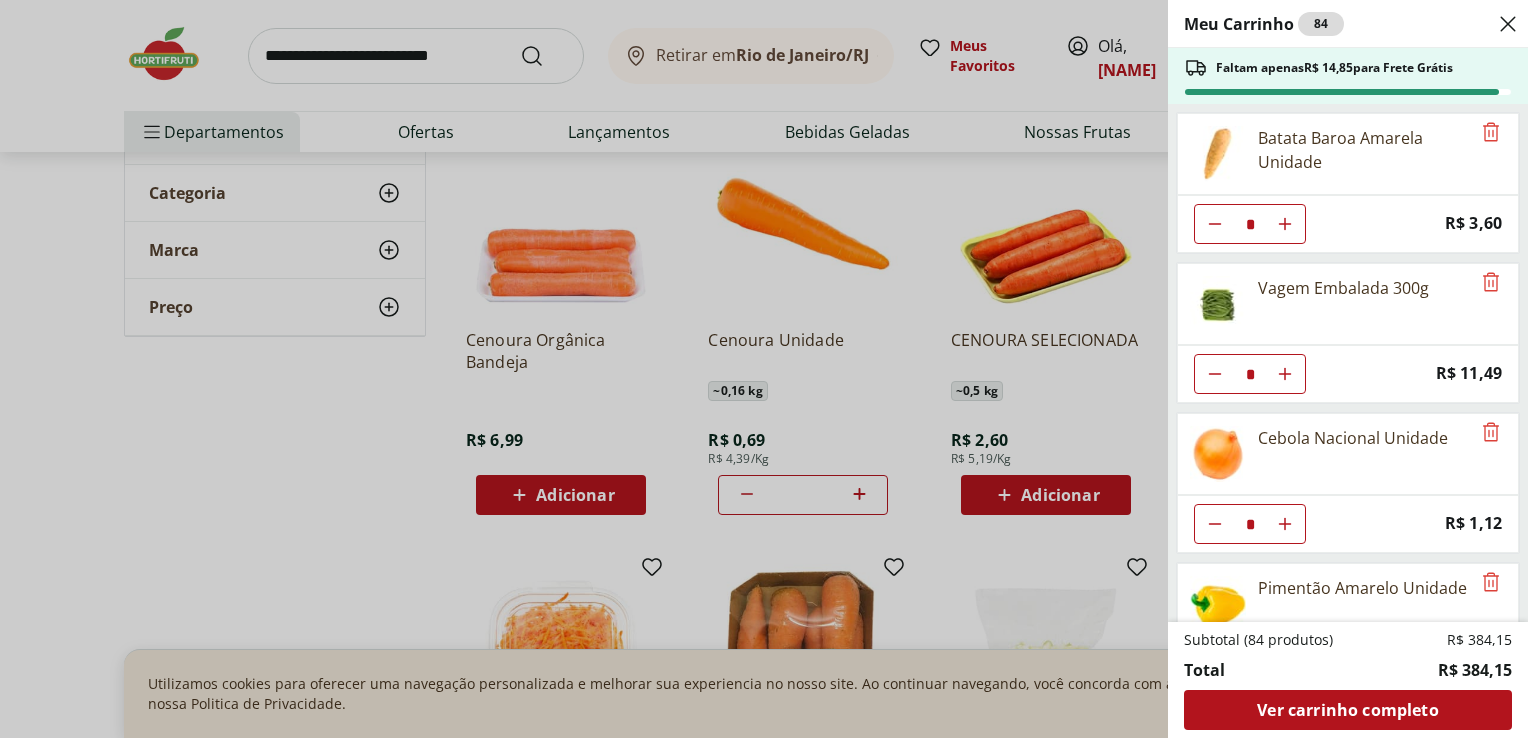 click on "Meu Carrinho 84 Faltam apenas  R$ 14,85  para Frete Grátis Batata Baroa Amarela Unidade * Price: R$ 3,60 Vagem Embalada 300g * Price: R$ 11,49 Cebola Nacional Unidade * Price: R$ 1,12 Pimentão Amarelo Unidade * Price: R$ 5,46 Pimentão Vermelho Unidade * Price: R$ 7,66 Cebolinha Unidade * Price: R$ 3,49 Alho Nacional Beneficiado Unidade * Price: R$ 2,99 Limão Tahity Unidade * Price: R$ 0,55 Coentro Unidade * Price: R$ 3,49 Laranja Pera Unidade * Price: R$ 2,00 Filé de Peito de Frango Resfriado * Price: R$ 10,40 Leite de Coco Tradicional Brascoco 200ml * Price: R$ 3,79 Tomate Unidade ** Price: R$ 2,20 Tomate Cereja Orgânicos Bandeja * Price: R$ 10,99 Alho Poró - Unidade * Price: R$ 5,29 Bebida de Aveia Sabor Cacau Nude 250ml * Price: R$ 9,99 Banana Prata Orgânica * Price: R$ 14,39 Biscoito Club Social Integral 144g * Price: R$ 6,49 Alface Americana Unidade * Price: R$ 3,99 Mamão Papaia Unidade * Price: R$ 5,52 Abacate Unidade * Price: R$ 9,97 Morango Orgânico 250g * Price: * * *" at bounding box center (764, 369) 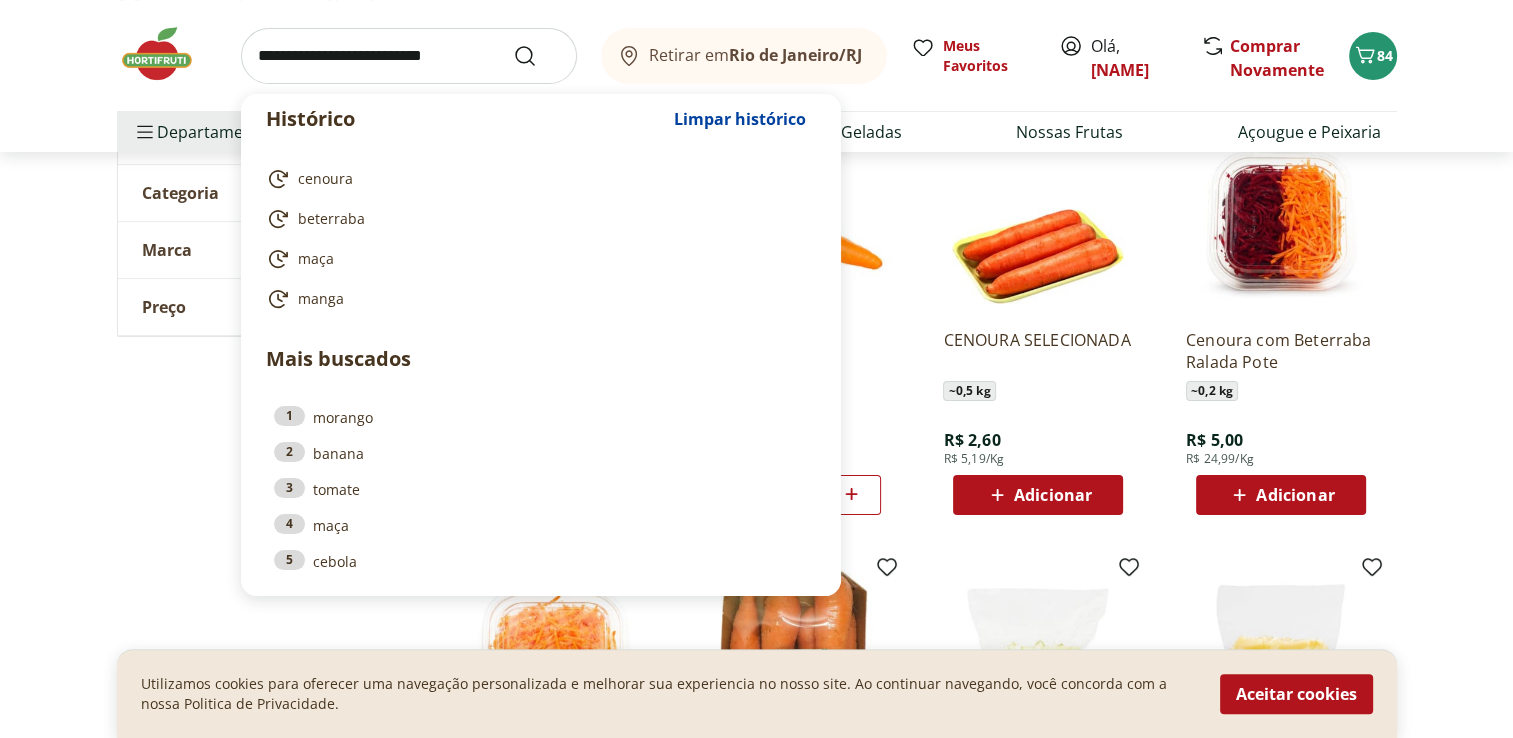 click at bounding box center (409, 56) 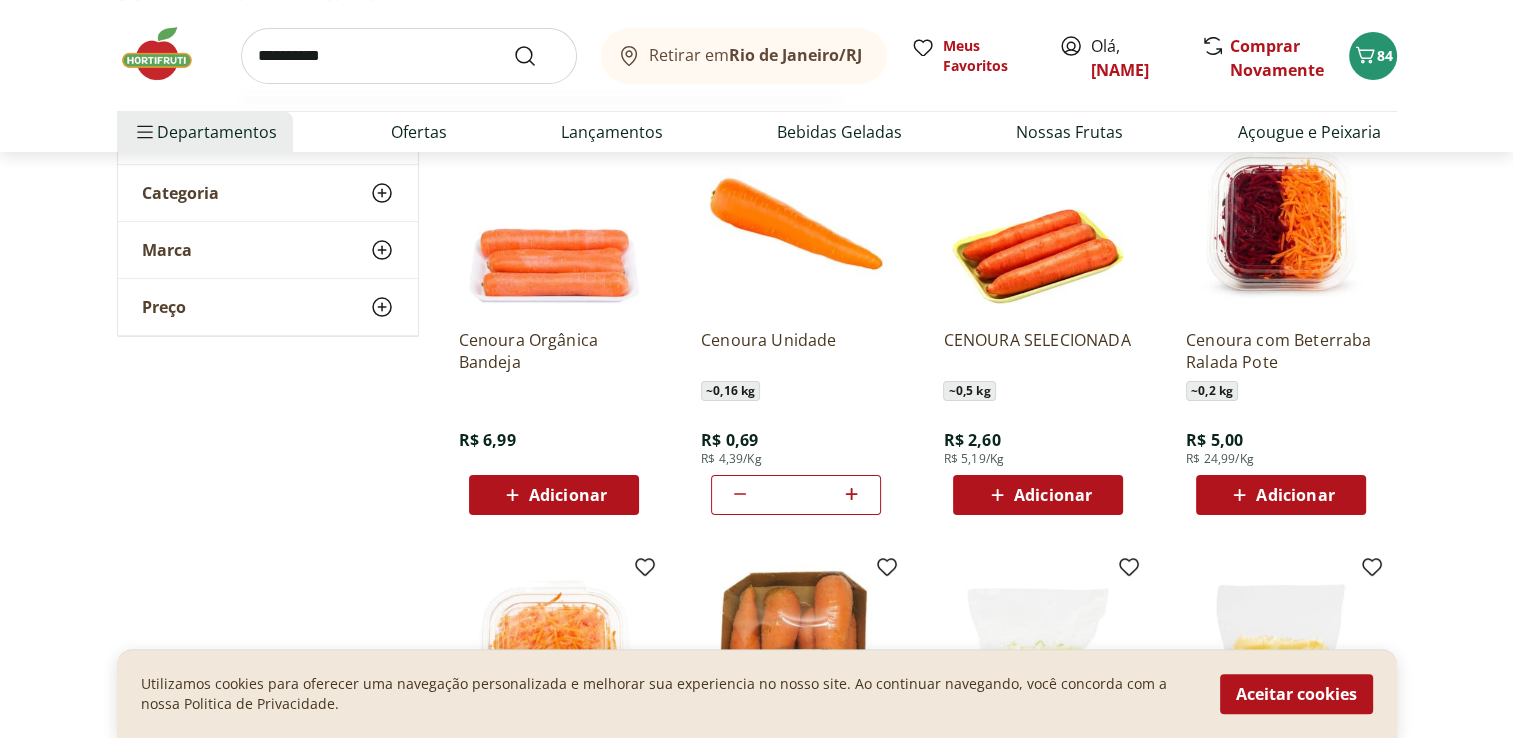 type on "**********" 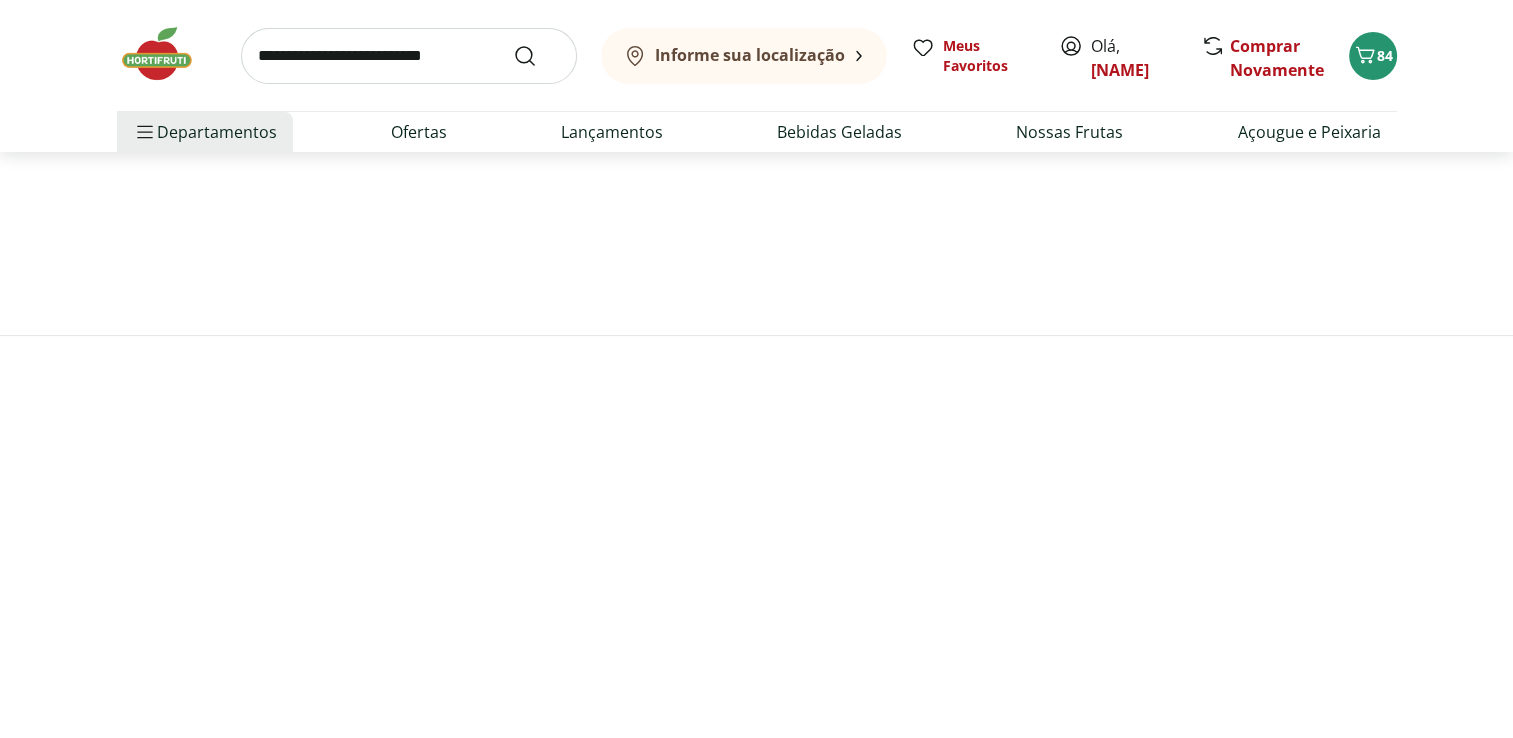 scroll, scrollTop: 0, scrollLeft: 0, axis: both 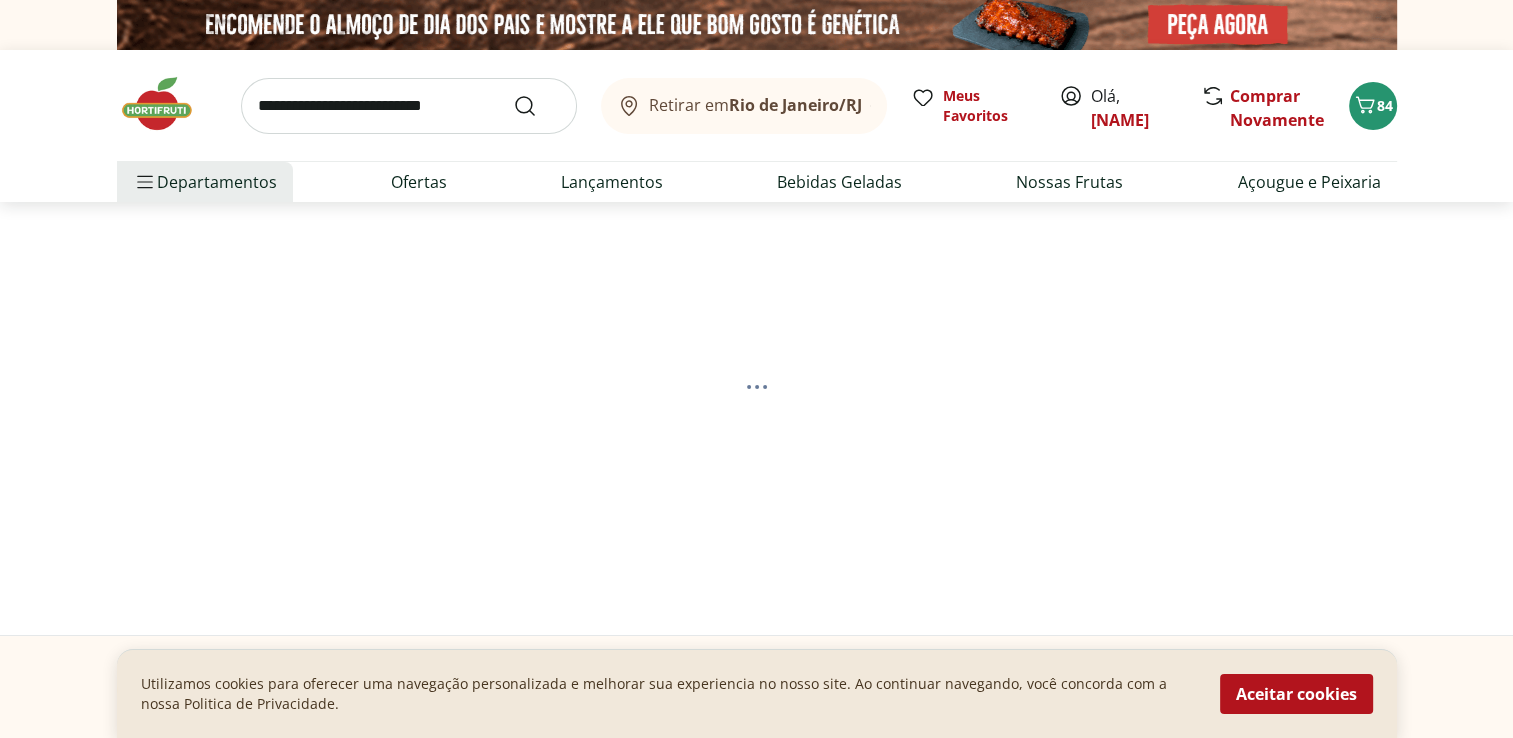 select on "**********" 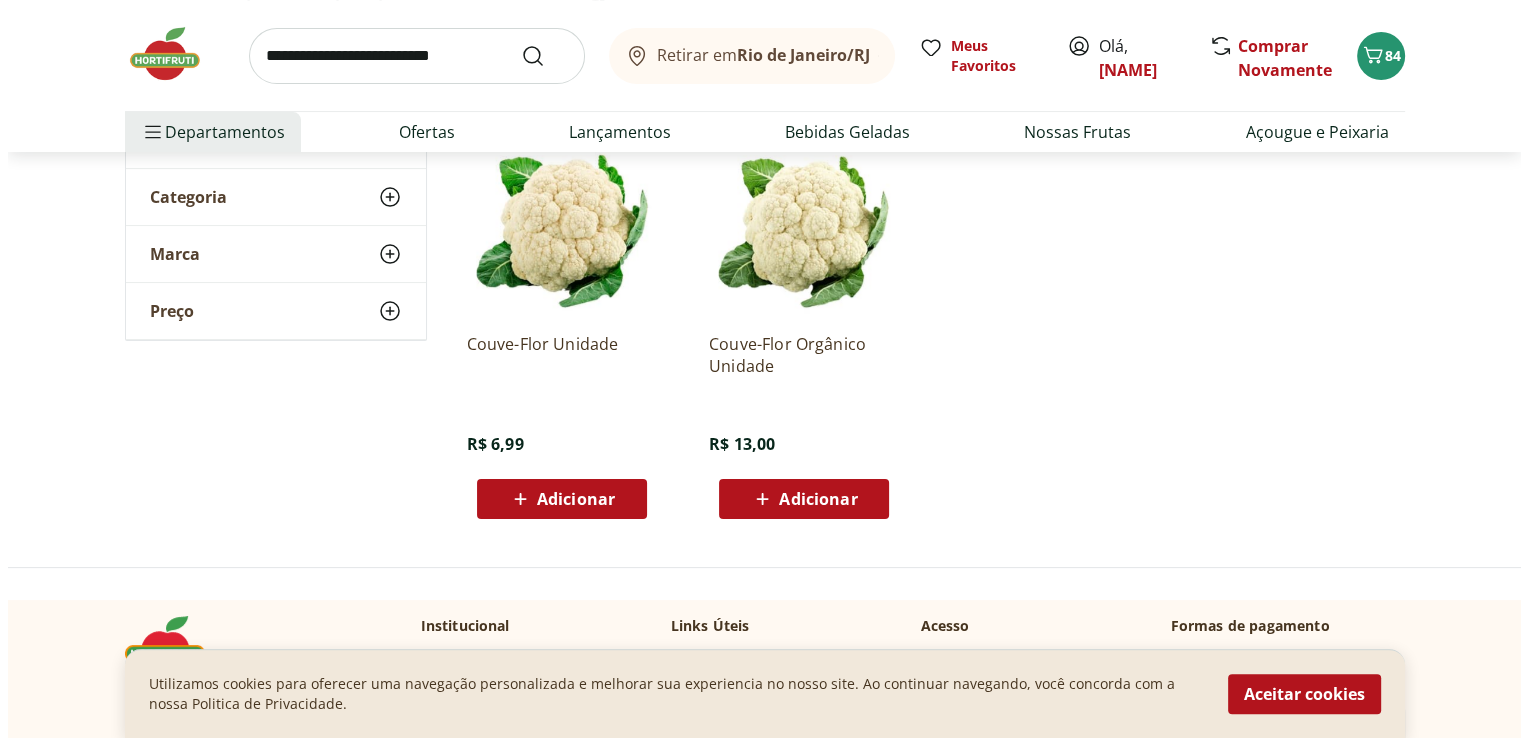 scroll, scrollTop: 300, scrollLeft: 0, axis: vertical 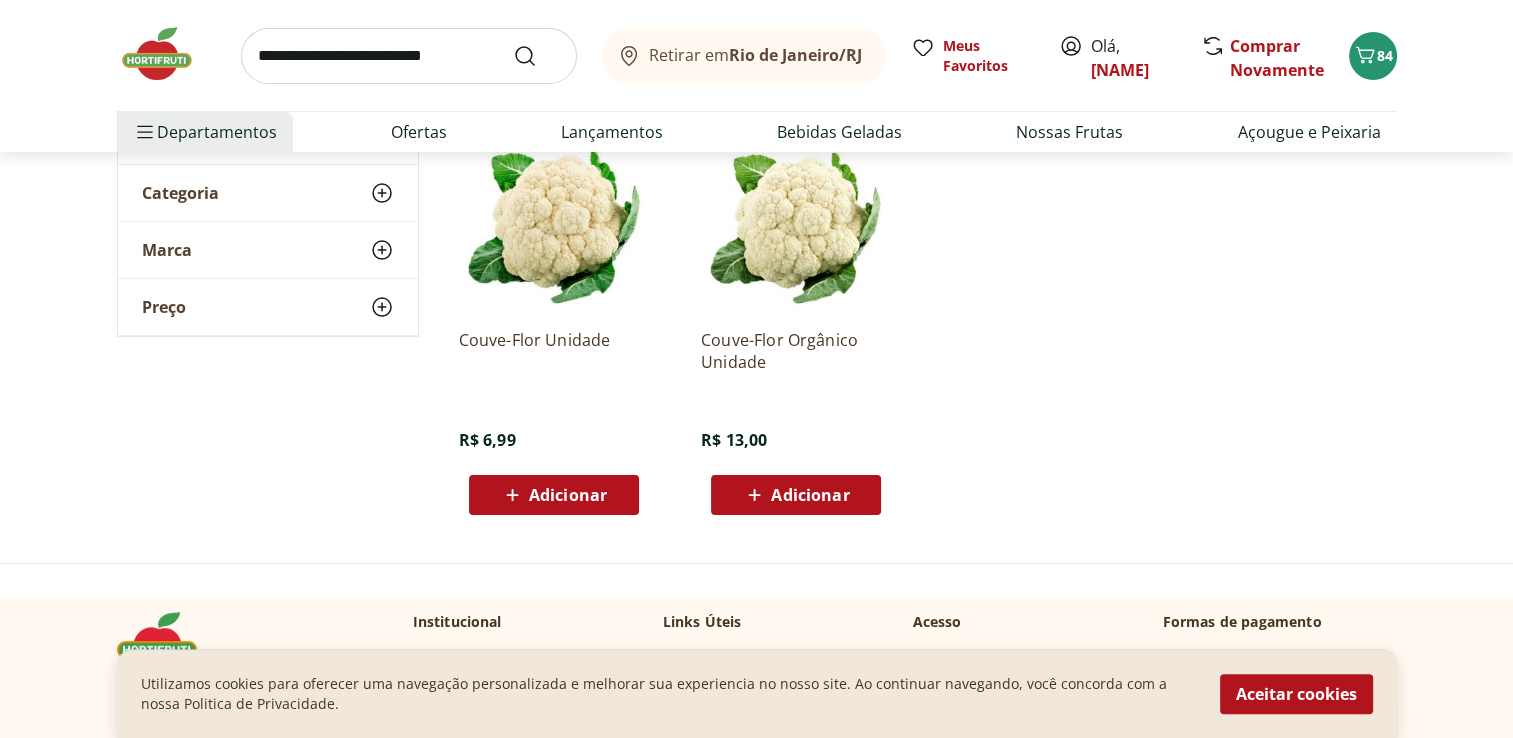 click on "Adicionar" at bounding box center (568, 495) 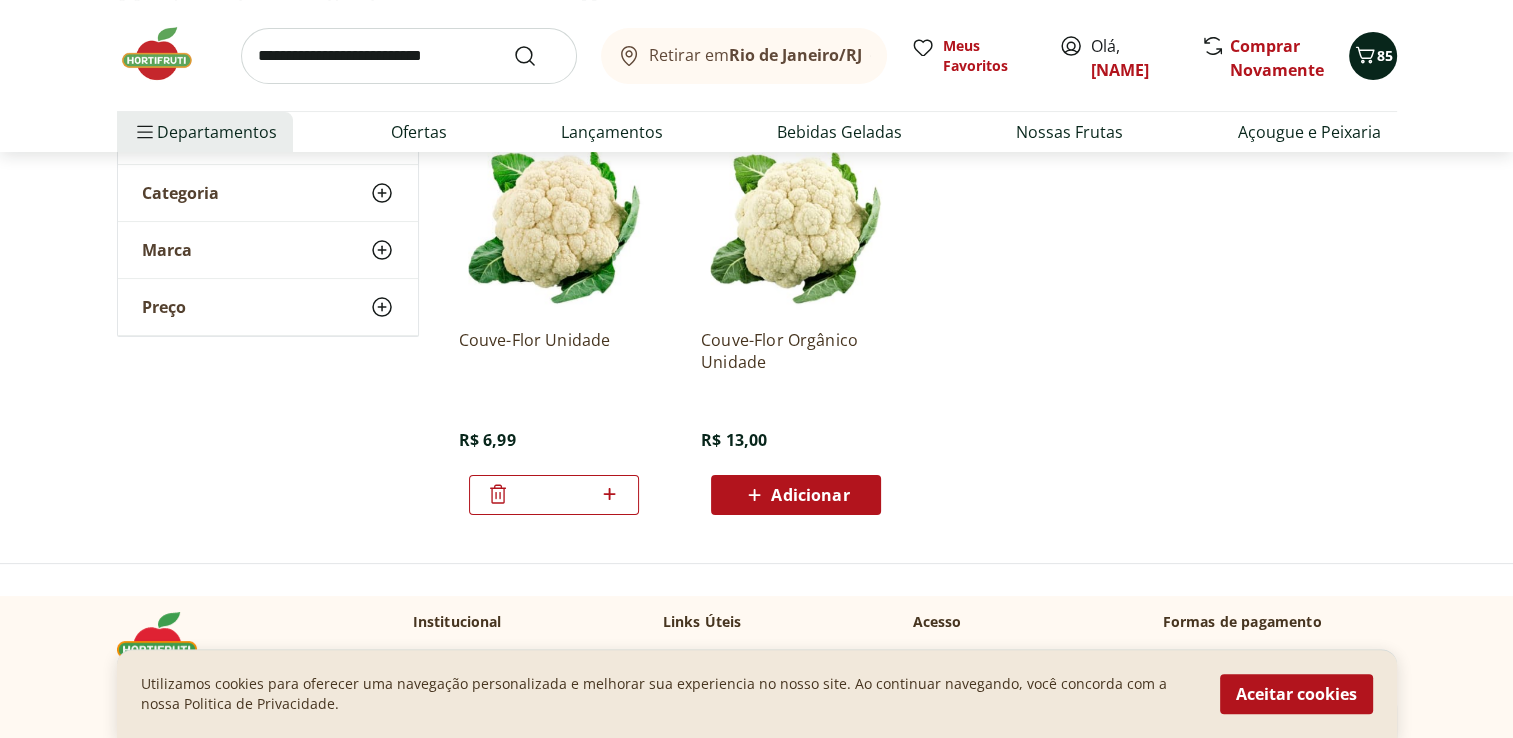 click 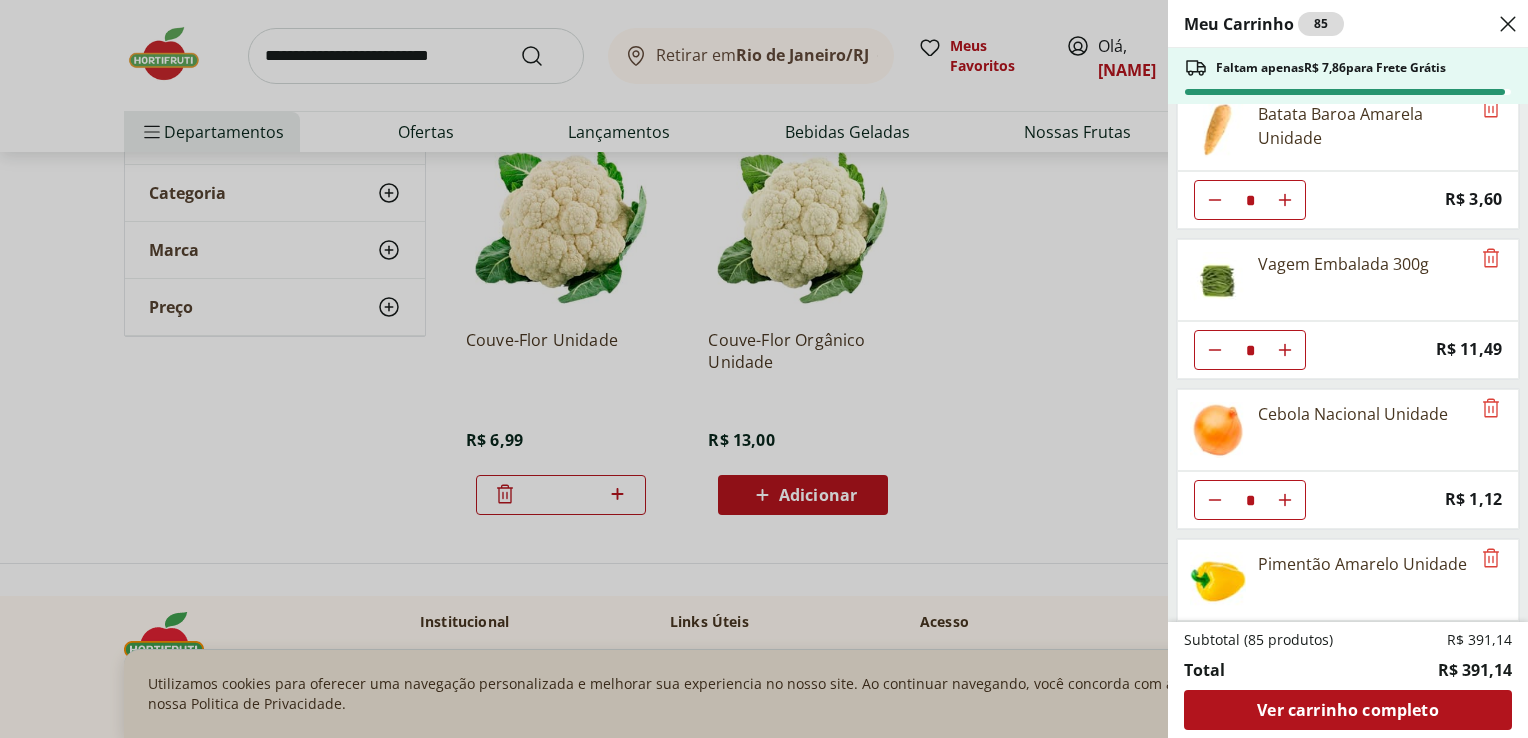 scroll, scrollTop: 0, scrollLeft: 0, axis: both 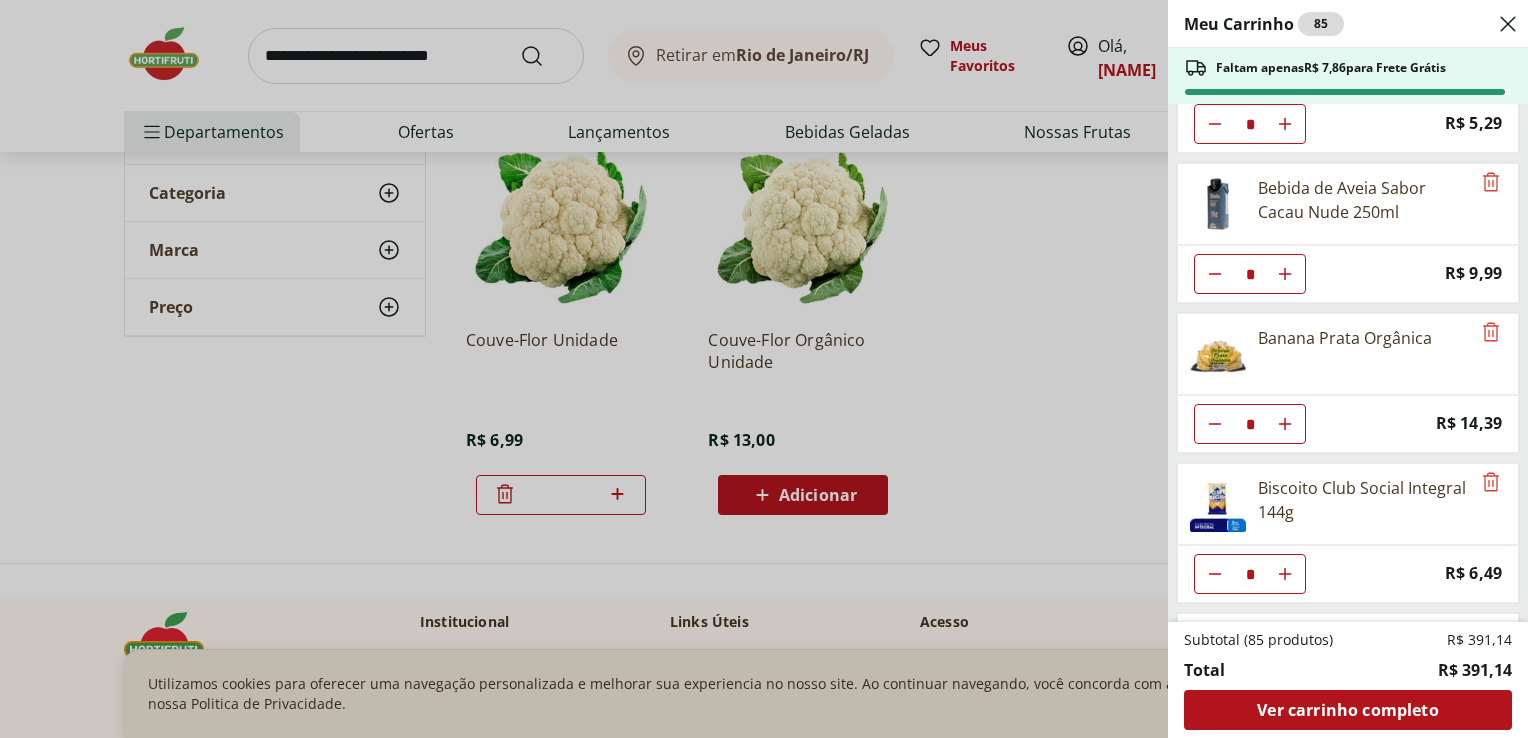 click 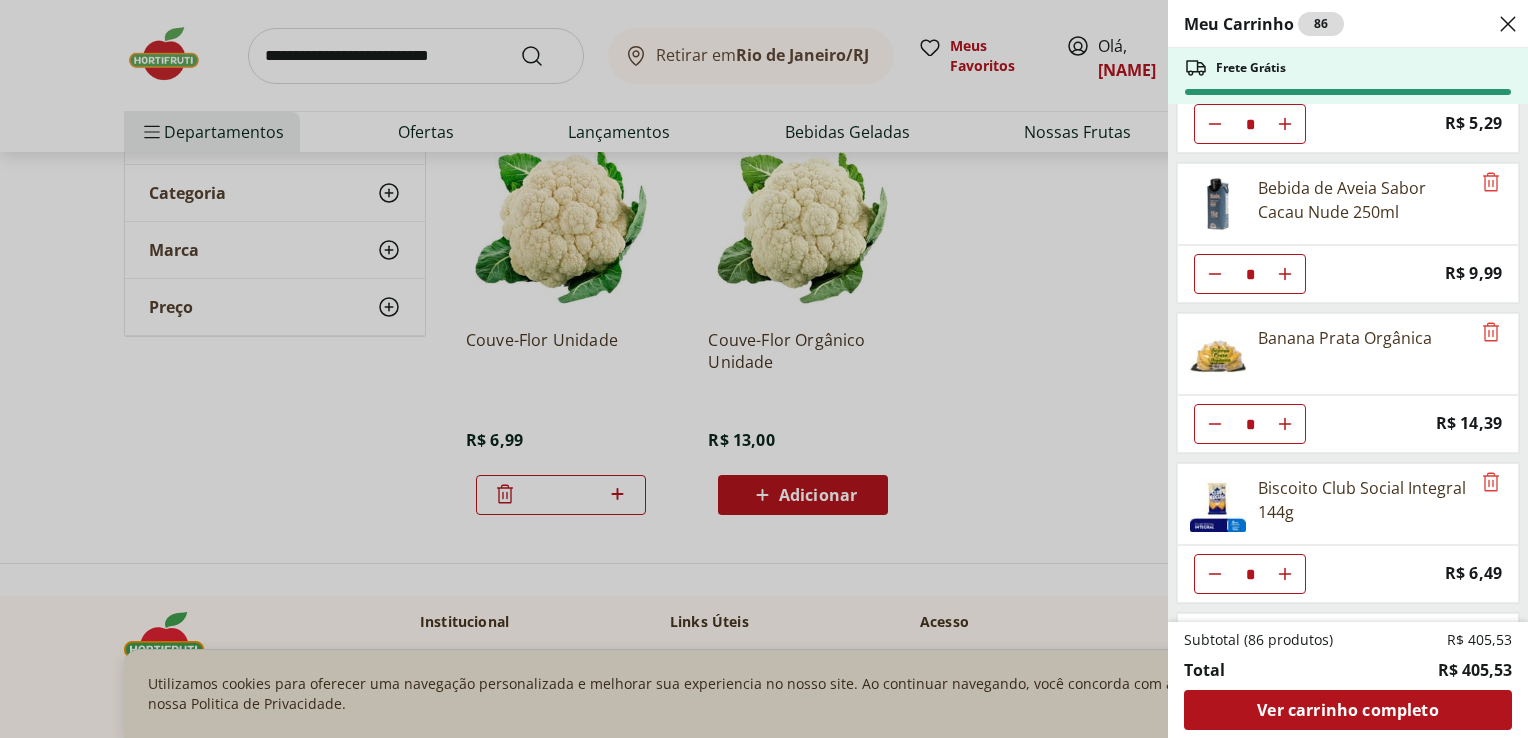 drag, startPoint x: 324, startPoint y: 91, endPoint x: 323, endPoint y: 80, distance: 11.045361 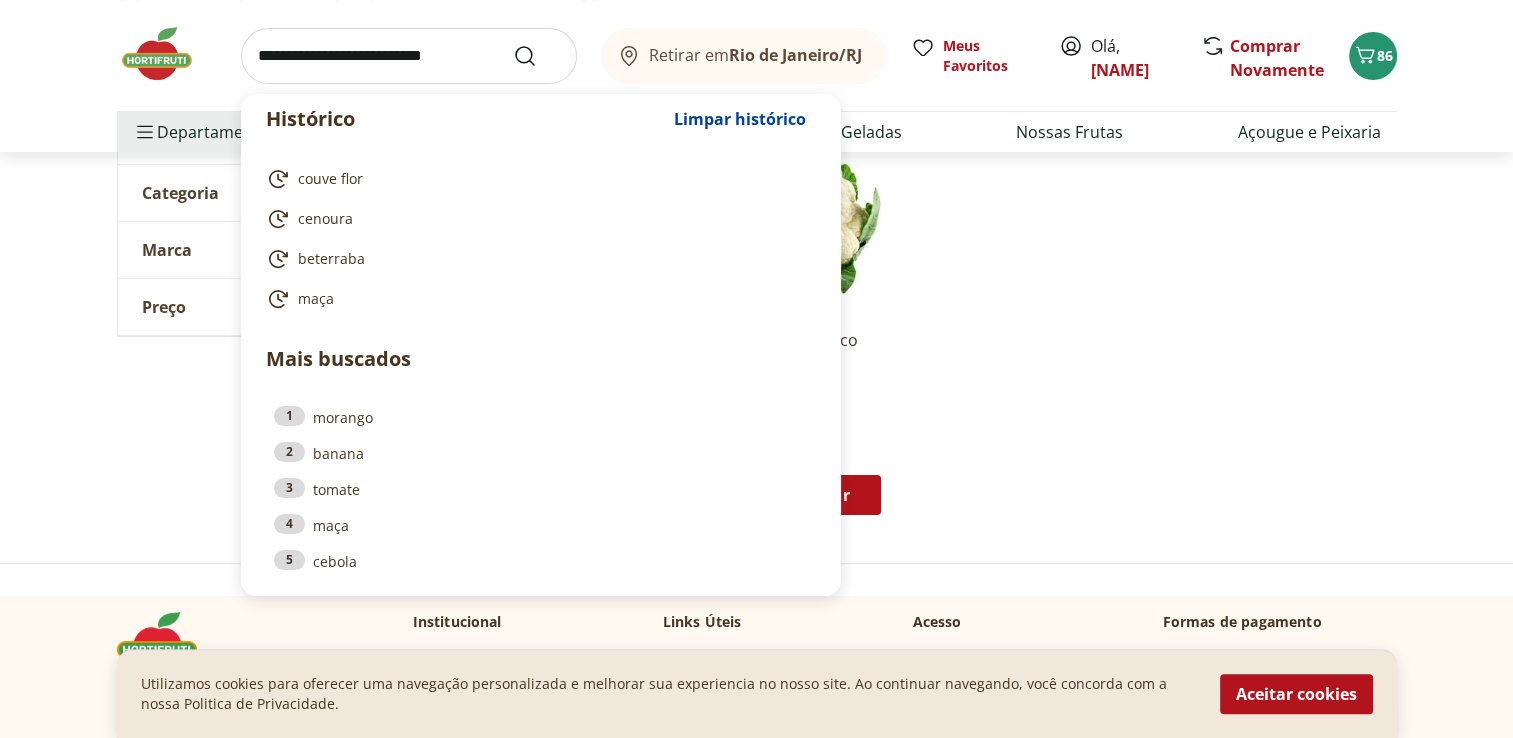 click at bounding box center (409, 56) 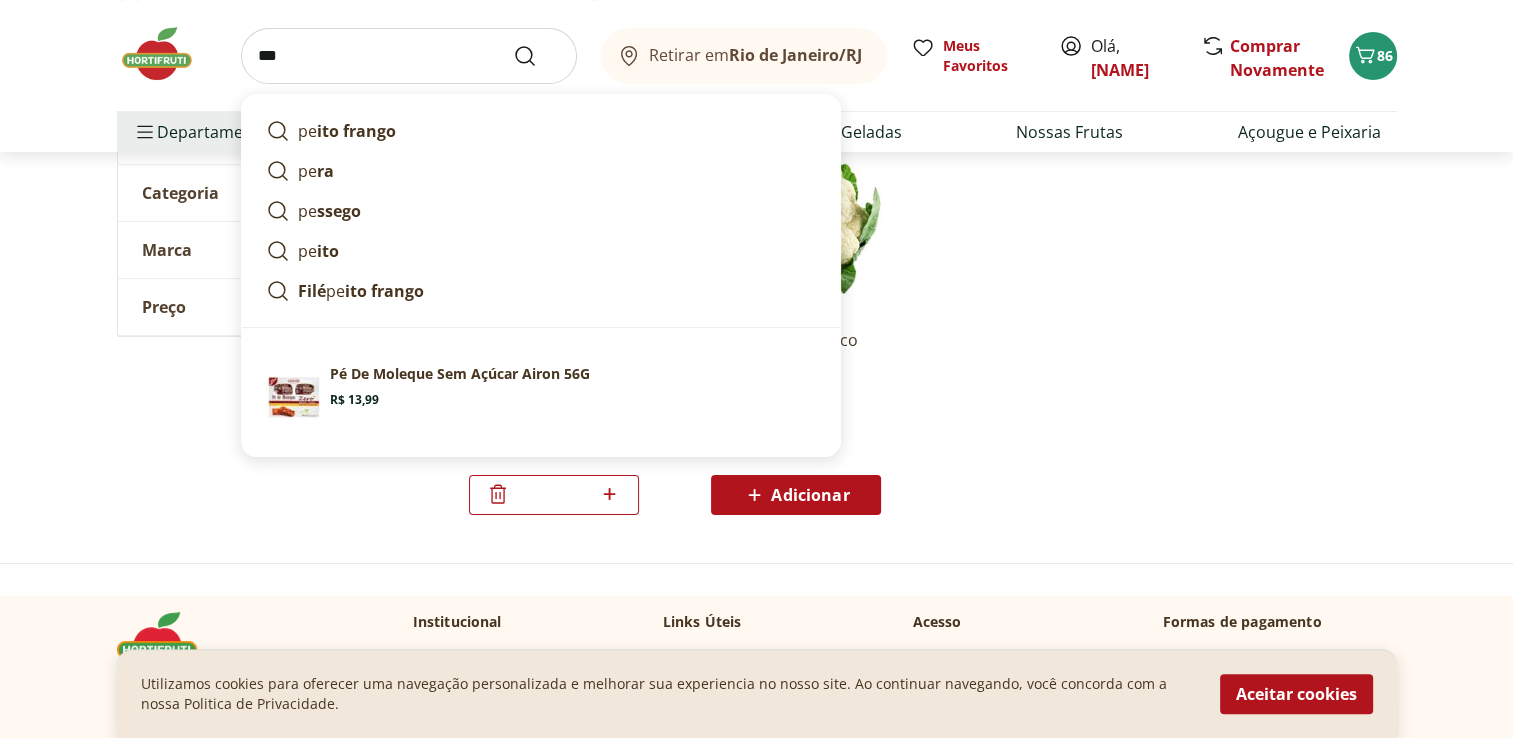 type on "****" 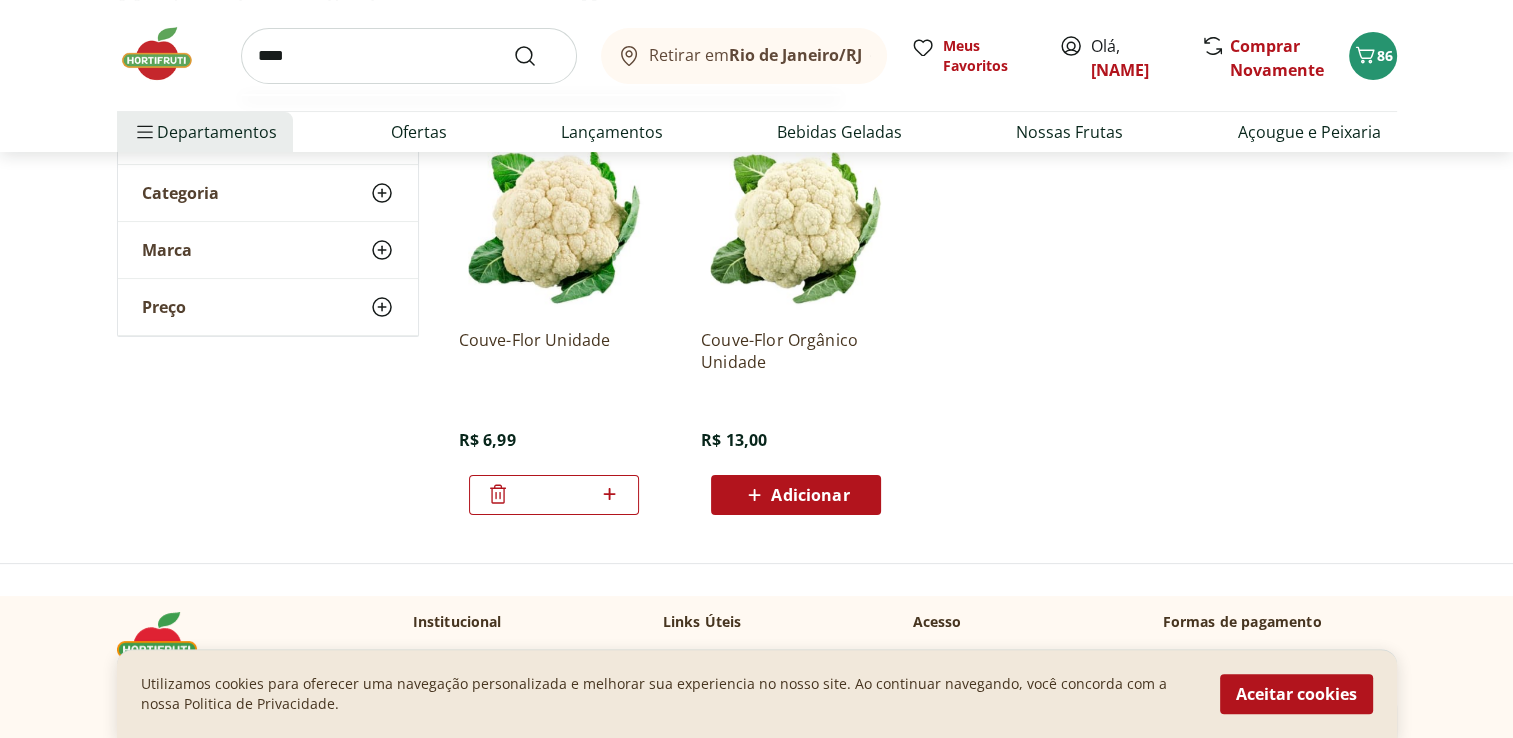click at bounding box center (537, 56) 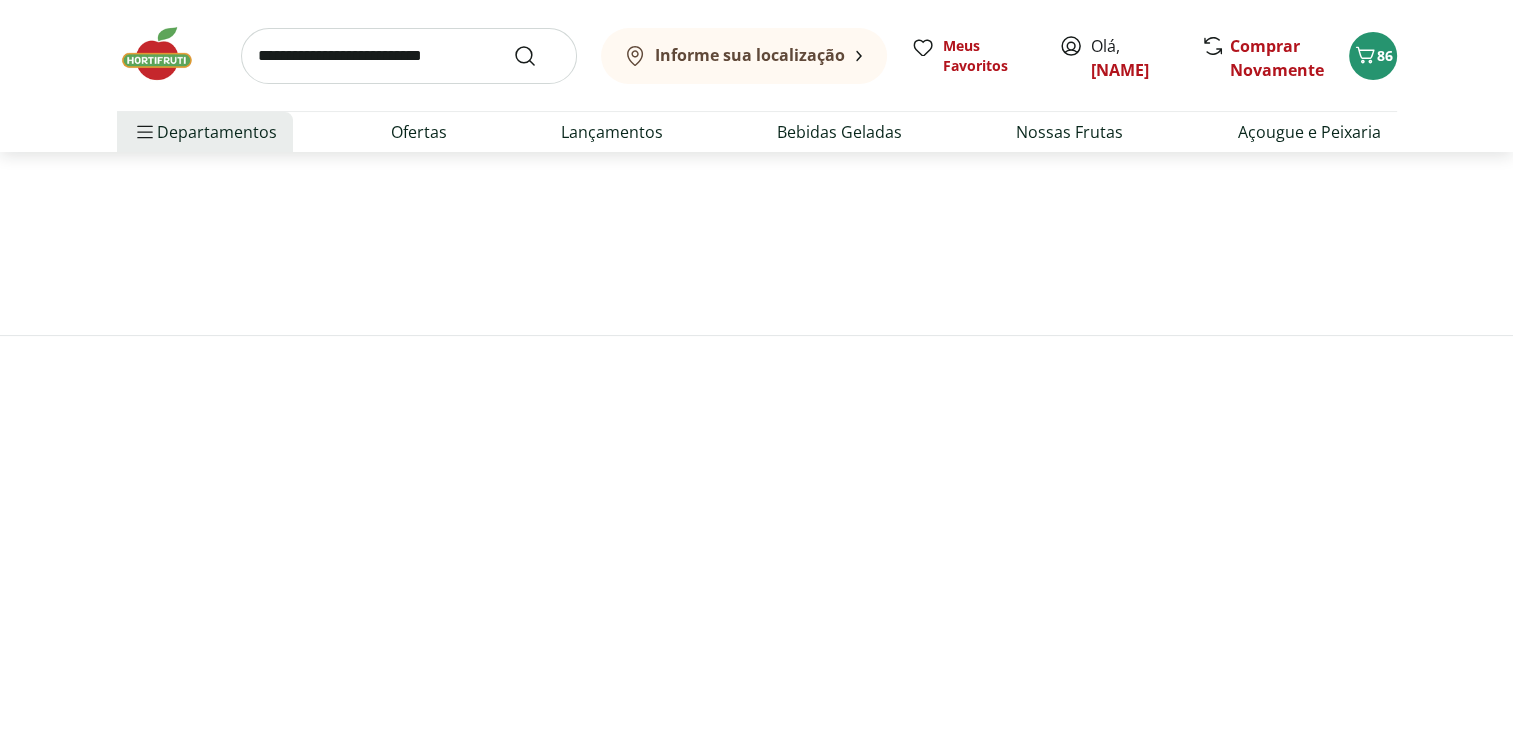 scroll, scrollTop: 0, scrollLeft: 0, axis: both 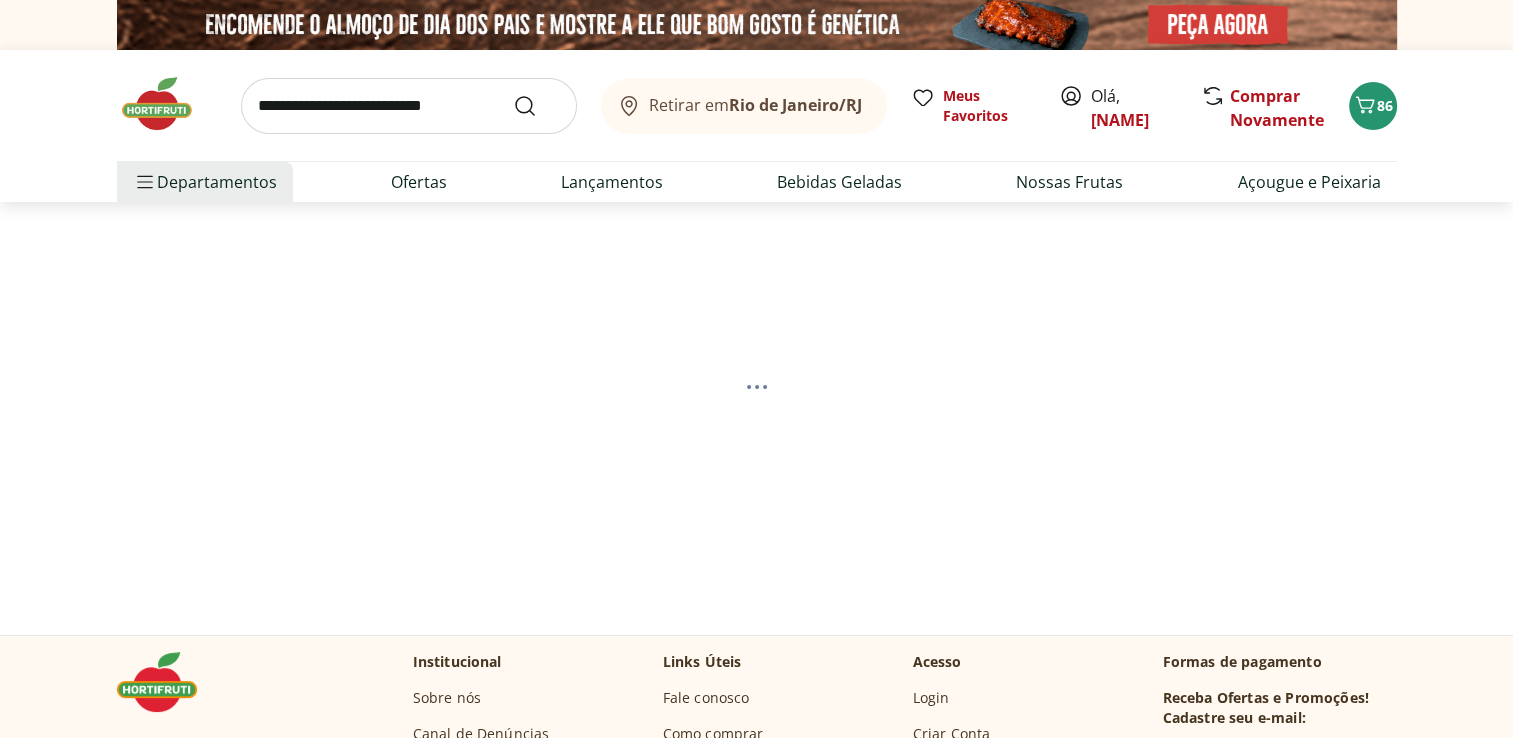 select on "**********" 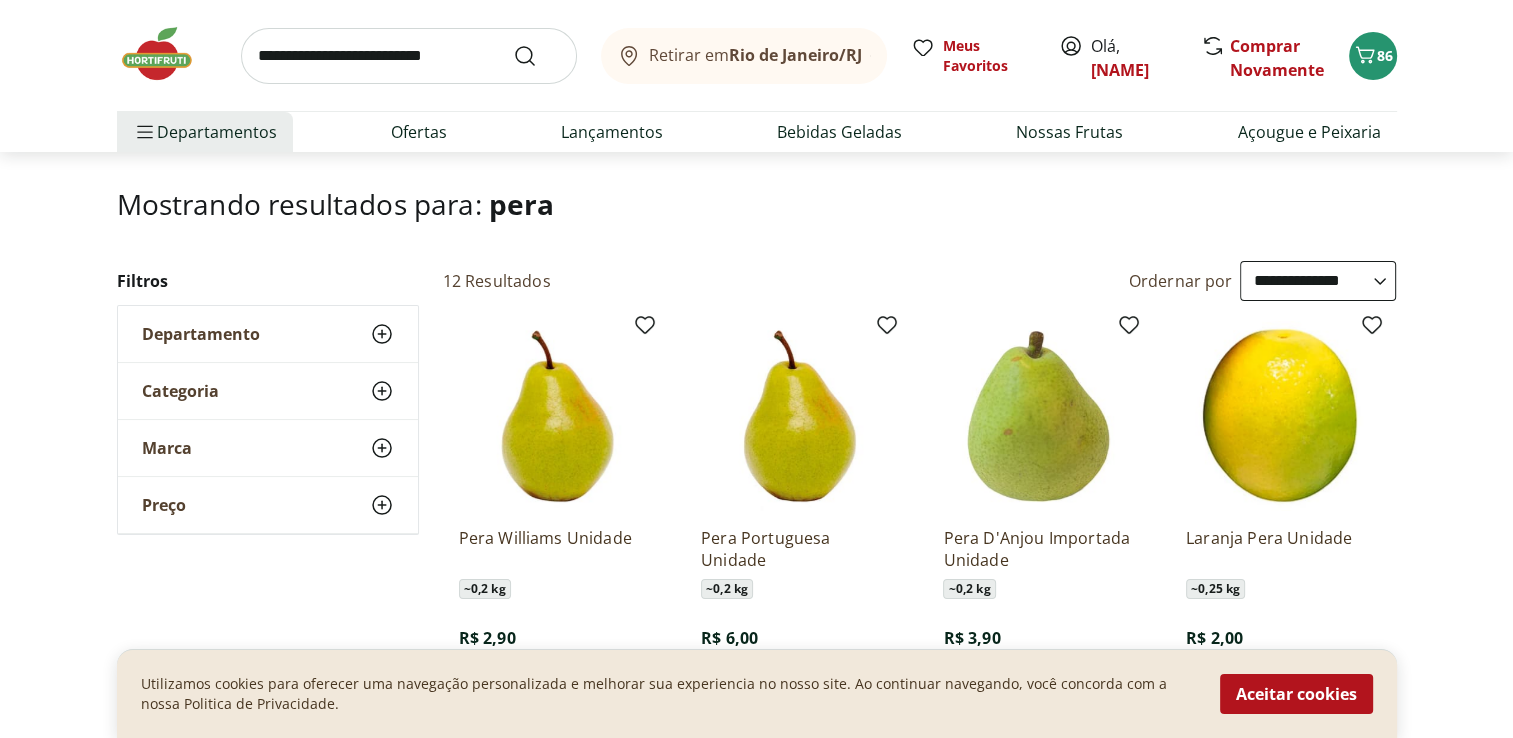 scroll, scrollTop: 200, scrollLeft: 0, axis: vertical 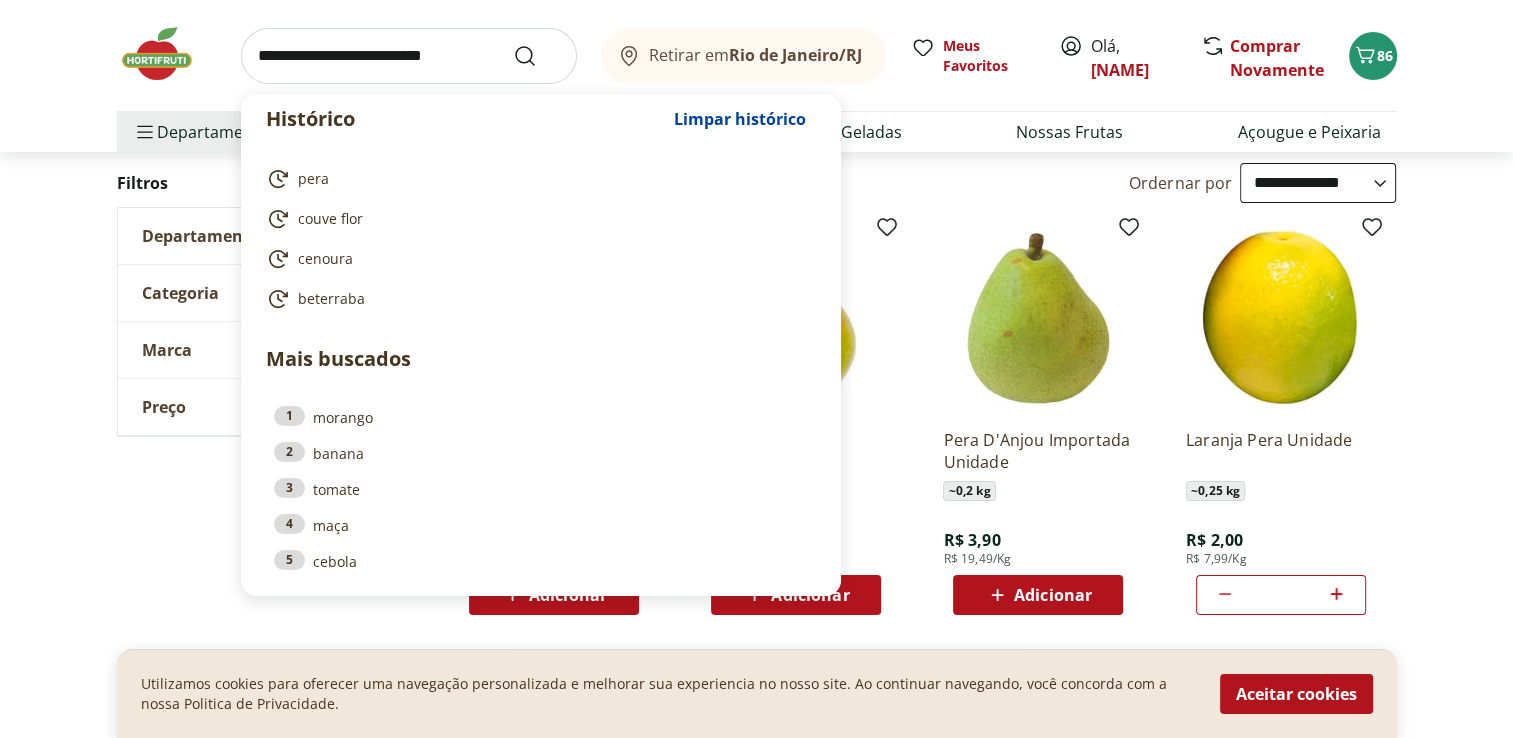 click at bounding box center [409, 56] 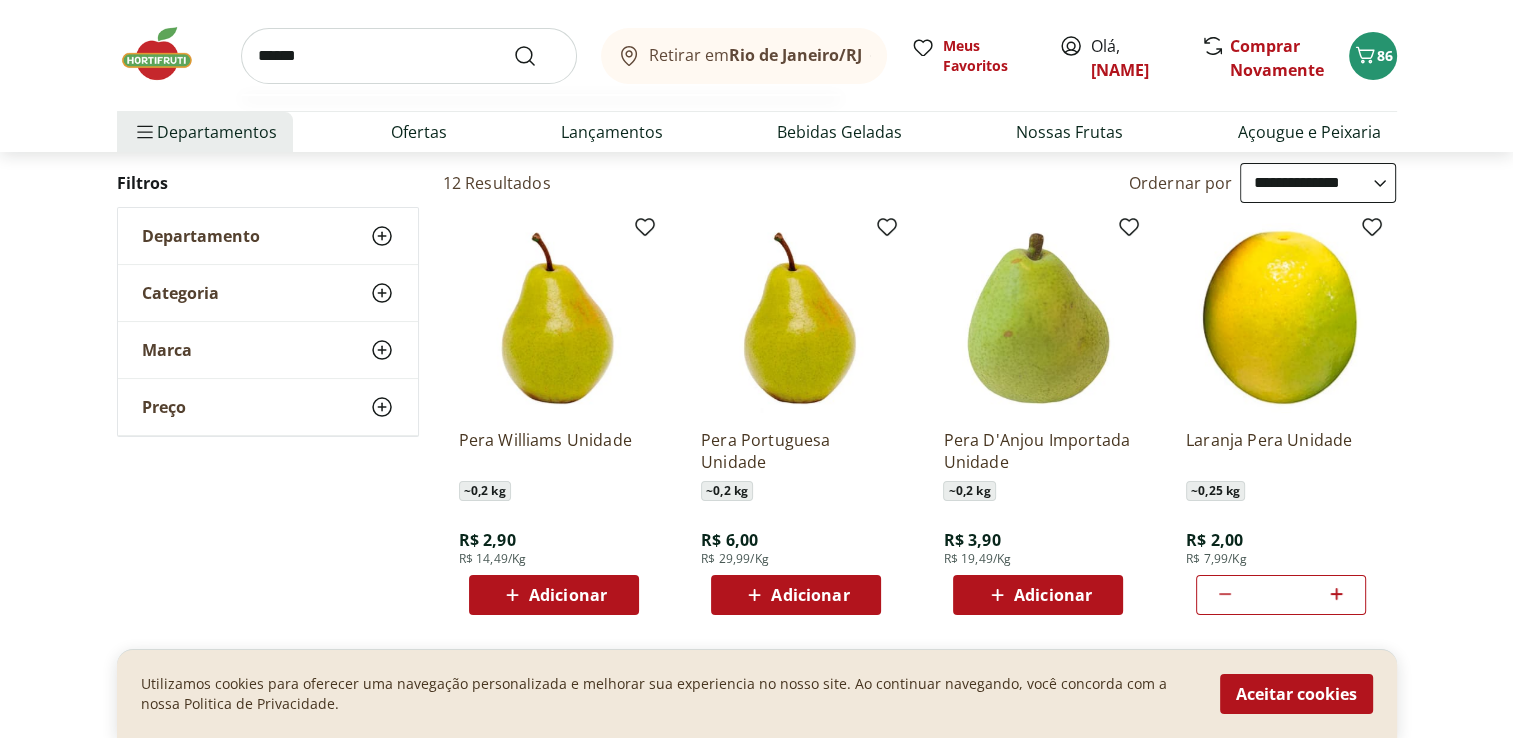 type on "******" 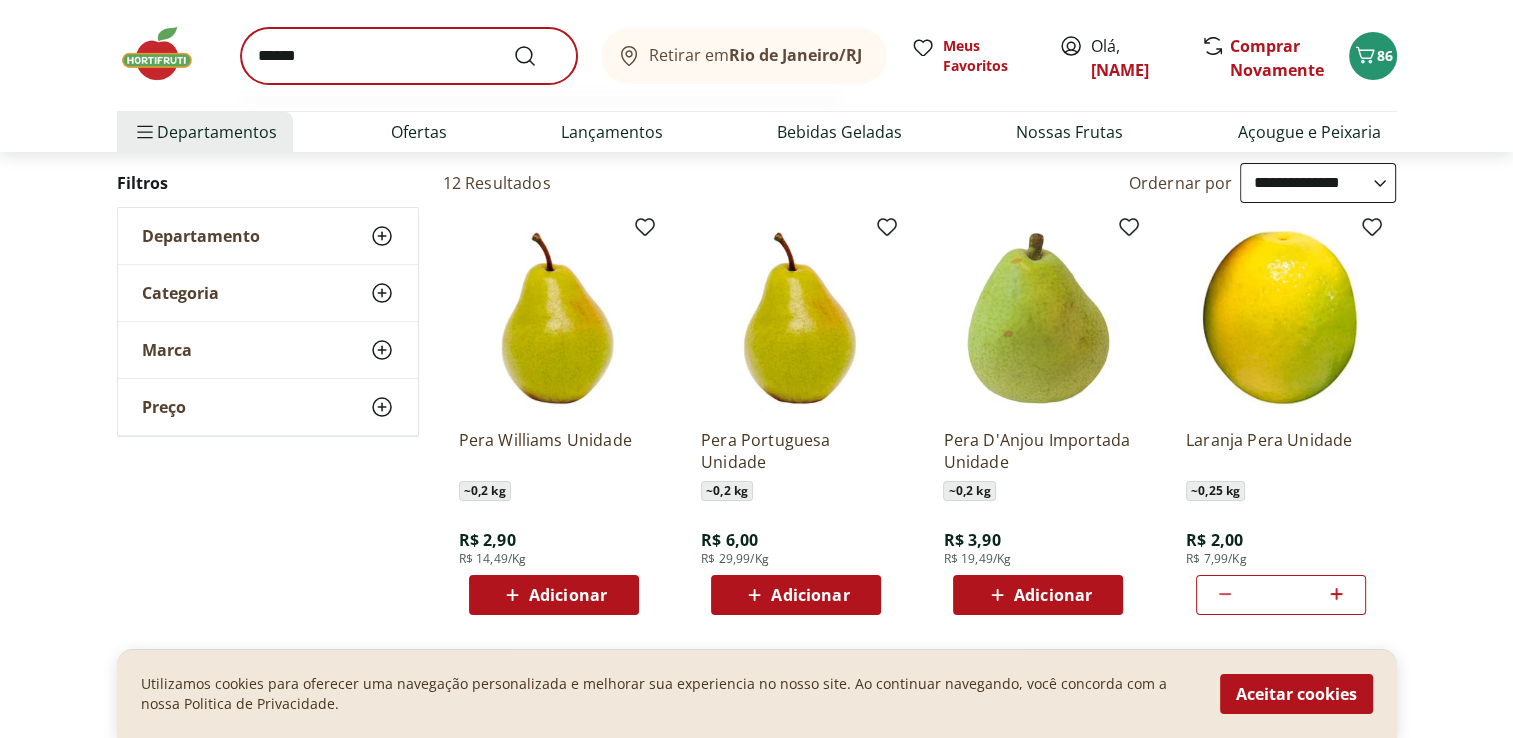 scroll, scrollTop: 0, scrollLeft: 0, axis: both 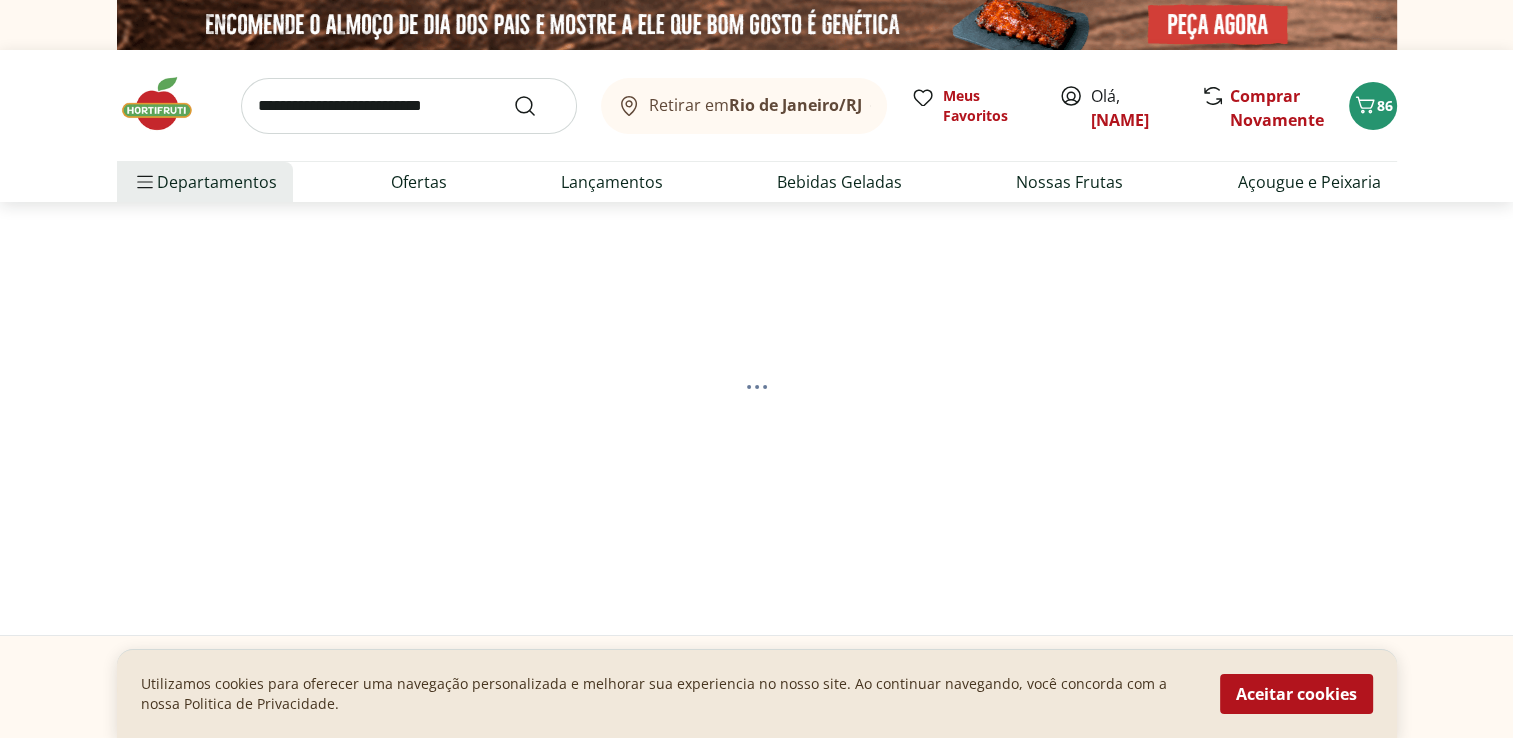 select on "**********" 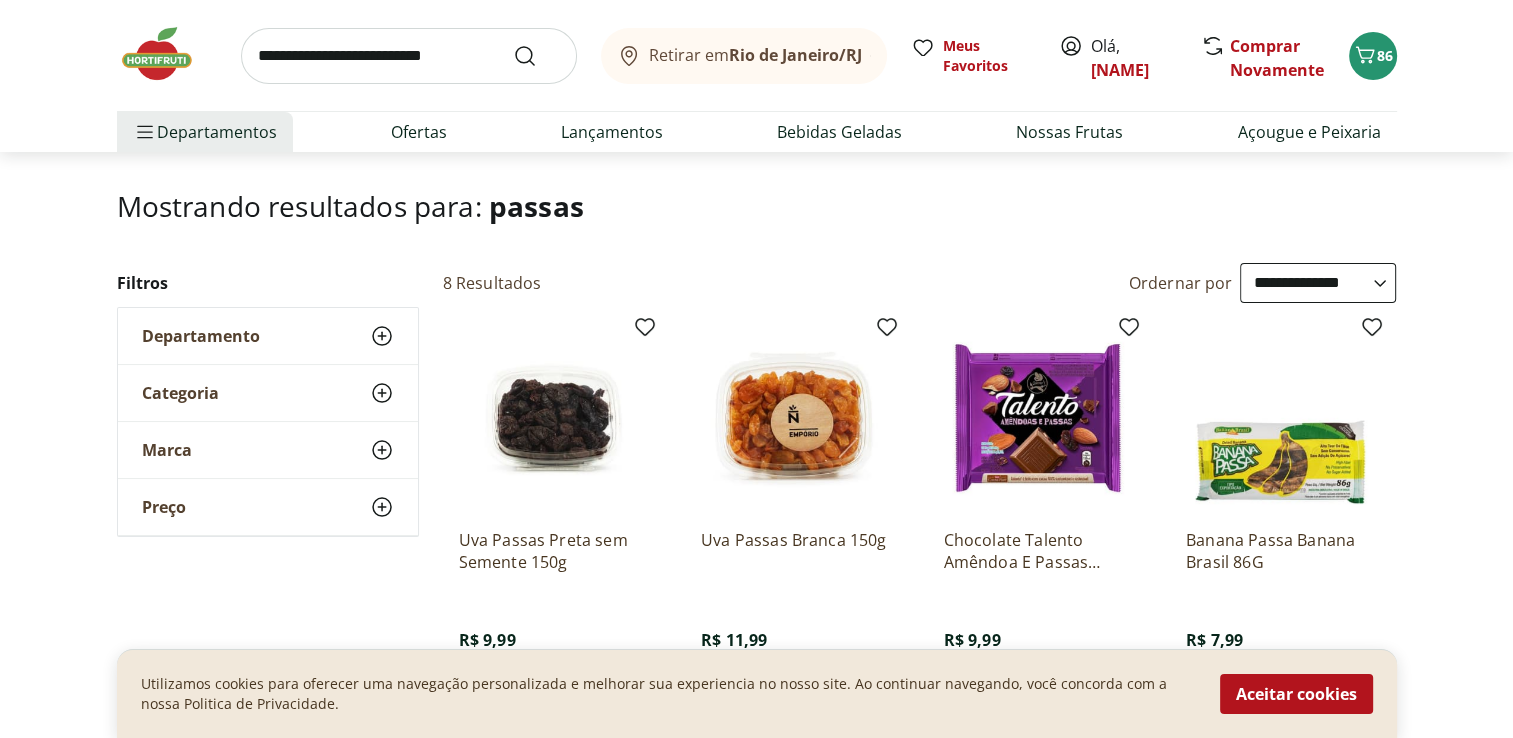 scroll, scrollTop: 200, scrollLeft: 0, axis: vertical 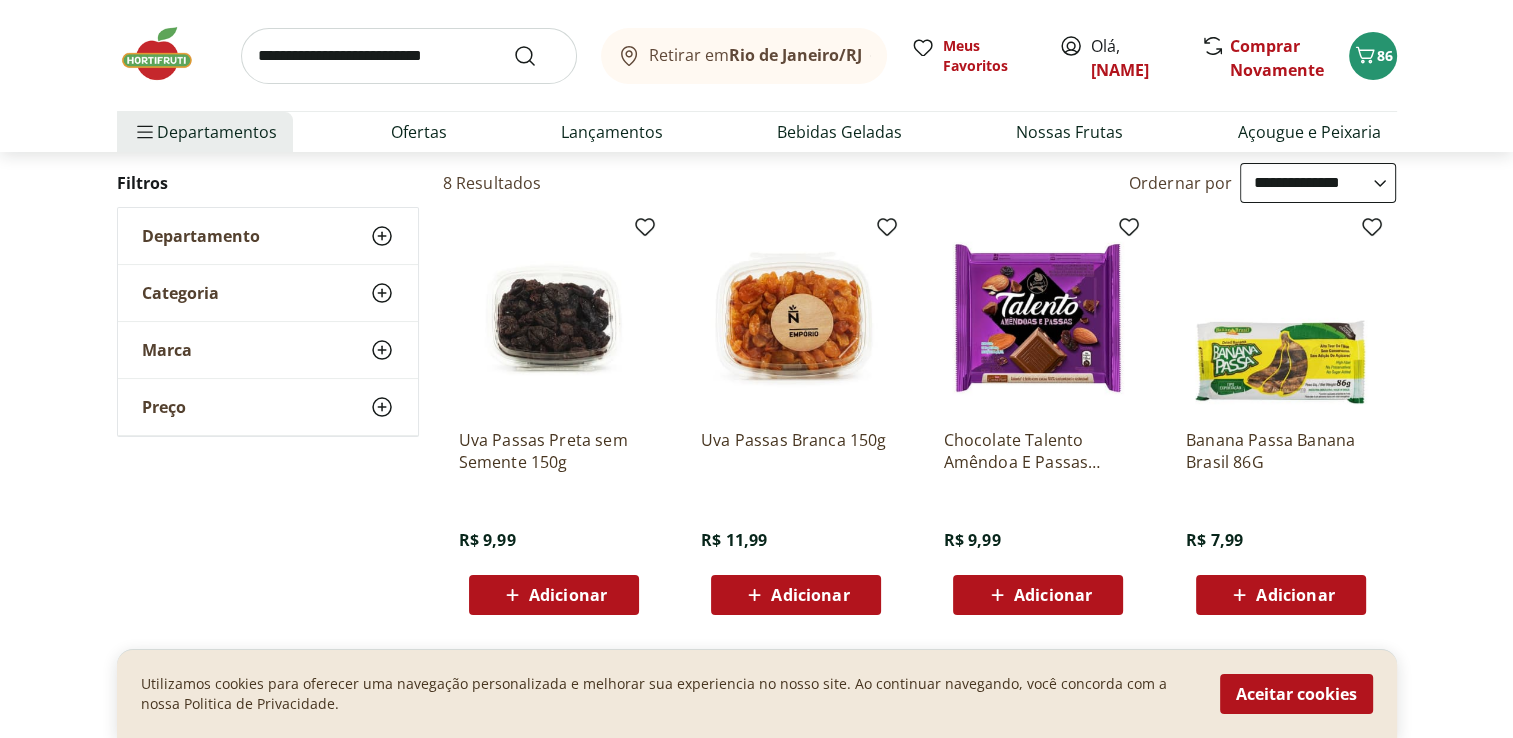 click at bounding box center (409, 56) 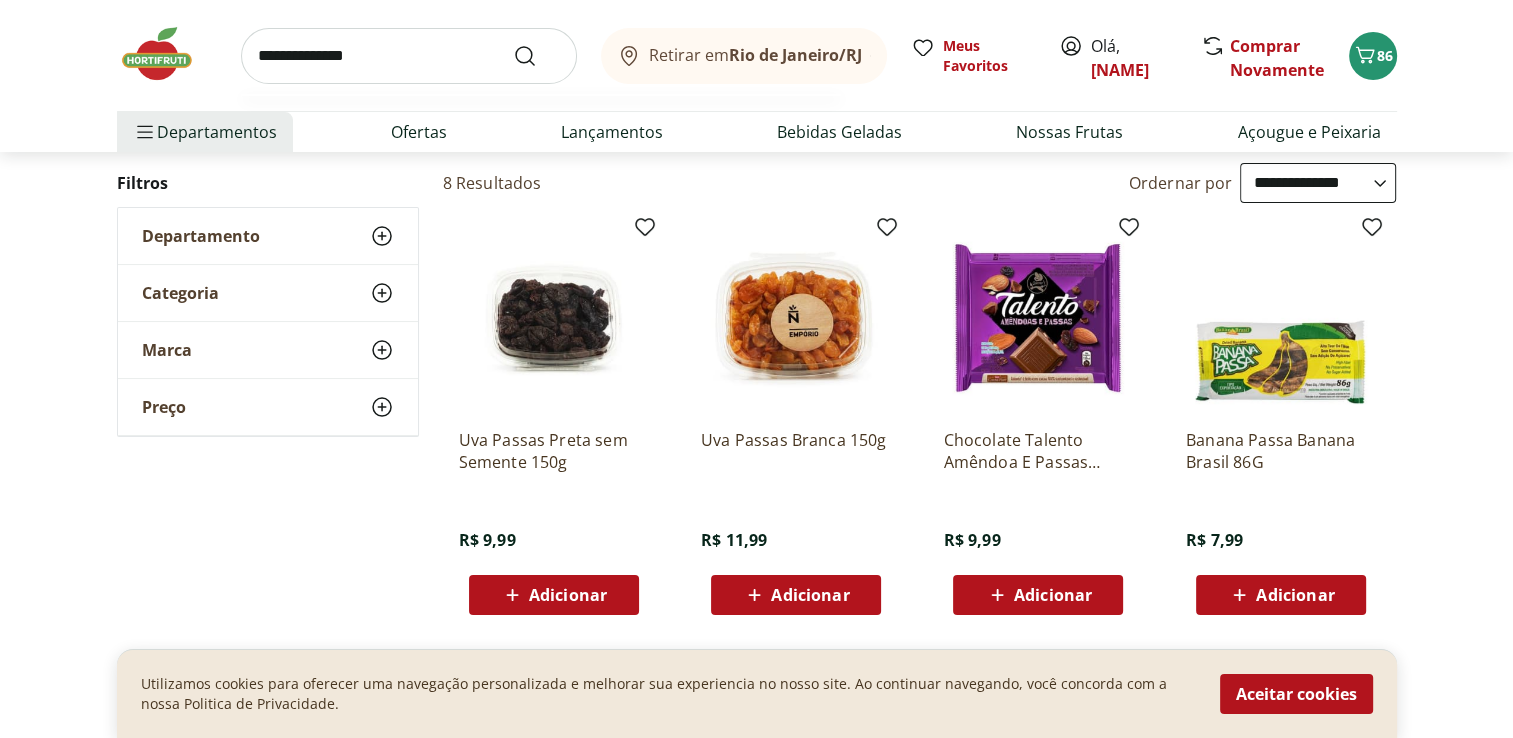 type on "**********" 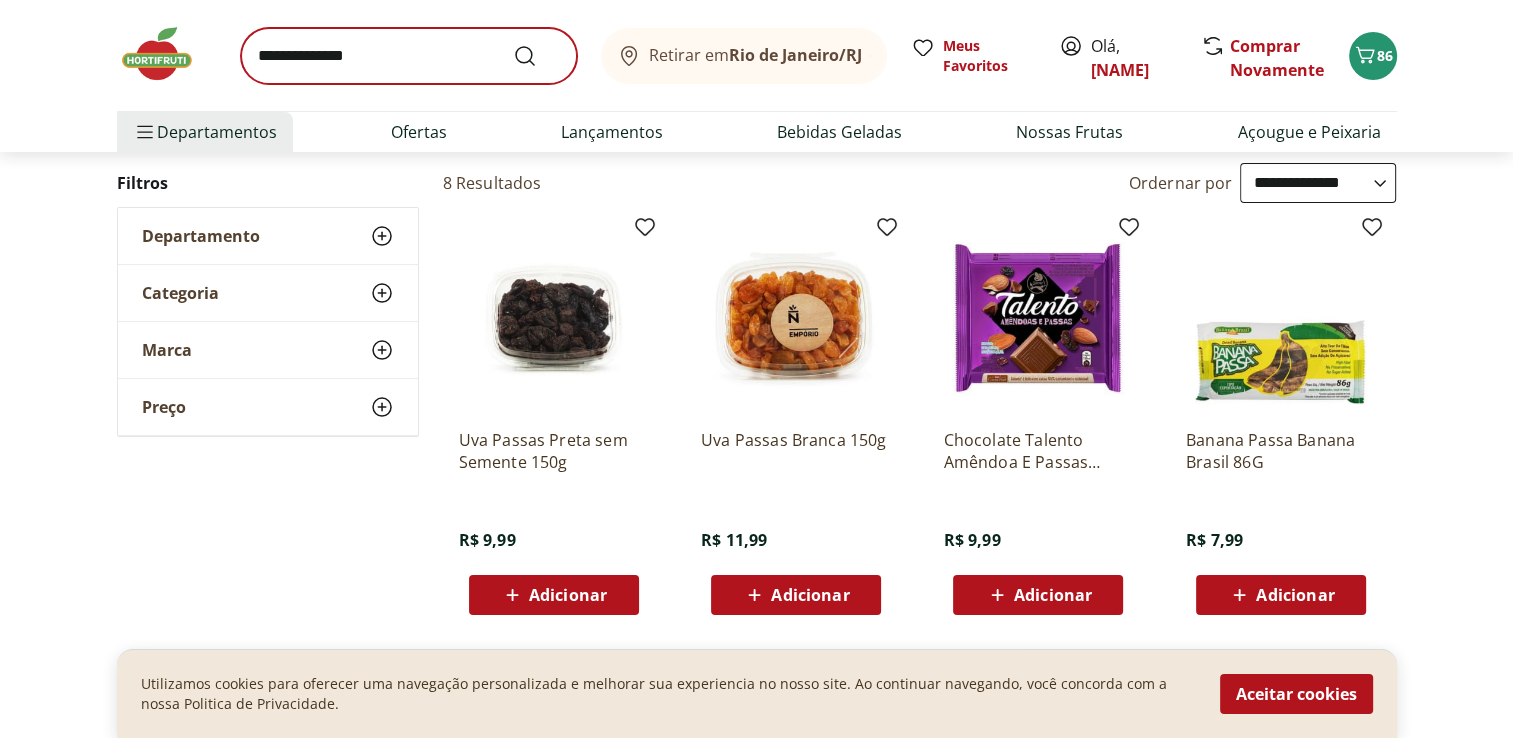 scroll, scrollTop: 0, scrollLeft: 0, axis: both 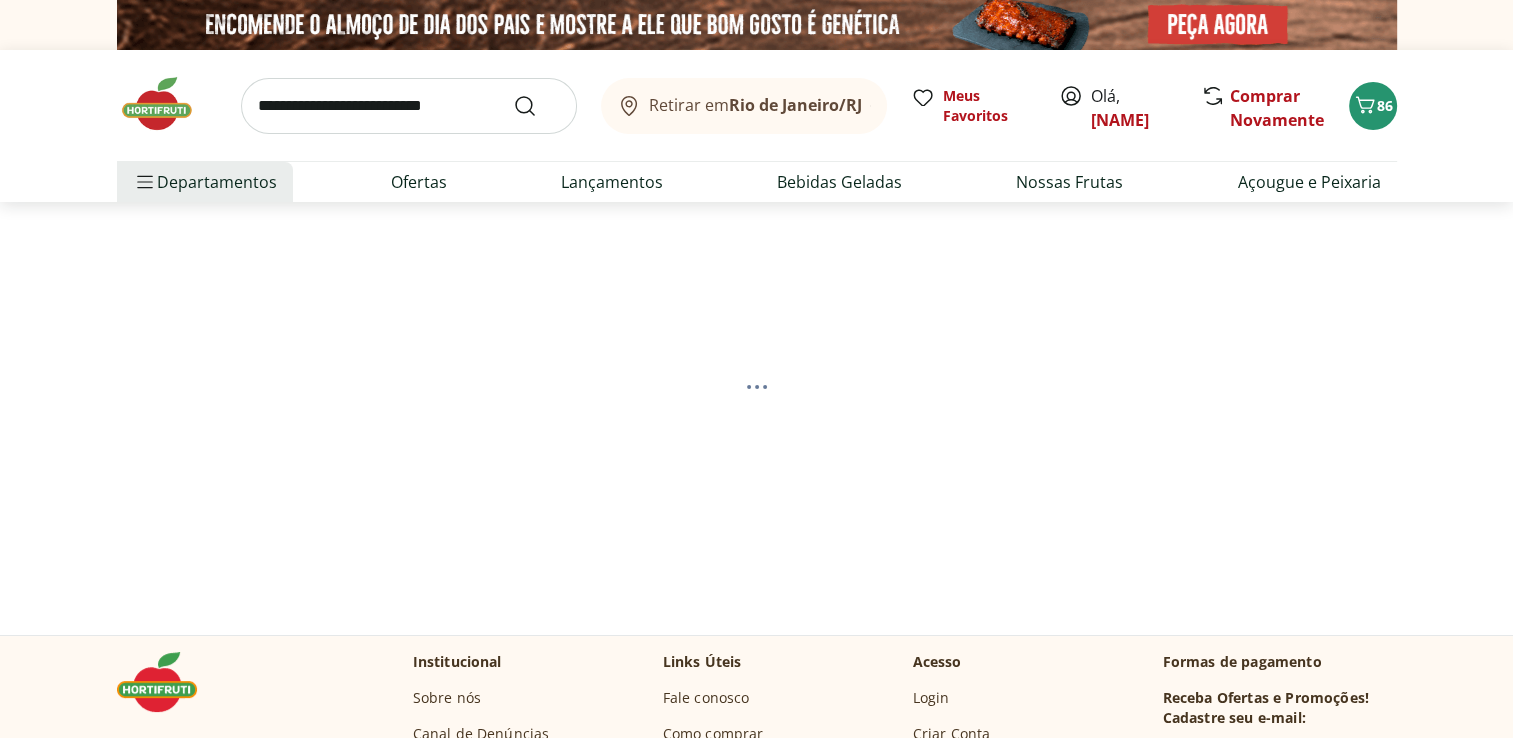 select on "**********" 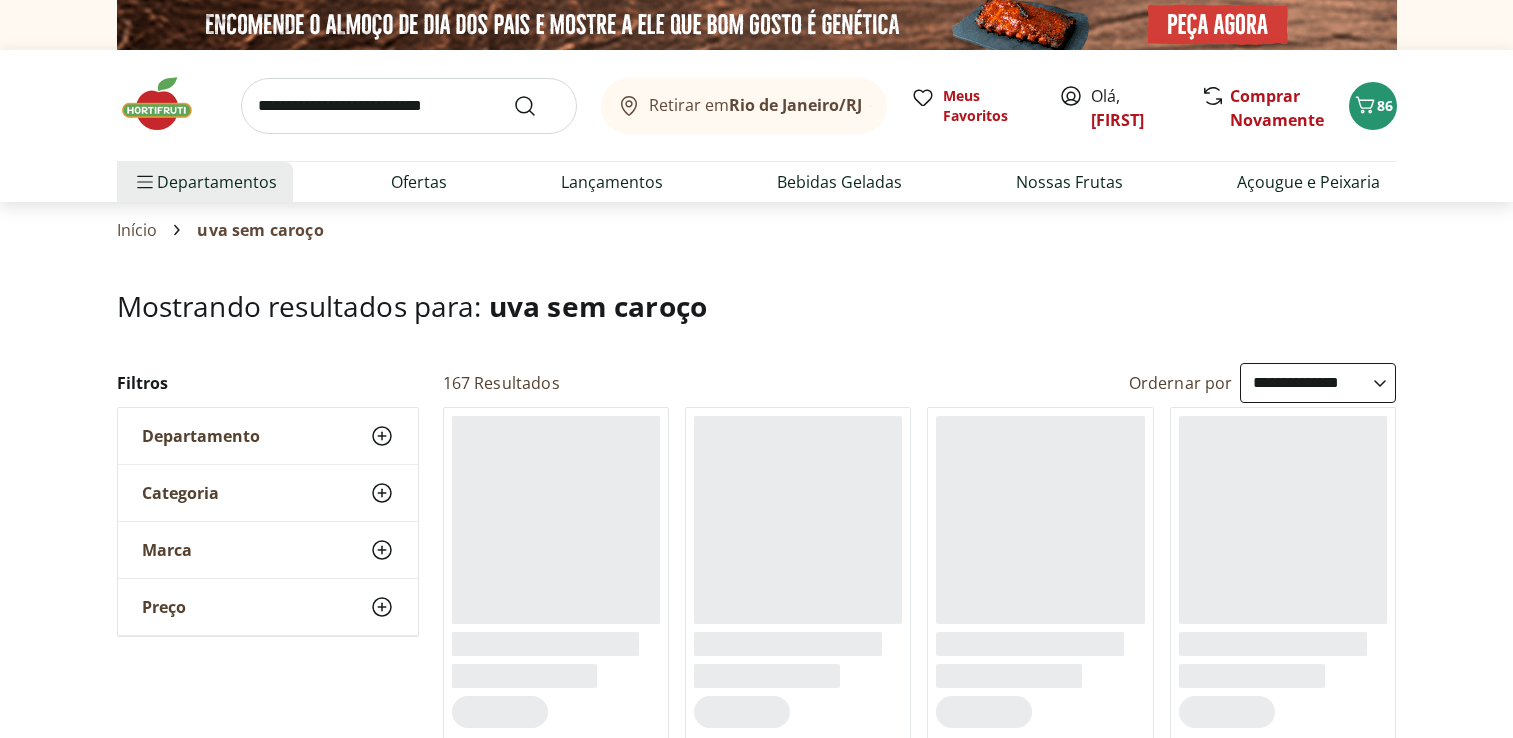 select on "**********" 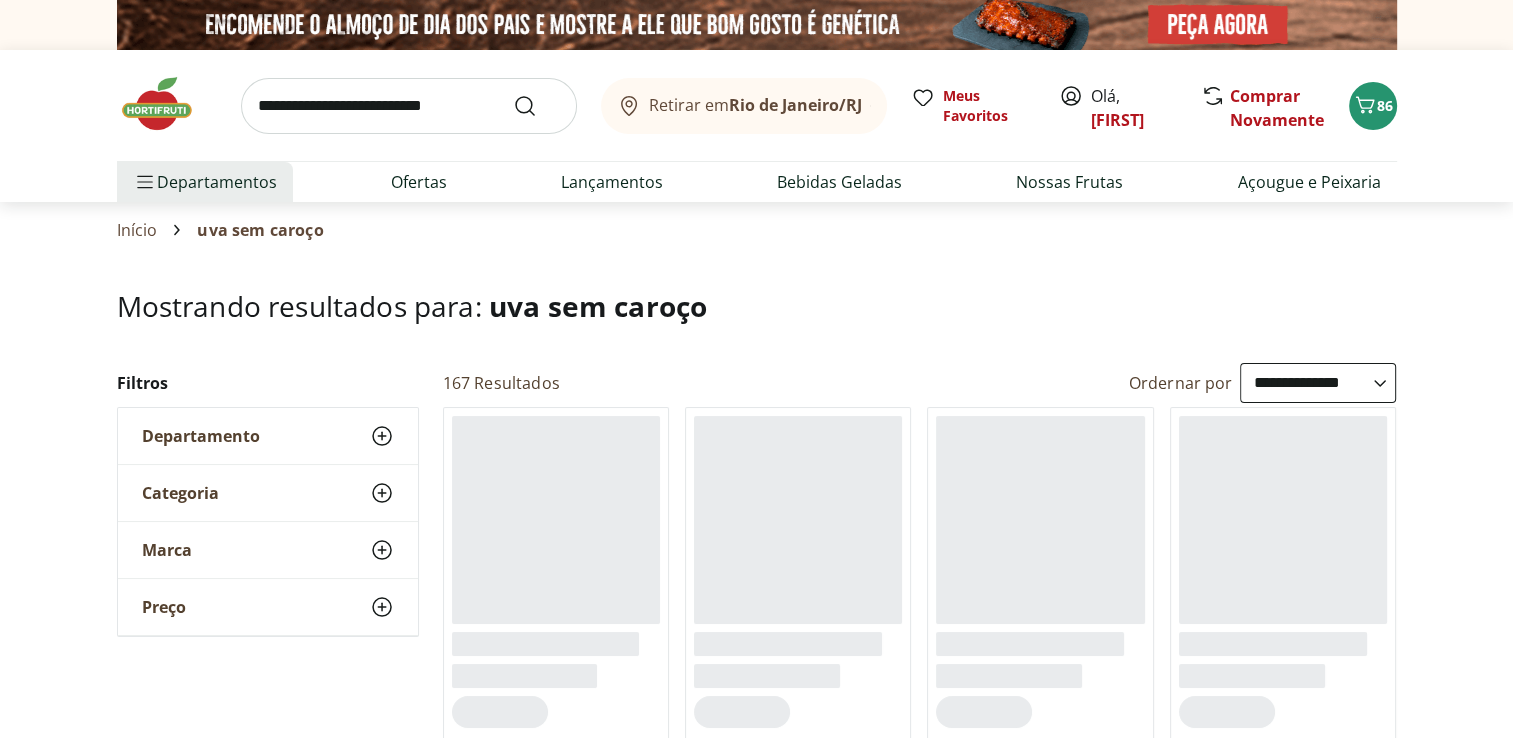 scroll, scrollTop: 0, scrollLeft: 0, axis: both 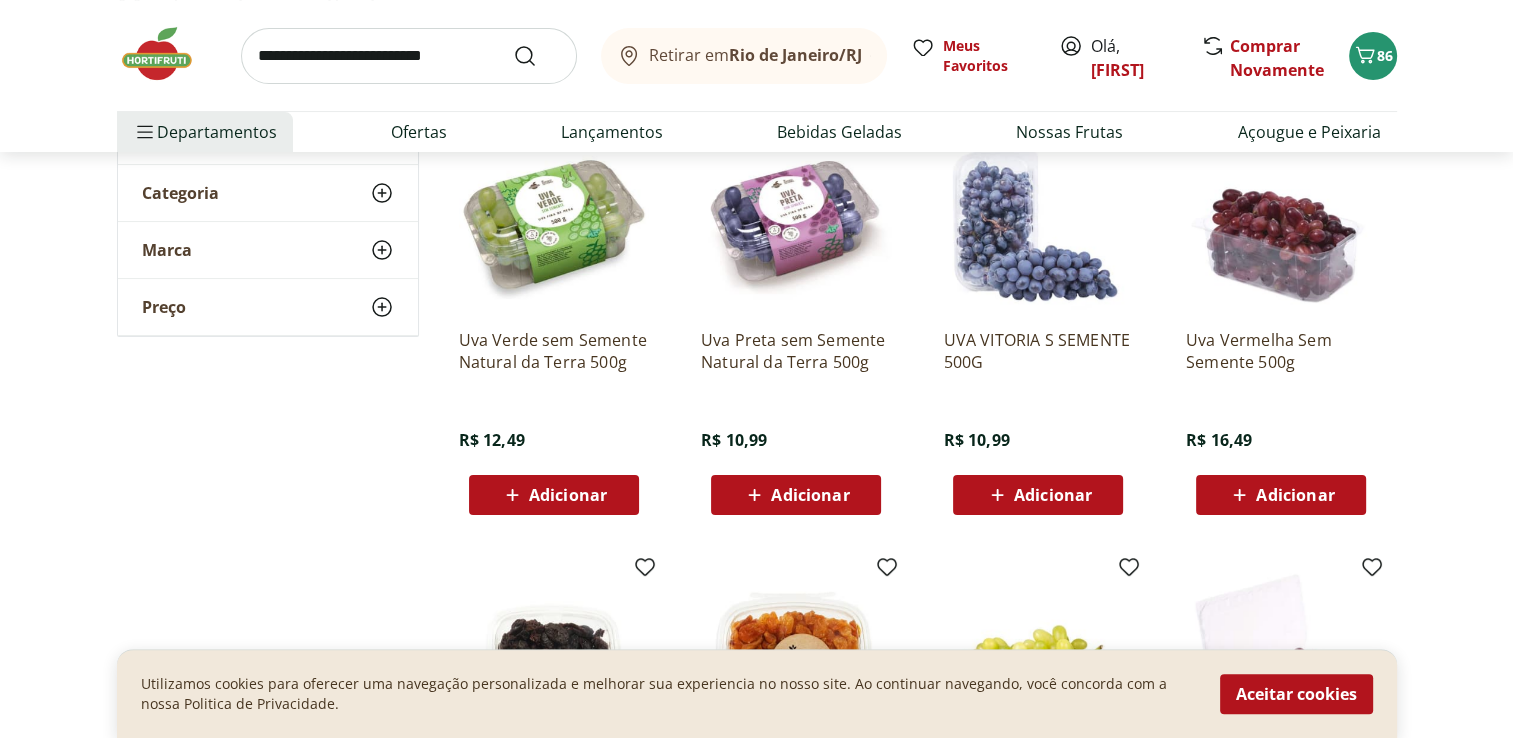 click on "Adicionar" at bounding box center [810, 495] 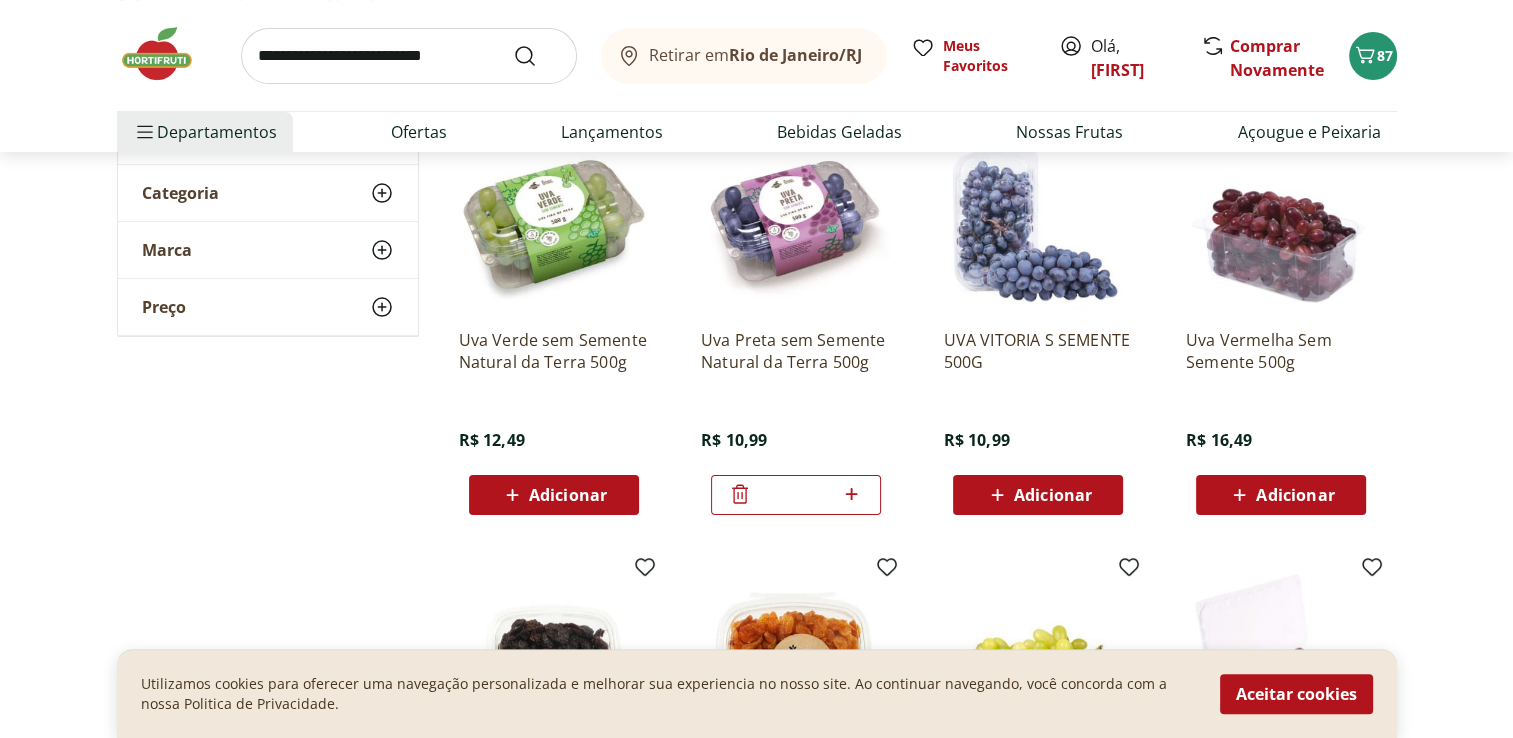 click at bounding box center (409, 56) 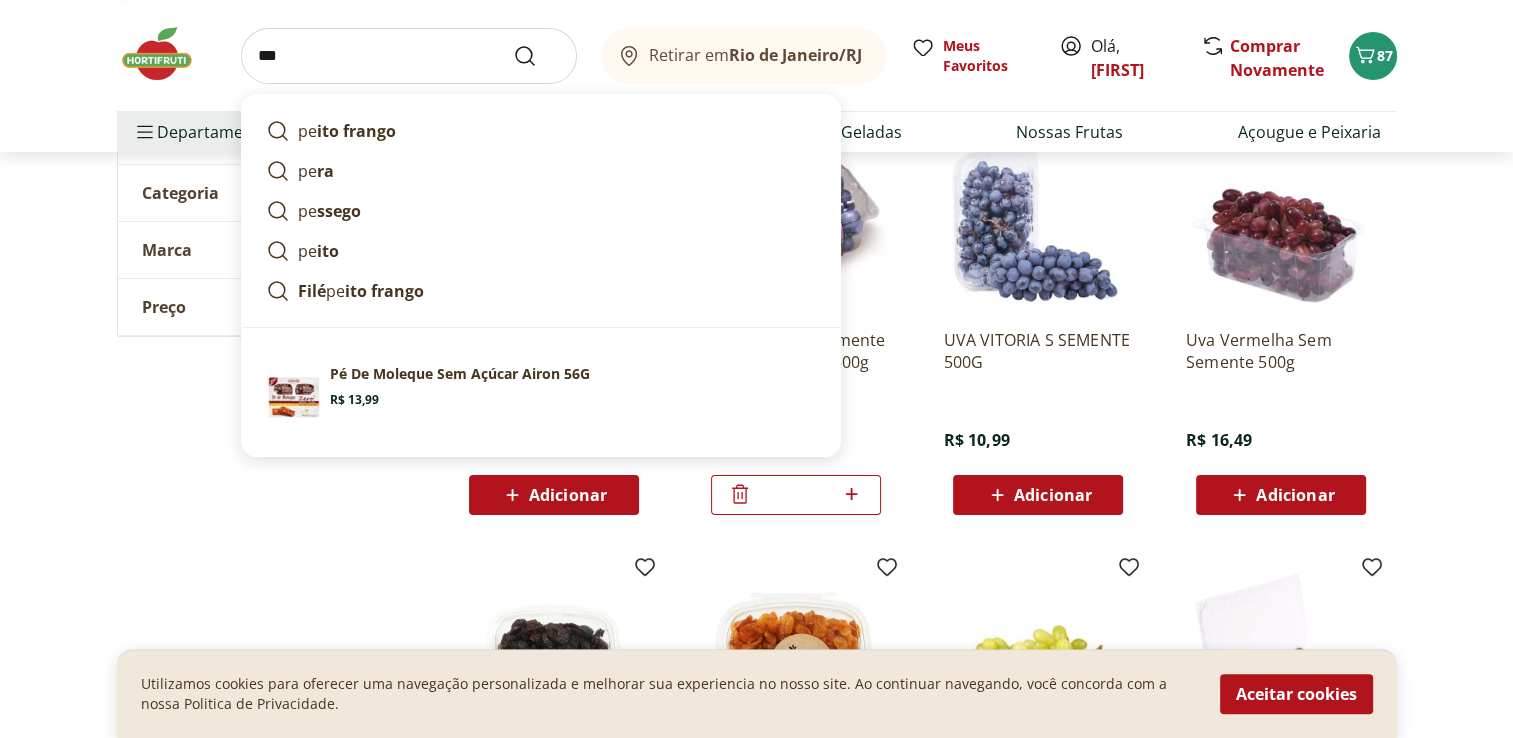 type on "****" 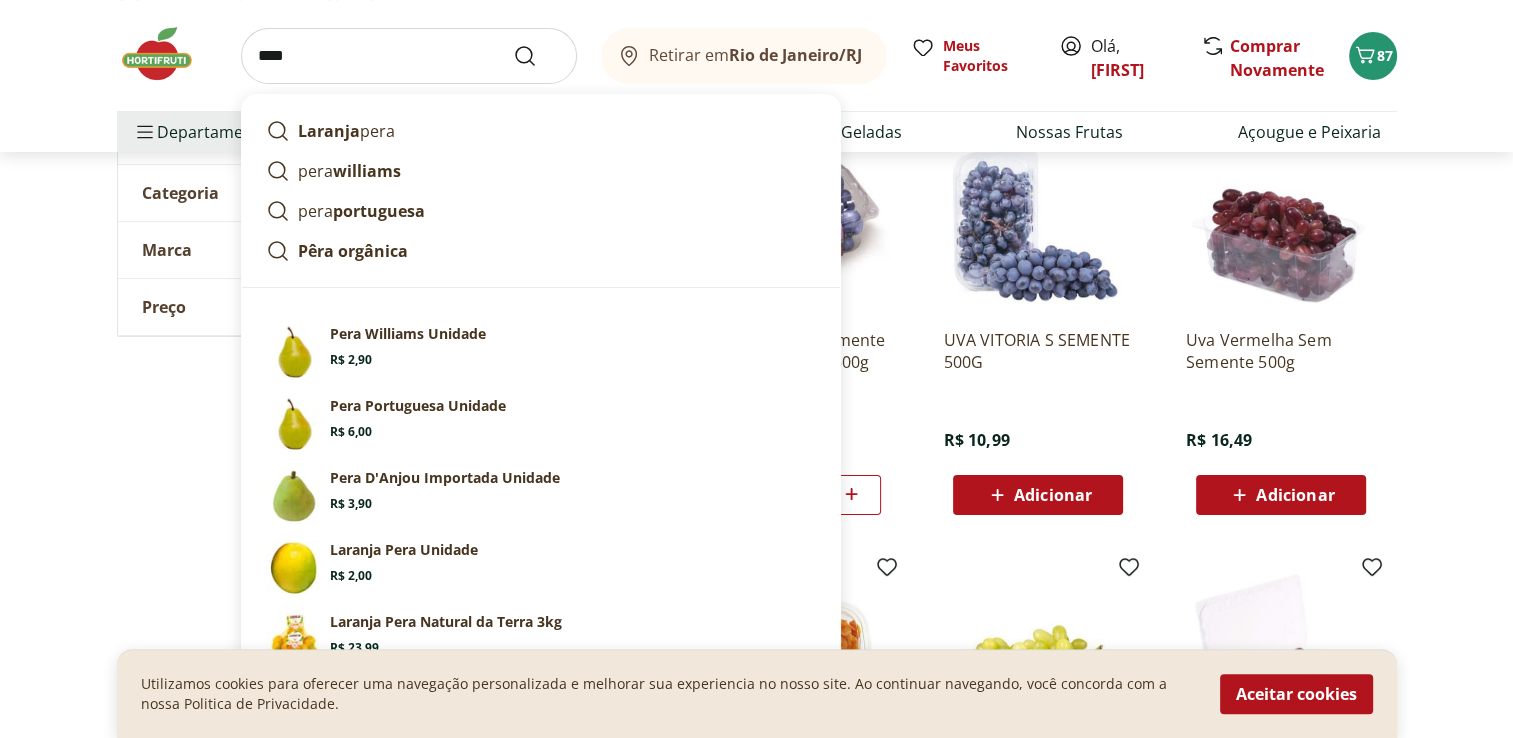 click at bounding box center (537, 56) 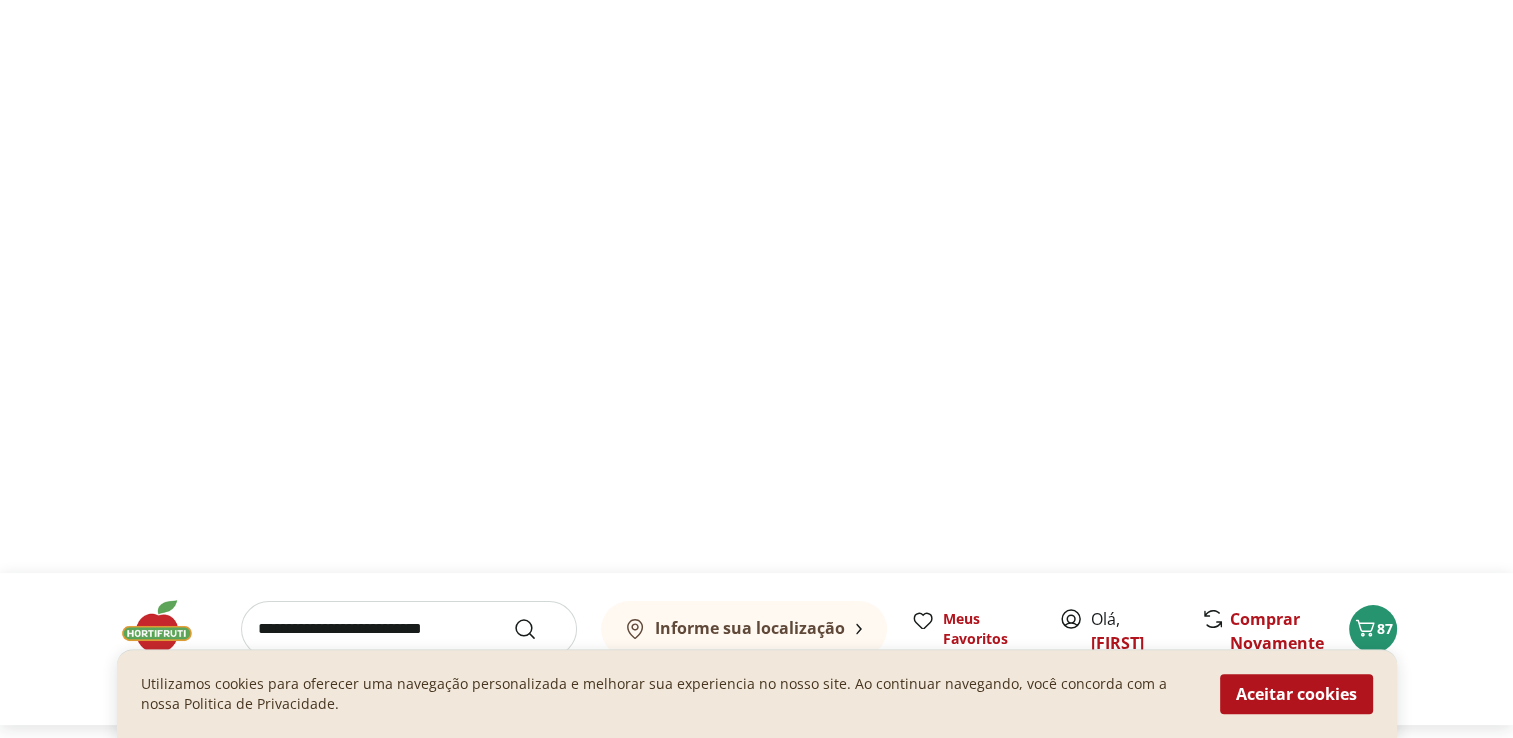 scroll, scrollTop: 0, scrollLeft: 0, axis: both 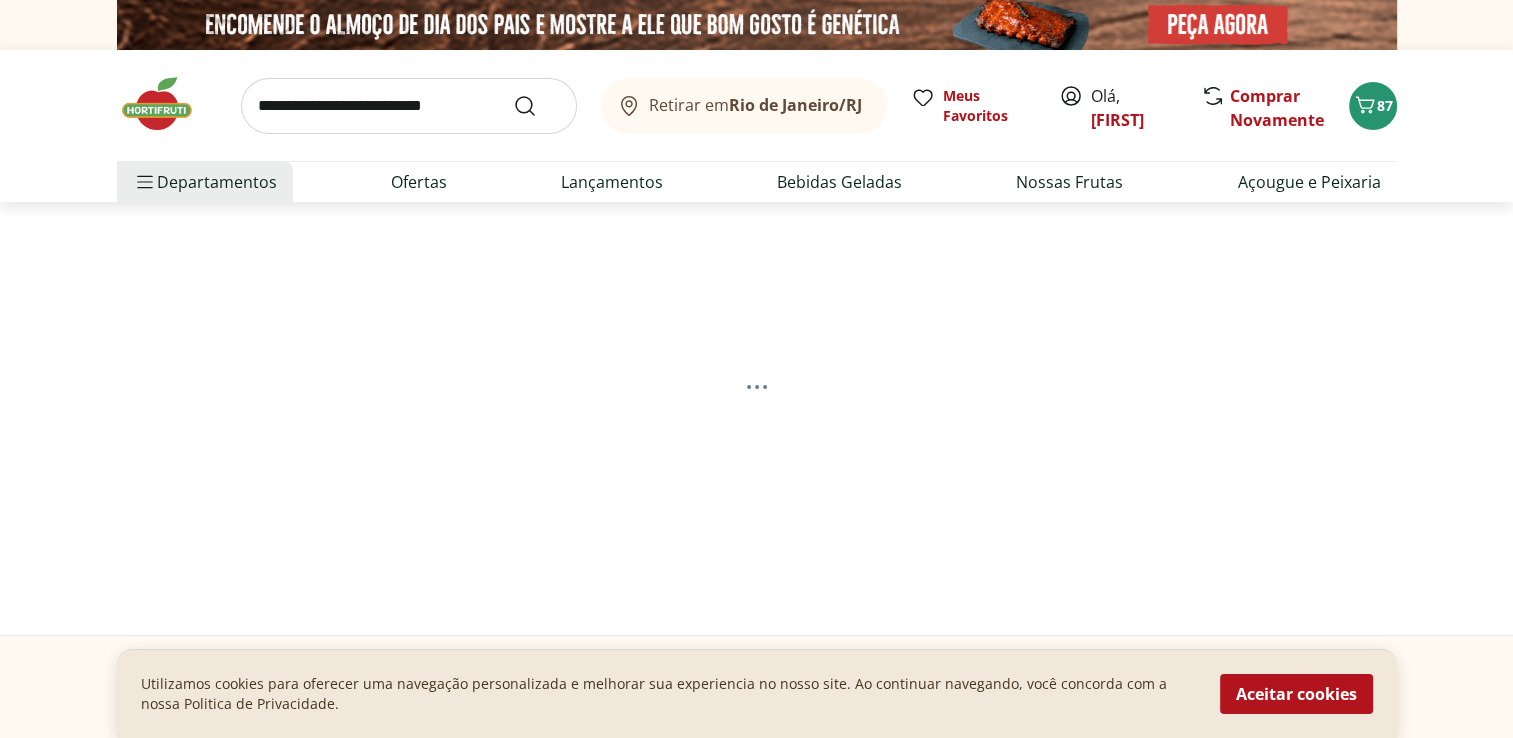 select on "**********" 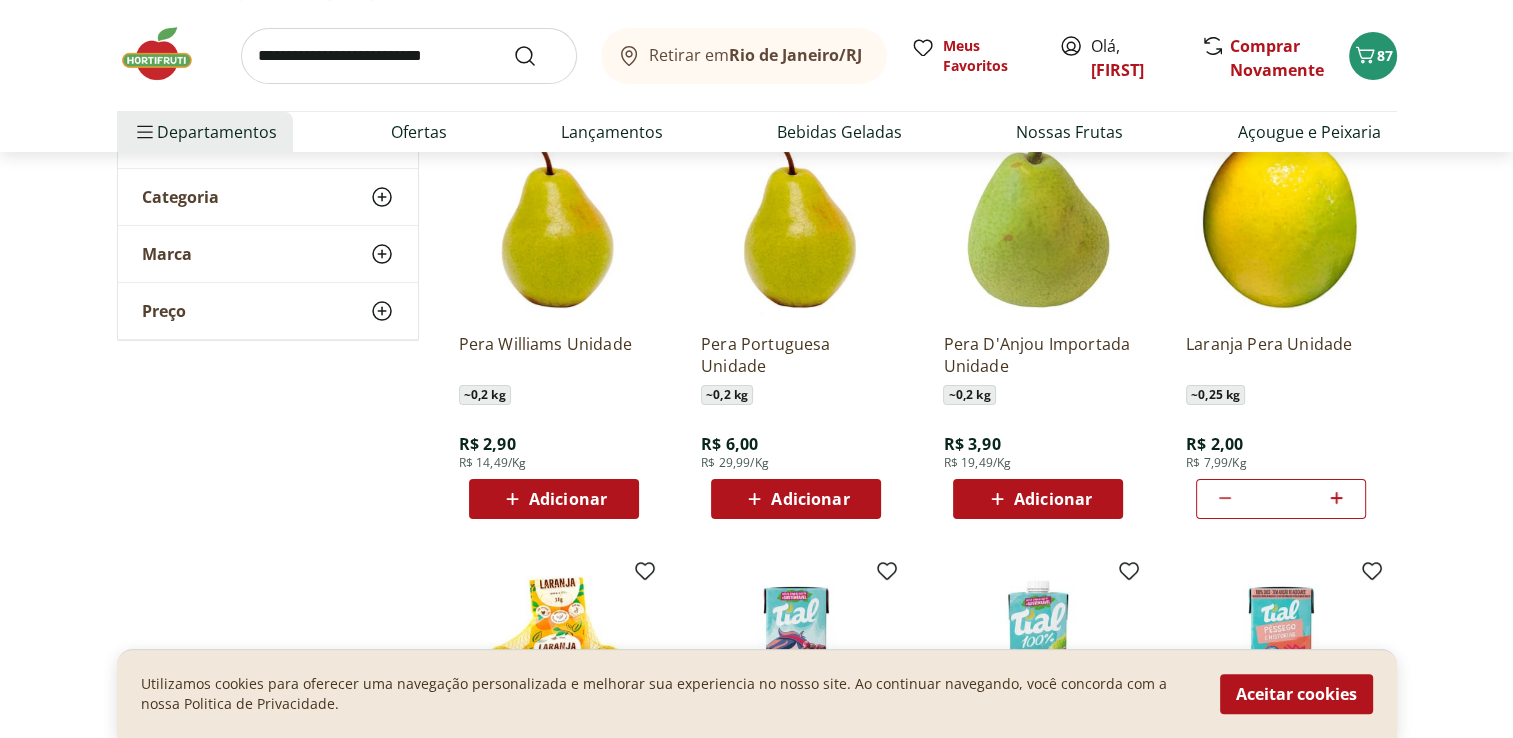 scroll, scrollTop: 300, scrollLeft: 0, axis: vertical 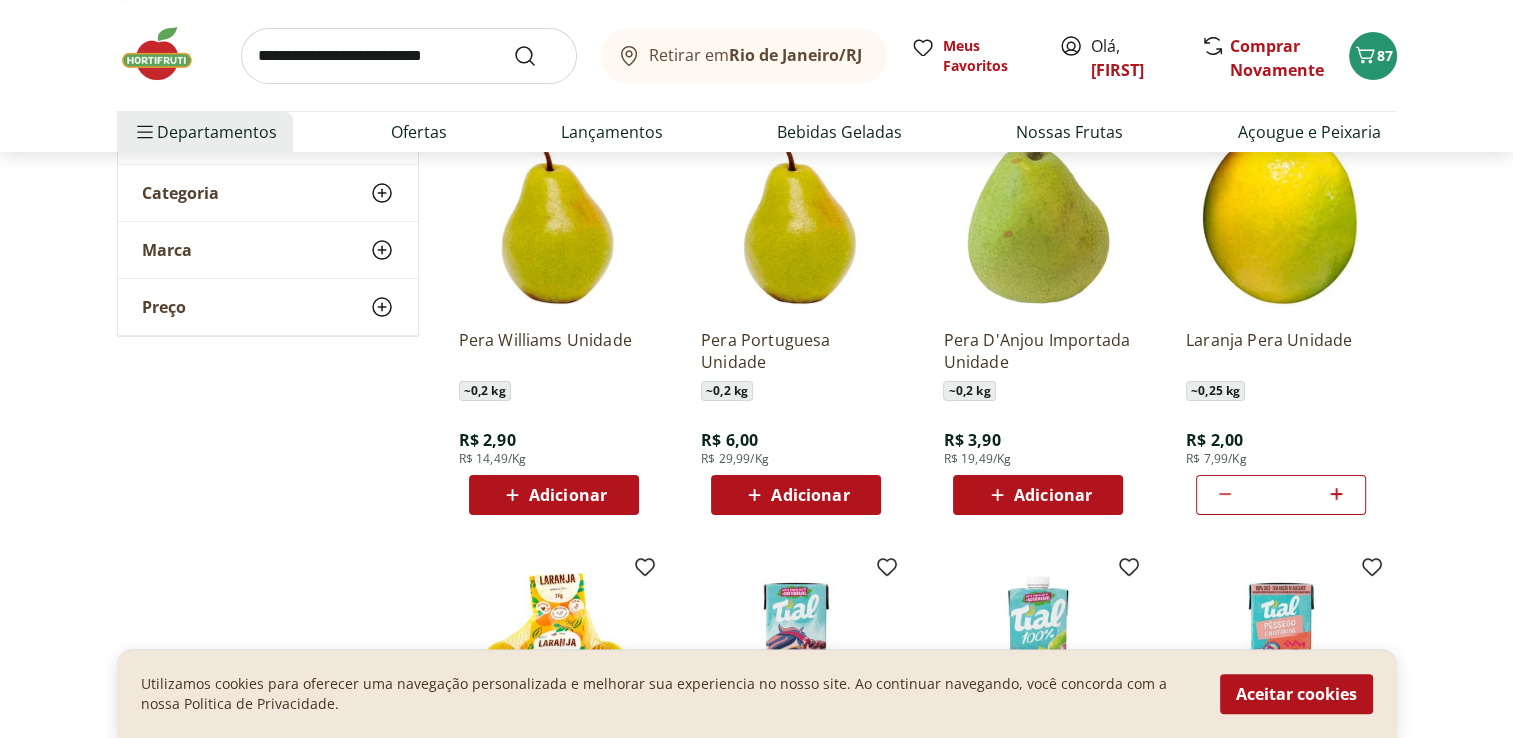 click on "Adicionar" at bounding box center (568, 495) 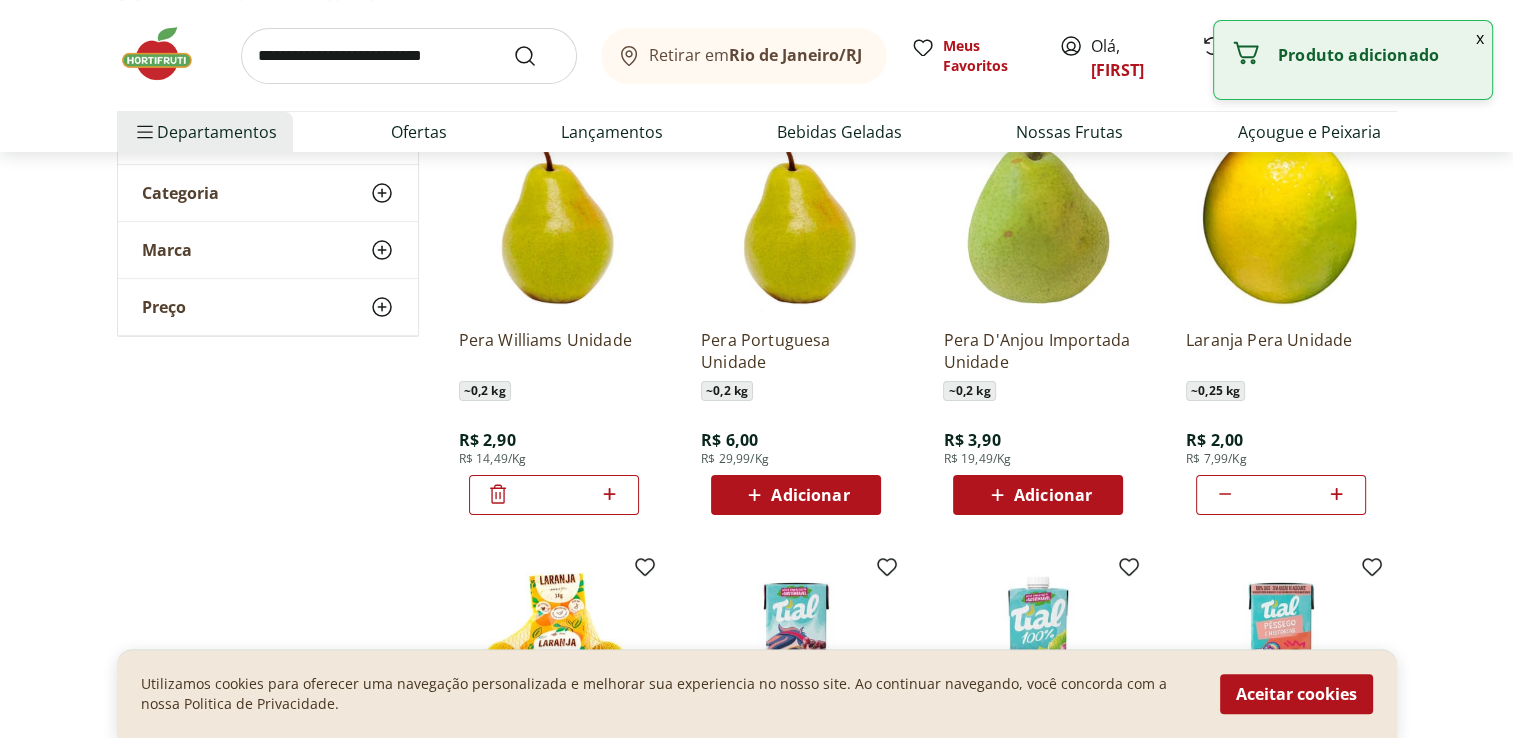 click 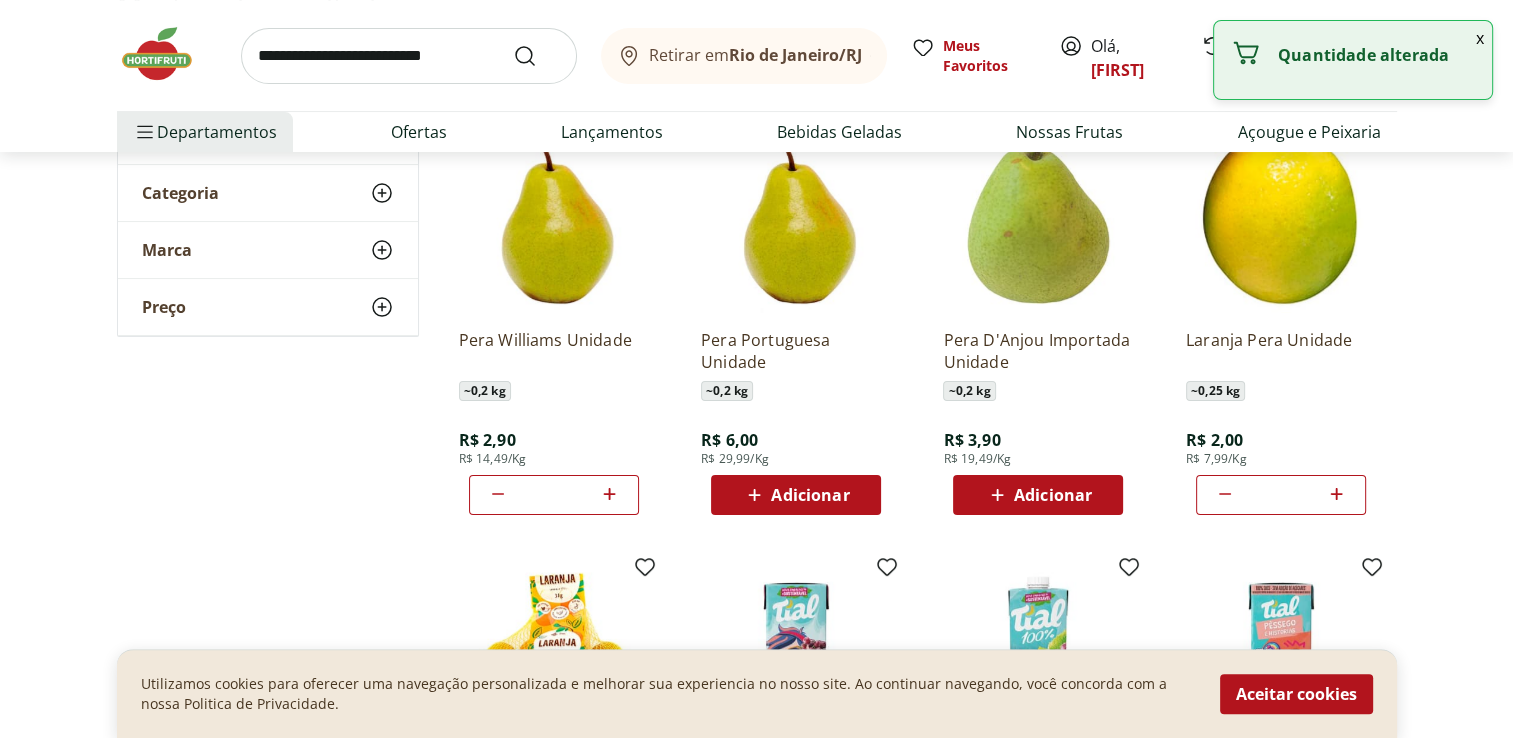 click 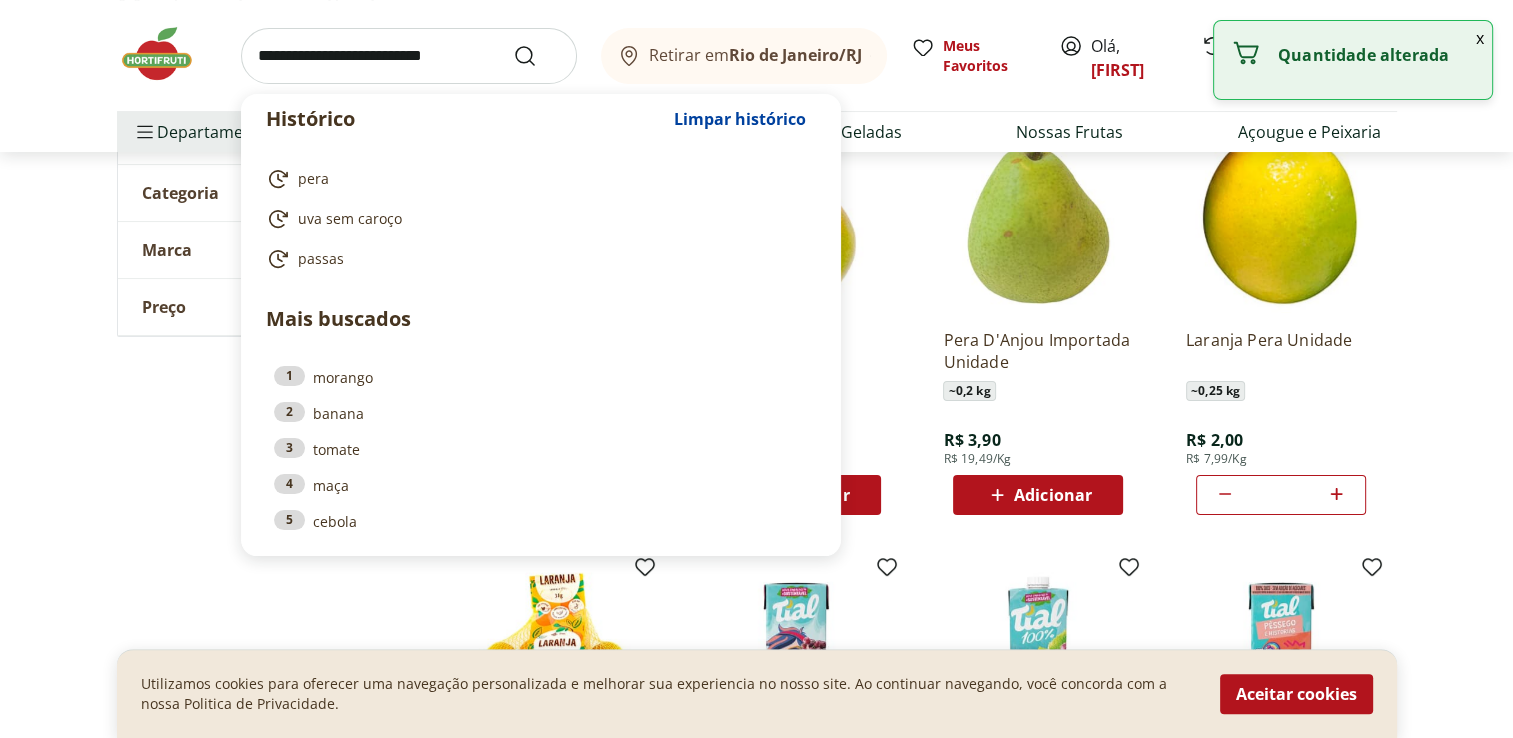 click at bounding box center [409, 56] 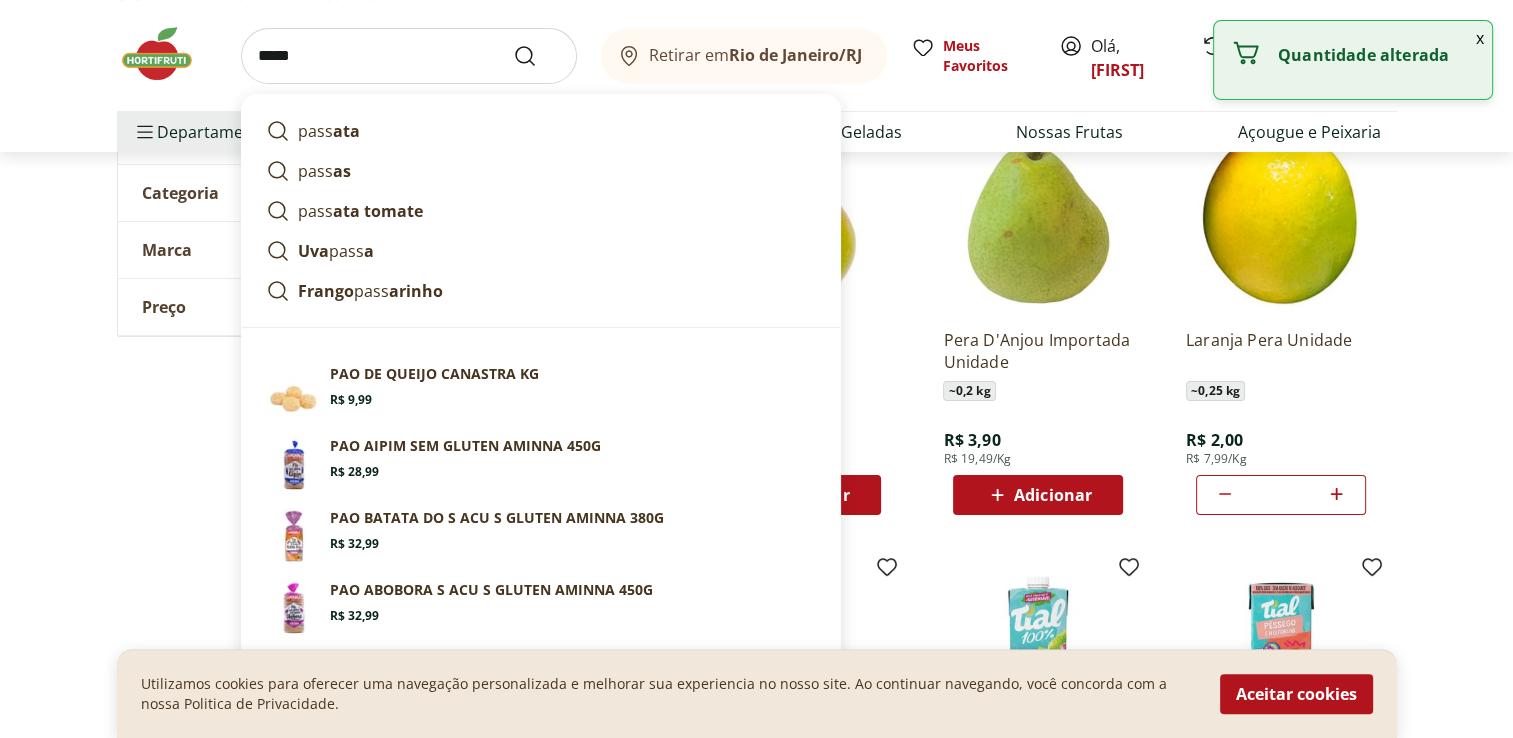 type on "******" 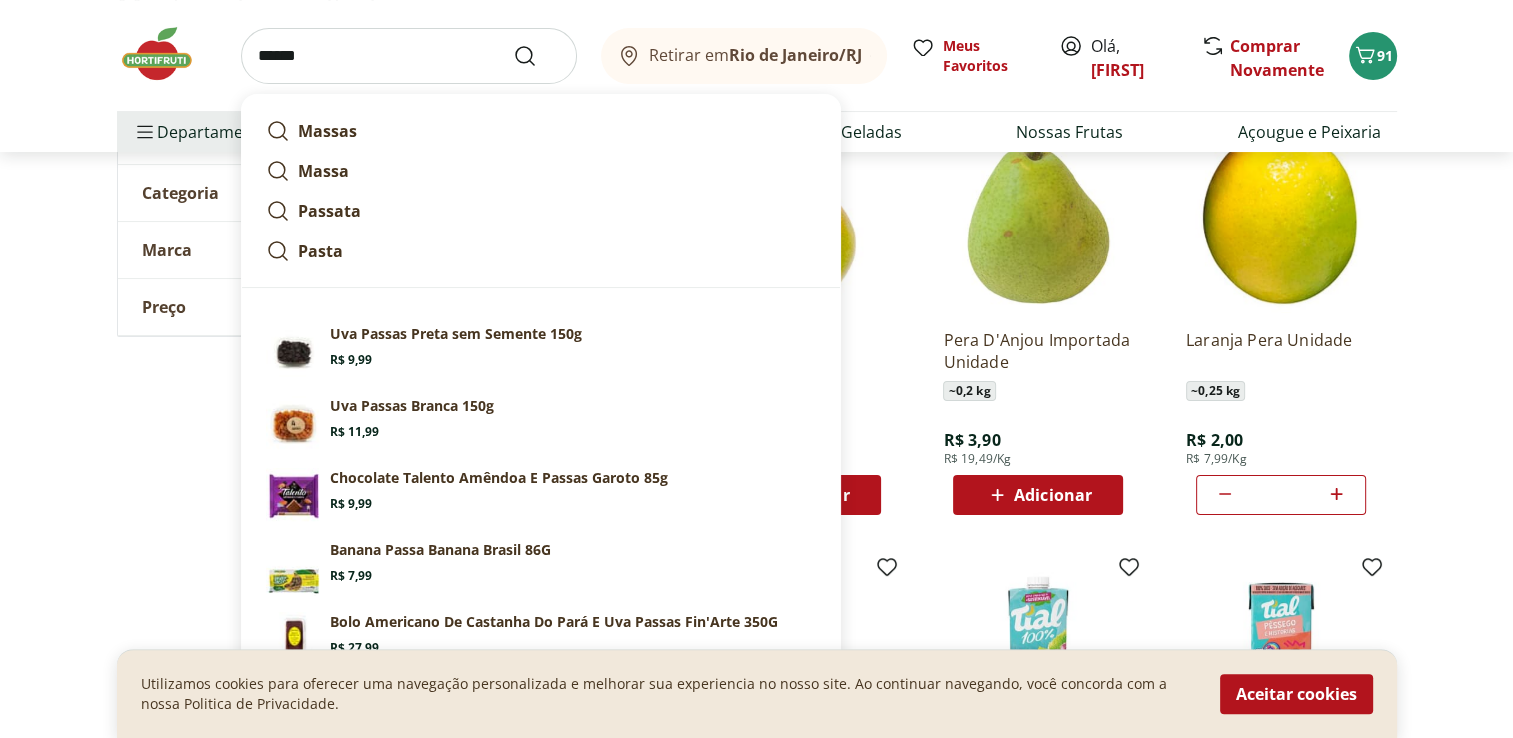 click at bounding box center (537, 56) 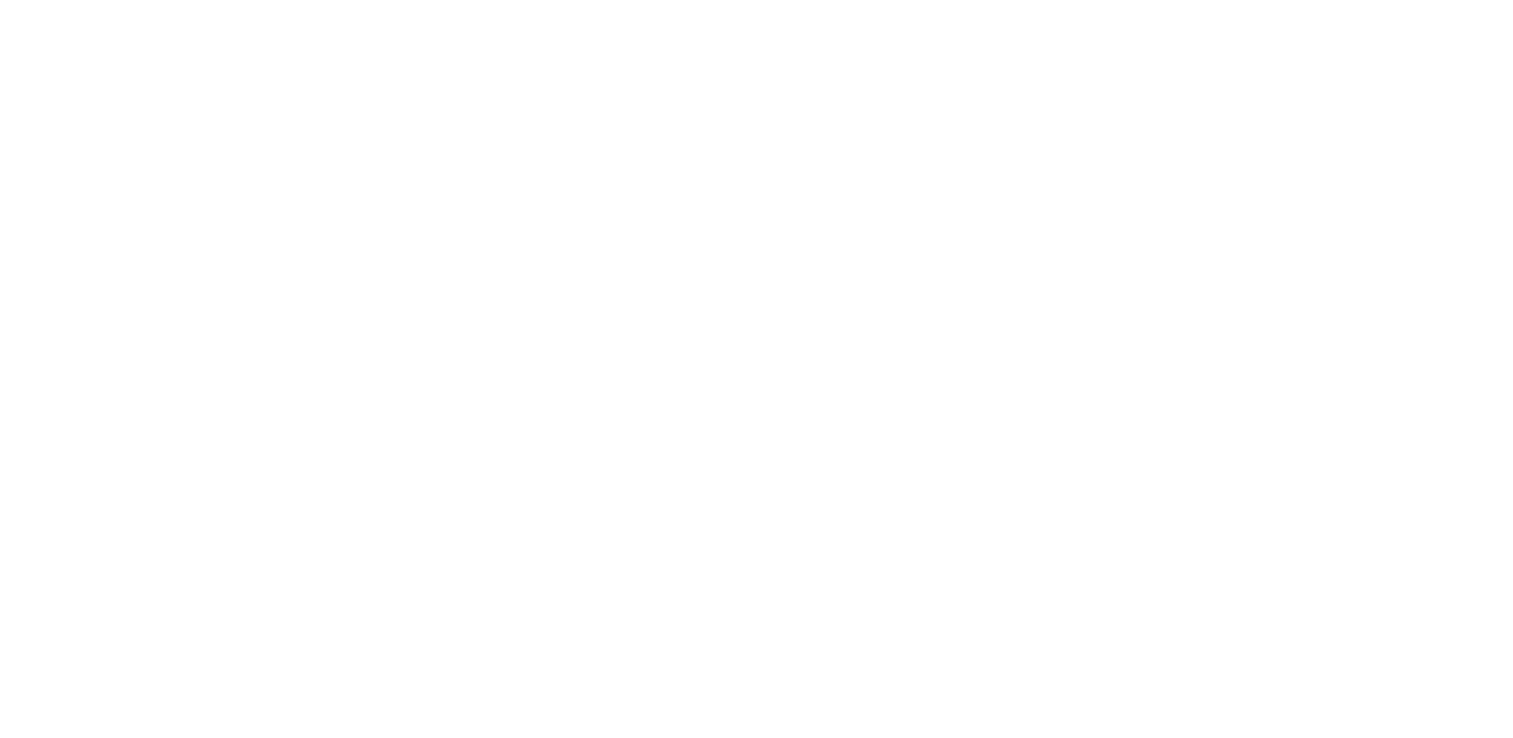 scroll, scrollTop: 0, scrollLeft: 0, axis: both 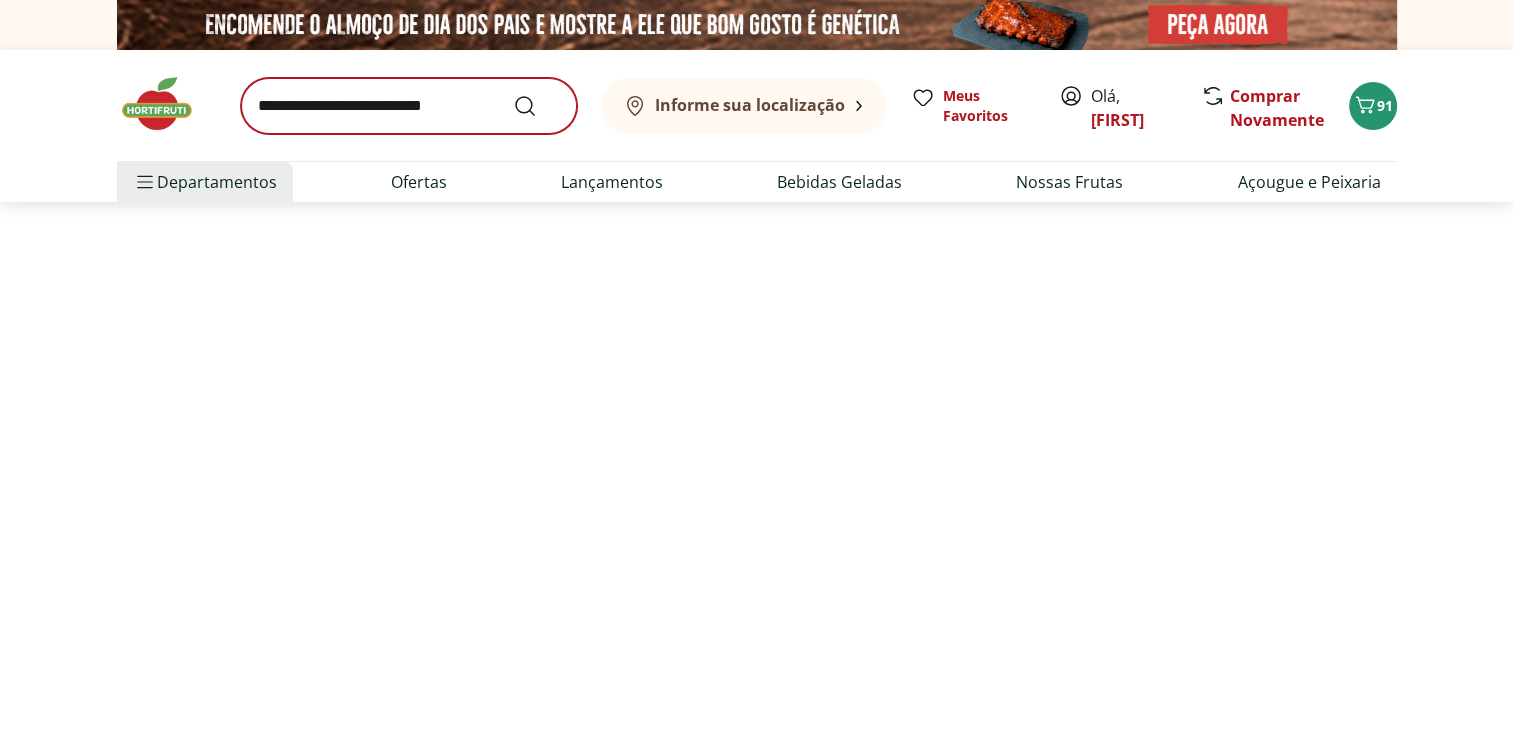 select on "**********" 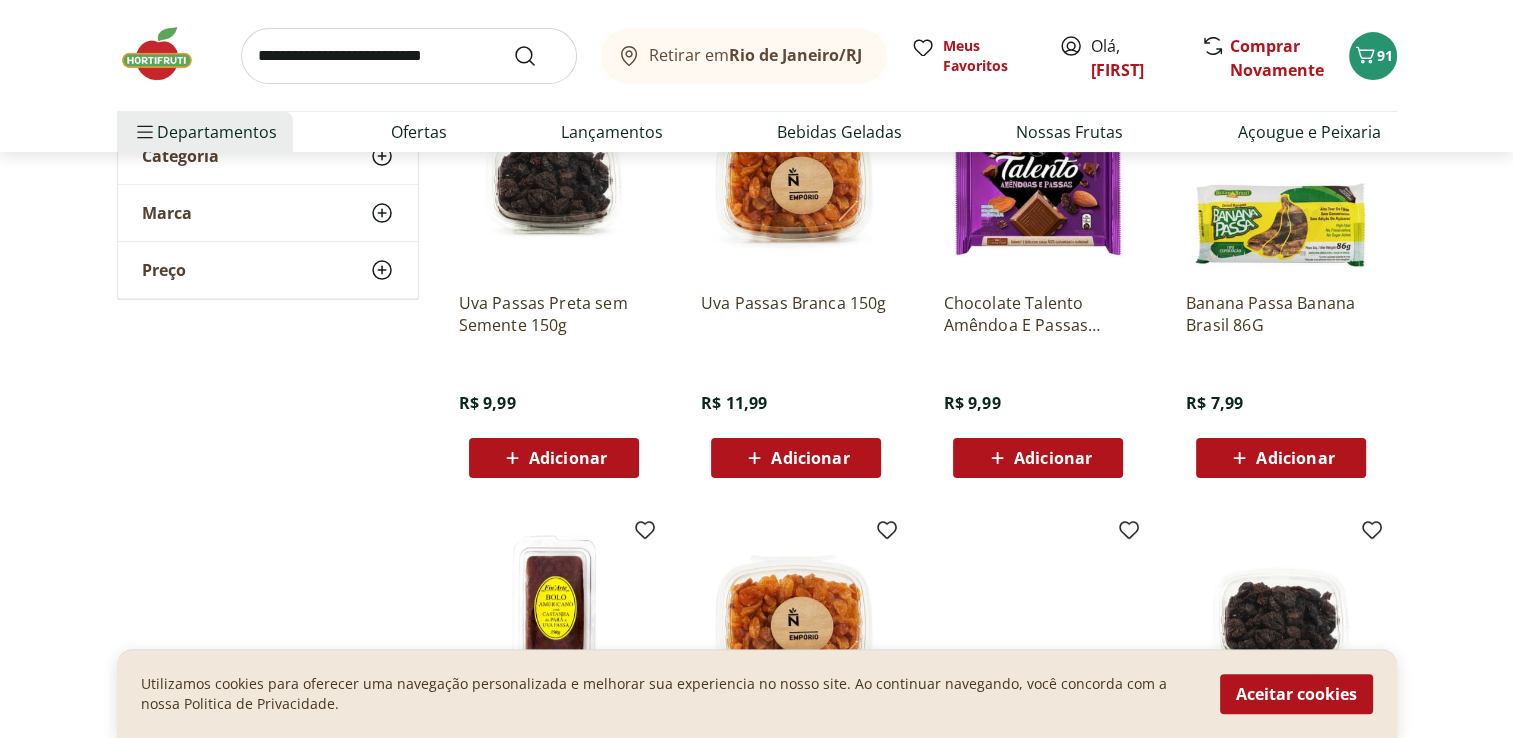 scroll, scrollTop: 400, scrollLeft: 0, axis: vertical 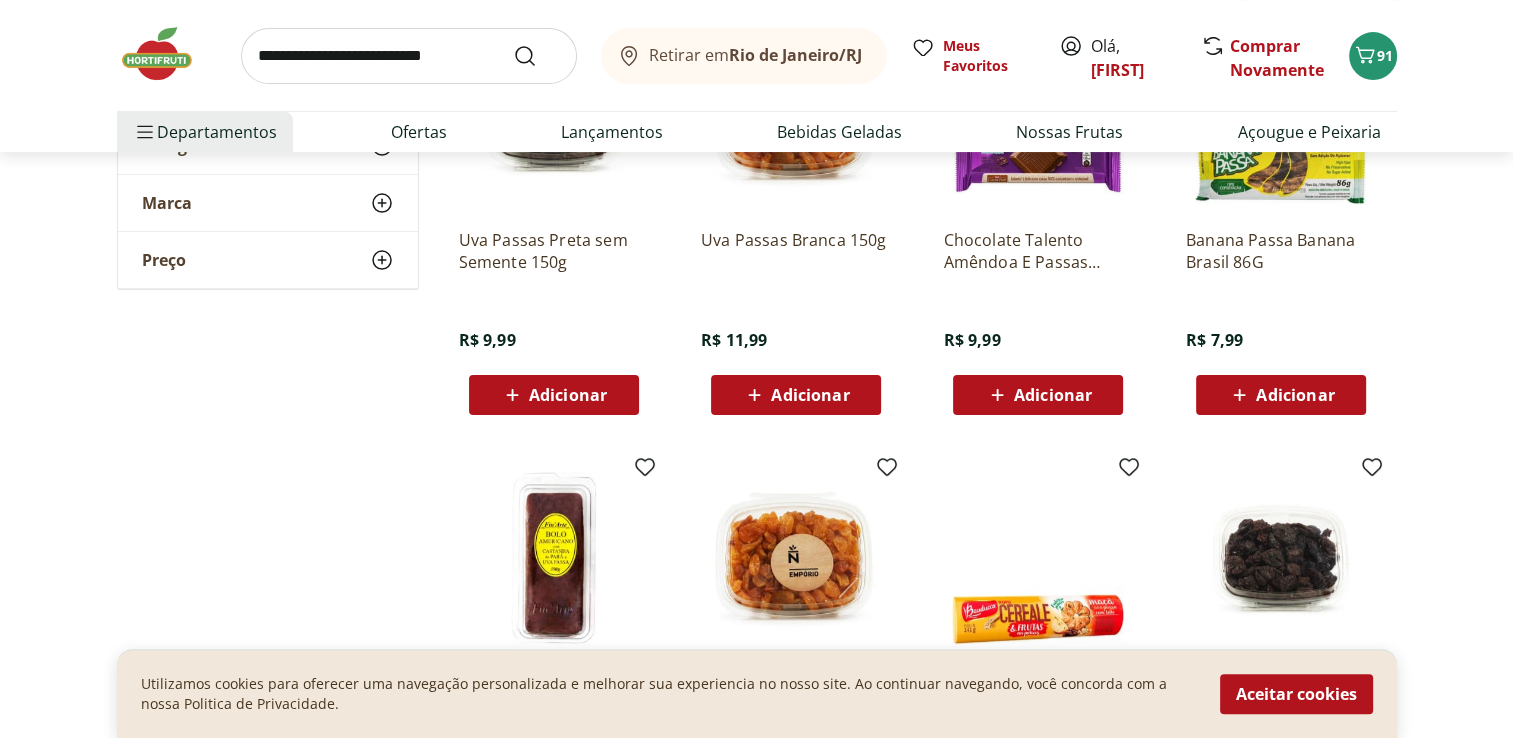 click on "Adicionar" at bounding box center (568, 395) 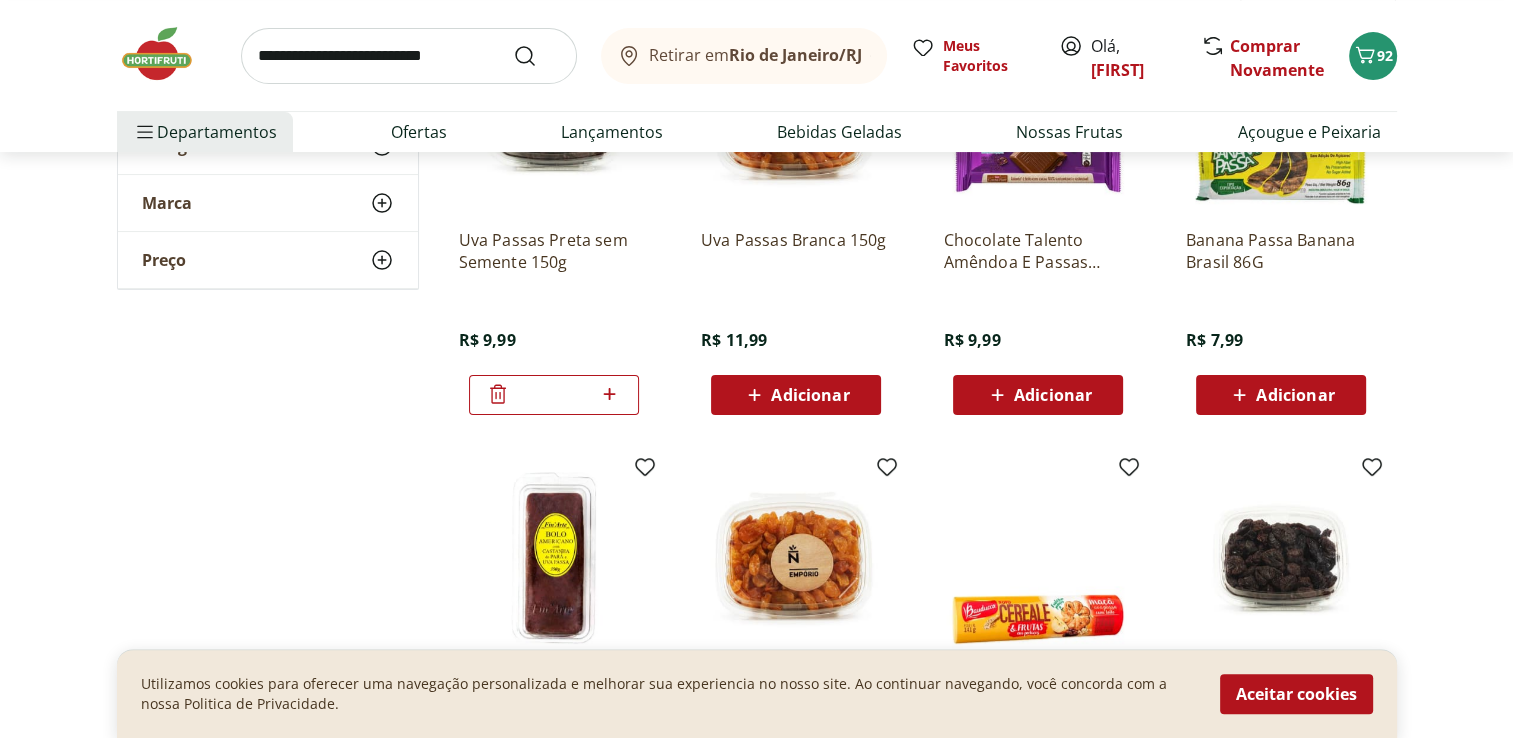 click at bounding box center (409, 56) 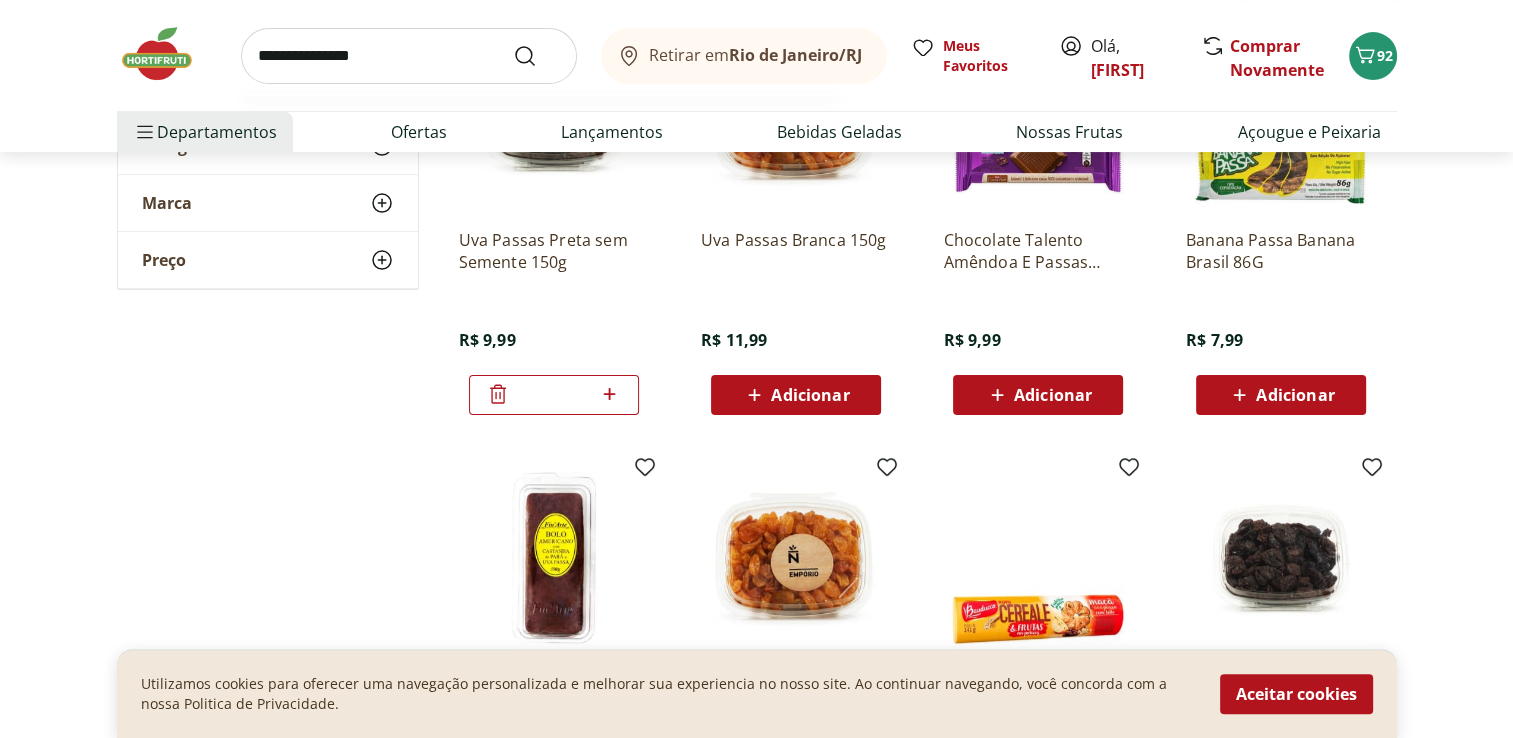 type on "**********" 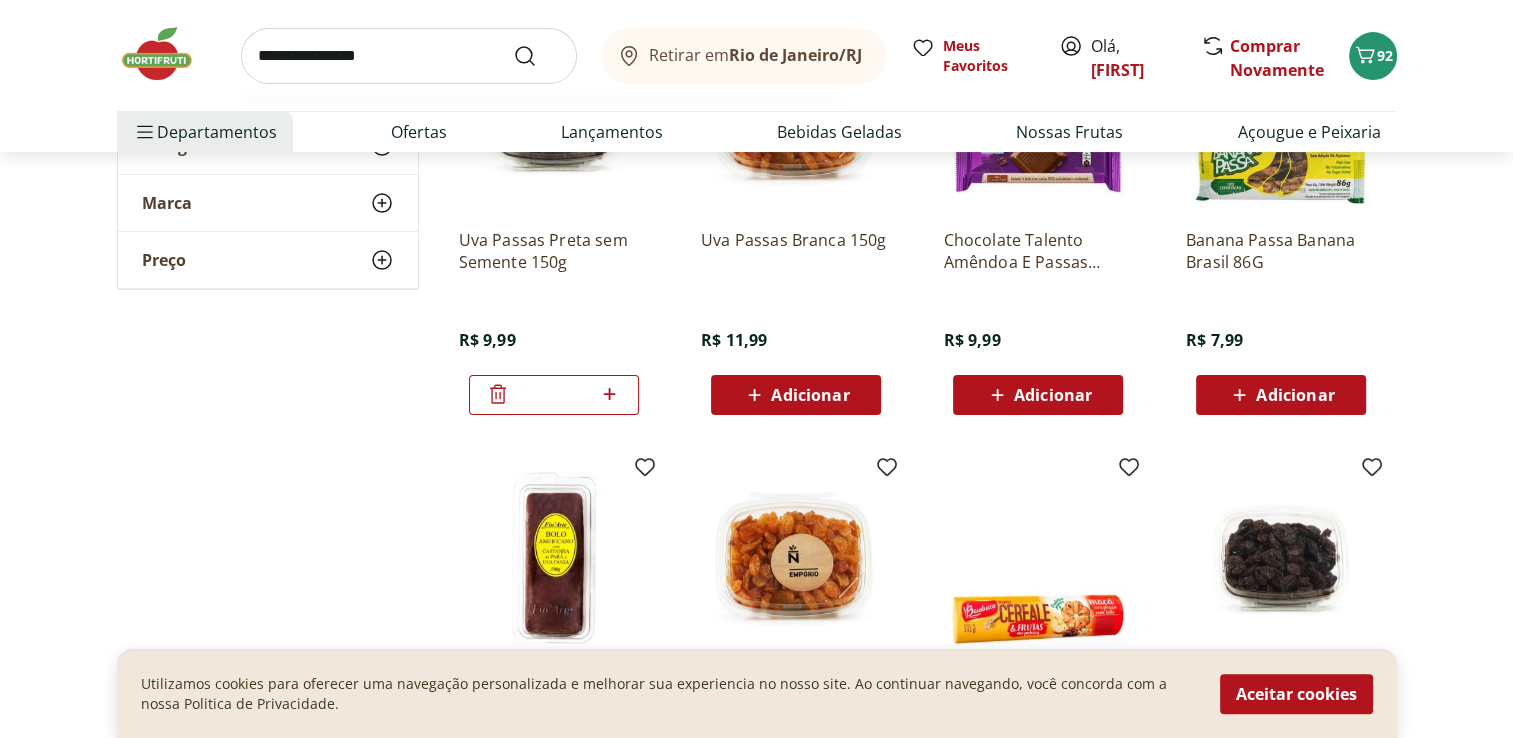 click at bounding box center (537, 56) 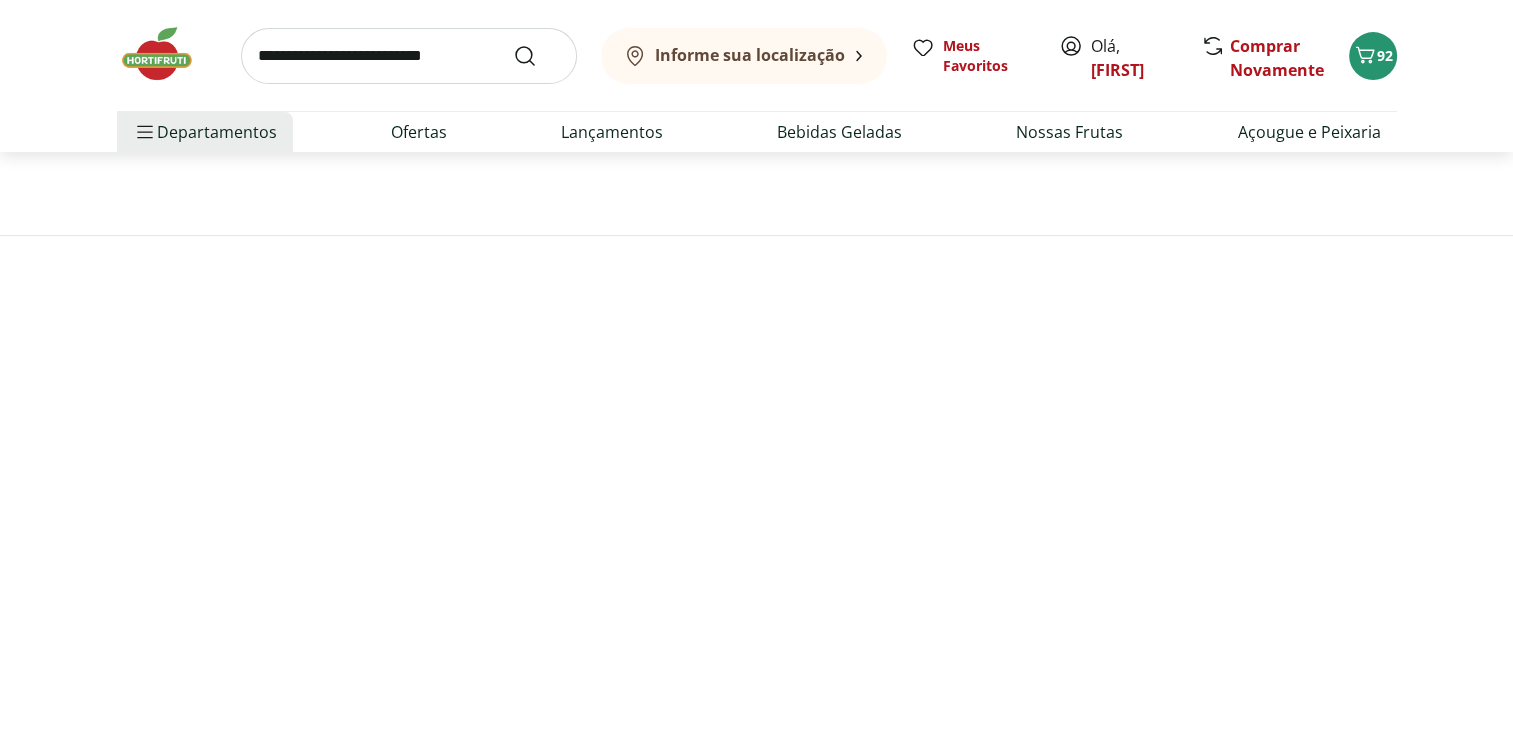 scroll, scrollTop: 0, scrollLeft: 0, axis: both 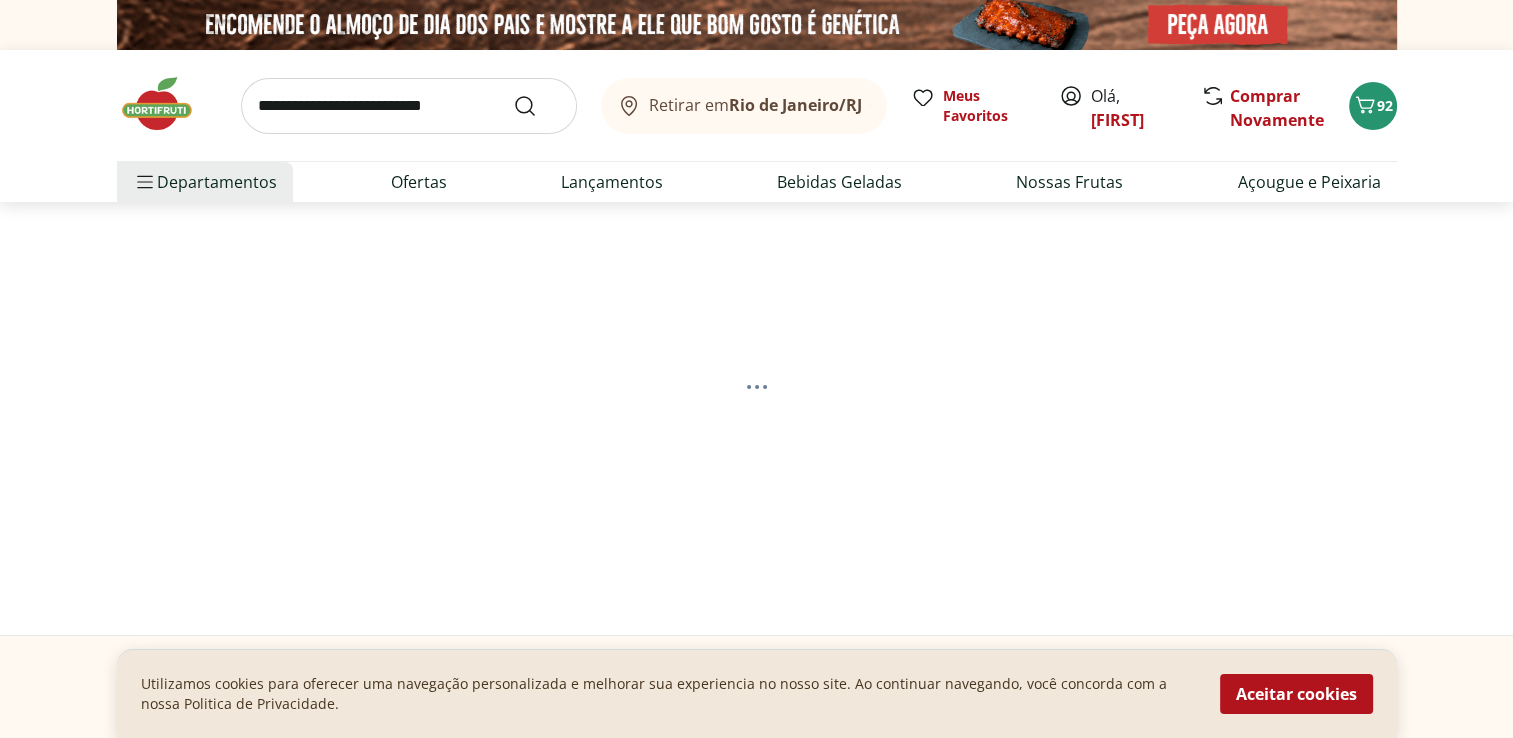 select on "**********" 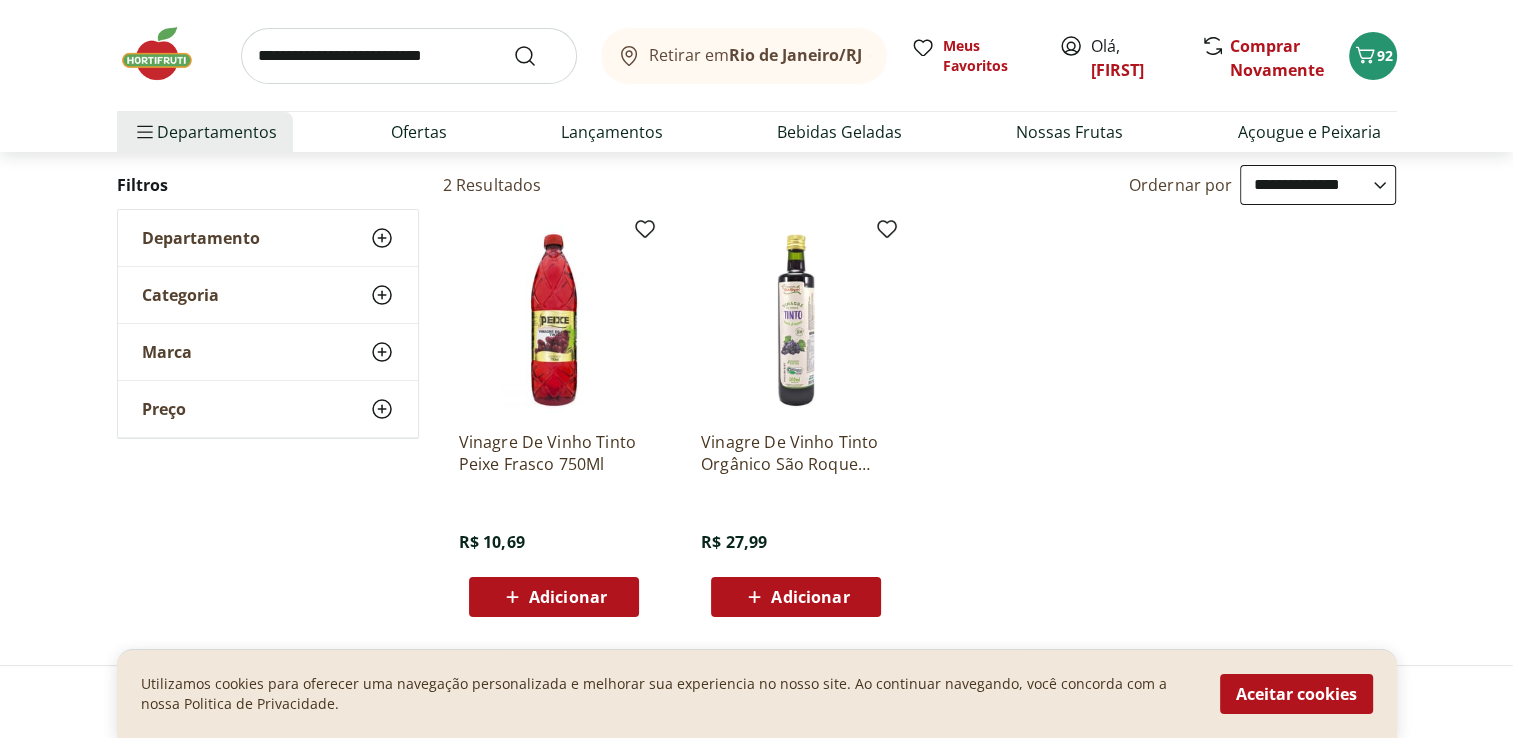 scroll, scrollTop: 200, scrollLeft: 0, axis: vertical 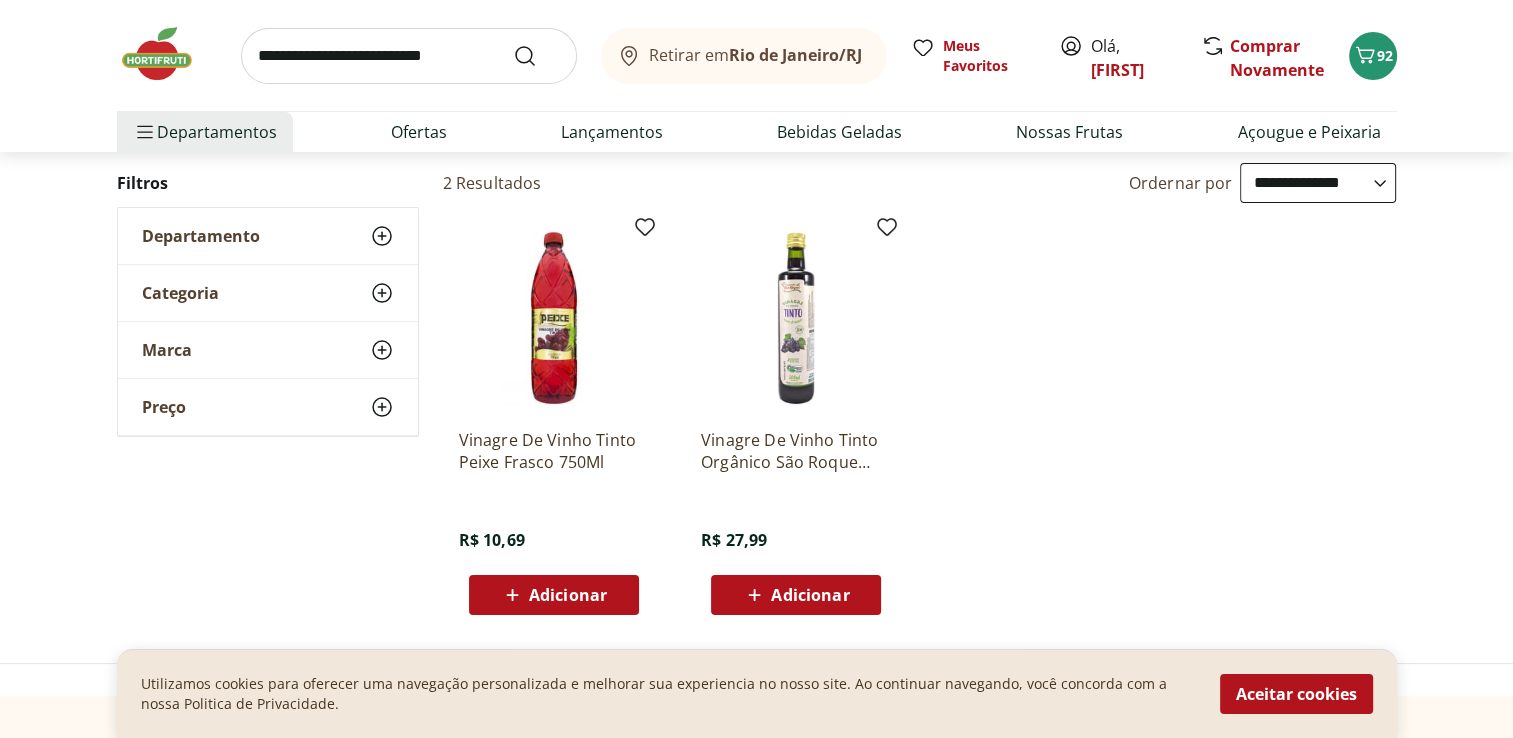 click on "Adicionar" at bounding box center [568, 595] 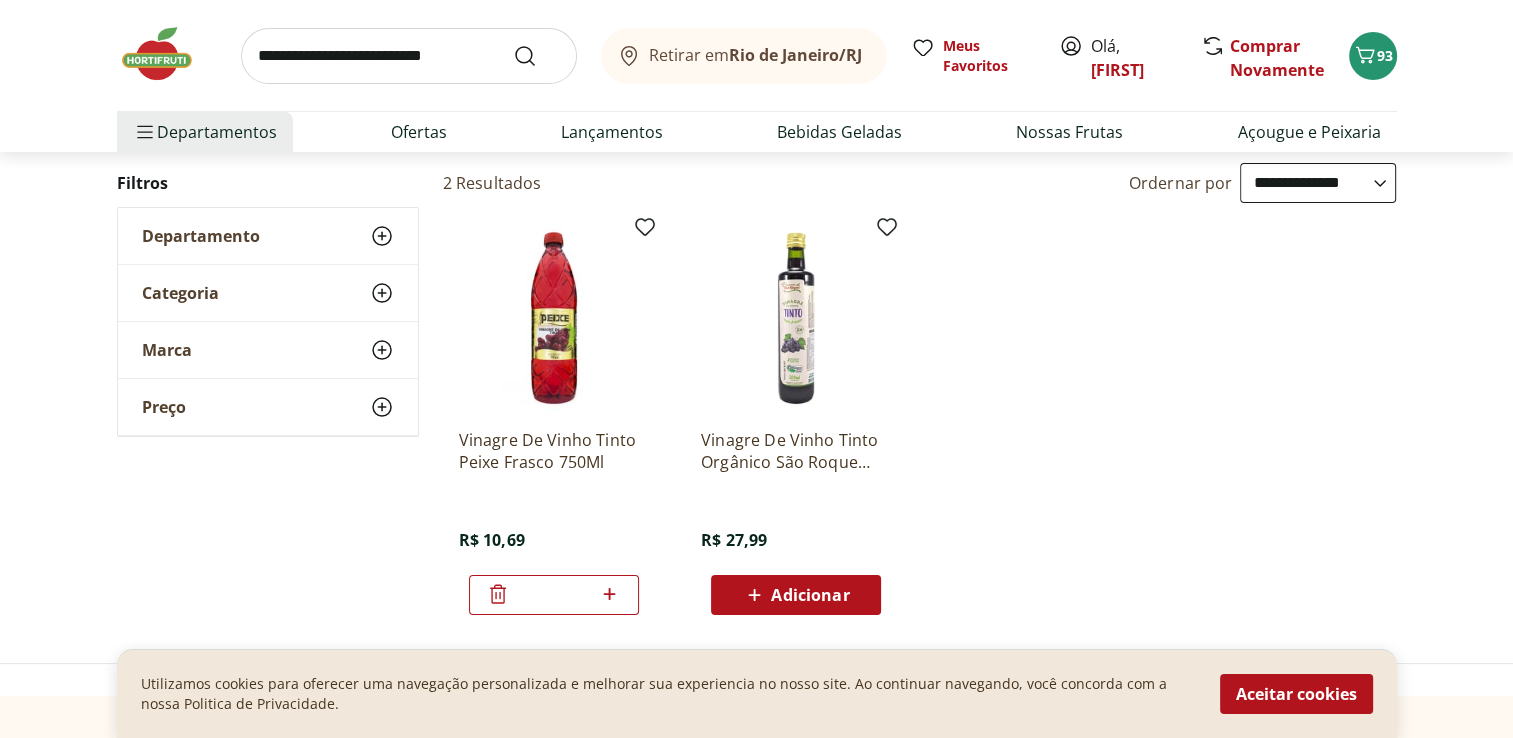click at bounding box center [409, 56] 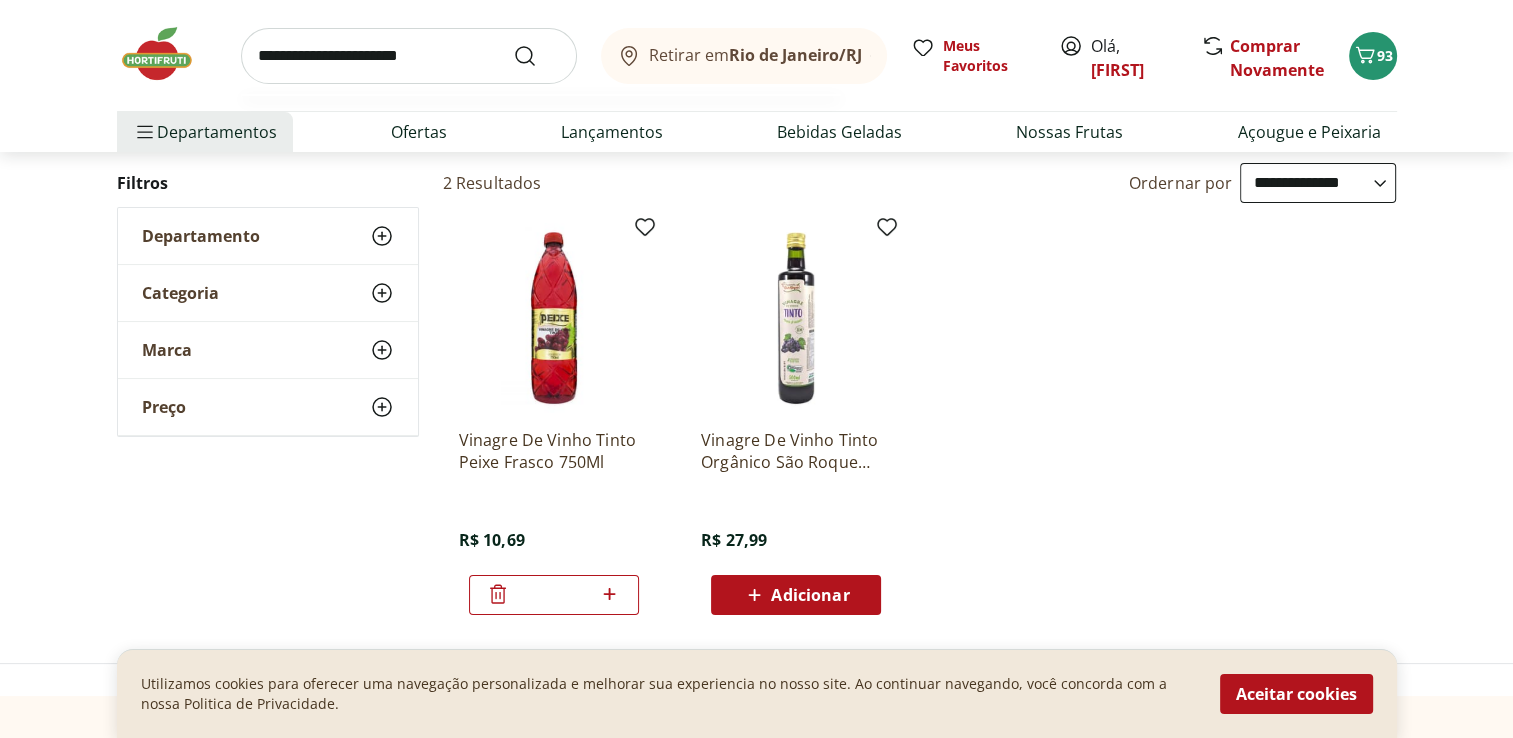 type on "**********" 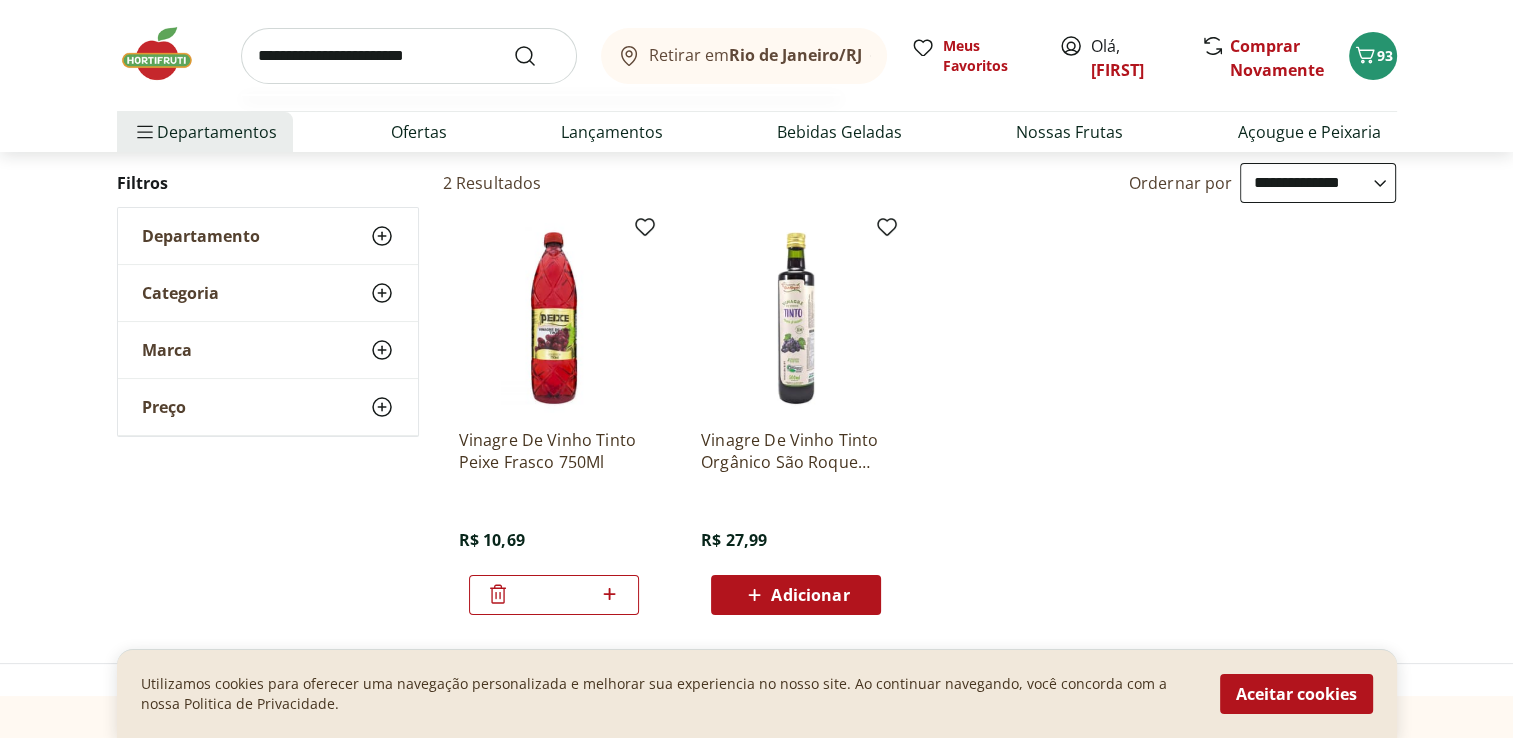 click at bounding box center (537, 56) 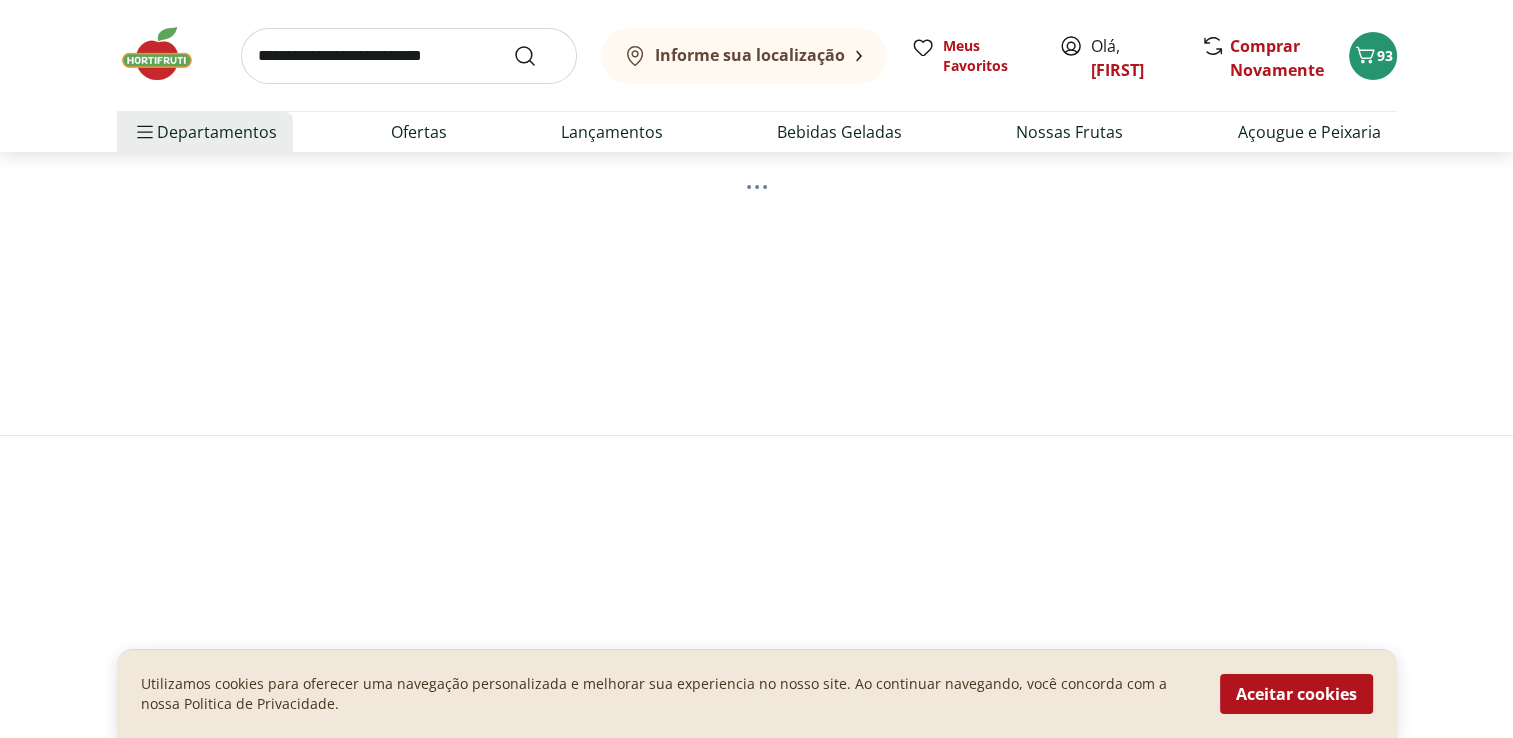 scroll, scrollTop: 0, scrollLeft: 0, axis: both 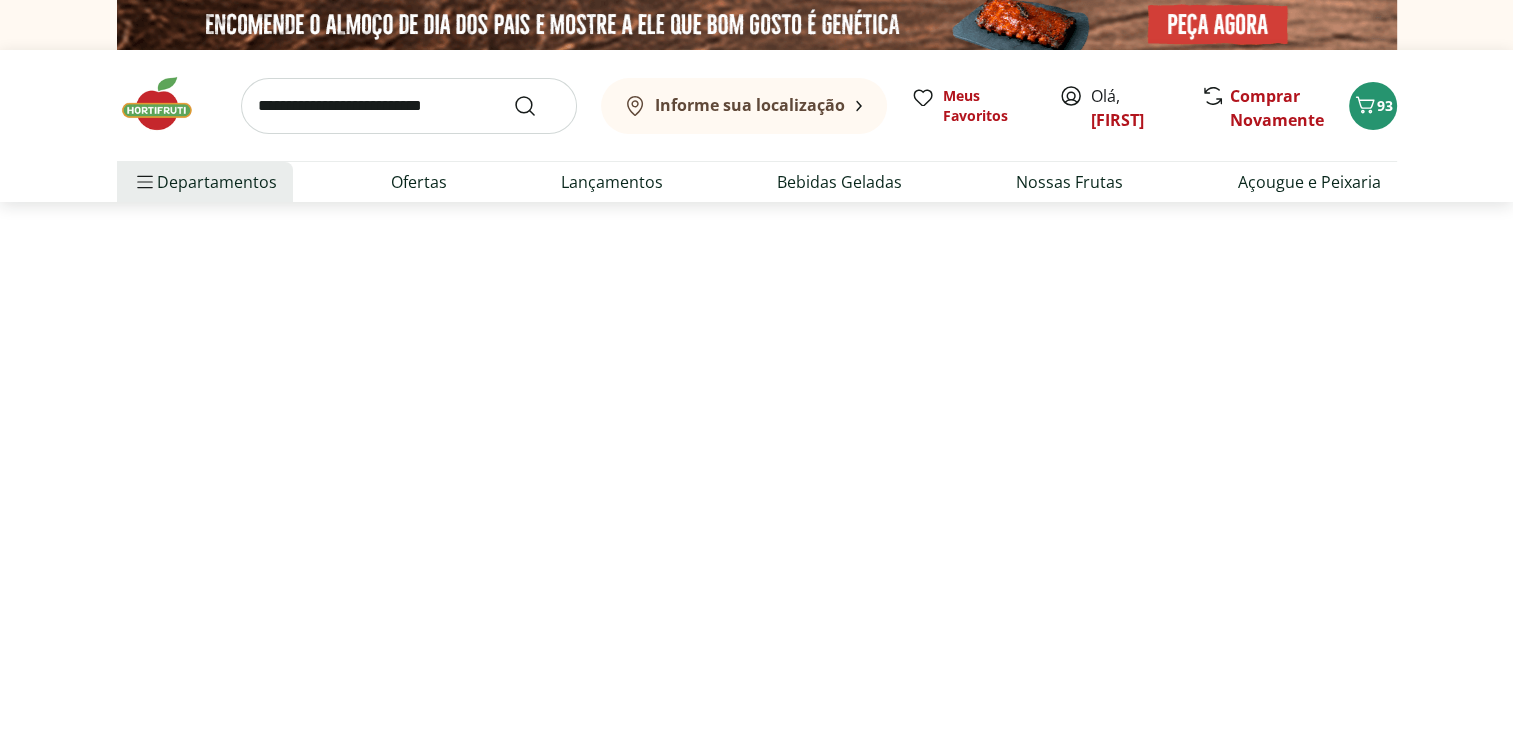 select on "**********" 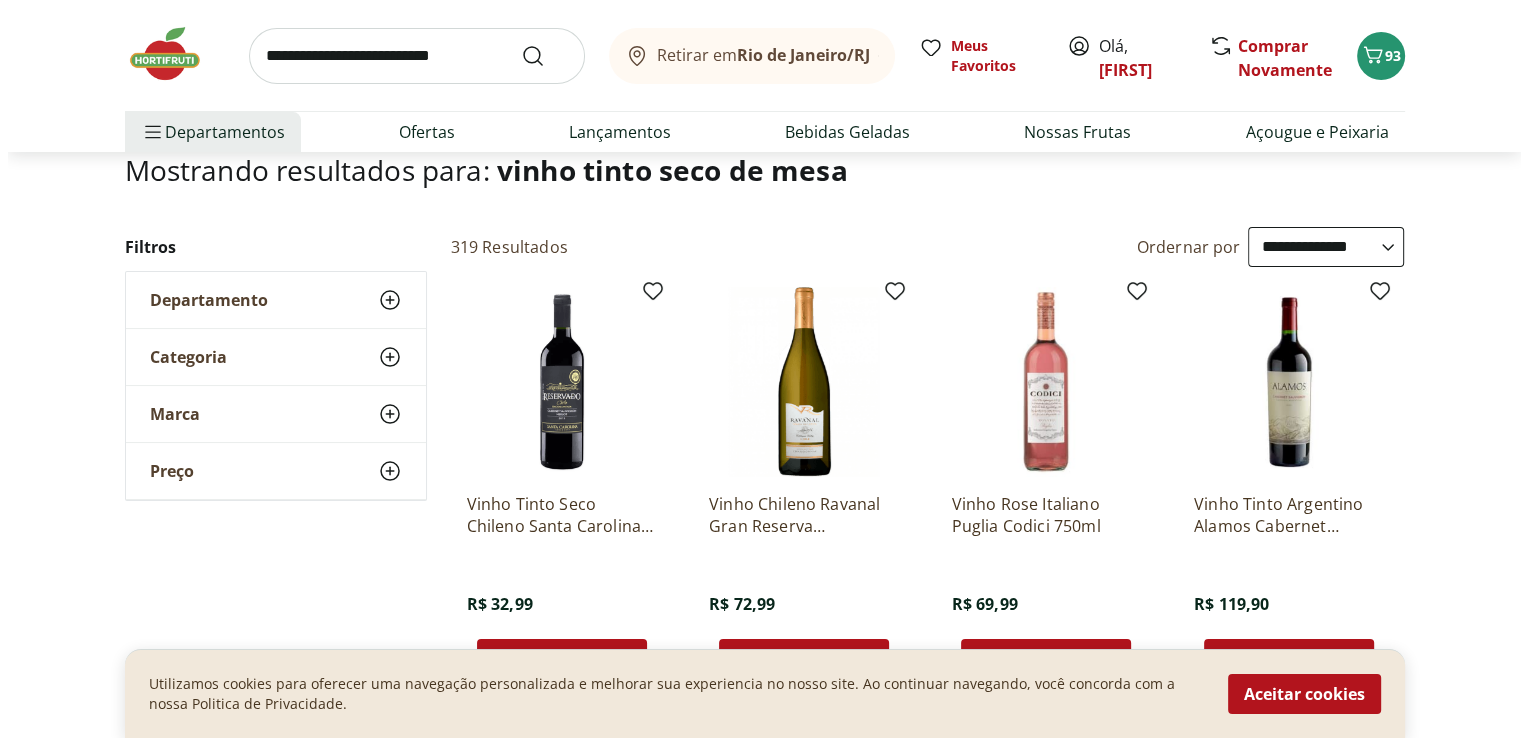 scroll, scrollTop: 0, scrollLeft: 0, axis: both 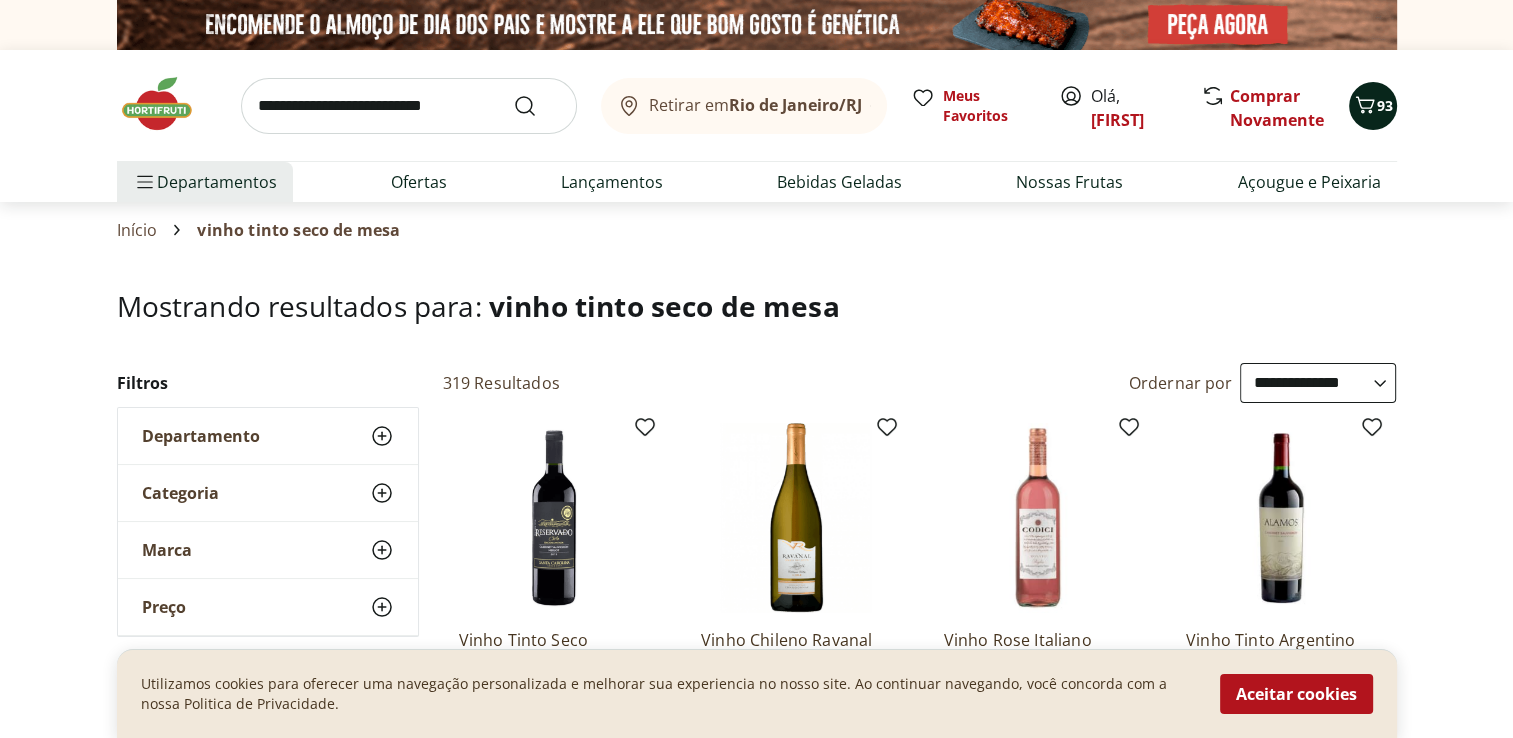 click 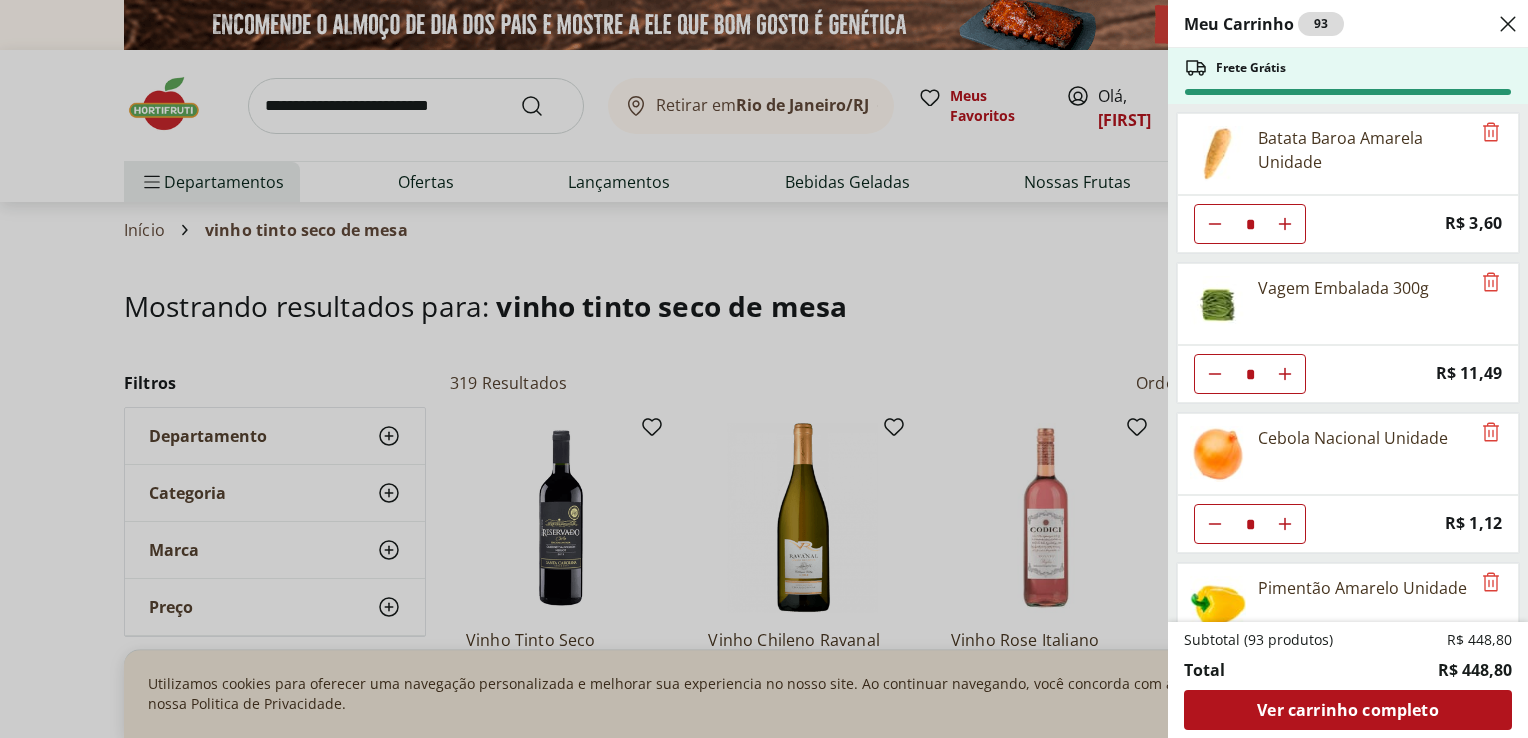 click on "Meu Carrinho 93 Frete Grátis Batata Baroa Amarela Unidade * Price: R$ 3,60 Vagem Embalada 300g * Price: R$ 11,49 Cebola Nacional Unidade * Price: R$ 1,12 Pimentão Amarelo Unidade * Price: R$ 5,46 Pimentão Vermelho Unidade * Price: R$ 7,66 Cebolinha Unidade * Price: R$ 3,49 Alho Nacional Beneficiado Unidade * Price: R$ 2,99 Limão Tahity Unidade * Price: R$ 0,55 Coentro Unidade * Price: R$ 3,49 Laranja Pera Unidade * Price: R$ 2,00 Filé de Peito de Frango Resfriado * Price: R$ 10,40 Leite de Coco Tradicional Brascoco 200ml * Price: R$ 3,79 Tomate Unidade ** Price: R$ 2,20 Tomate Cereja Orgânicos Bandeja * Price: R$ 10,99 Alho Poró - Unidade * Price: R$ 5,29 Bebida de Aveia Sabor Cacau Nude 250ml * Price: R$ 9,99 Banana Prata Orgânica * Price: R$ 14,39 Biscoito Club Social Integral 144g * Price: R$ 6,49 Alface Americana Unidade * Price: R$ 3,99 Mamão Papaia Unidade * Price: R$ 5,52 Abacate Unidade * Price: R$ 9,97 Morango Orgânico 250g * Price: R$ 17,99 Manga Palmer Unidade * * *" at bounding box center (764, 369) 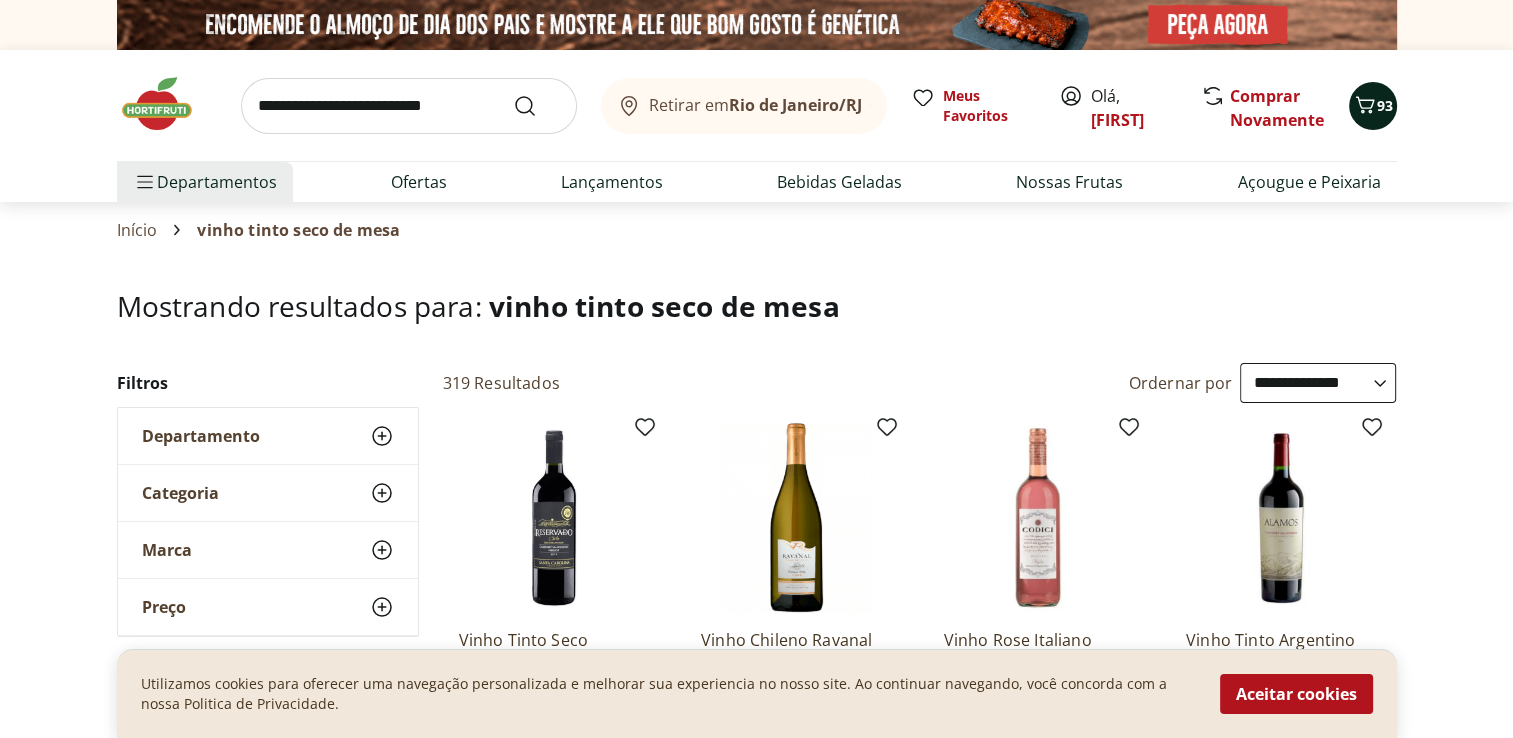 click on "93" at bounding box center (1385, 105) 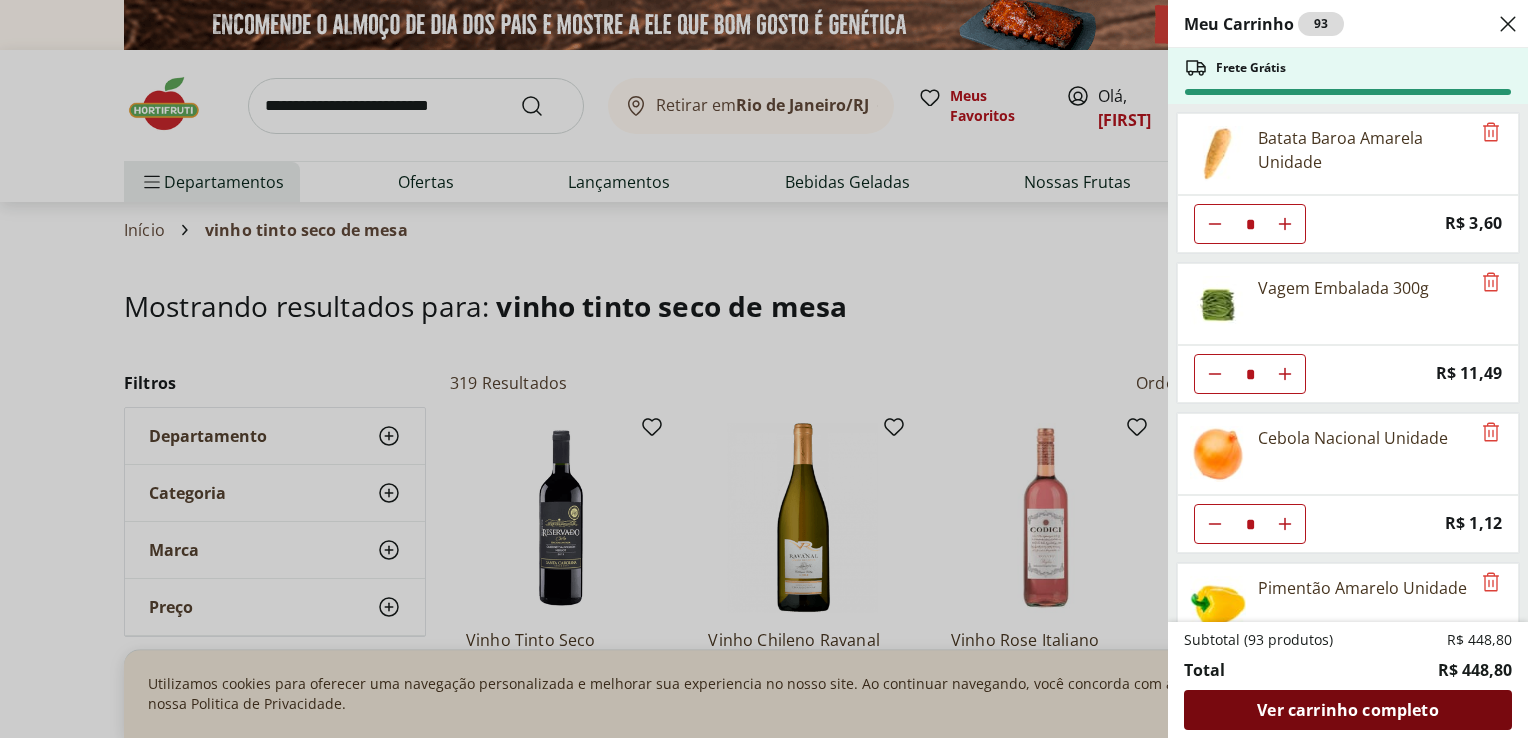 click on "Ver carrinho completo" at bounding box center (1347, 710) 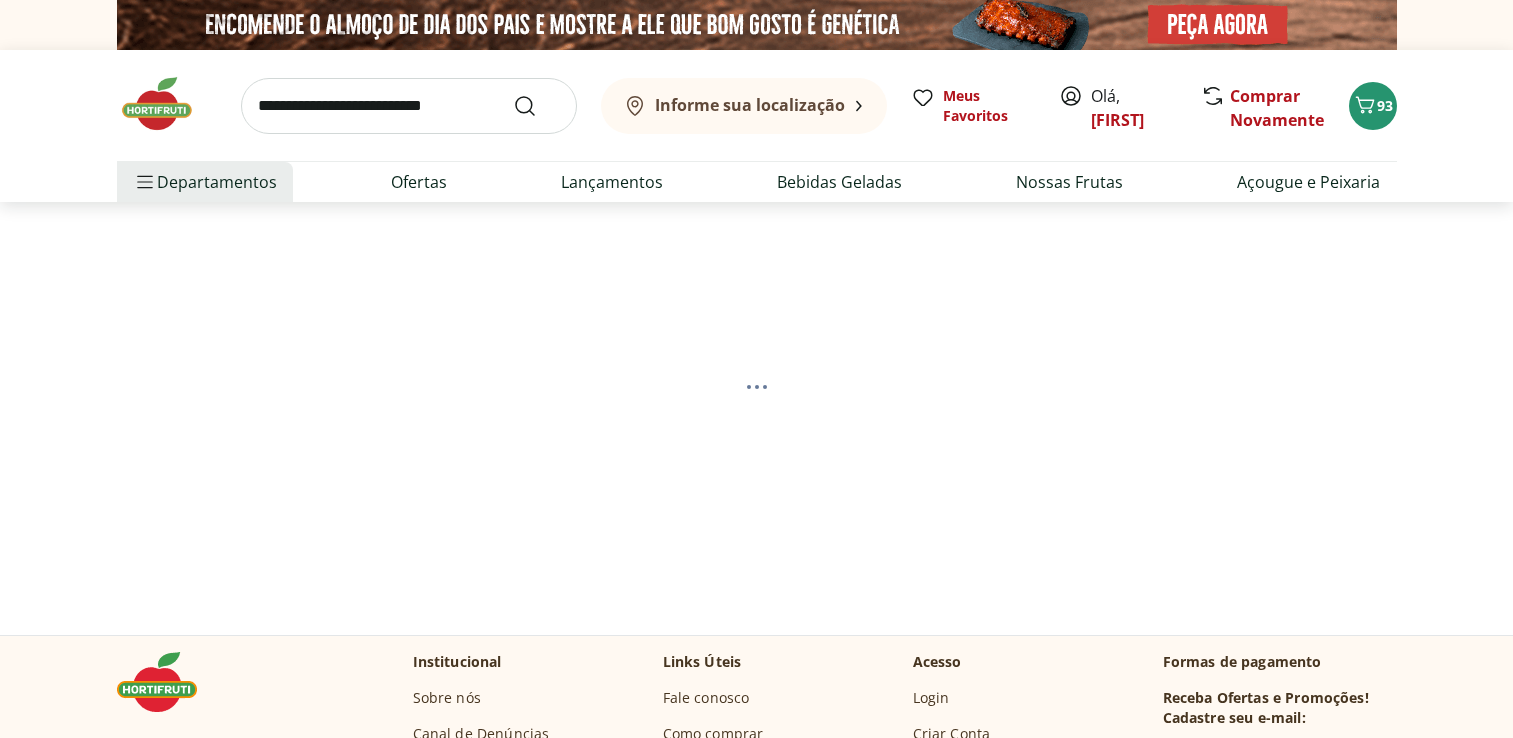 scroll, scrollTop: 0, scrollLeft: 0, axis: both 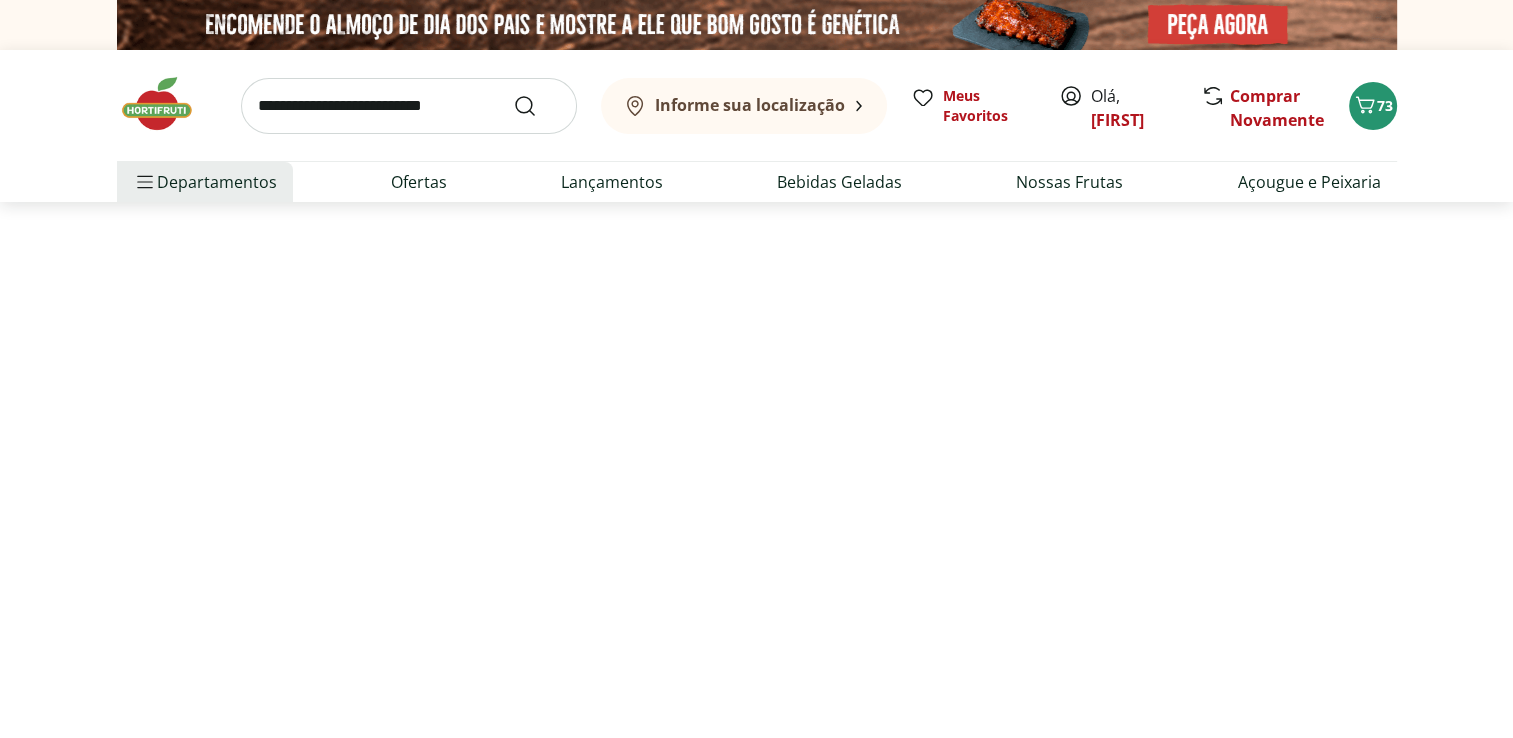 select on "**********" 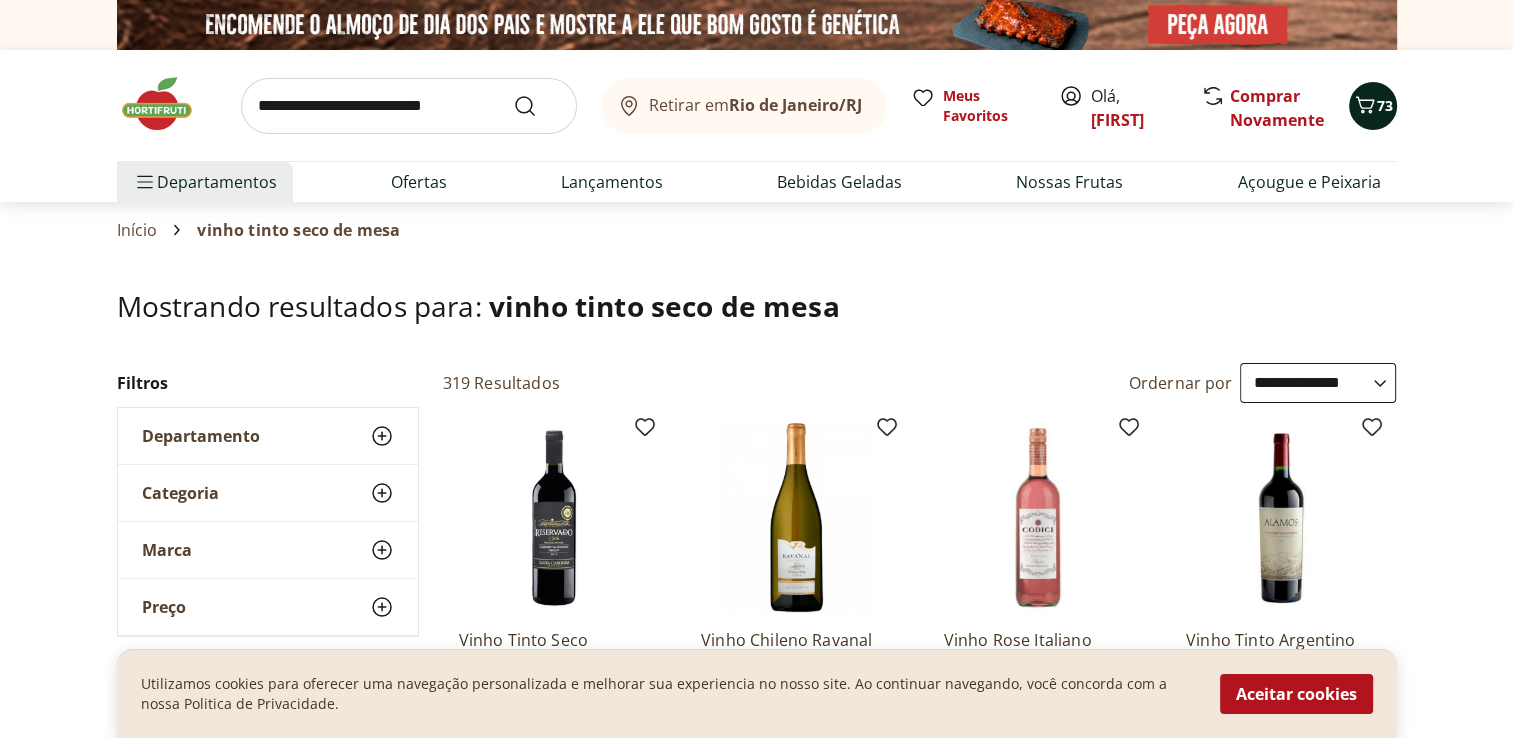 click on "73" at bounding box center [1385, 105] 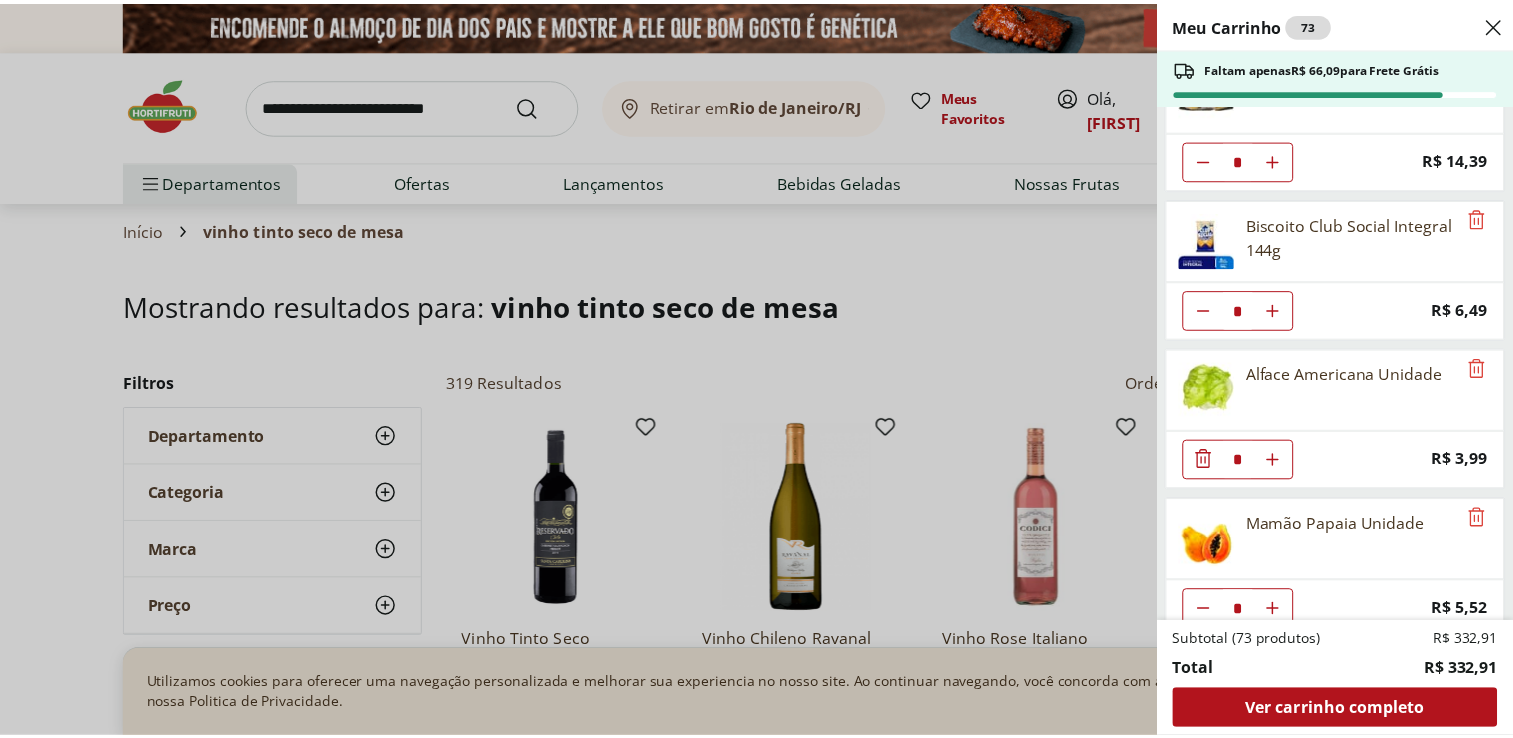 scroll, scrollTop: 2465, scrollLeft: 0, axis: vertical 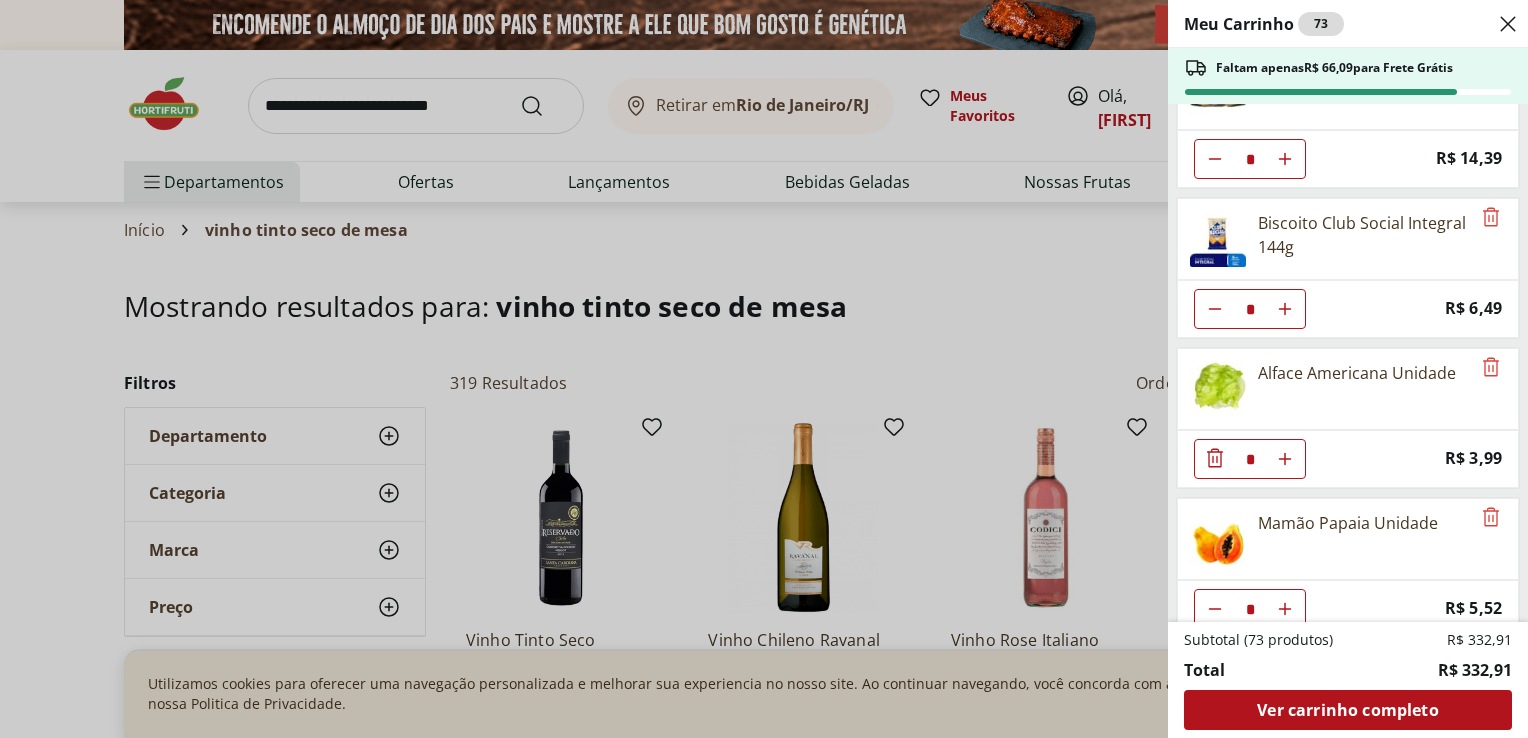 click on "Meu Carrinho 73 Faltam apenas  R$ 66,09  para Frete Grátis Batata Baroa Amarela Unidade * Price: R$ 3,60 Vagem Embalada 300g * Price: R$ 11,49 Cebola Nacional Unidade * Price: R$ 1,12 Pimentão Amarelo Unidade * Price: R$ 5,46 Pimentão Vermelho Unidade * Price: R$ 7,66 Cebolinha Unidade * Price: R$ 3,49 Alho Nacional Beneficiado Unidade * Price: R$ 2,99 Limão Tahity Unidade * Price: R$ 0,55 Coentro Unidade * Price: R$ 3,49 Laranja Pera Unidade * Price: R$ 2,00 Filé de Peito de Frango Resfriado * Price: R$ 10,40 Leite de Coco Tradicional Brascoco 200ml * Price: R$ 3,79 Tomate Unidade ** Price: R$ 2,20 Tomate Cereja Orgânicos Bandeja * Price: R$ 10,99 Alho Poró - Unidade * Price: R$ 5,29 Bebida de Aveia Sabor Cacau Nude 250ml * Price: R$ 9,99 Banana Prata Orgânica * Price: R$ 14,39 Biscoito Club Social Integral 144g * Price: R$ 6,49 Alface Americana Unidade * Price: R$ 3,99 Mamão Papaia Unidade * Price: R$ 5,52 Subtotal (73 produtos) R$ 332,91 Total R$ 332,91 Ver carrinho completo" at bounding box center (764, 369) 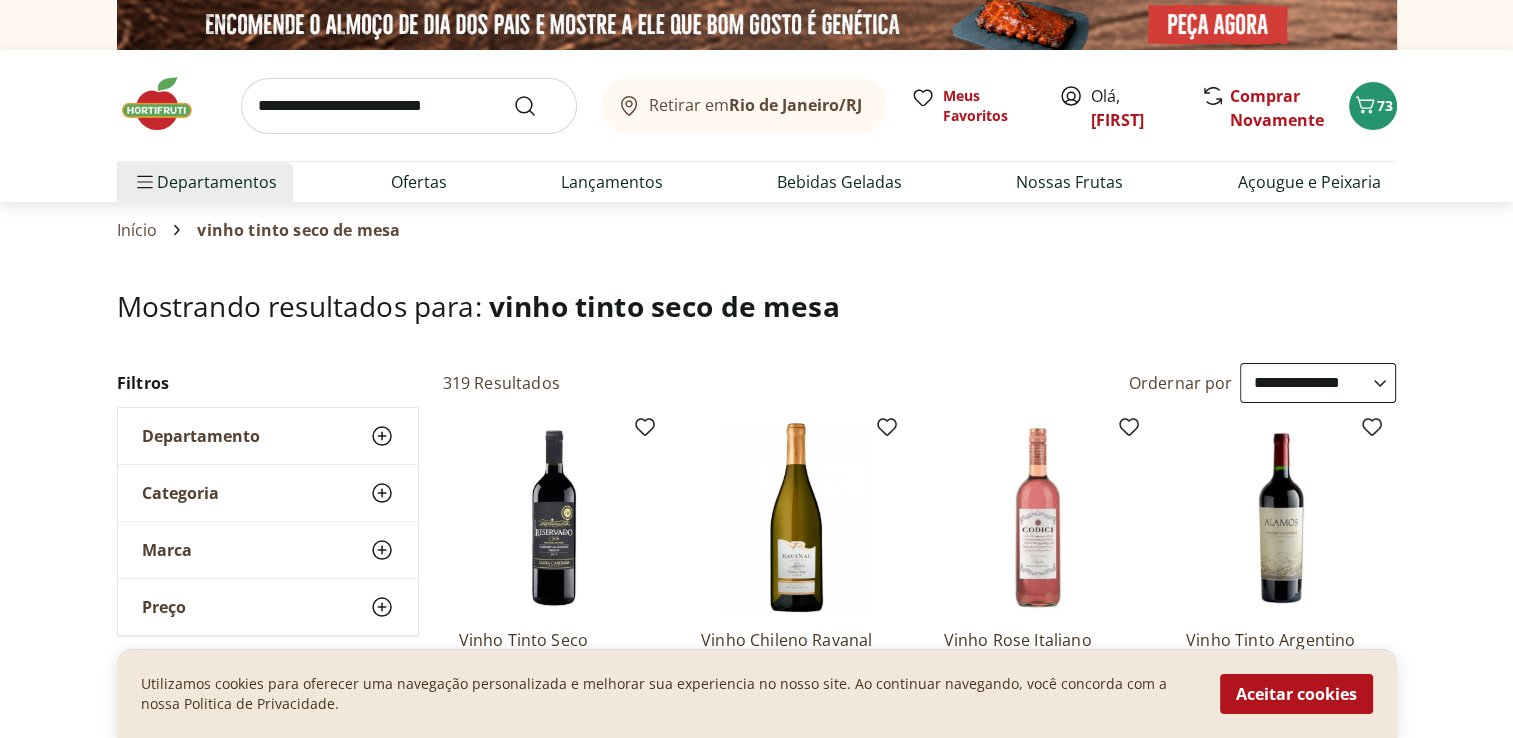 click at bounding box center [409, 106] 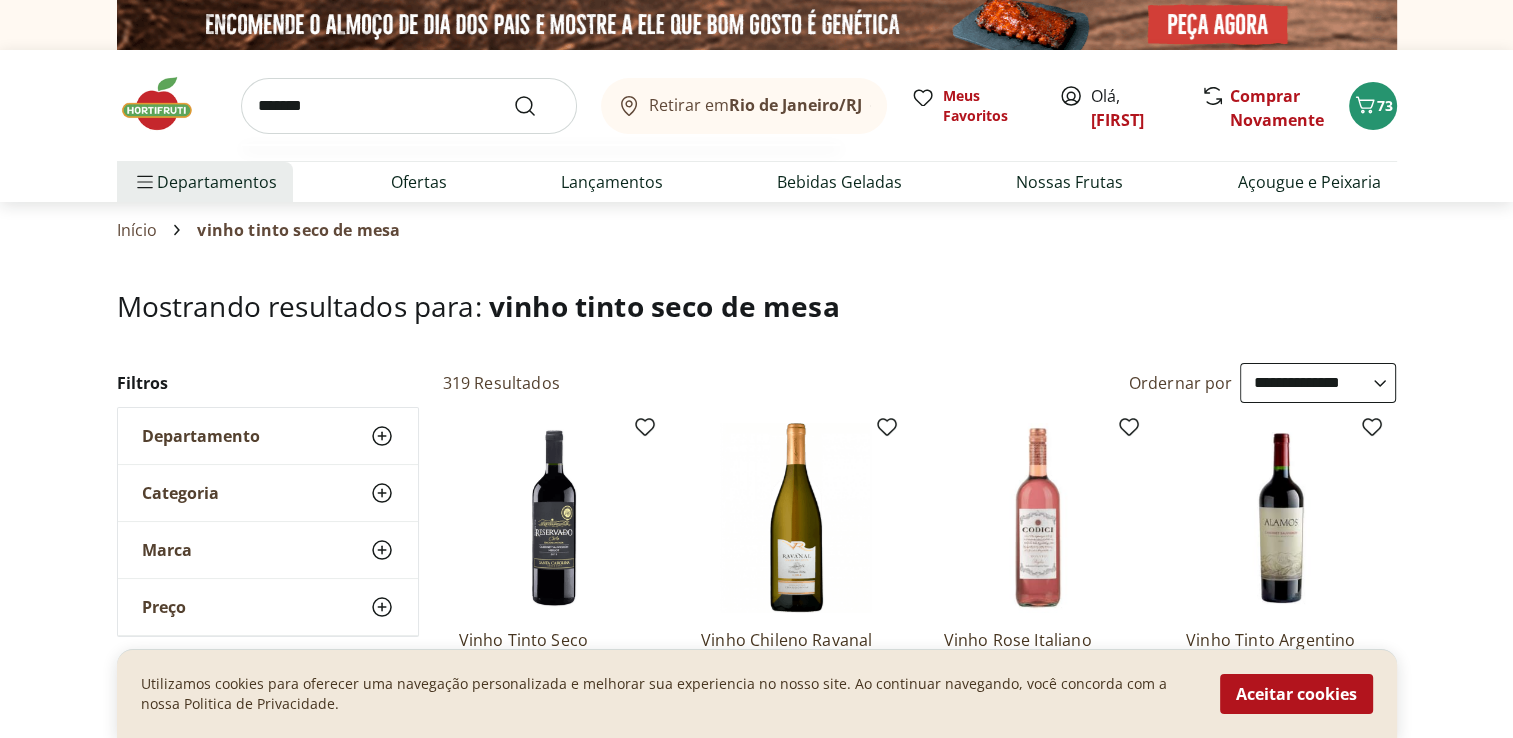 type on "*******" 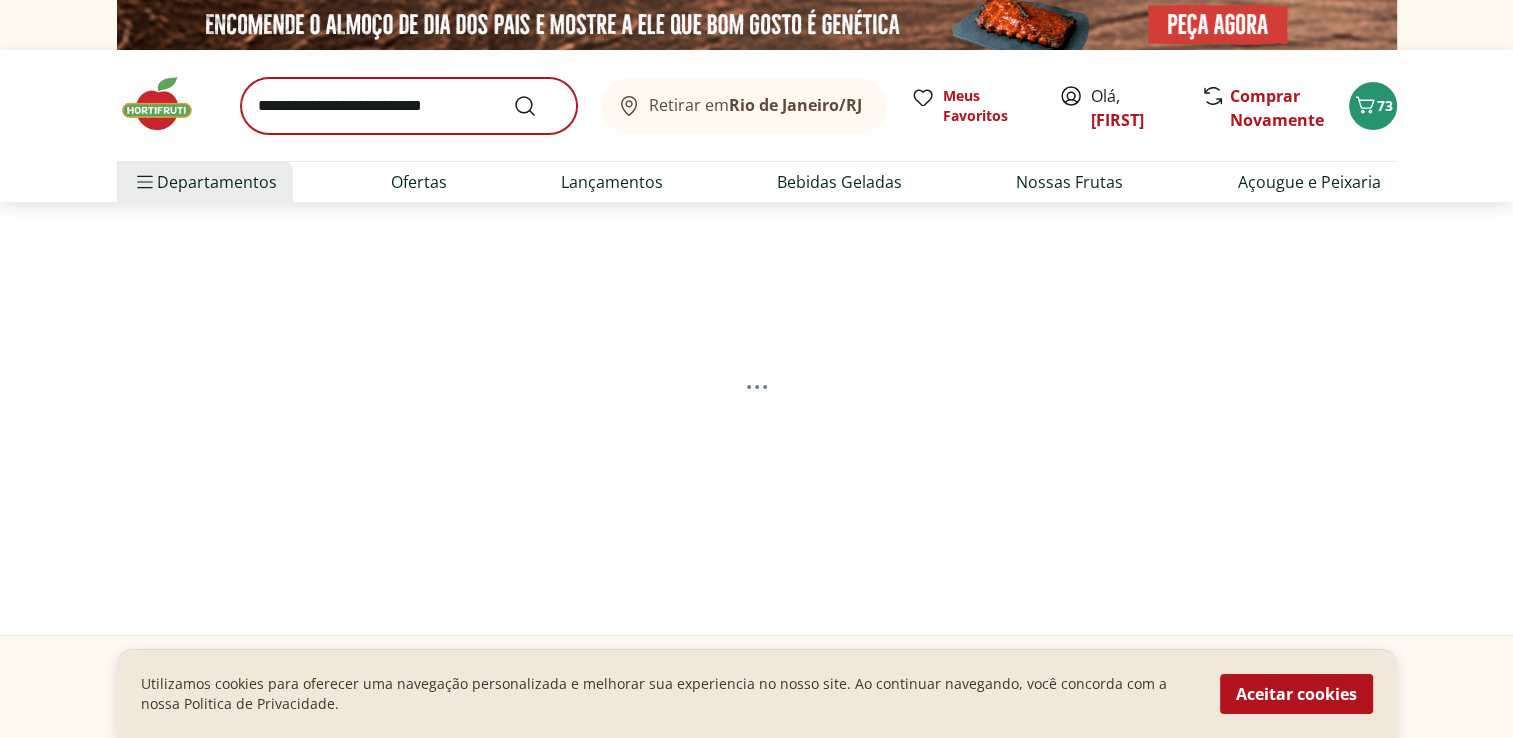 select on "**********" 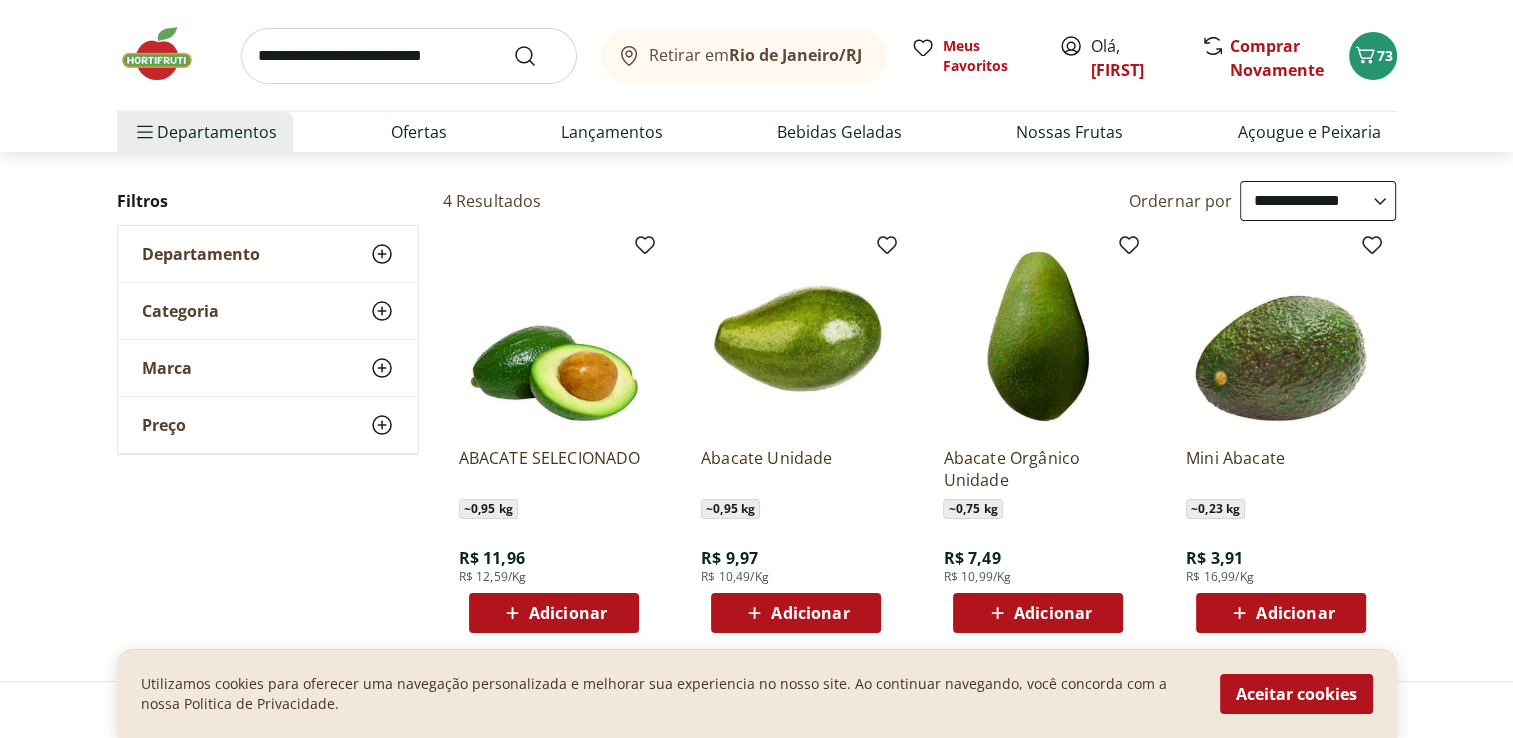 scroll, scrollTop: 200, scrollLeft: 0, axis: vertical 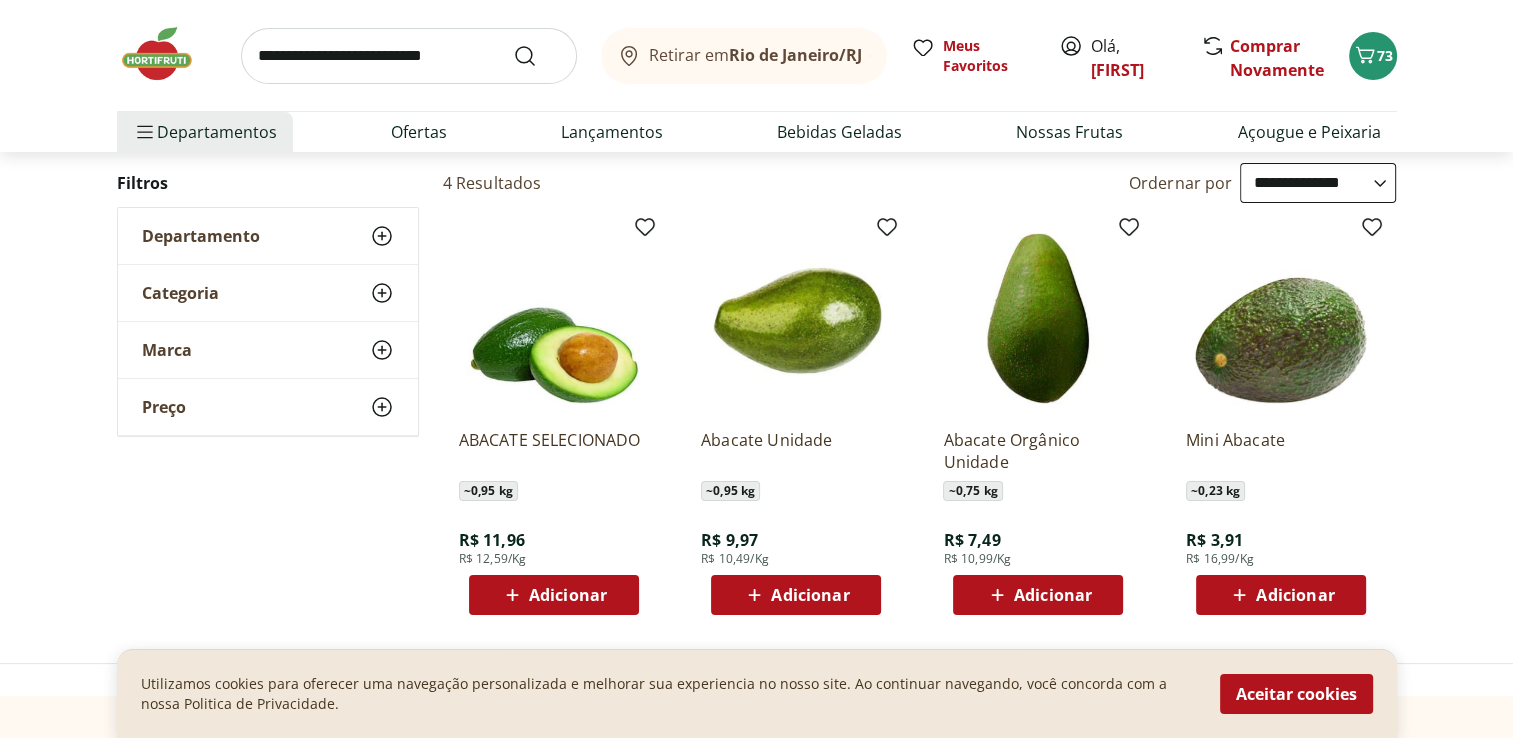 click on "Adicionar" at bounding box center (810, 595) 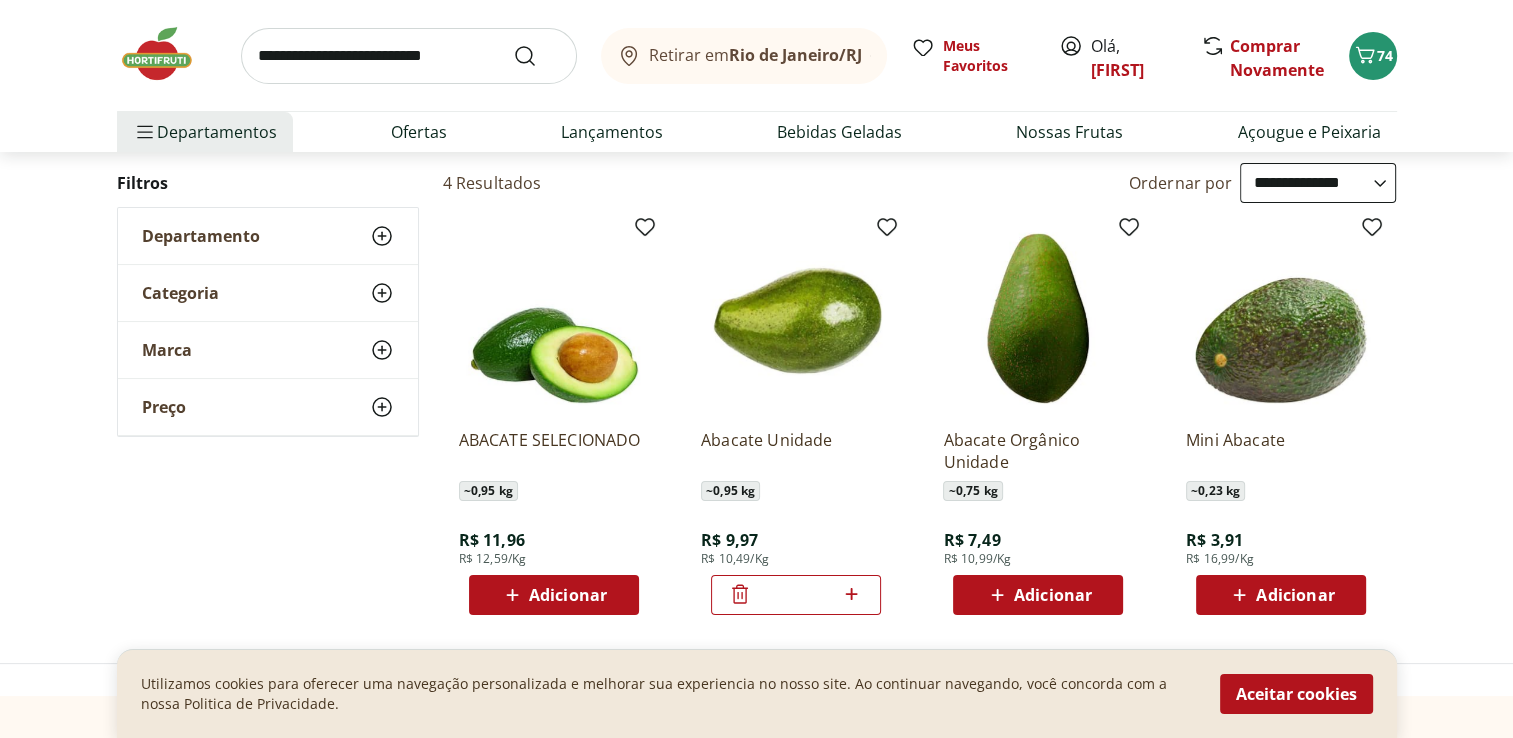 click at bounding box center [409, 56] 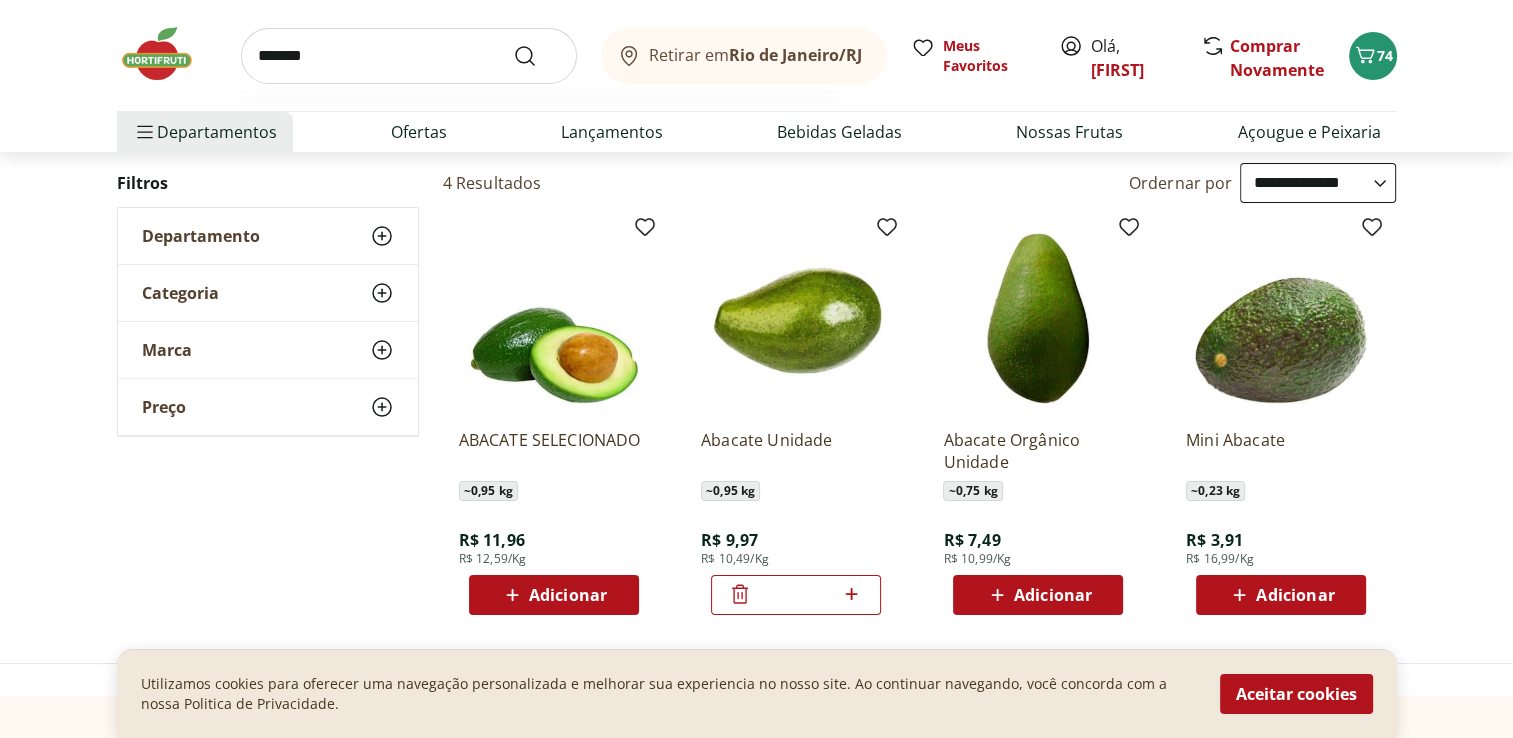 type on "*******" 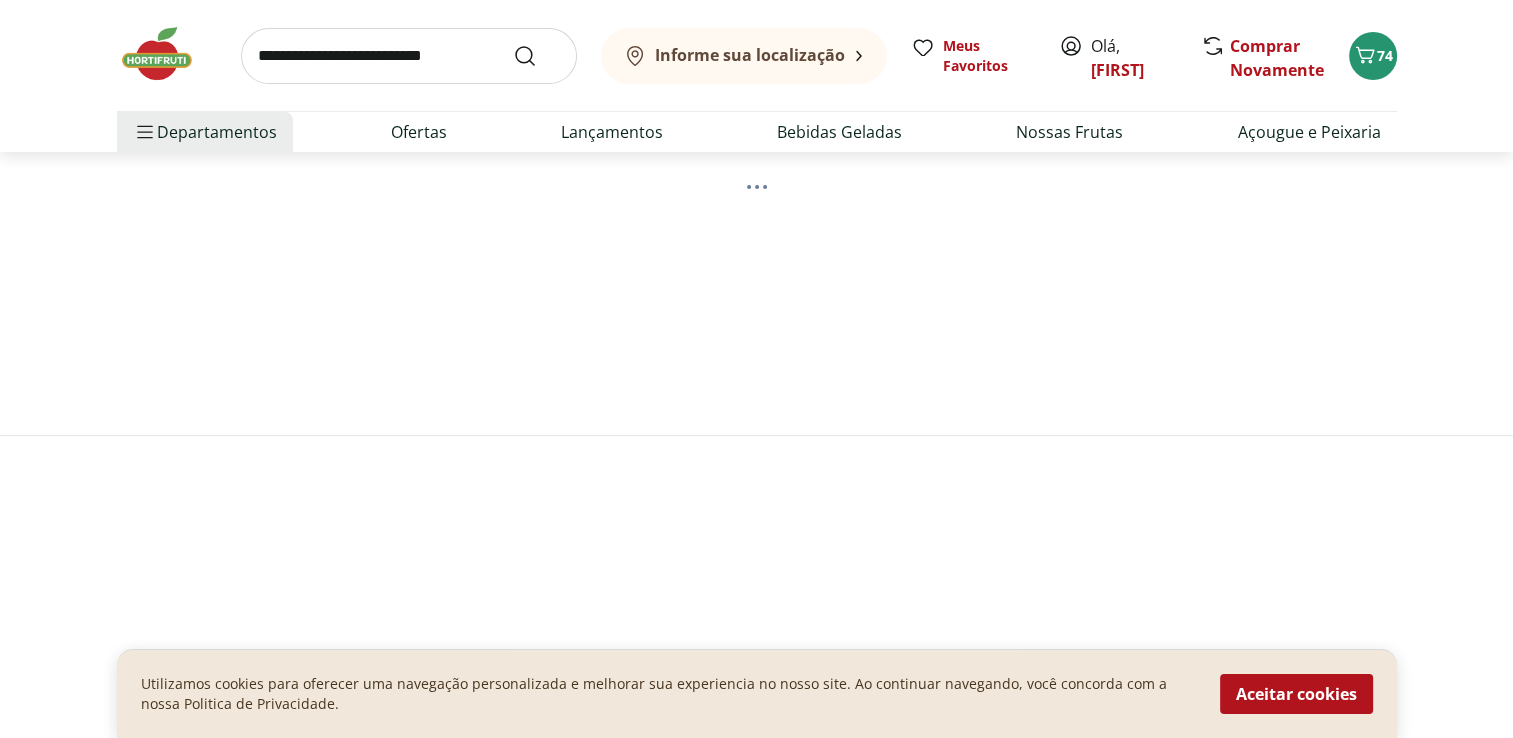 scroll, scrollTop: 0, scrollLeft: 0, axis: both 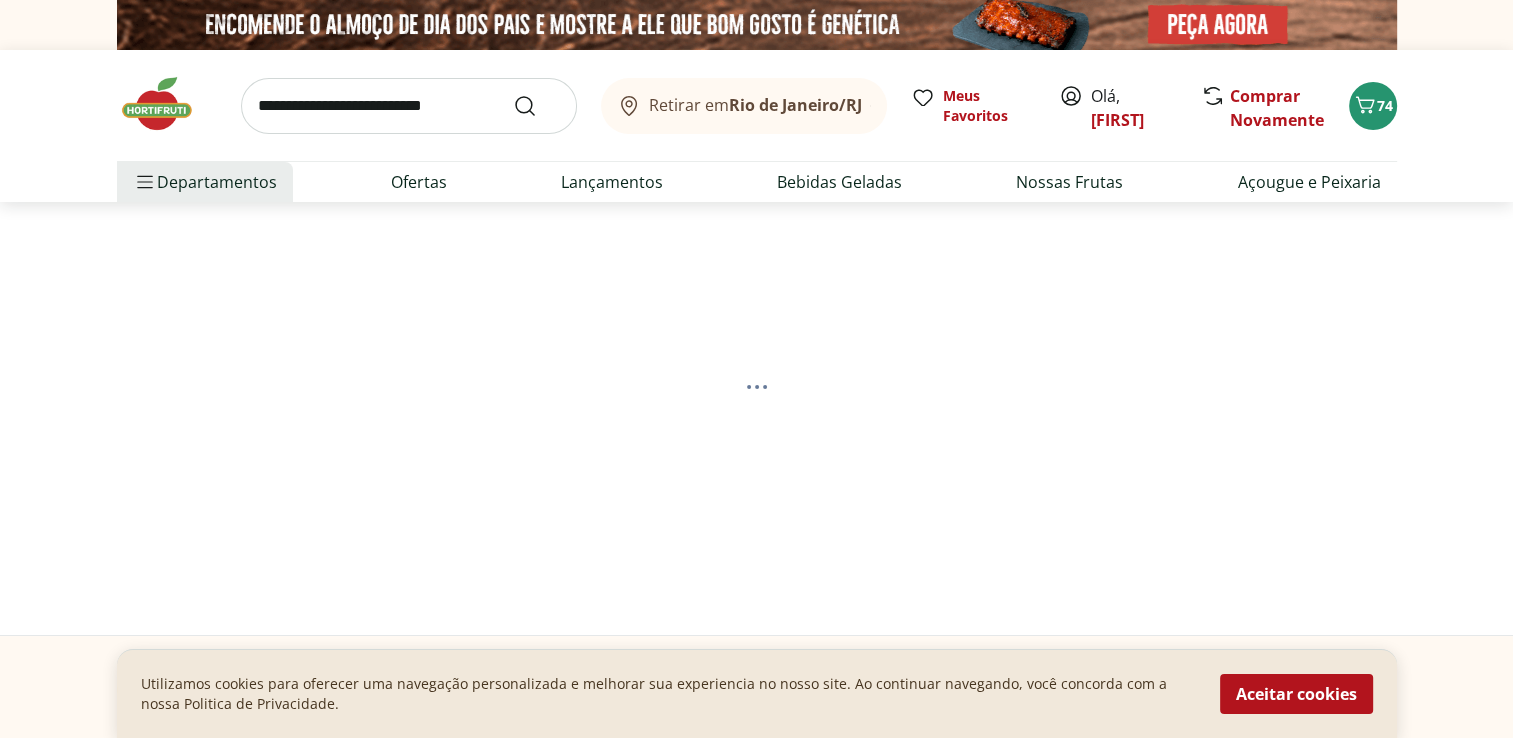 select on "**********" 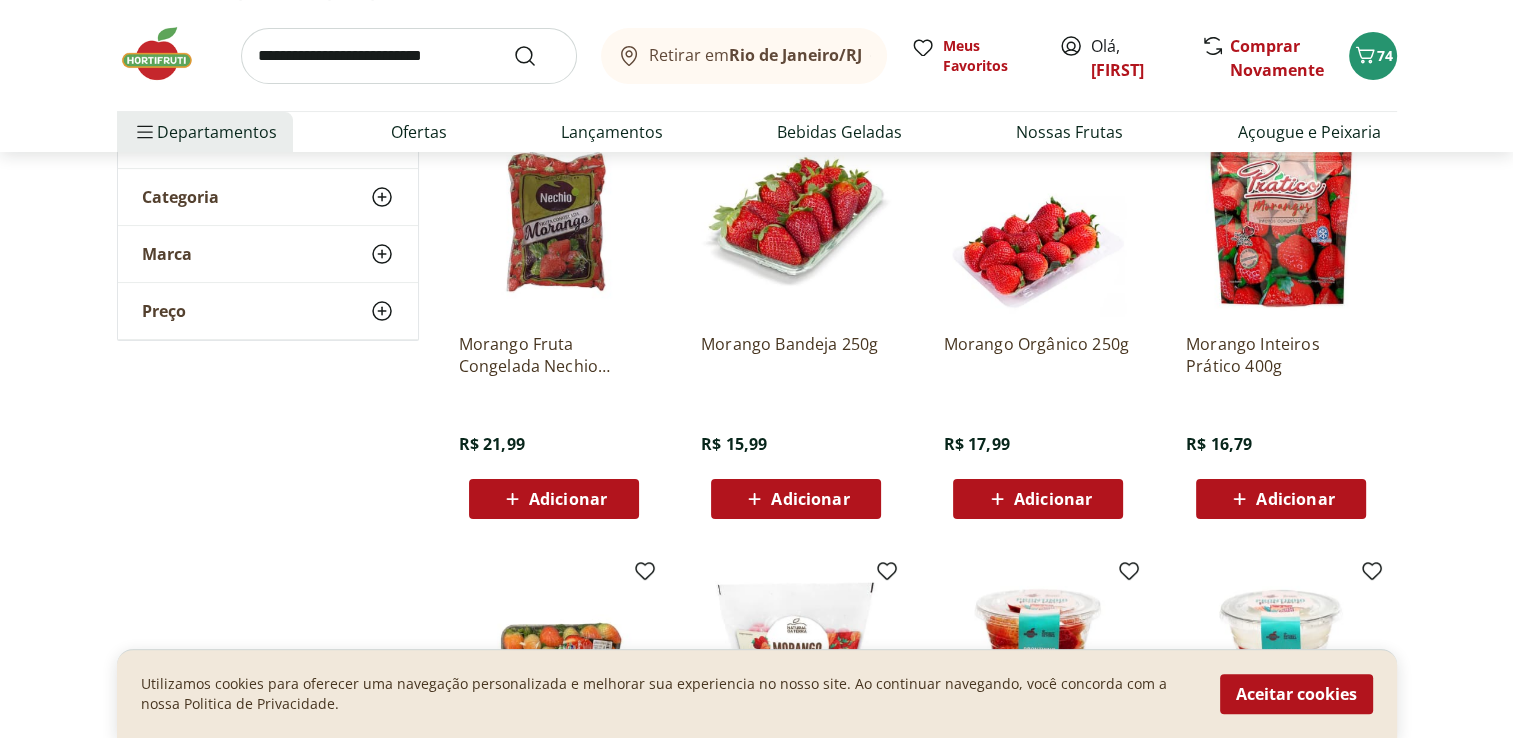 scroll, scrollTop: 300, scrollLeft: 0, axis: vertical 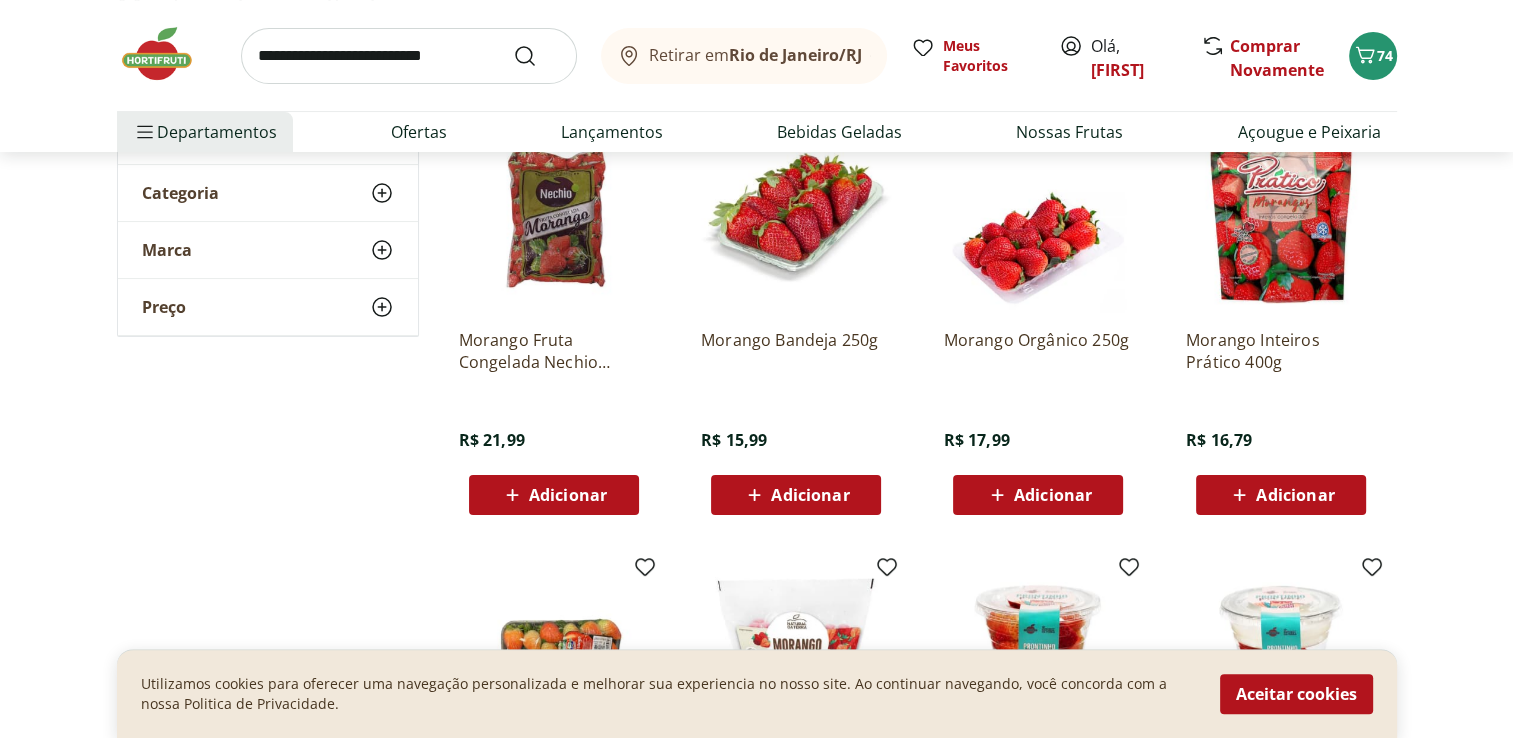 click on "Adicionar" at bounding box center [1053, 495] 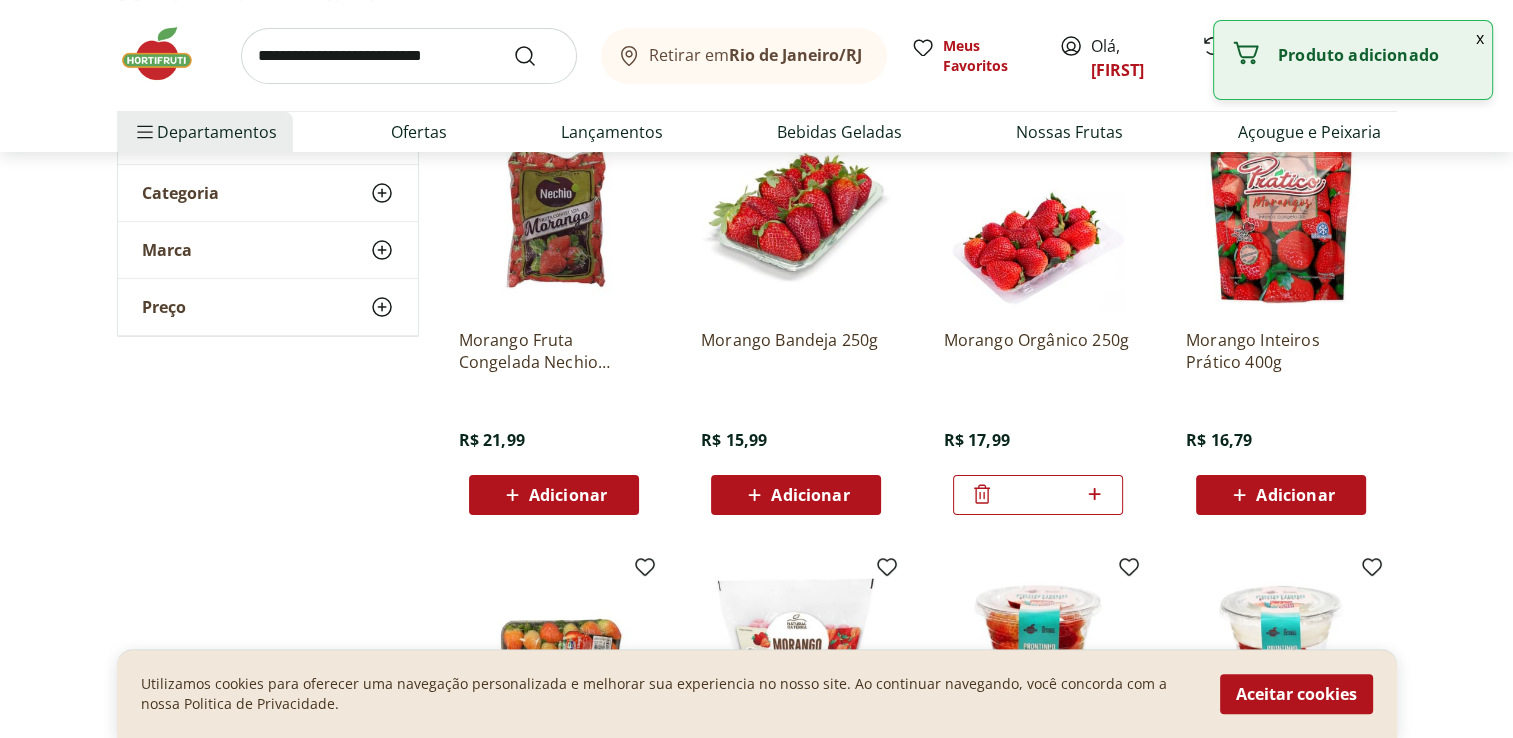 click 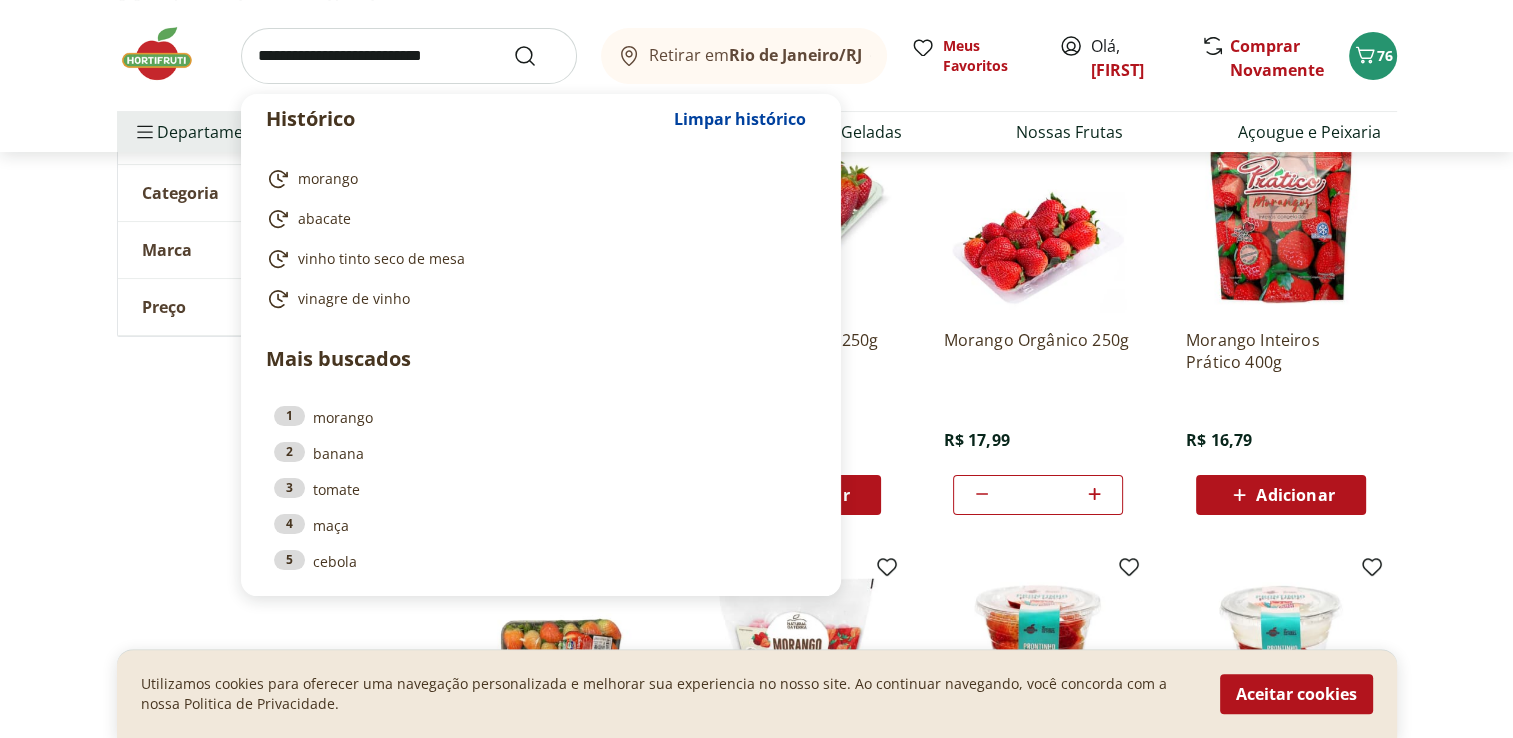 click at bounding box center [409, 56] 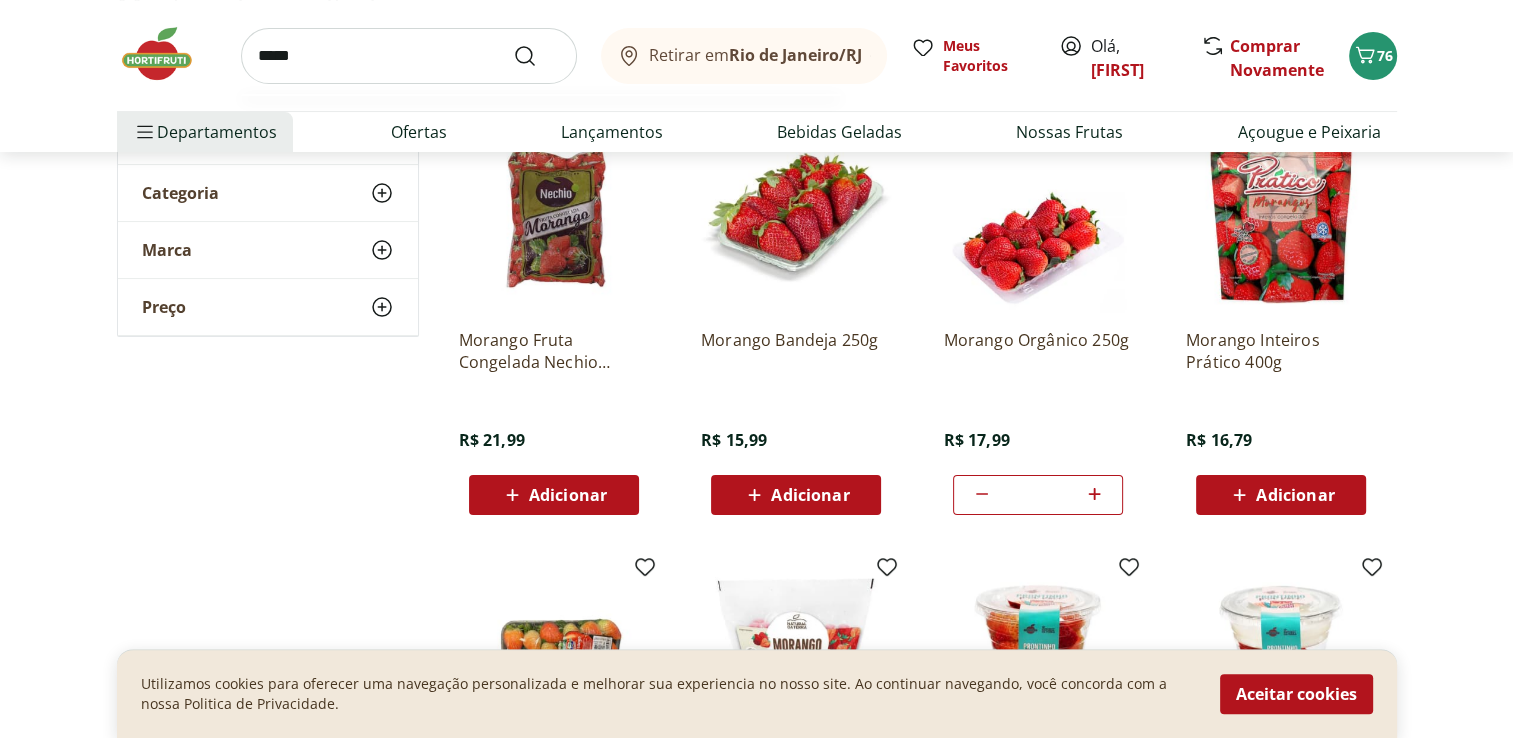 type on "*****" 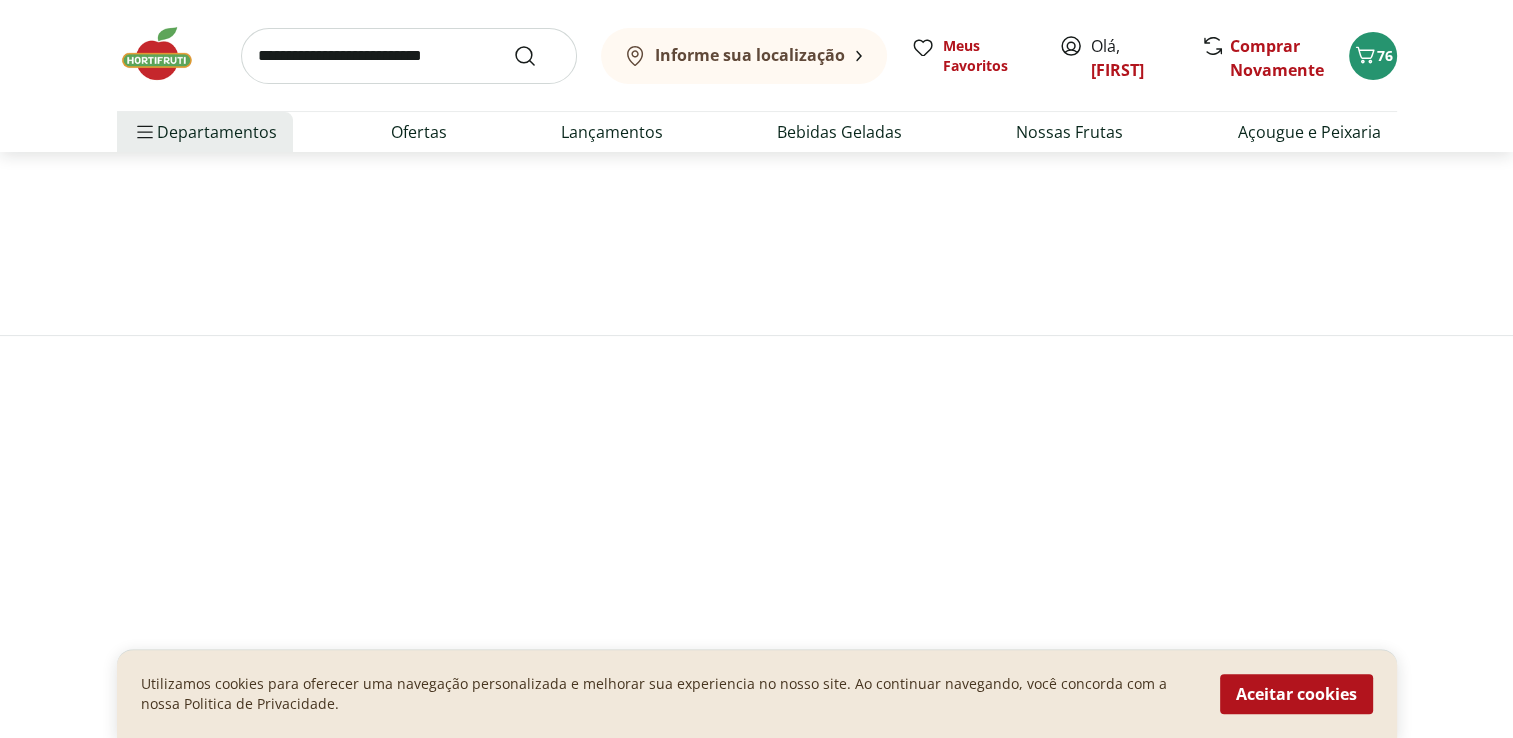 scroll, scrollTop: 0, scrollLeft: 0, axis: both 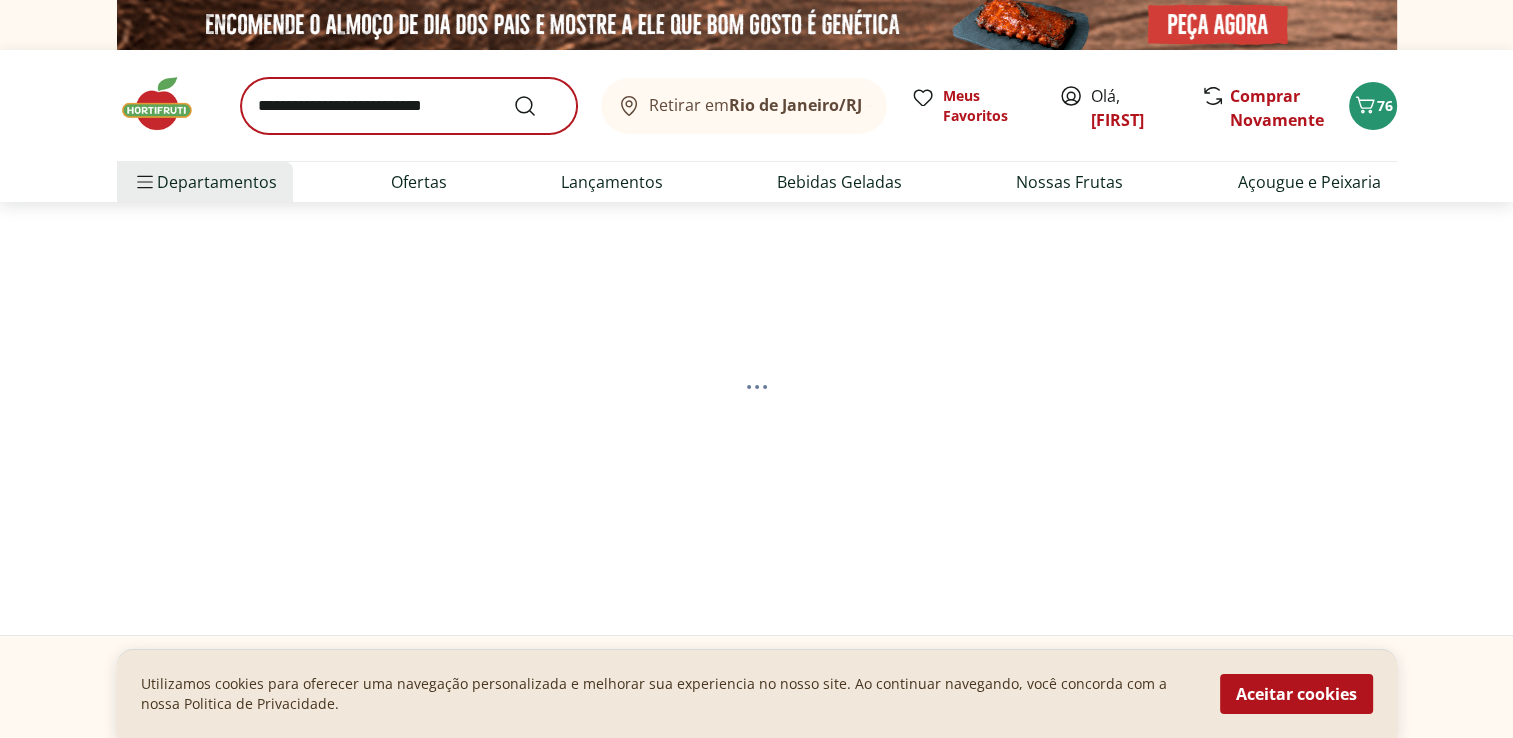 select on "**********" 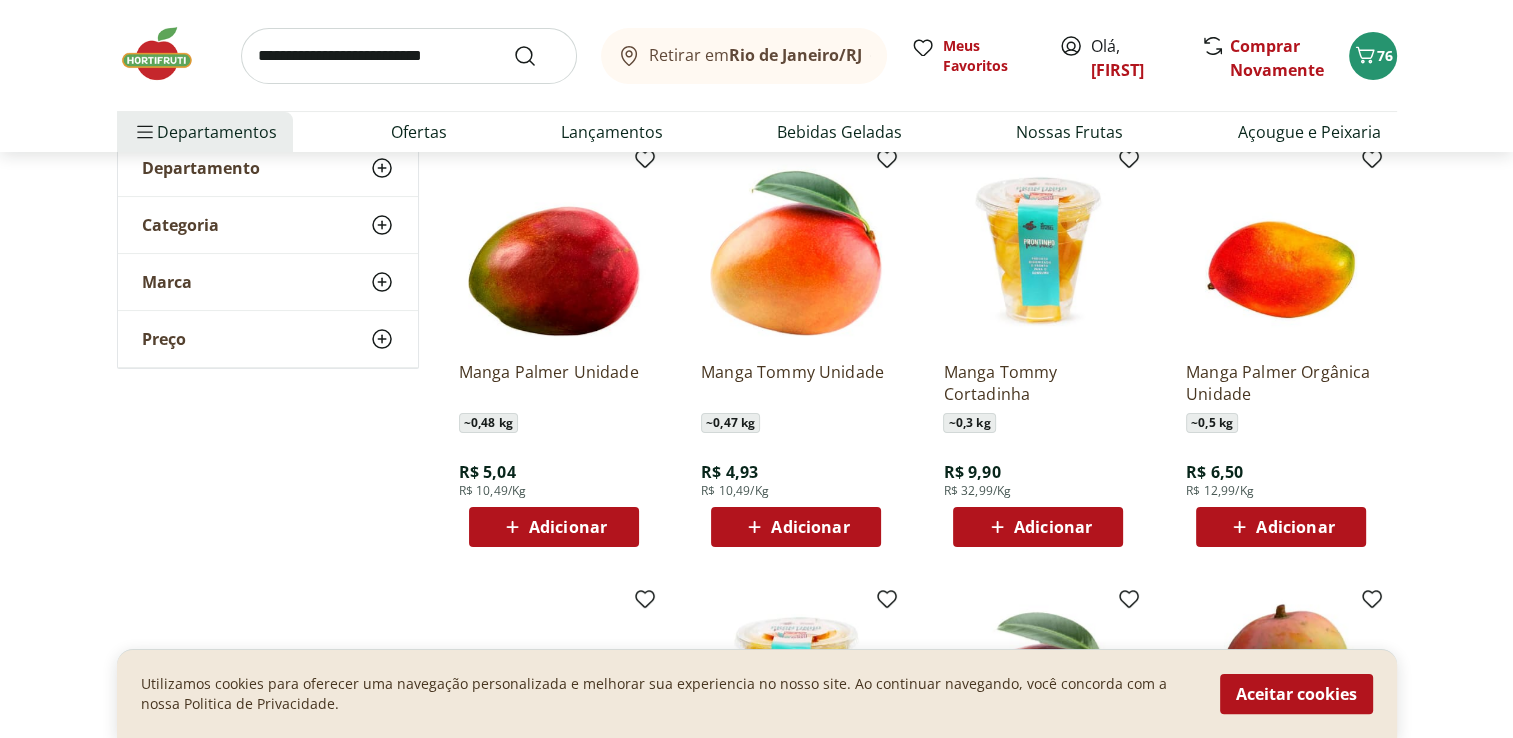 scroll, scrollTop: 300, scrollLeft: 0, axis: vertical 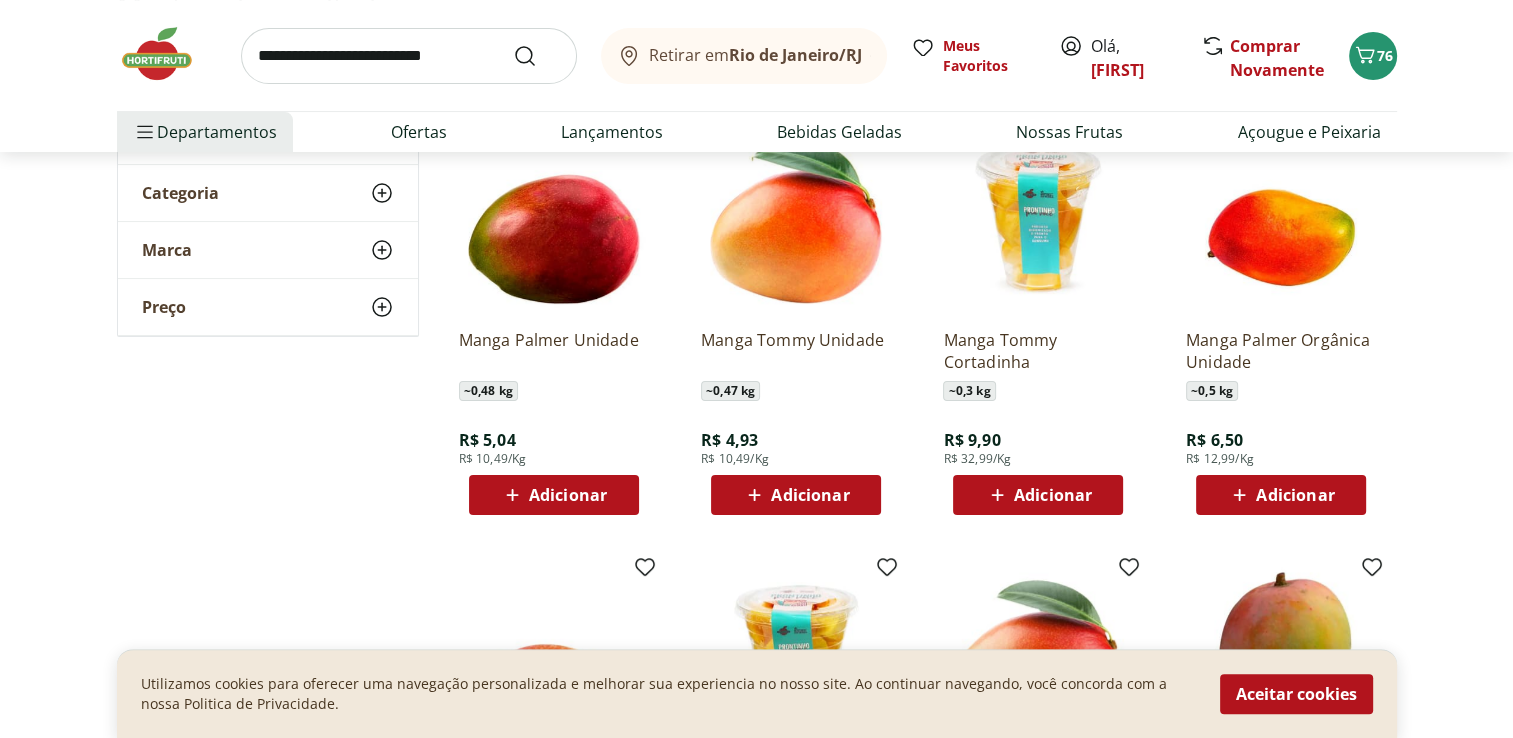 click on "Adicionar" at bounding box center (568, 495) 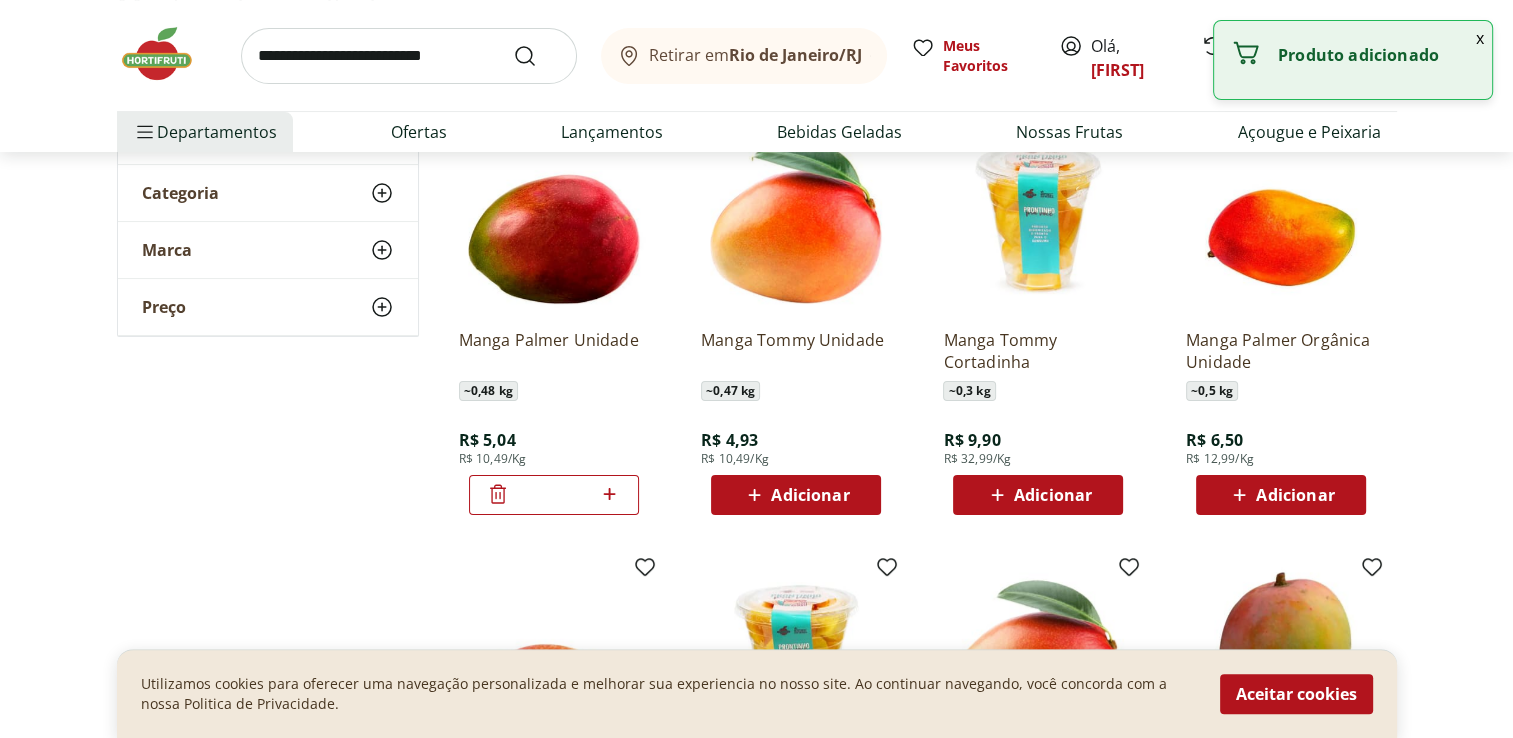 click 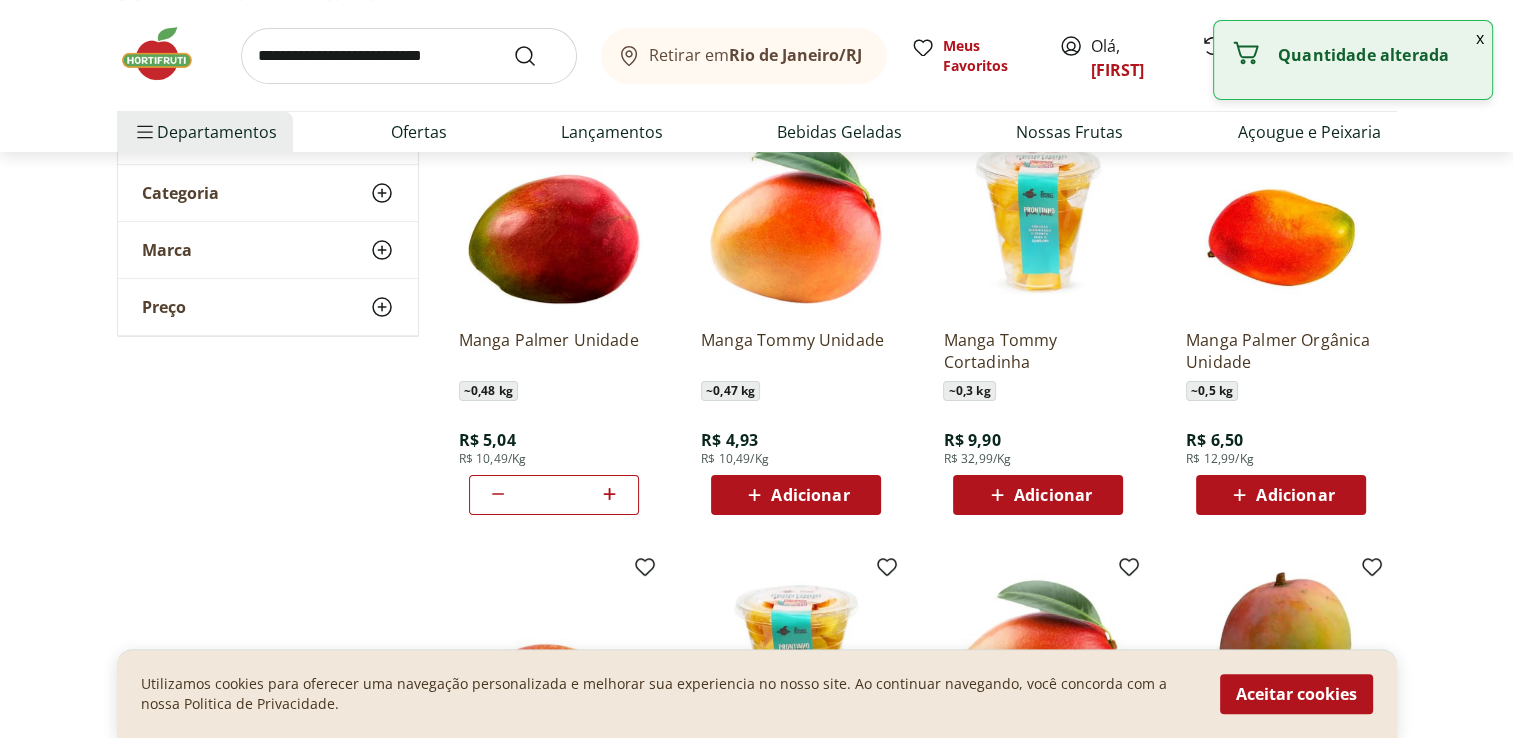 click 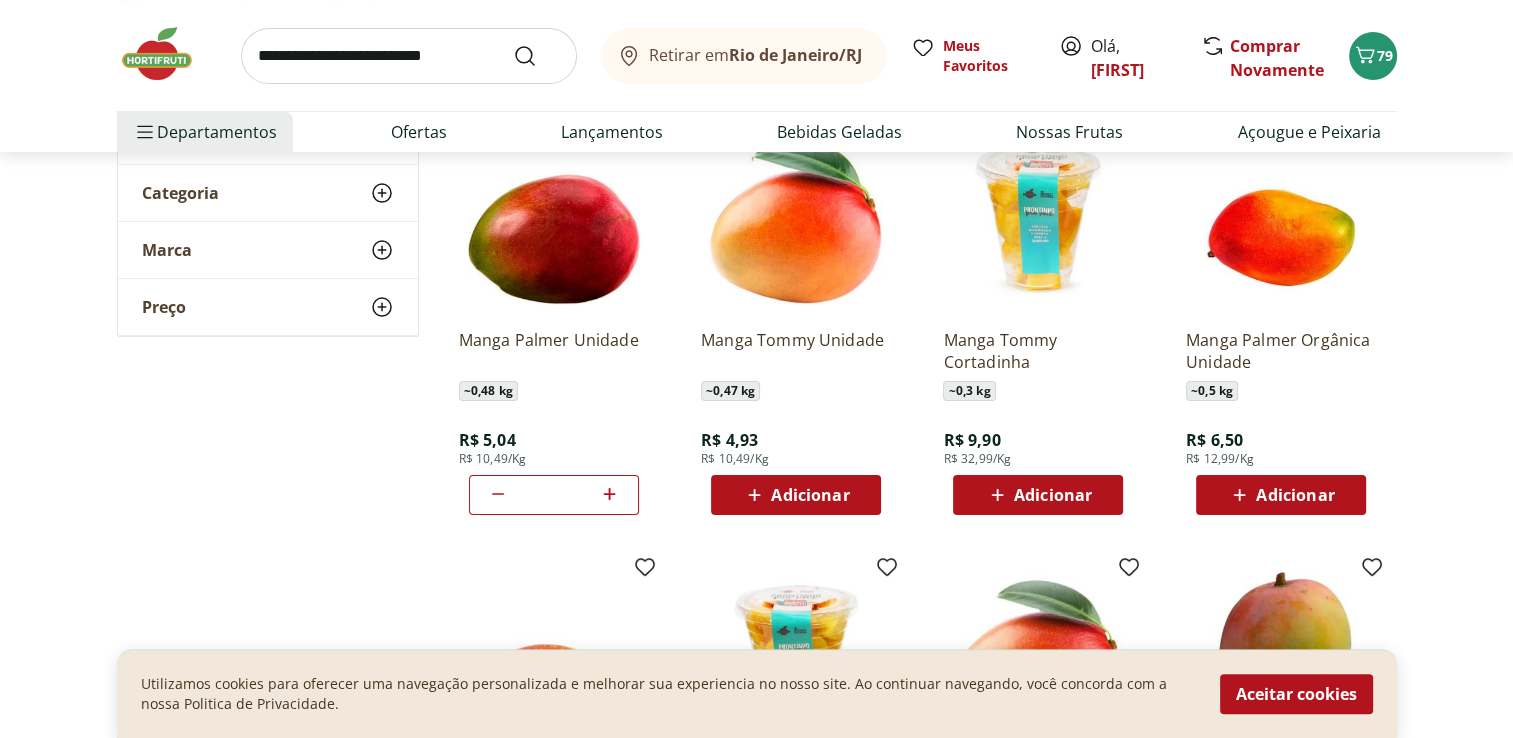 click at bounding box center [409, 56] 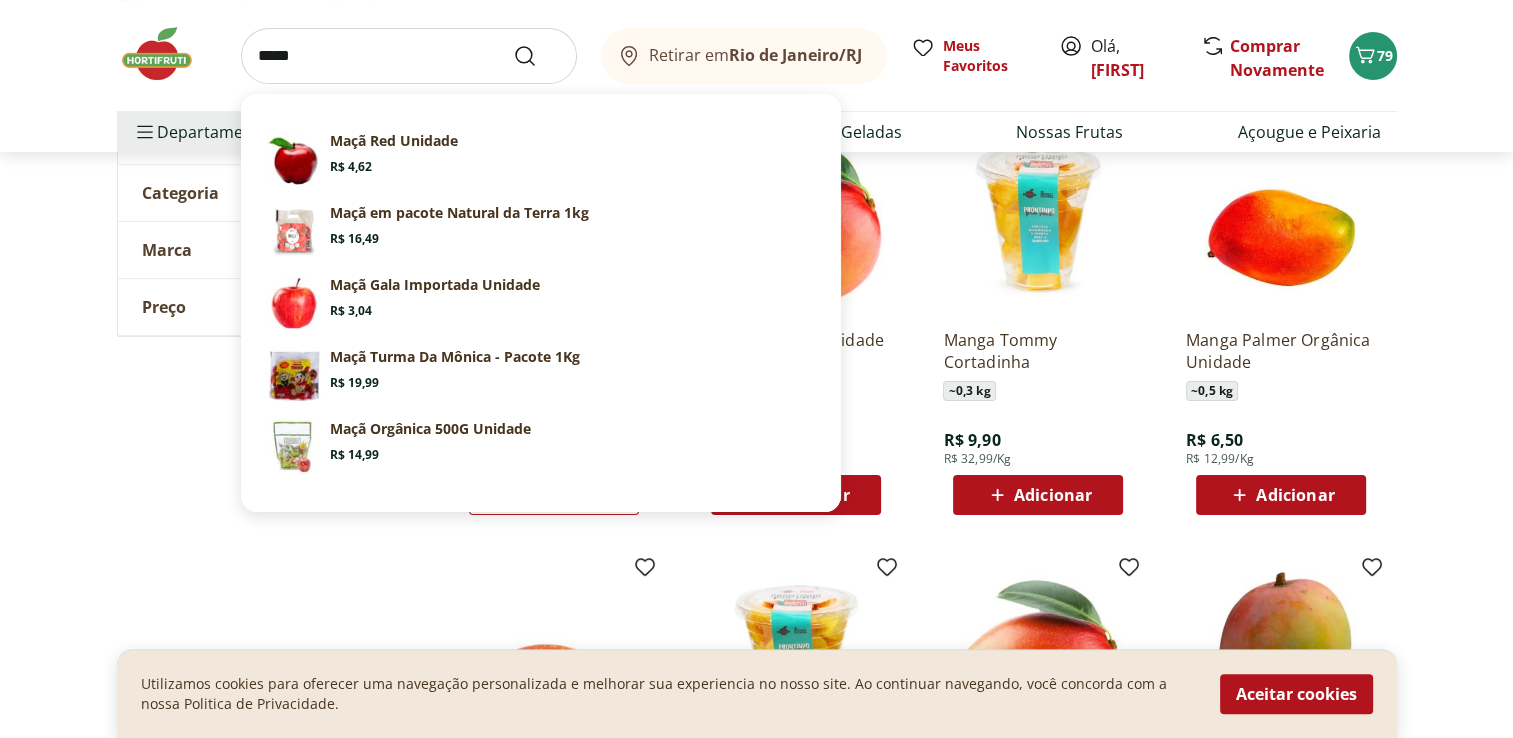 type on "****" 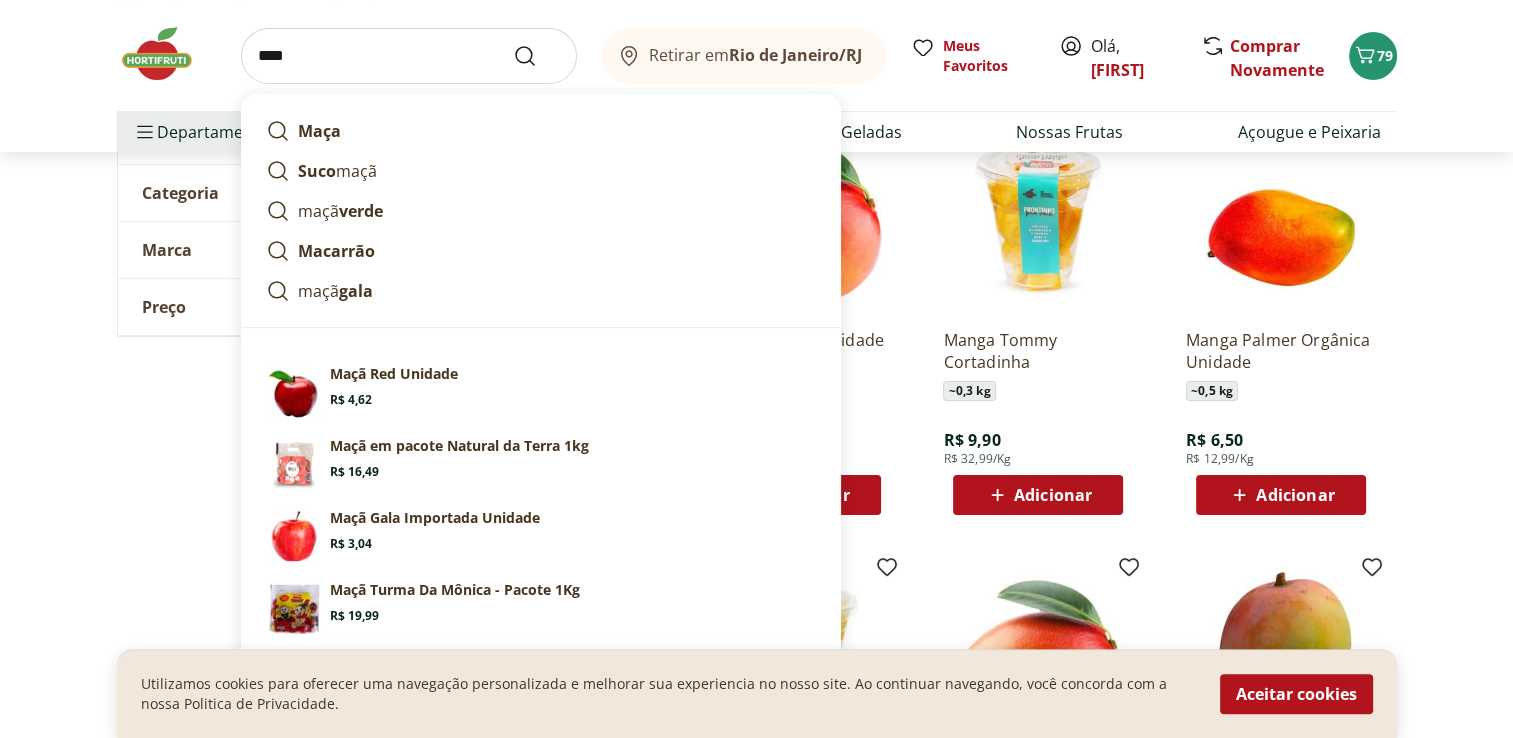 click at bounding box center [537, 56] 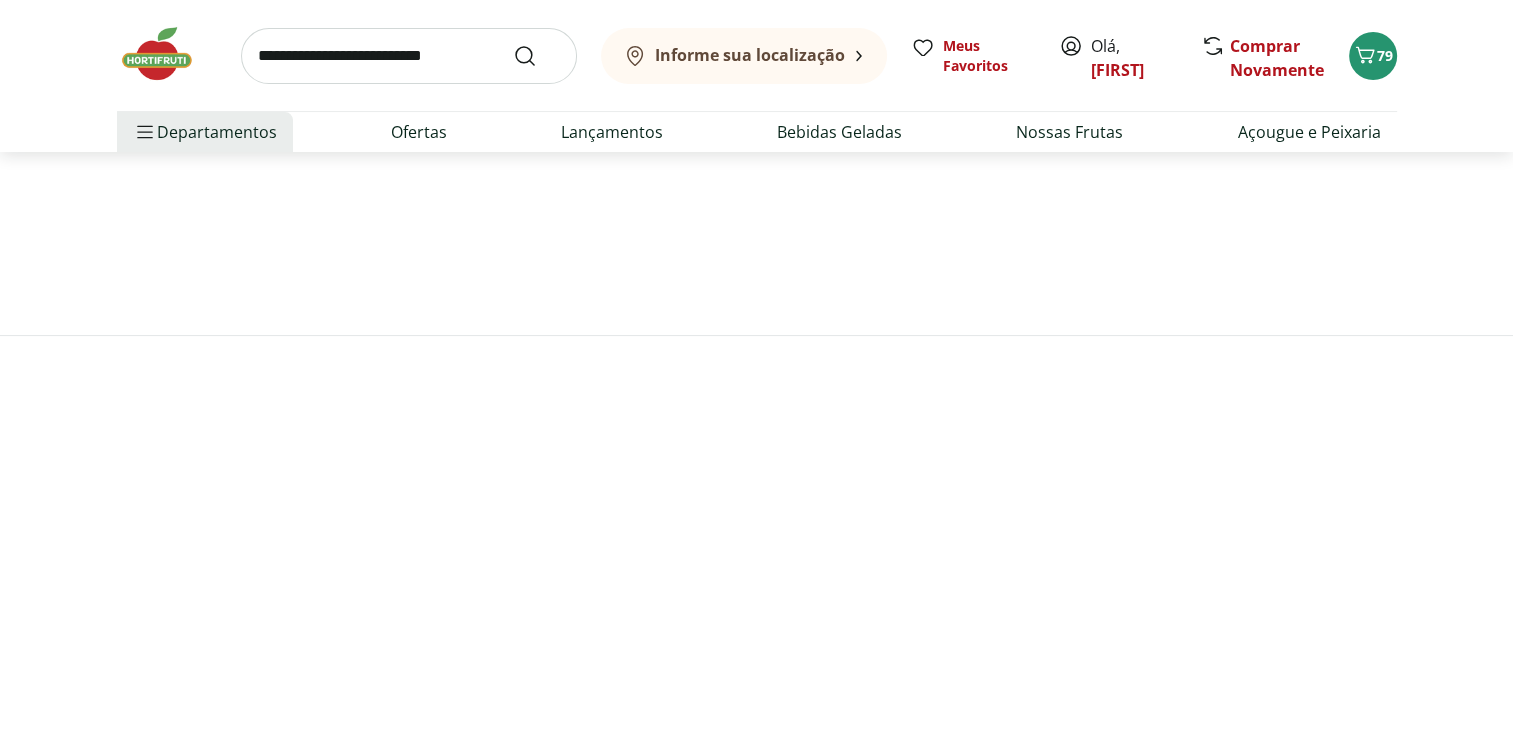 scroll, scrollTop: 0, scrollLeft: 0, axis: both 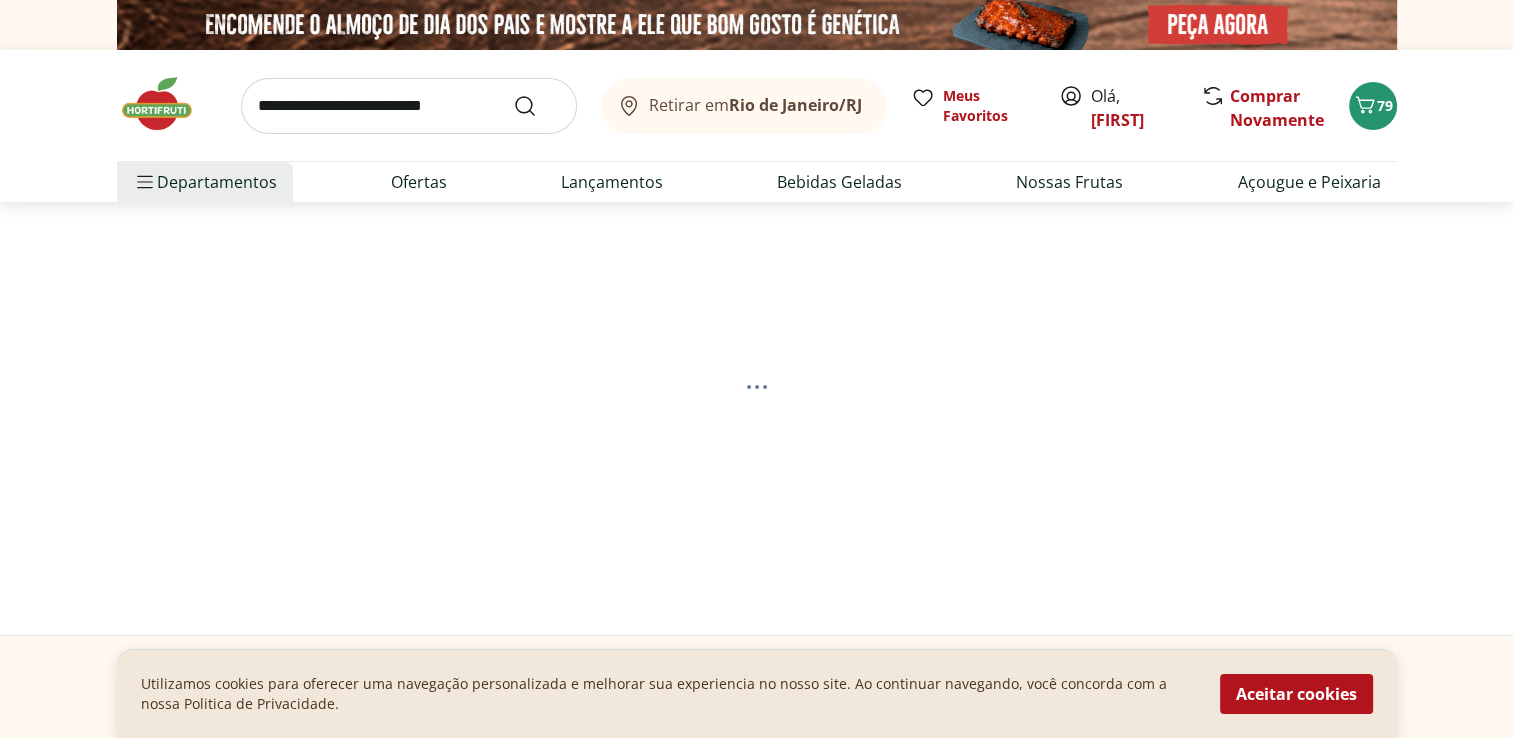 select on "**********" 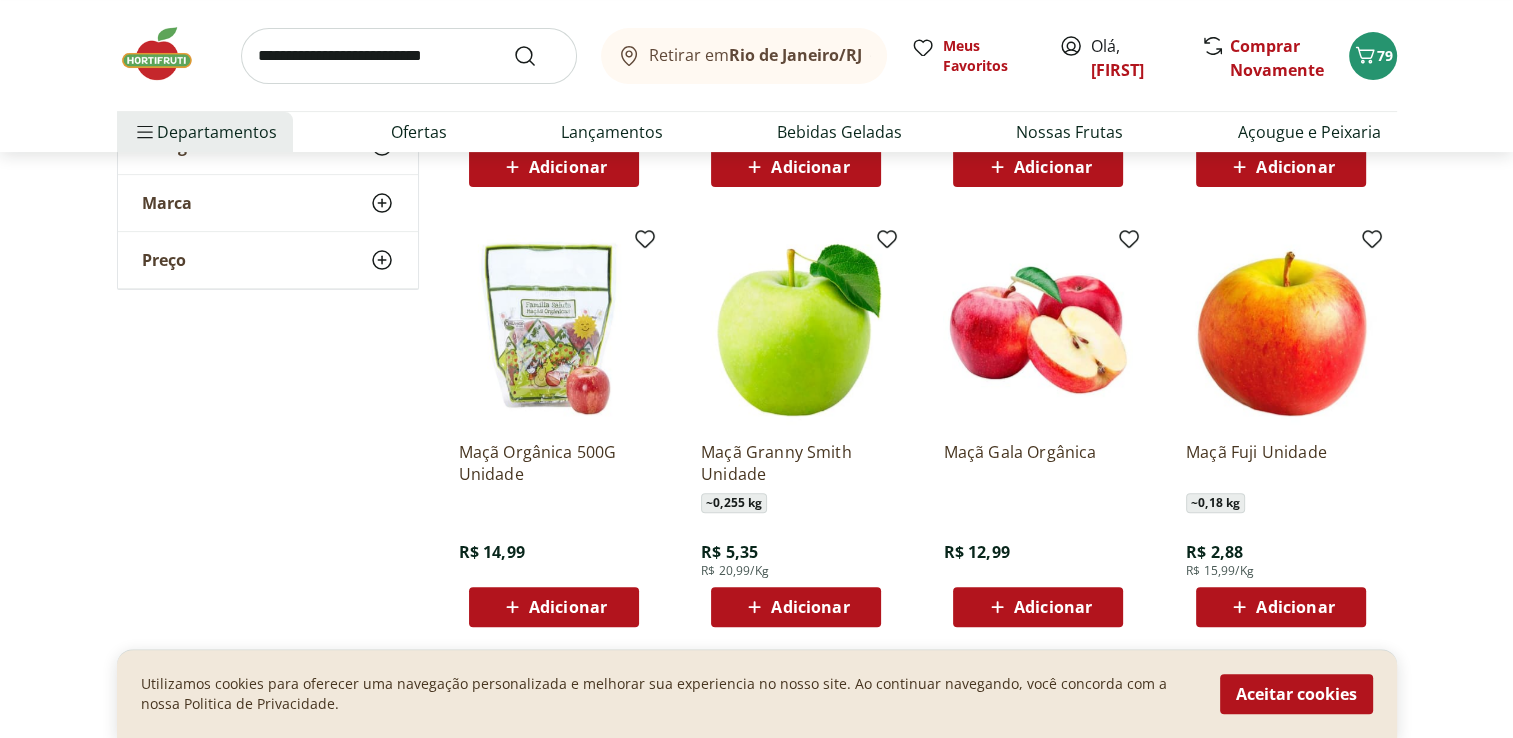 scroll, scrollTop: 700, scrollLeft: 0, axis: vertical 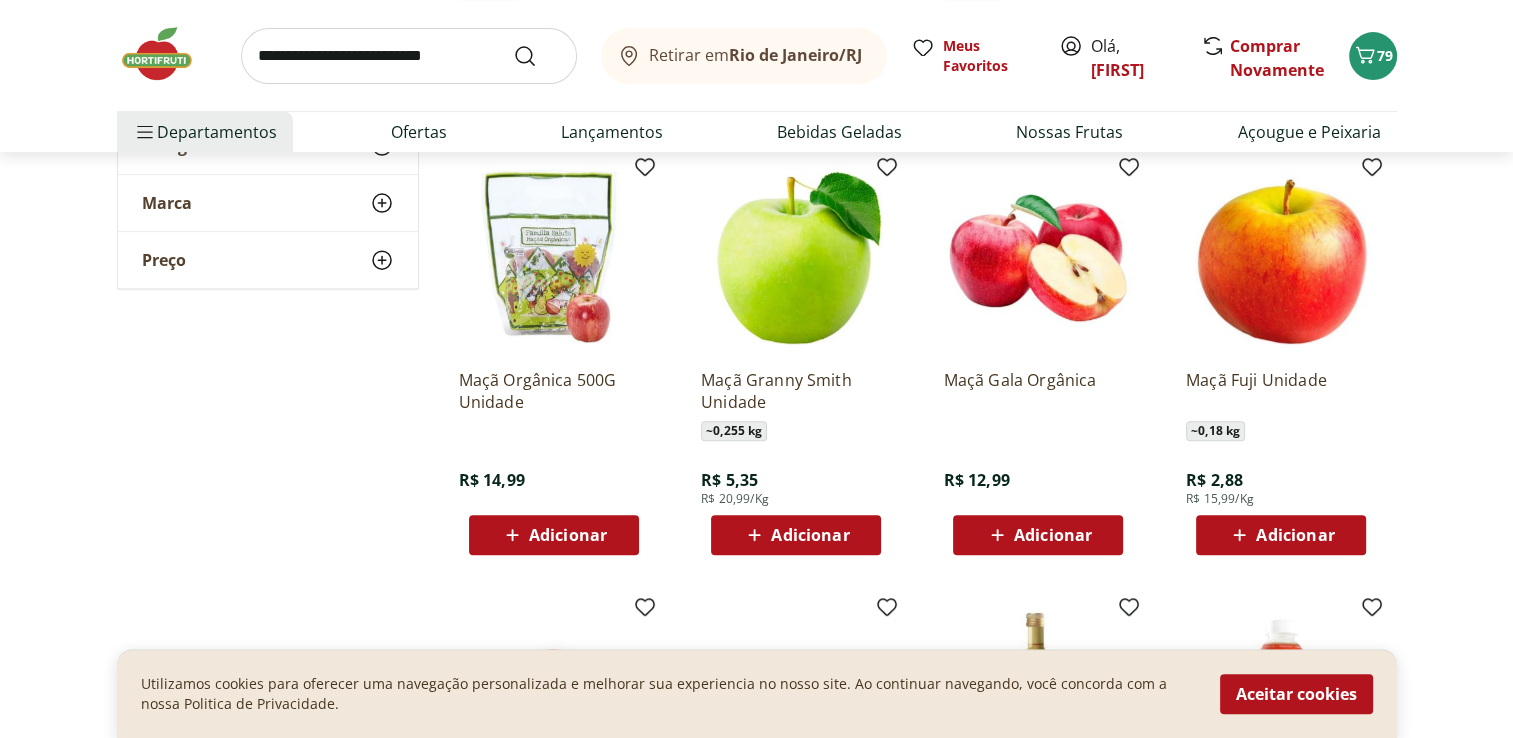 click on "Adicionar" at bounding box center (1295, 535) 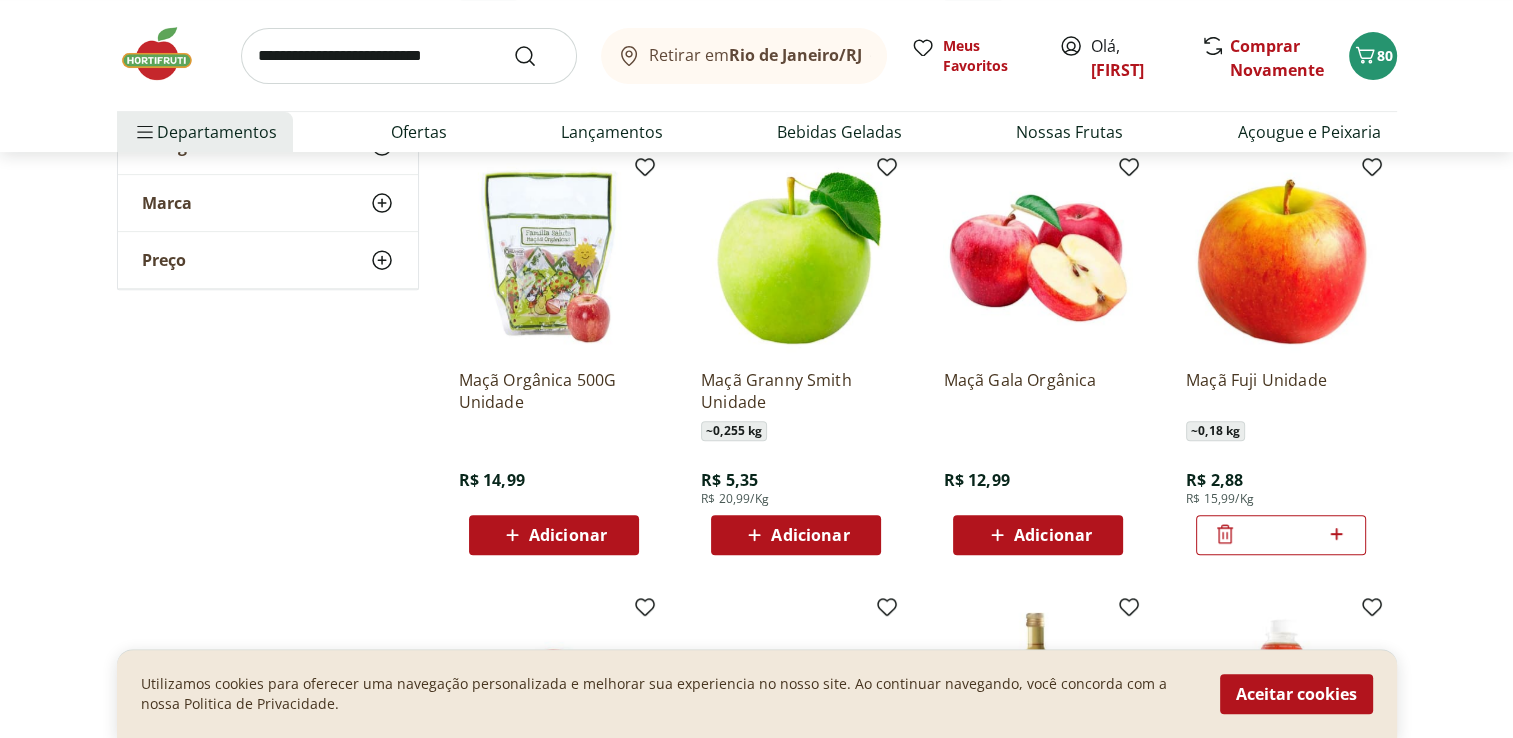 click 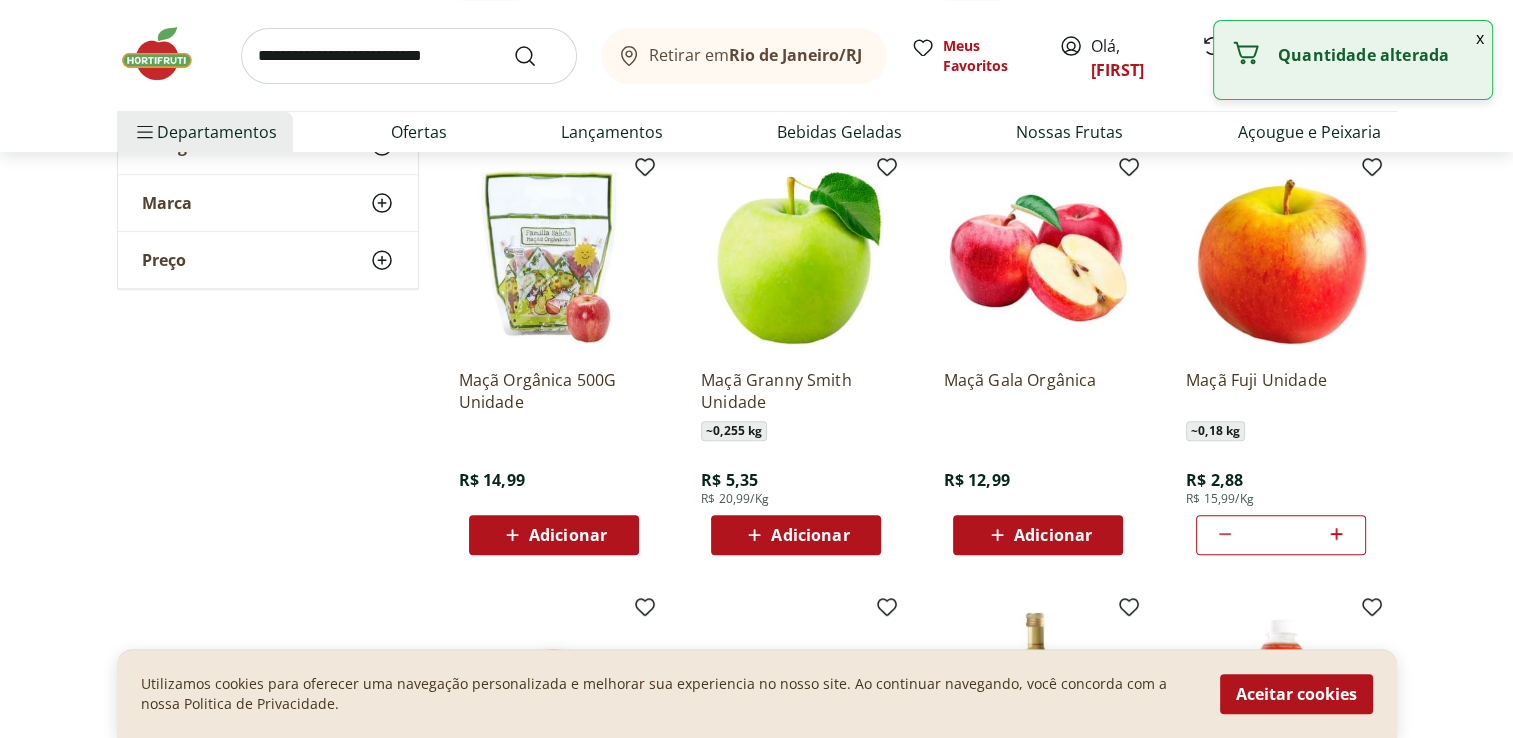 click 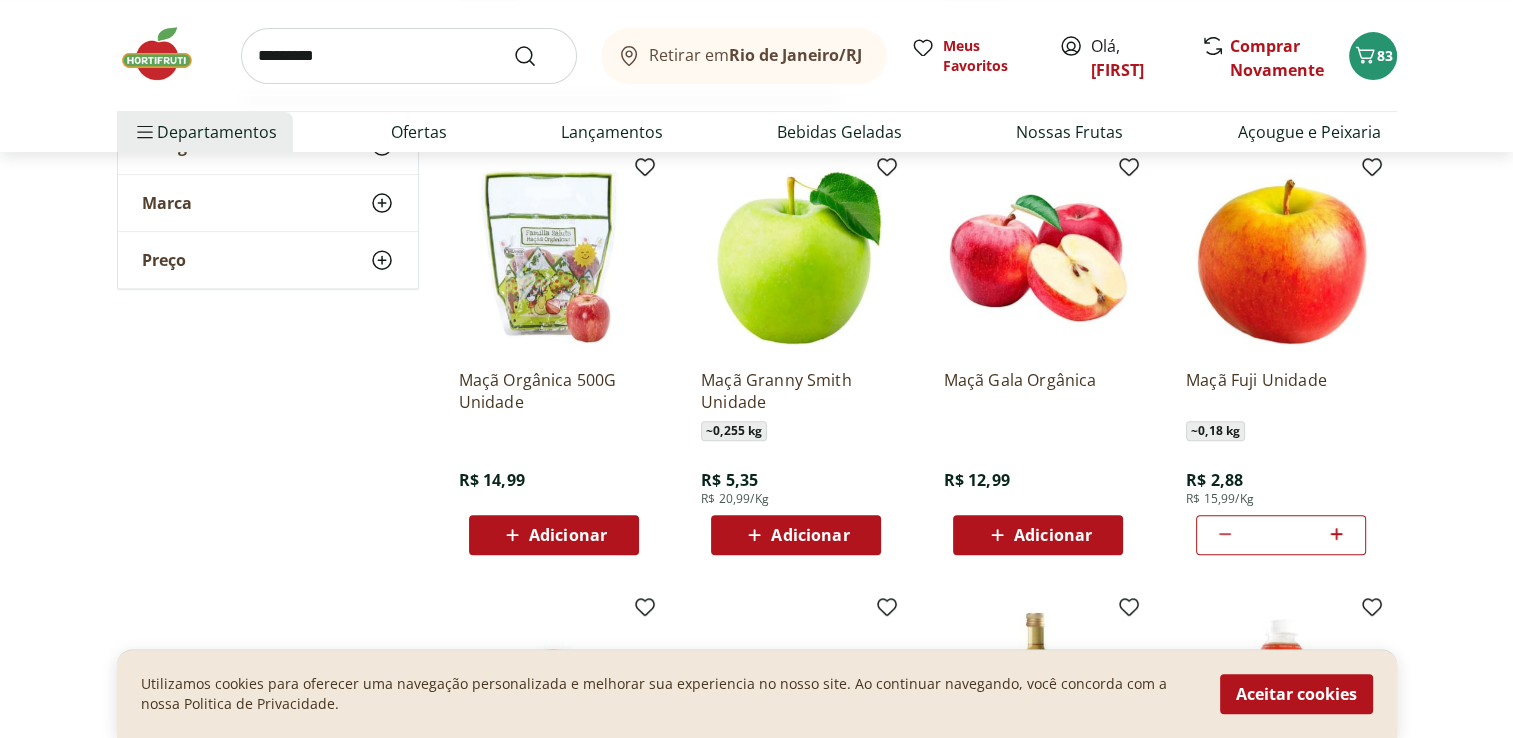 type on "*********" 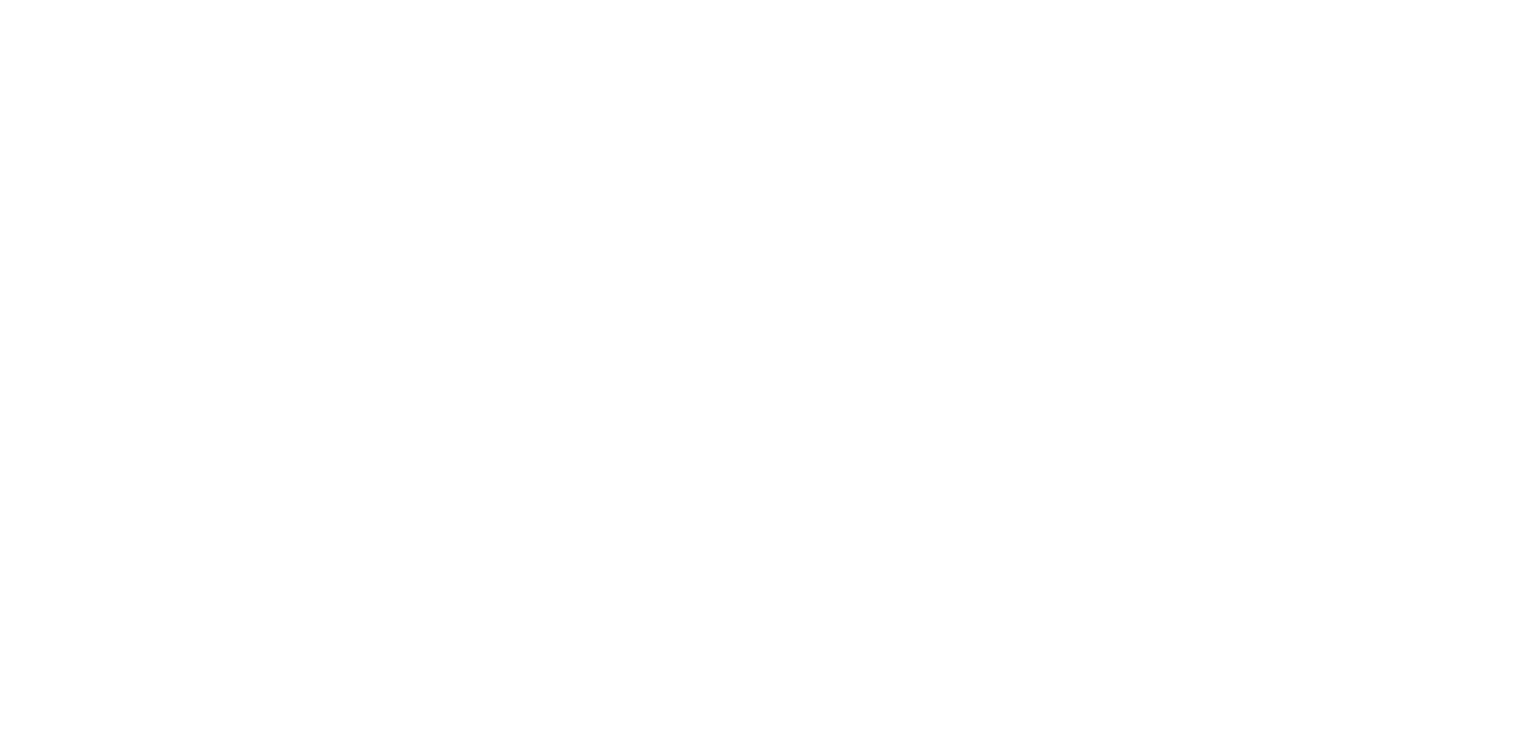 scroll, scrollTop: 0, scrollLeft: 0, axis: both 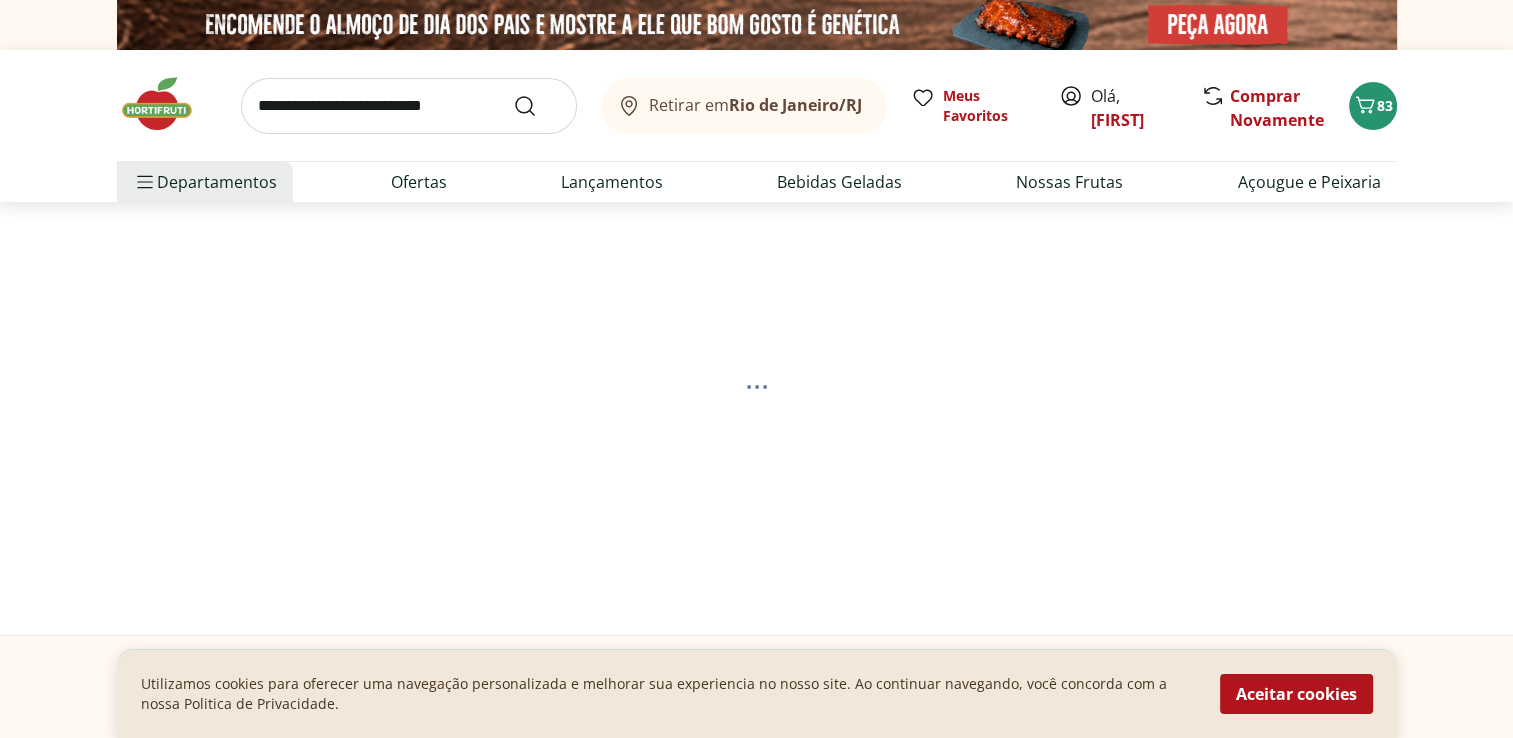 select on "**********" 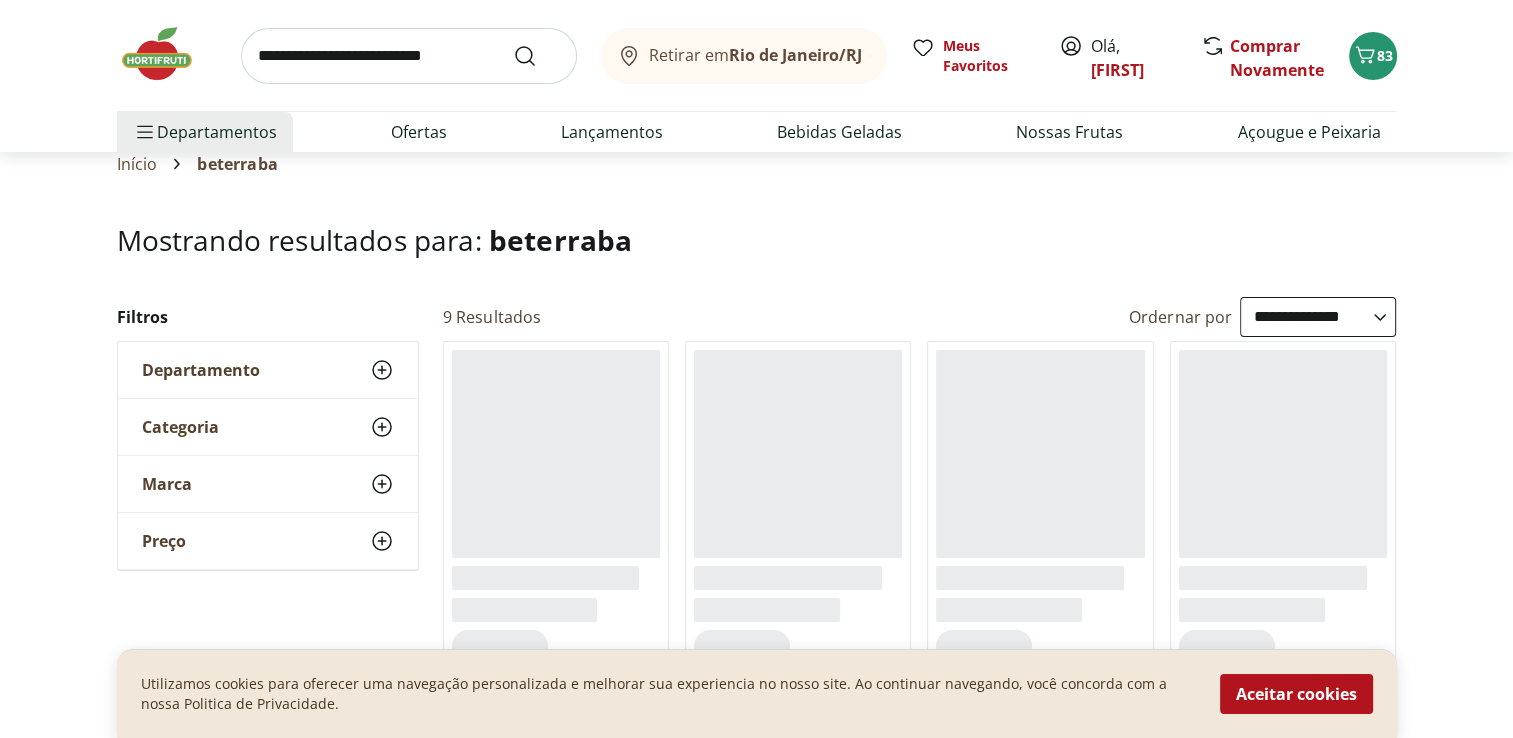 scroll, scrollTop: 200, scrollLeft: 0, axis: vertical 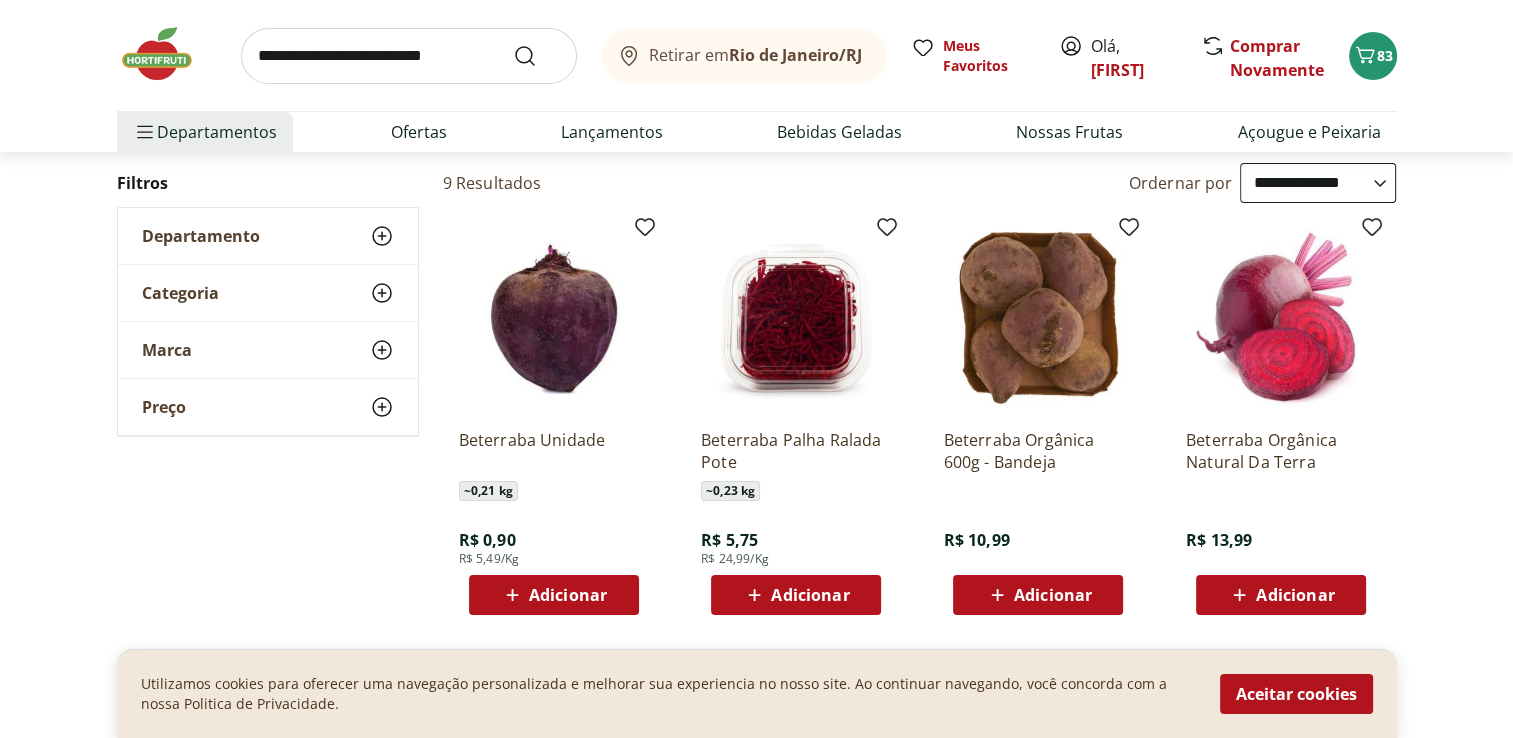 click on "Adicionar" at bounding box center [568, 595] 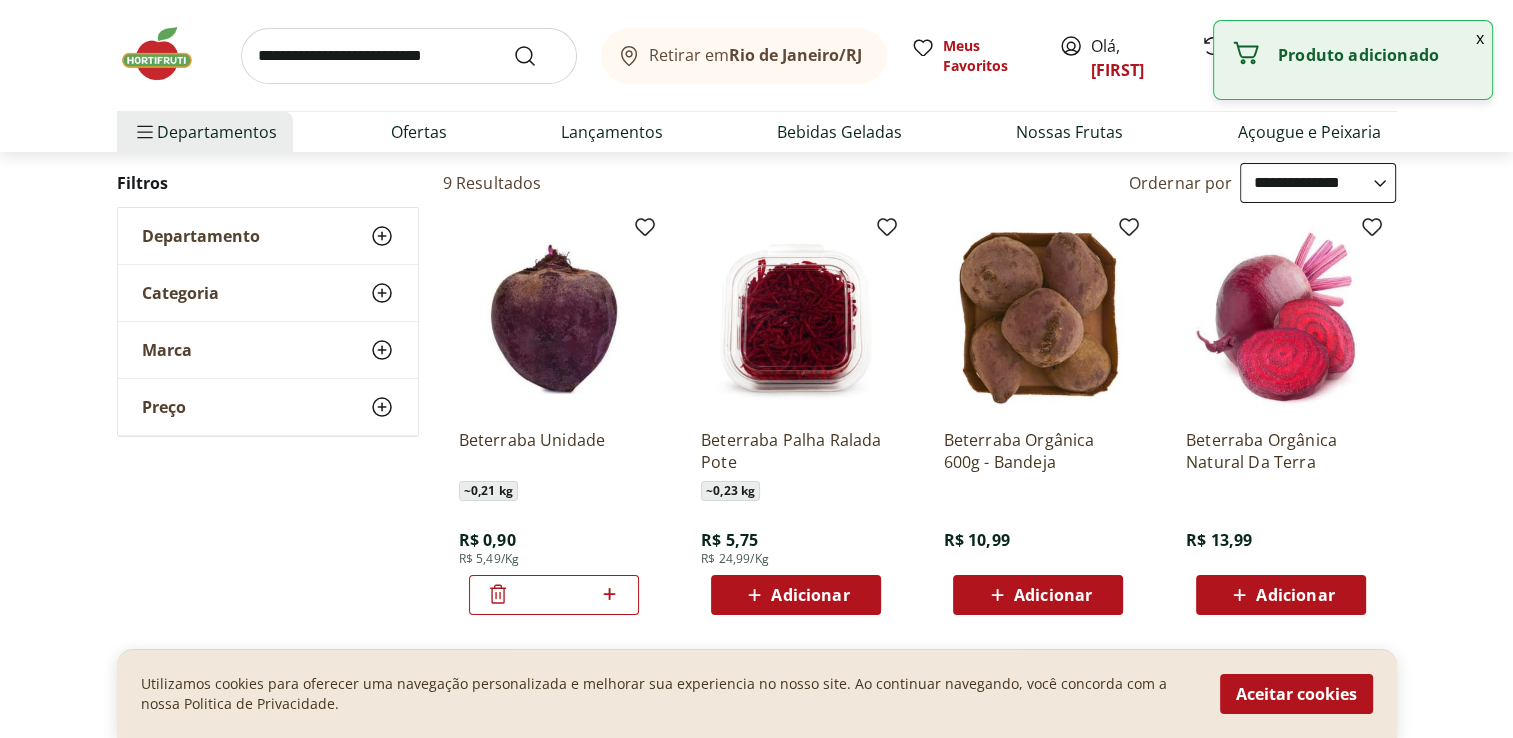click 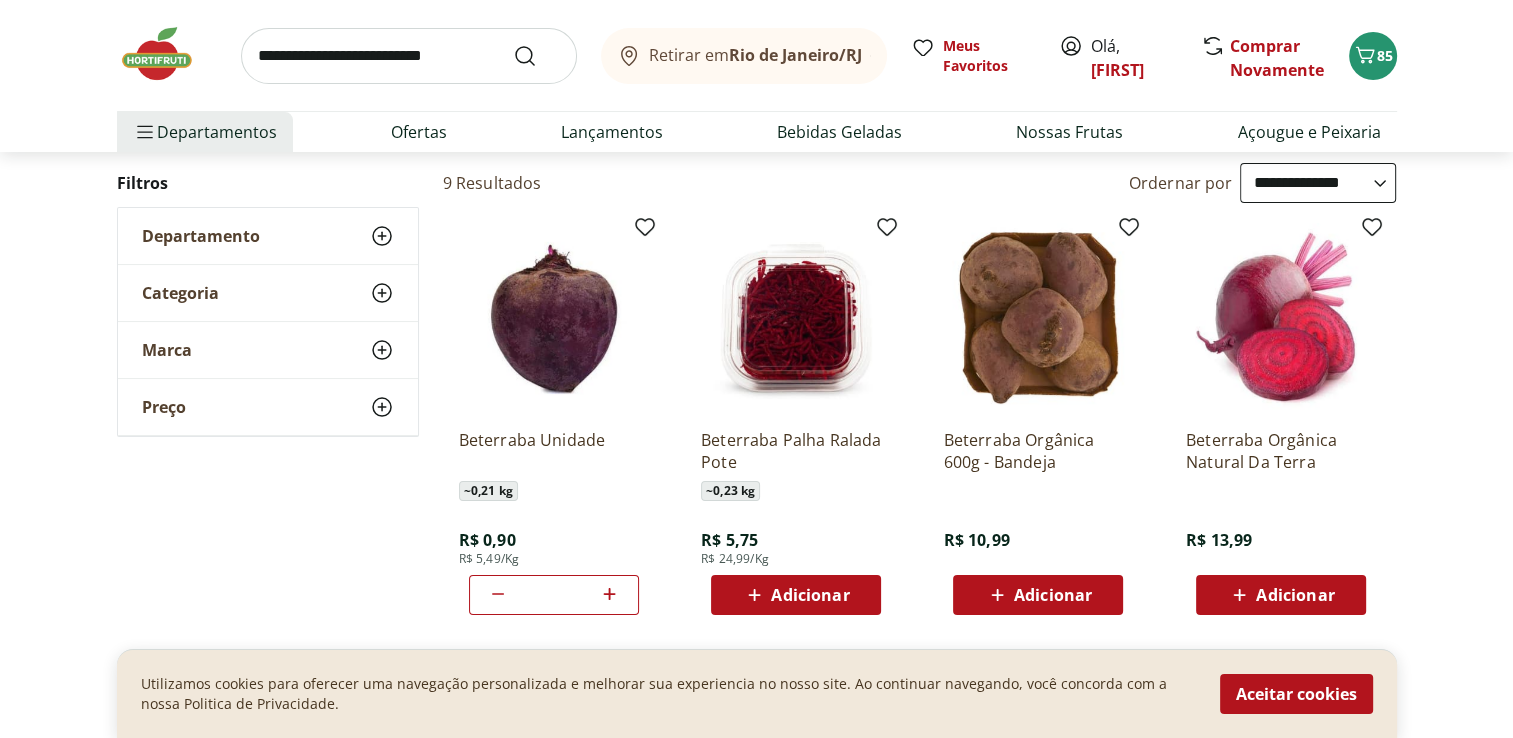 click at bounding box center (409, 56) 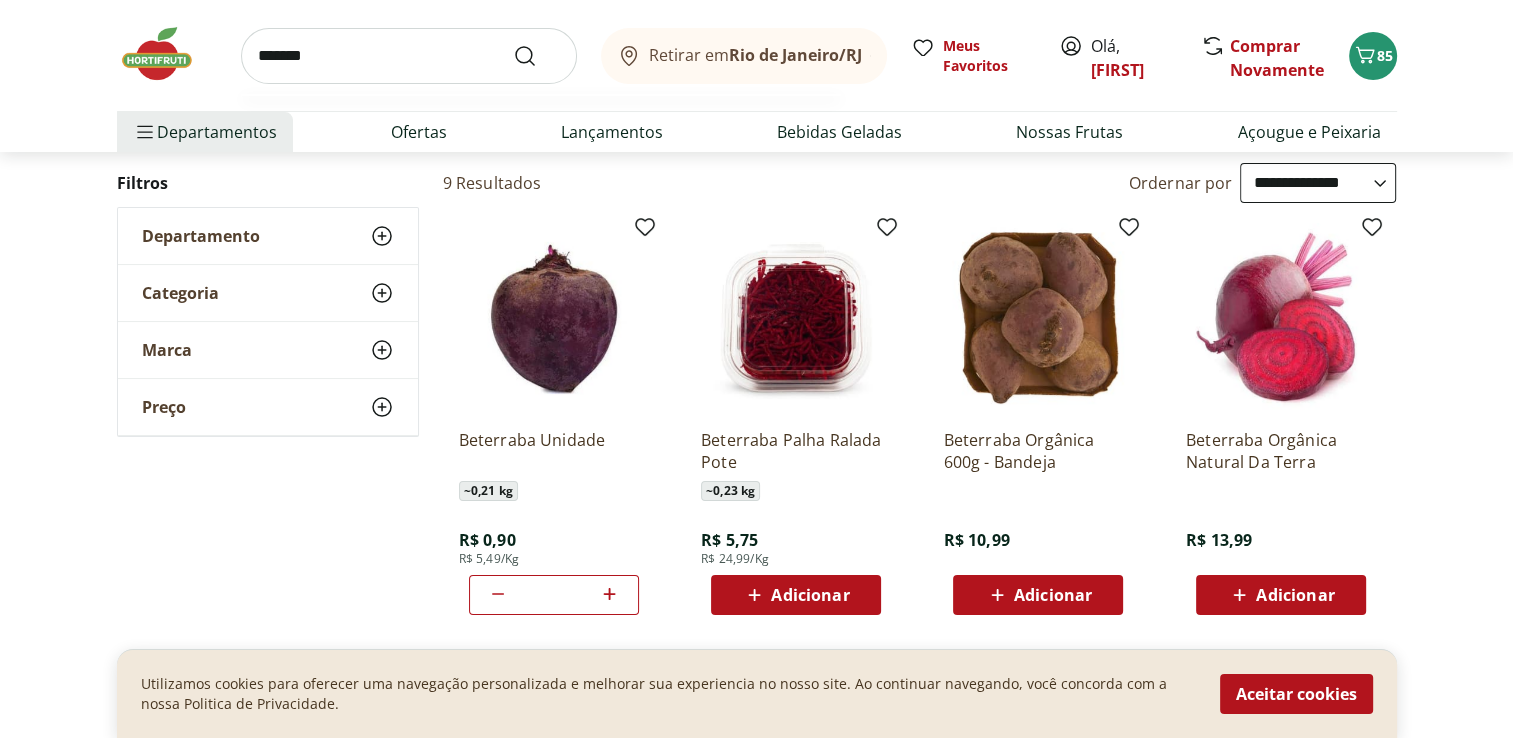 type on "*******" 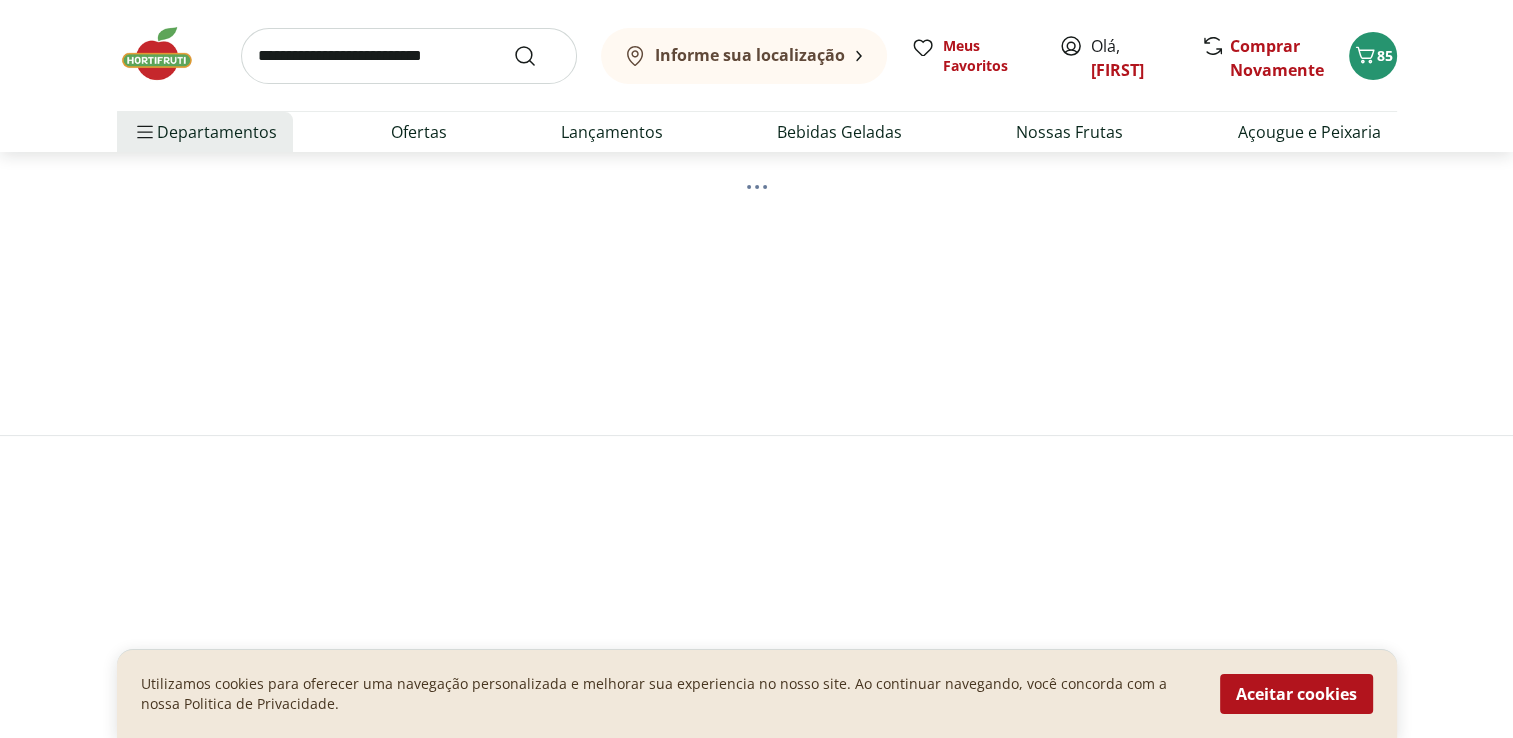 scroll, scrollTop: 0, scrollLeft: 0, axis: both 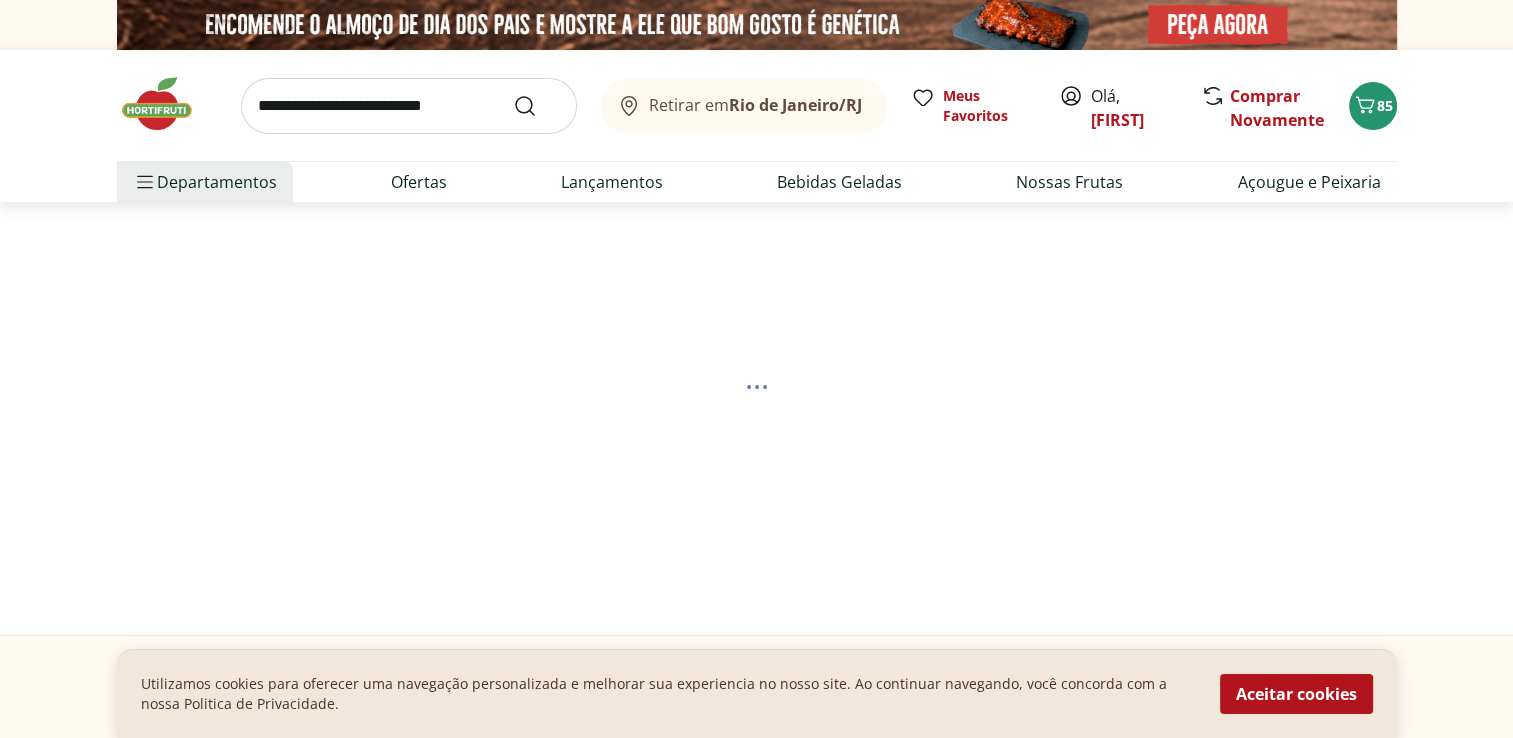 select on "**********" 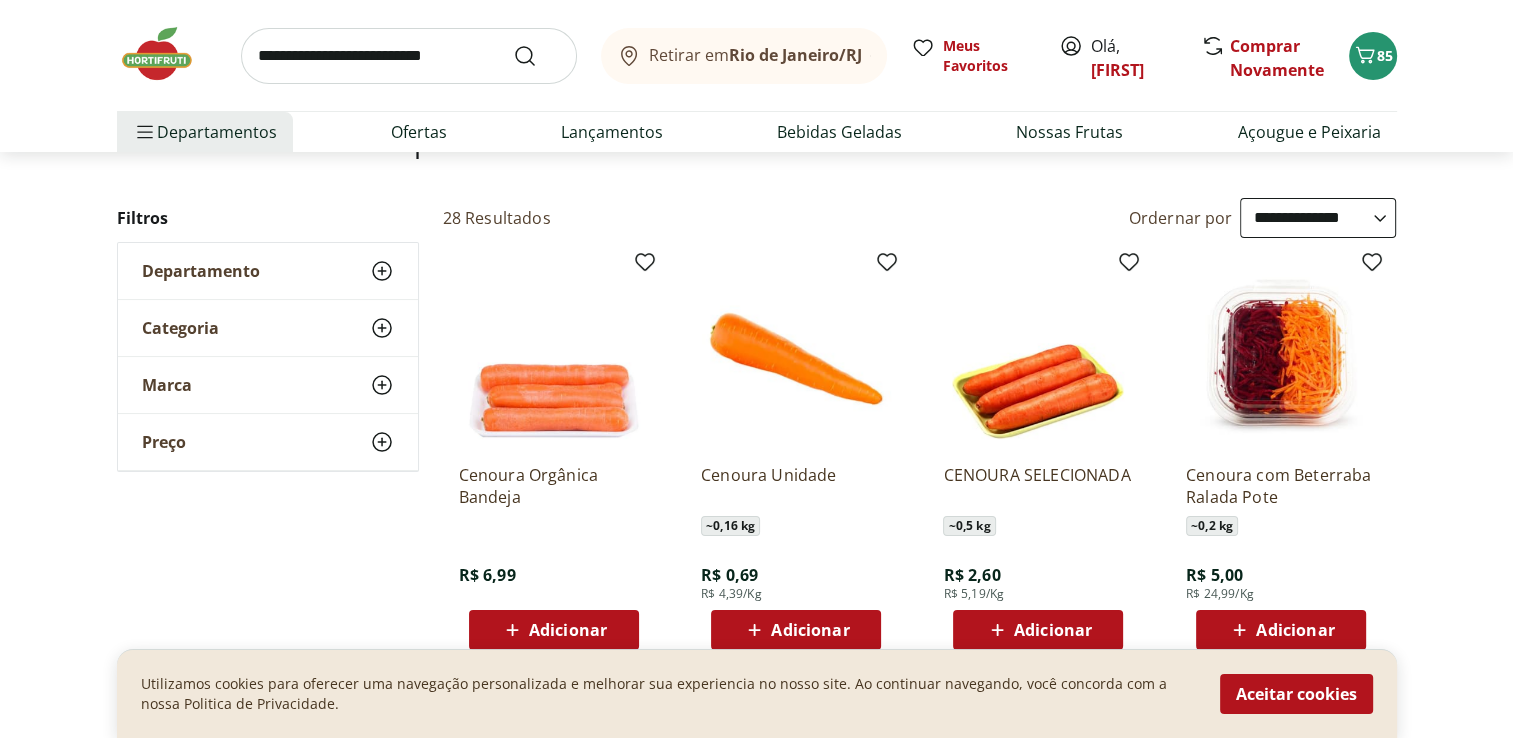 scroll, scrollTop: 200, scrollLeft: 0, axis: vertical 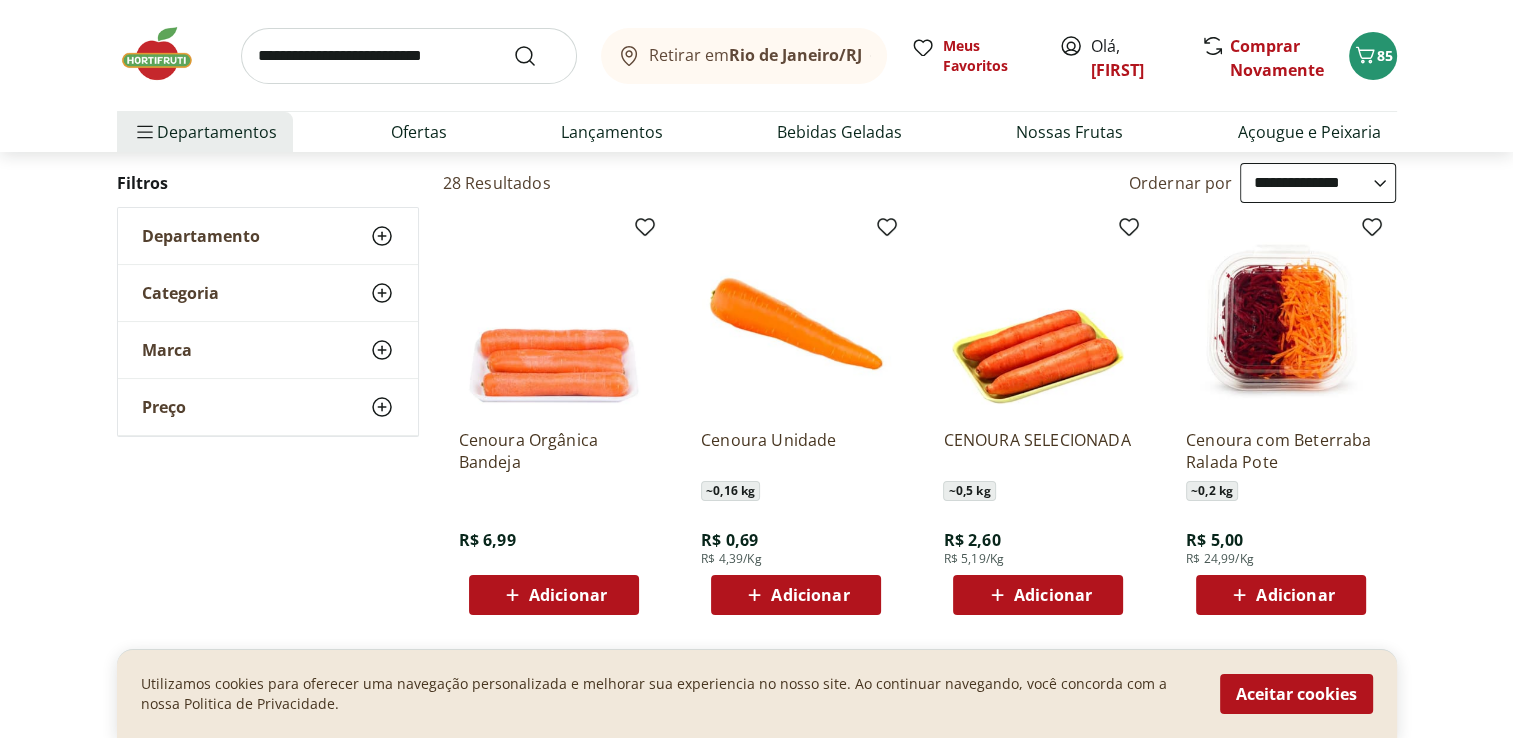 click on "Adicionar" at bounding box center (810, 595) 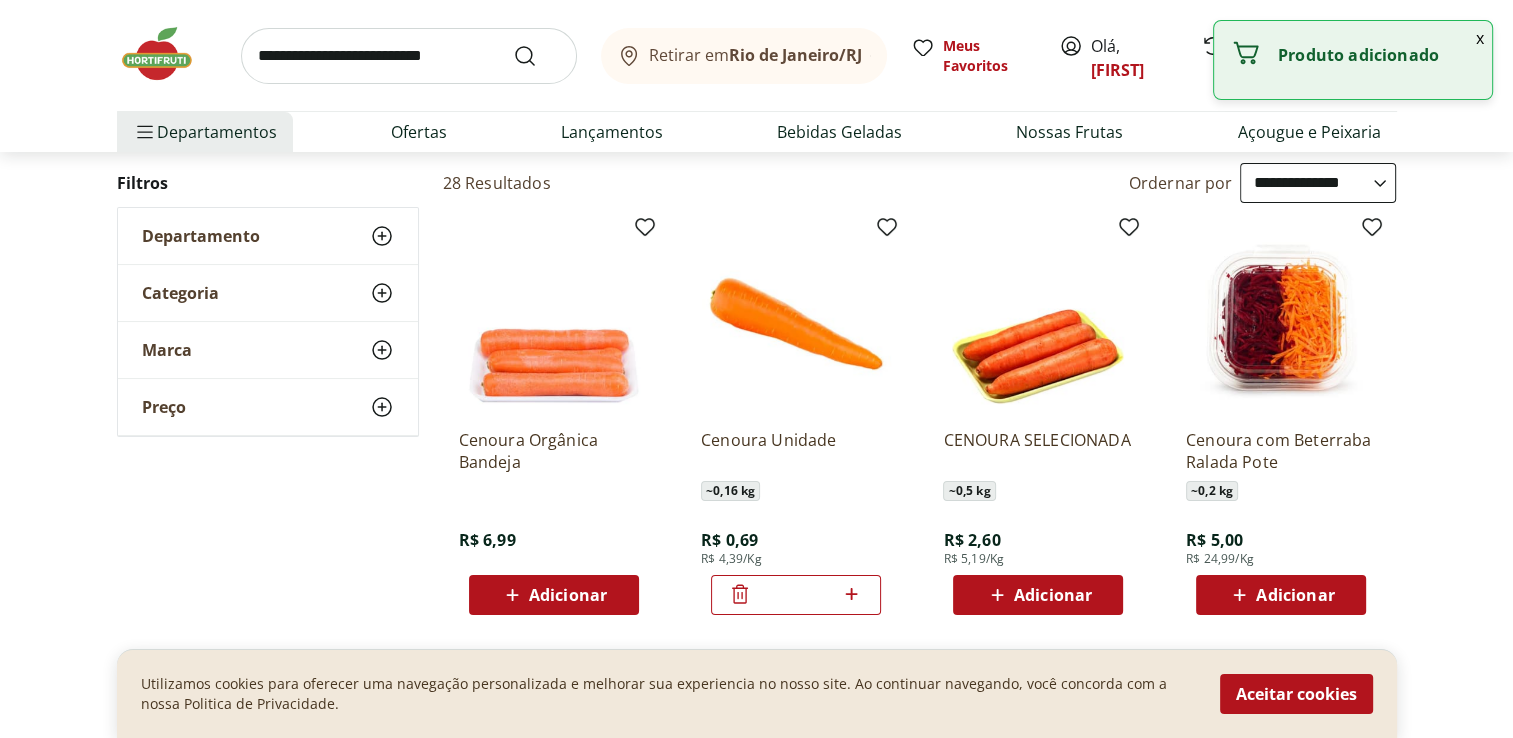 click 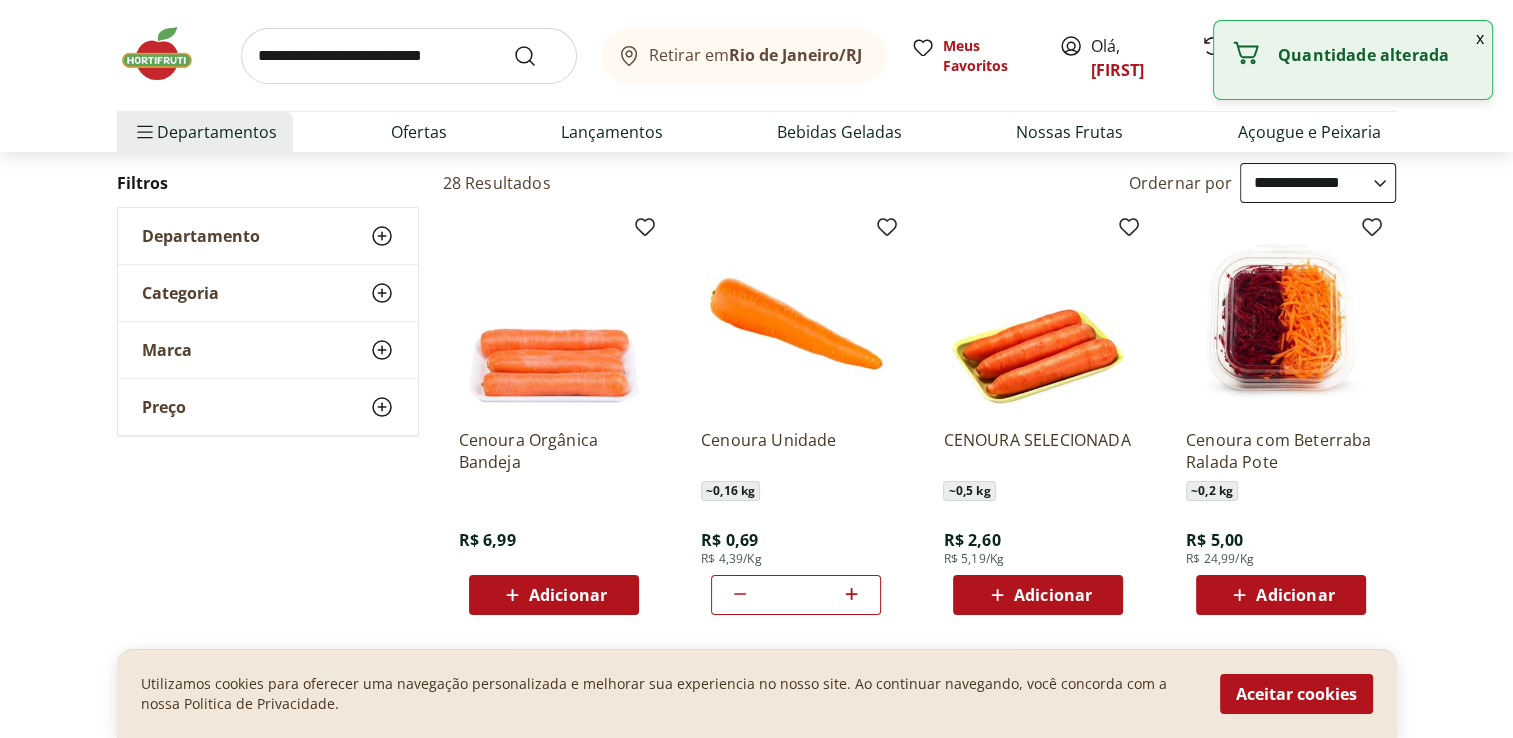 click 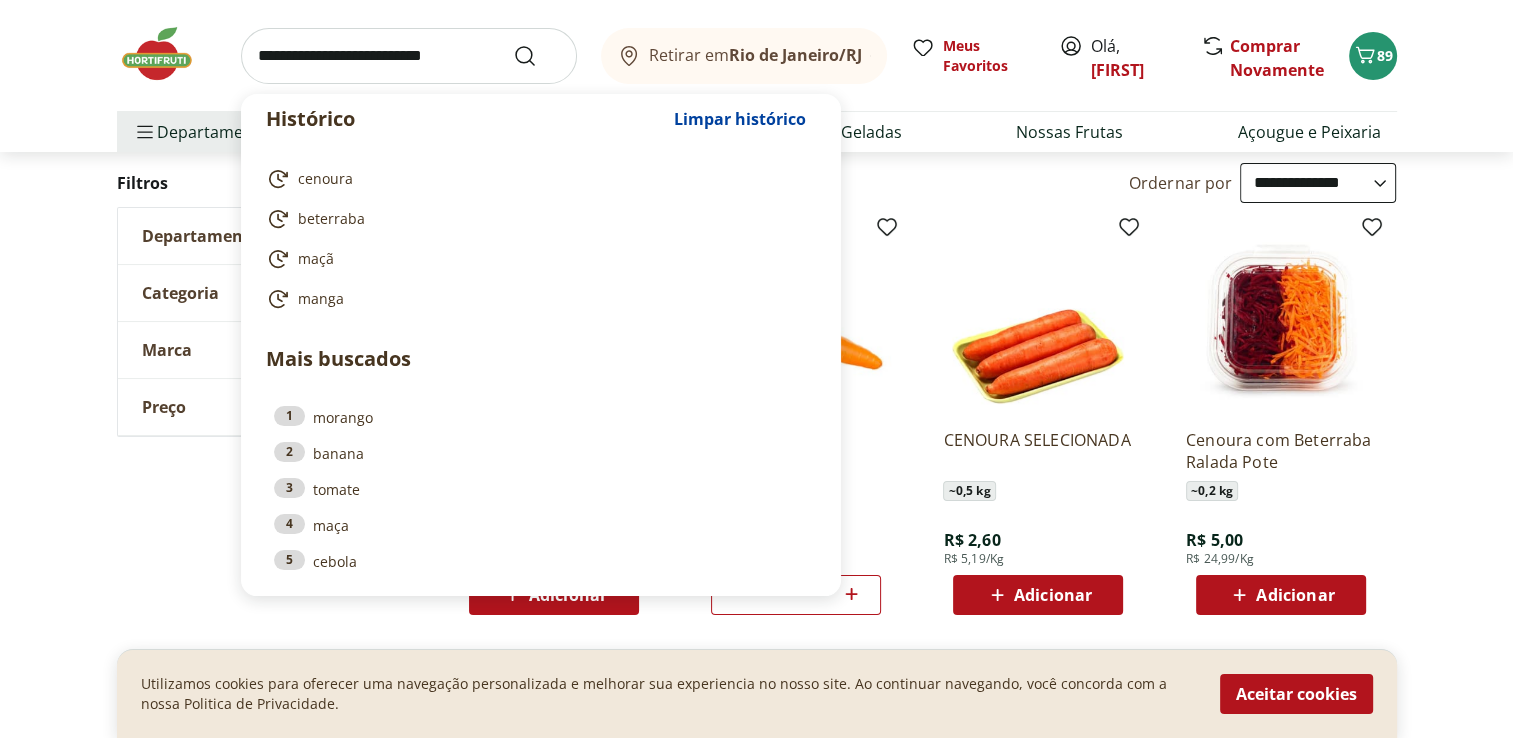 click at bounding box center [409, 56] 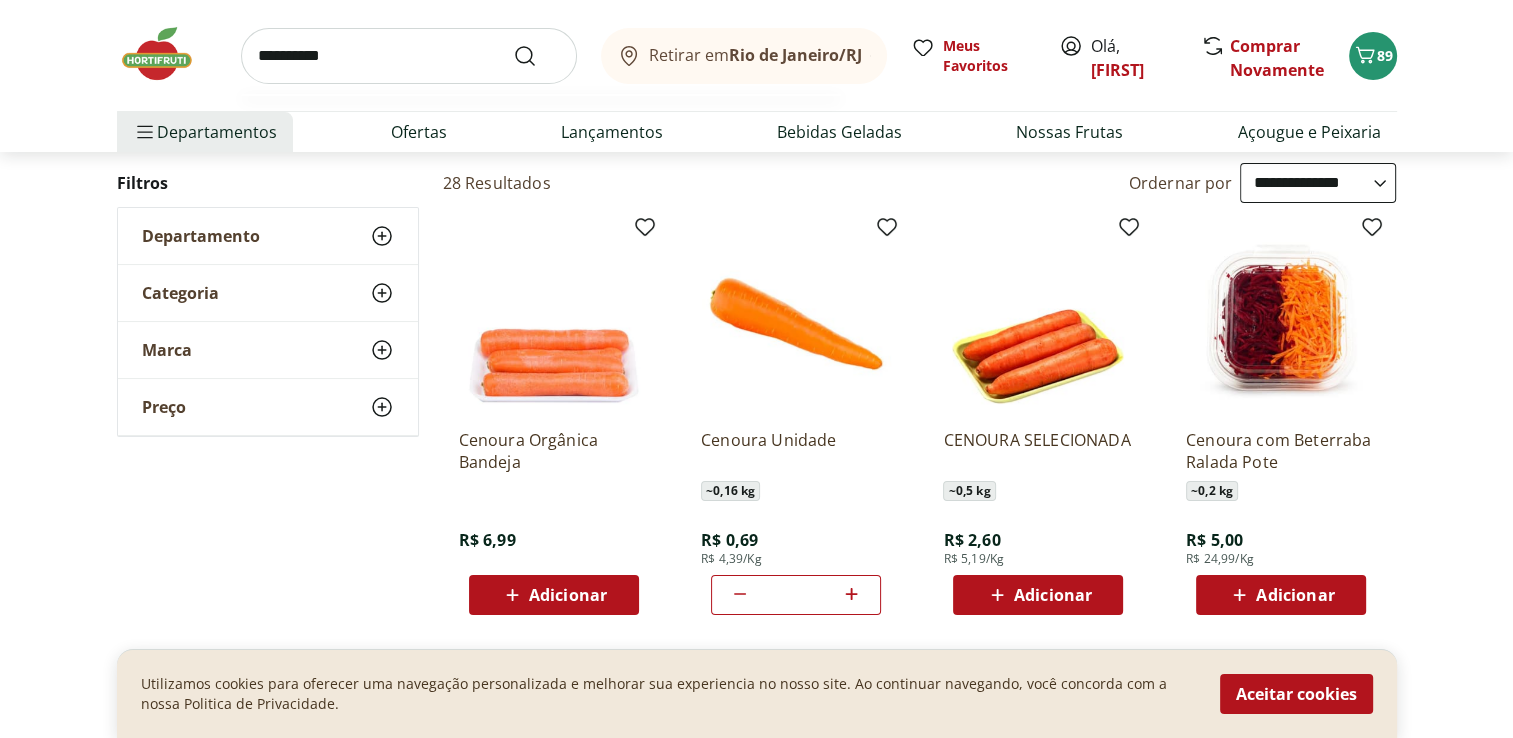 type on "**********" 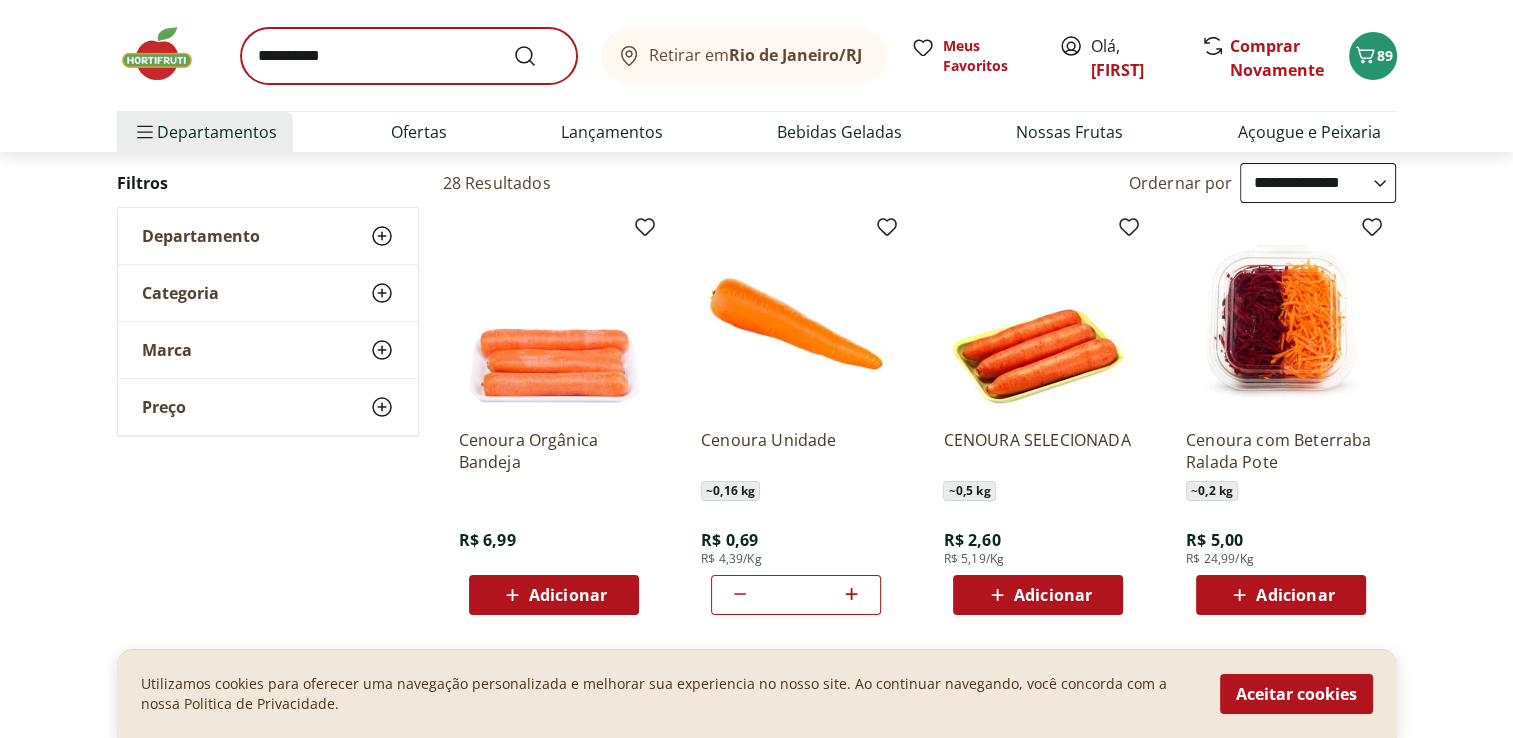 scroll, scrollTop: 0, scrollLeft: 0, axis: both 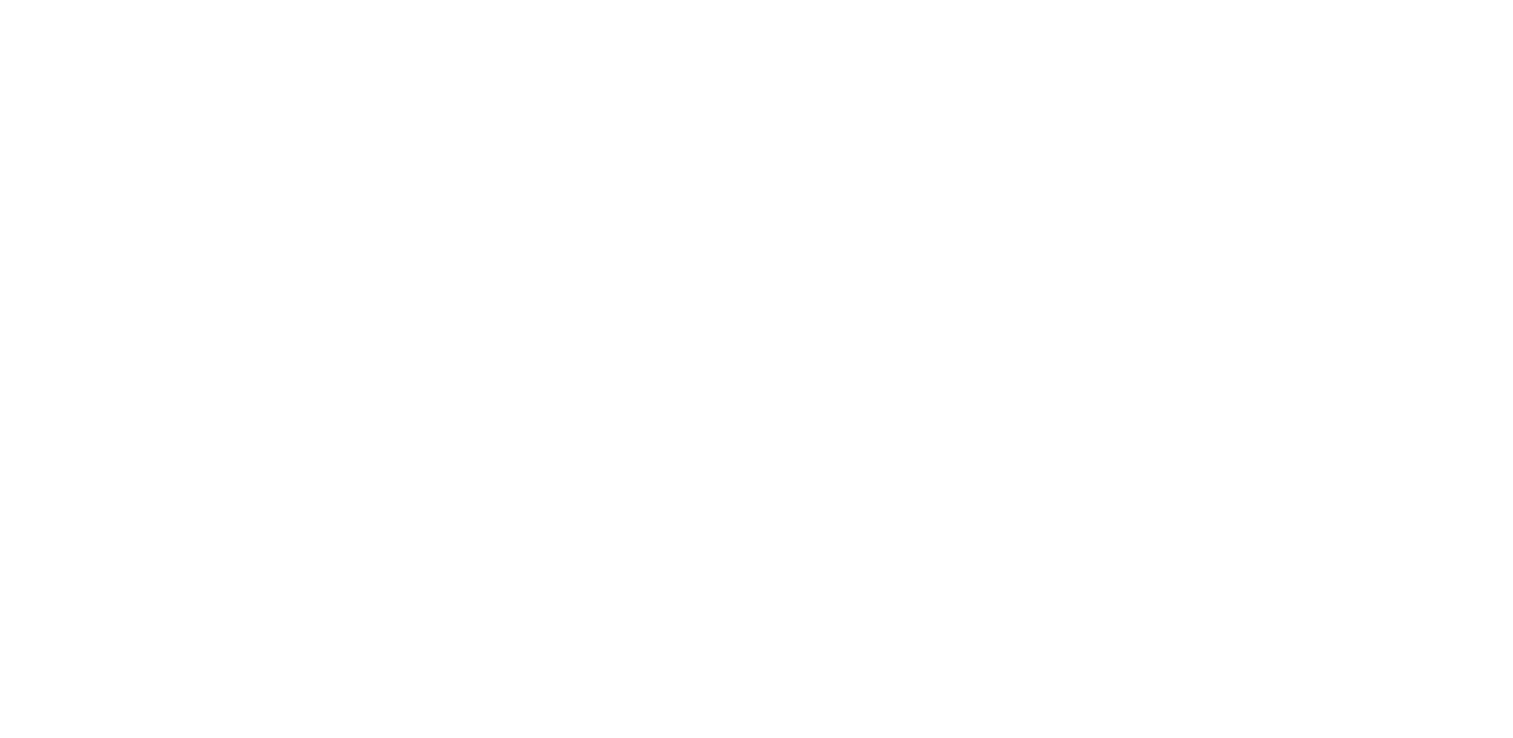 select on "**********" 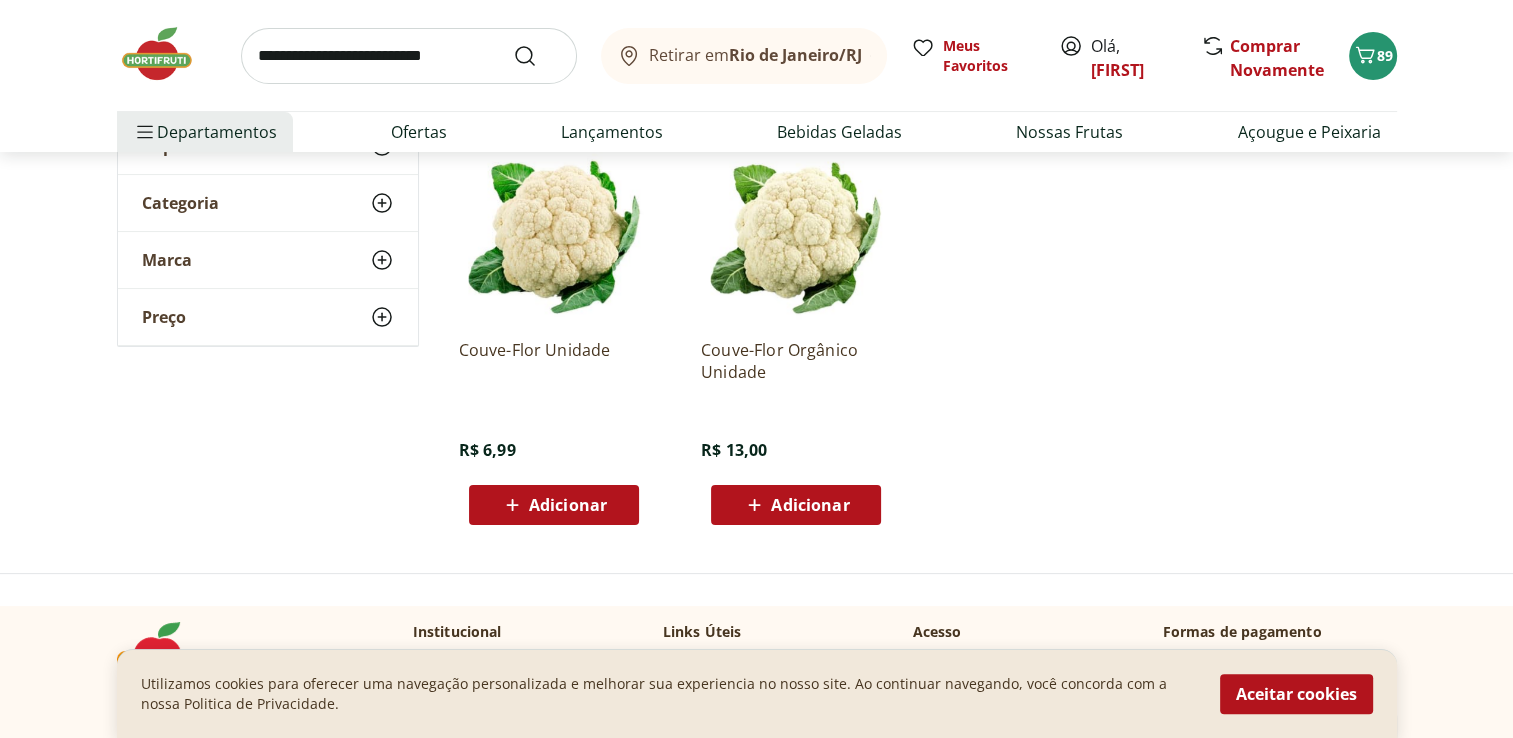 scroll, scrollTop: 300, scrollLeft: 0, axis: vertical 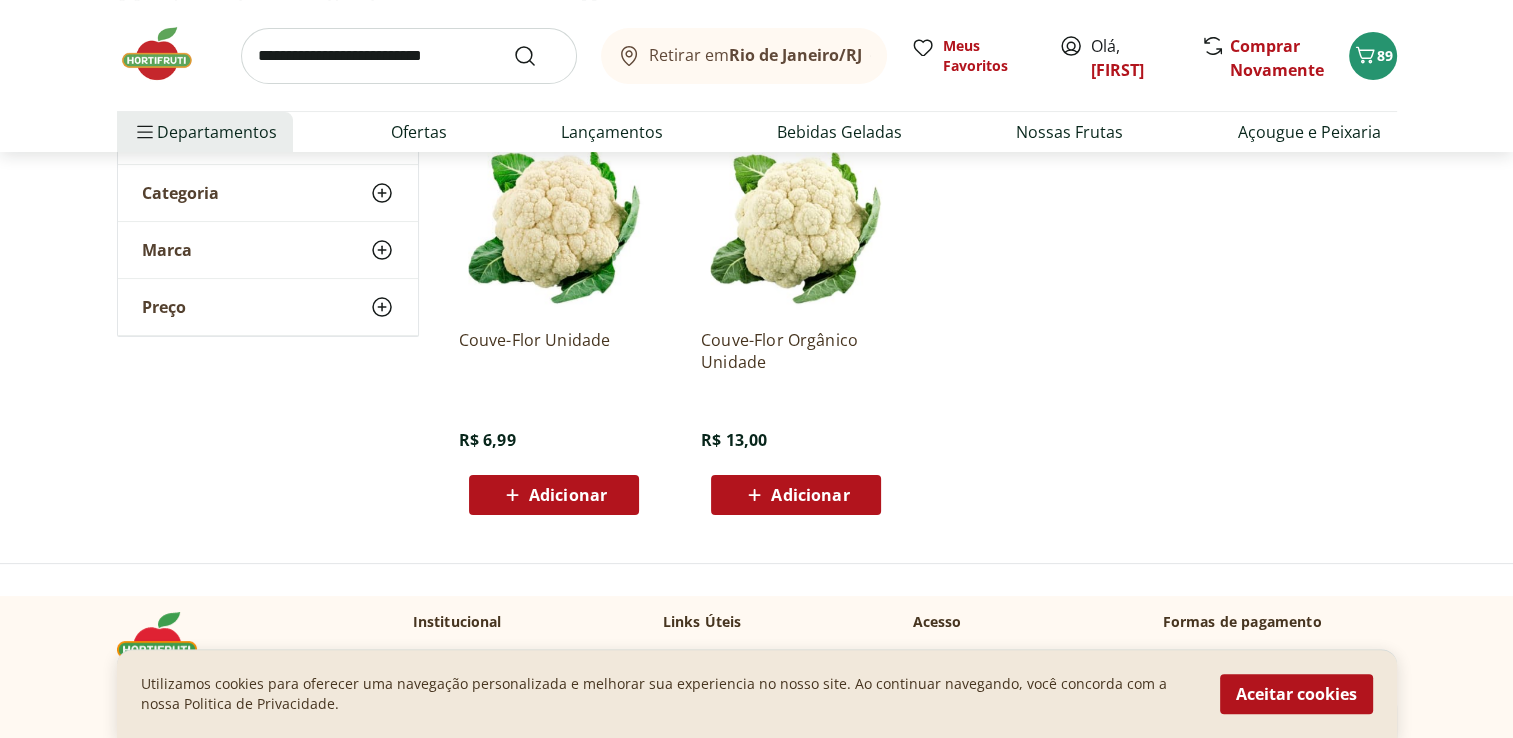 click on "Adicionar" at bounding box center (568, 495) 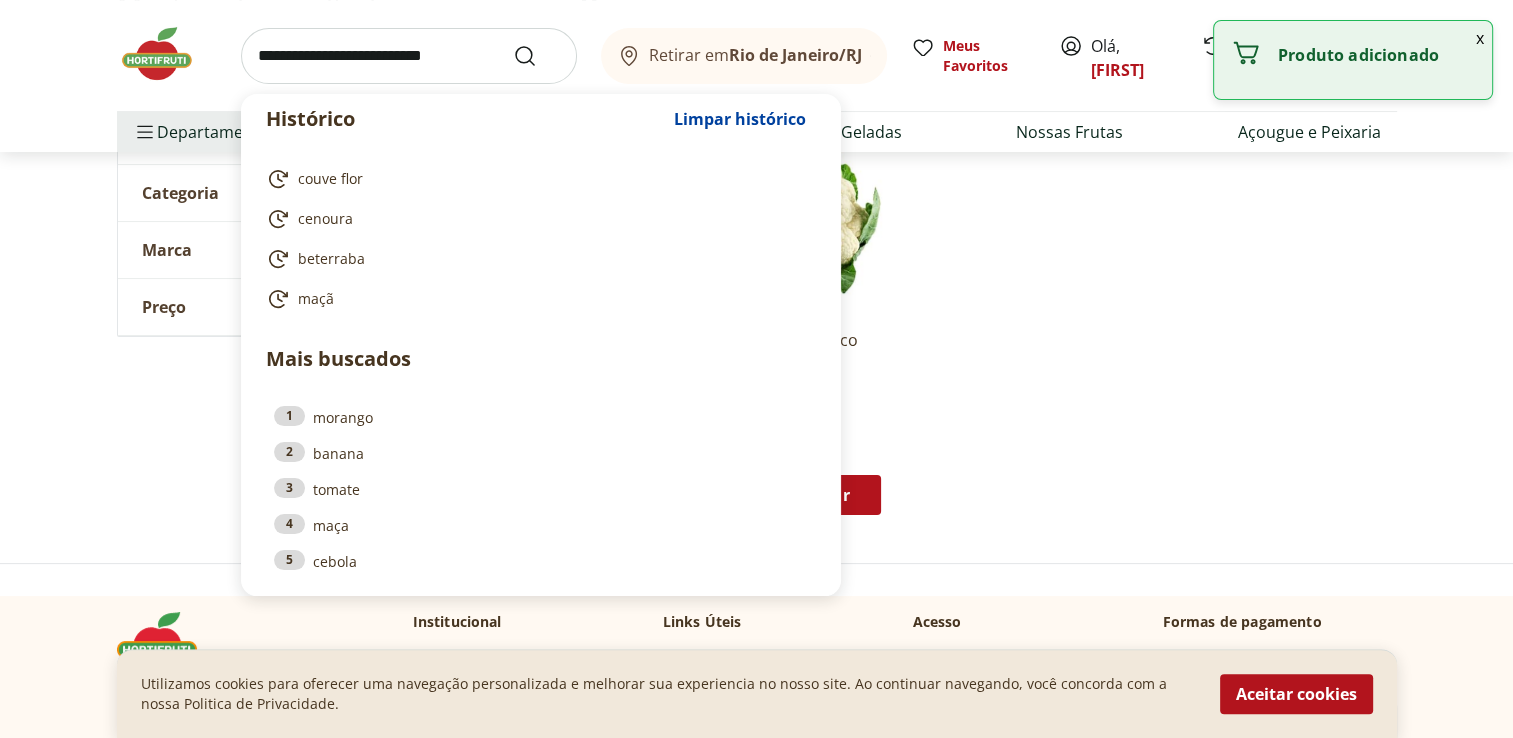click at bounding box center (409, 56) 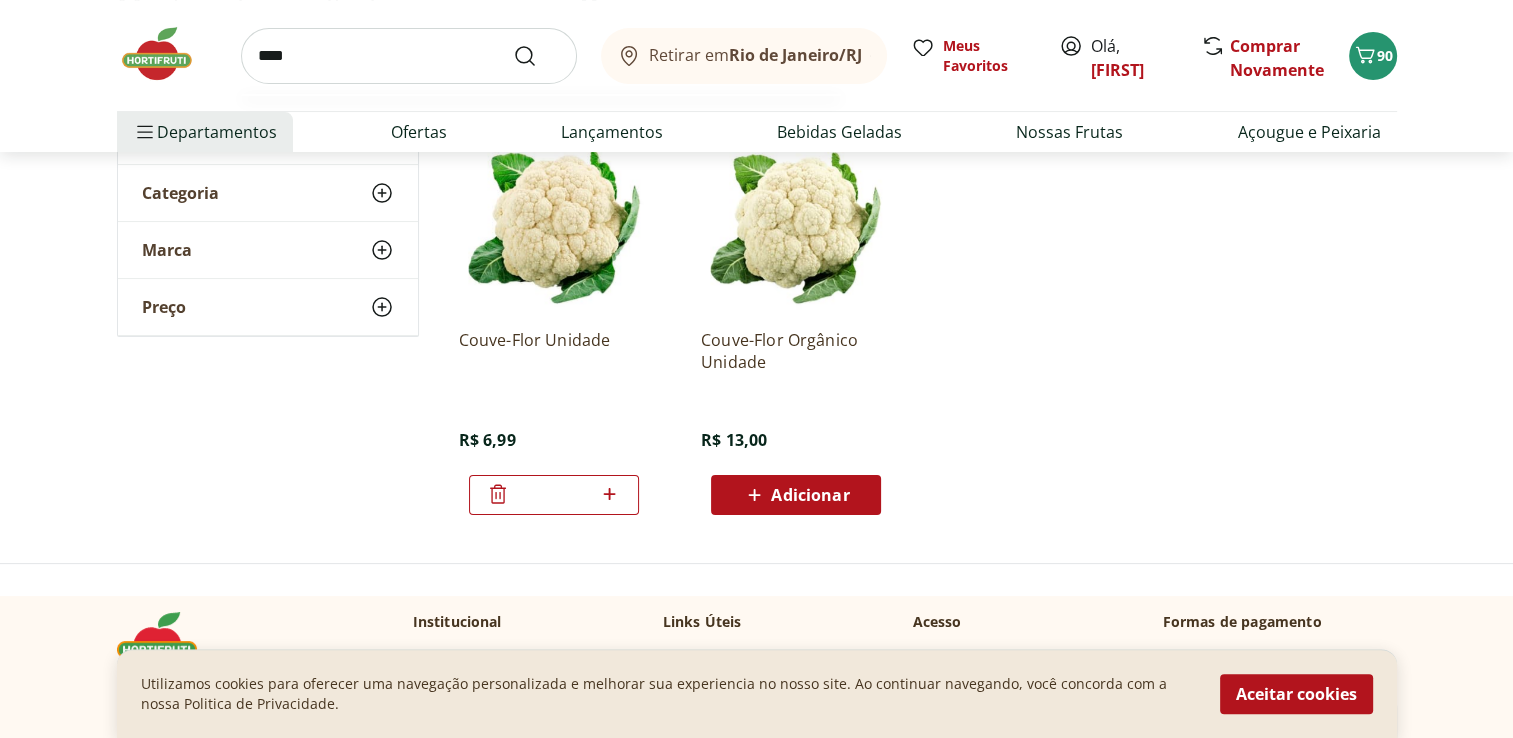 type on "****" 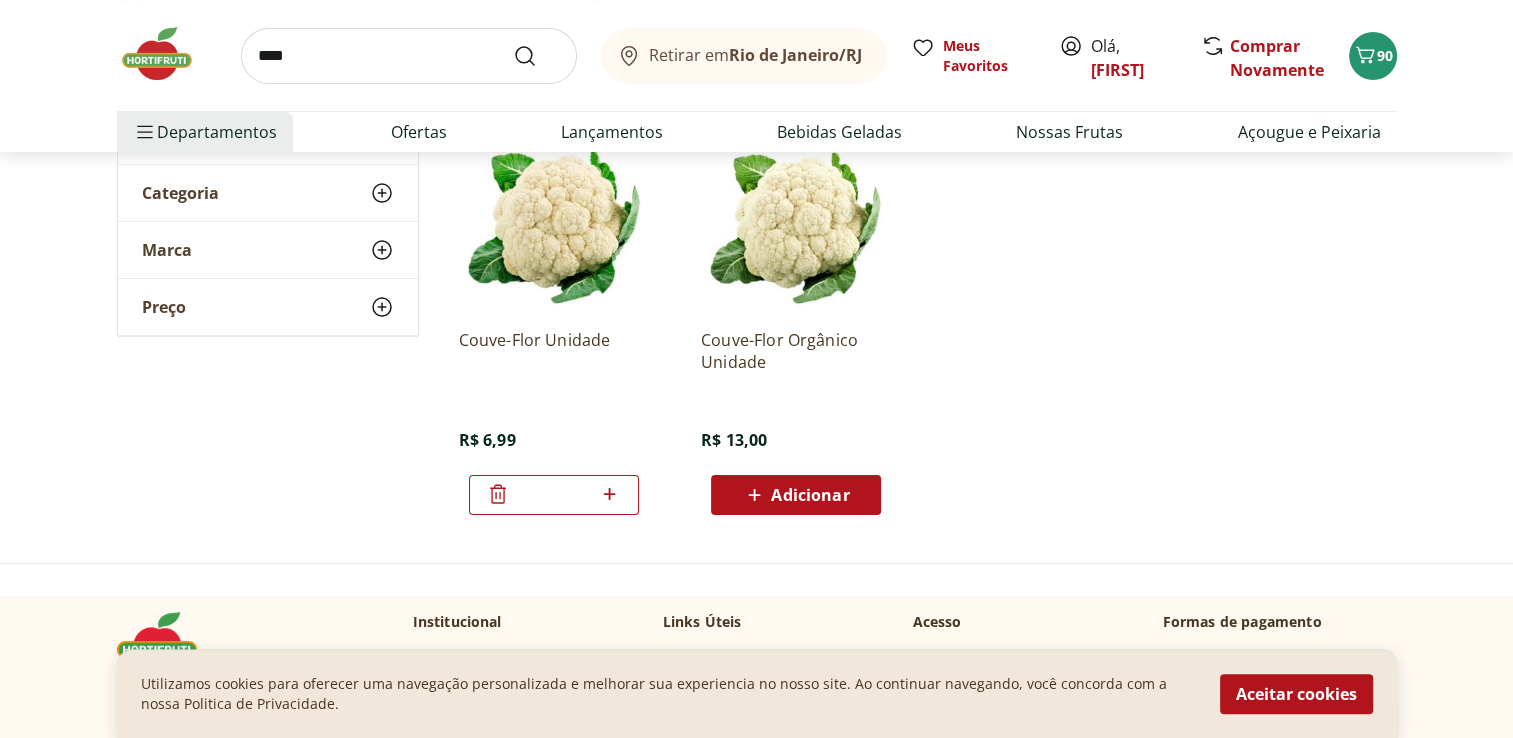 scroll, scrollTop: 0, scrollLeft: 0, axis: both 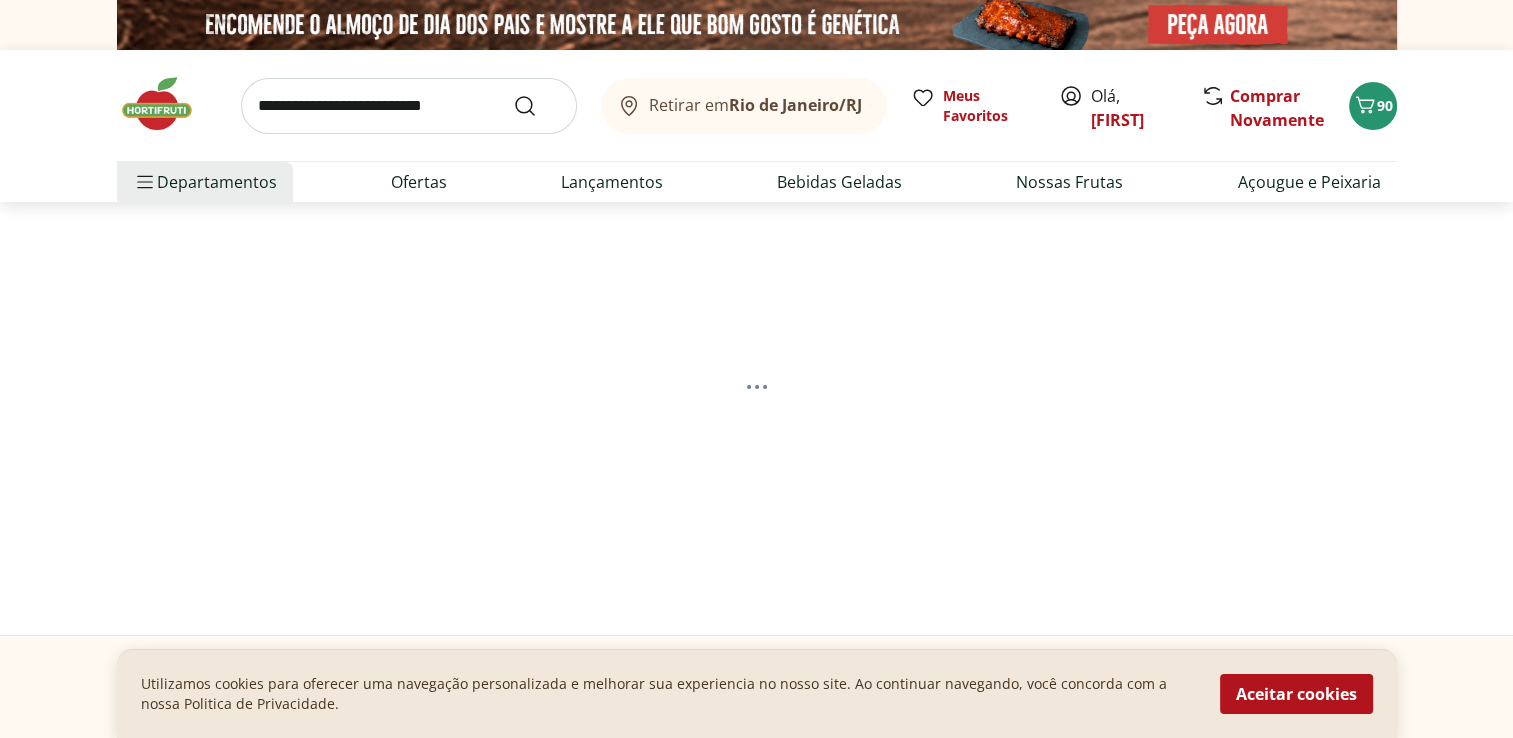 select on "**********" 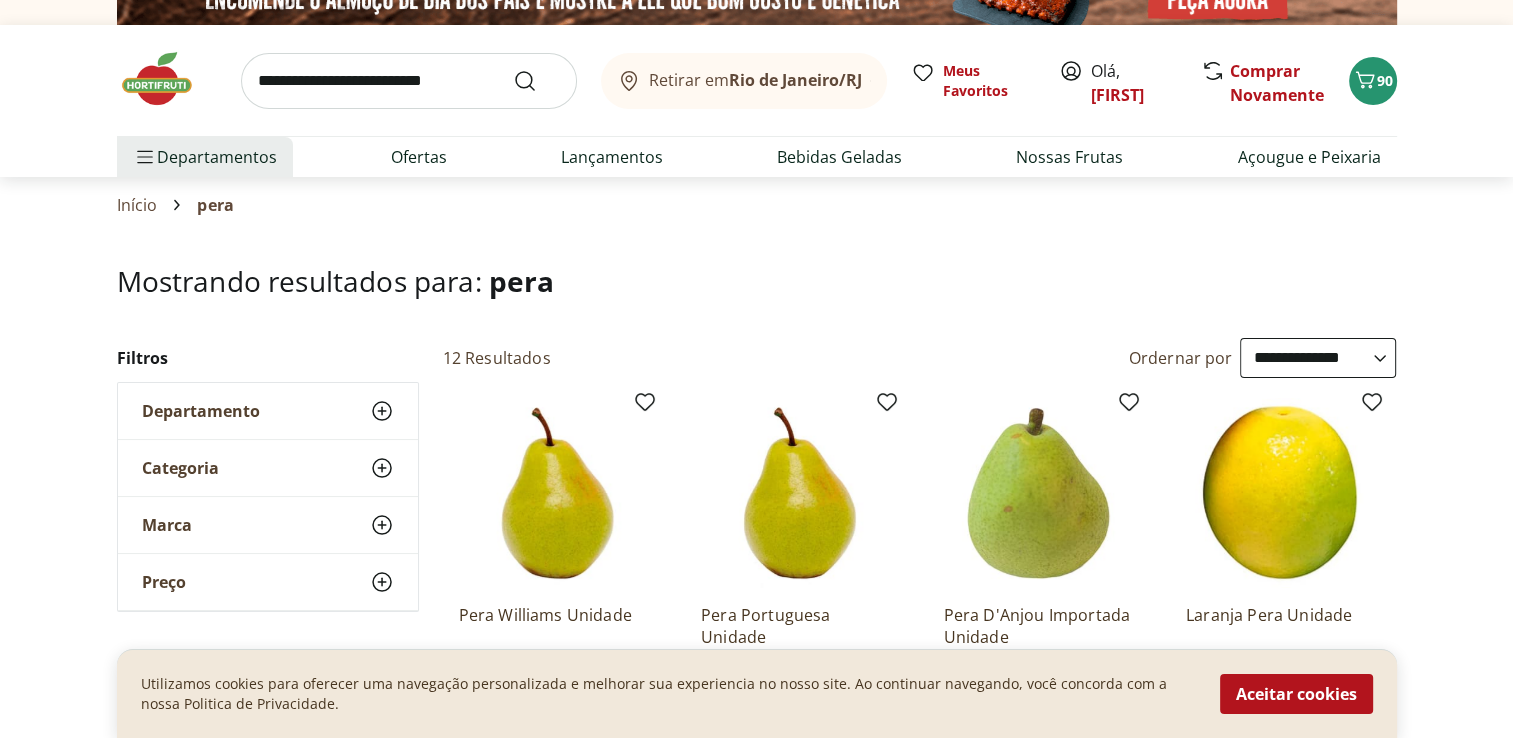 scroll, scrollTop: 200, scrollLeft: 0, axis: vertical 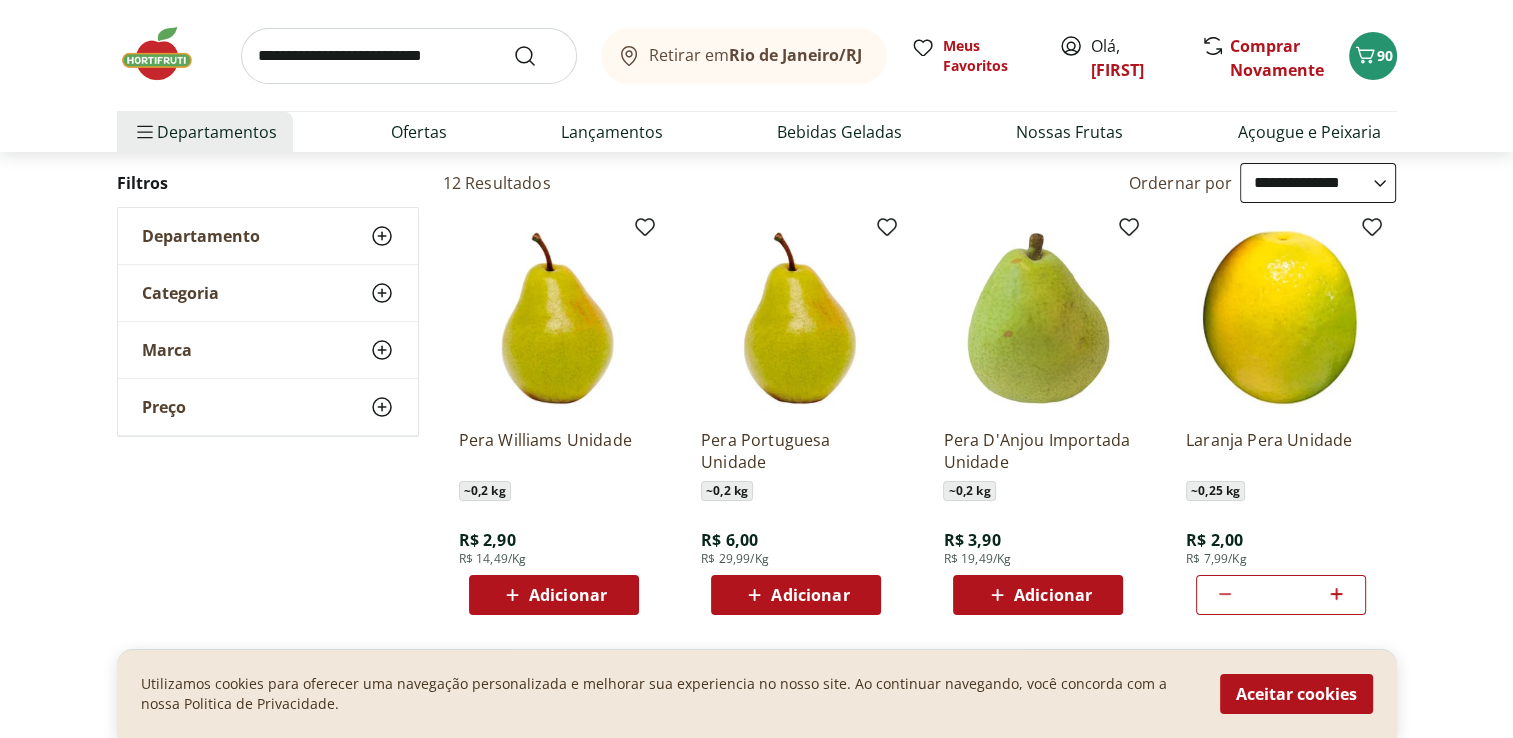 click on "Adicionar" at bounding box center [568, 595] 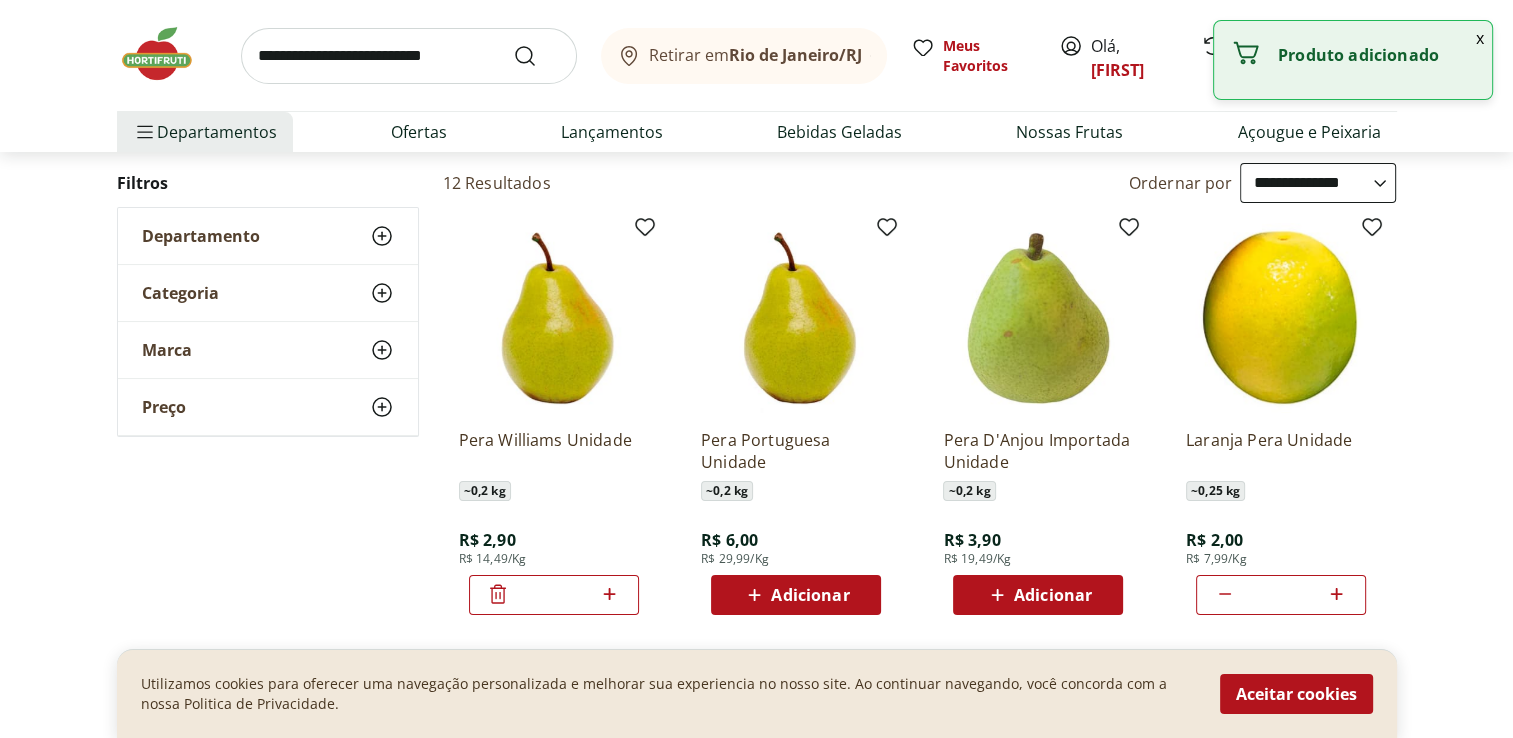 click 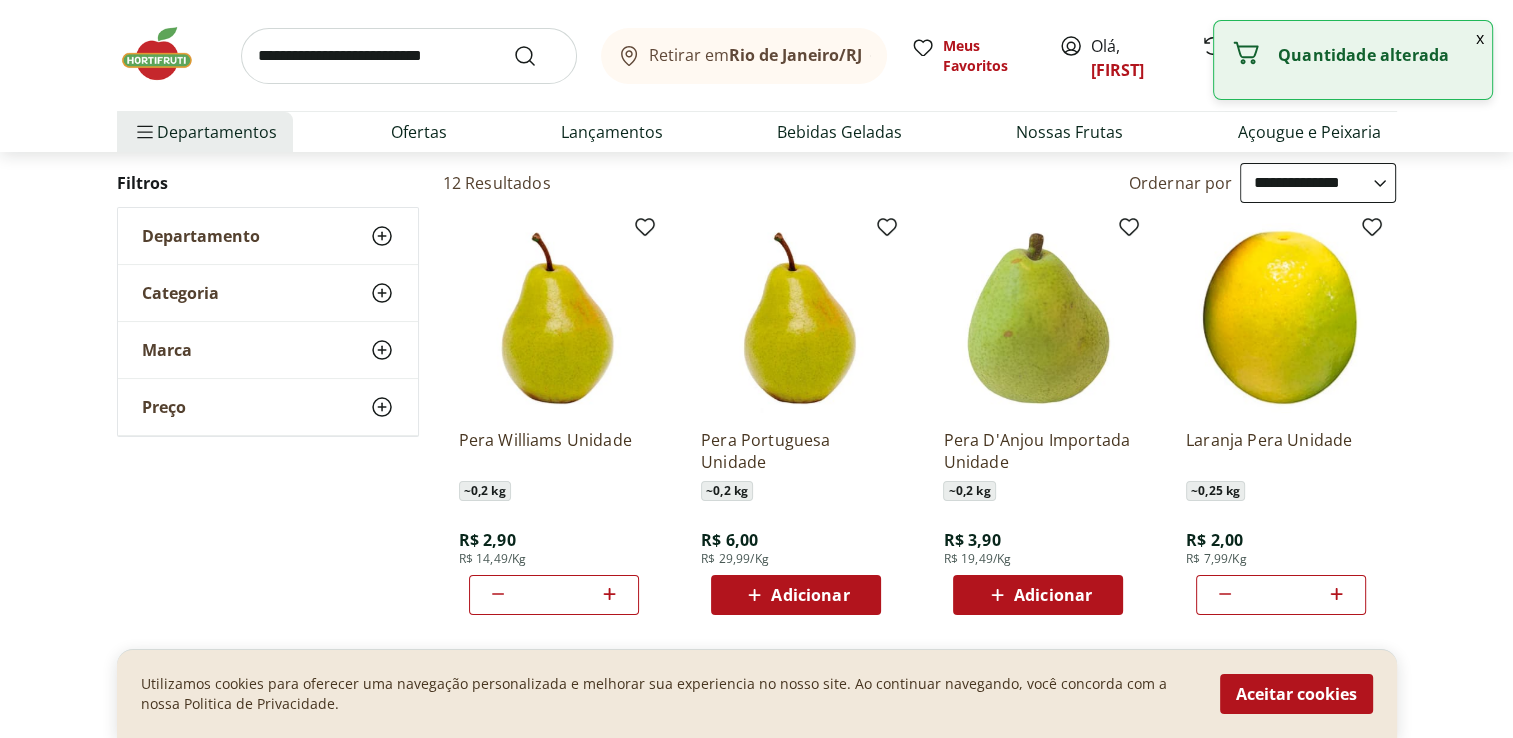 click 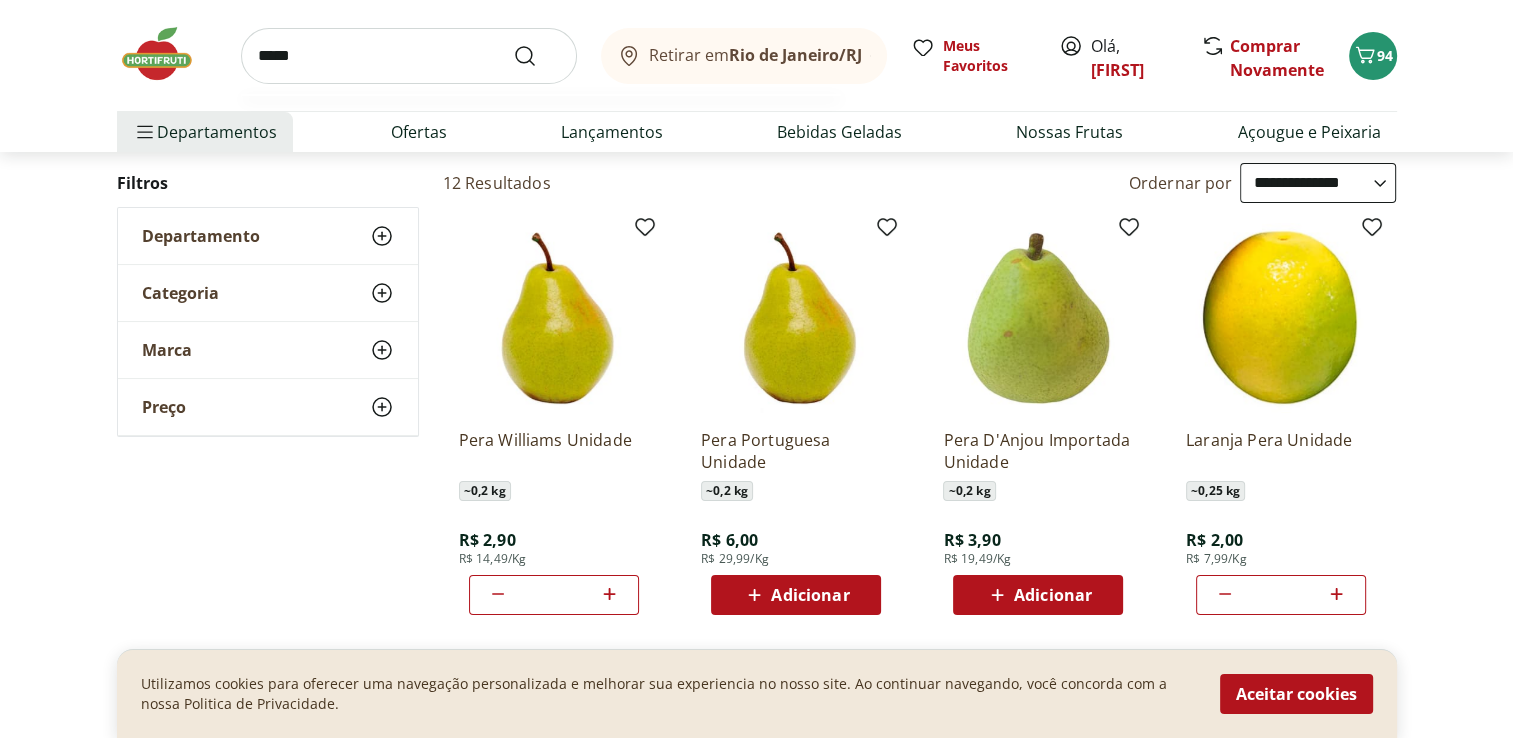type on "******" 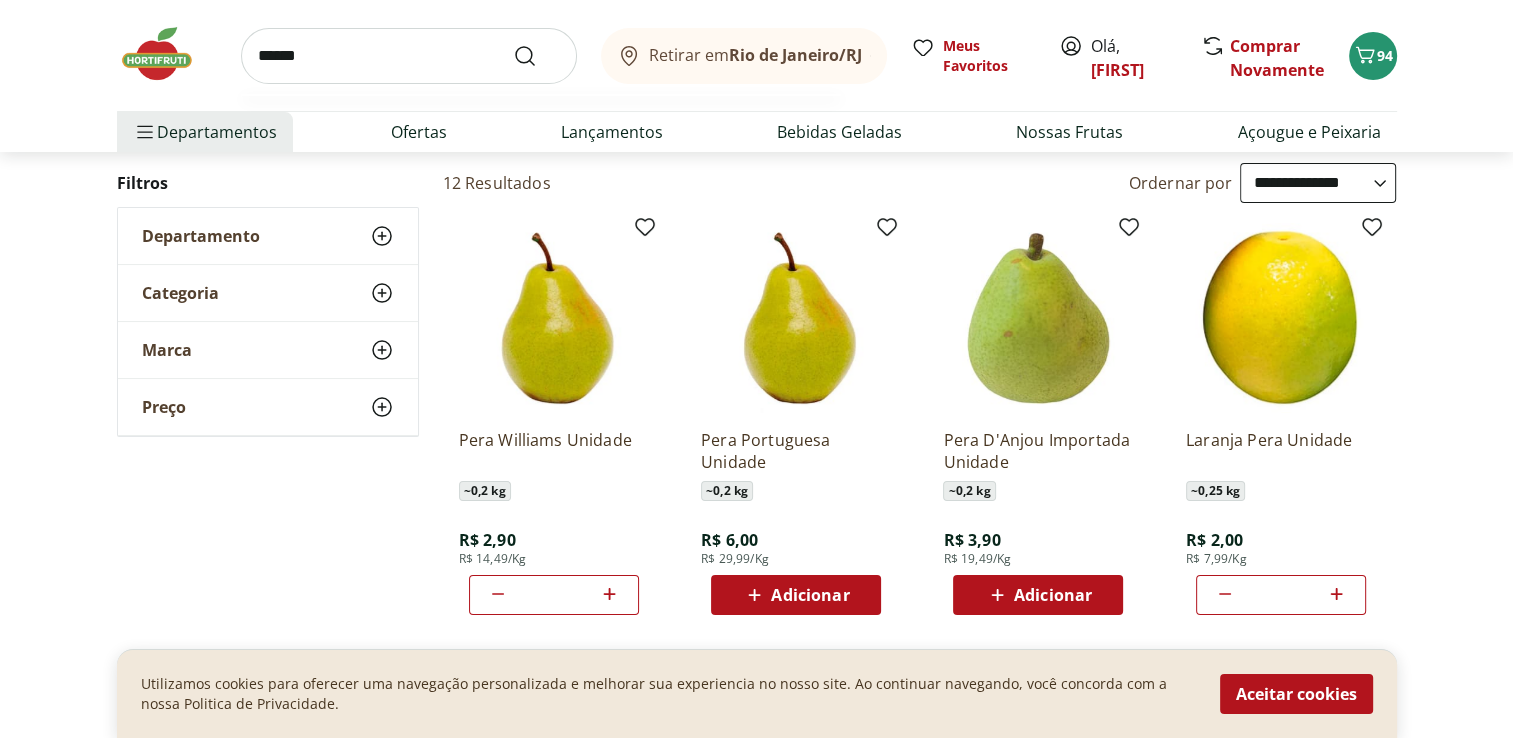 click at bounding box center [537, 56] 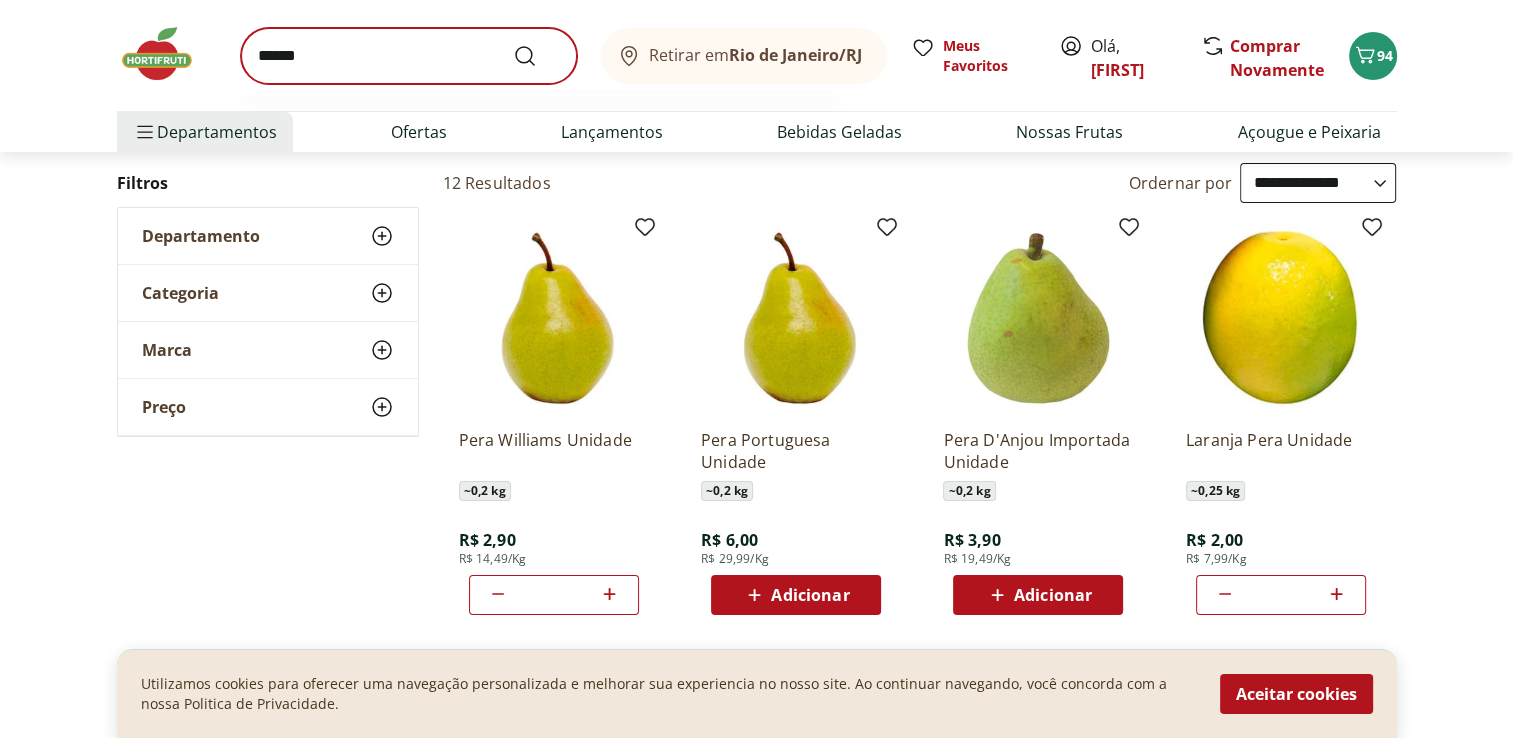 scroll, scrollTop: 0, scrollLeft: 0, axis: both 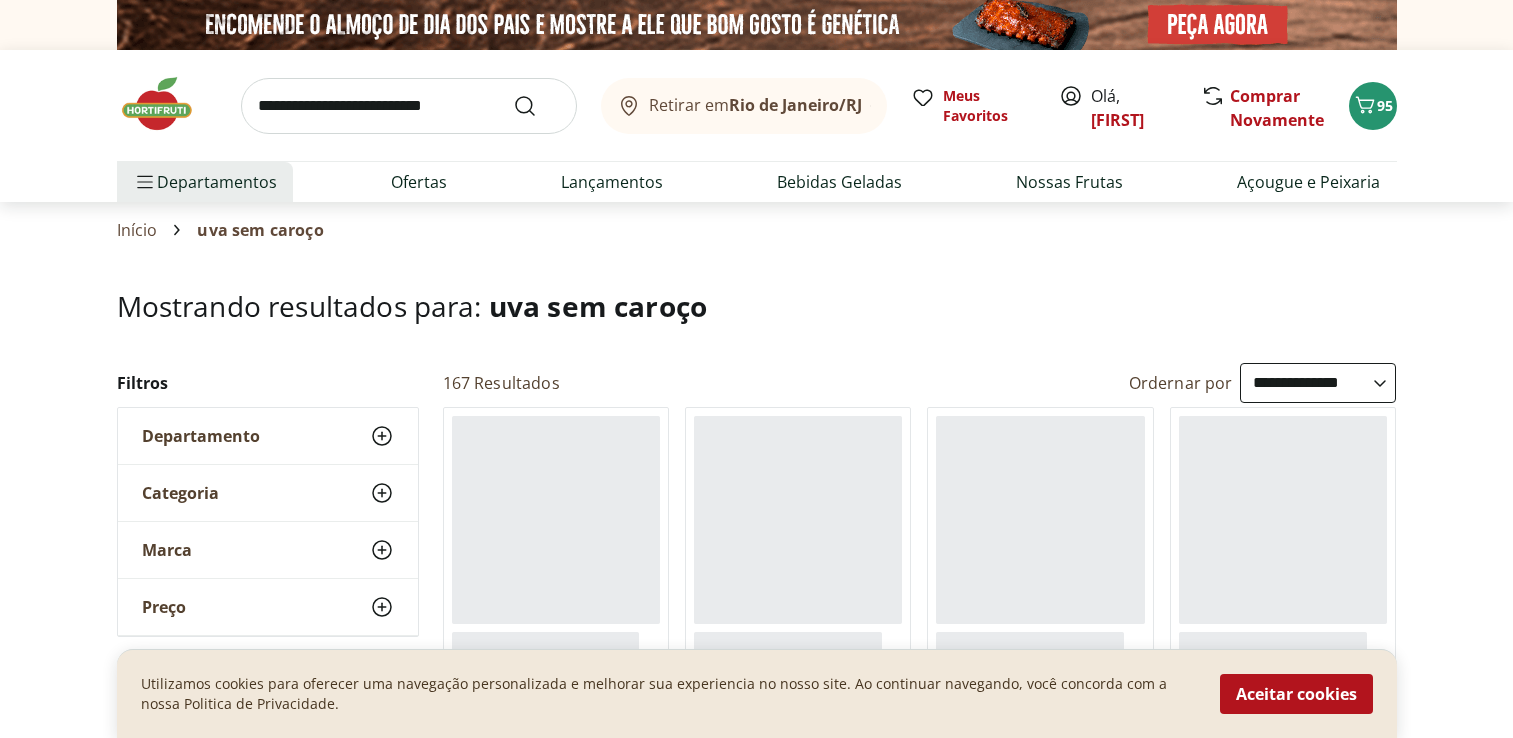 select on "**********" 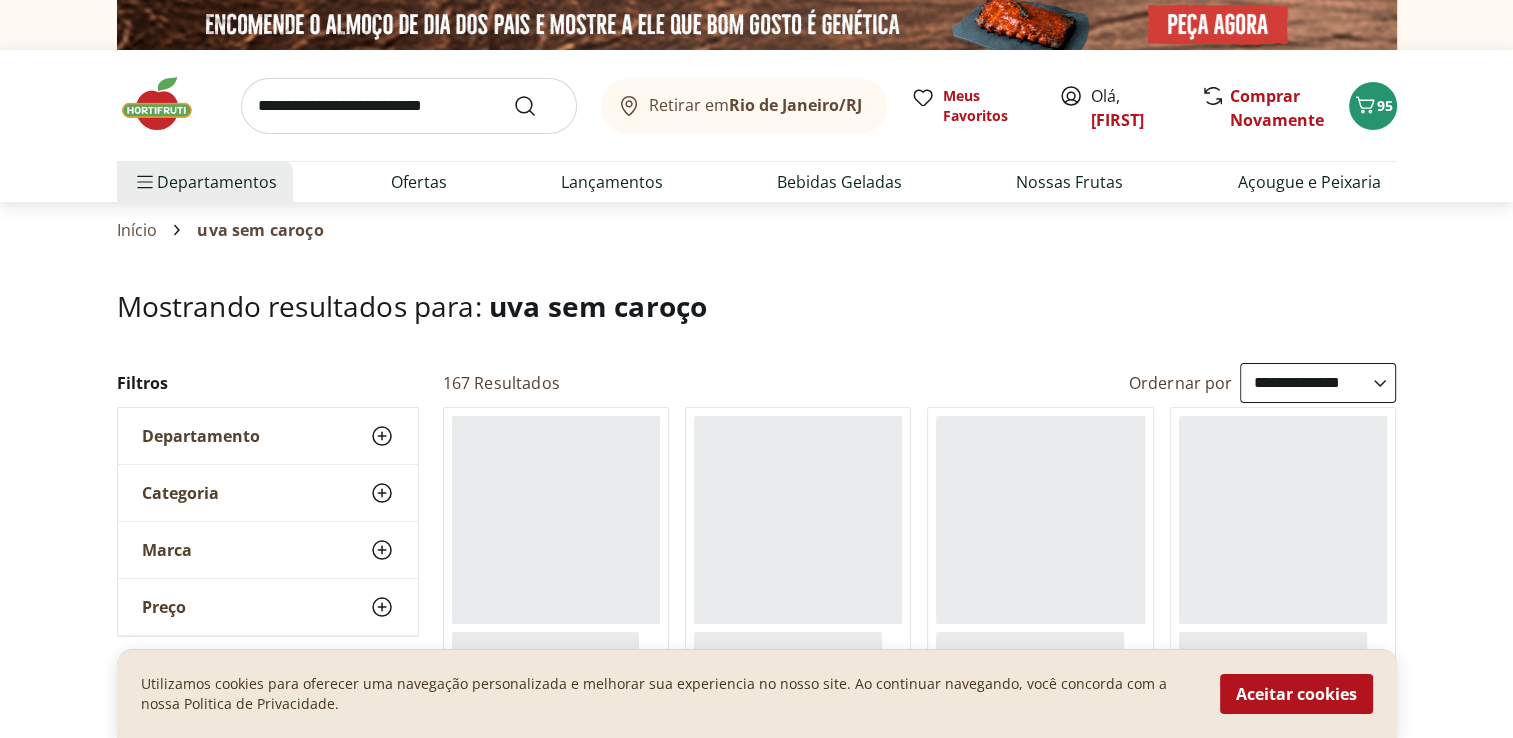 scroll, scrollTop: 0, scrollLeft: 0, axis: both 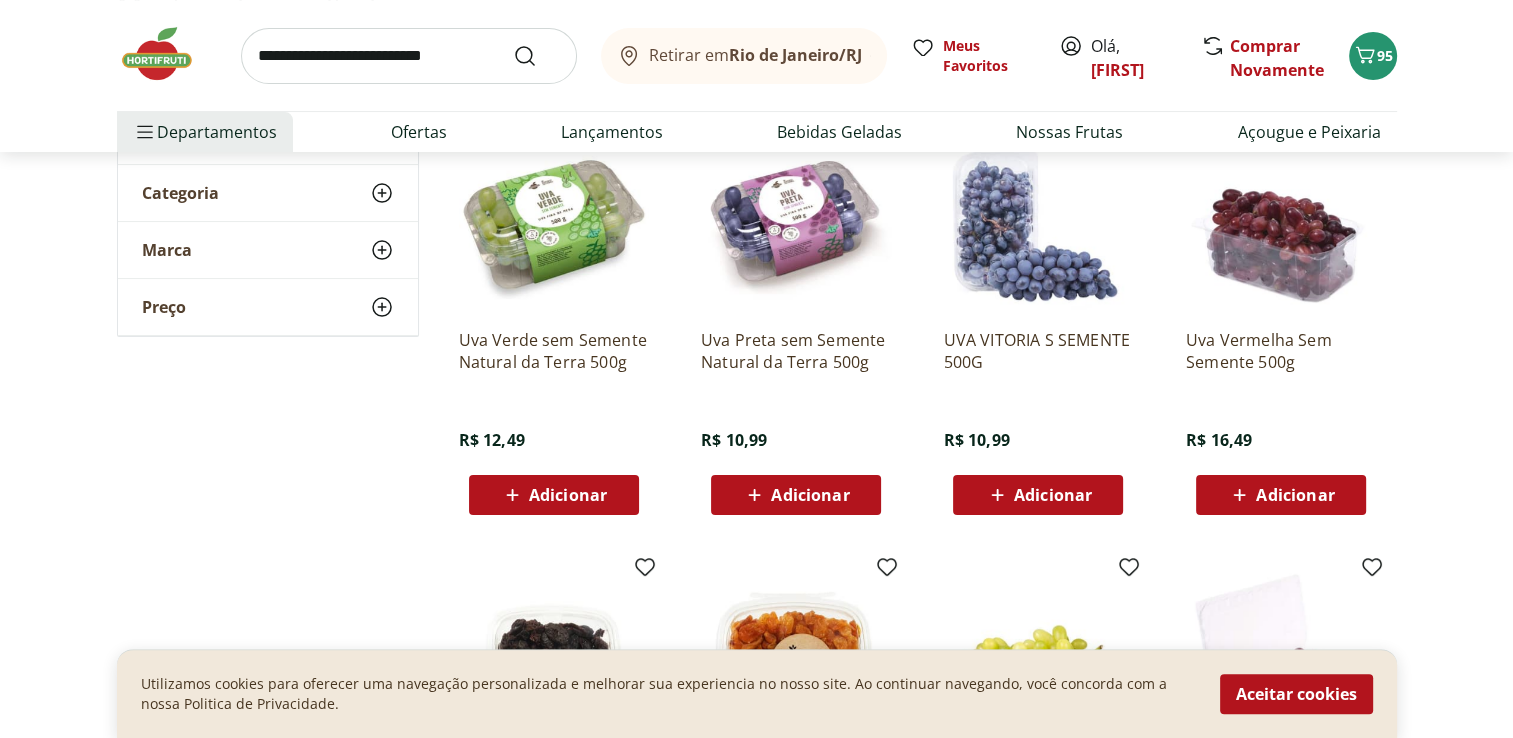 click on "Adicionar" at bounding box center (810, 495) 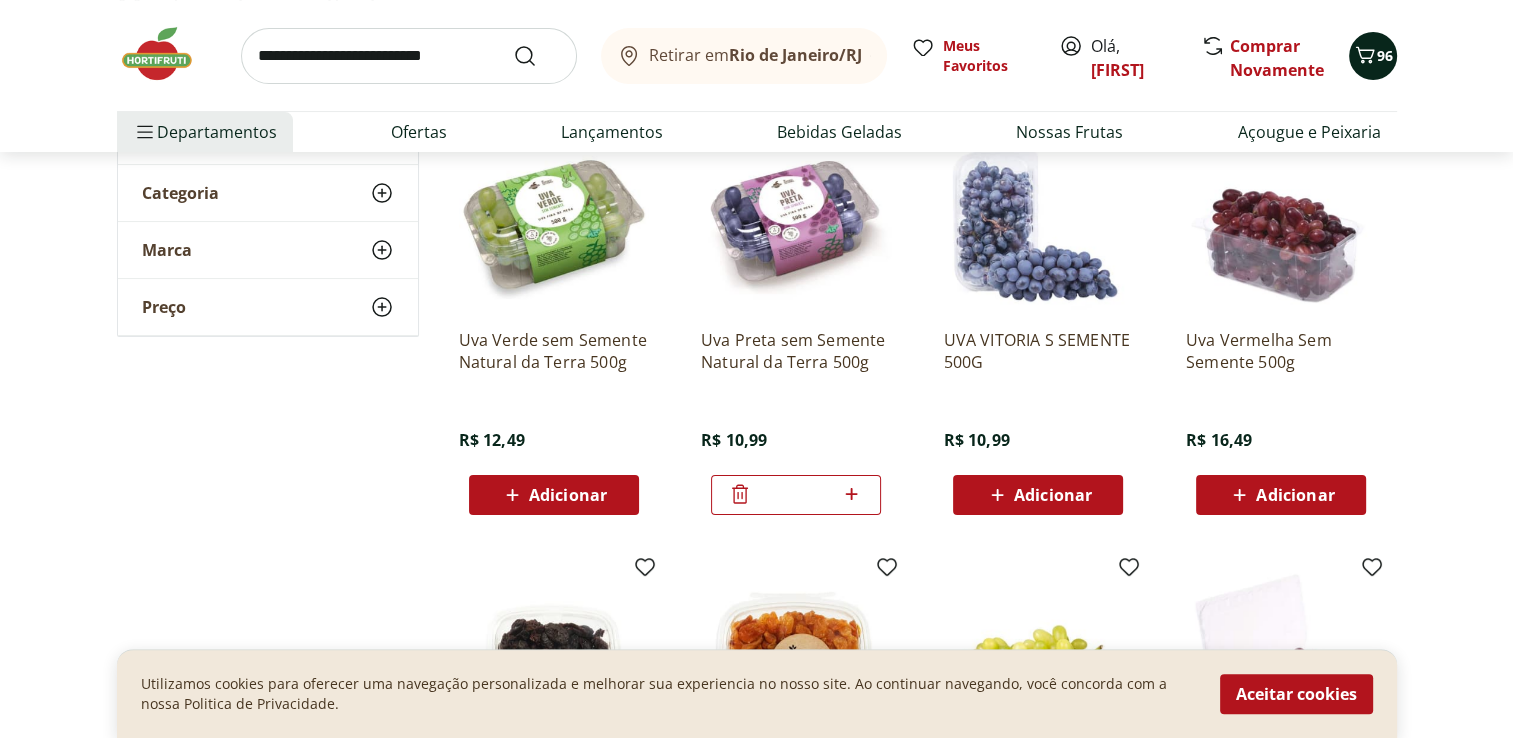 click on "96" at bounding box center (1373, 56) 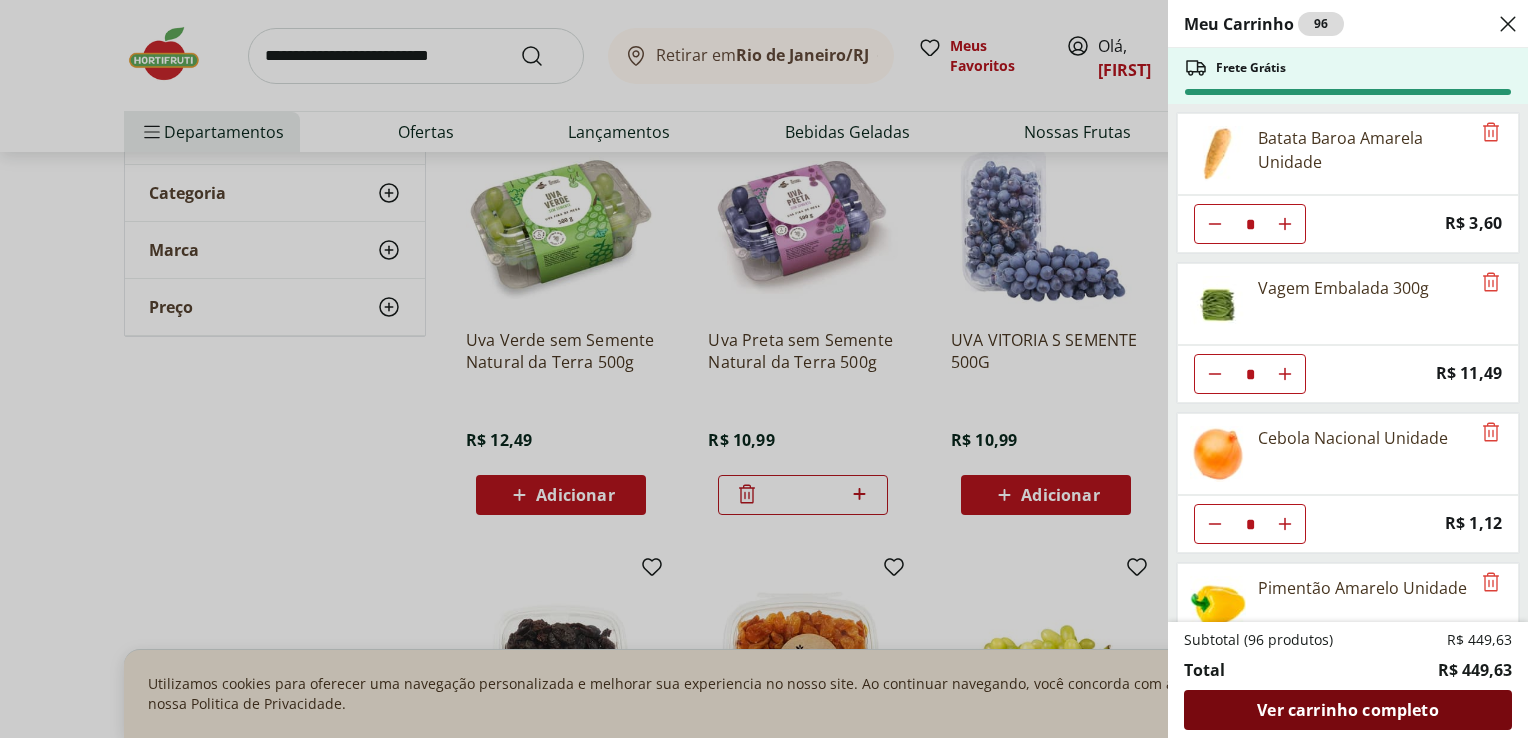 click on "Ver carrinho completo" at bounding box center [1347, 710] 